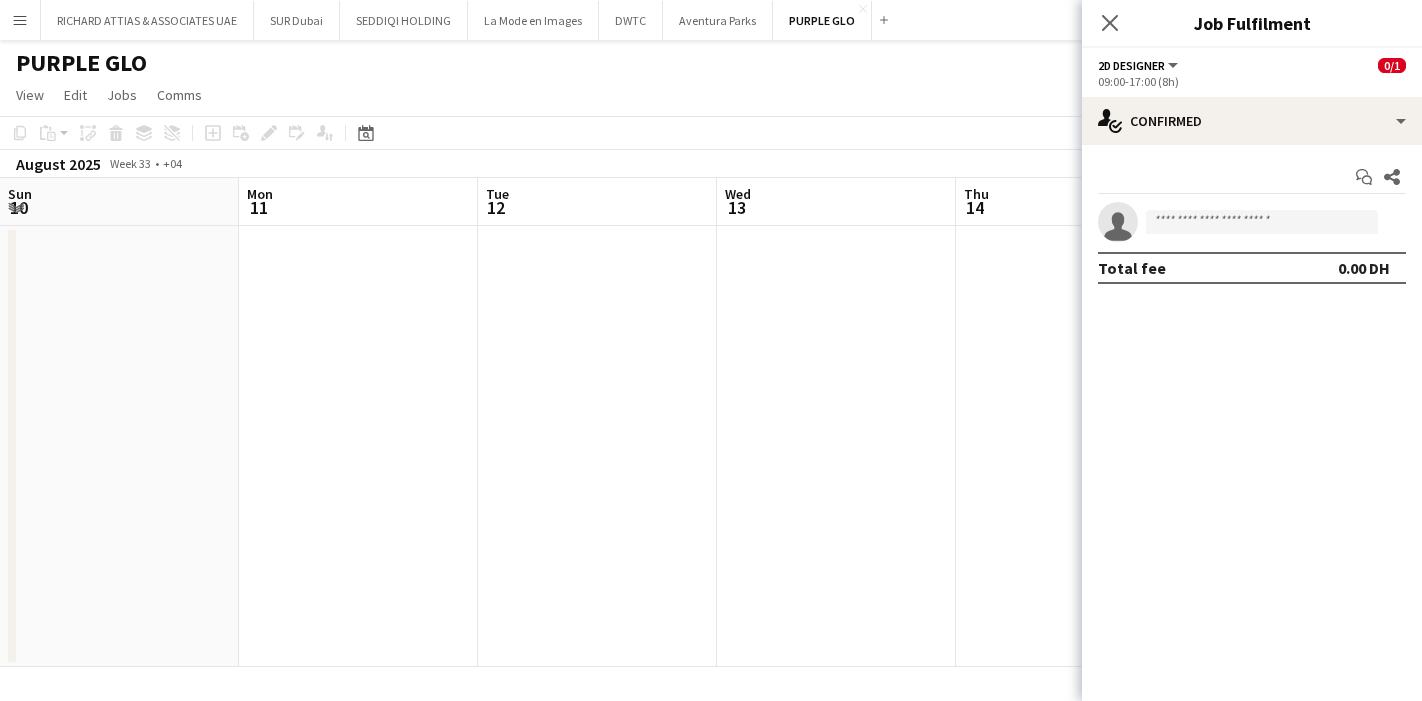 scroll, scrollTop: 0, scrollLeft: 0, axis: both 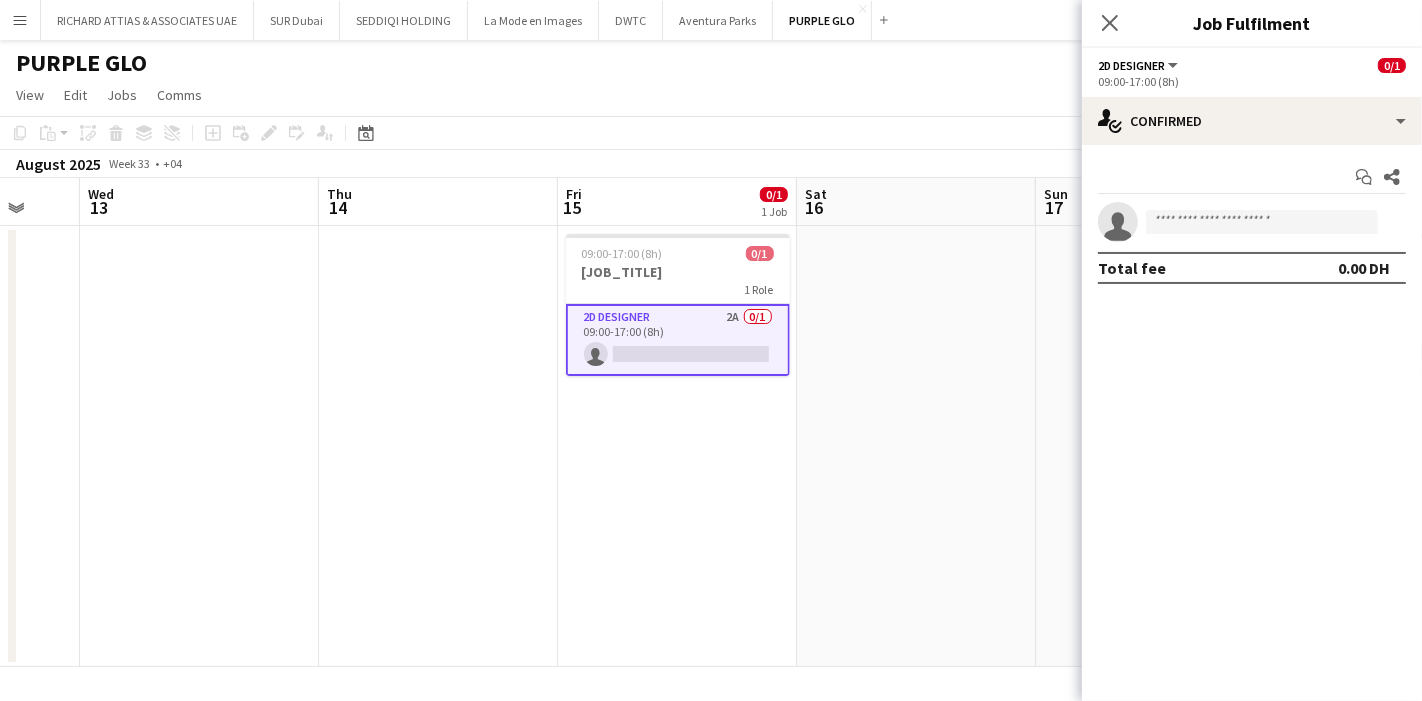 click on "Menu" at bounding box center [20, 20] 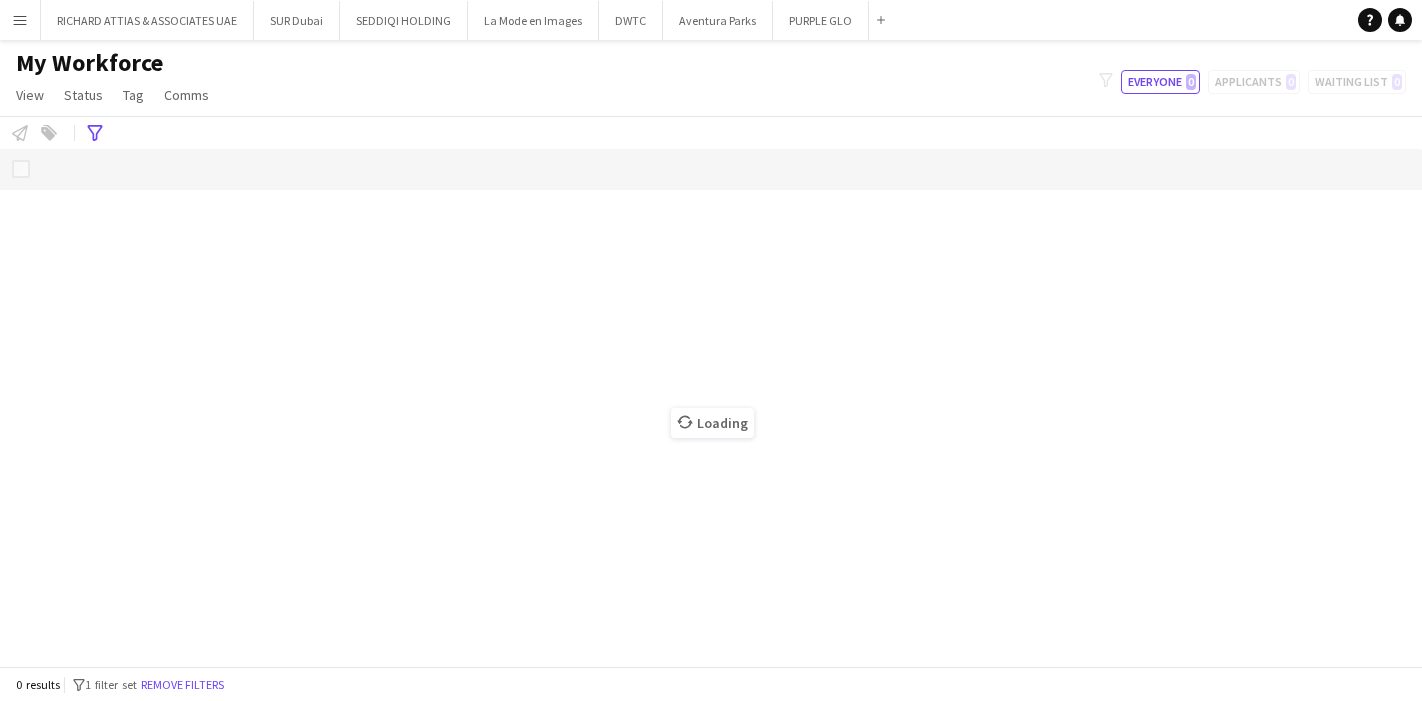 scroll, scrollTop: 0, scrollLeft: 0, axis: both 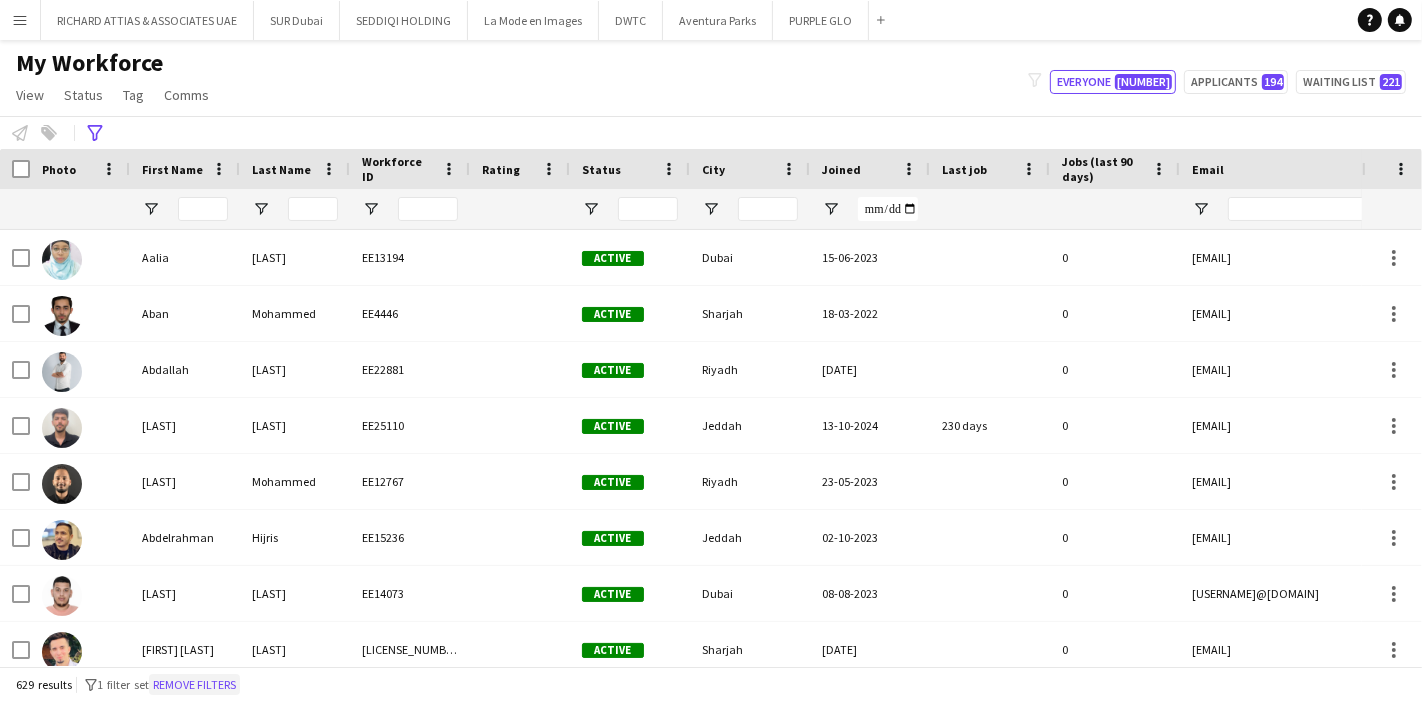 type on "**********" 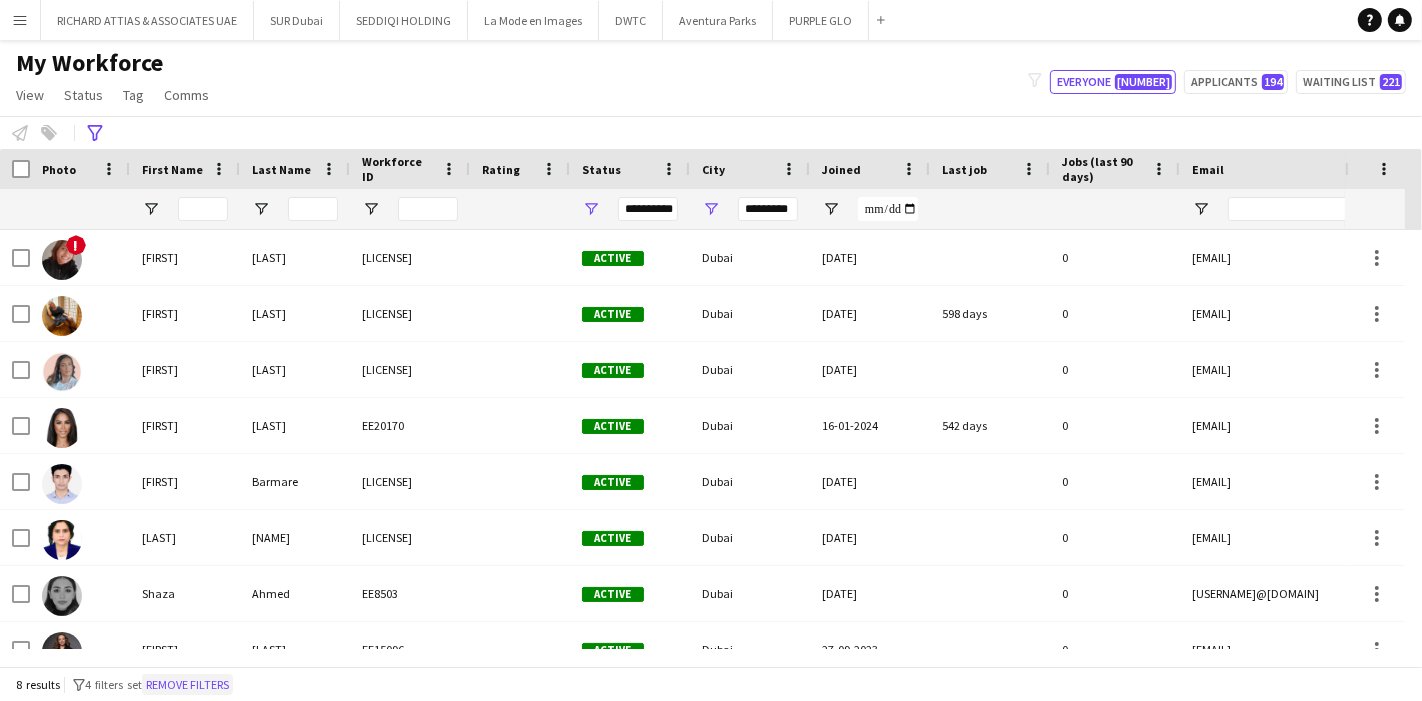 click on "Remove filters" 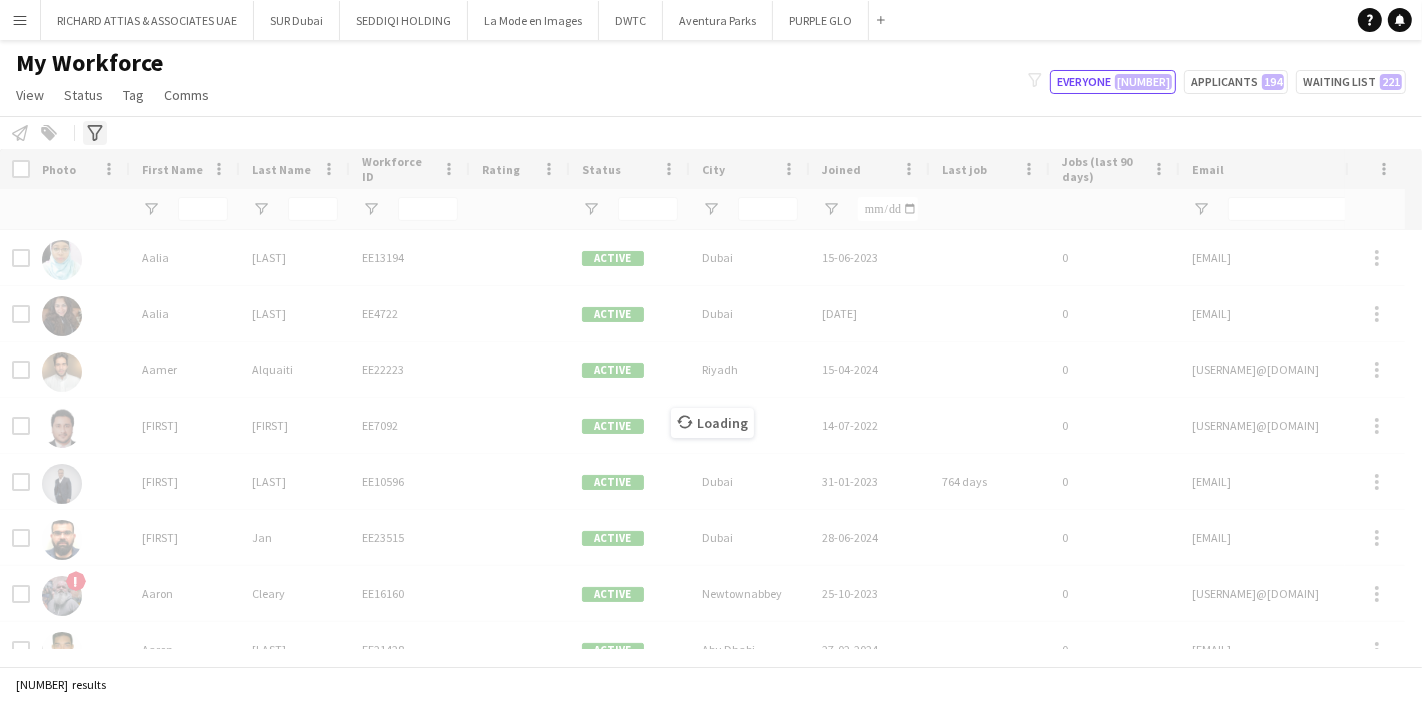 click on "Advanced filters" 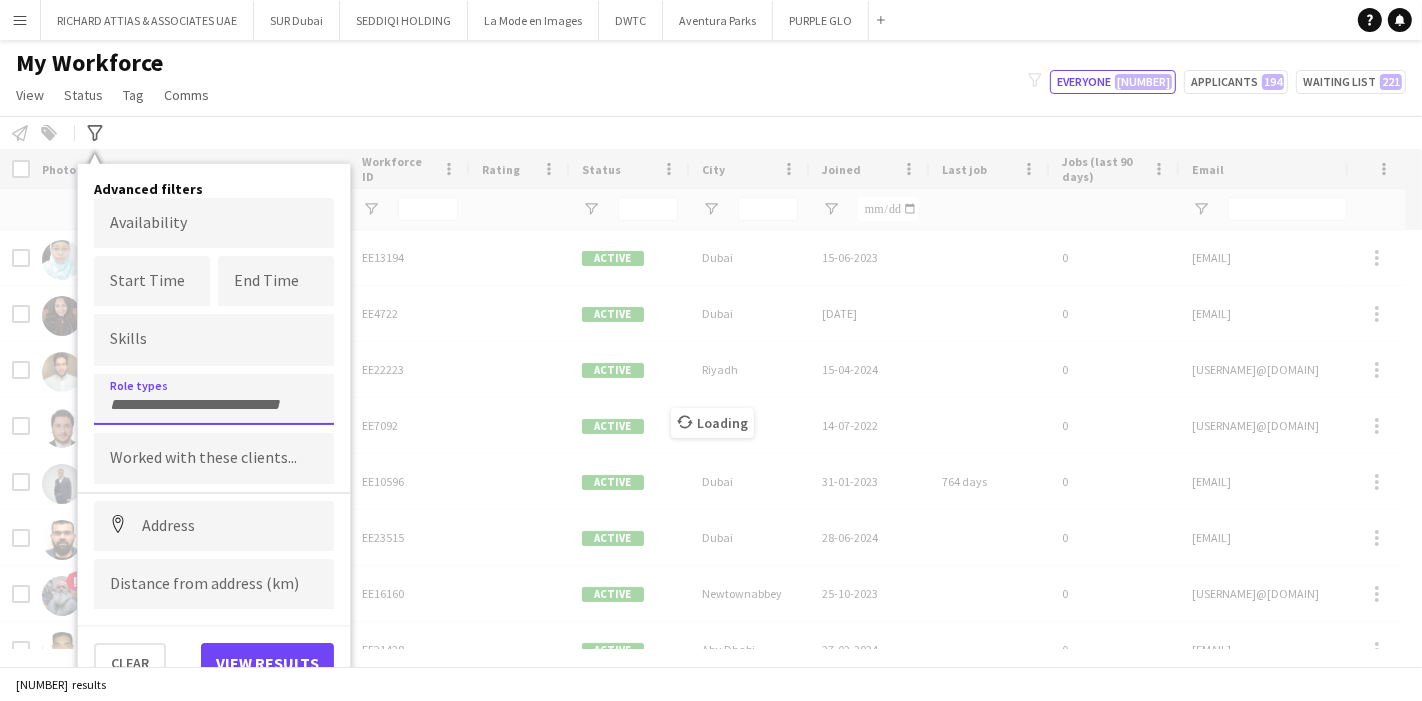 click at bounding box center [214, 405] 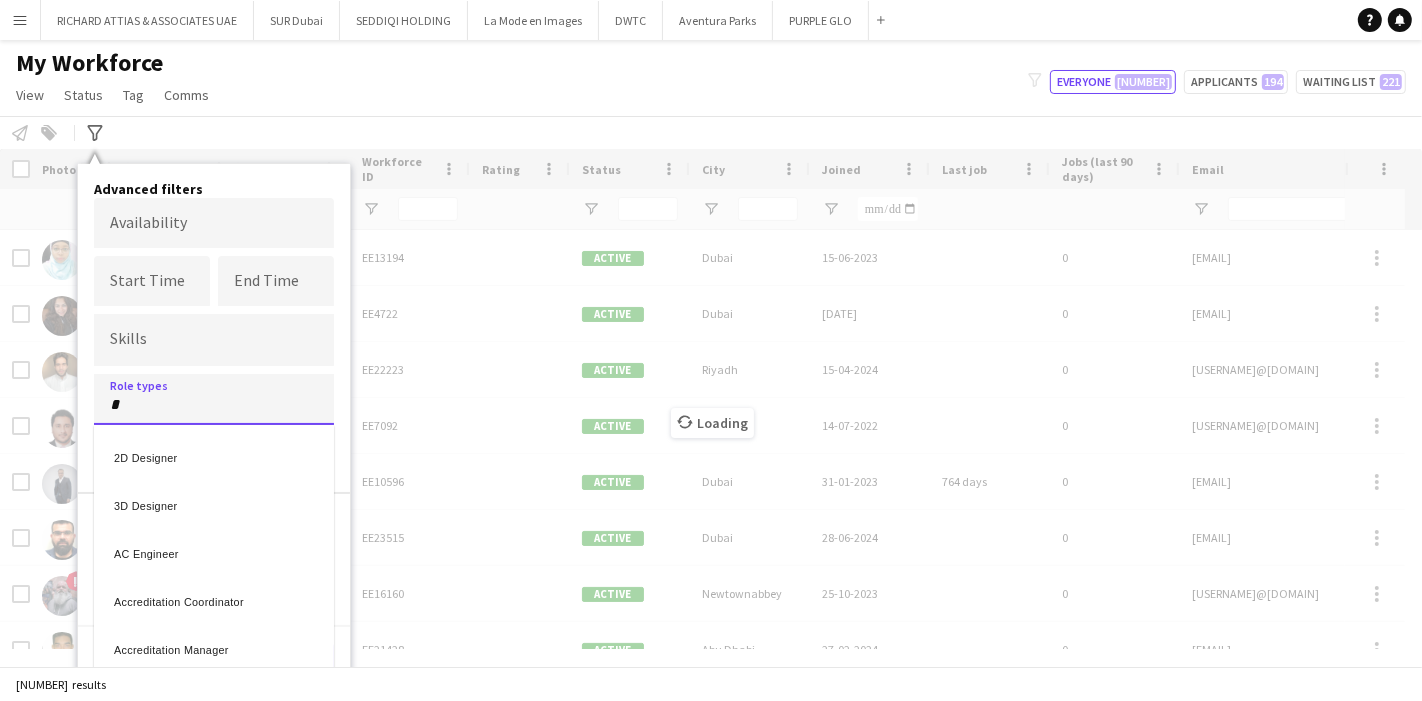 type on "*" 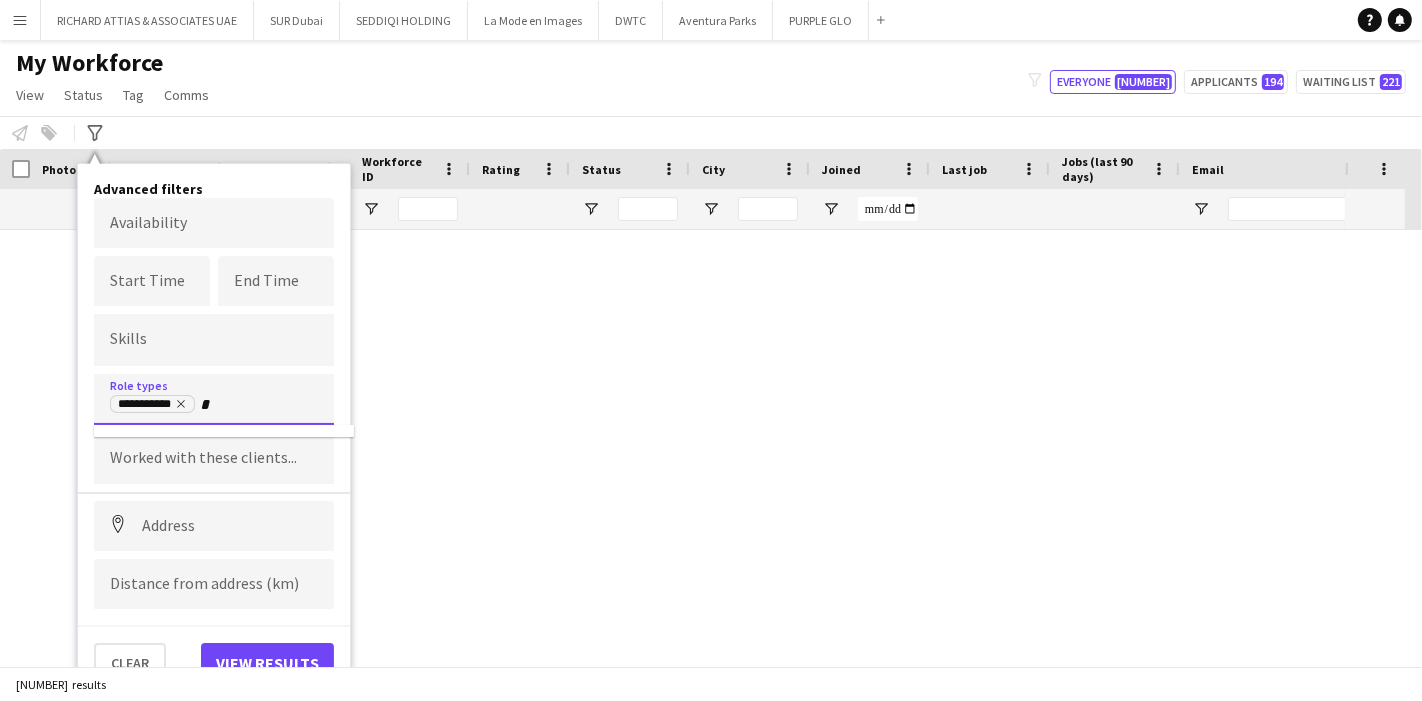 type 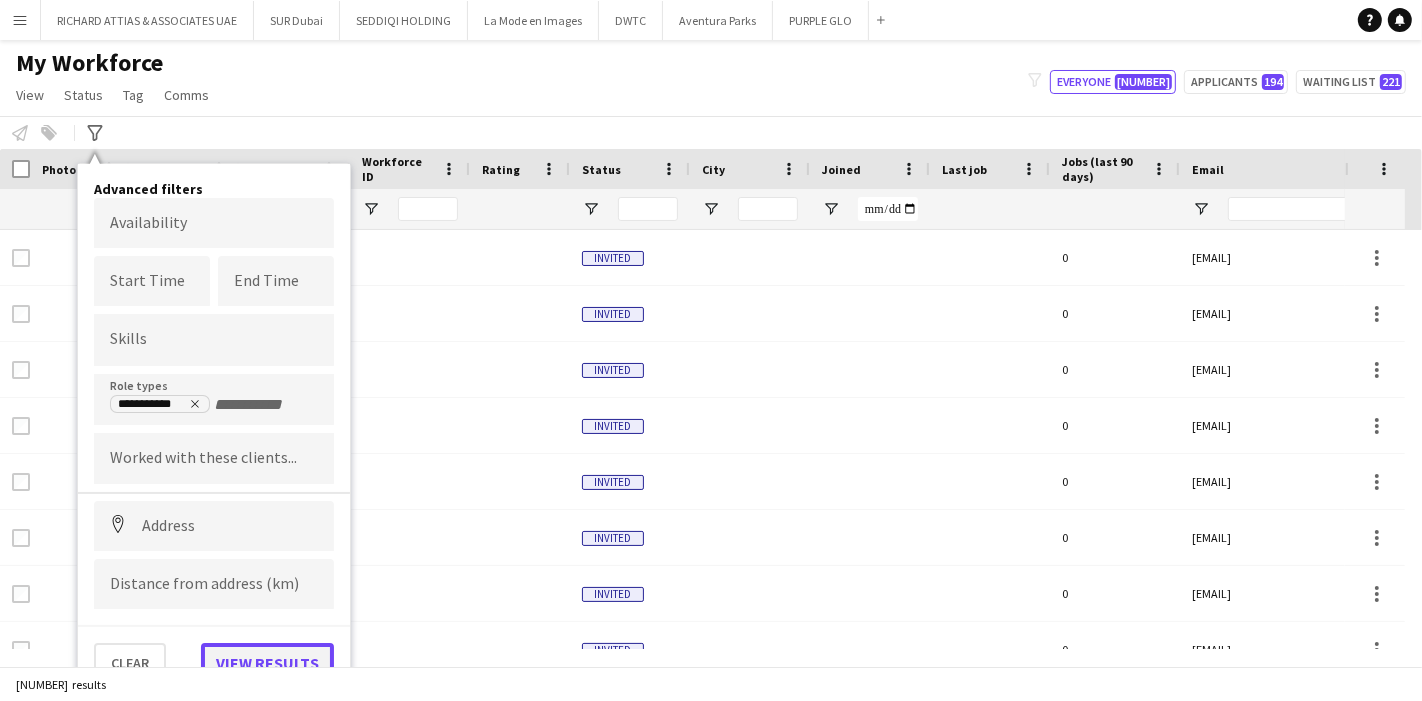 click on "View results" at bounding box center (267, 663) 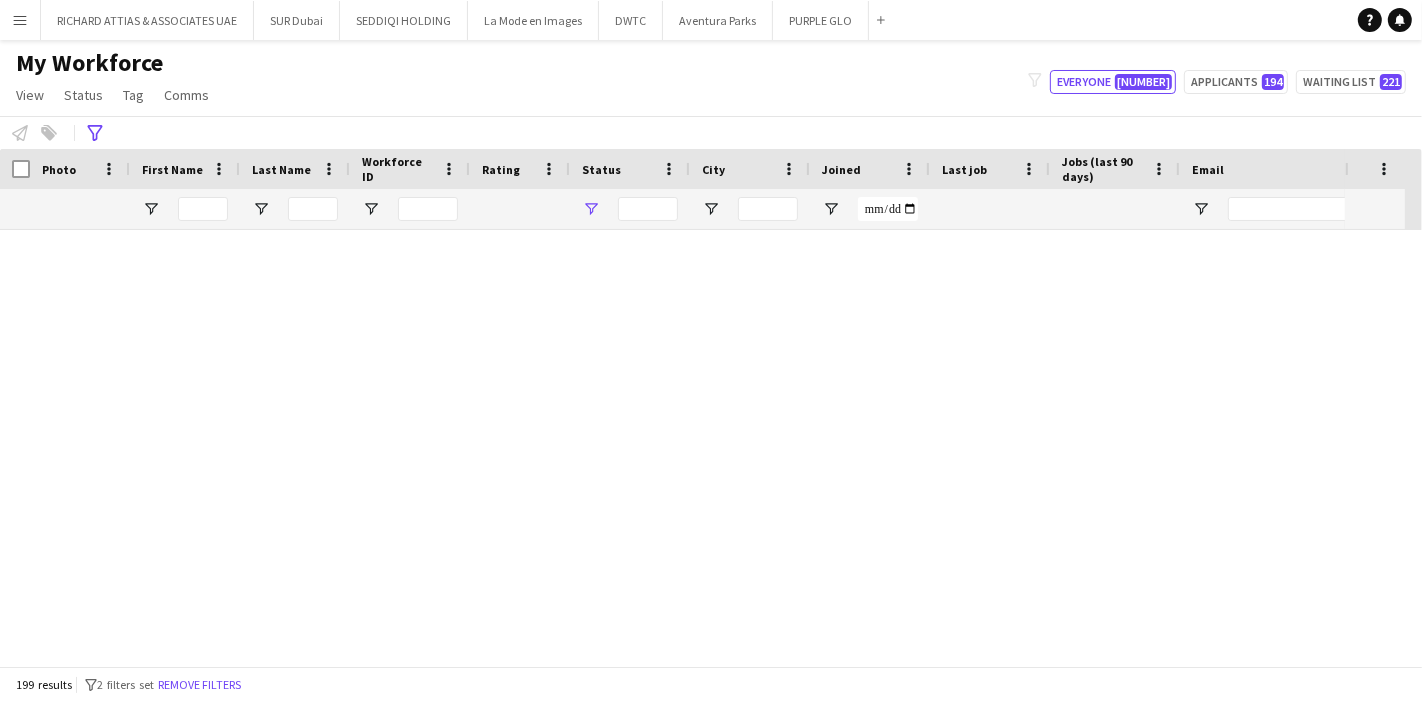 type on "**********" 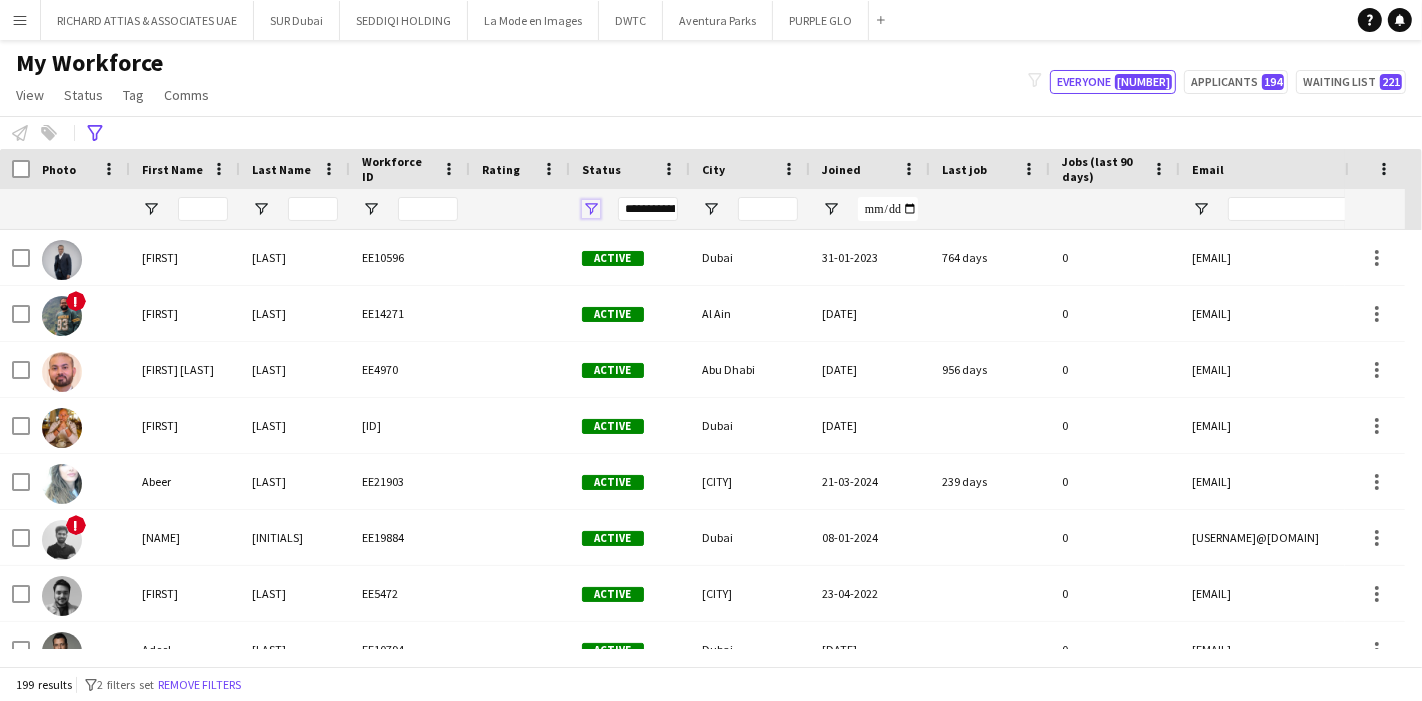 click at bounding box center (591, 209) 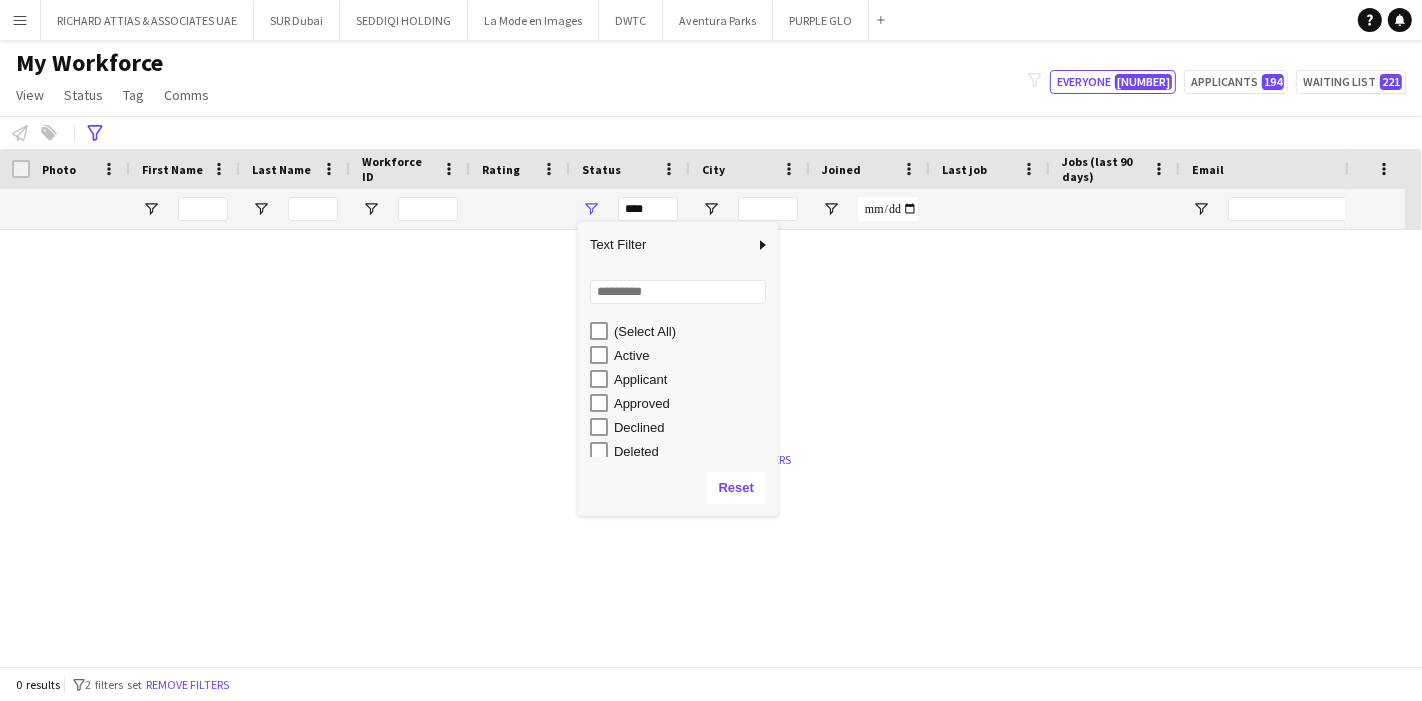 type on "**********" 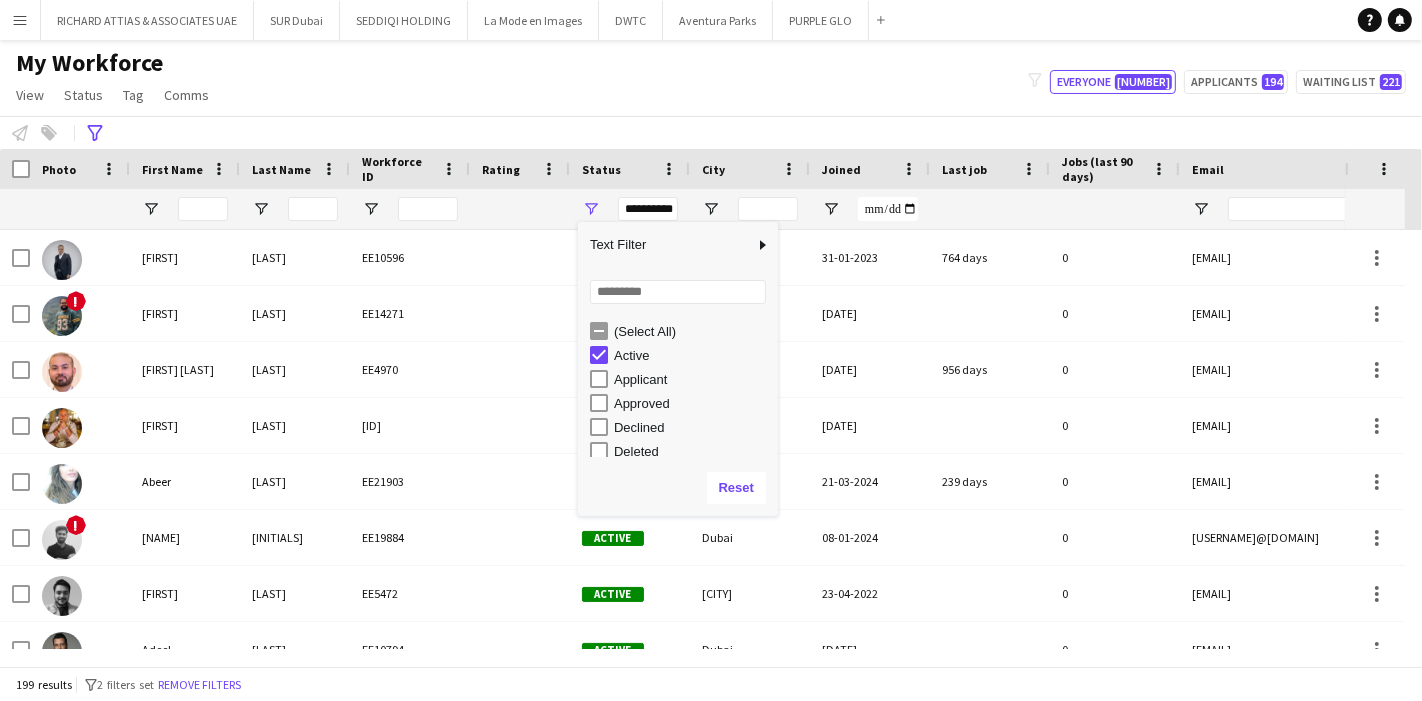 click on "My Workforce   View   Views  Default view [NAME] New view Update view Delete view Edit name Customise view Customise filters Reset Filters Reset View Reset All  Status  Edit  Tag  New tag  Edit tag  ADMIN, Financial & HR (277) Arabic Speaker (1243) AV & Technical (297) Conferences, Ceremonies & Exhibitions (2159) Consultants (30) Coordinator (751) Creative Design & Content (435) Director (164) Done By [LAST] (707) Done By Eagal (0) Done by [LAST] (17) Done by [LAST] (7) Done by [LAST] (11) Done by [LAST] (708) Done by [LAST] (819) Done by [LAST] (872) Done by [LAST] (3) Done By [LAST] (1) Done by [LAST] (76) Figma (1) Film Production (101) Health & Safety (231) Hospitality & Guest Relations (454) Live Shows & Festivals (1574) Manager (1286) Marketing (295) Mega Project (1553) Operations (2003) Payroll Only (53) Production (557) Project Planning & Management (606) Protocol (204) Sales & Business Development (148) Showcaller (133) Site Infrastructure (156) Sports (1321) Stage Manager (263) Theme Parks (39) Figma (1)" 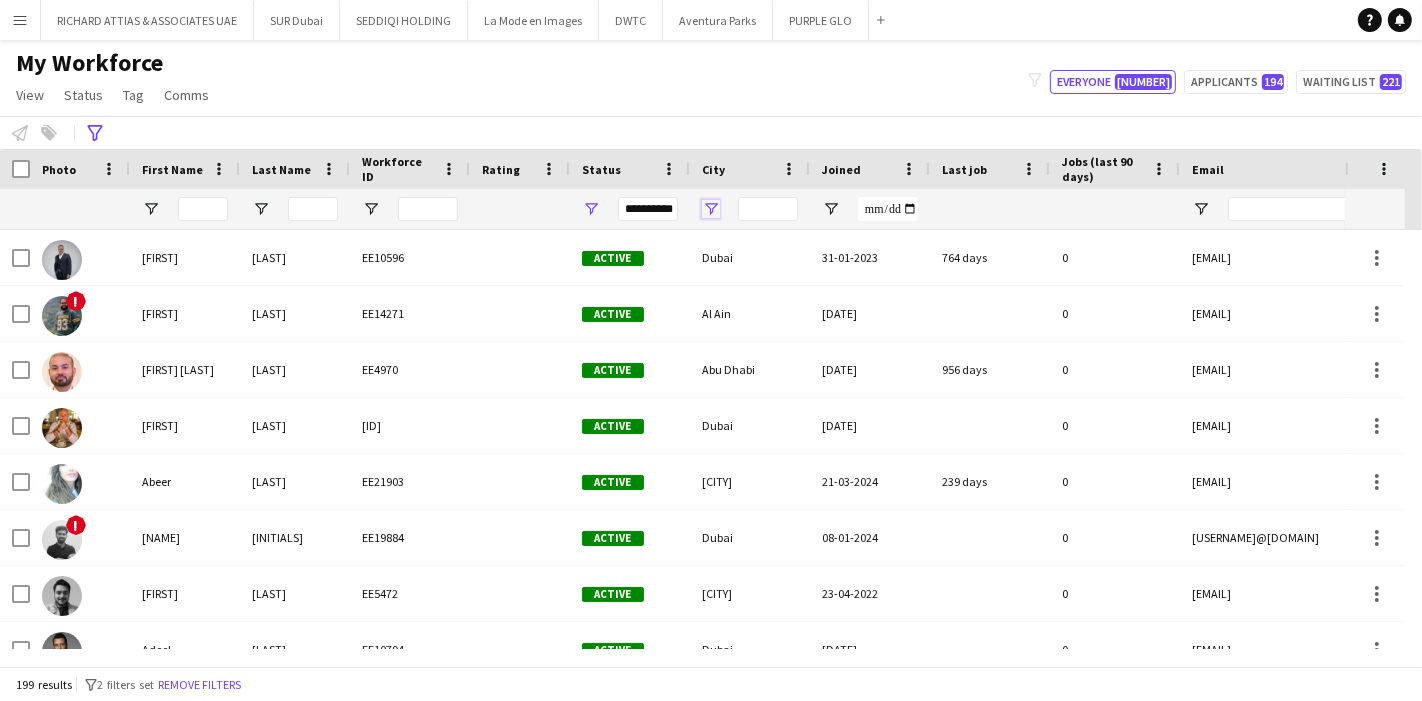 click at bounding box center [711, 209] 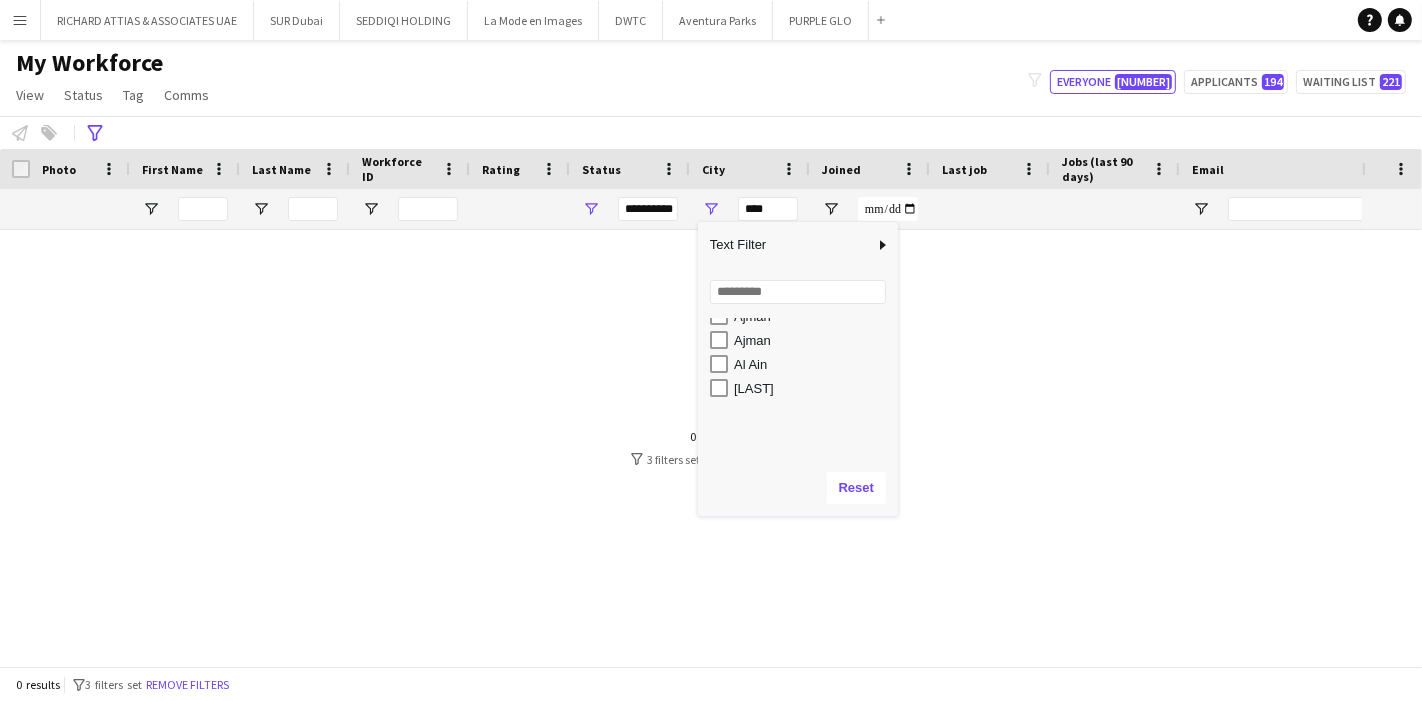scroll, scrollTop: 0, scrollLeft: 0, axis: both 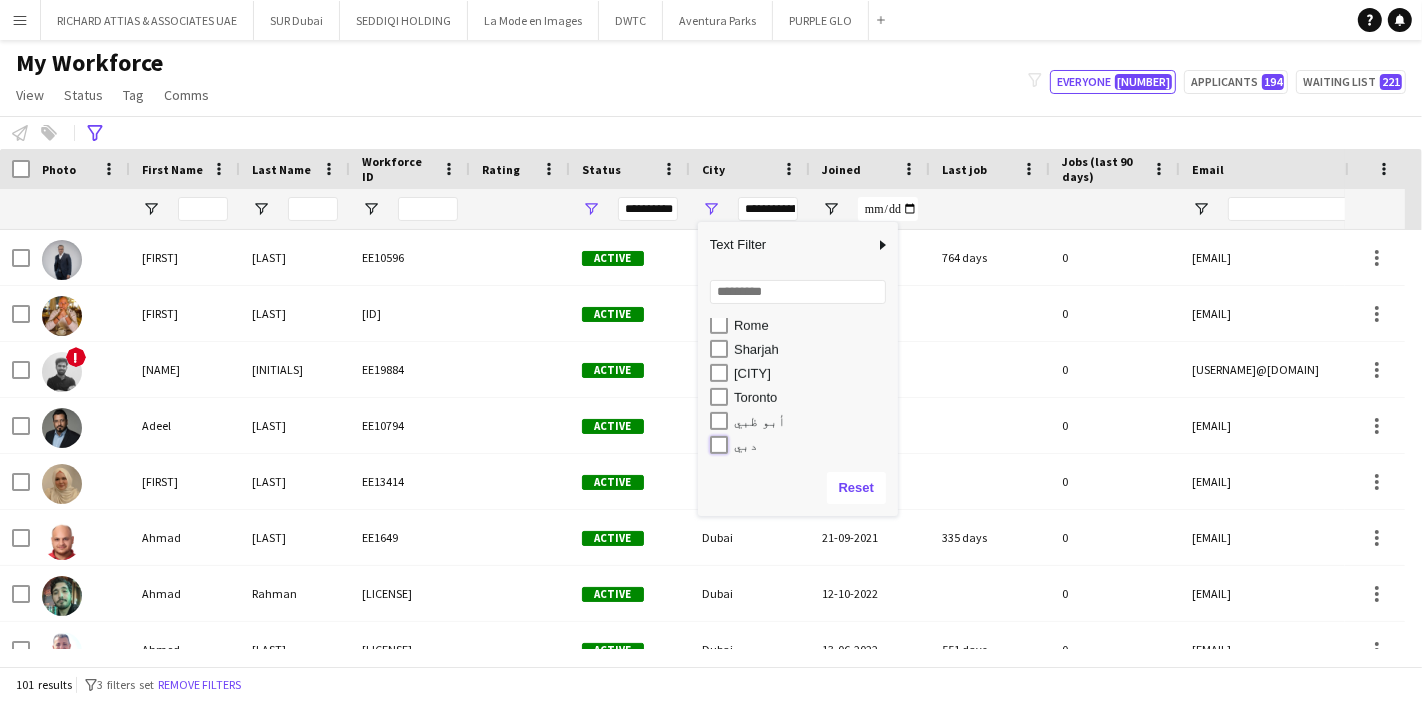type on "**********" 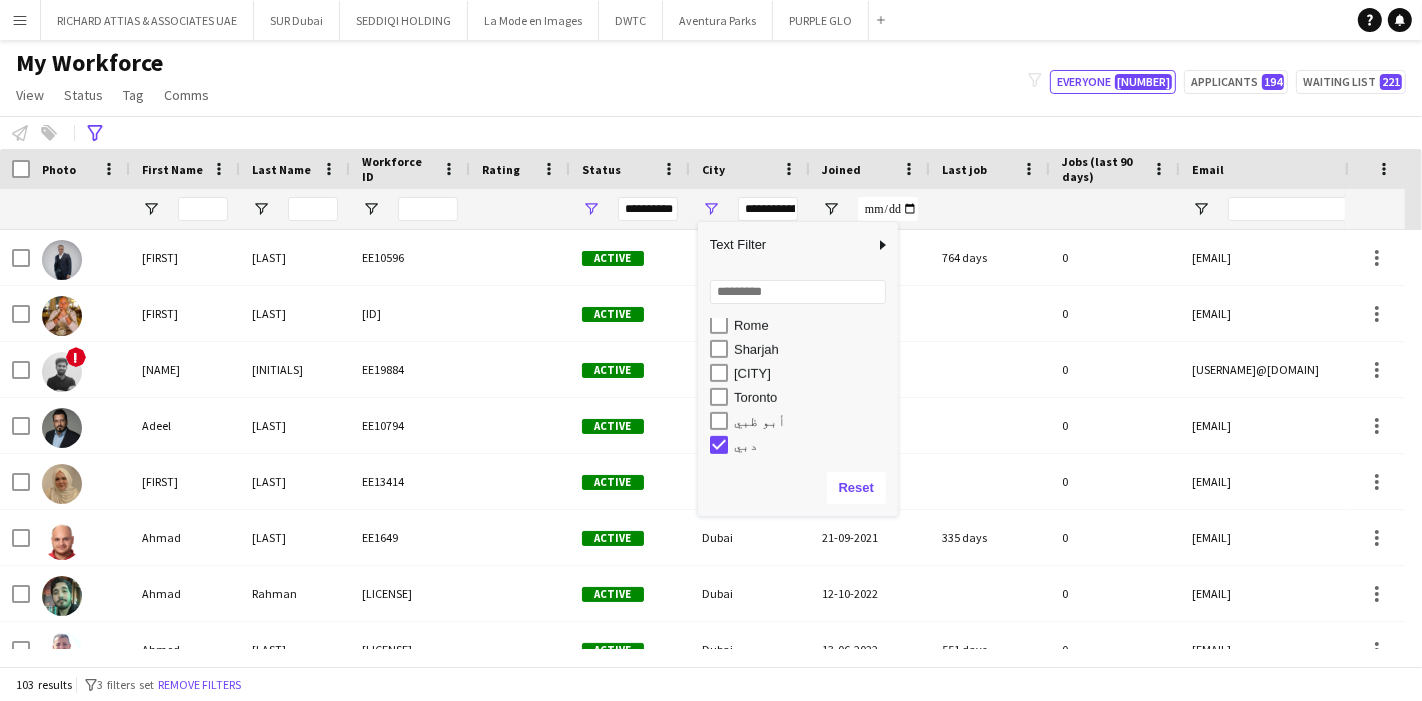click on "My Workforce   View   Views  Default view [NAME] New view Update view Delete view Edit name Customise view Customise filters Reset Filters Reset View Reset All  Status  Edit  Tag  New tag  Edit tag  ADMIN, Financial & HR (277) Arabic Speaker (1243) AV & Technical (297) Conferences, Ceremonies & Exhibitions (2159) Consultants (30) Coordinator (751) Creative Design & Content (435) Director (164) Done By [LAST] (707) Done By Eagal (0) Done by [LAST] (17) Done by [LAST] (7) Done by [LAST] (11) Done by [LAST] (708) Done by [LAST] (819) Done by [LAST] (872) Done by [LAST] (3) Done By [LAST] (1) Done by [LAST] (76) Figma (1) Film Production (101) Health & Safety (231) Hospitality & Guest Relations (454) Live Shows & Festivals (1574) Manager (1286) Marketing (295) Mega Project (1553) Operations (2003) Payroll Only (53) Production (557) Project Planning & Management (606) Protocol (204) Sales & Business Development (148) Showcaller (133) Site Infrastructure (156) Sports (1321) Stage Manager (263) Theme Parks (39) Figma (1)" 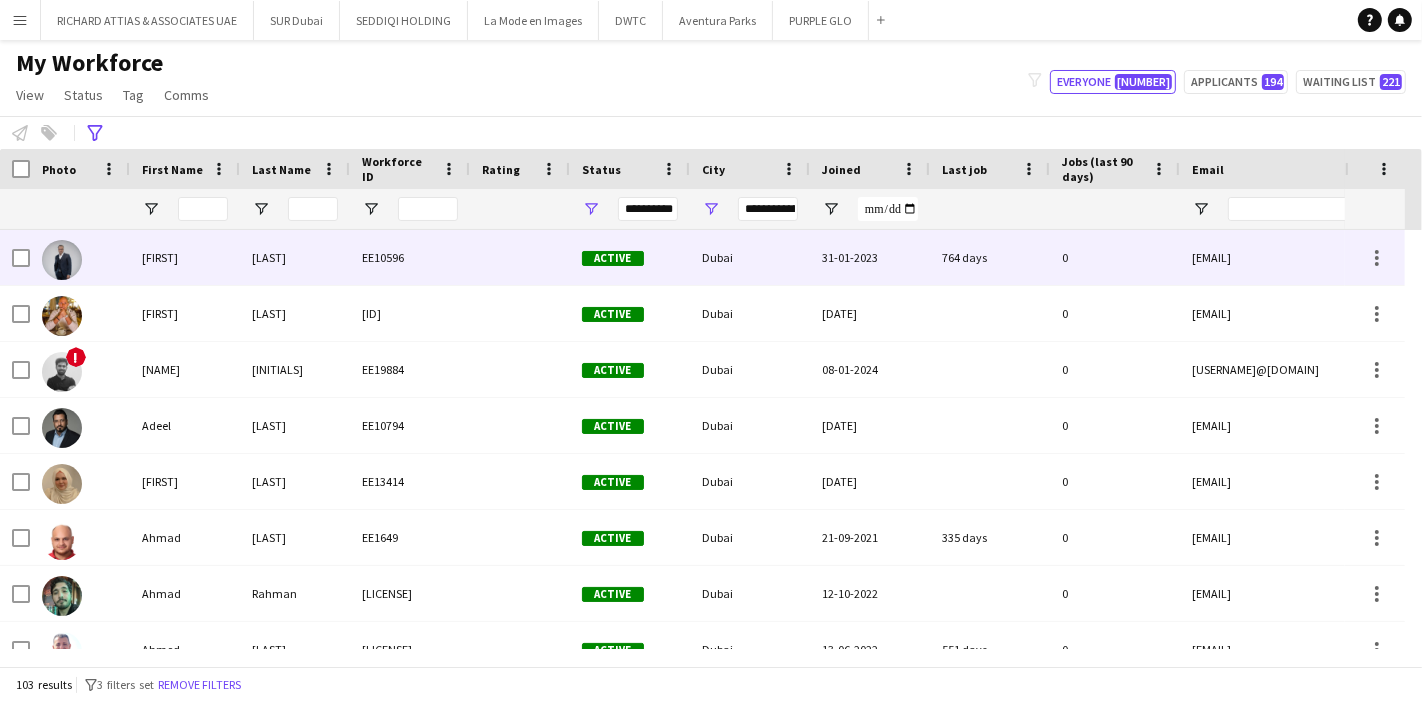 click on "[FIRST]" at bounding box center (185, 257) 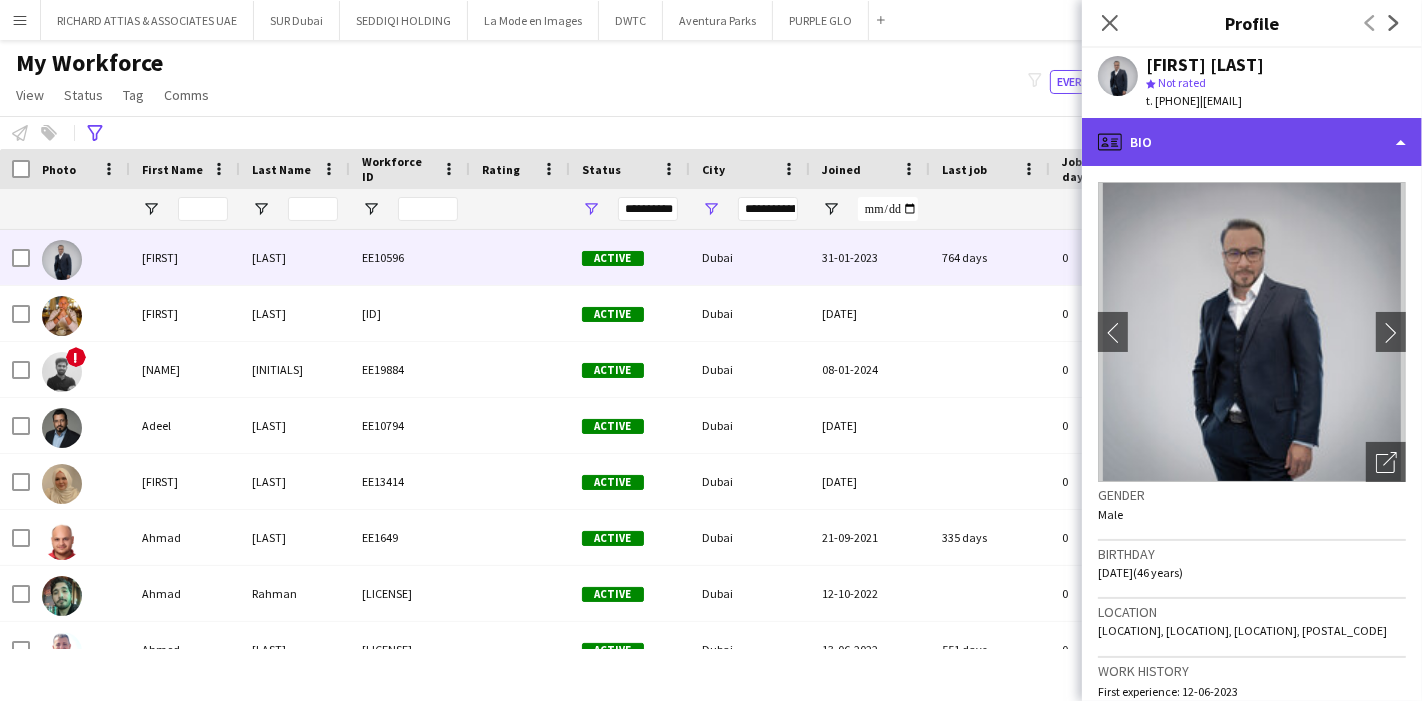 click on "profile
Bio" 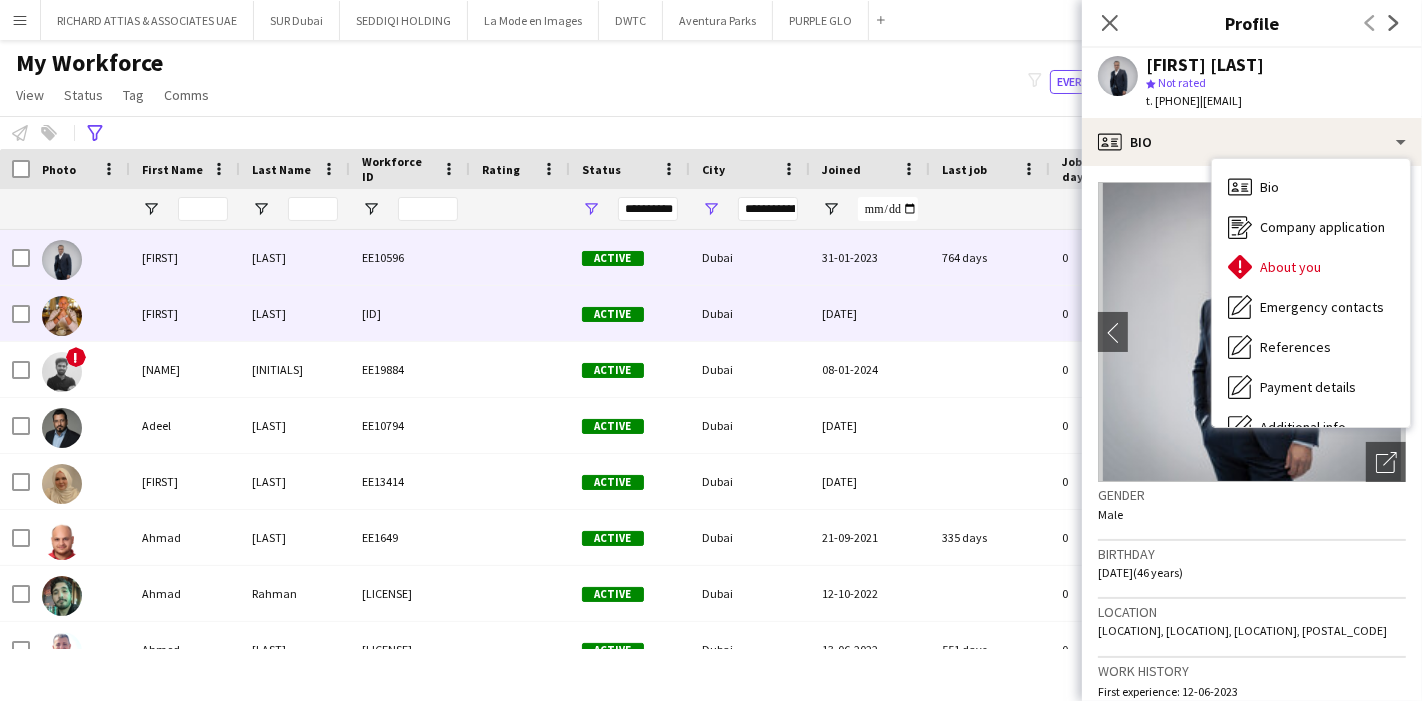 click on "[FIRST]" at bounding box center (185, 313) 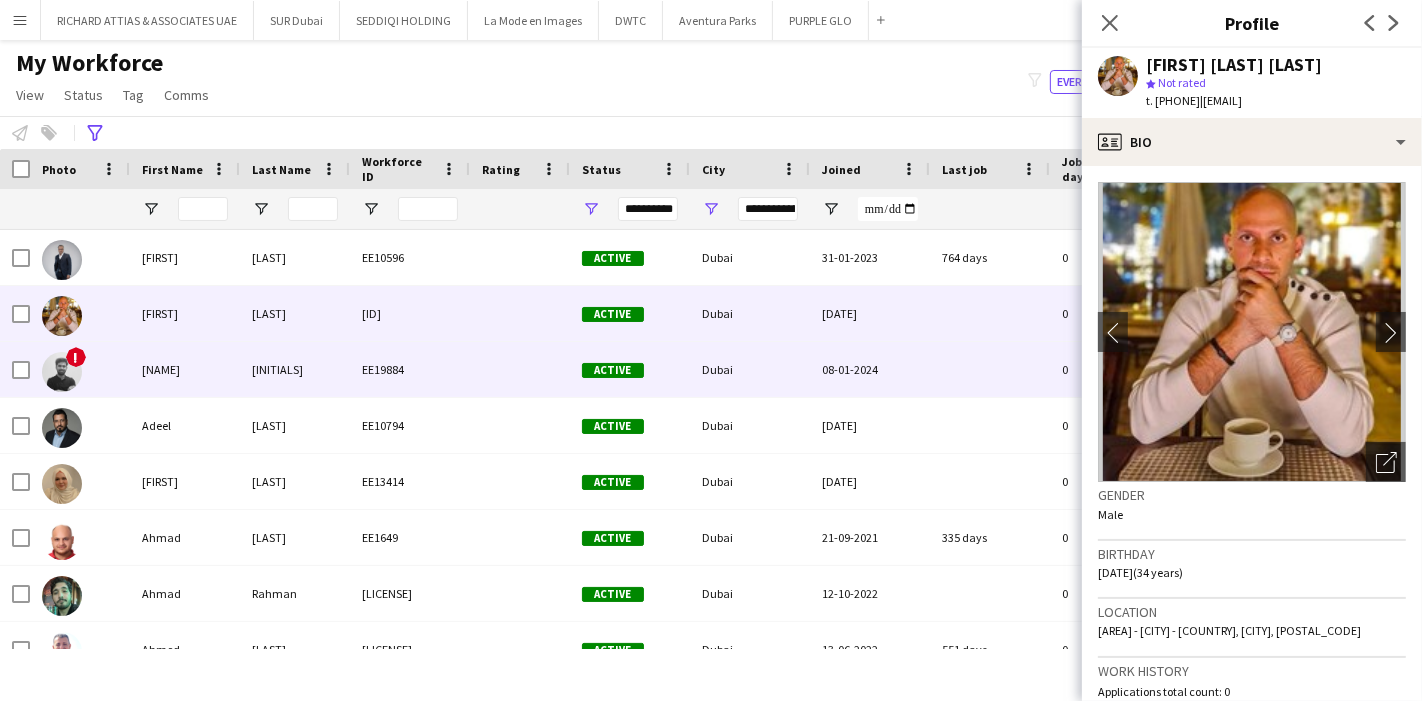click on "[NAME]" at bounding box center [185, 369] 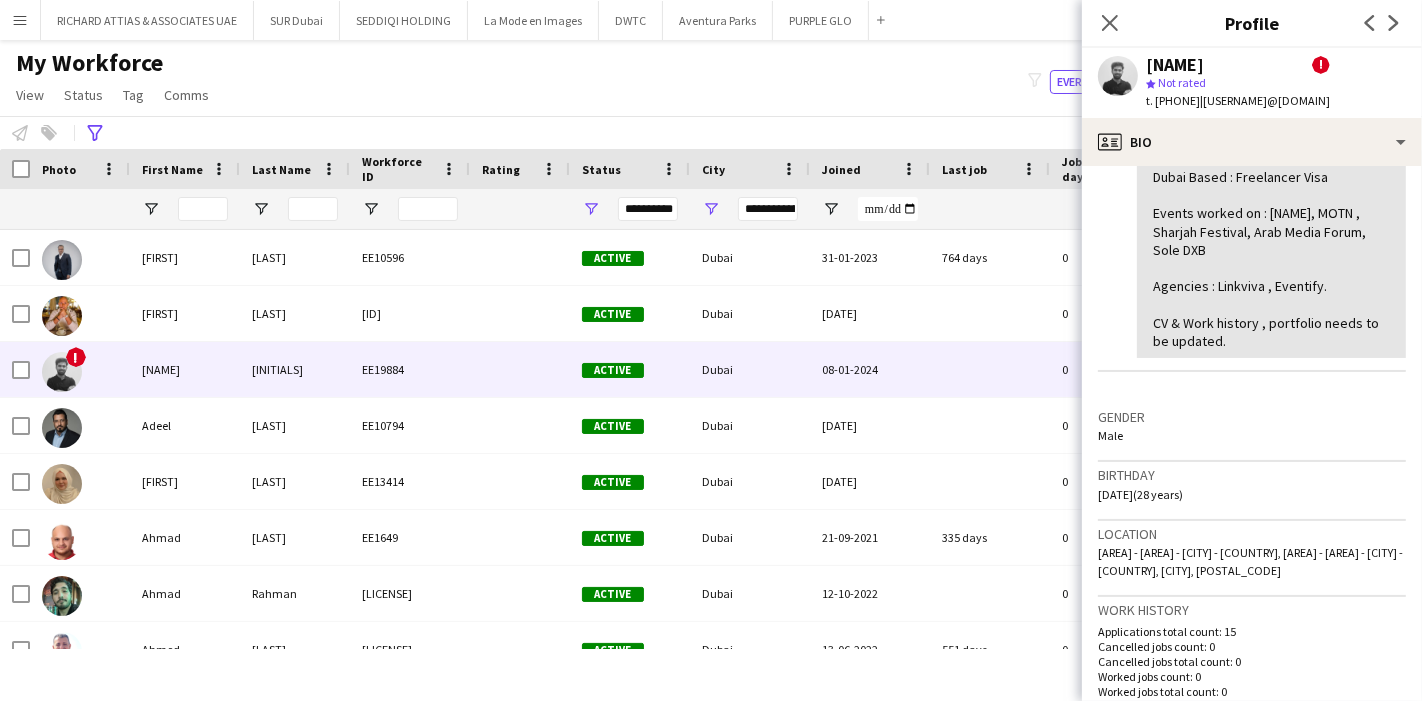 scroll, scrollTop: 555, scrollLeft: 0, axis: vertical 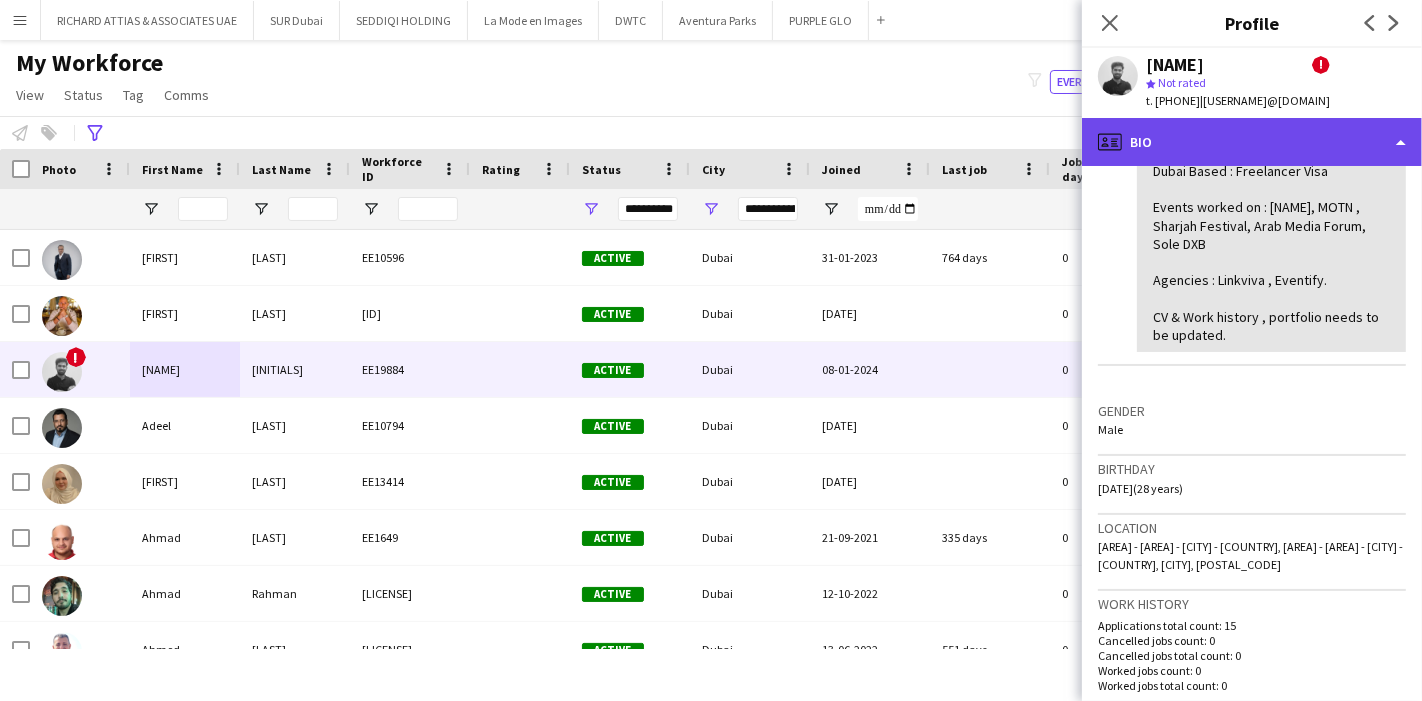 click on "profile
Bio" 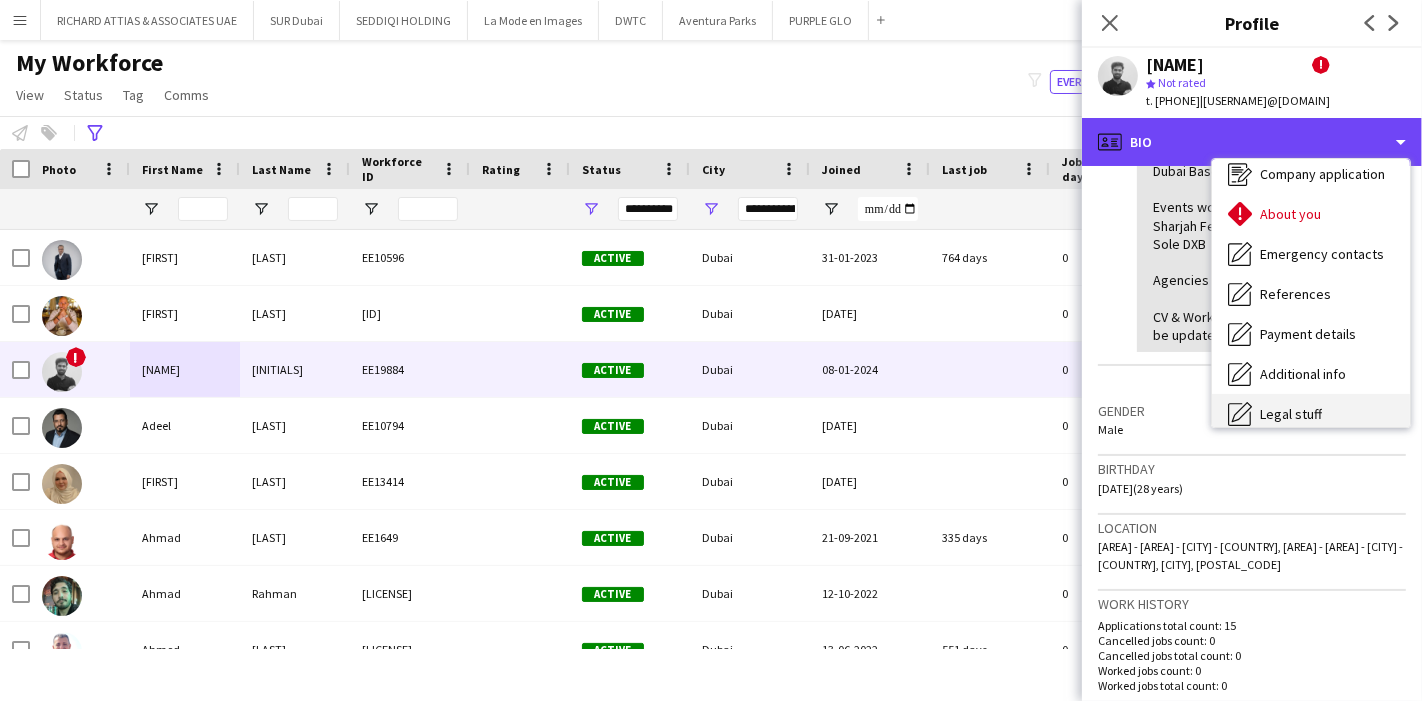 scroll, scrollTop: 147, scrollLeft: 0, axis: vertical 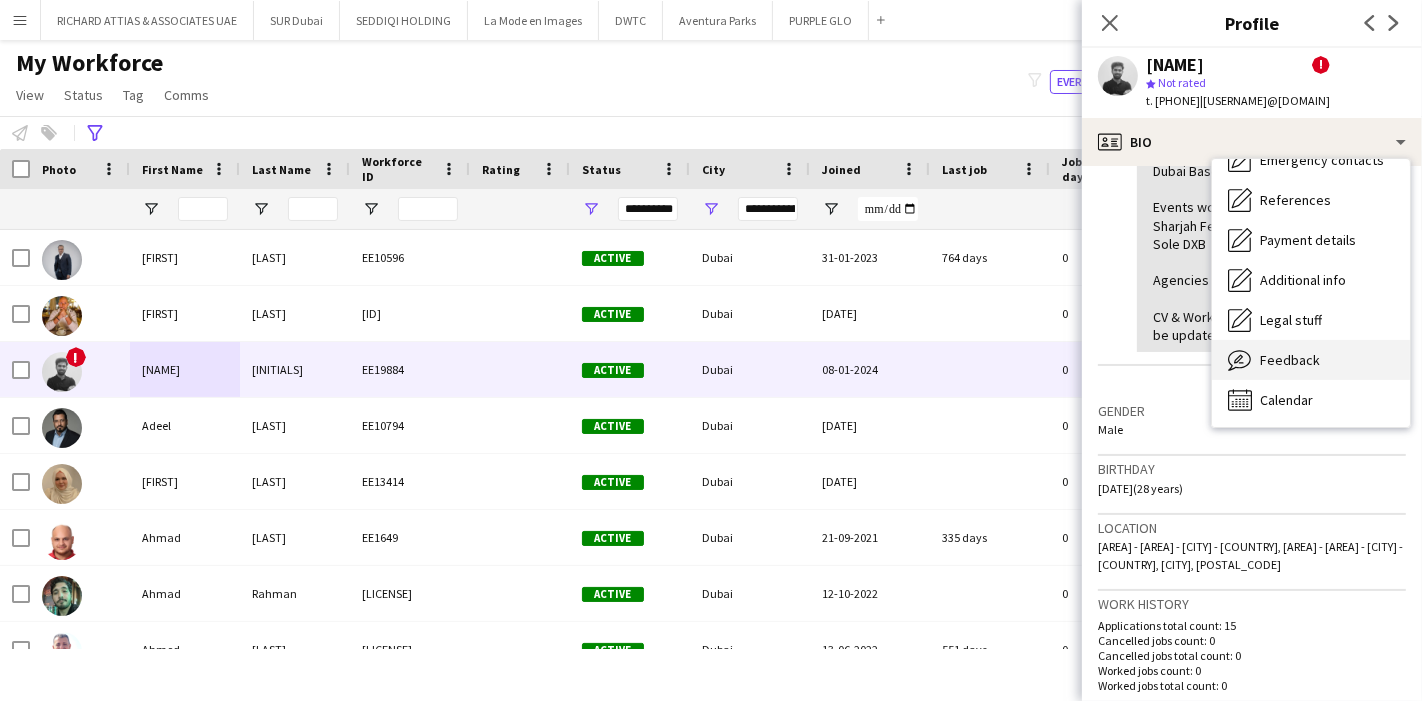 click on "Feedback
Feedback" at bounding box center (1311, 360) 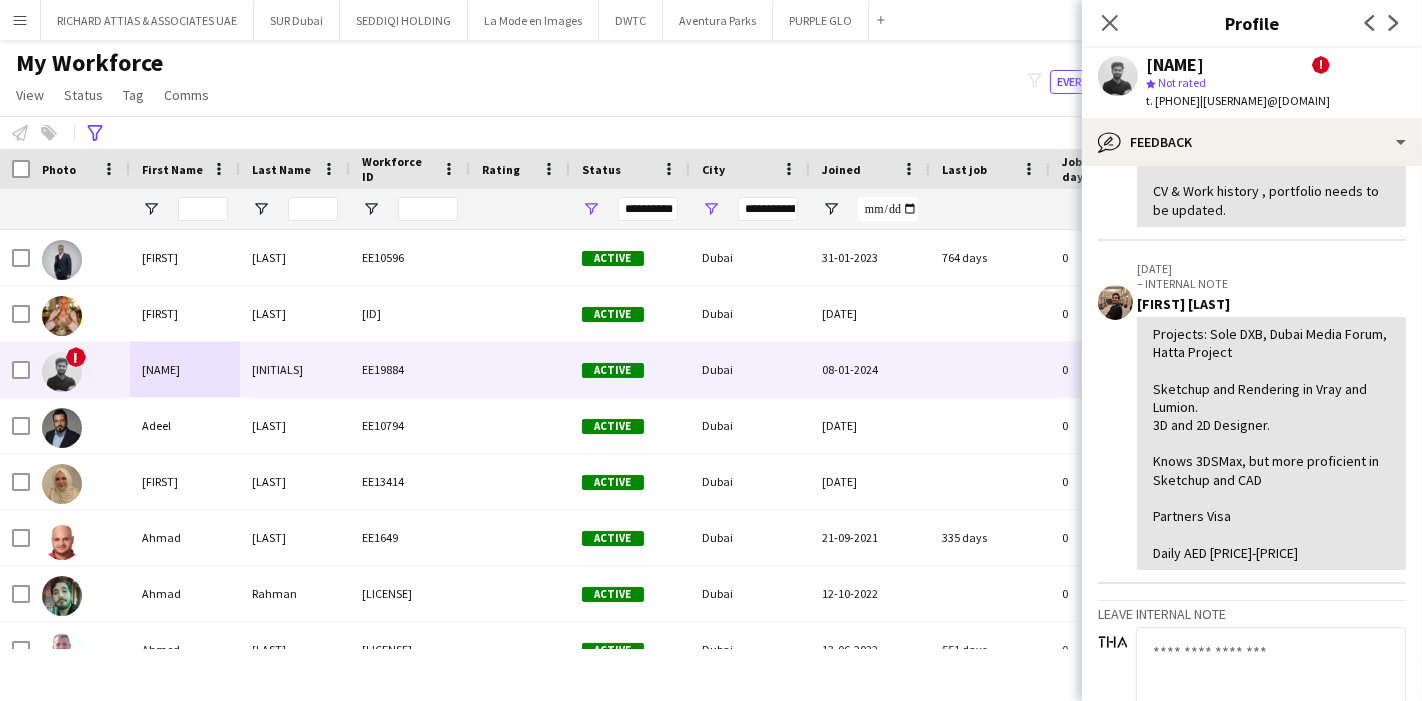 scroll, scrollTop: 555, scrollLeft: 0, axis: vertical 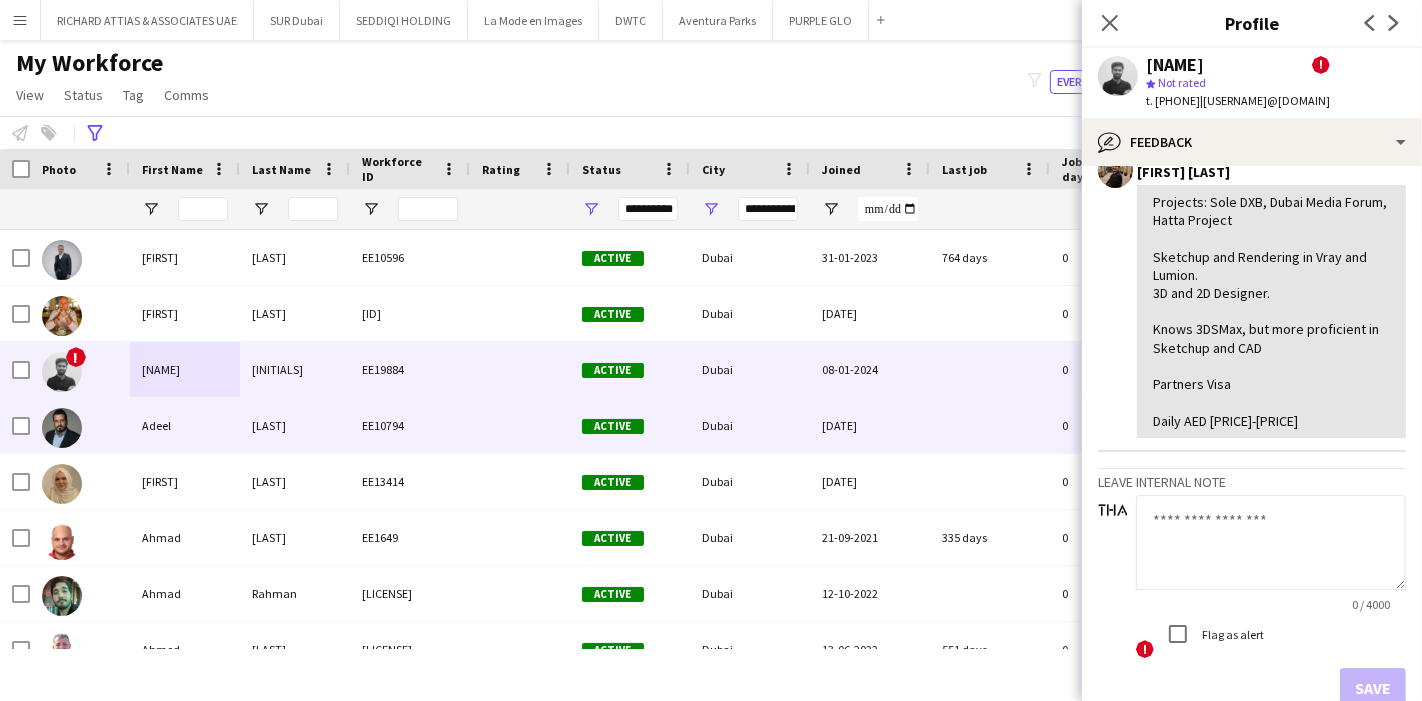 click on "Adeel" at bounding box center (185, 425) 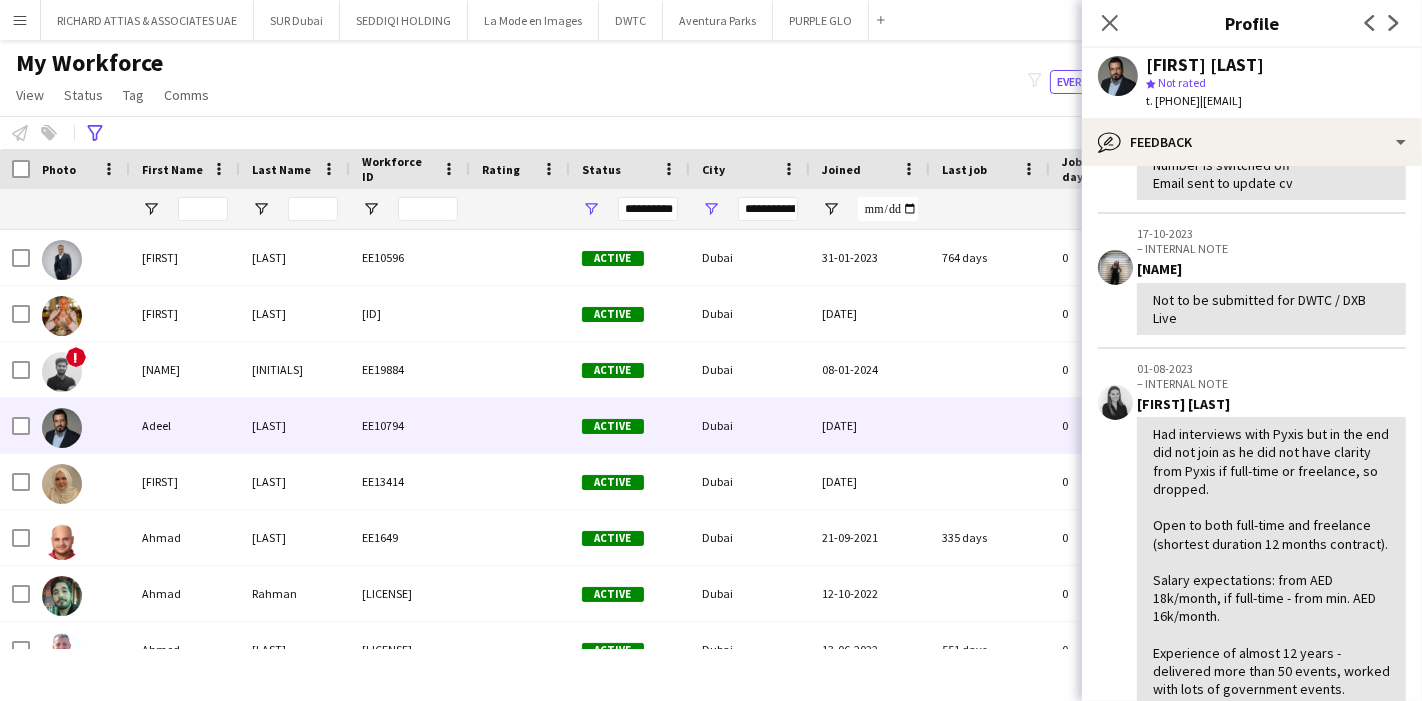 scroll, scrollTop: 666, scrollLeft: 0, axis: vertical 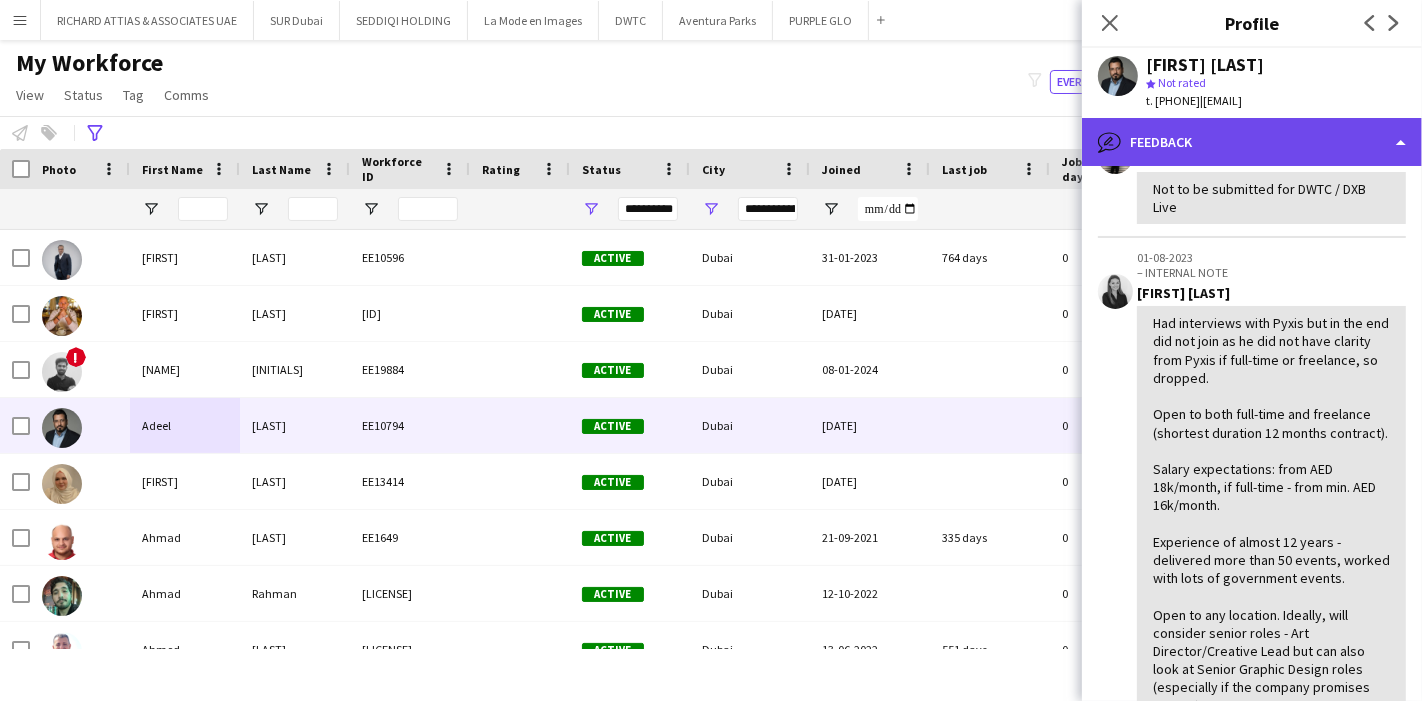 click on "bubble-pencil
Feedback" 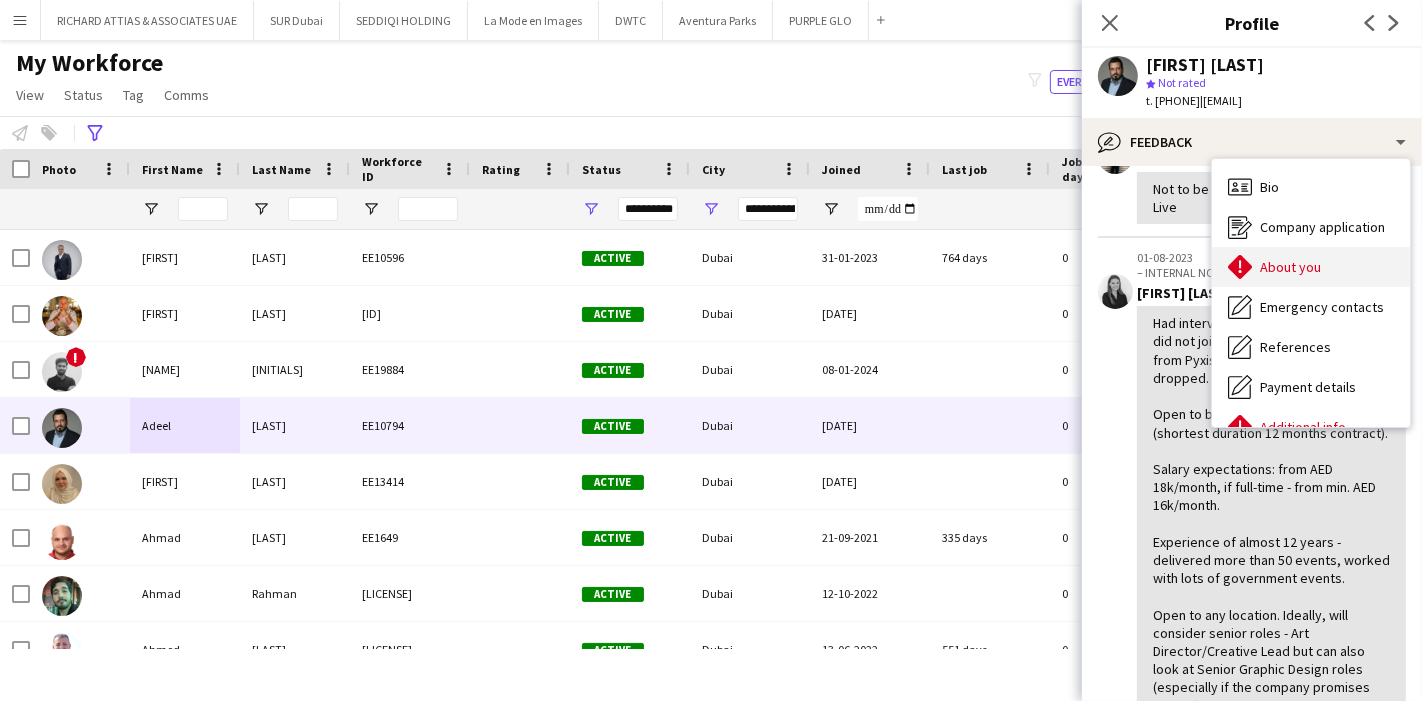 click on "About you" at bounding box center [1290, 267] 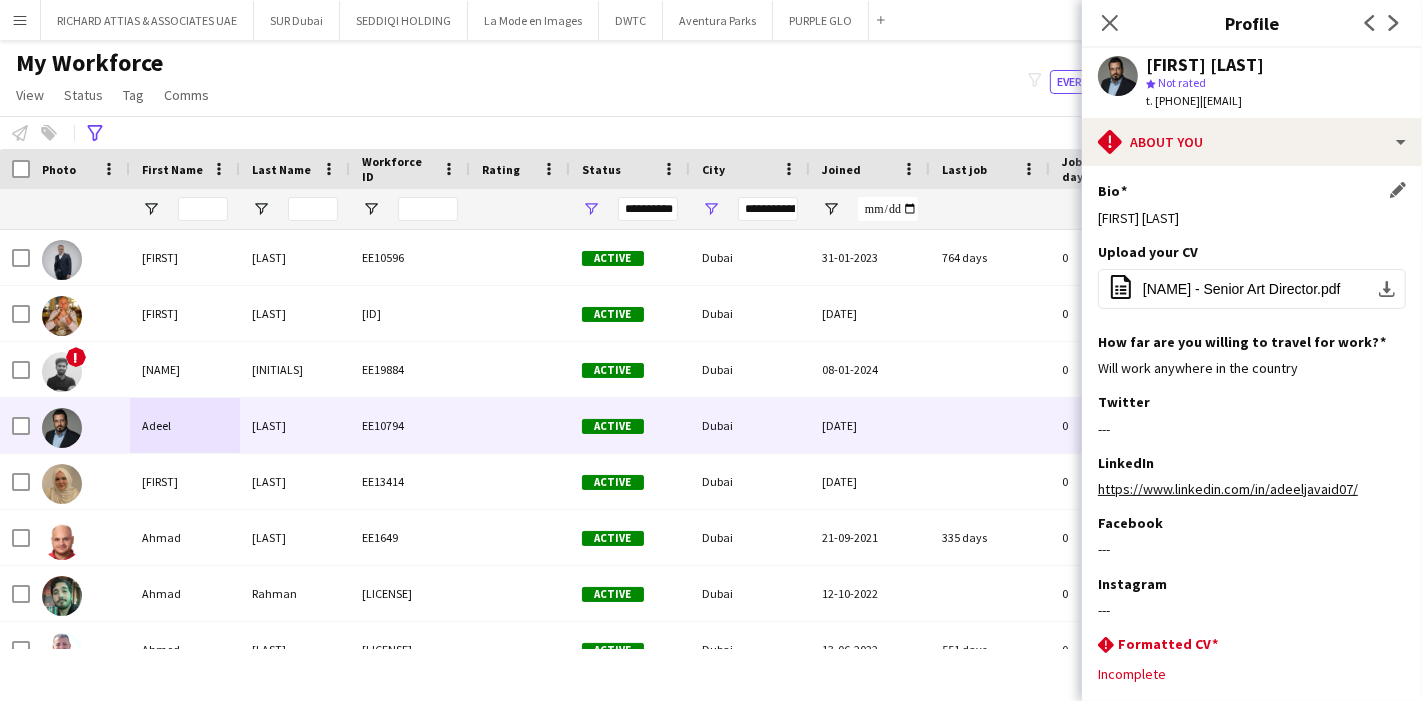 drag, startPoint x: 1171, startPoint y: 247, endPoint x: 1277, endPoint y: 288, distance: 113.65298 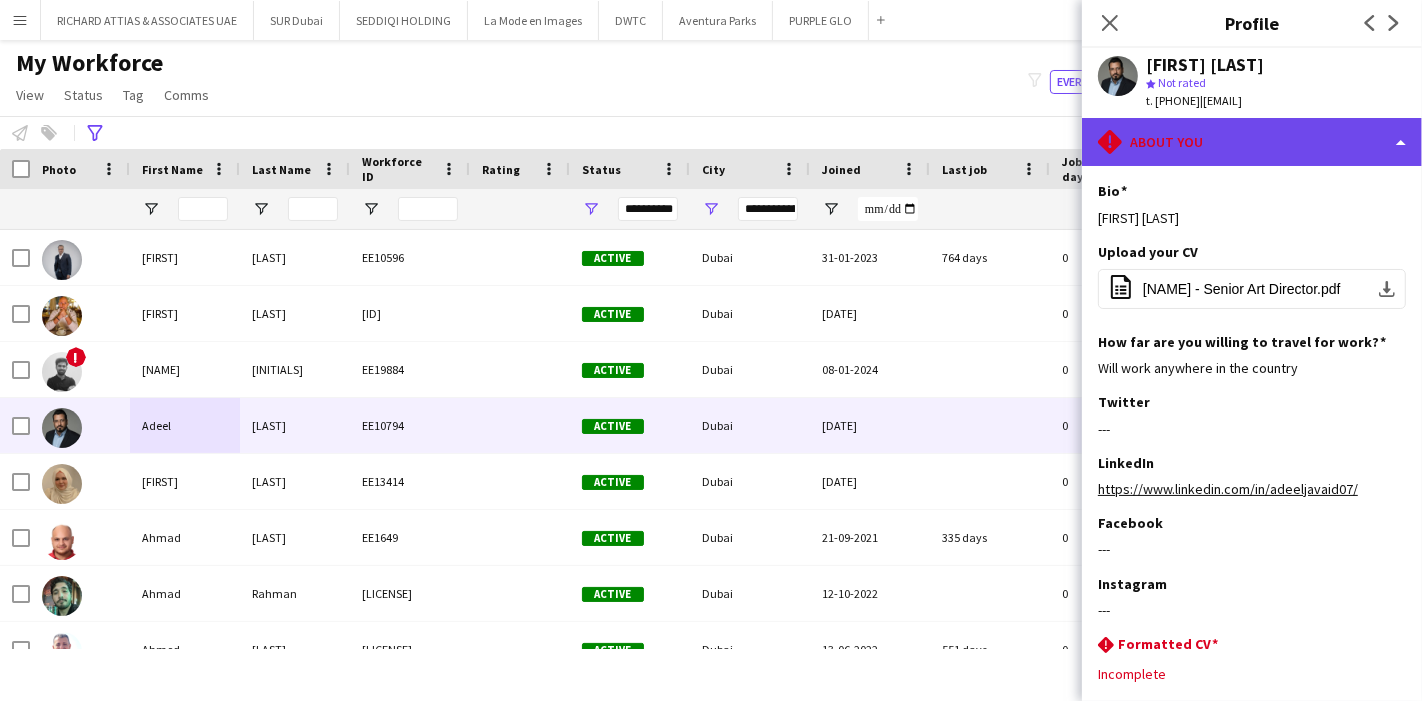click on "rhombus-alert
About you" 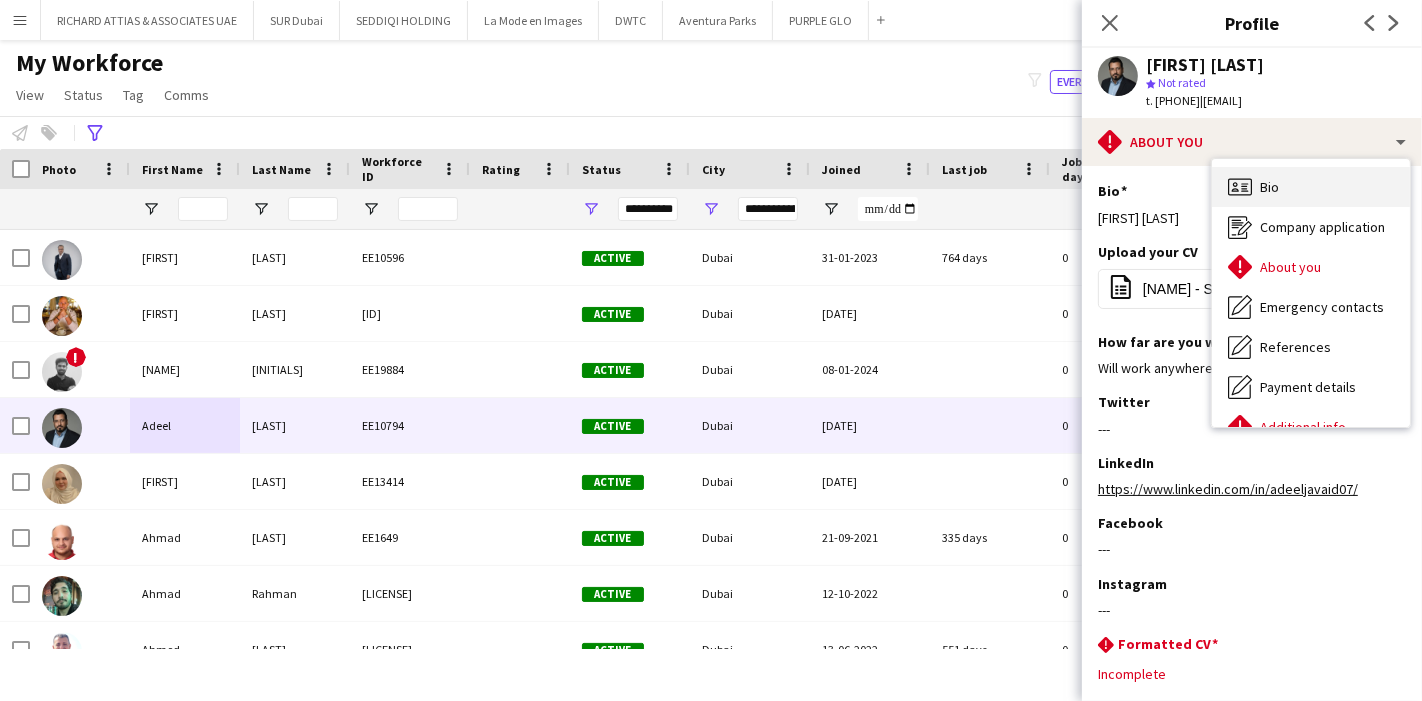 click on "Bio
Bio" at bounding box center (1311, 187) 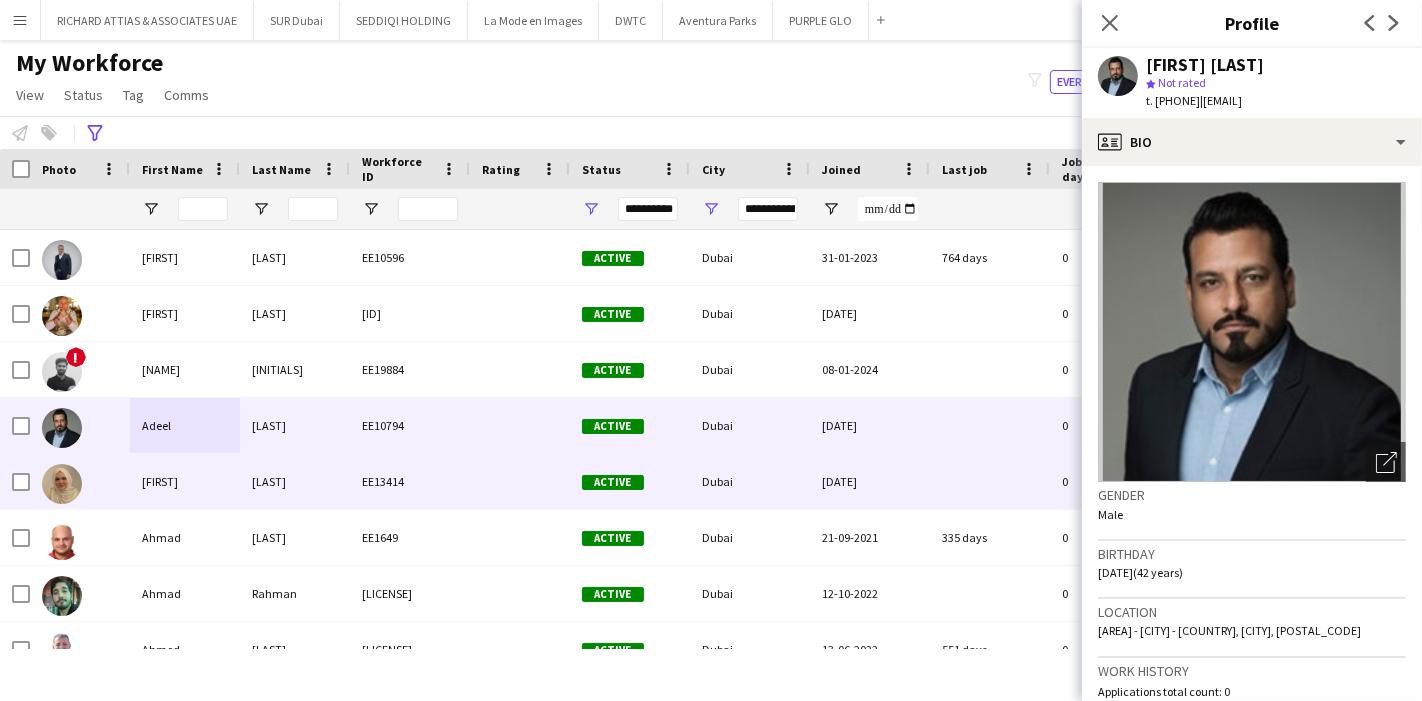 click at bounding box center (80, 481) 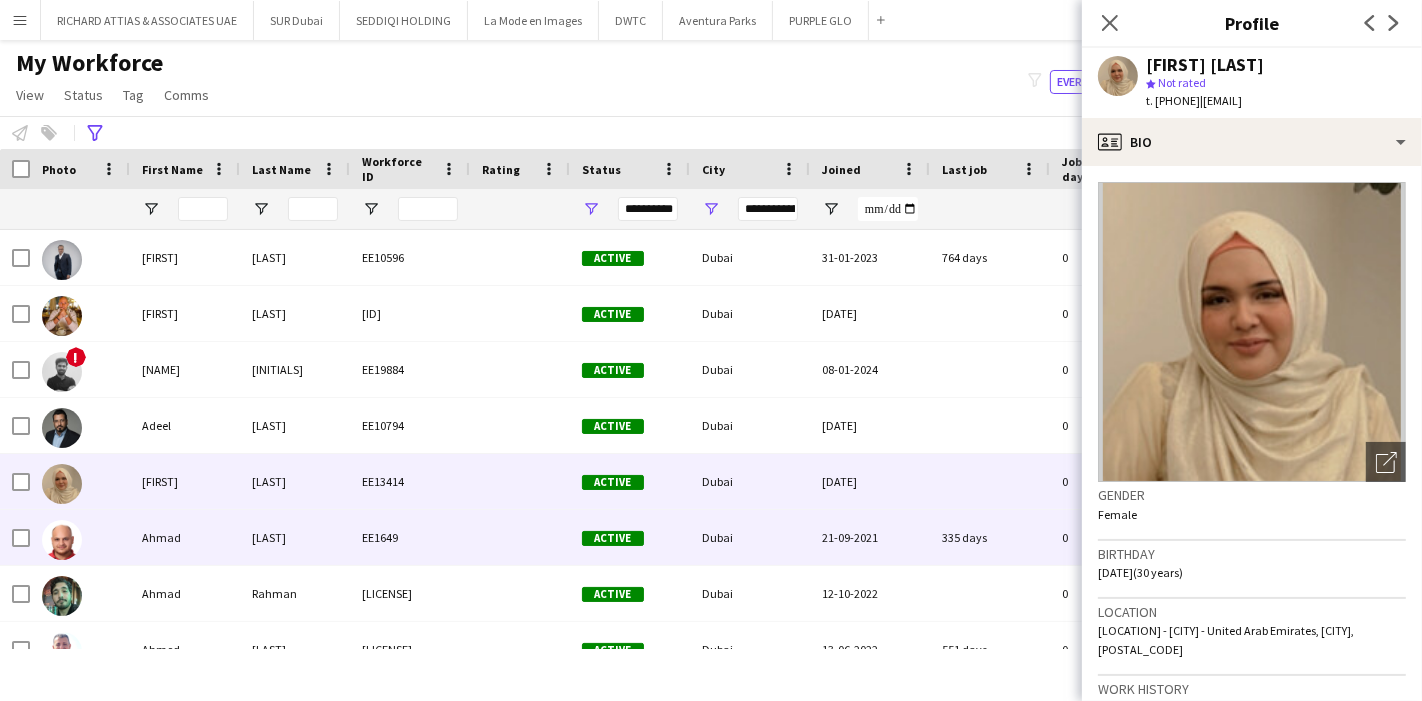 click on "Ahmad" at bounding box center (185, 537) 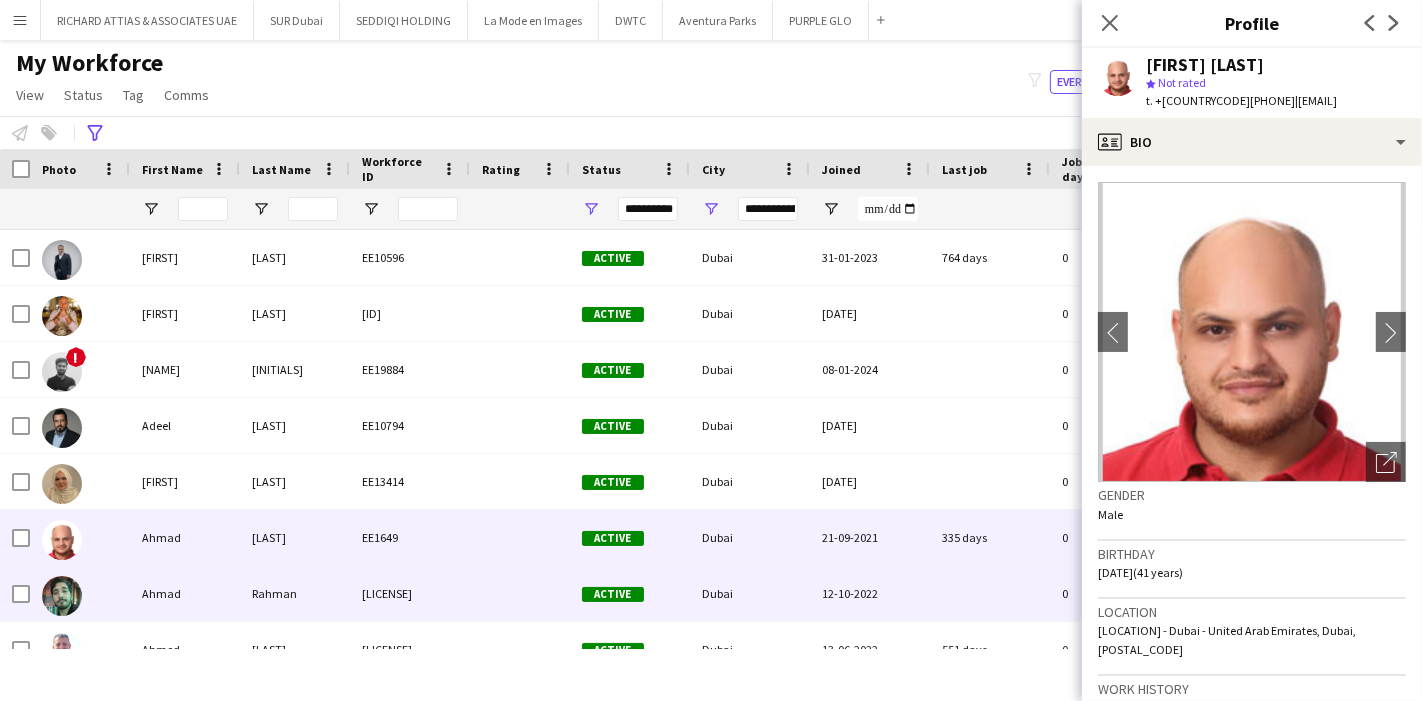 scroll, scrollTop: 82, scrollLeft: 0, axis: vertical 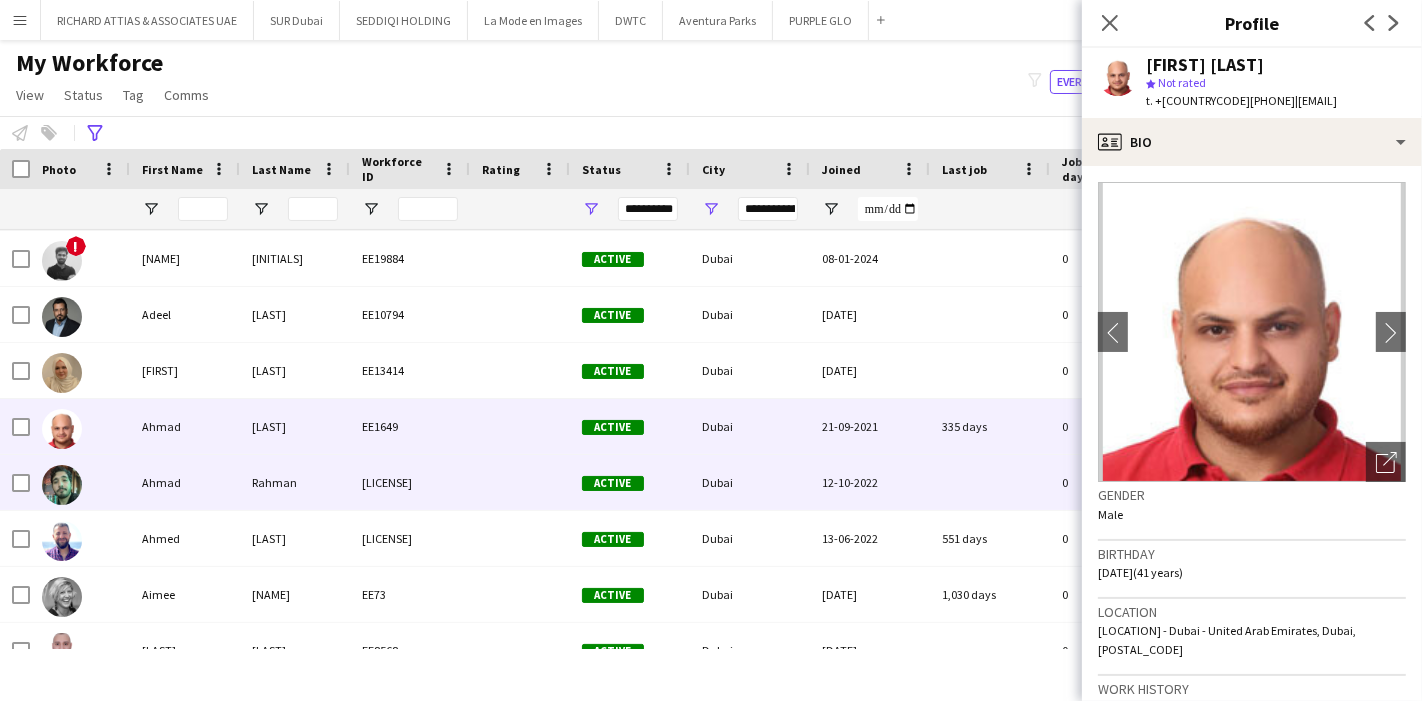 click on "Ahmad" at bounding box center [185, 482] 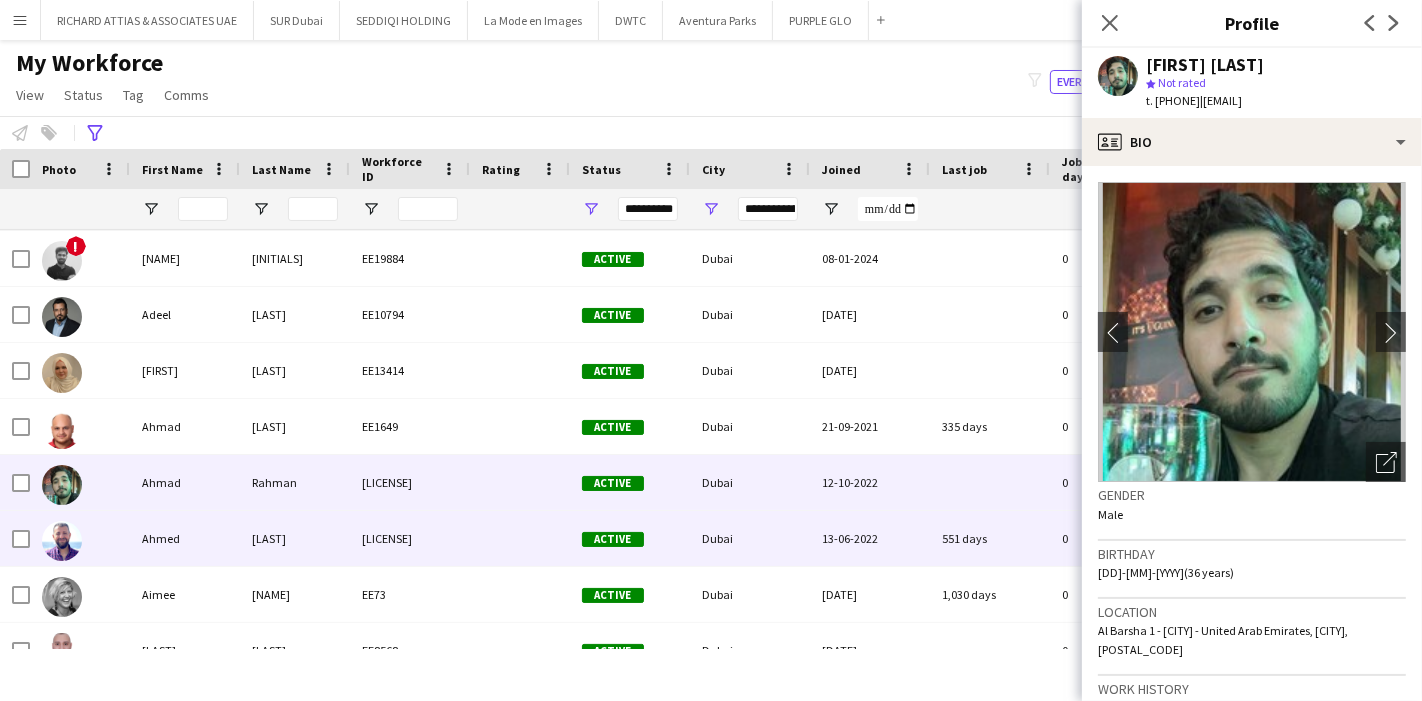 click on "[LAST]" at bounding box center [295, 538] 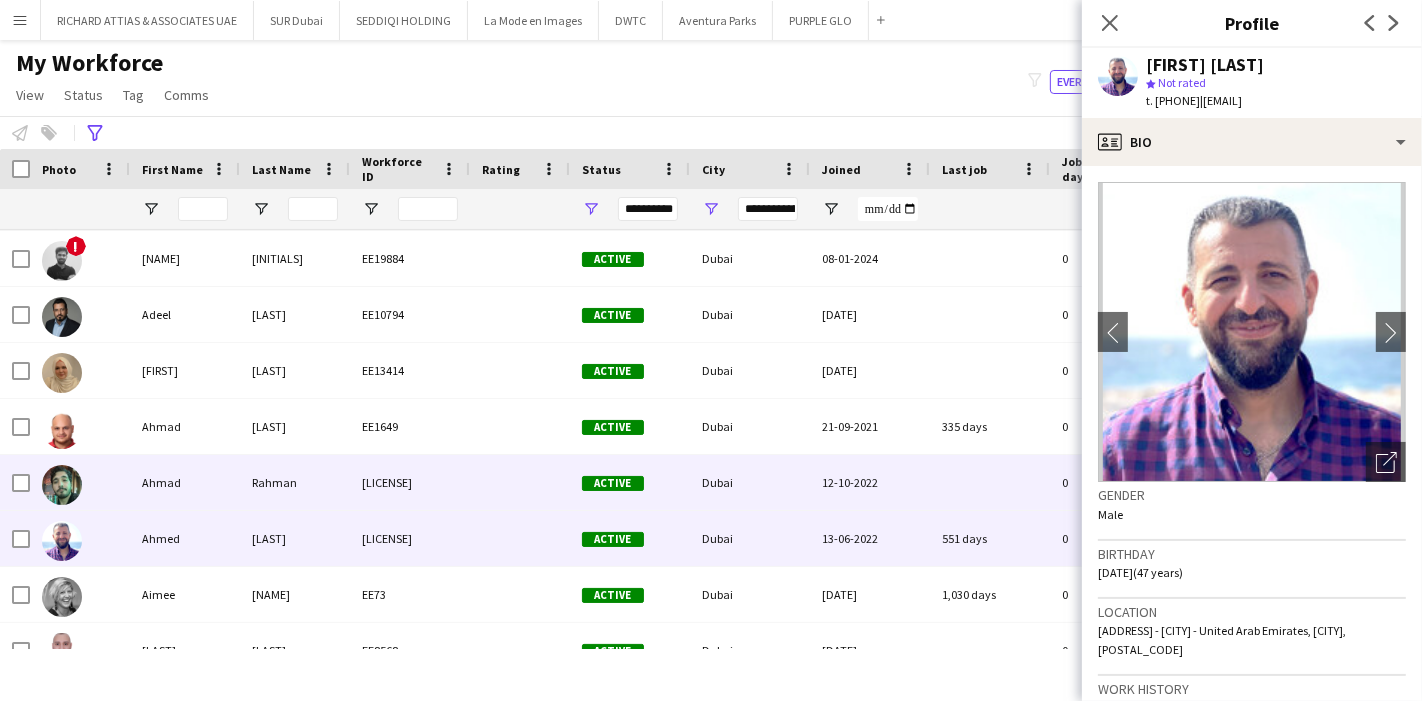 scroll, scrollTop: 197, scrollLeft: 0, axis: vertical 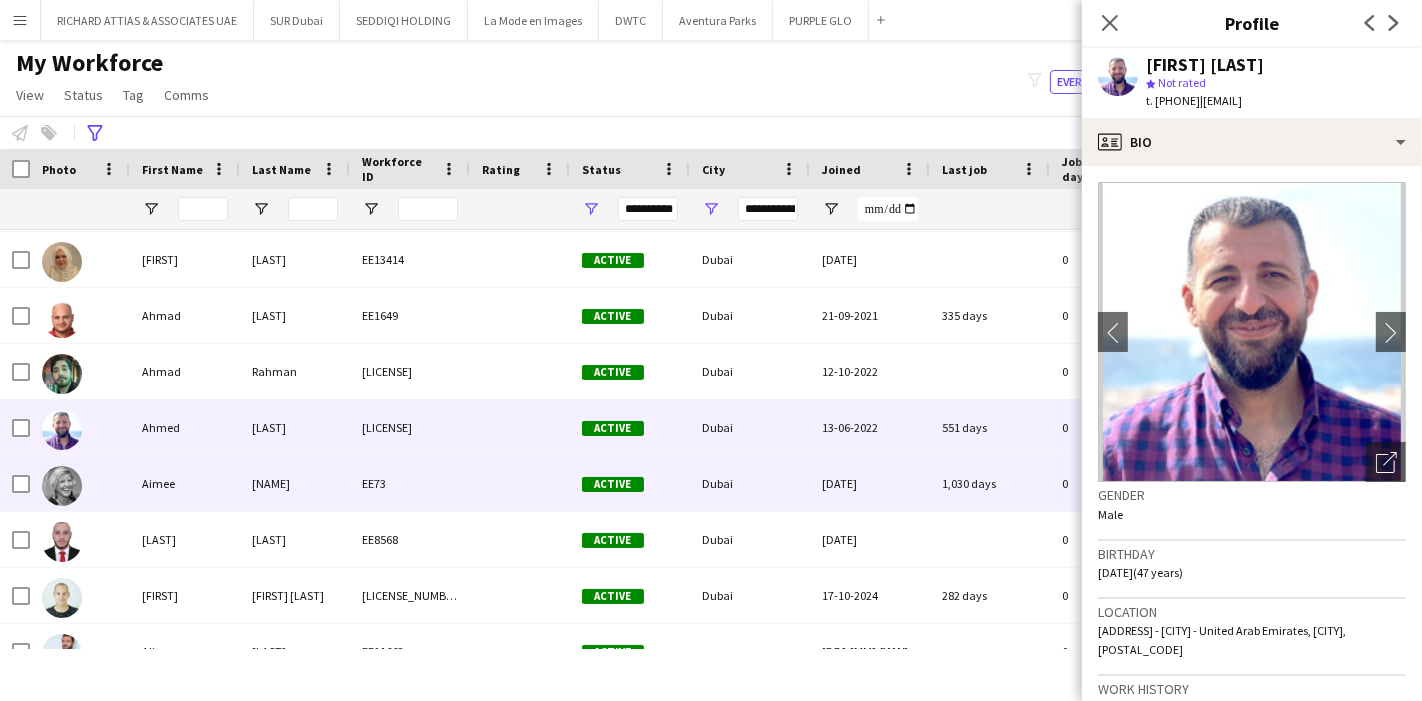 click on "Aimee" at bounding box center [185, 483] 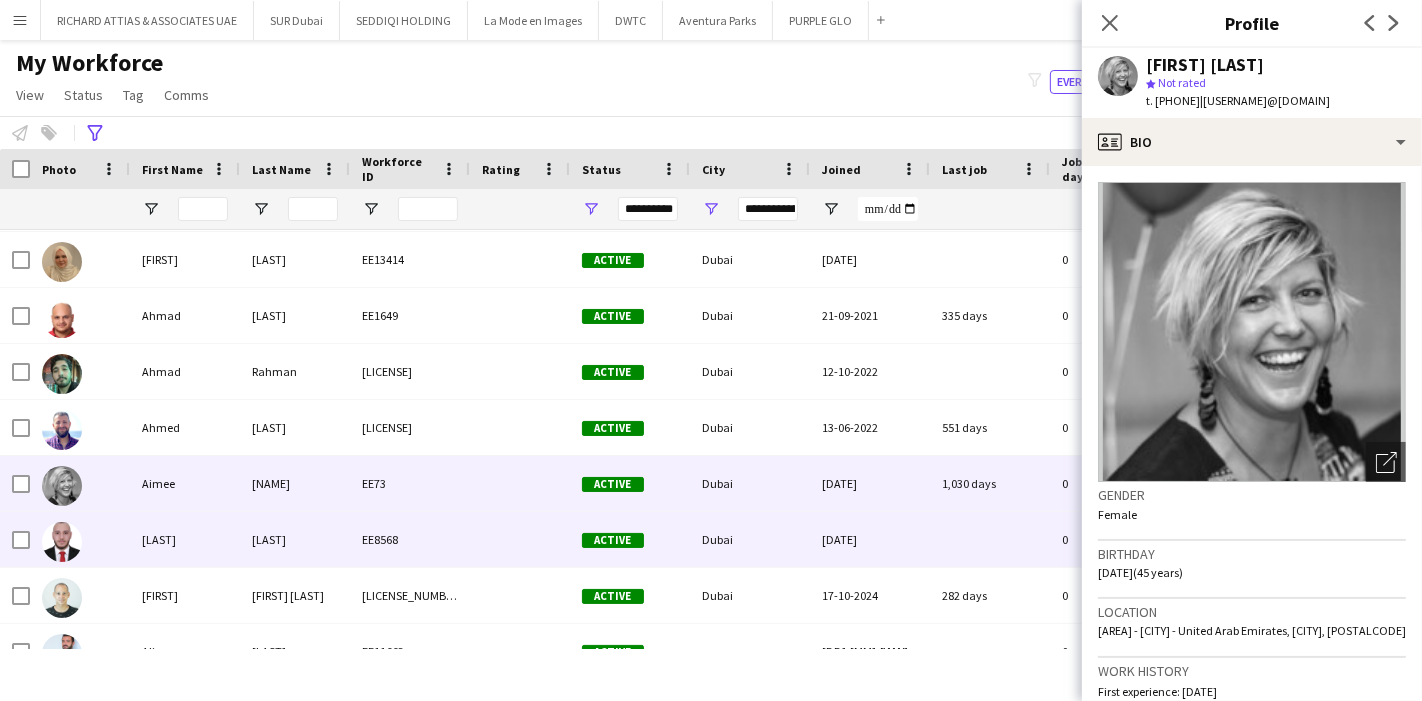 click on "[LAST]" at bounding box center [185, 539] 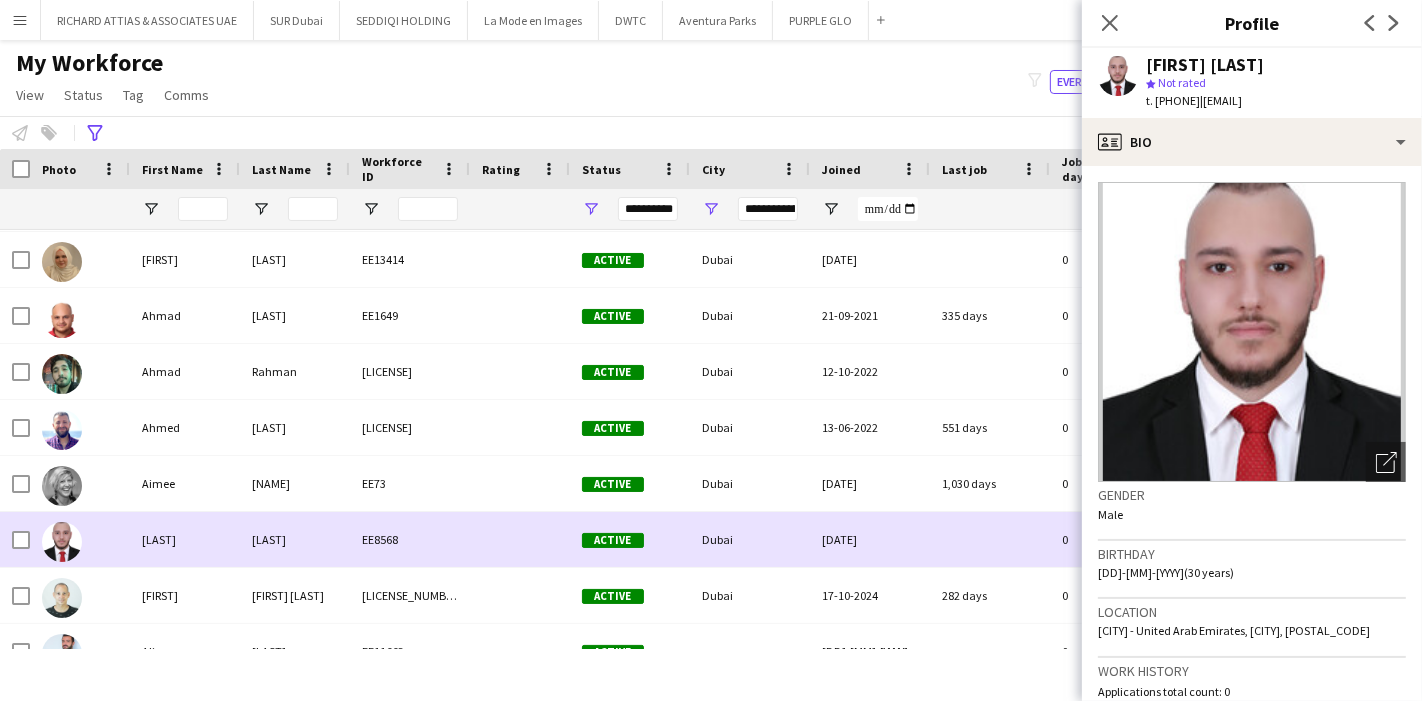 scroll, scrollTop: 316, scrollLeft: 0, axis: vertical 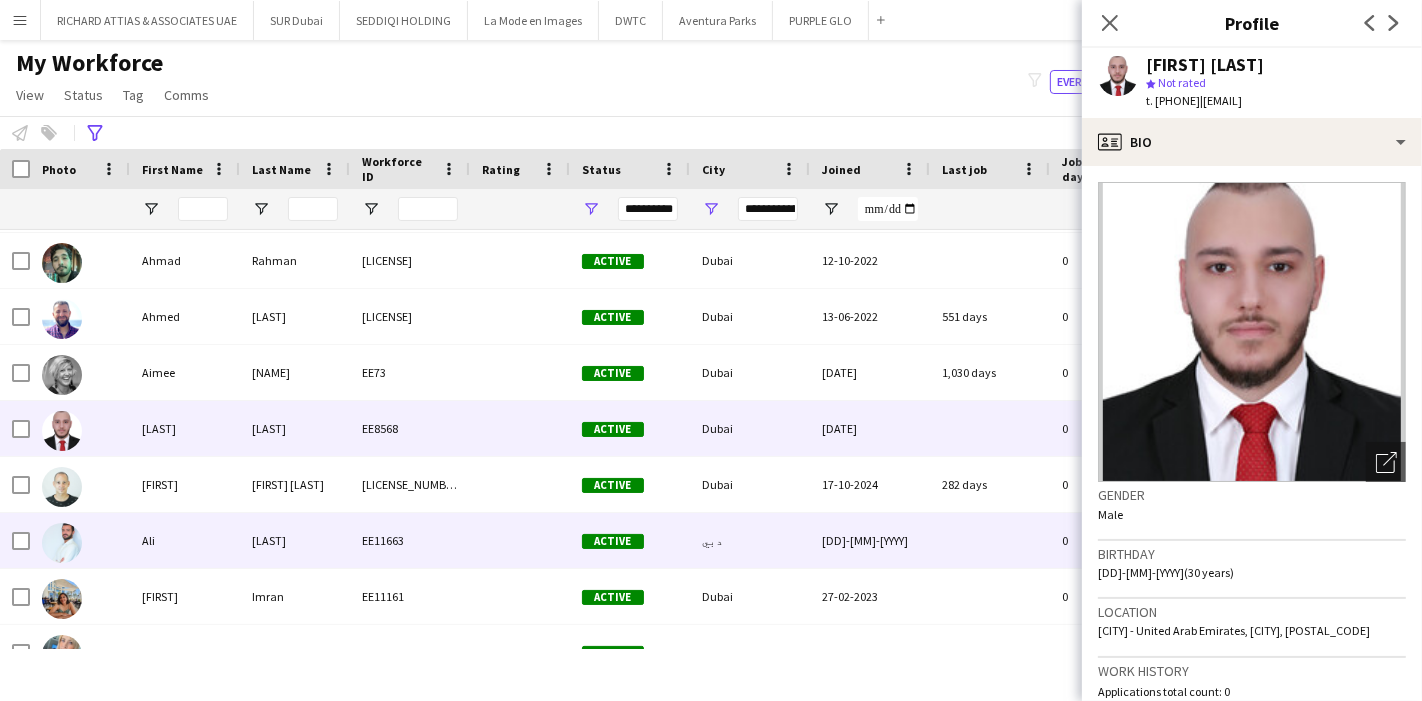 click on "[FIRST]" at bounding box center (185, 484) 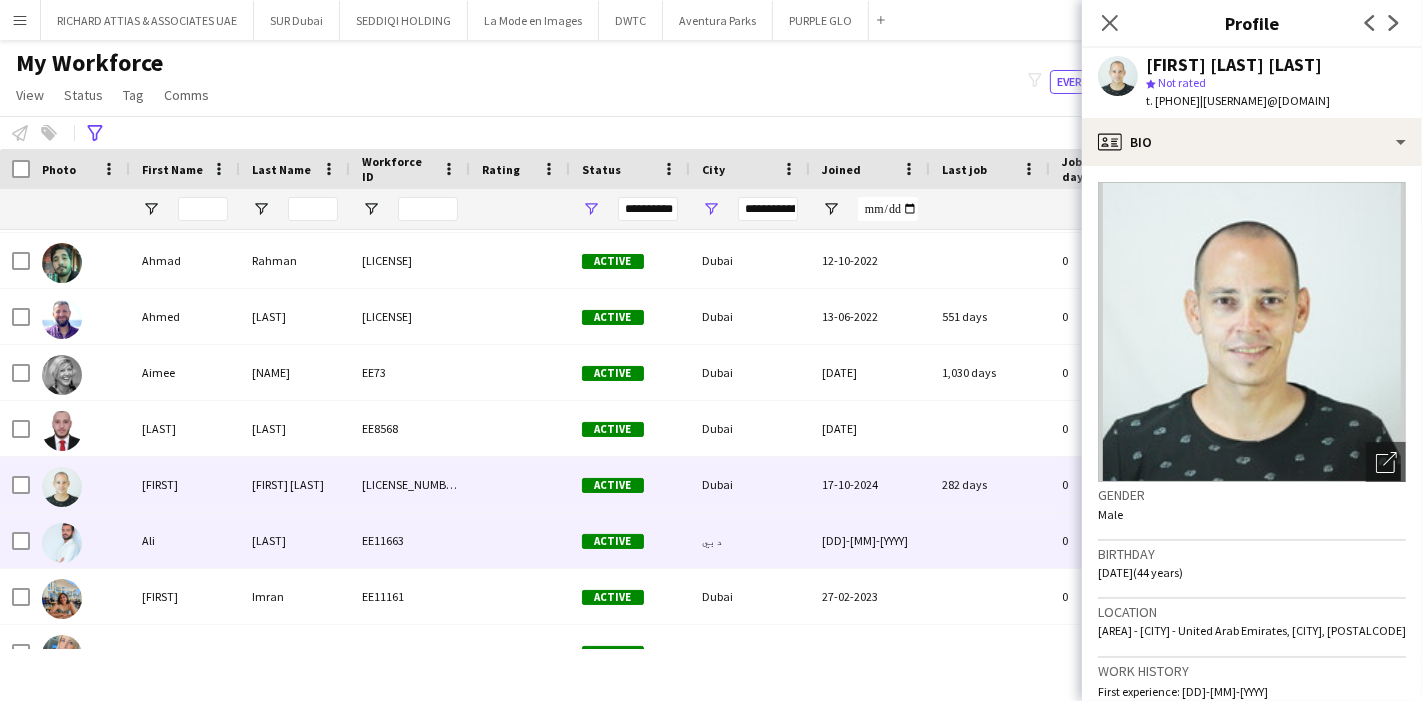 click on "Ali" at bounding box center [185, 540] 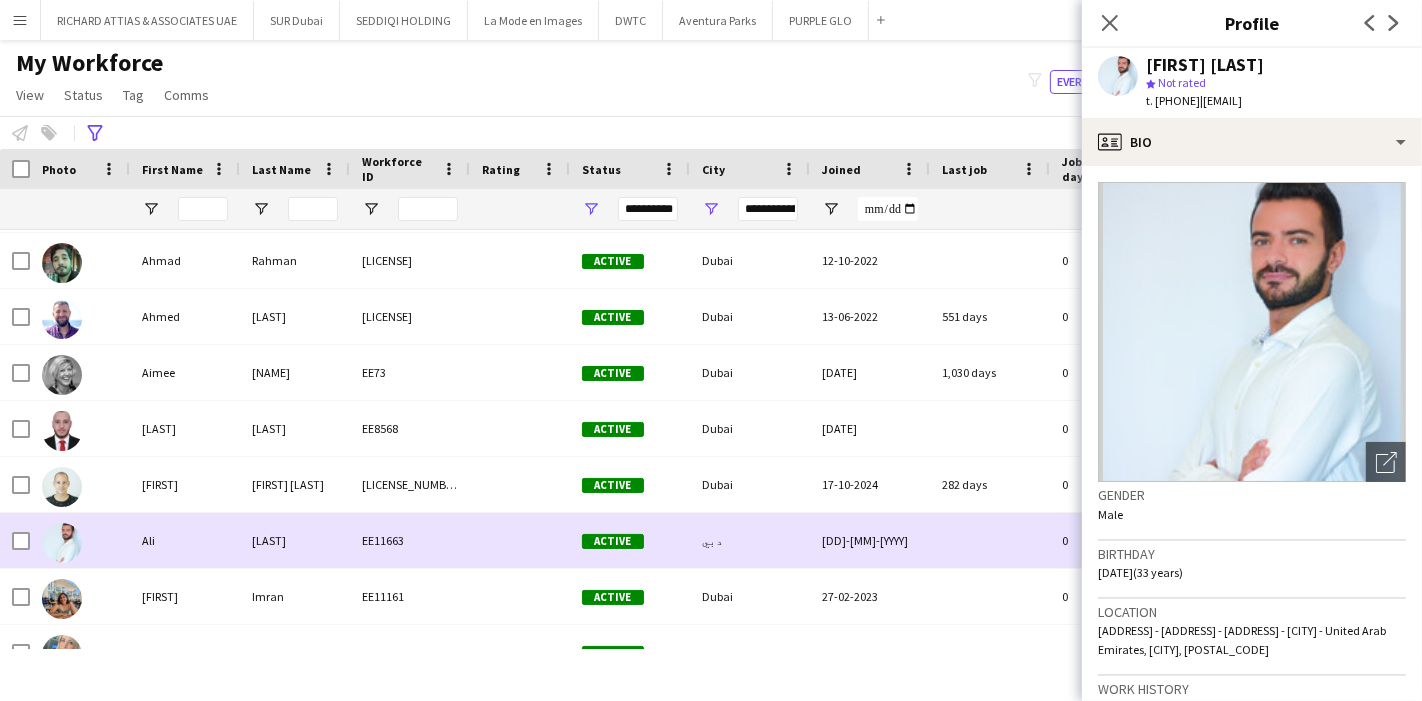 scroll, scrollTop: 444, scrollLeft: 0, axis: vertical 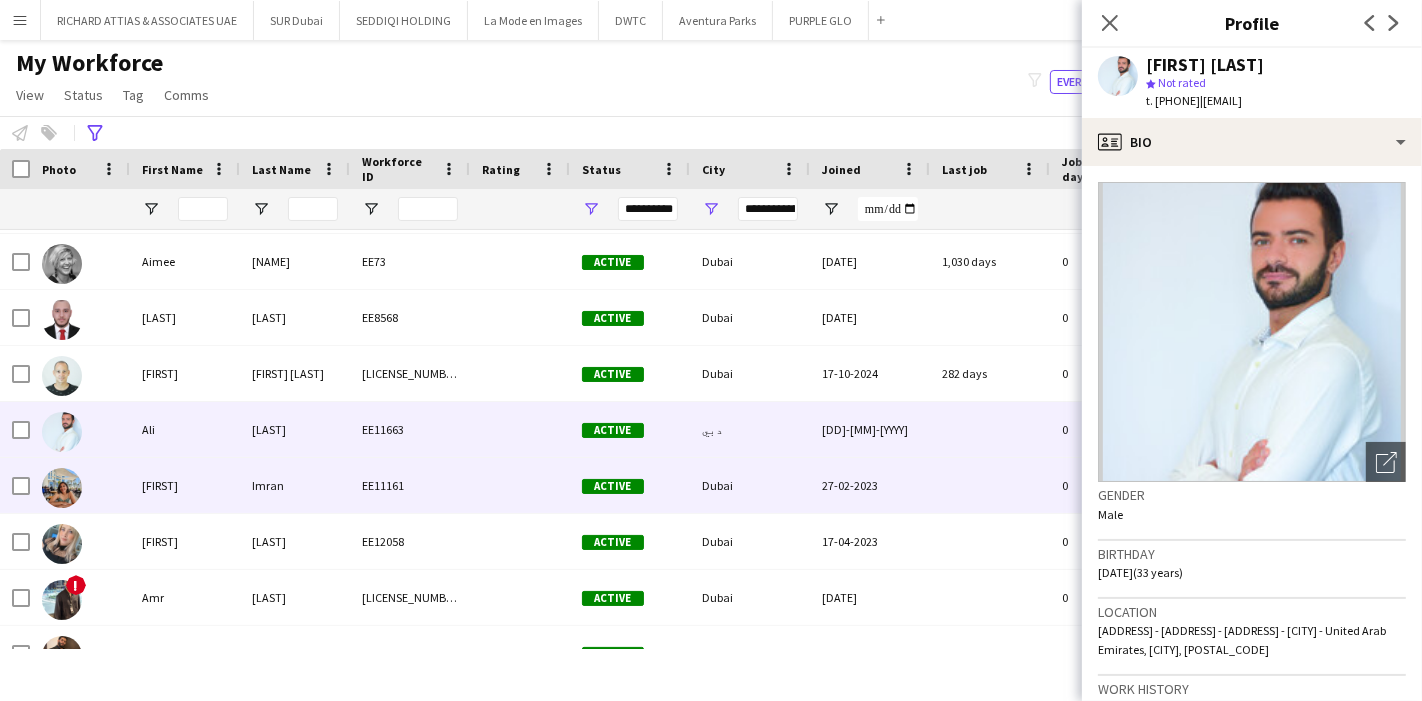 click on "[FIRST]" at bounding box center (185, 485) 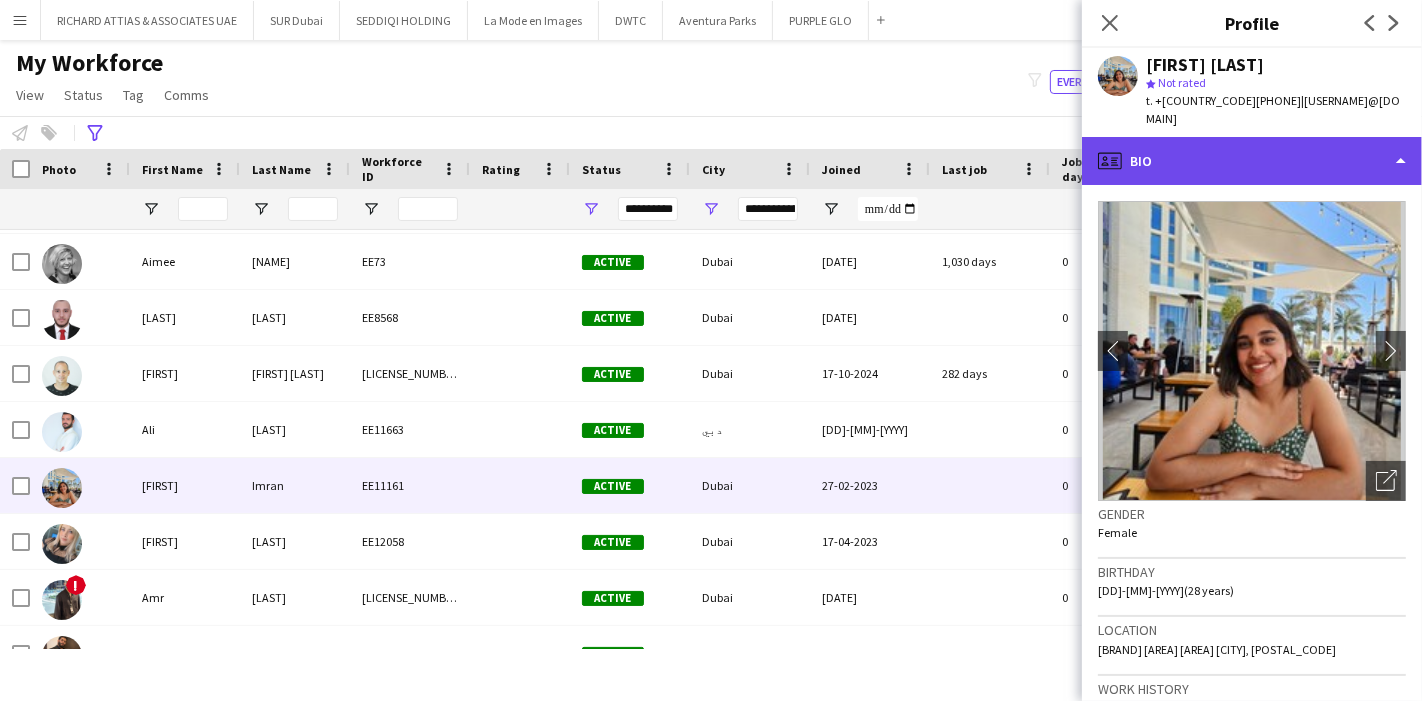 click on "profile
Bio" 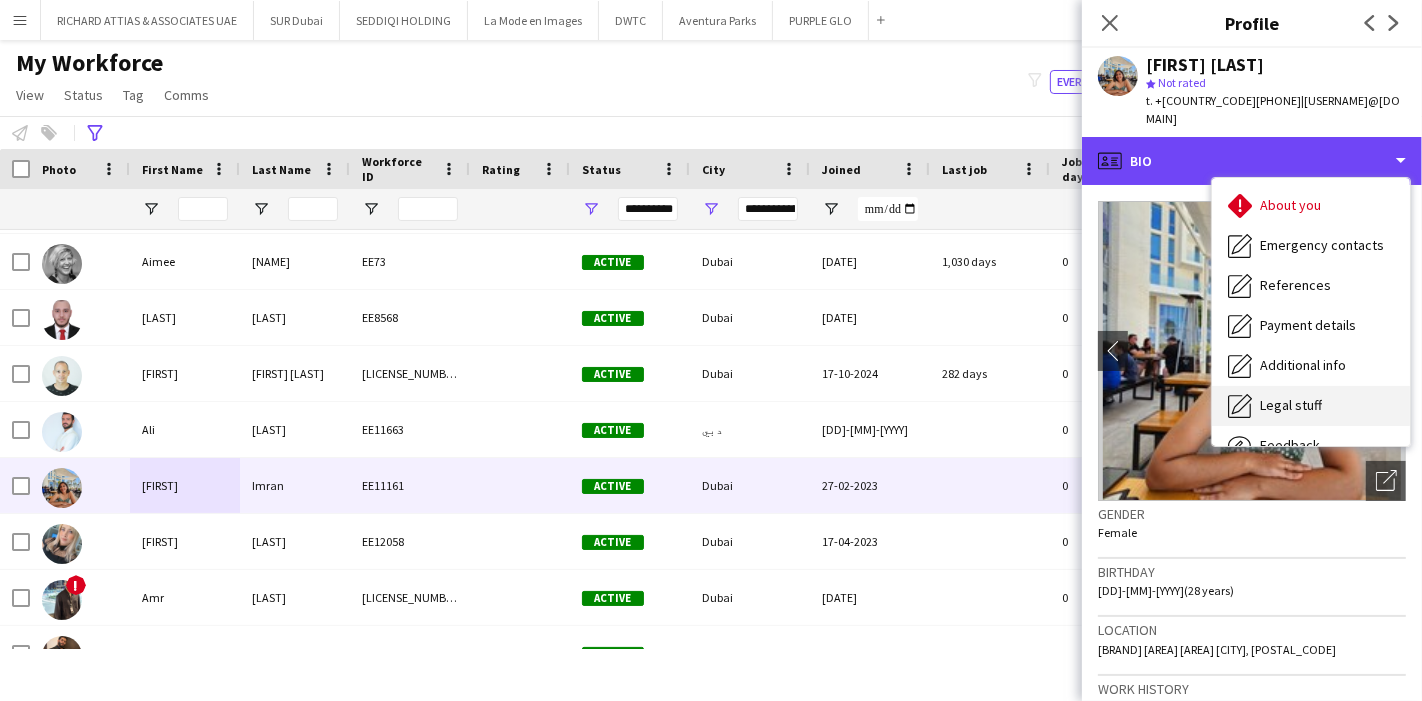 scroll, scrollTop: 147, scrollLeft: 0, axis: vertical 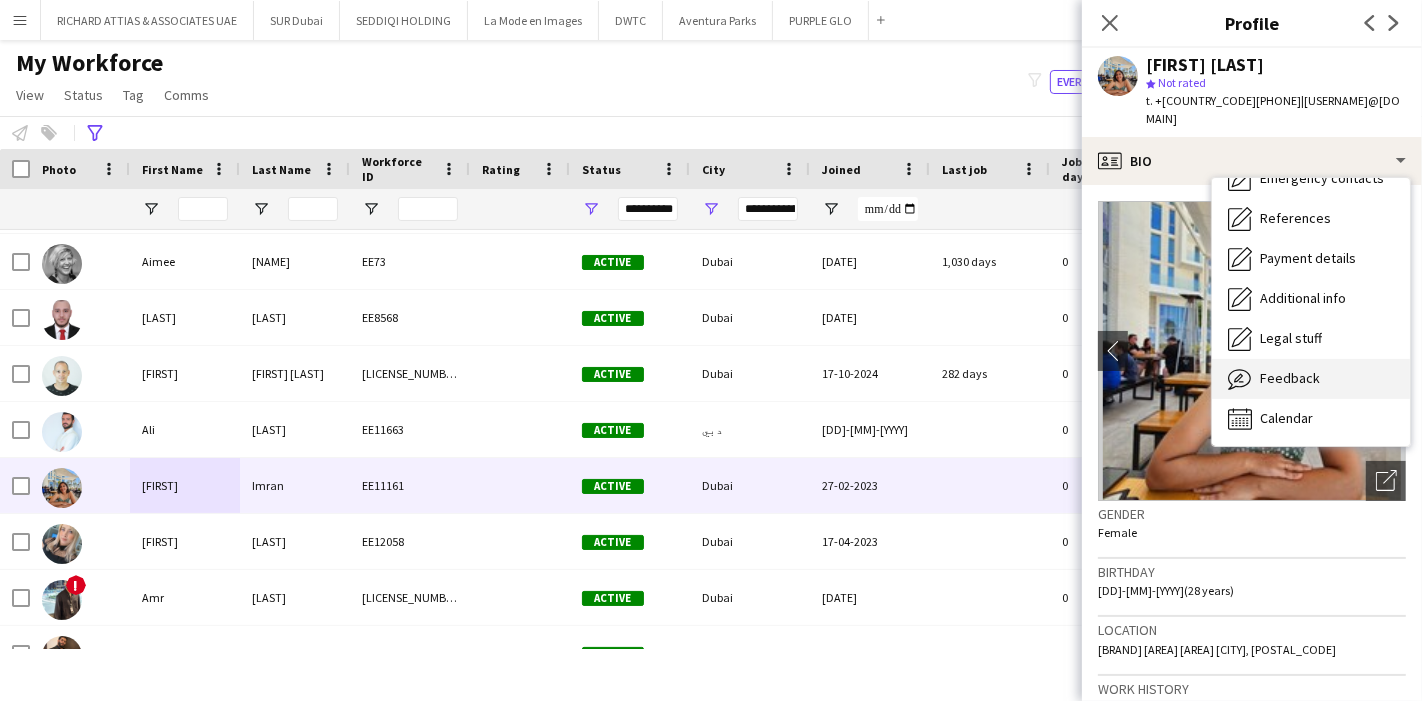 click on "Feedback" at bounding box center (1290, 378) 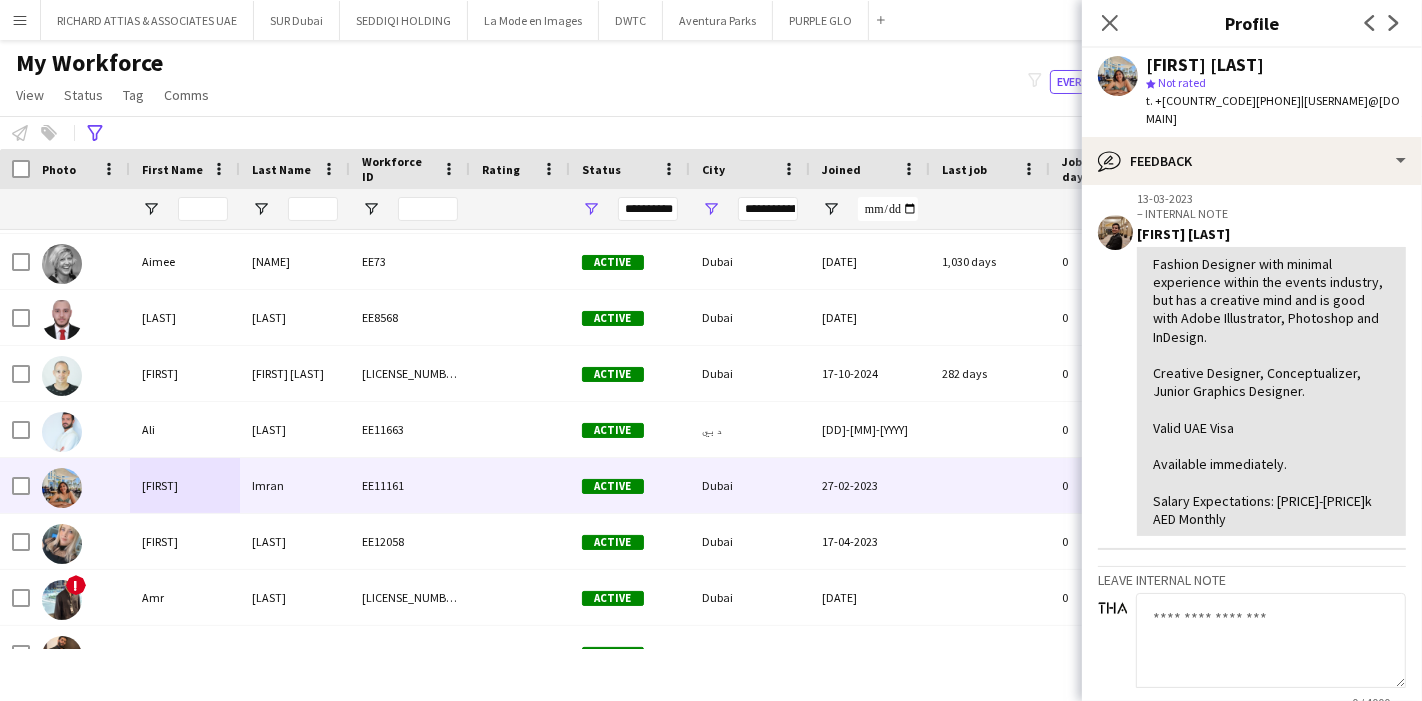 scroll, scrollTop: 555, scrollLeft: 0, axis: vertical 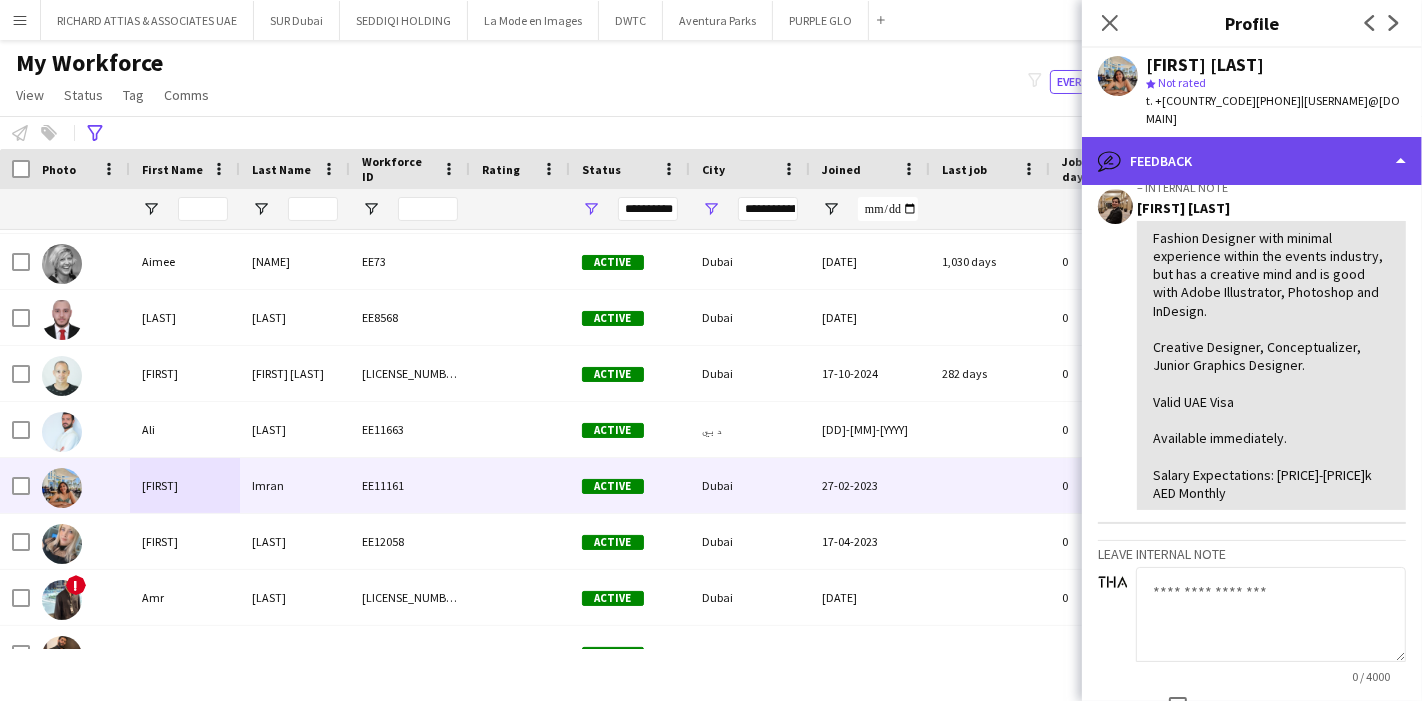 click on "bubble-pencil
Feedback" 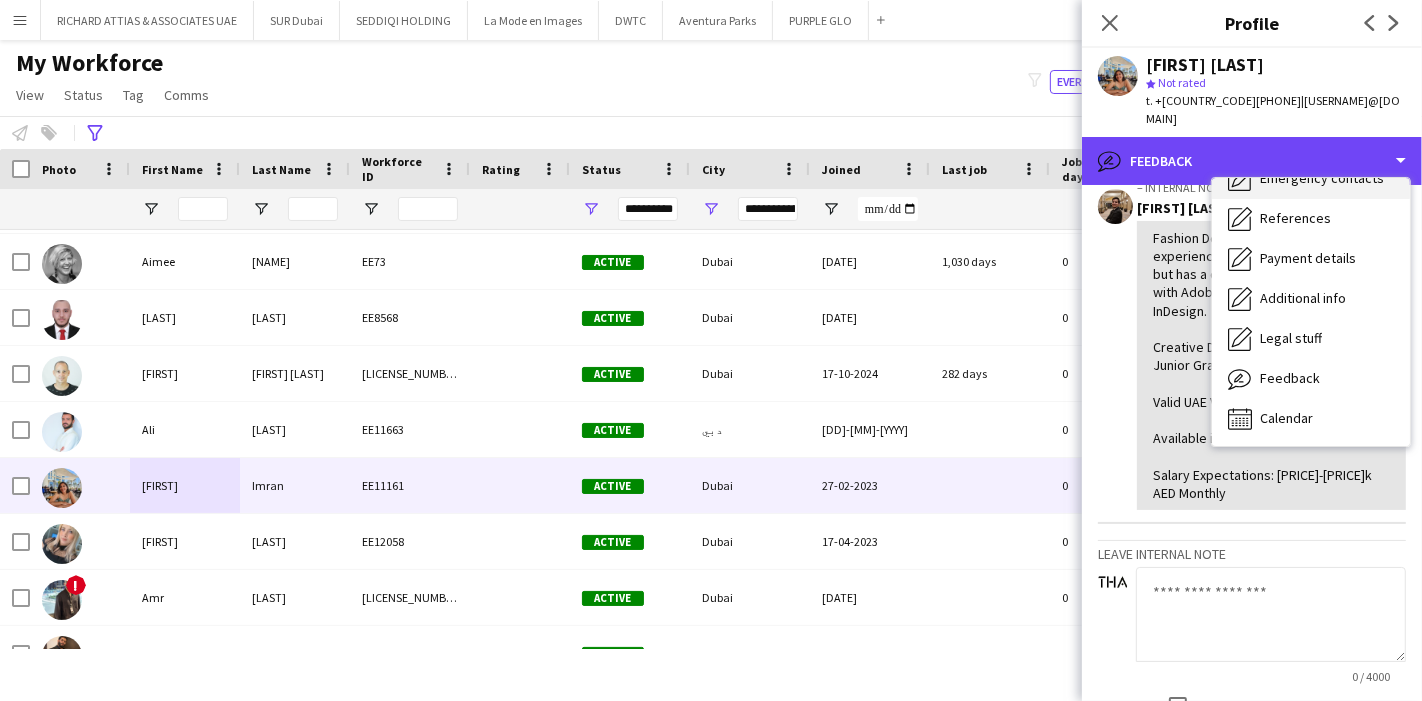 scroll, scrollTop: 0, scrollLeft: 0, axis: both 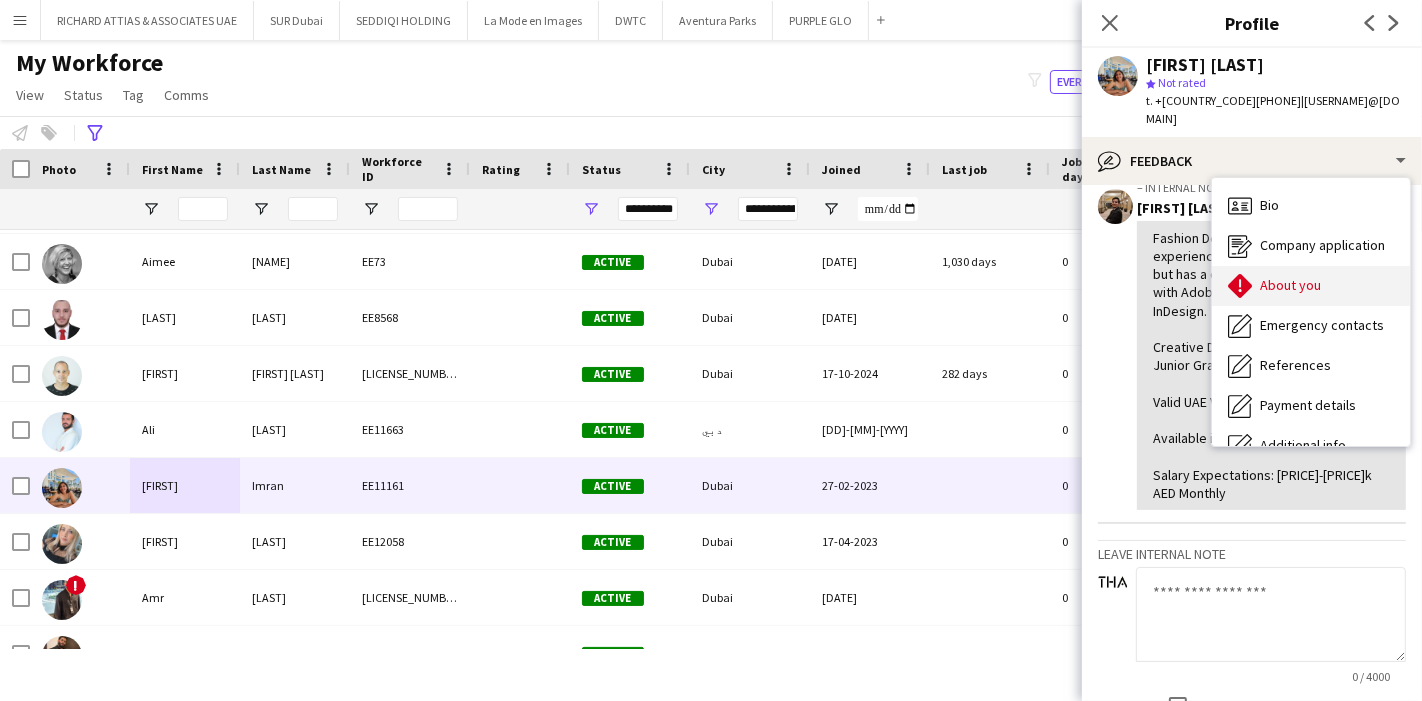 click on "About you" at bounding box center (1290, 285) 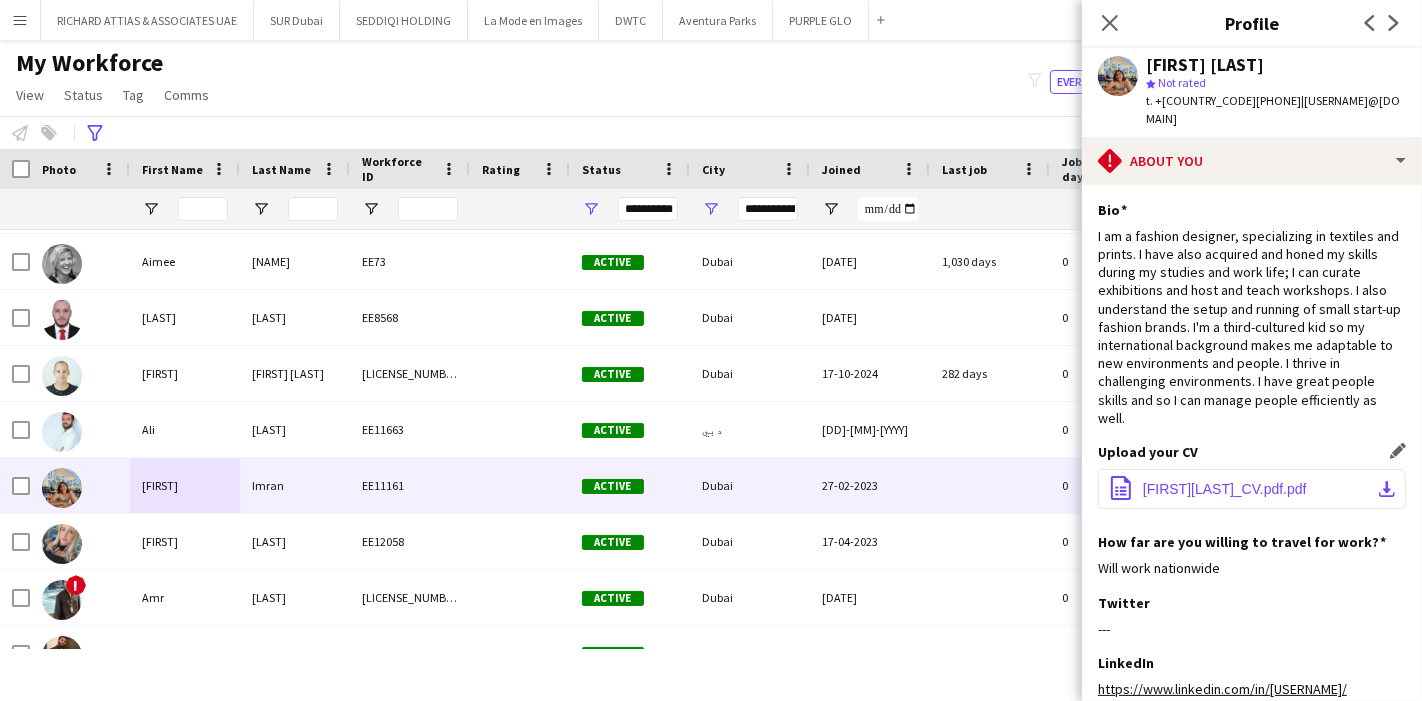 click on "download-bottom" 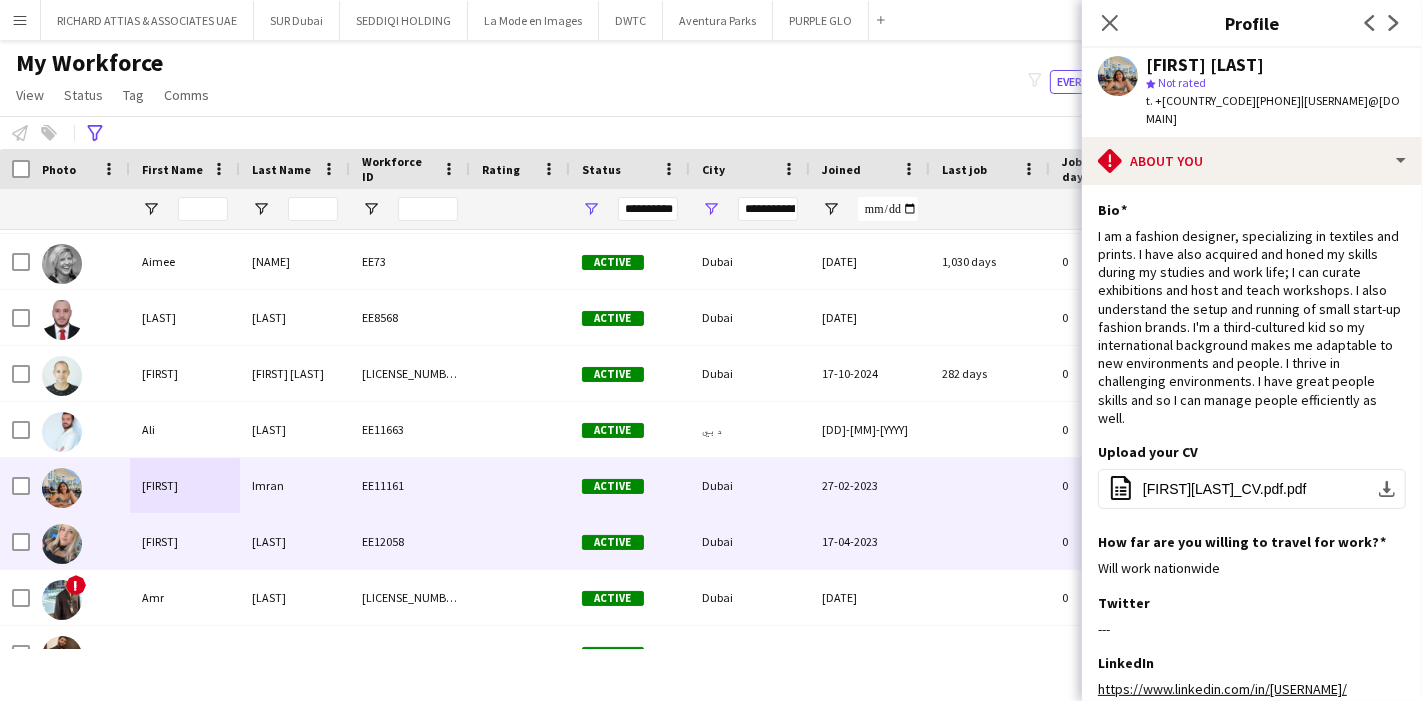 click on "[FIRST]" at bounding box center (185, 541) 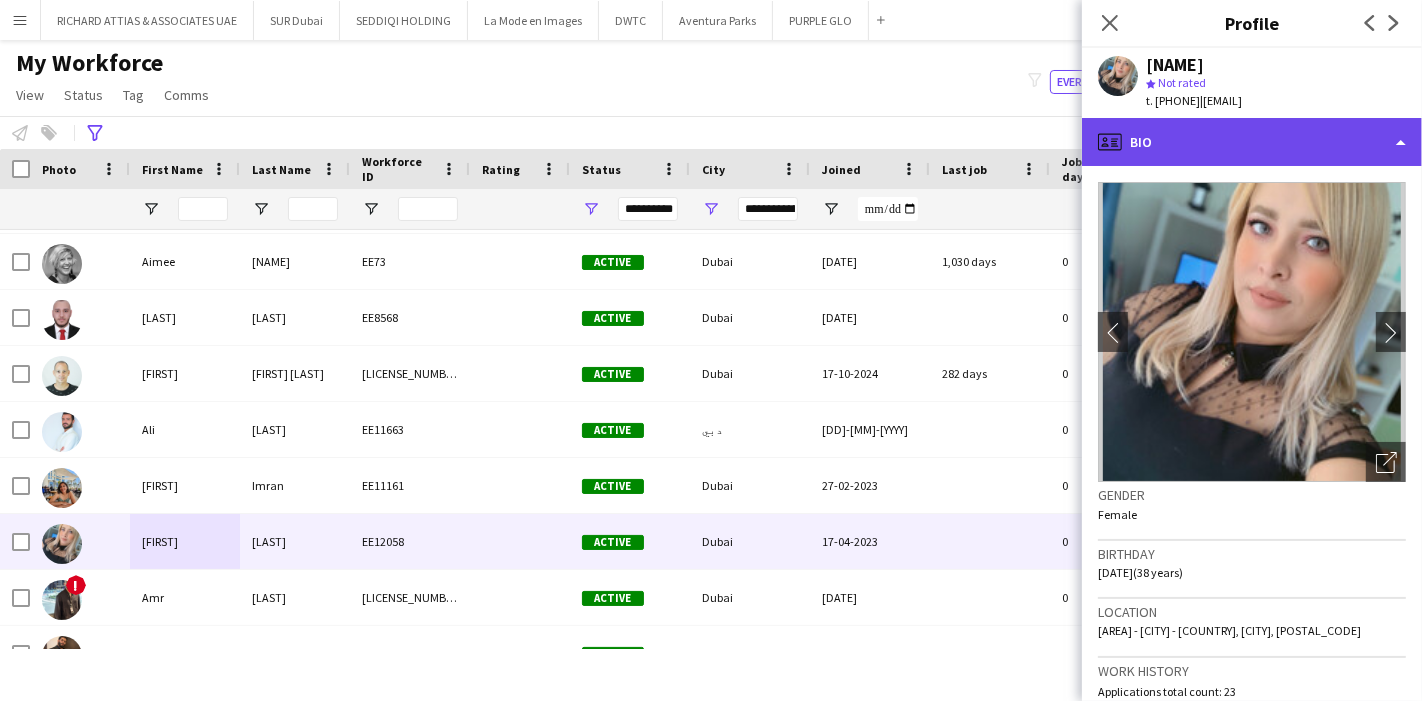 click on "profile
Bio" 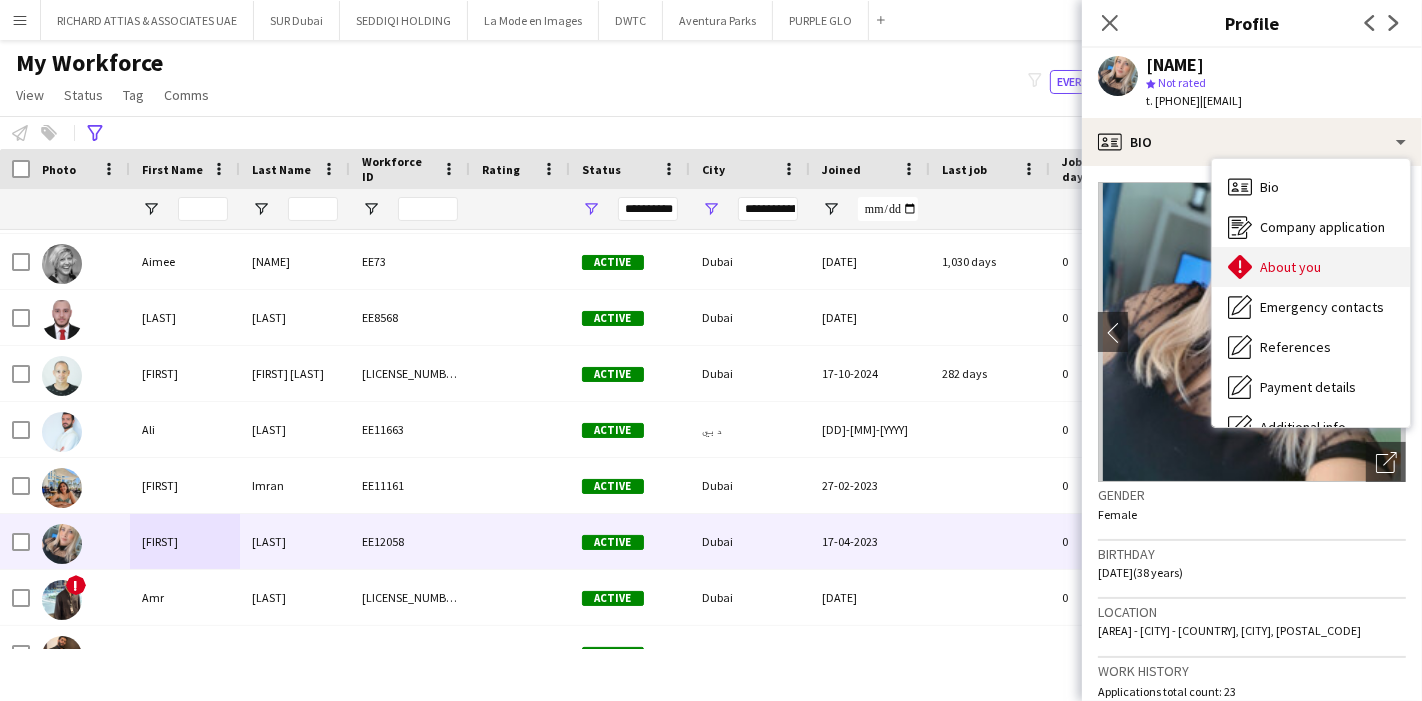 click on "About you
About you" at bounding box center [1311, 267] 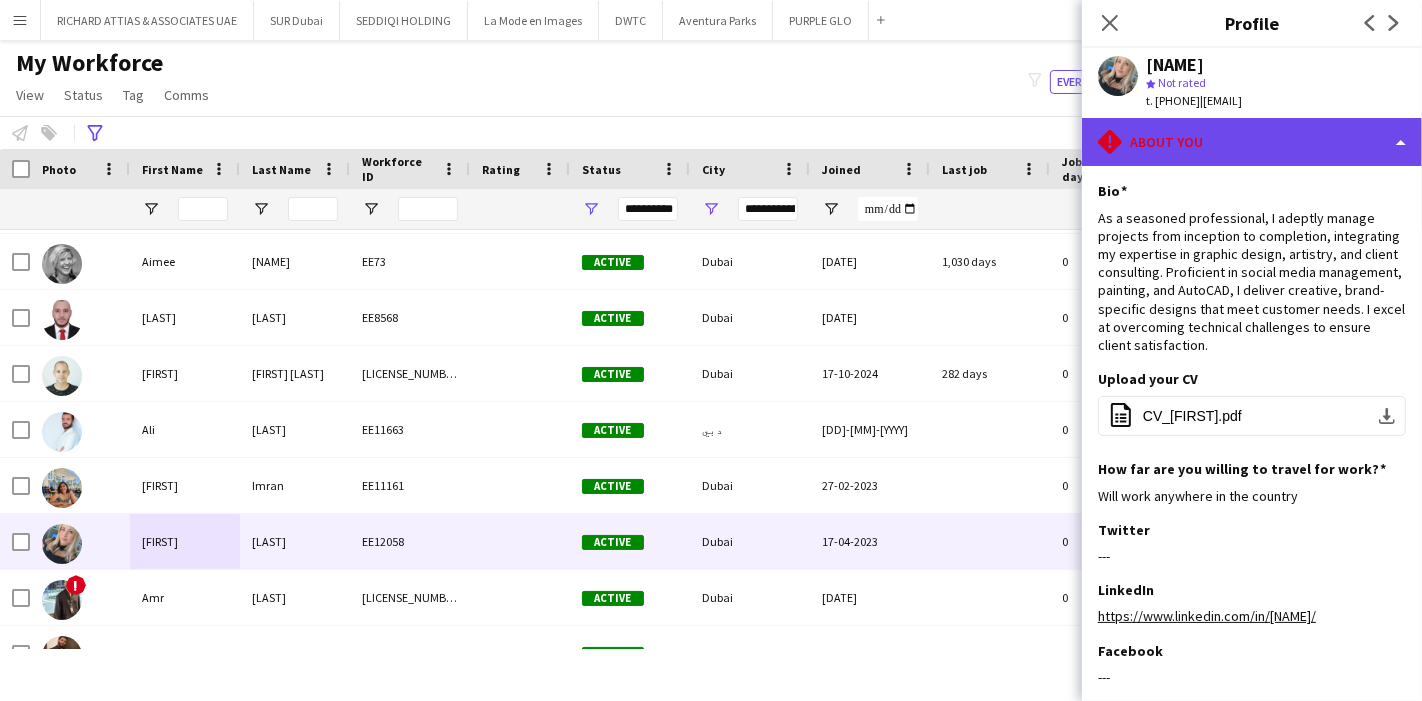 click on "rhombus-alert
About you" 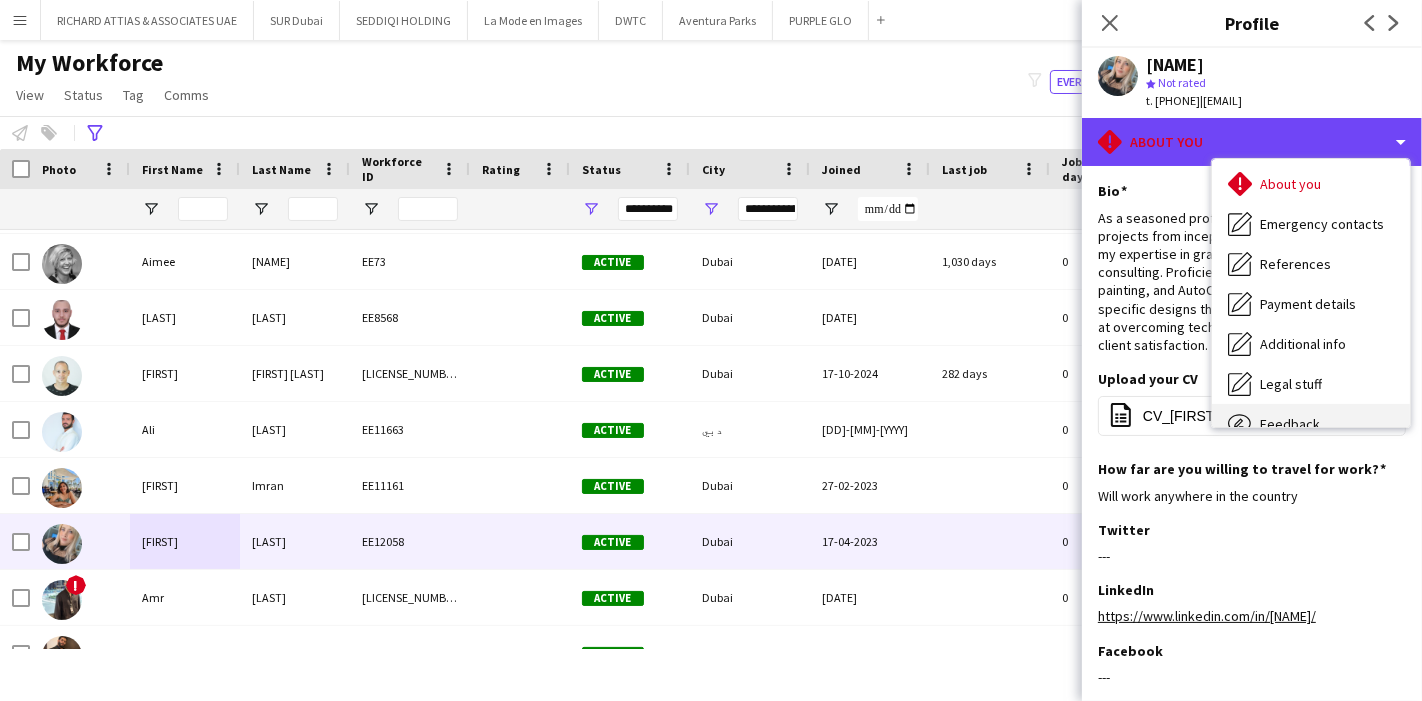 scroll, scrollTop: 147, scrollLeft: 0, axis: vertical 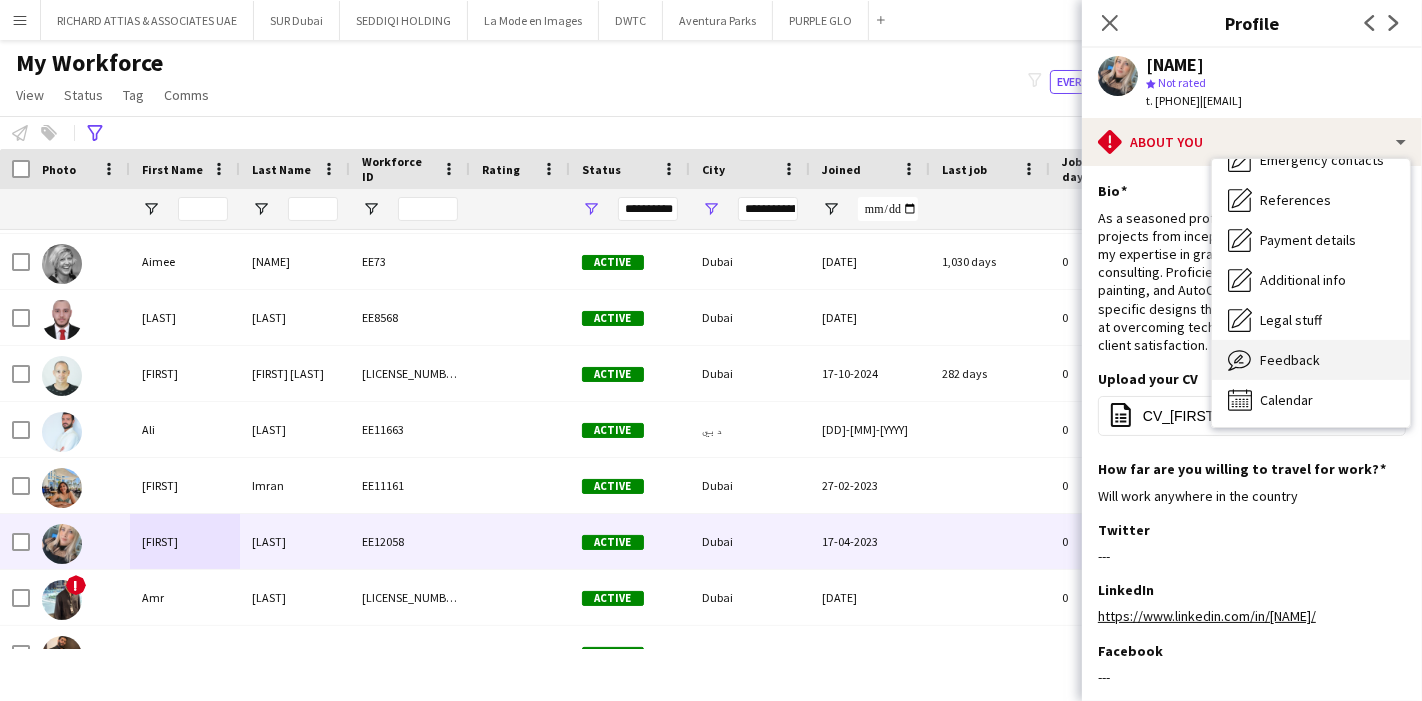 click on "Feedback" at bounding box center (1290, 360) 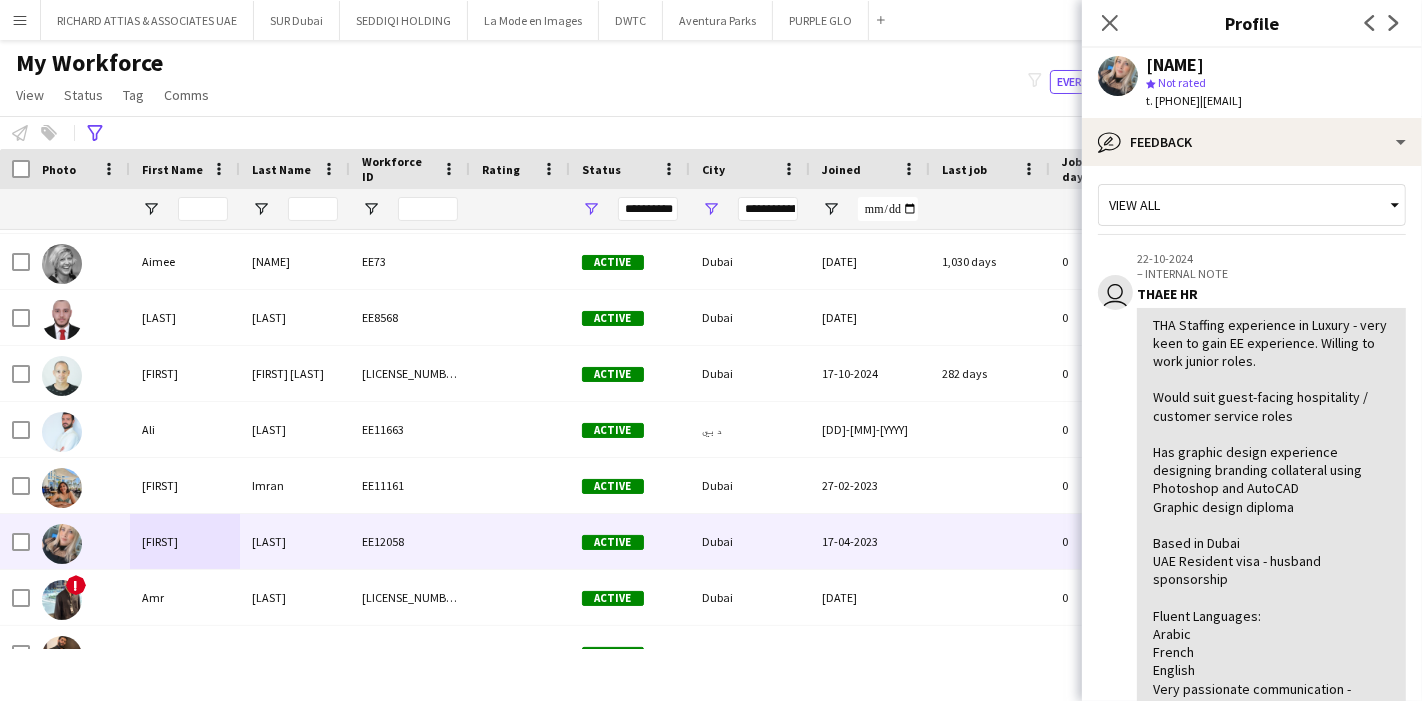 scroll, scrollTop: 0, scrollLeft: 0, axis: both 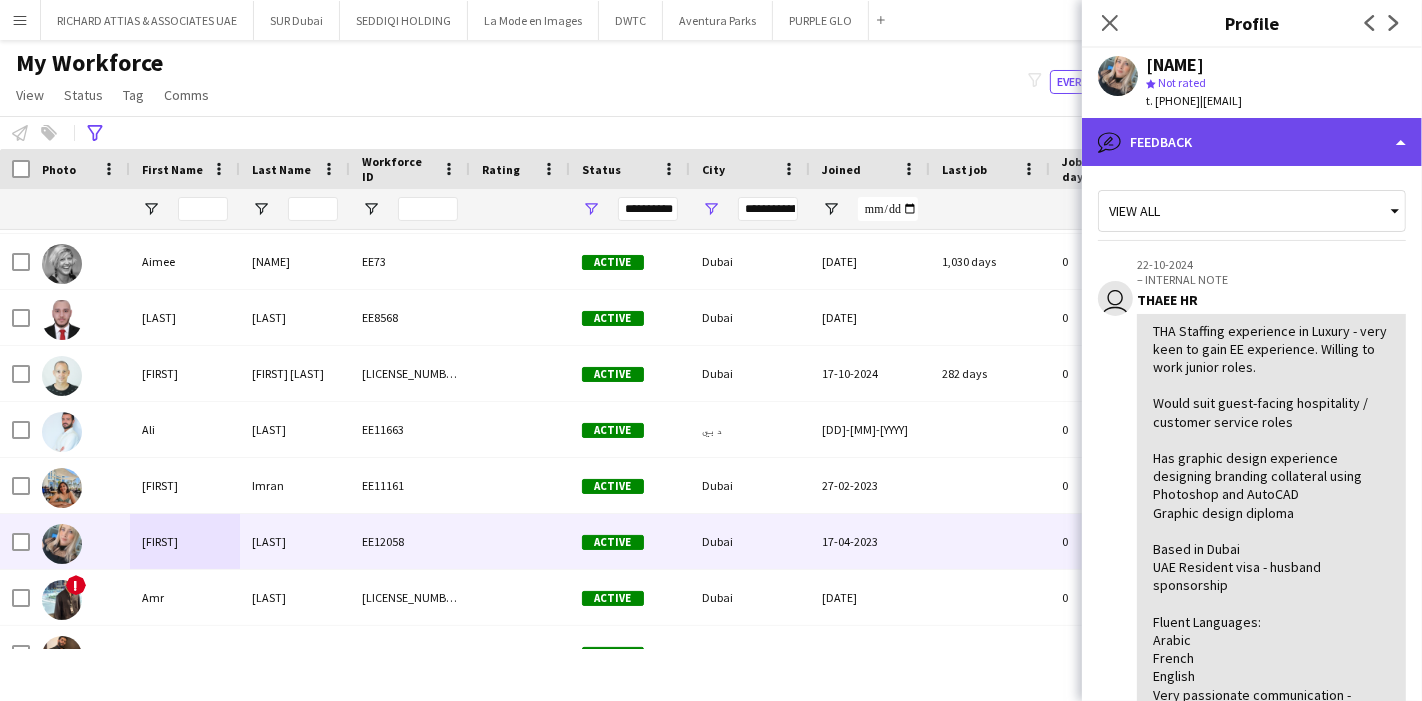click on "bubble-pencil
Feedback" 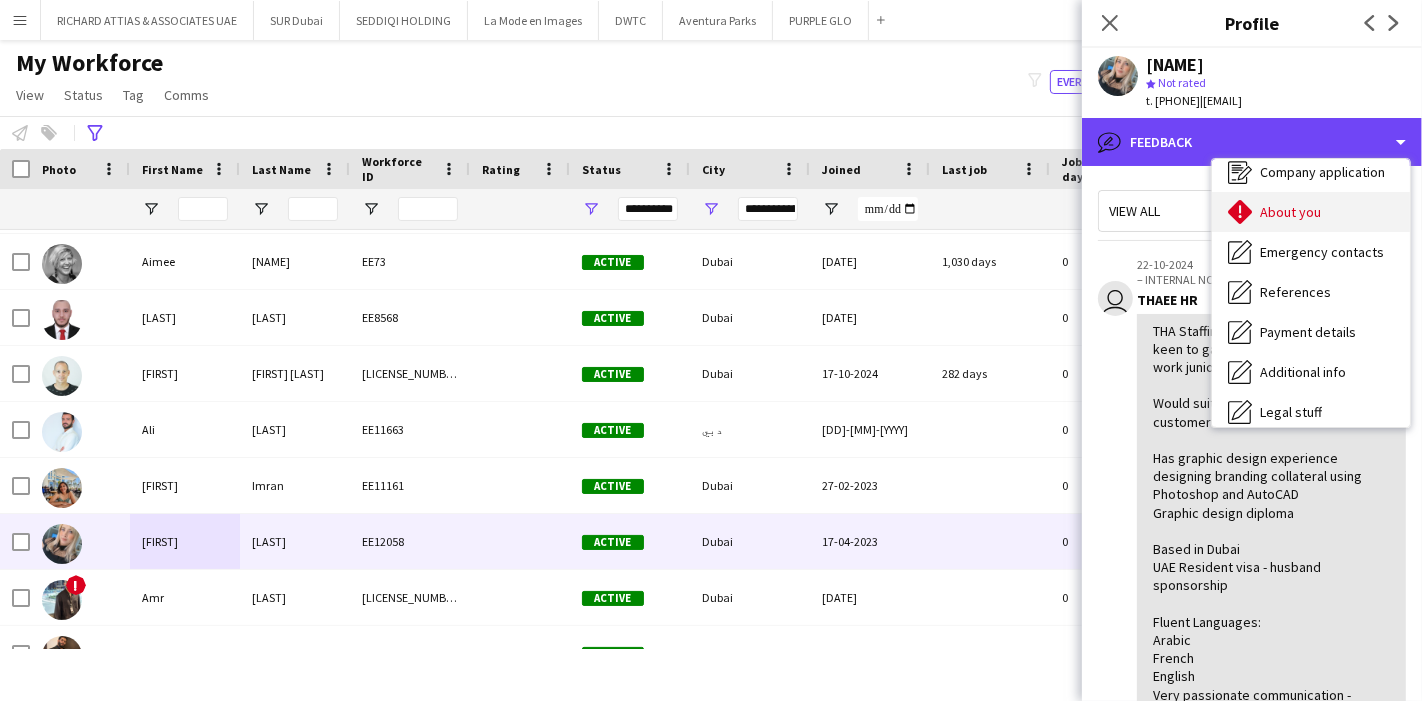 scroll, scrollTop: 0, scrollLeft: 0, axis: both 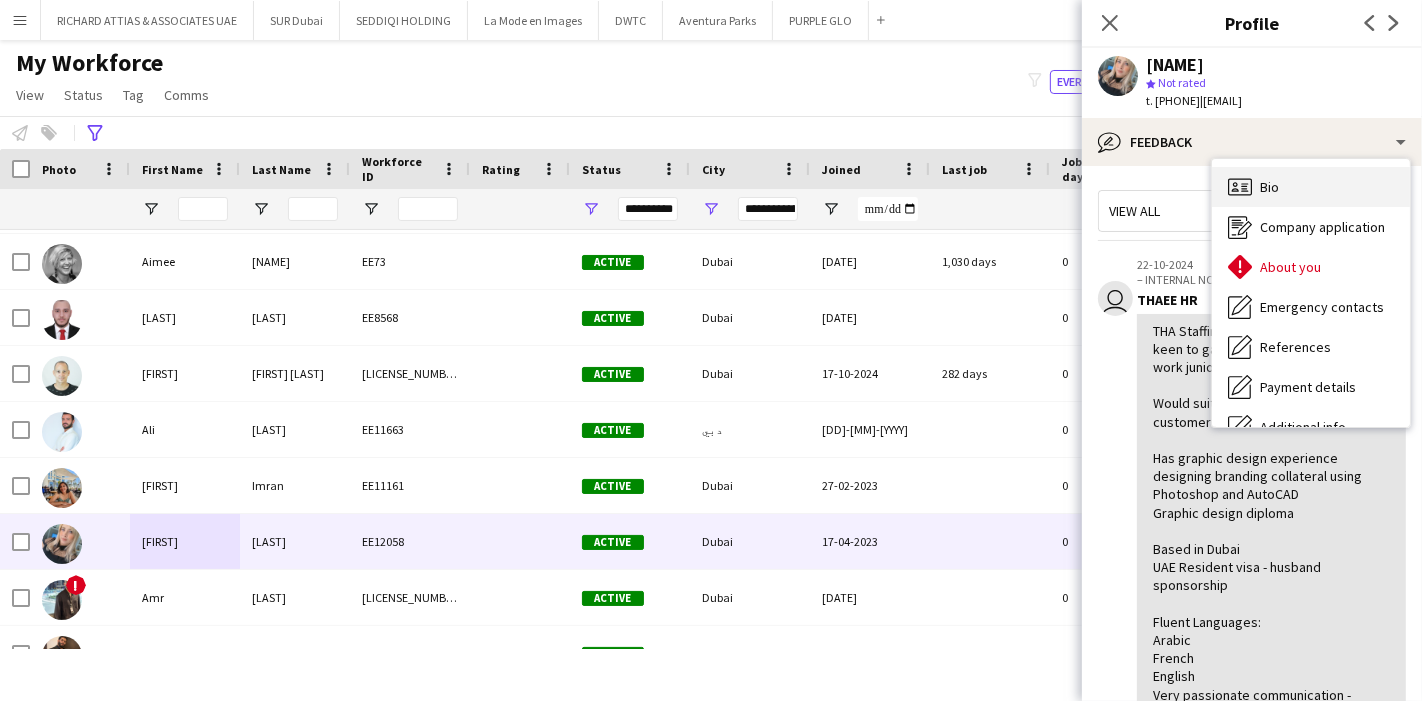 click on "Bio
Bio" at bounding box center [1311, 187] 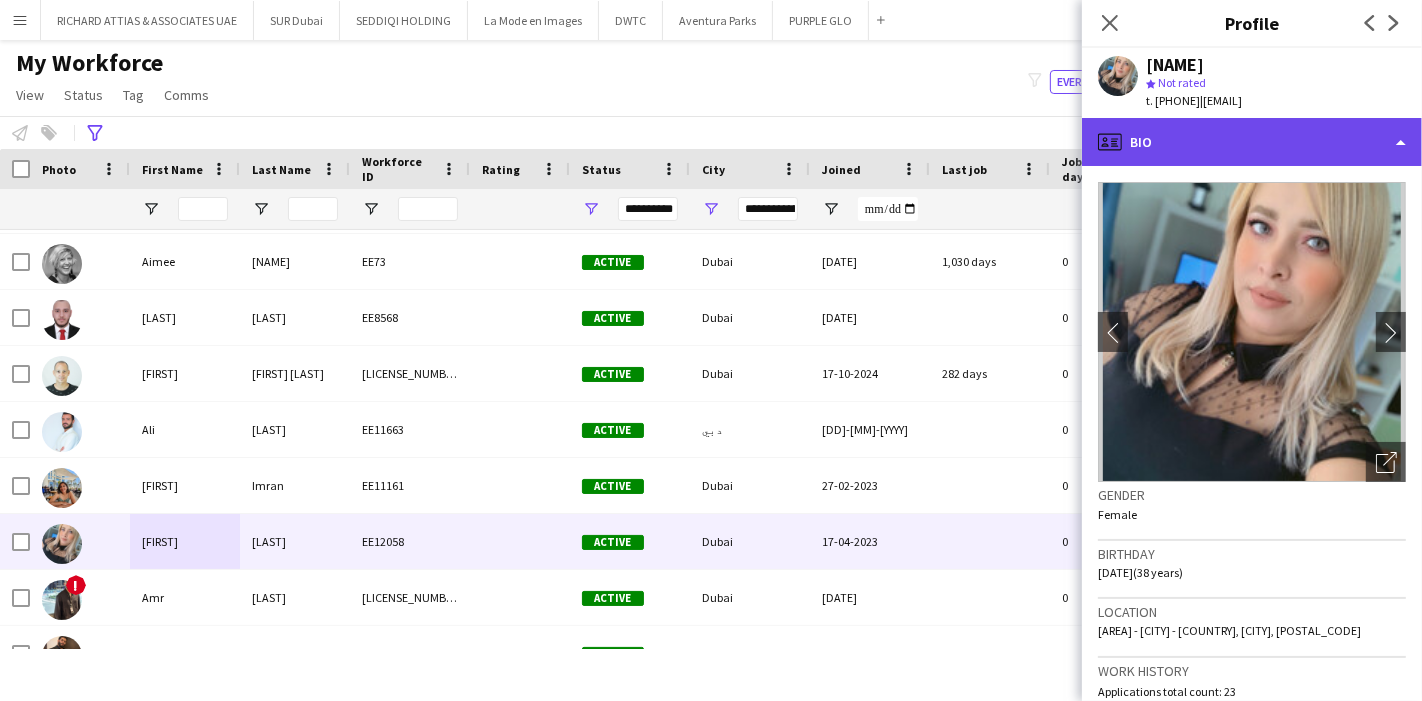 click on "profile
Bio" 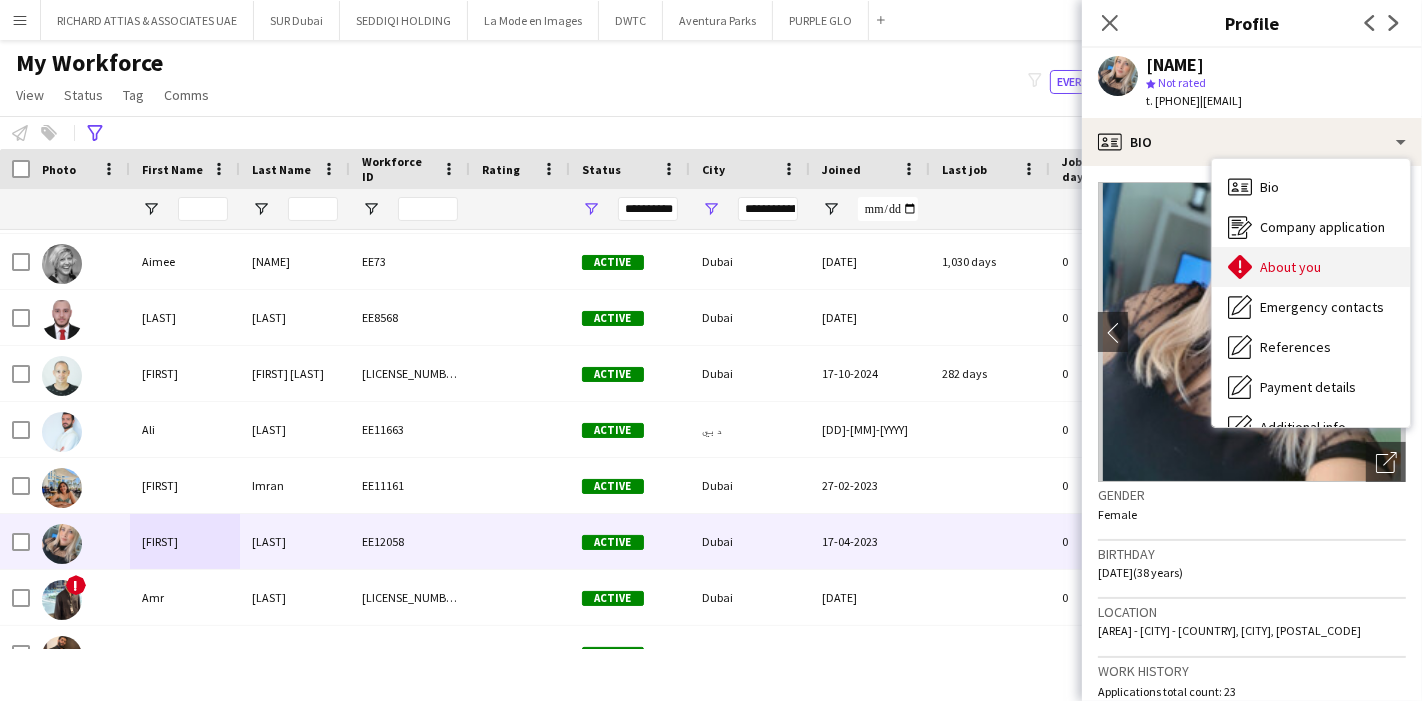 click on "About you
About you" at bounding box center (1311, 267) 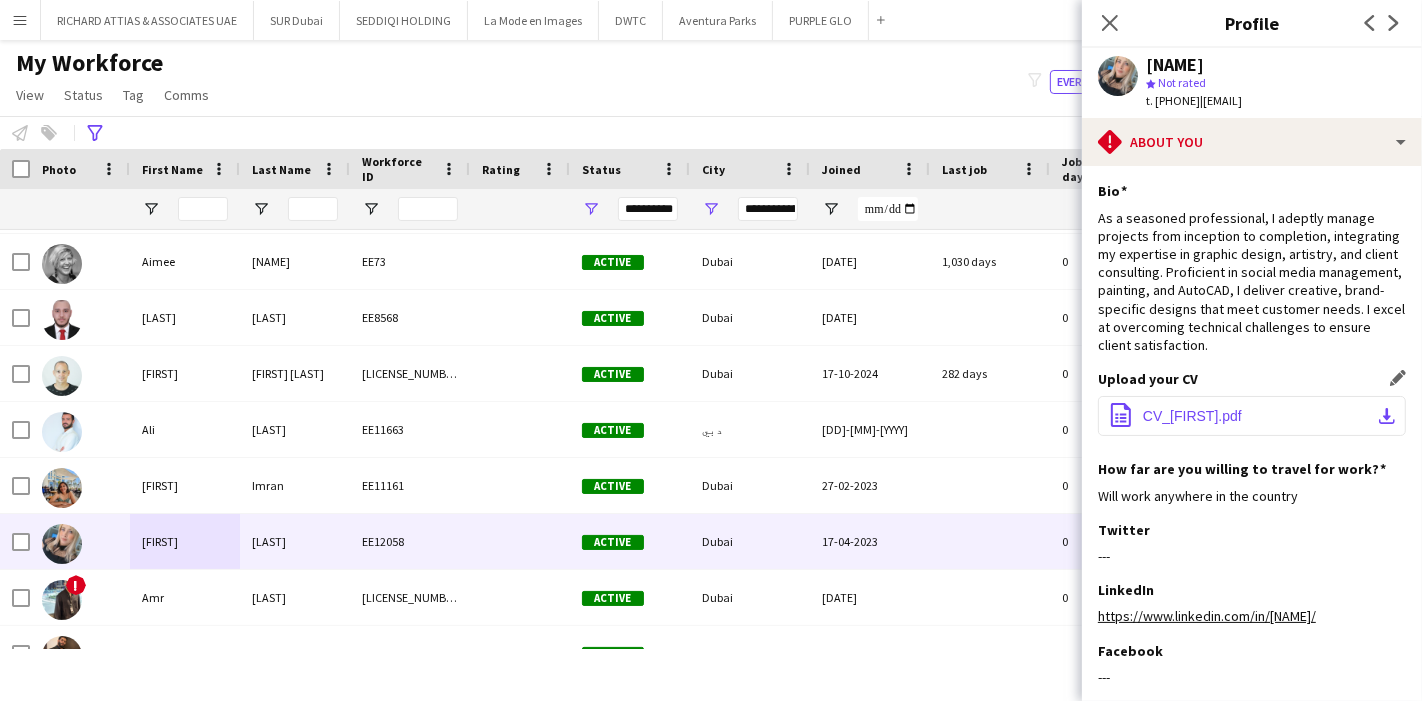 click on "CV_[NAME].pdf" 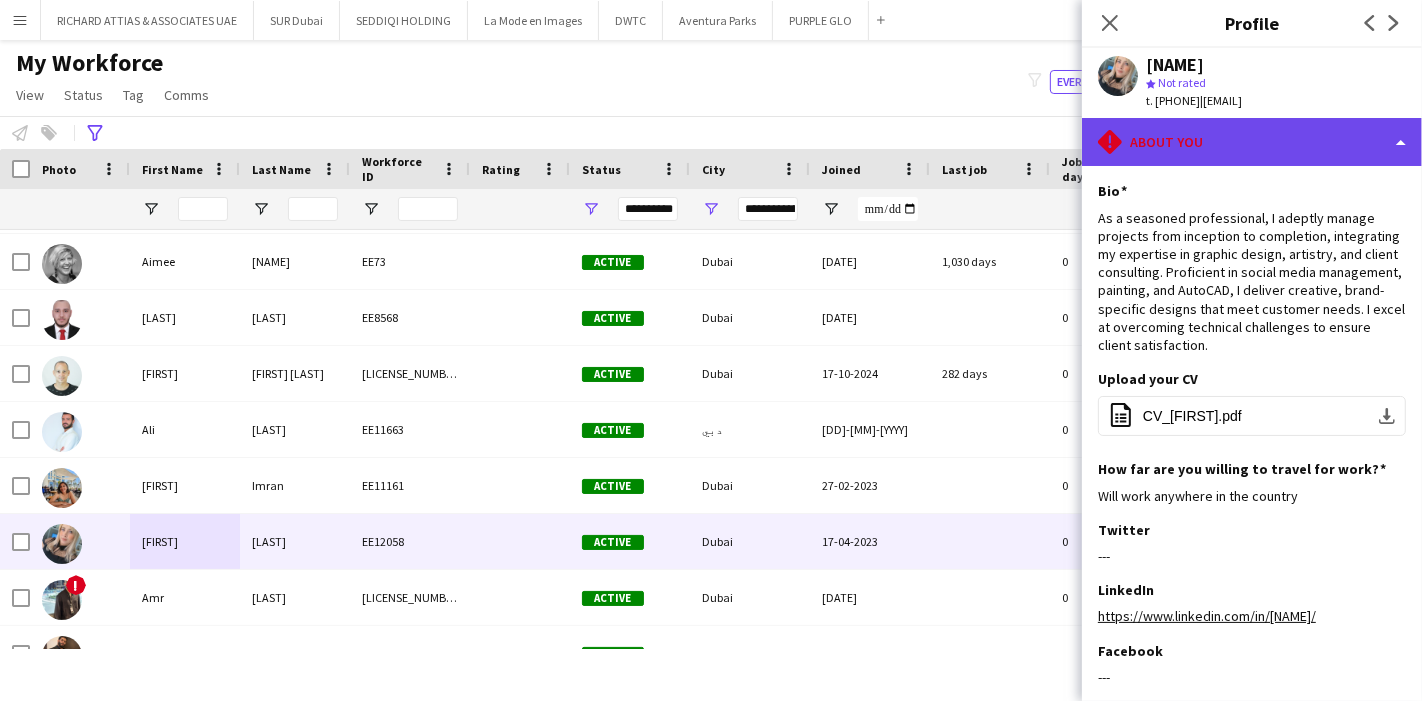 click on "rhombus-alert
About you" 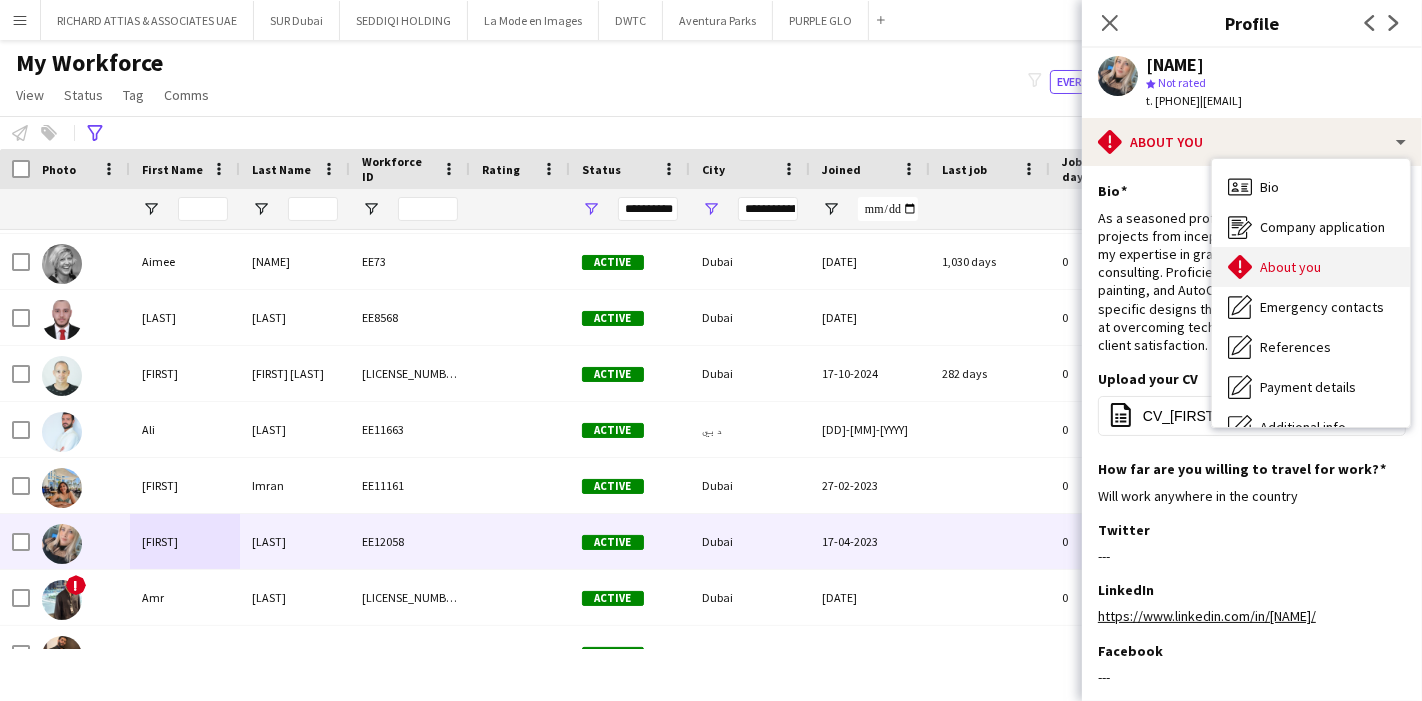 click on "About you
About you" at bounding box center [1311, 267] 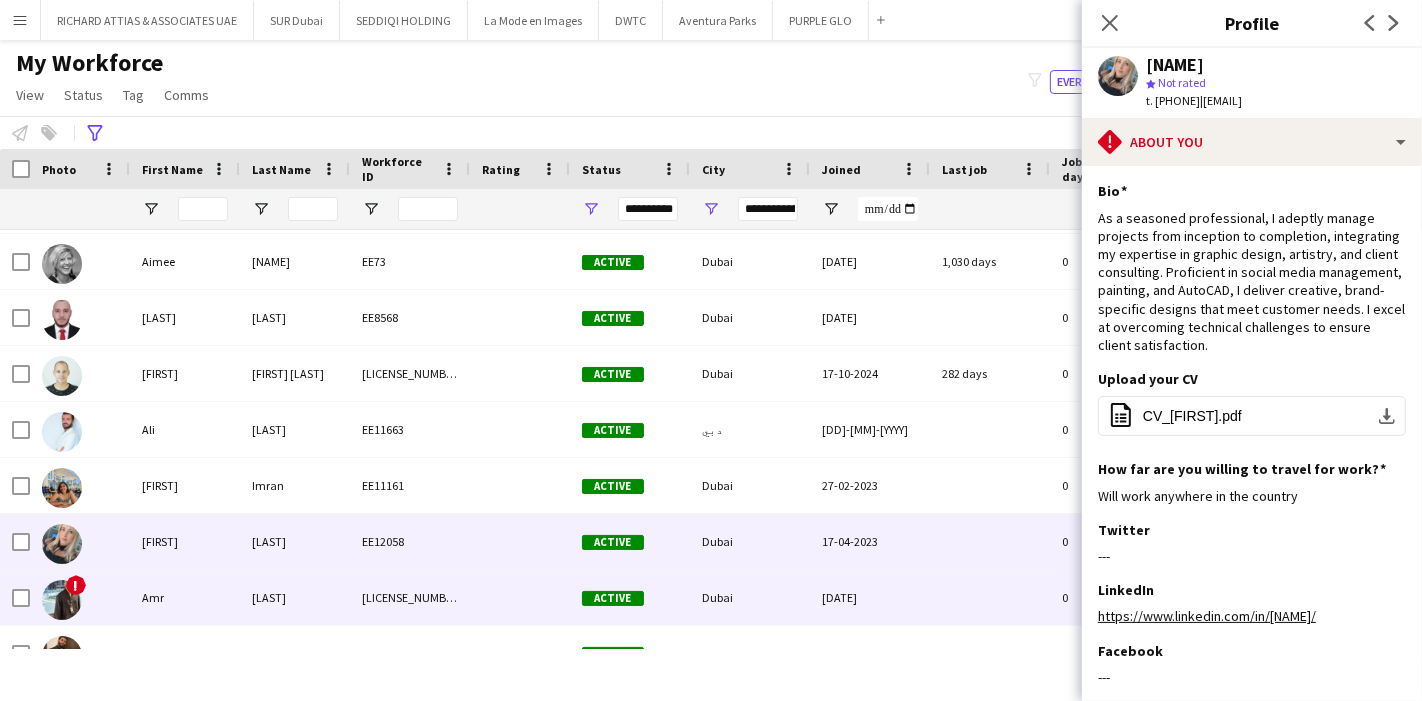 click on "Amr" at bounding box center (185, 597) 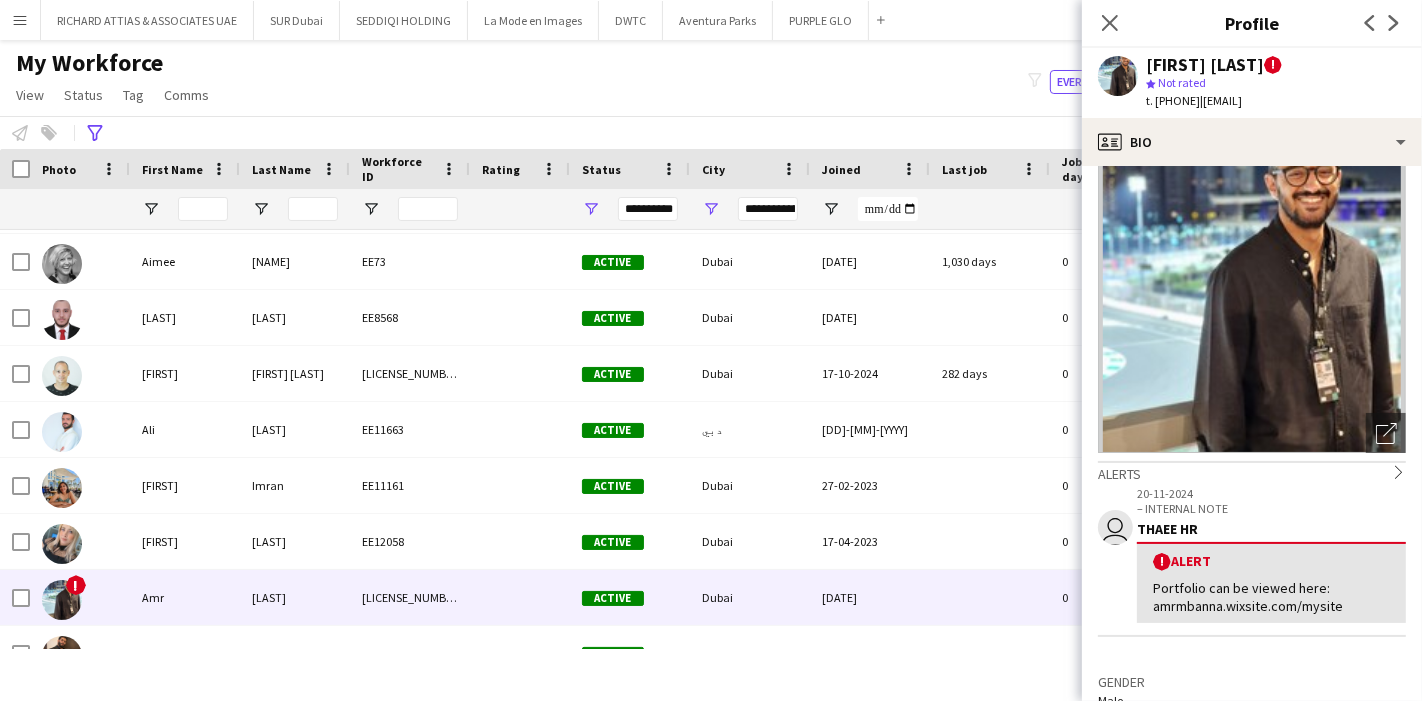 scroll, scrollTop: 0, scrollLeft: 0, axis: both 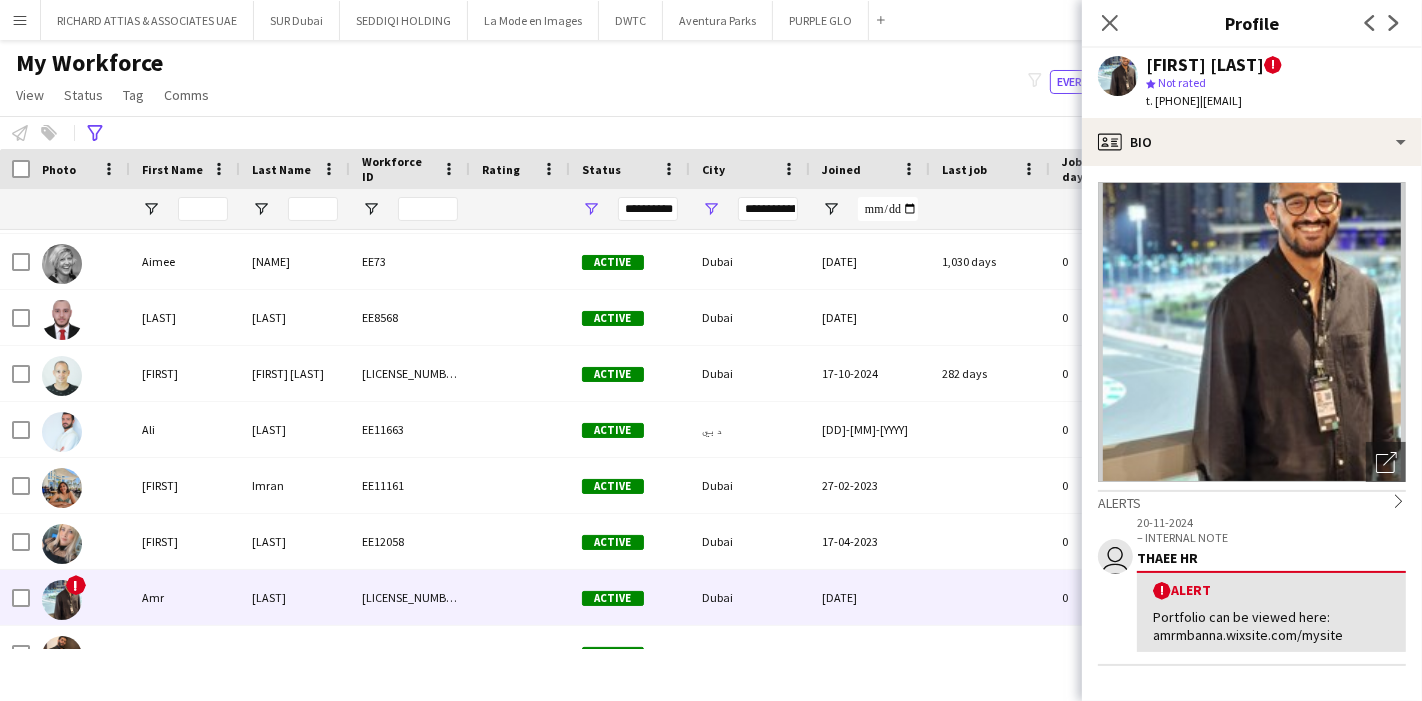 click on "Open photos pop-in
Alerts
chevron-right
user
[DATE]   – INTERNAL NOTE   THAEE HR  !  Alert   Portfolio can be viewed here: amrmbanna.wixsite.com/mysite
Gender   Male   Birthday   [DATE]   (37 years)   Location   [LOCATION] - [LOCATION] - [LOCATION], [LOCATION], [POSTAL_CODE]   Work history   Applications total count: 5   Cancelled jobs count: 0   Cancelled jobs total count: 0   Worked jobs count: 0   Worked jobs total count: 0   Roles
Edit crew company roles
2D Designer, Art Director, Creative Manager, Graphic Designer, Motion Graphics Designer, Pitch Creator   Skills
Edit crew company skills
ok-circled2
background
Layer 1
cross-circle-red
background
Layer 1
3Ds MAX
Freelancer has uploaded a photo validation of skill. Click to see" 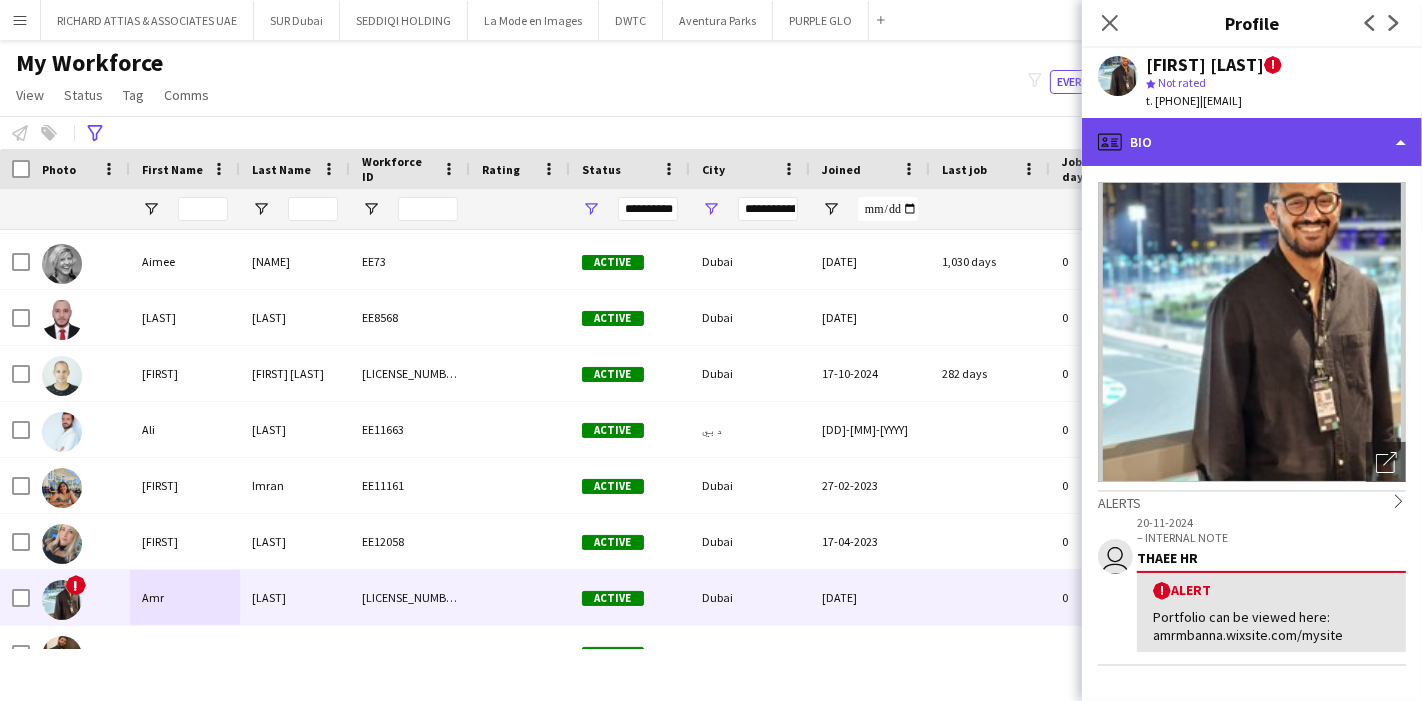 click on "profile
Bio" 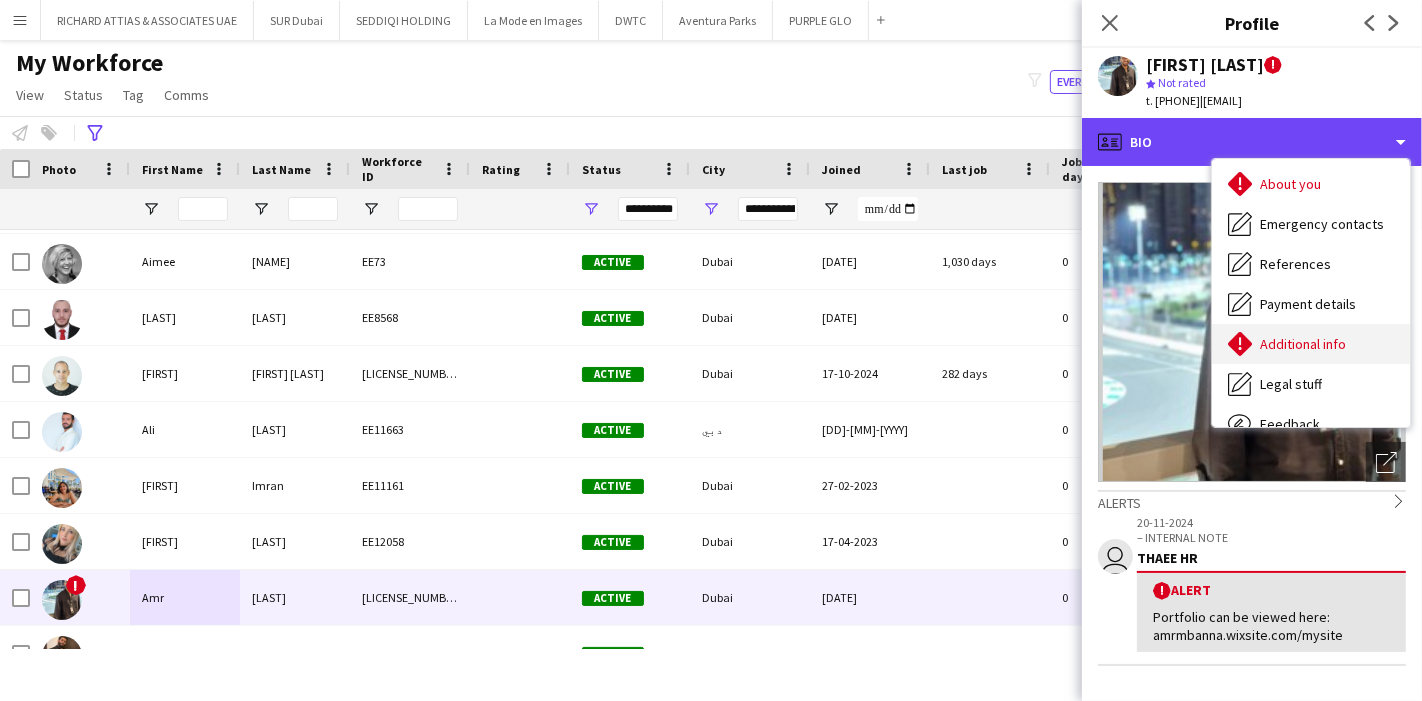 scroll, scrollTop: 147, scrollLeft: 0, axis: vertical 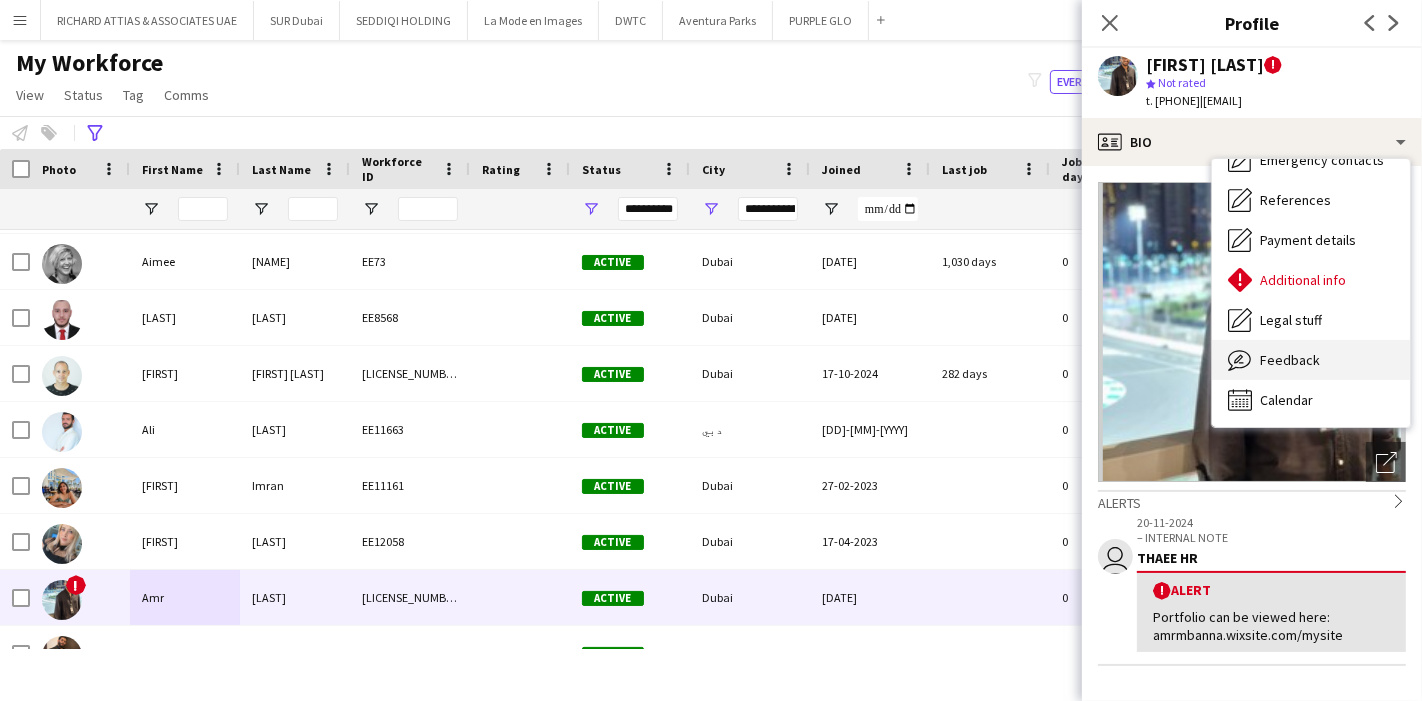 click on "Feedback
Feedback" at bounding box center (1311, 360) 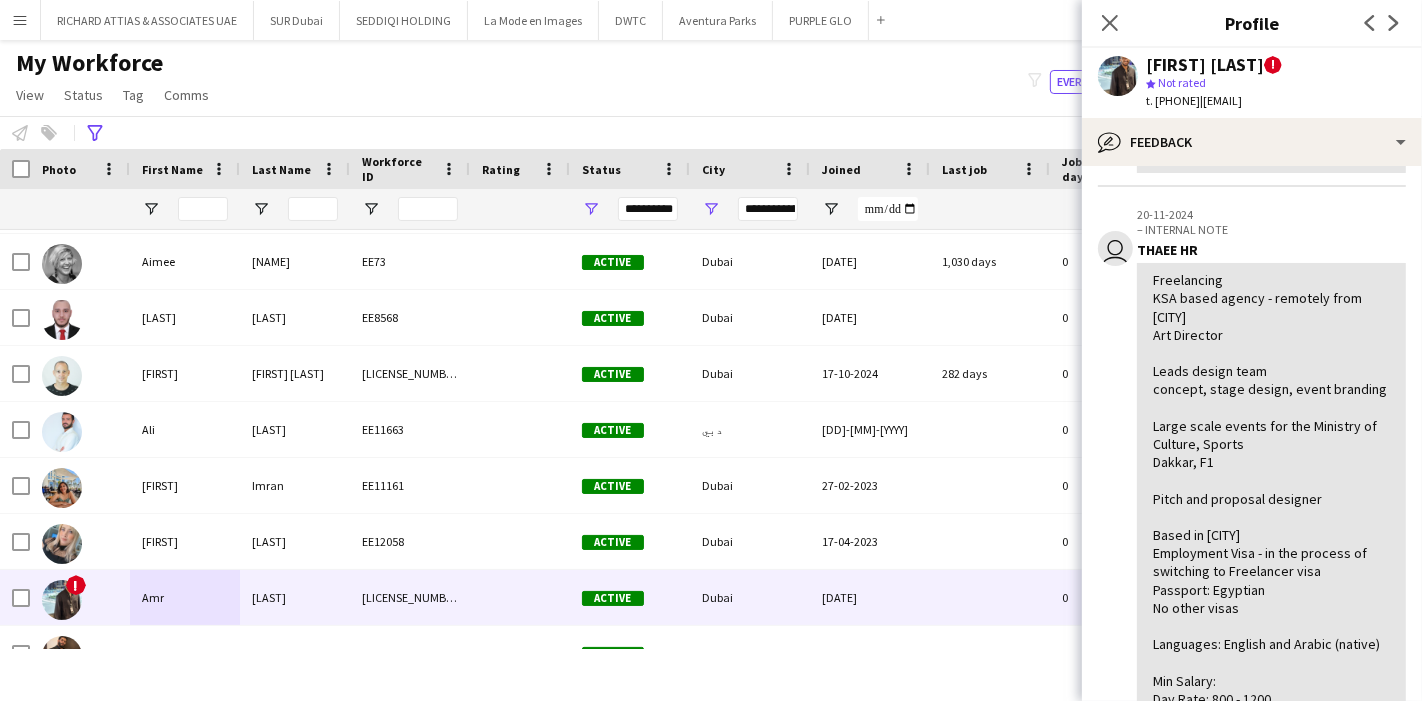 scroll, scrollTop: 0, scrollLeft: 0, axis: both 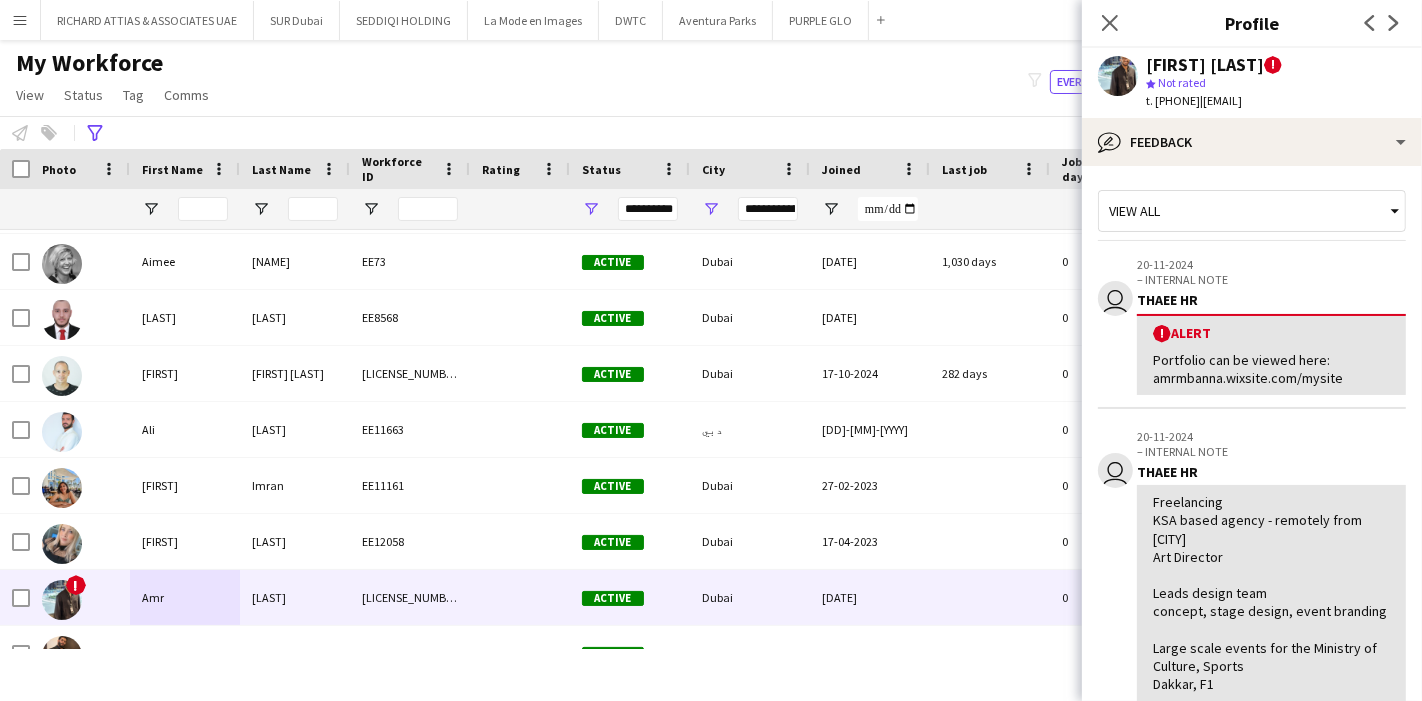 click on "View all
user
[DATE]   – INTERNAL NOTE   THAEE HR  !  Alert   Portfolio can be viewed here: [URL]
user
[DATE]  – INTERNAL NOTE  THAEE HR   Freelancing
KSA based agency - remotely from [CITY]
Art Director
Leads design team
concept, stage design, event branding
Large scale events for the Ministry of Culture, Sports
Dakkar, F1
Pitch and proposal designer
Based in [CITY]
Employment Visa - in the process of switching to Freelancer visa
Passport: Egyptian
No other visas
Languages: English and Arabic (native)
Min Salary:
Day Rate: 800 - 1200
Monthly 20k
- Sana   [DATE]  – INTERNAL NOTE  Anna Luferova   Leave internal note
0 / 4000  !  Flag as alert   Save   Previous   Next" 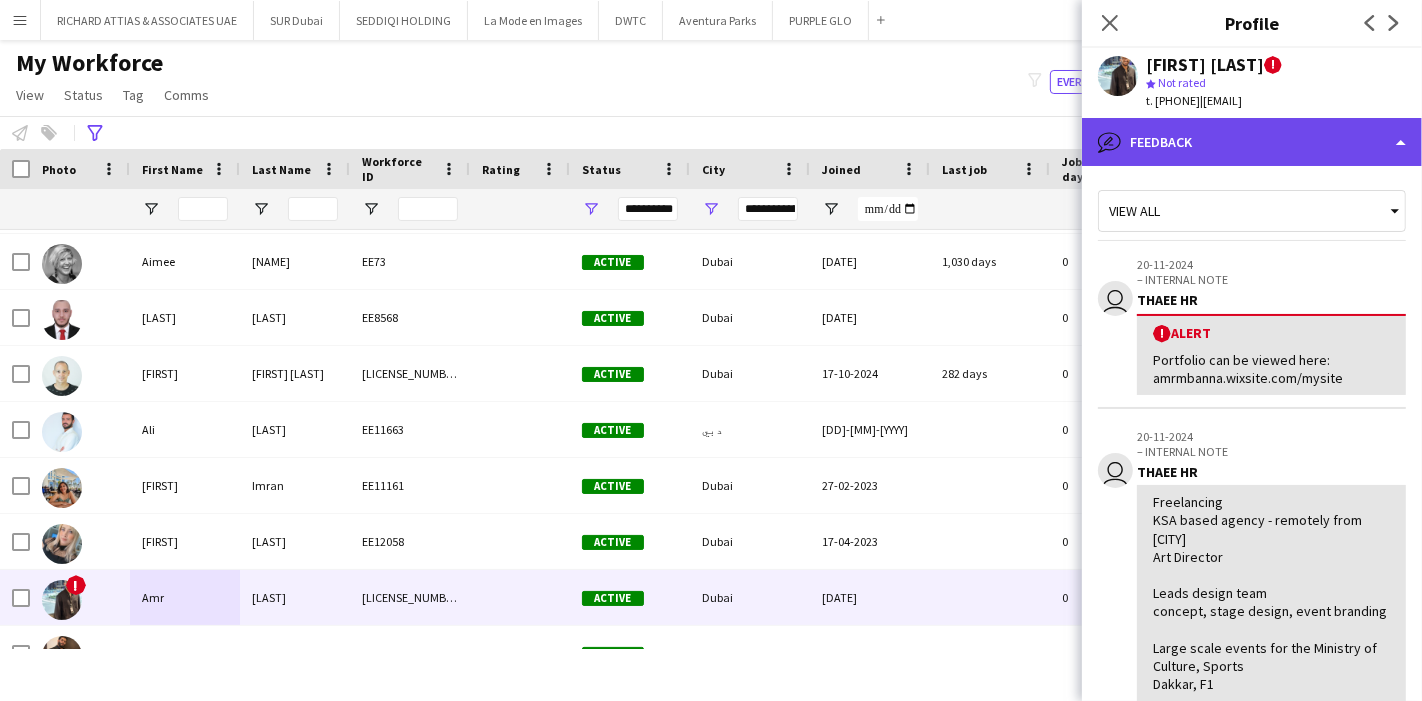 click on "bubble-pencil
Feedback" 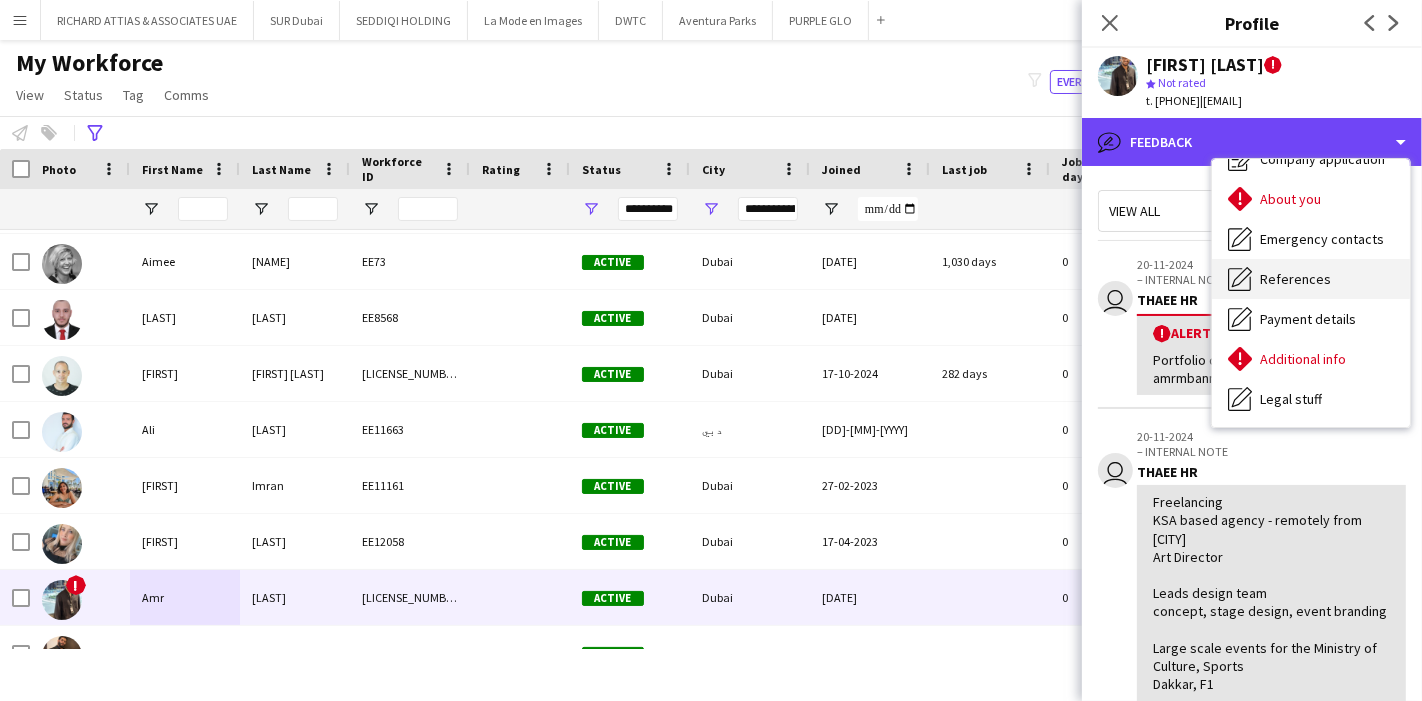 scroll, scrollTop: 0, scrollLeft: 0, axis: both 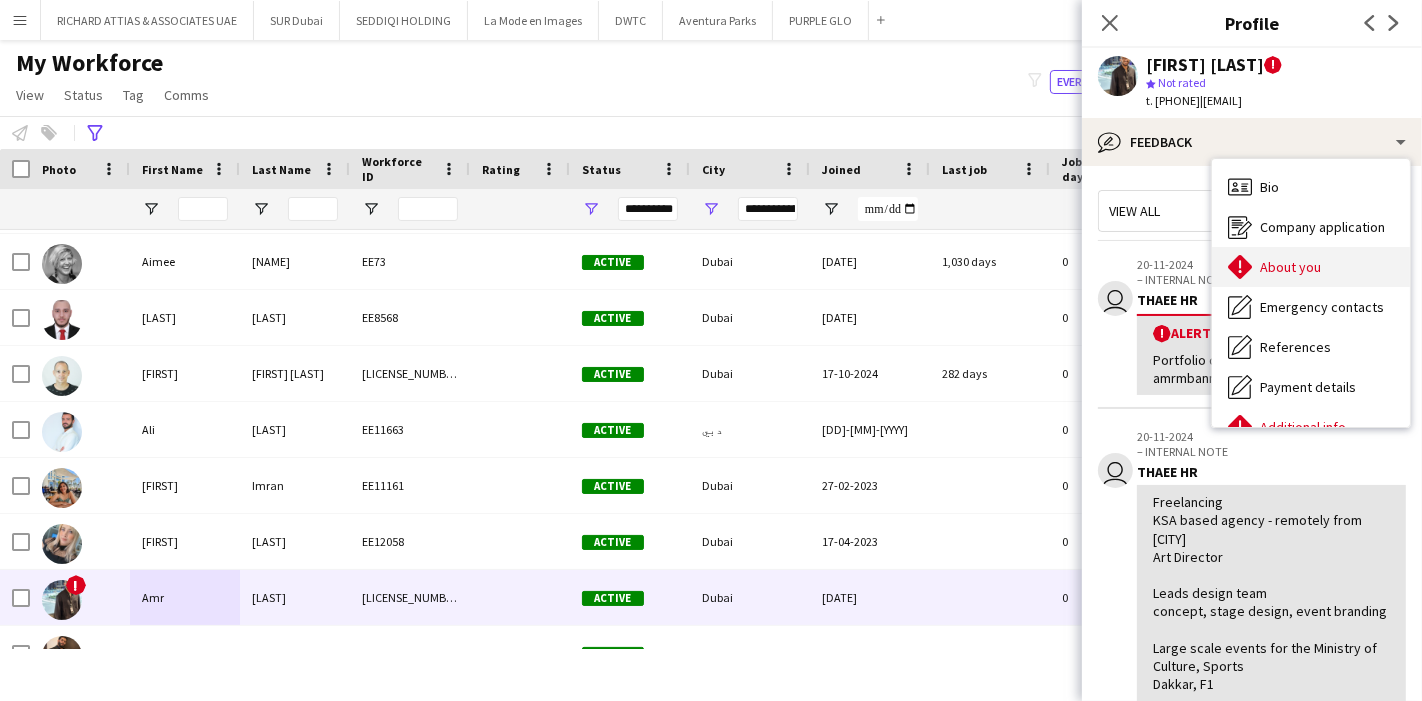 click on "About you
About you" at bounding box center (1311, 267) 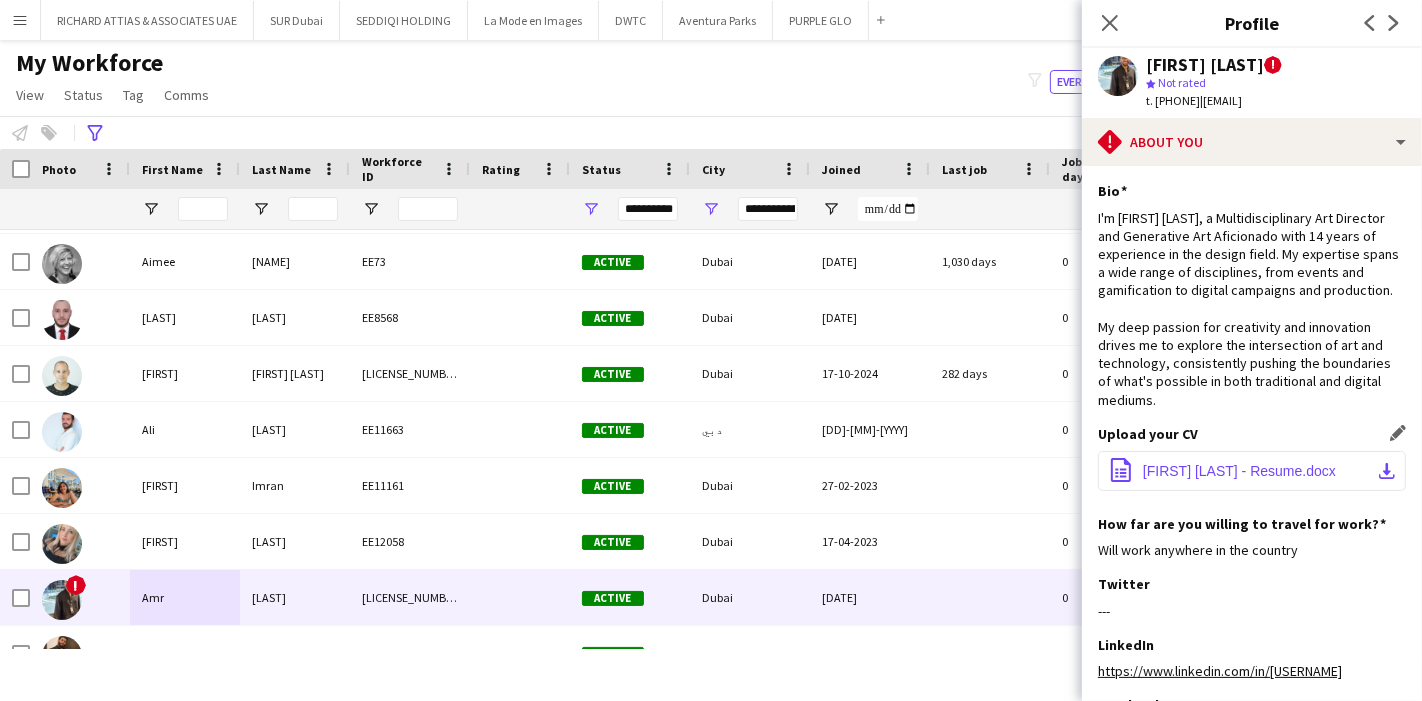 click on "download-bottom" 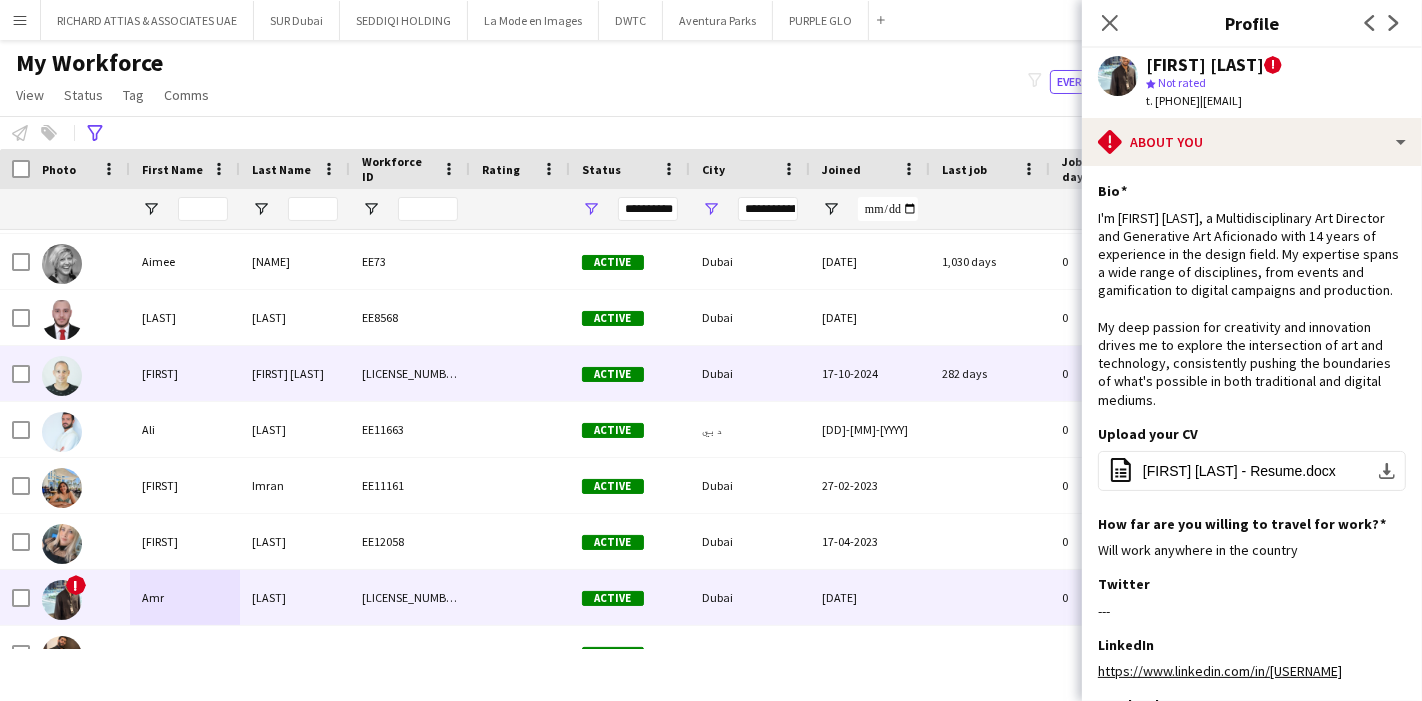 scroll, scrollTop: 735, scrollLeft: 0, axis: vertical 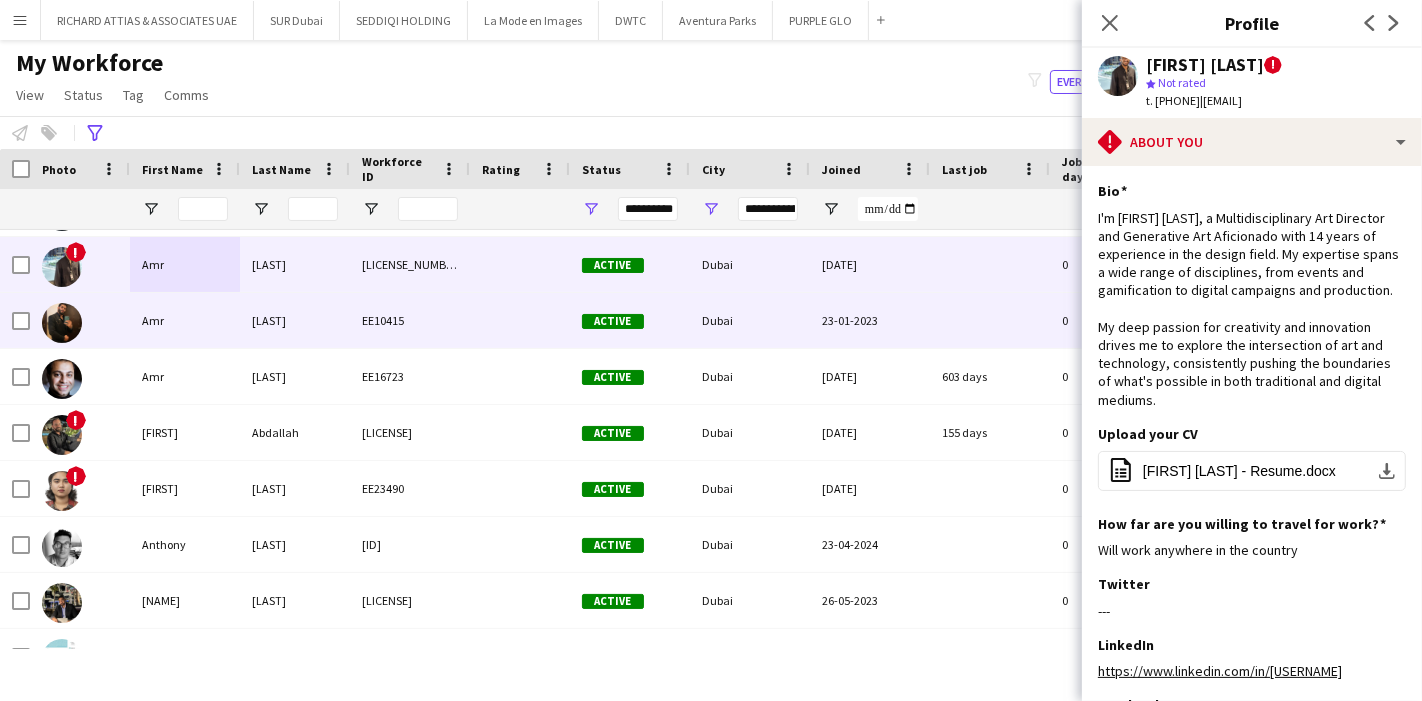 click on "Amr" at bounding box center [185, 320] 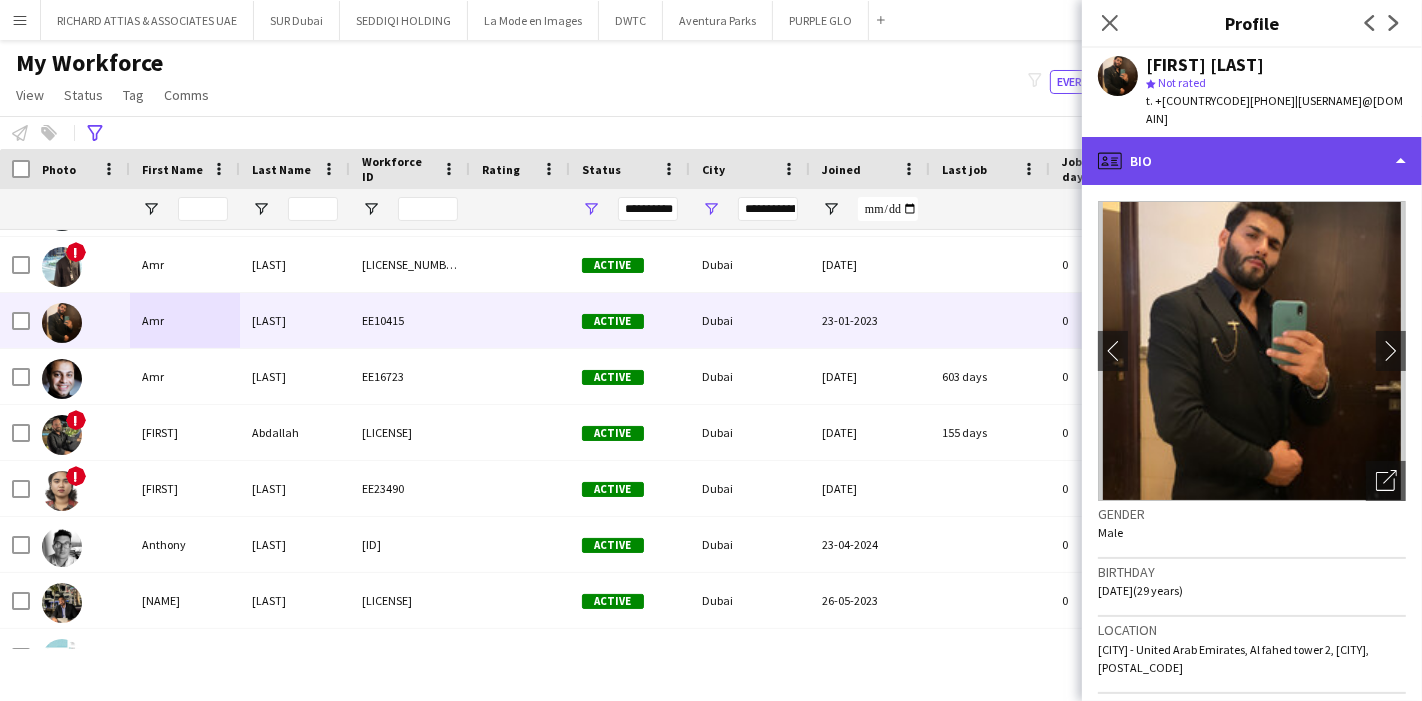 click on "profile
Bio" 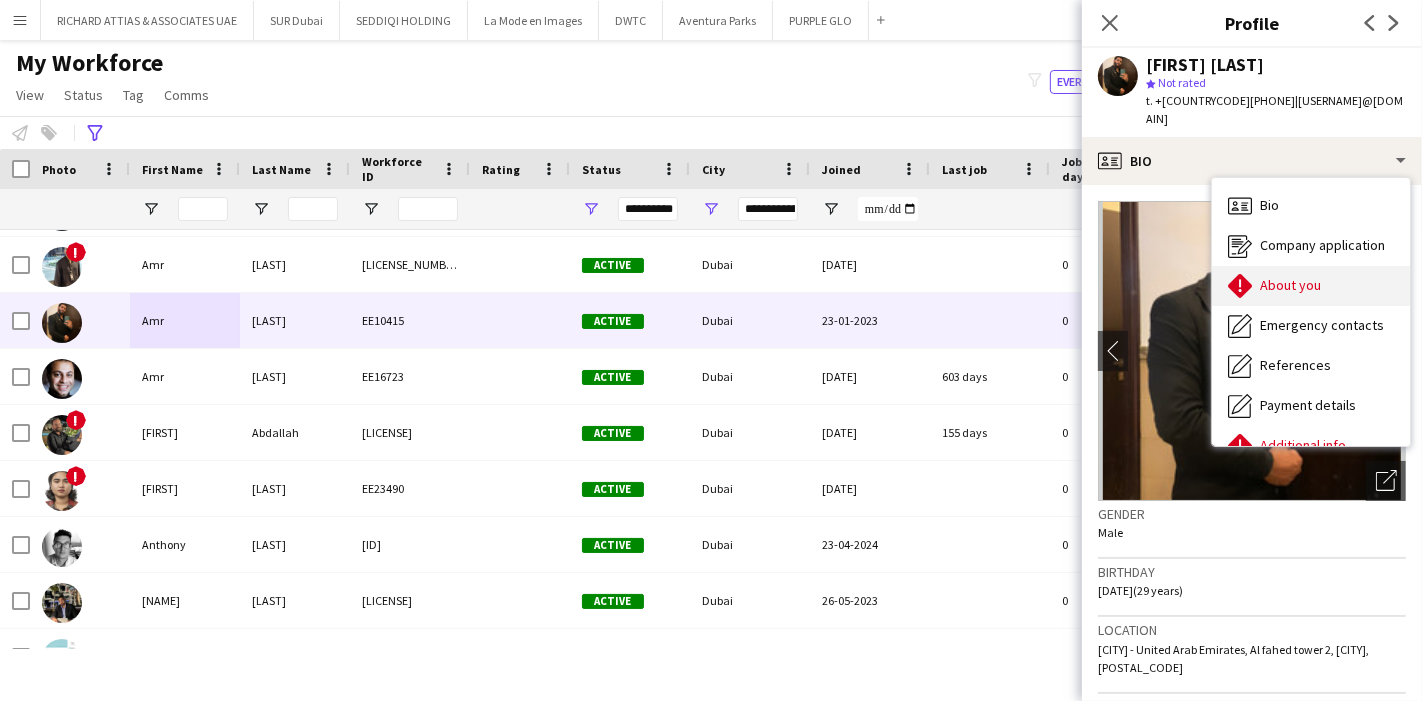 click on "About you" at bounding box center (1290, 285) 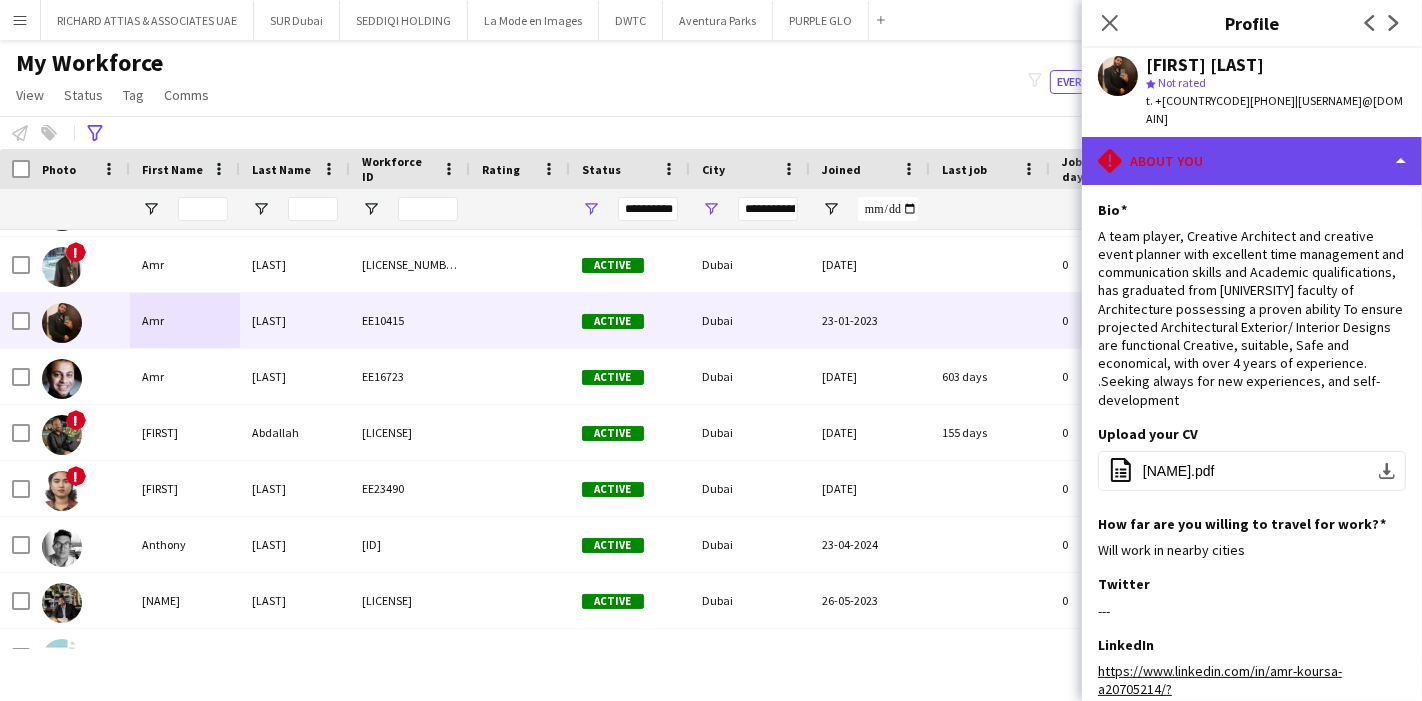 click on "rhombus-alert
About you" 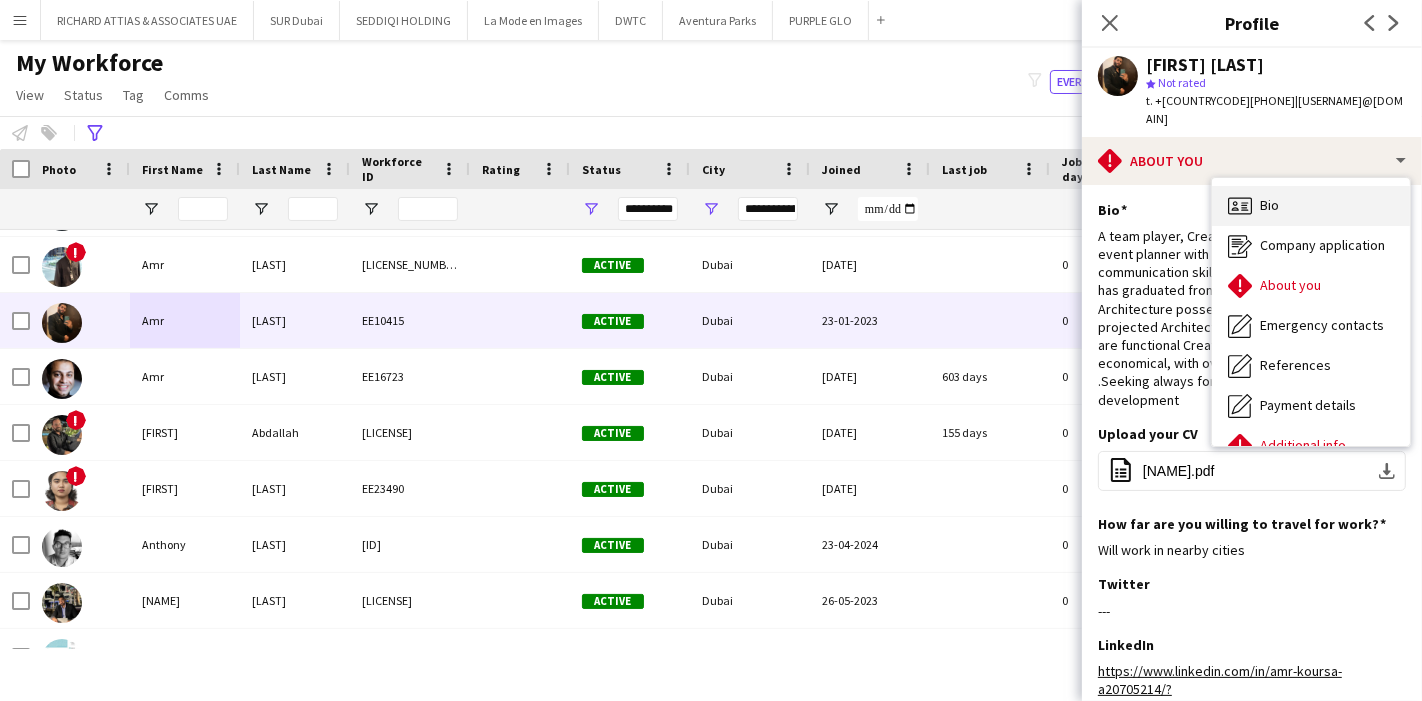 click on "Bio" at bounding box center [1269, 205] 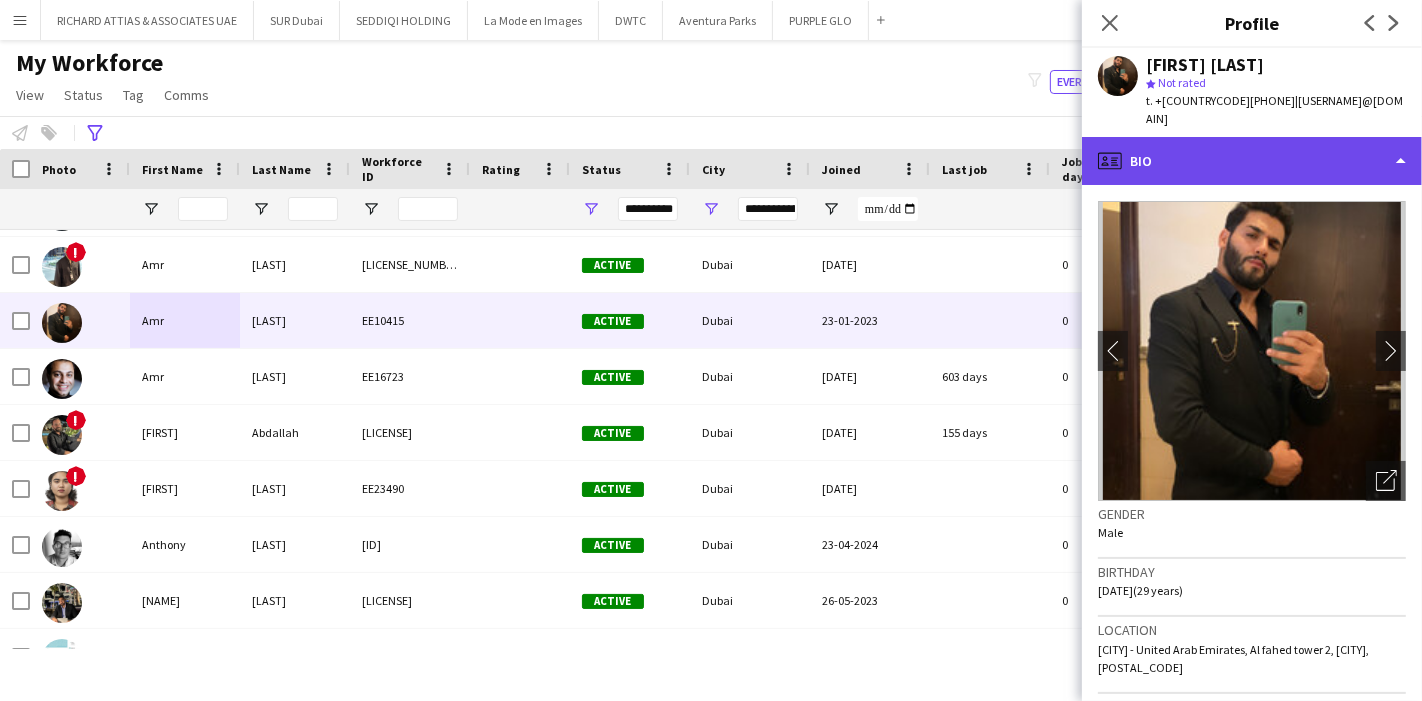 click on "profile
Bio" 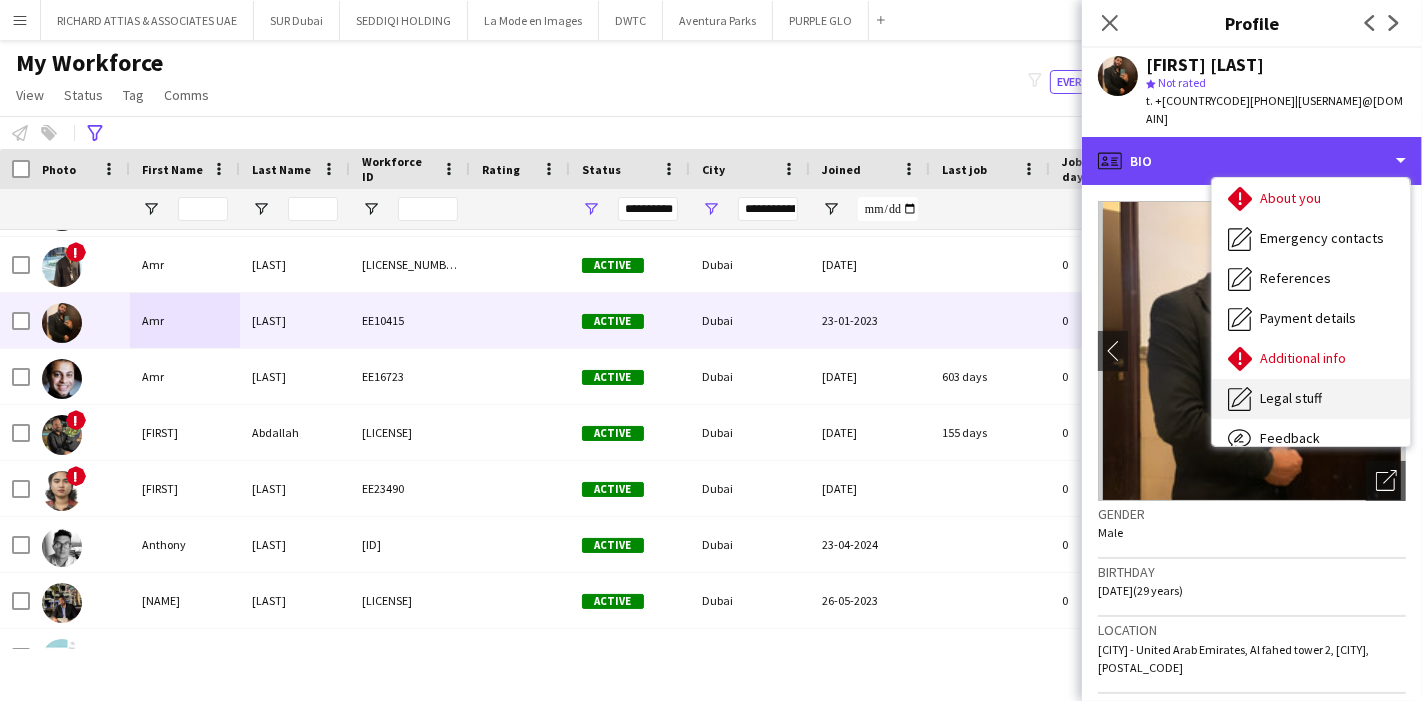 scroll, scrollTop: 147, scrollLeft: 0, axis: vertical 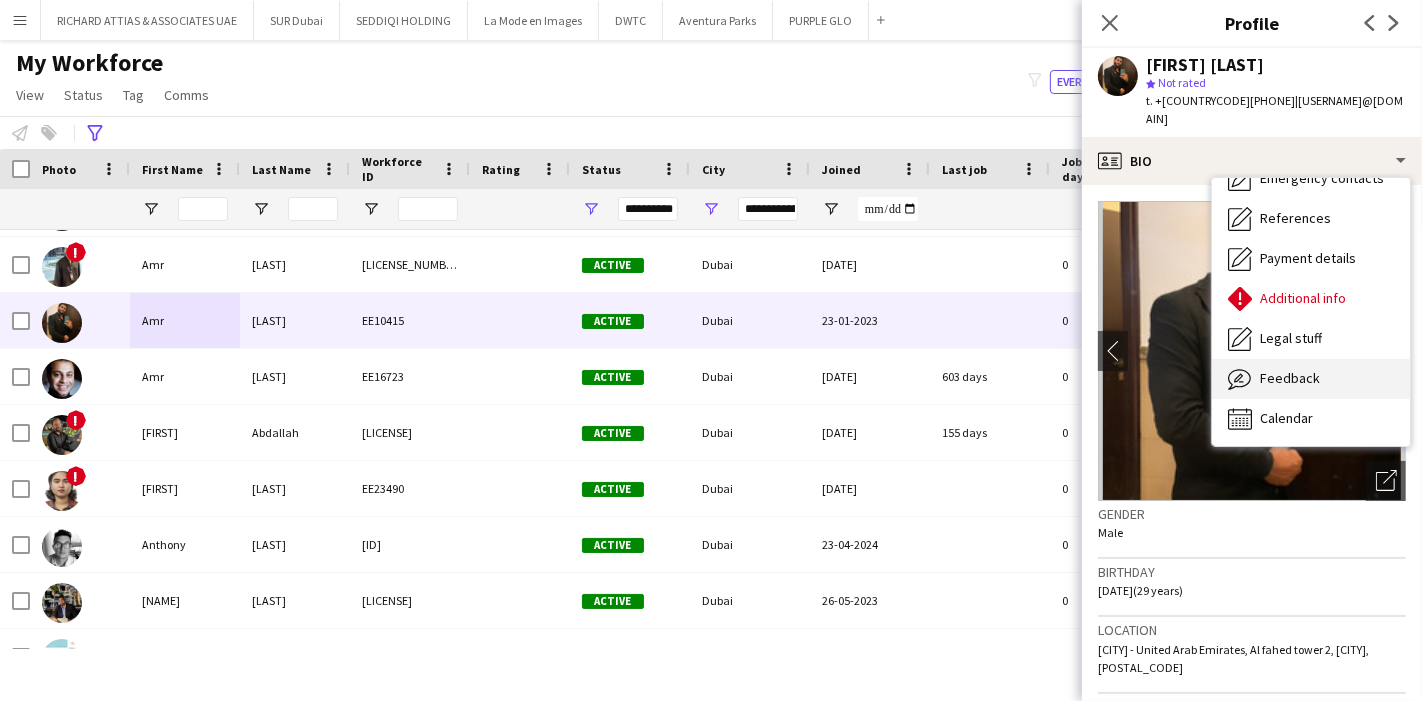 click on "Feedback
Feedback" at bounding box center (1311, 379) 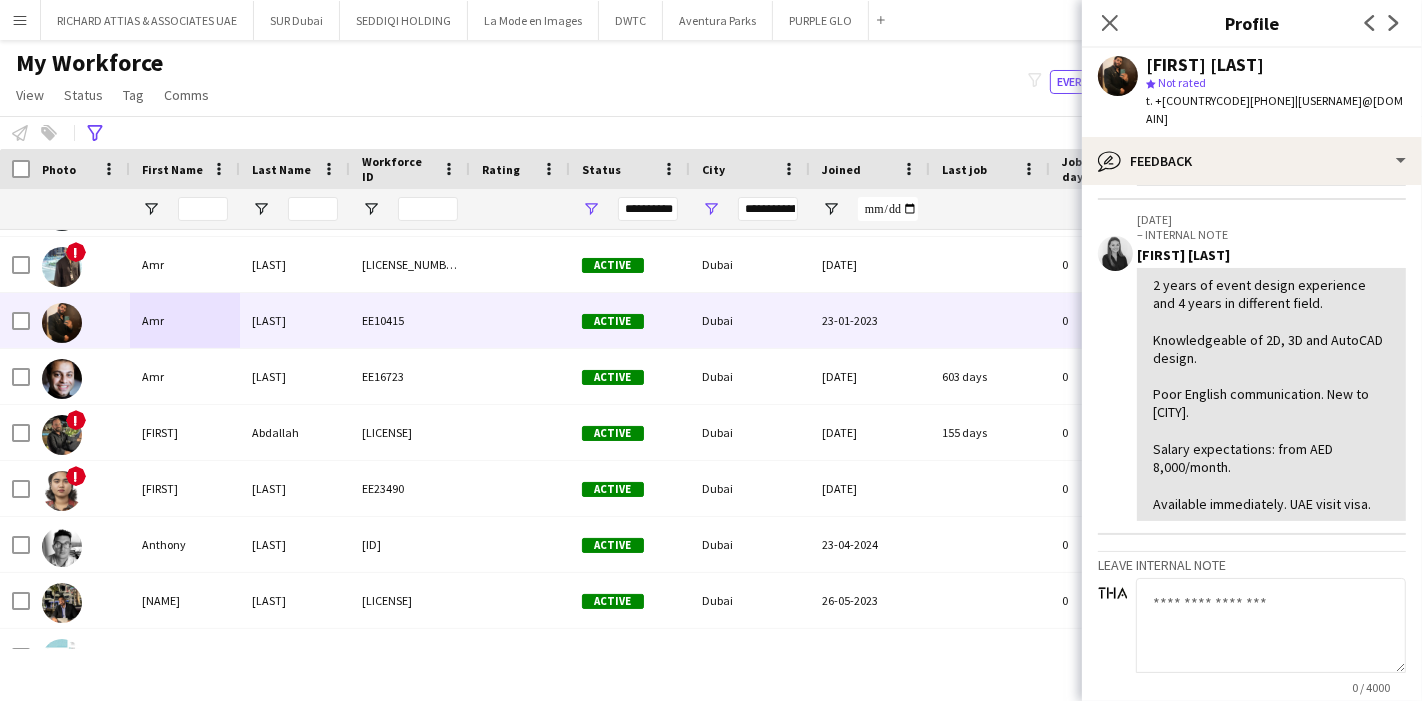 scroll, scrollTop: 444, scrollLeft: 0, axis: vertical 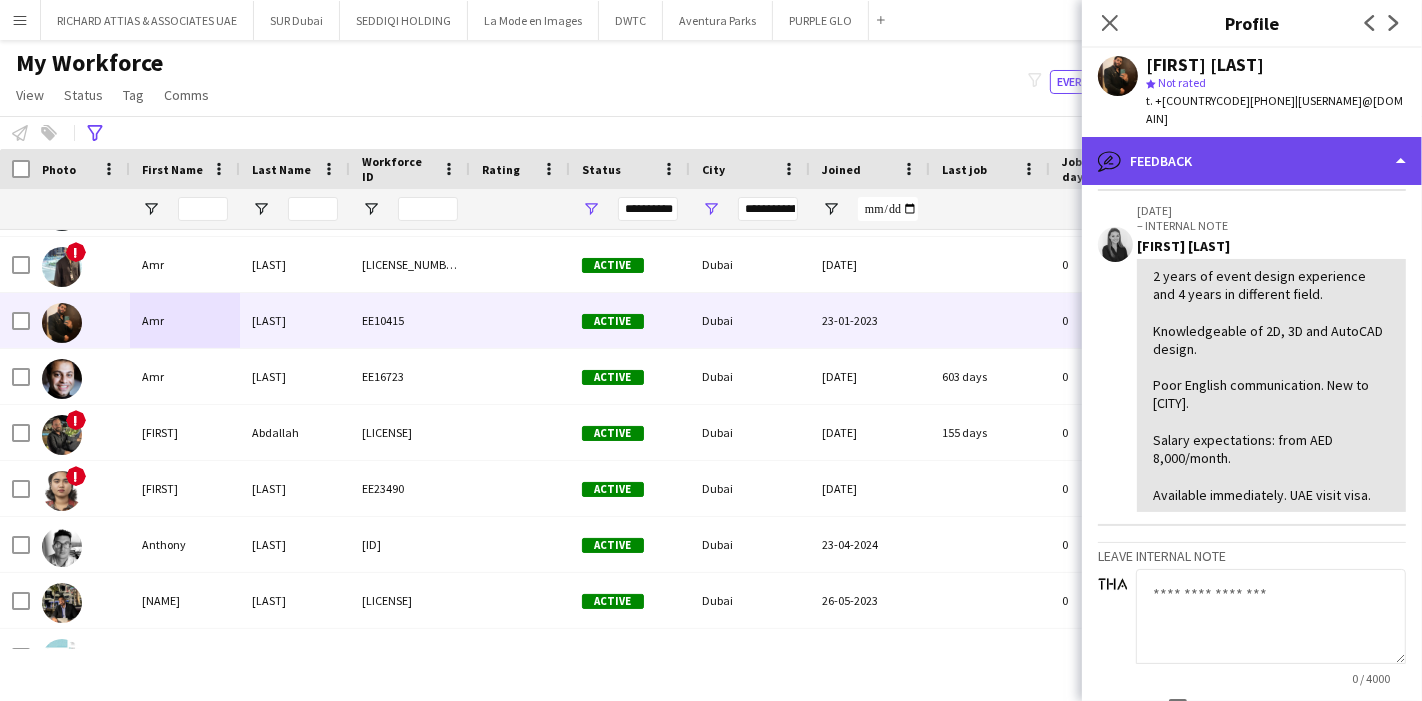click on "bubble-pencil
Feedback" 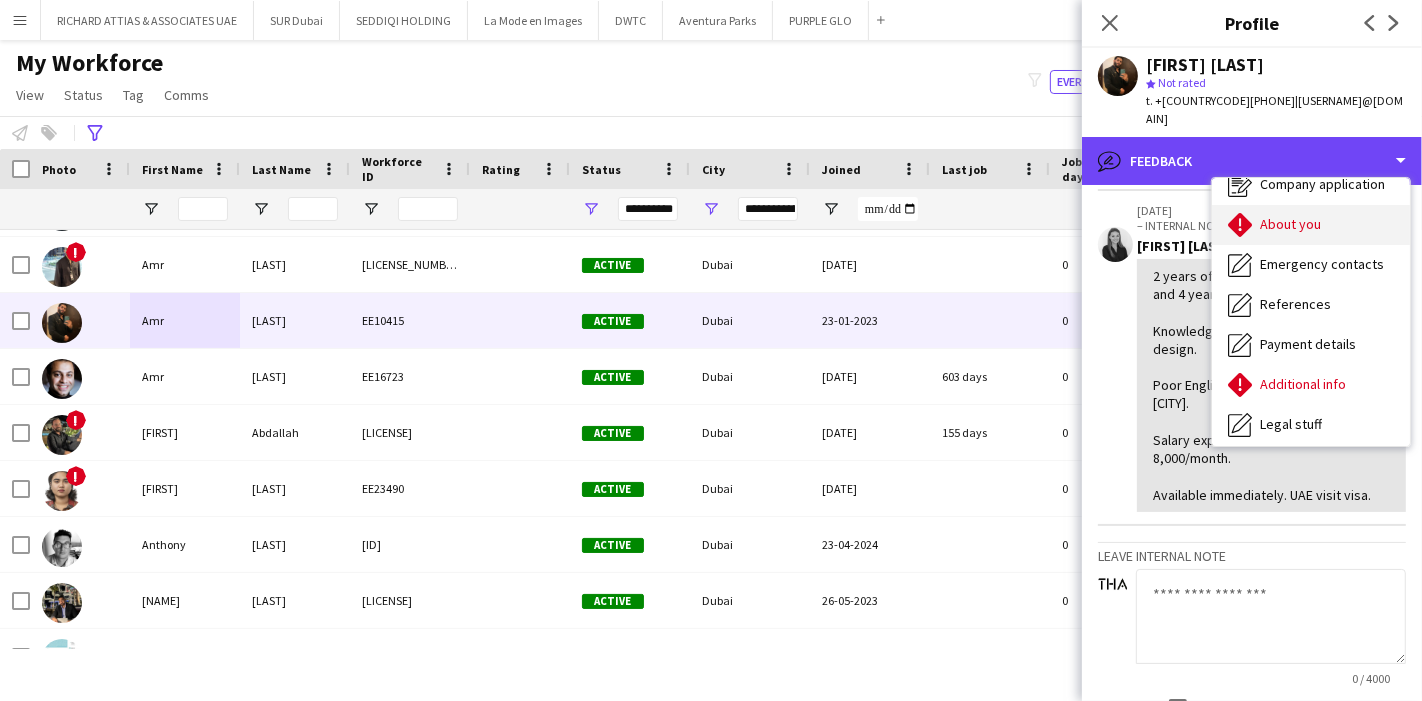 scroll, scrollTop: 0, scrollLeft: 0, axis: both 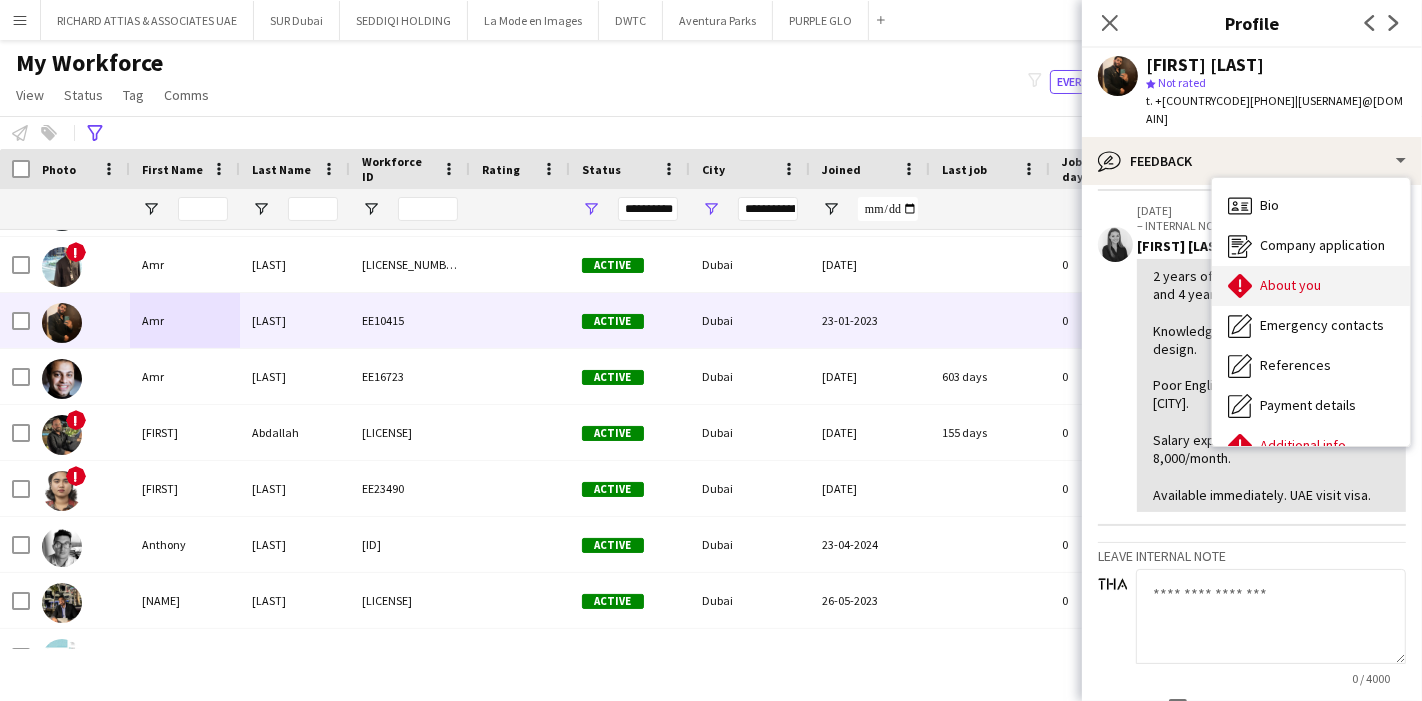 click on "About you" at bounding box center [1290, 285] 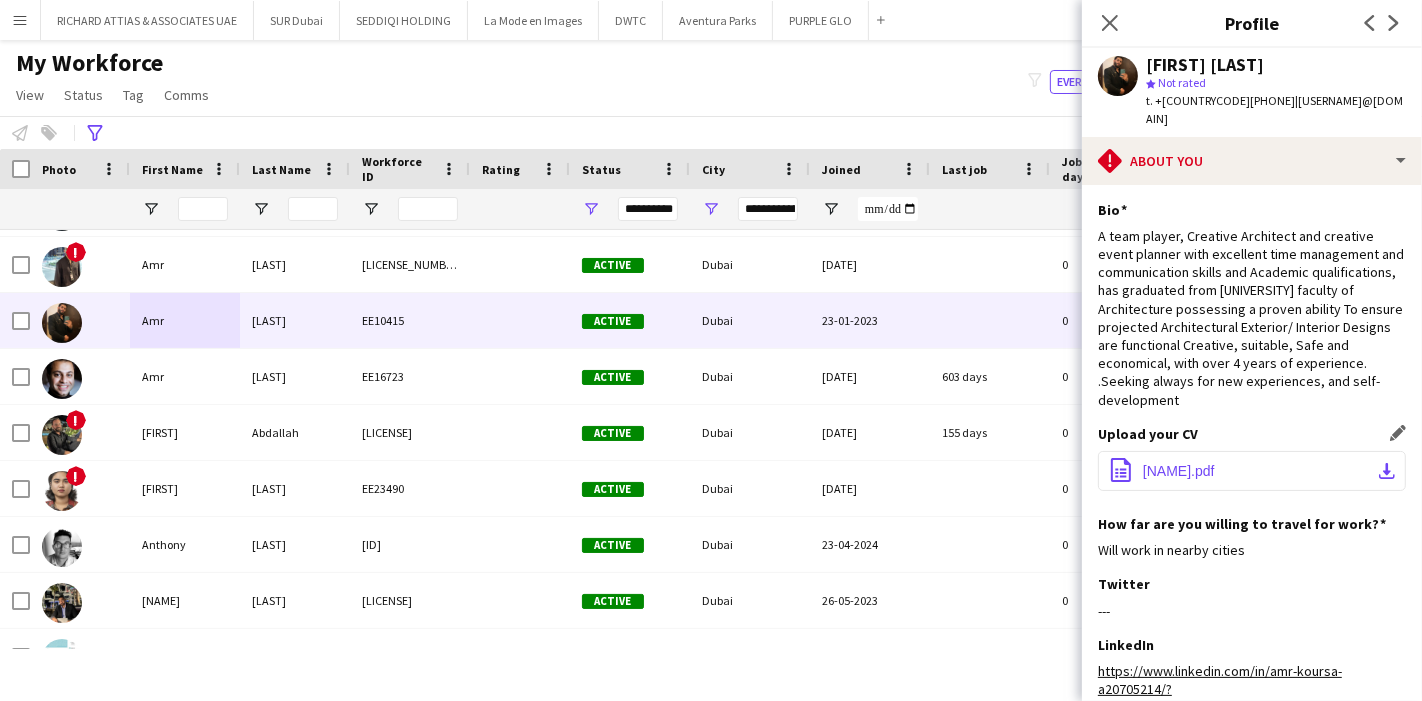click on "download-bottom" 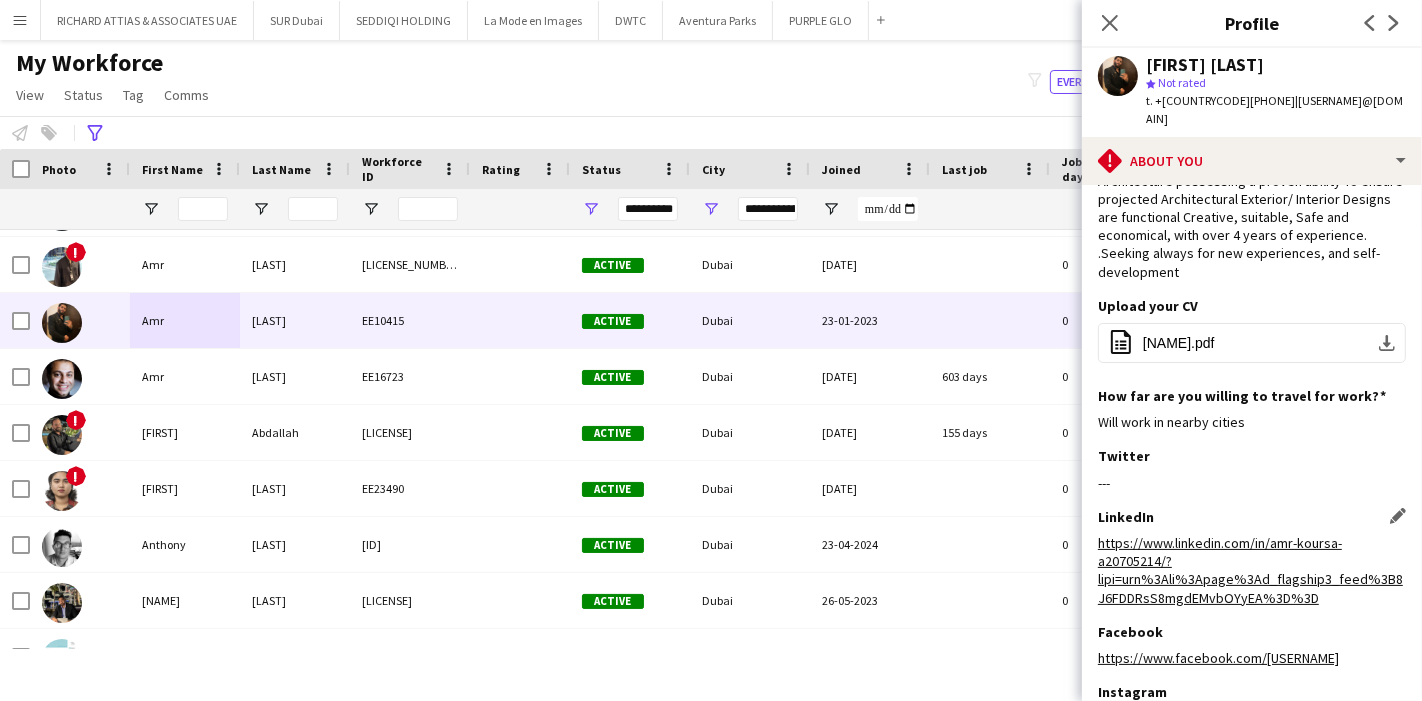 scroll, scrollTop: 222, scrollLeft: 0, axis: vertical 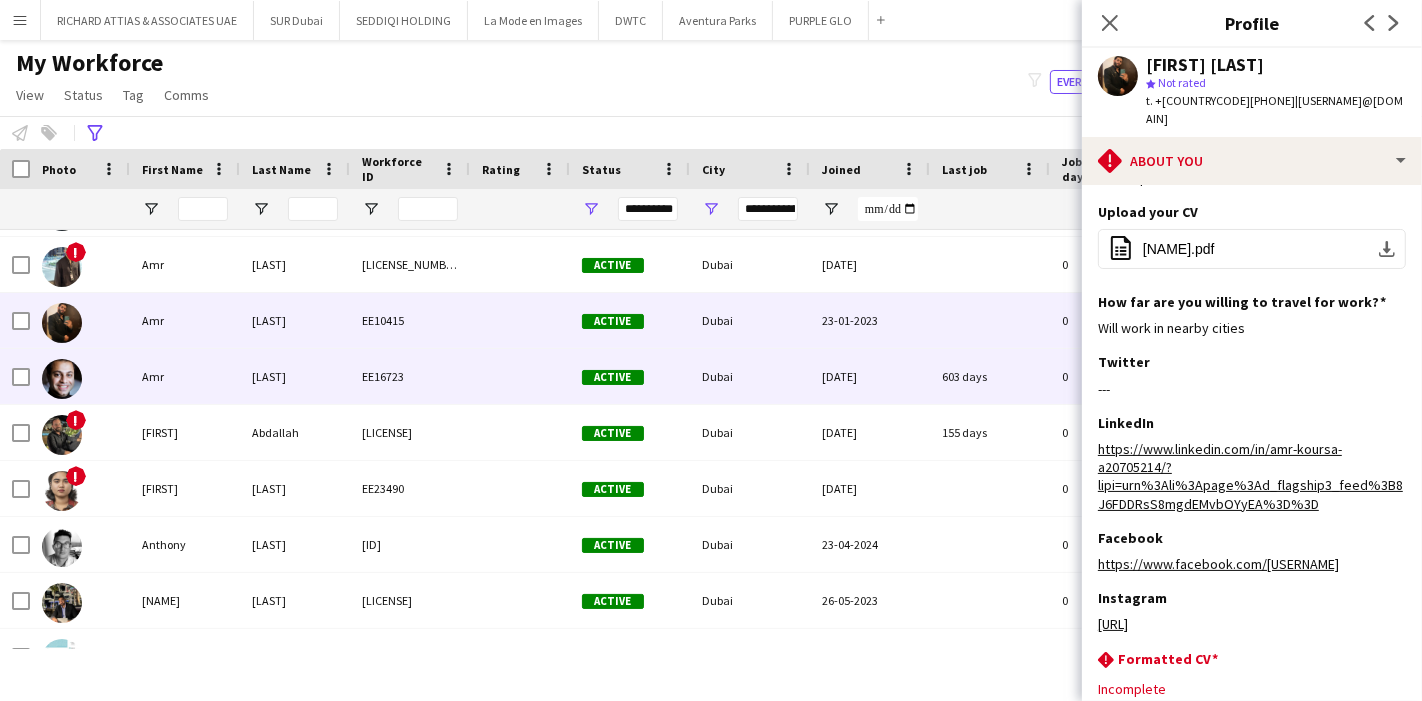 click on "Amr" at bounding box center (185, 376) 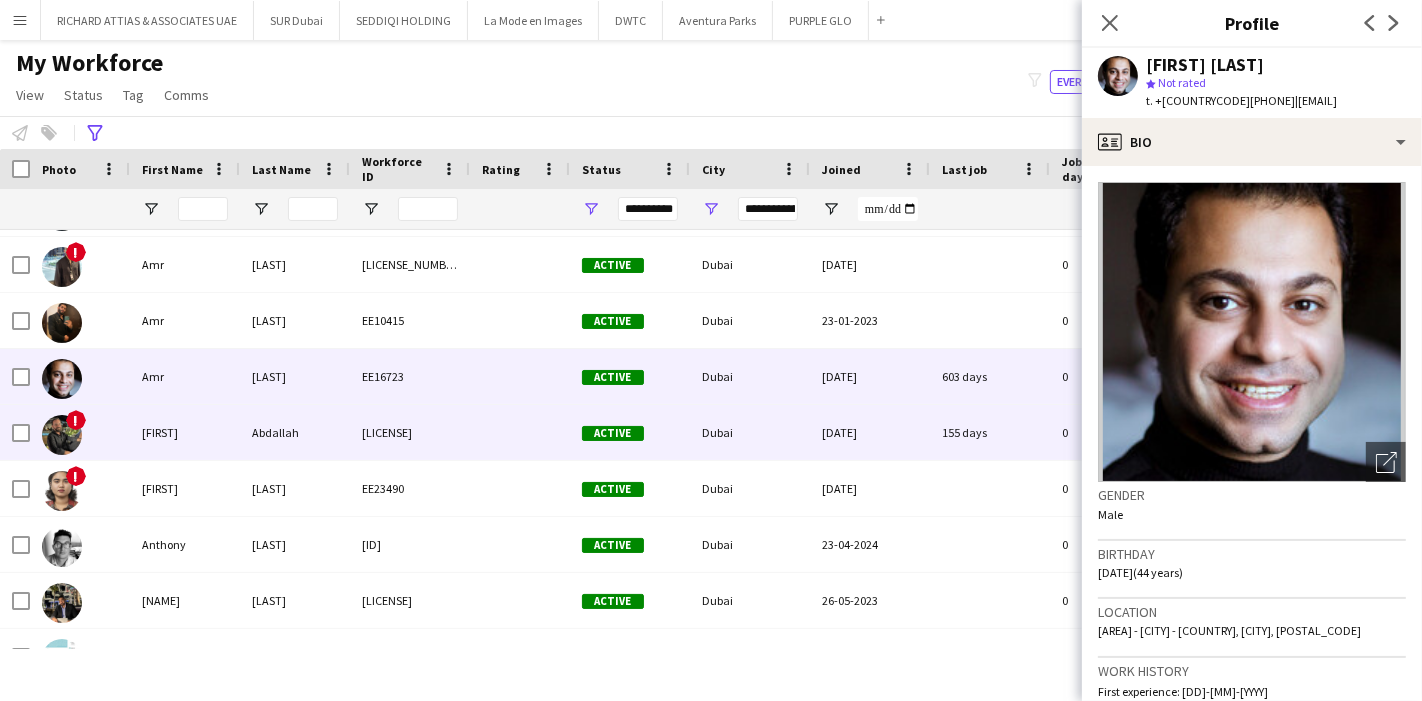 click on "[FIRST]" at bounding box center (185, 432) 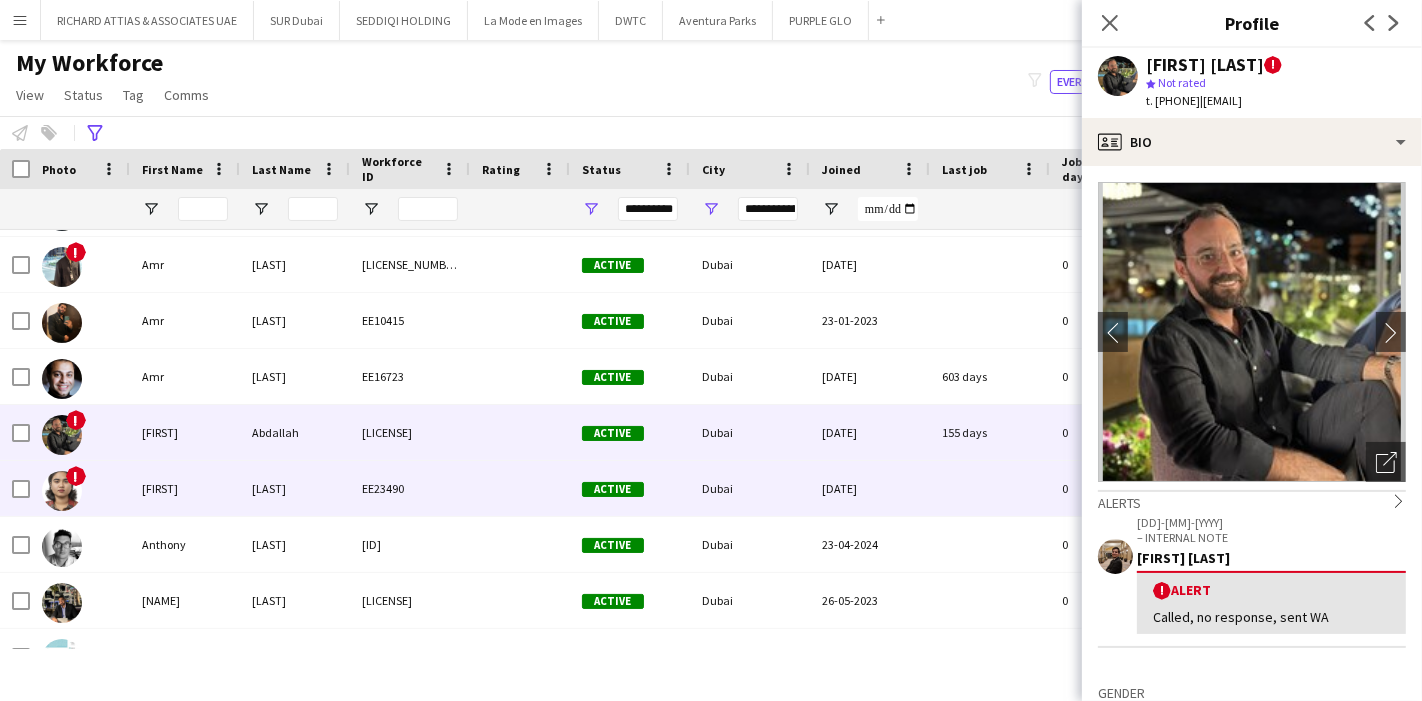 click on "[FIRST]" at bounding box center (185, 488) 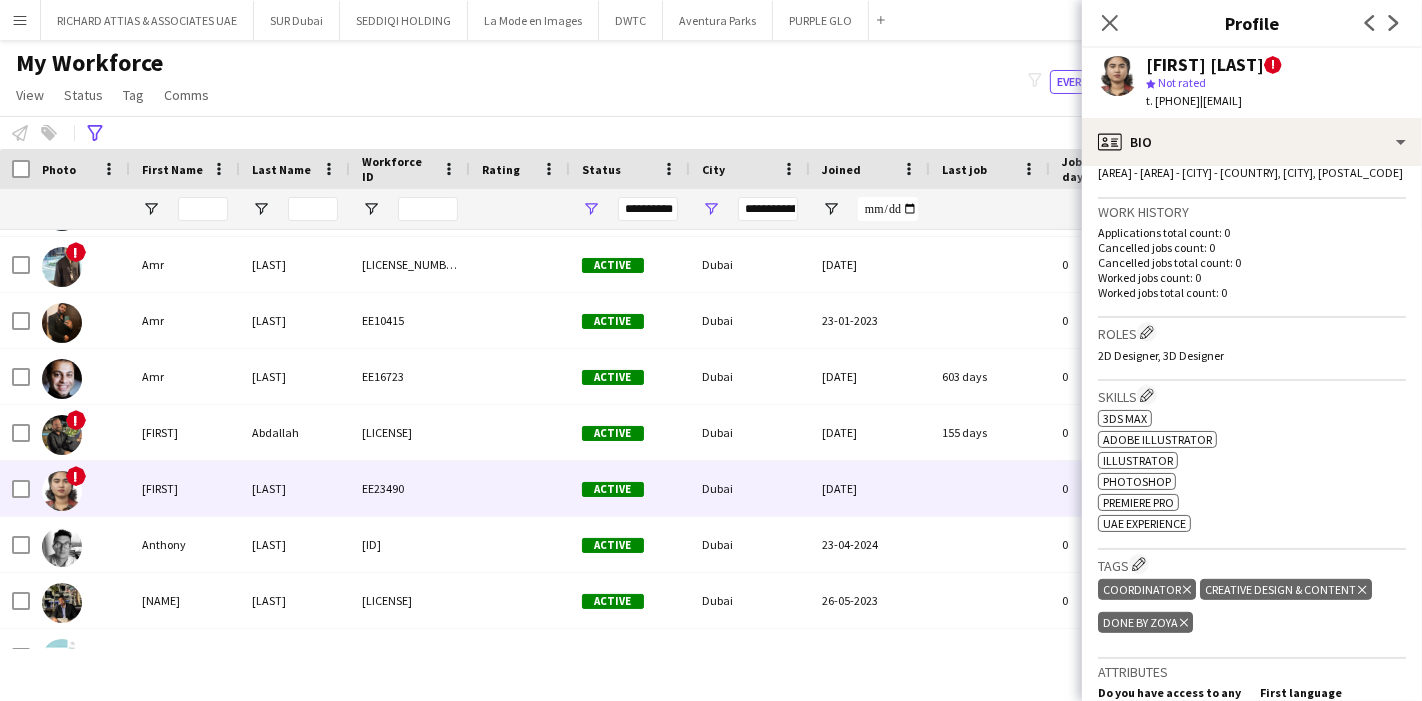 scroll, scrollTop: 666, scrollLeft: 0, axis: vertical 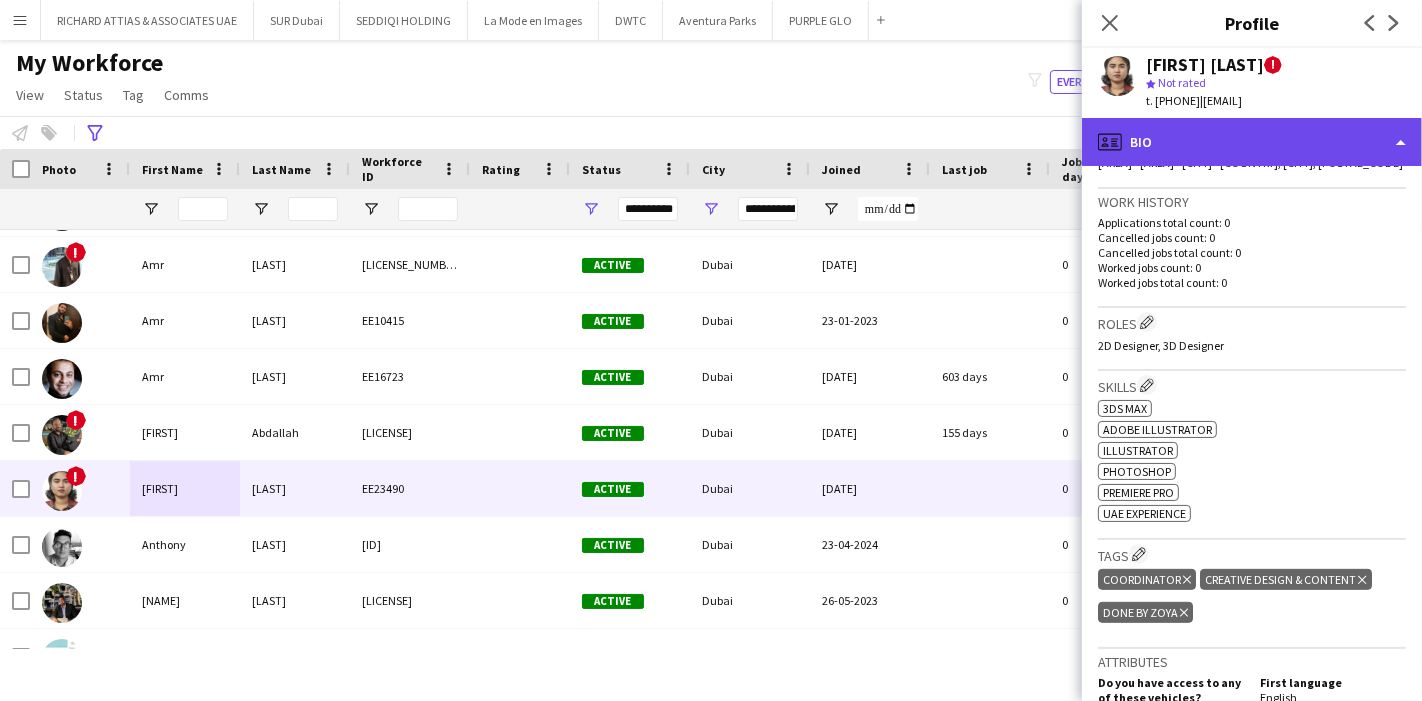 click on "profile
Bio" 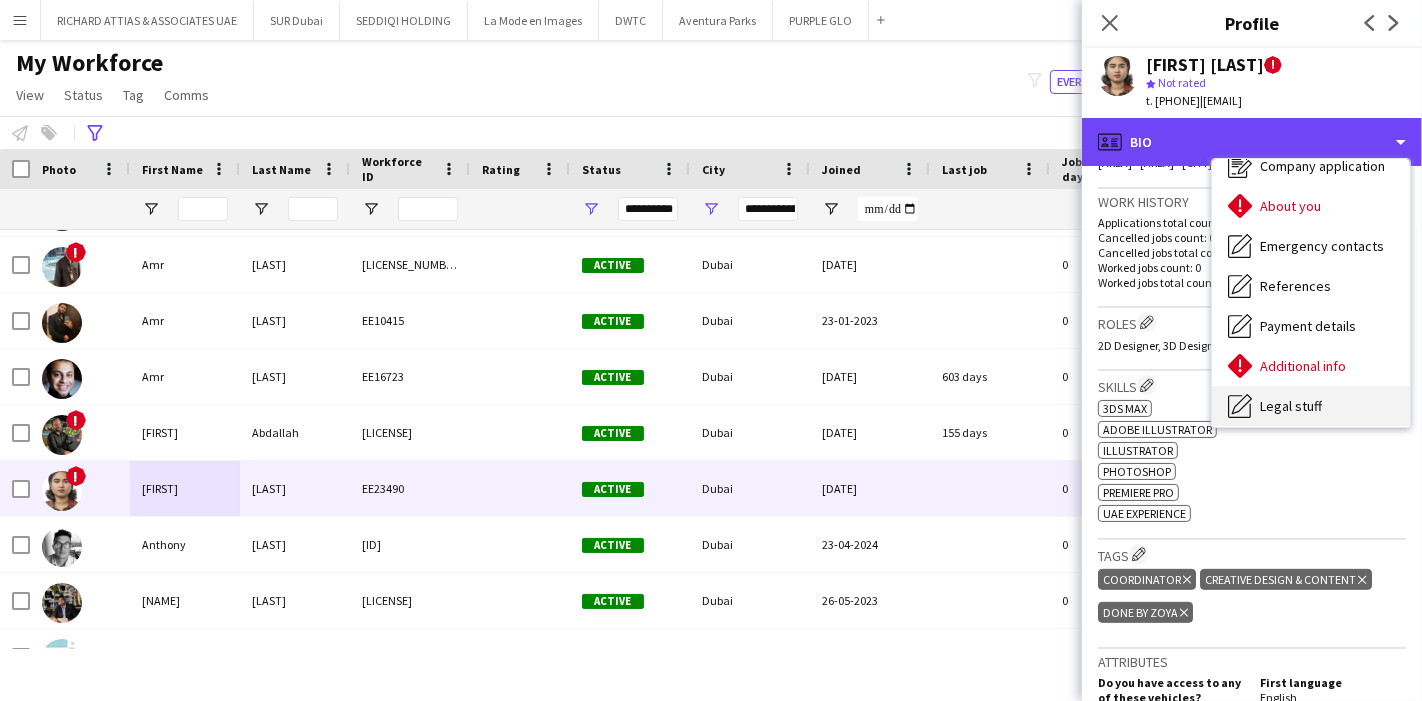 scroll, scrollTop: 147, scrollLeft: 0, axis: vertical 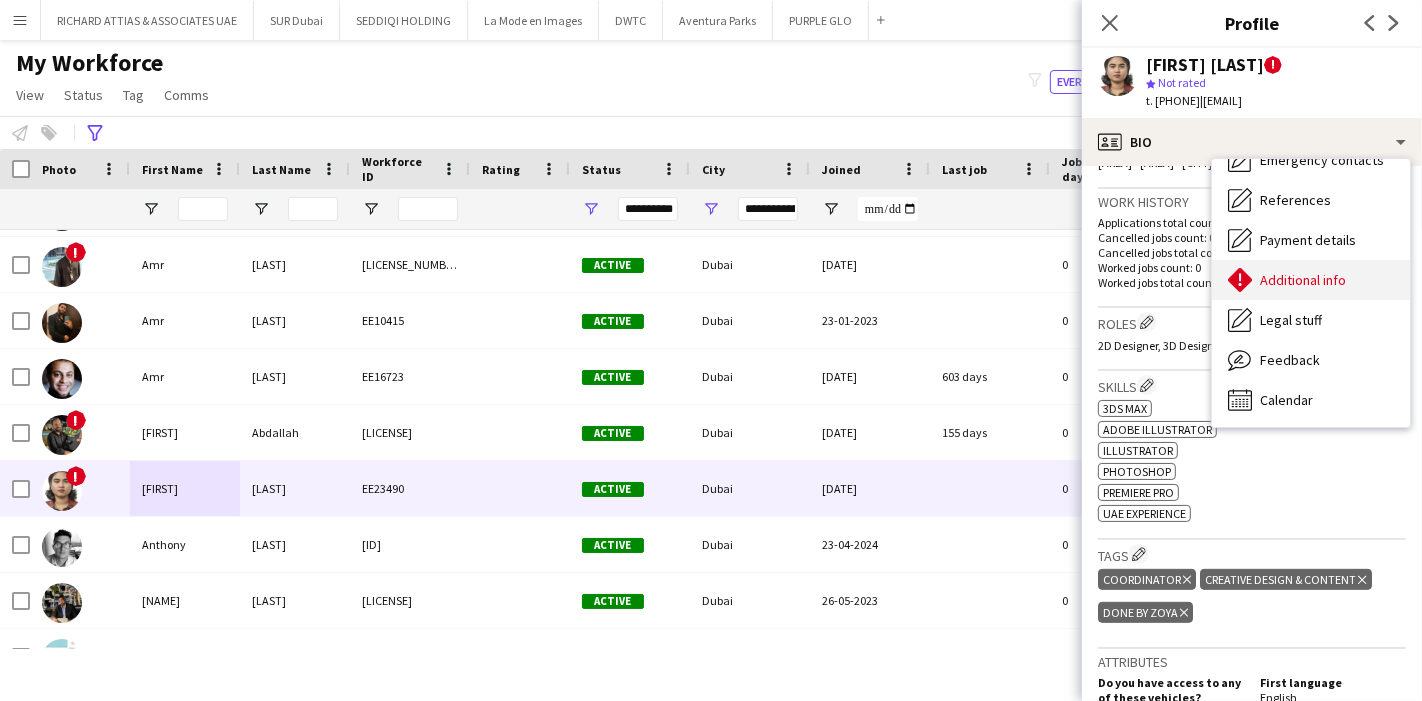 click on "Additional info" at bounding box center [1303, 280] 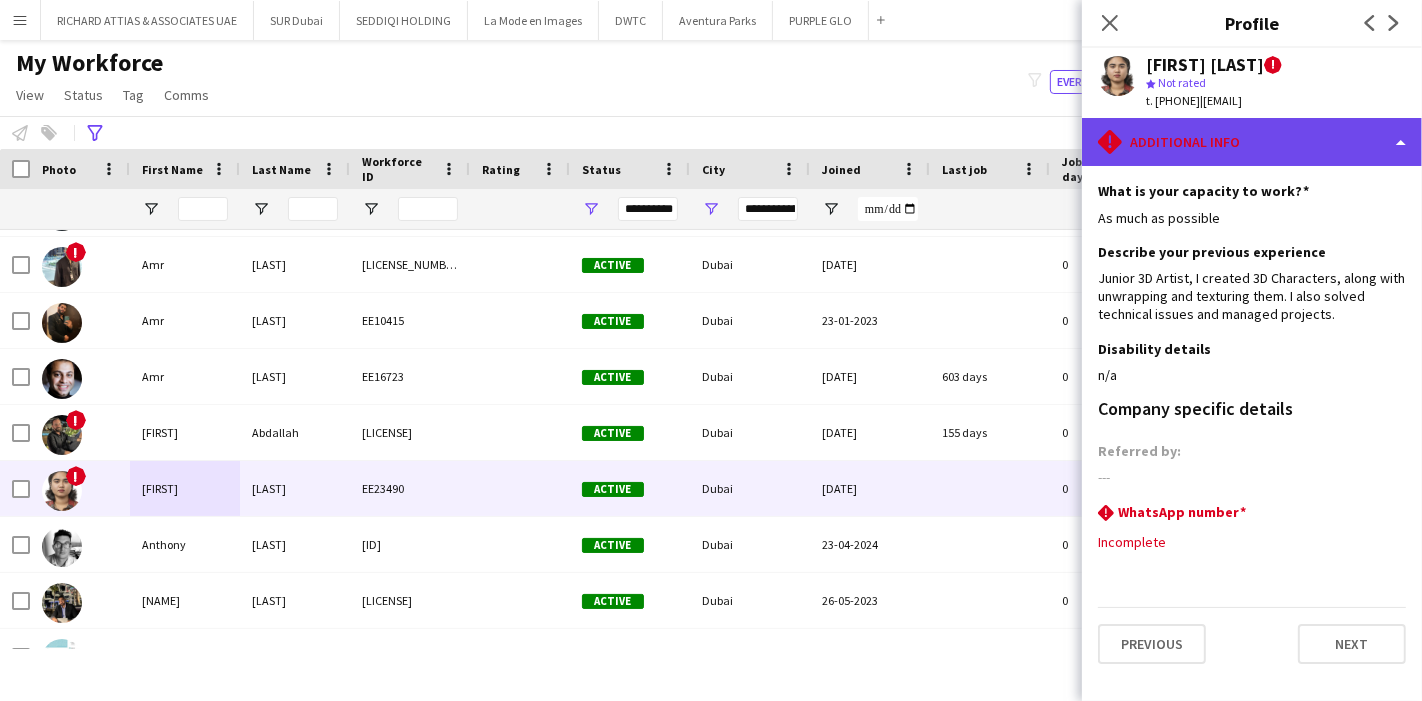 click on "rhombus-alert
Additional info" 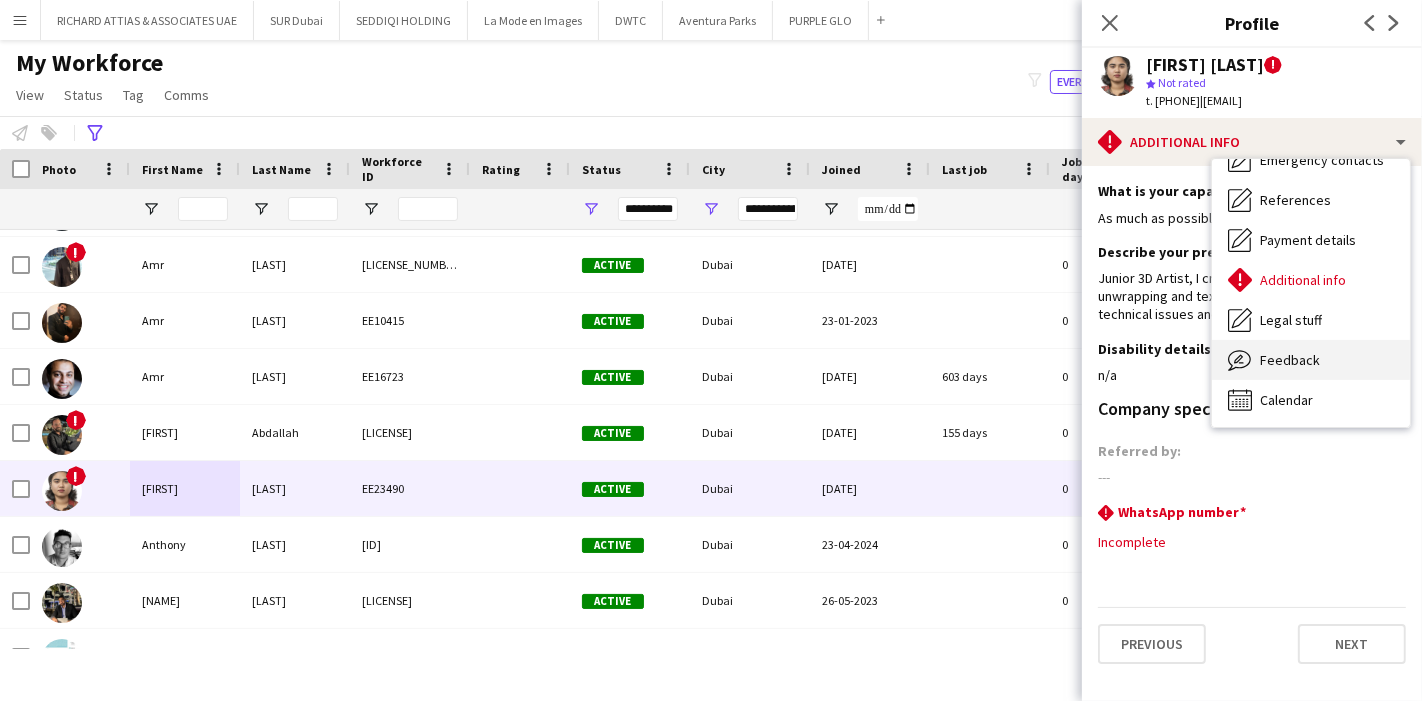 click on "Feedback
Feedback" at bounding box center (1311, 360) 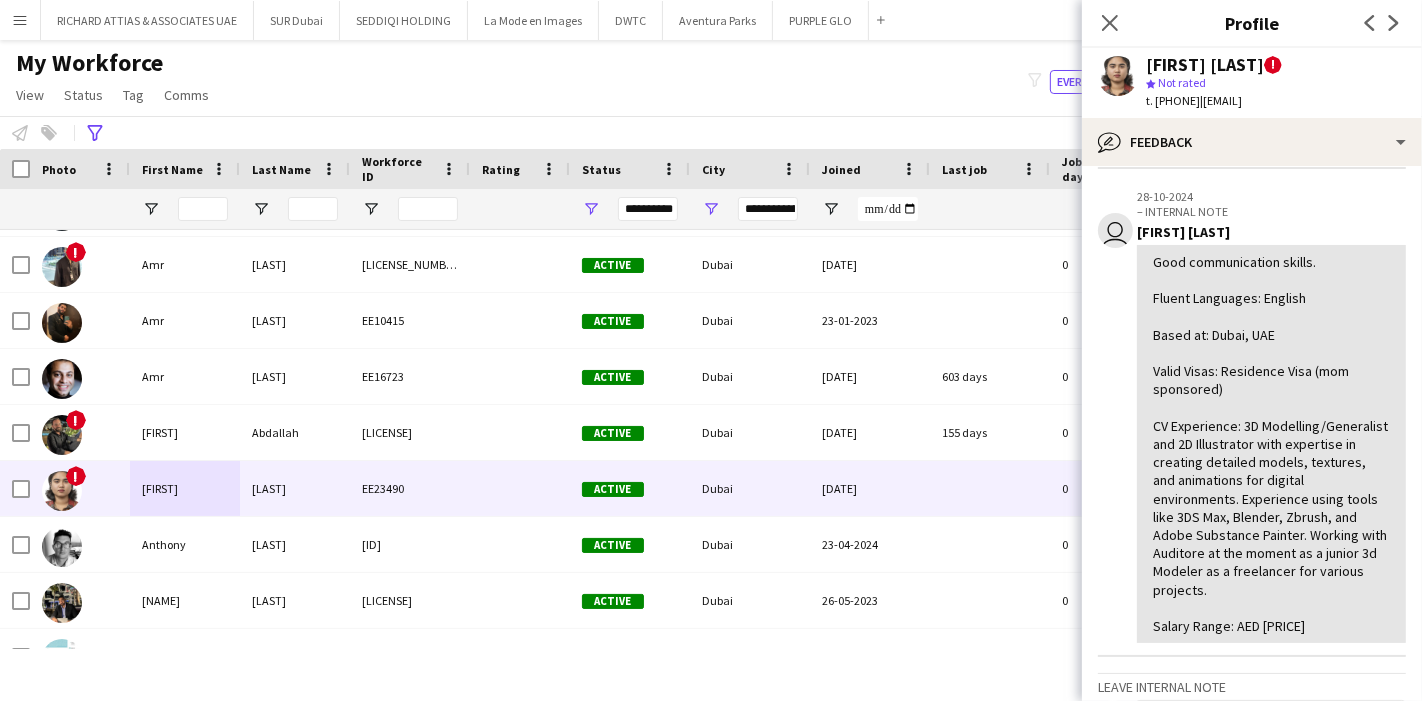 scroll, scrollTop: 0, scrollLeft: 0, axis: both 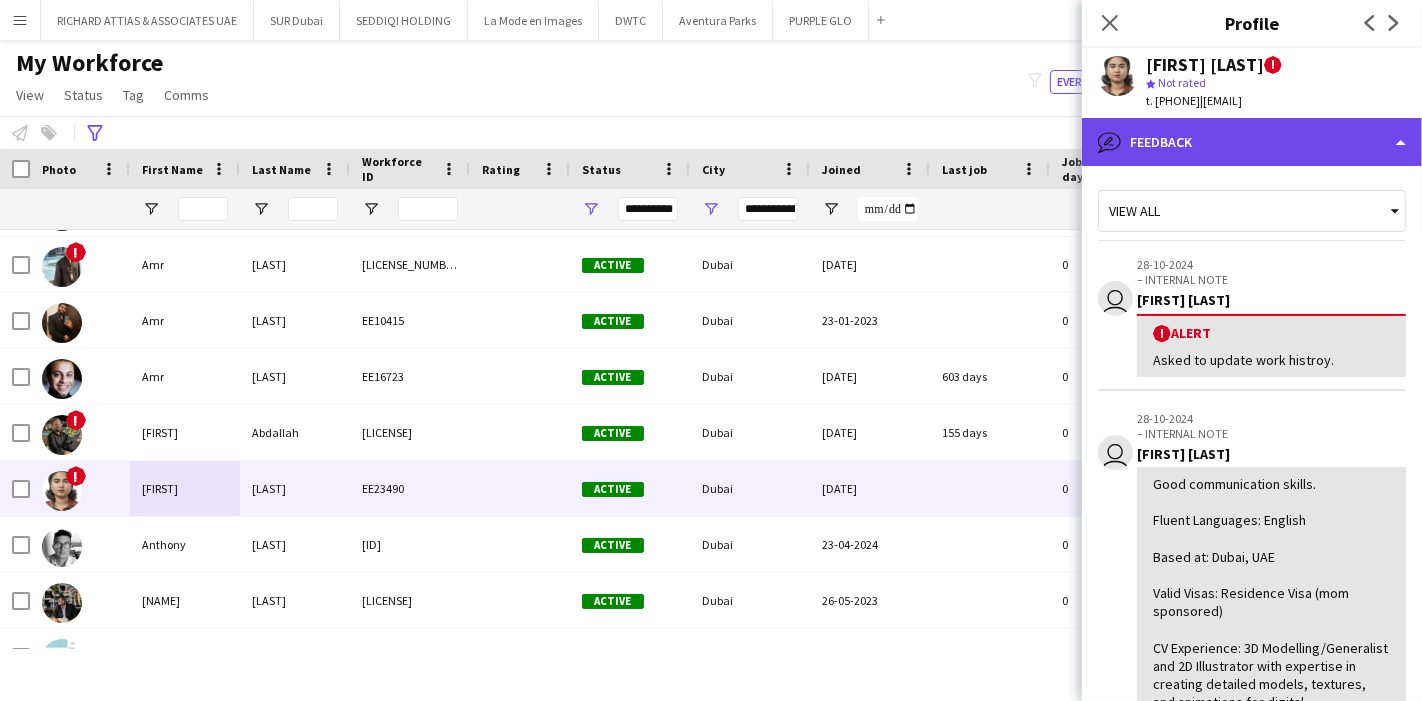 click on "bubble-pencil
Feedback" 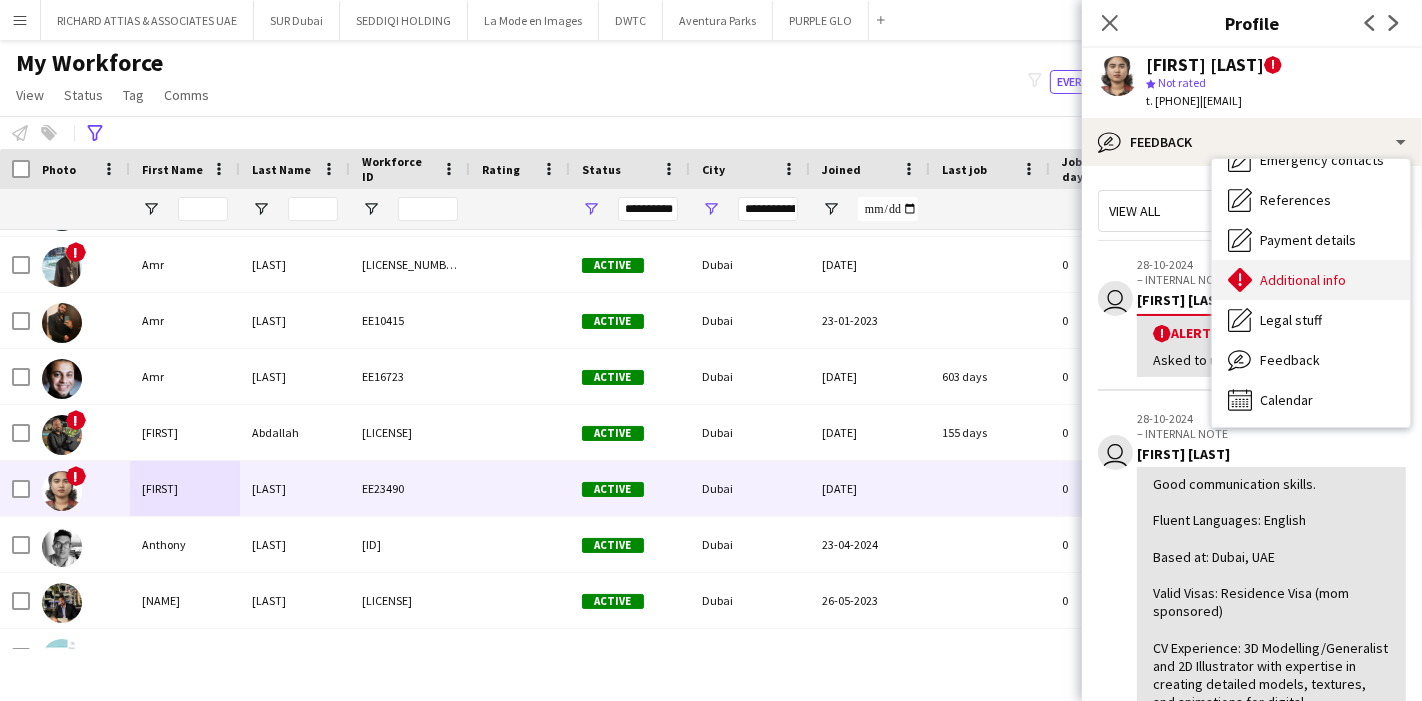 click on "Additional info
Additional info" at bounding box center (1311, 280) 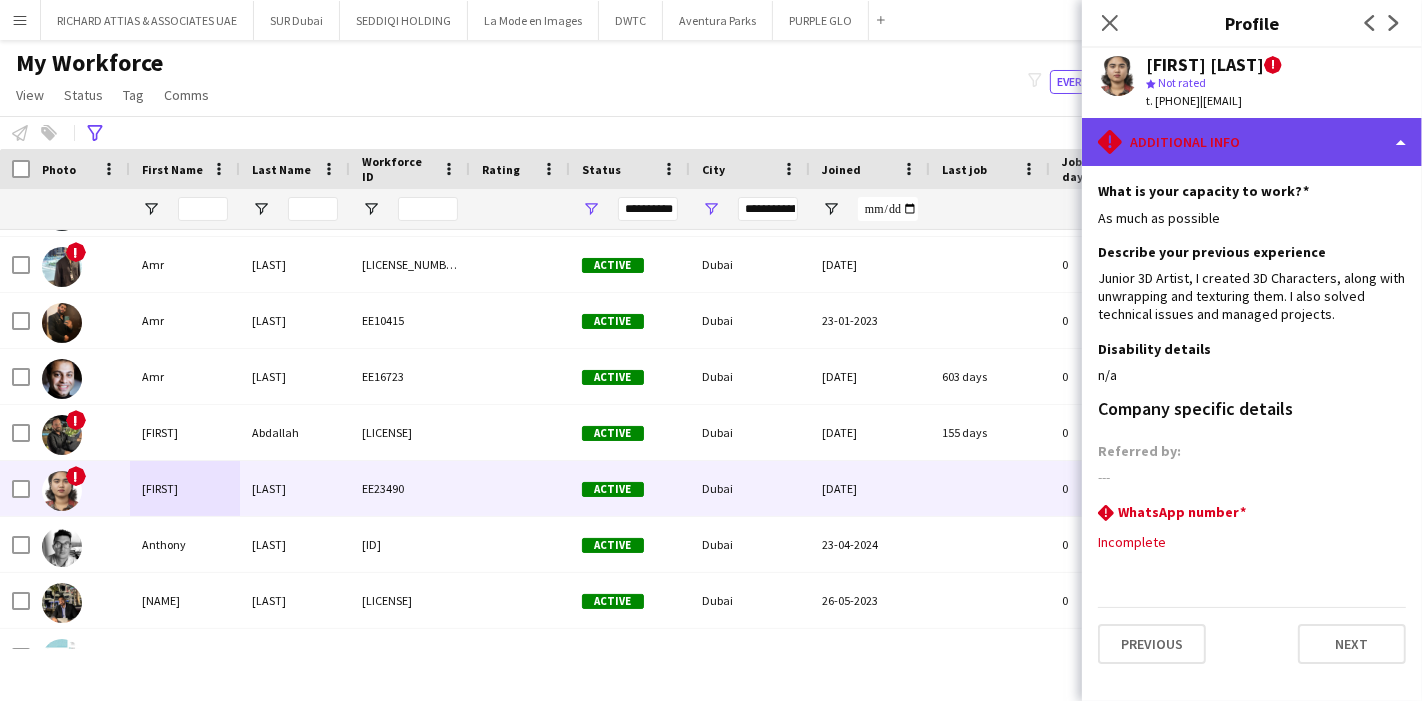 click on "rhombus-alert
Additional info" 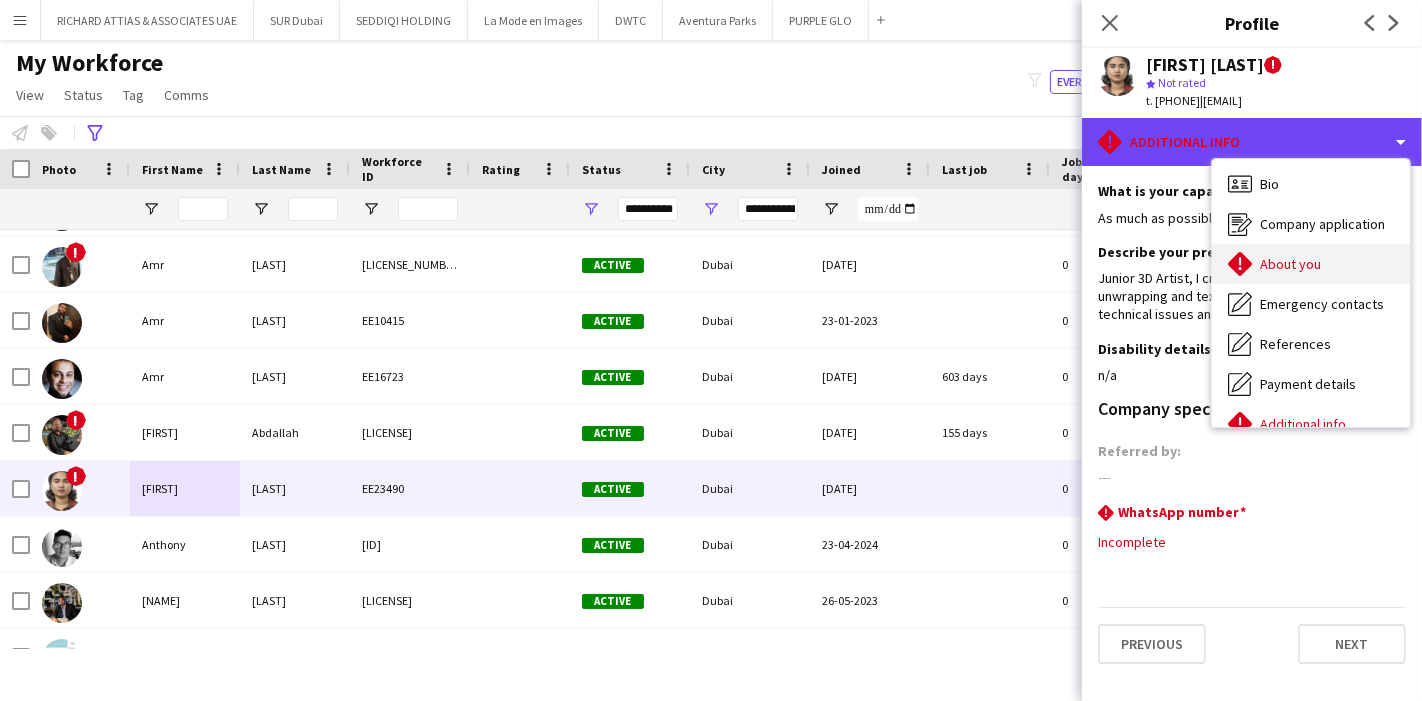 scroll, scrollTop: 0, scrollLeft: 0, axis: both 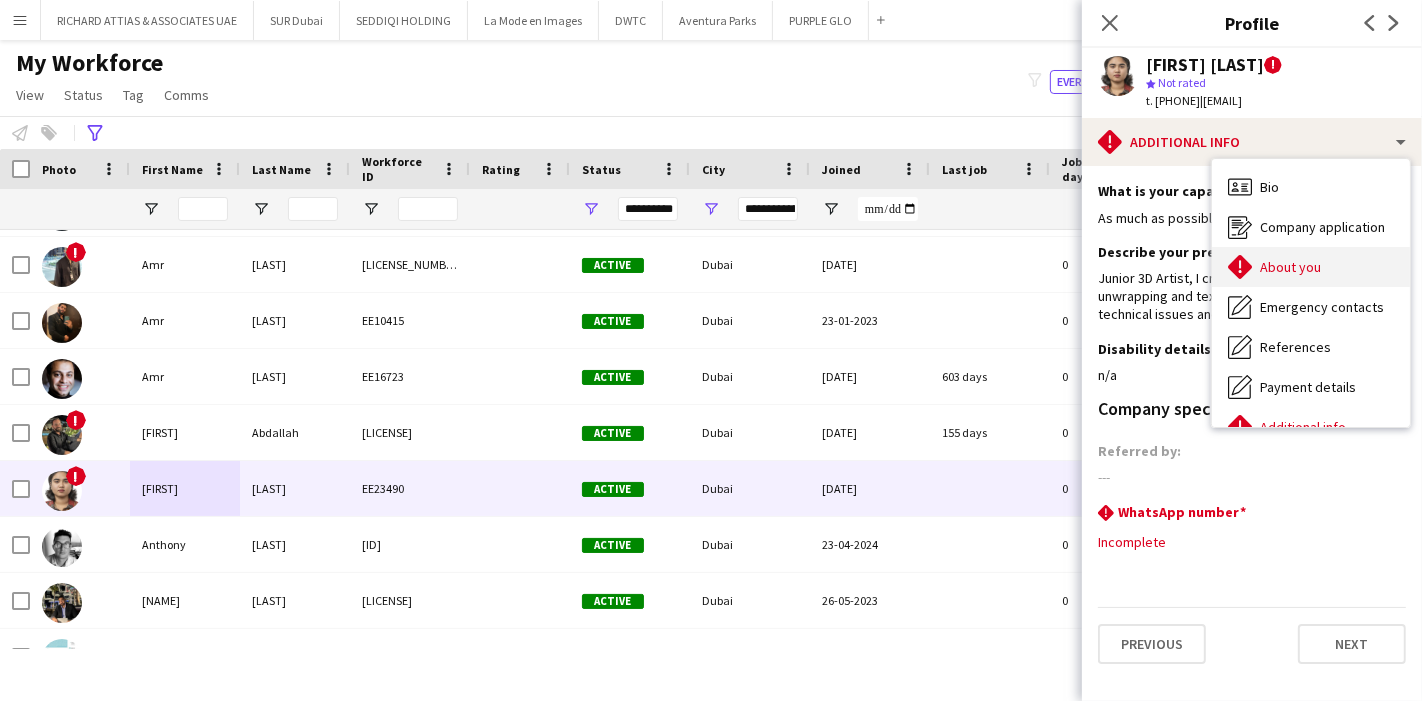 click on "About you
About you" at bounding box center [1311, 267] 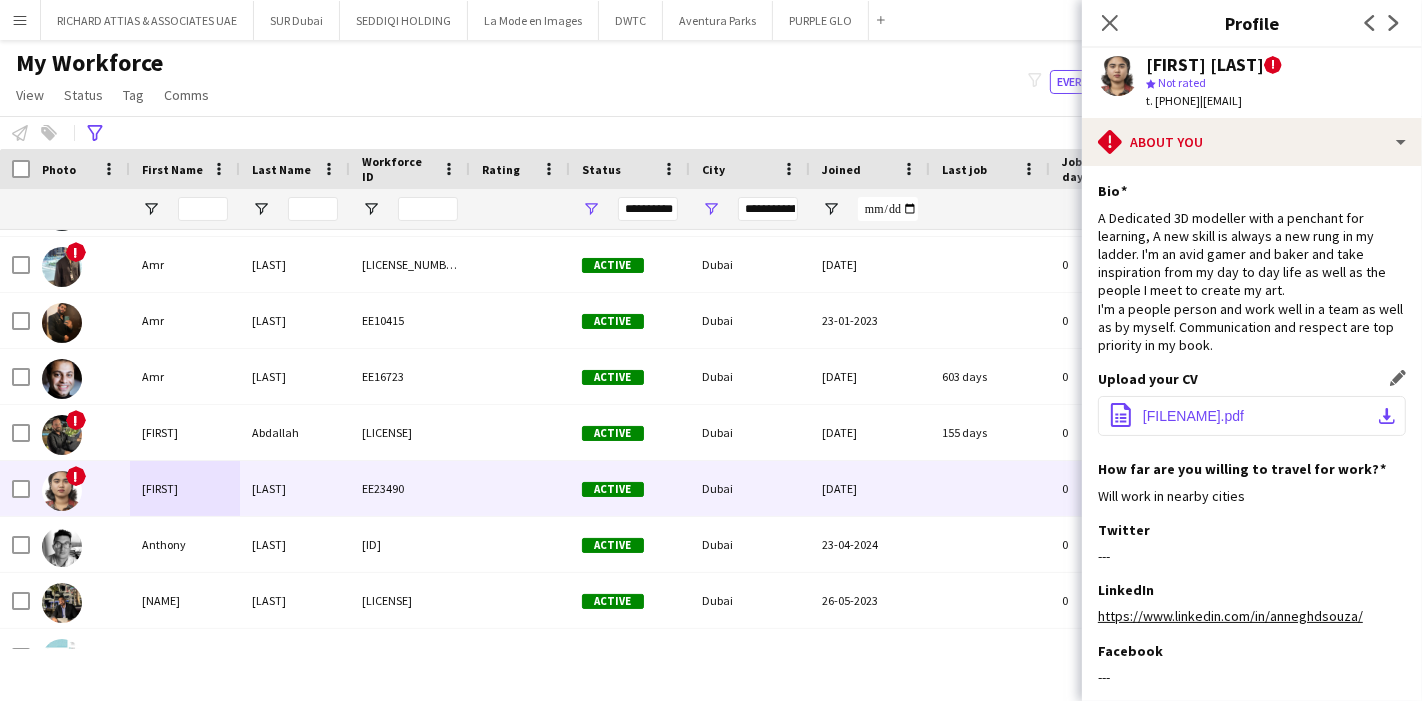click on "download-bottom" 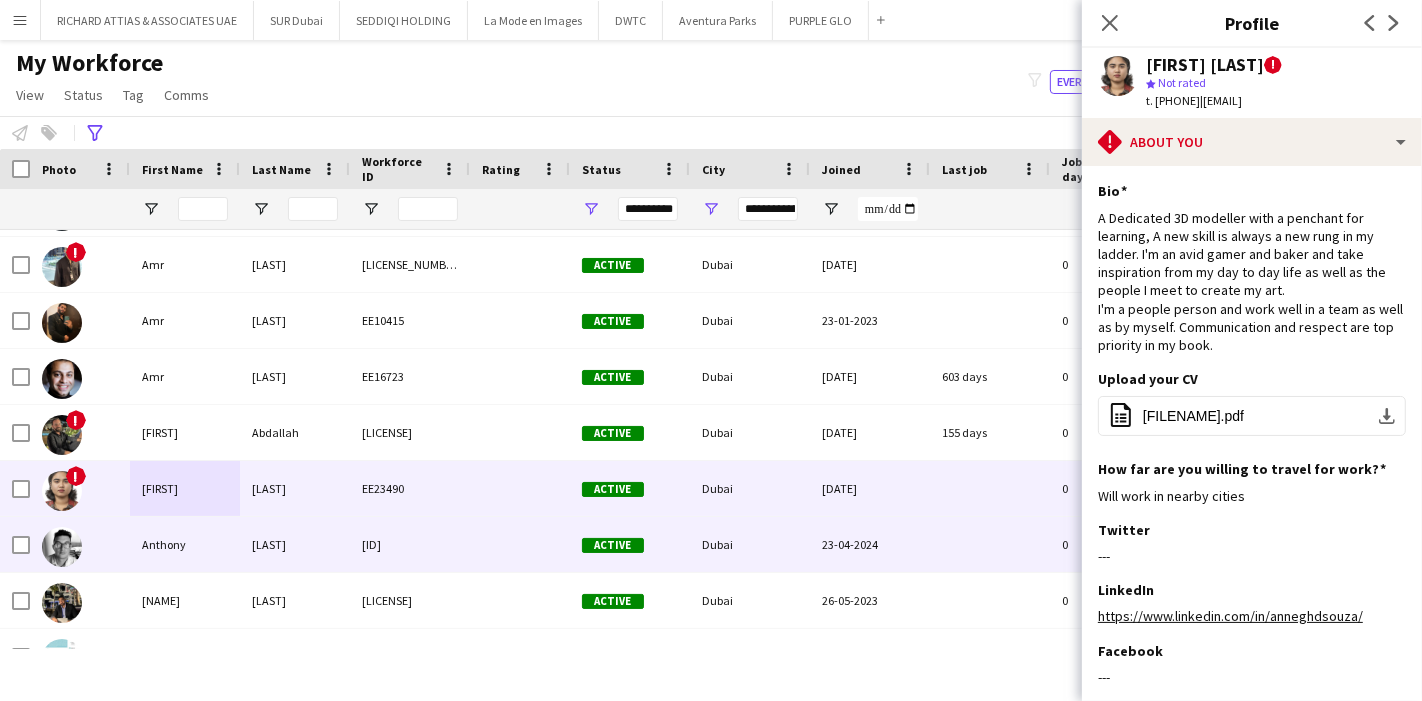 click on "Anthony" at bounding box center (185, 544) 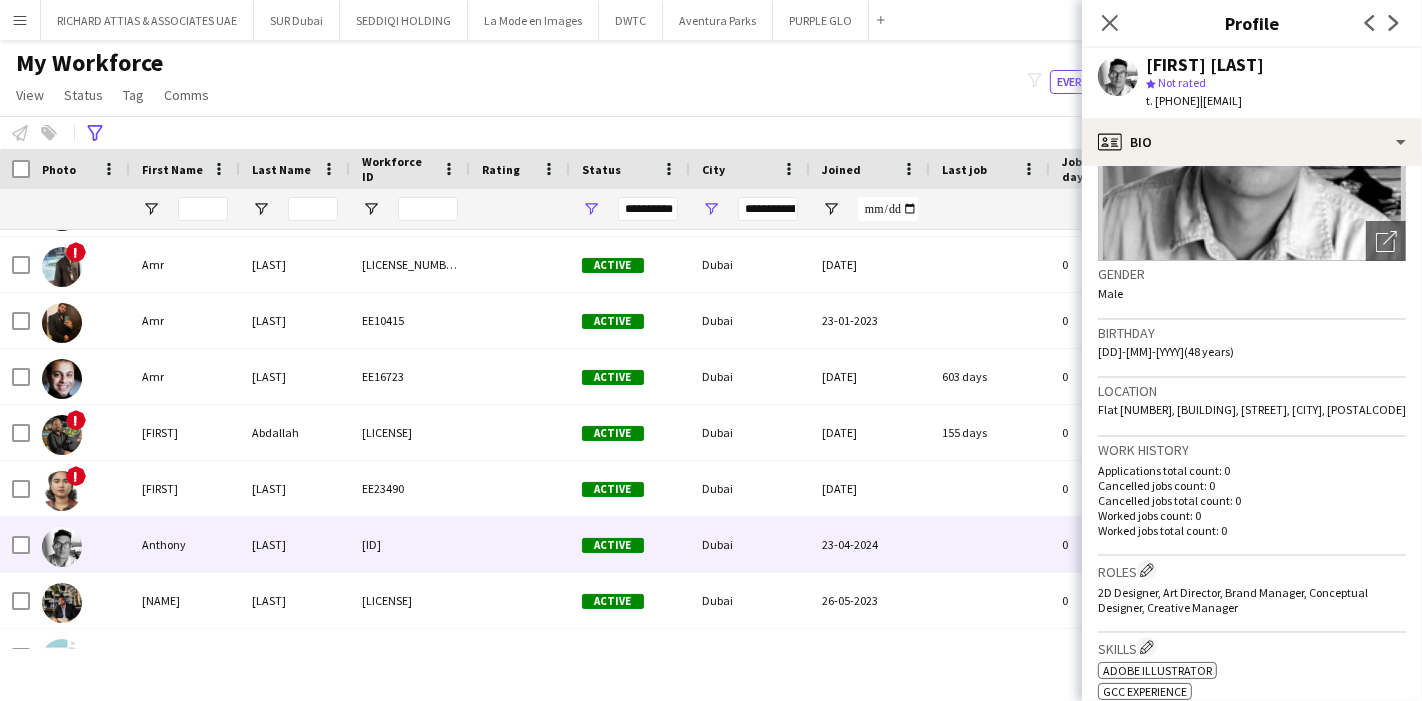 scroll, scrollTop: 222, scrollLeft: 0, axis: vertical 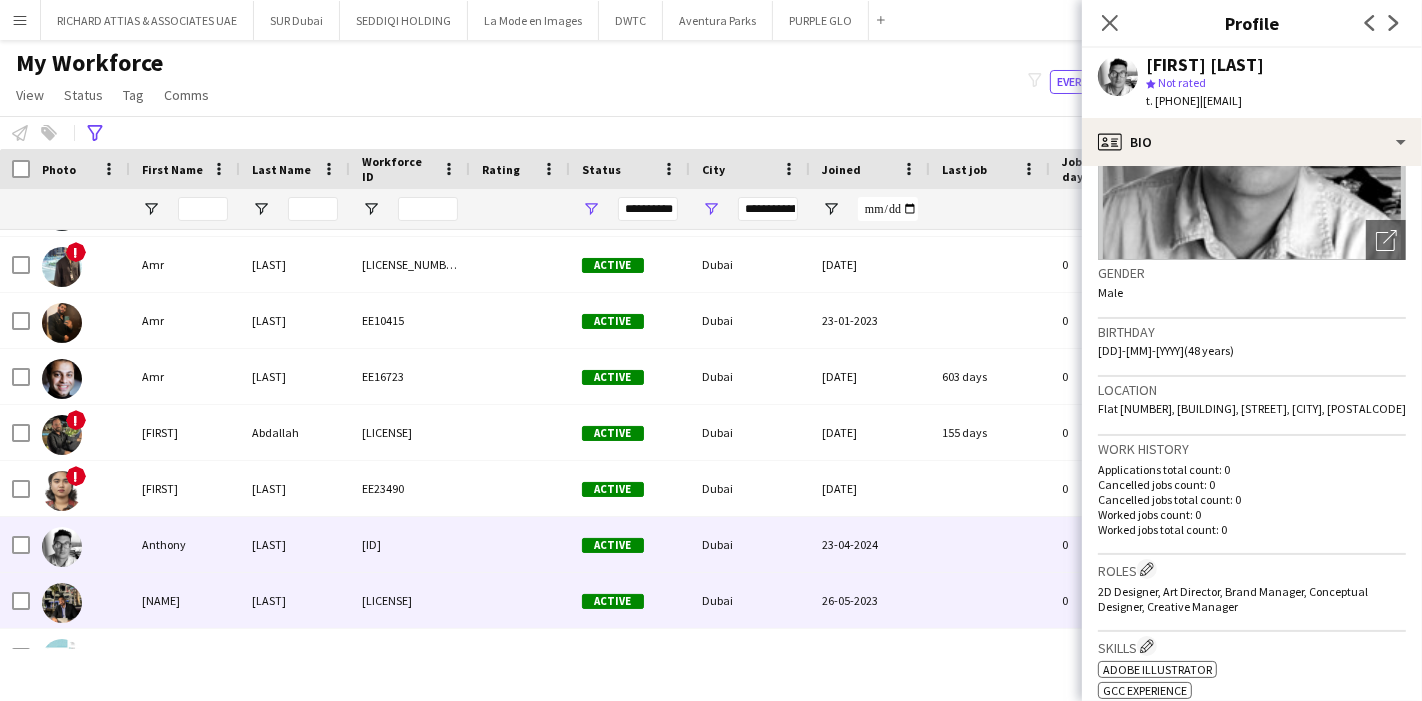 click on "[NAME]" at bounding box center [185, 600] 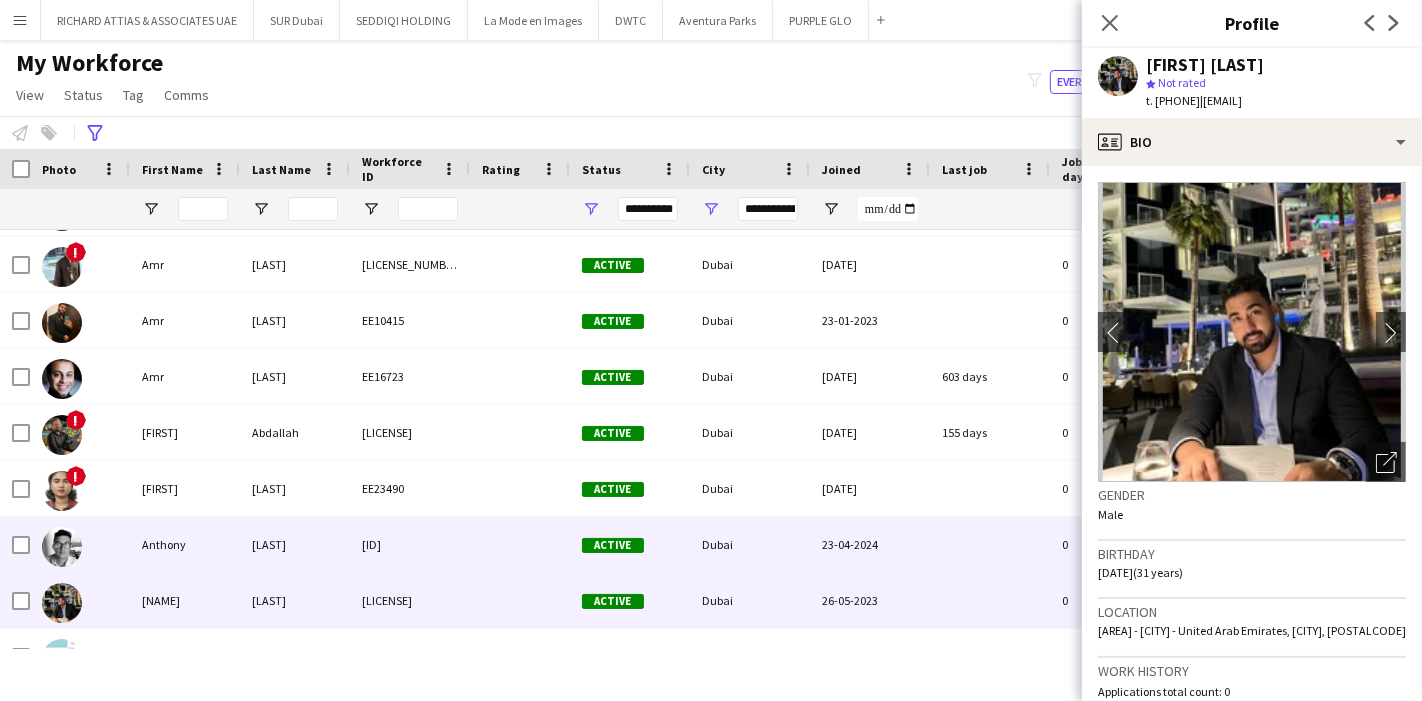scroll, scrollTop: 860, scrollLeft: 0, axis: vertical 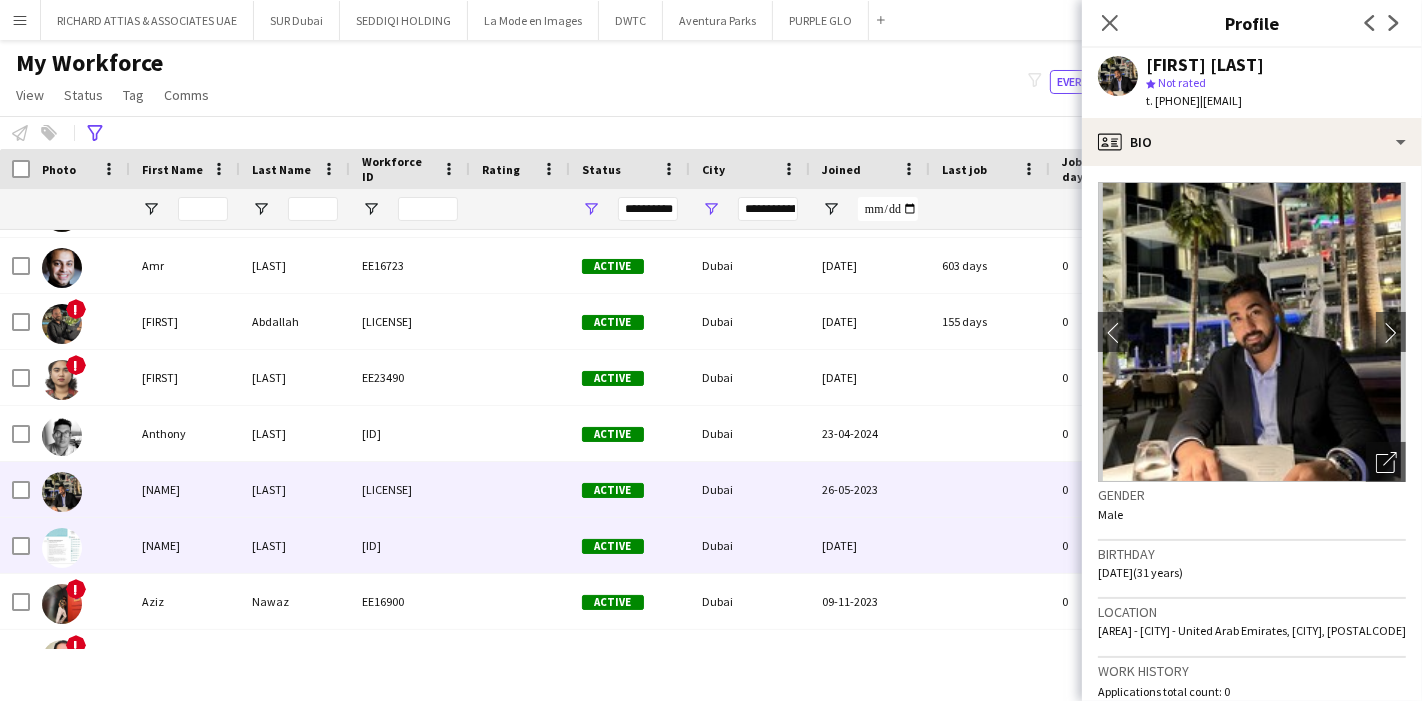 click on "[NAME]" at bounding box center (185, 545) 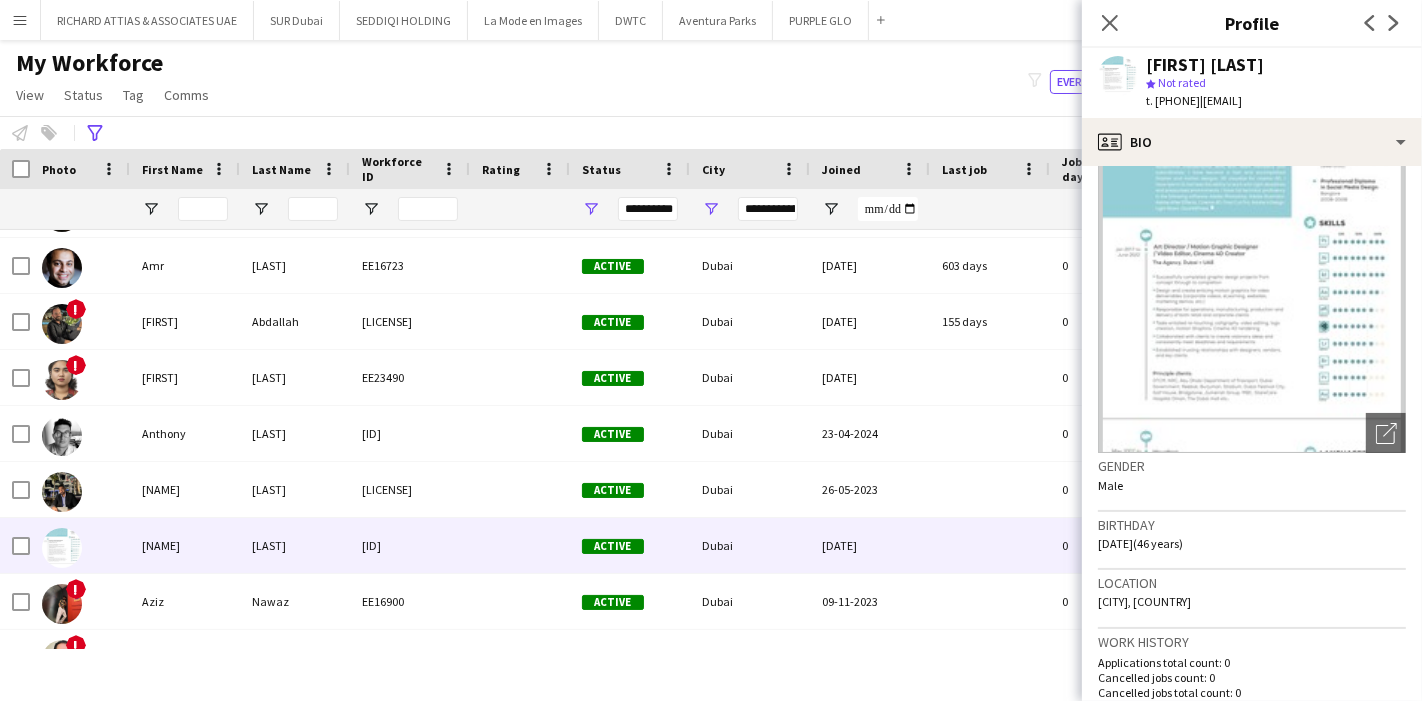 scroll, scrollTop: 111, scrollLeft: 0, axis: vertical 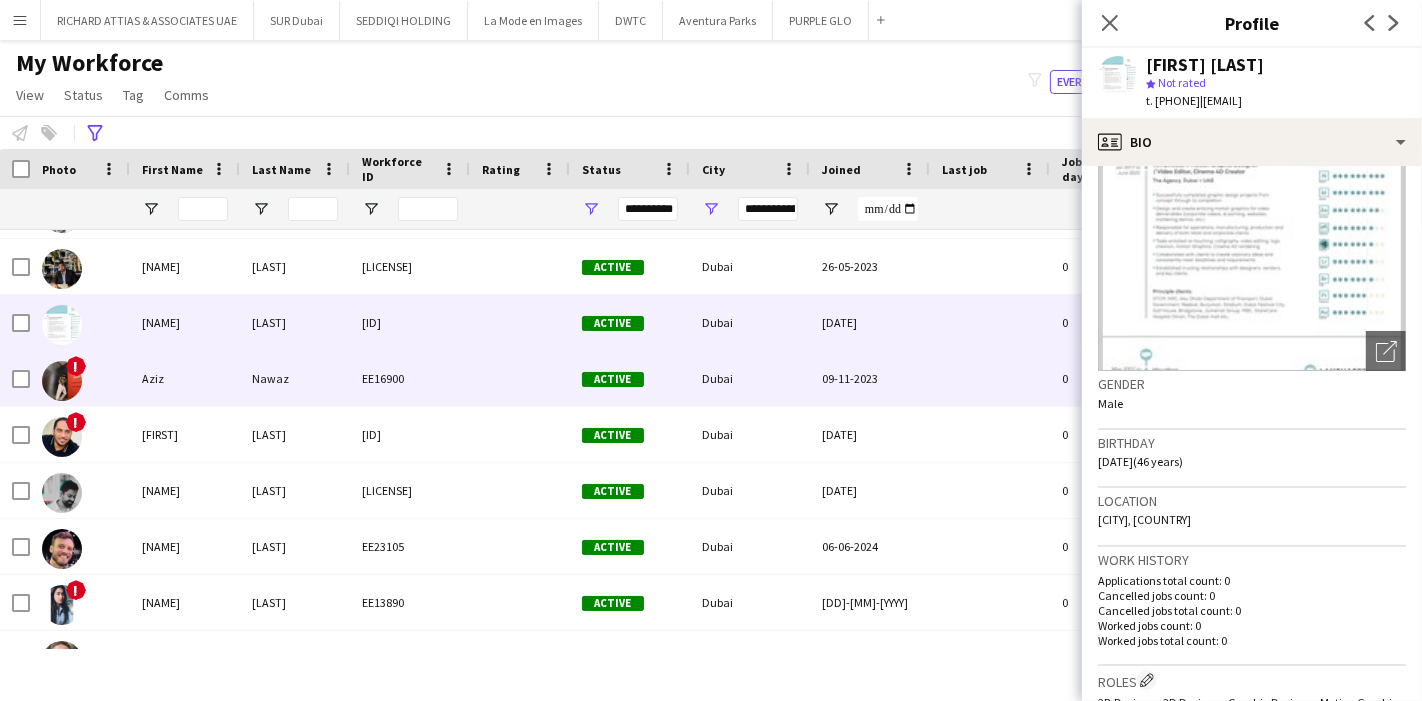 click on "Aziz" at bounding box center [185, 378] 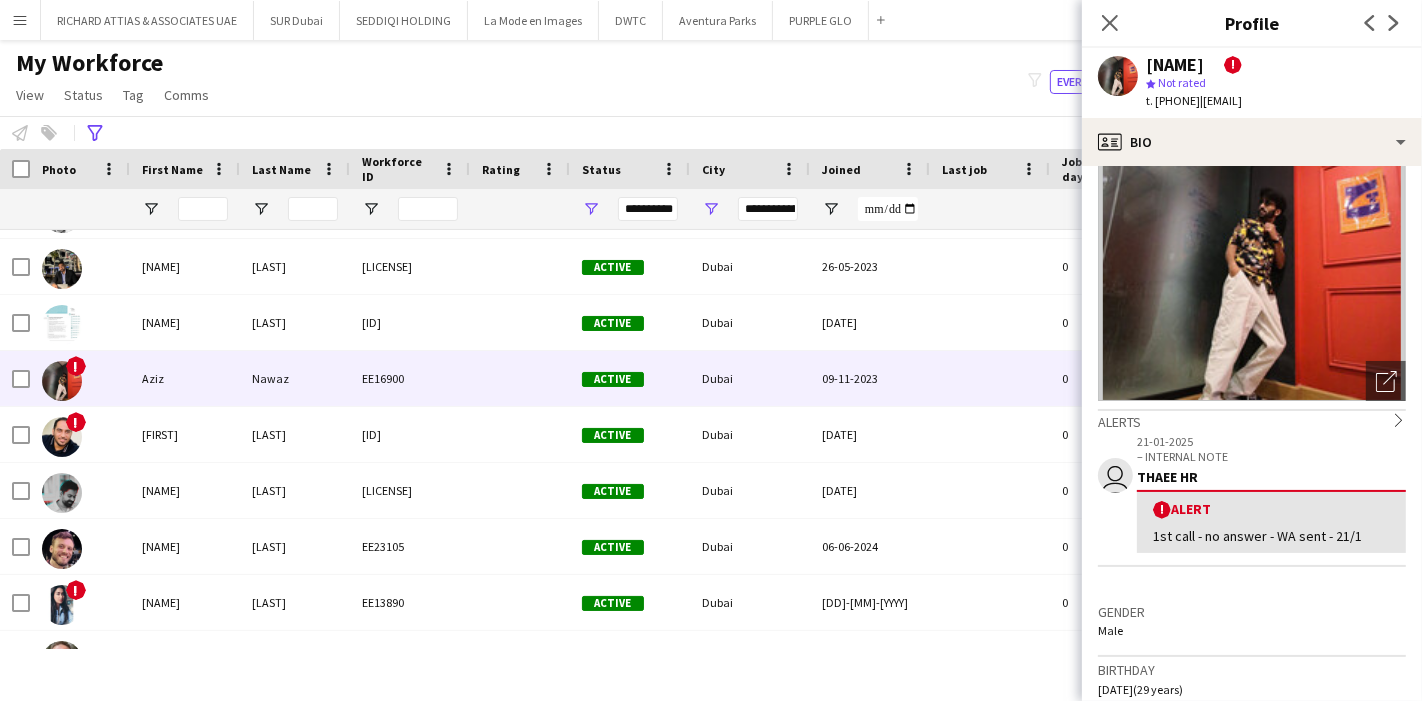 scroll, scrollTop: 111, scrollLeft: 0, axis: vertical 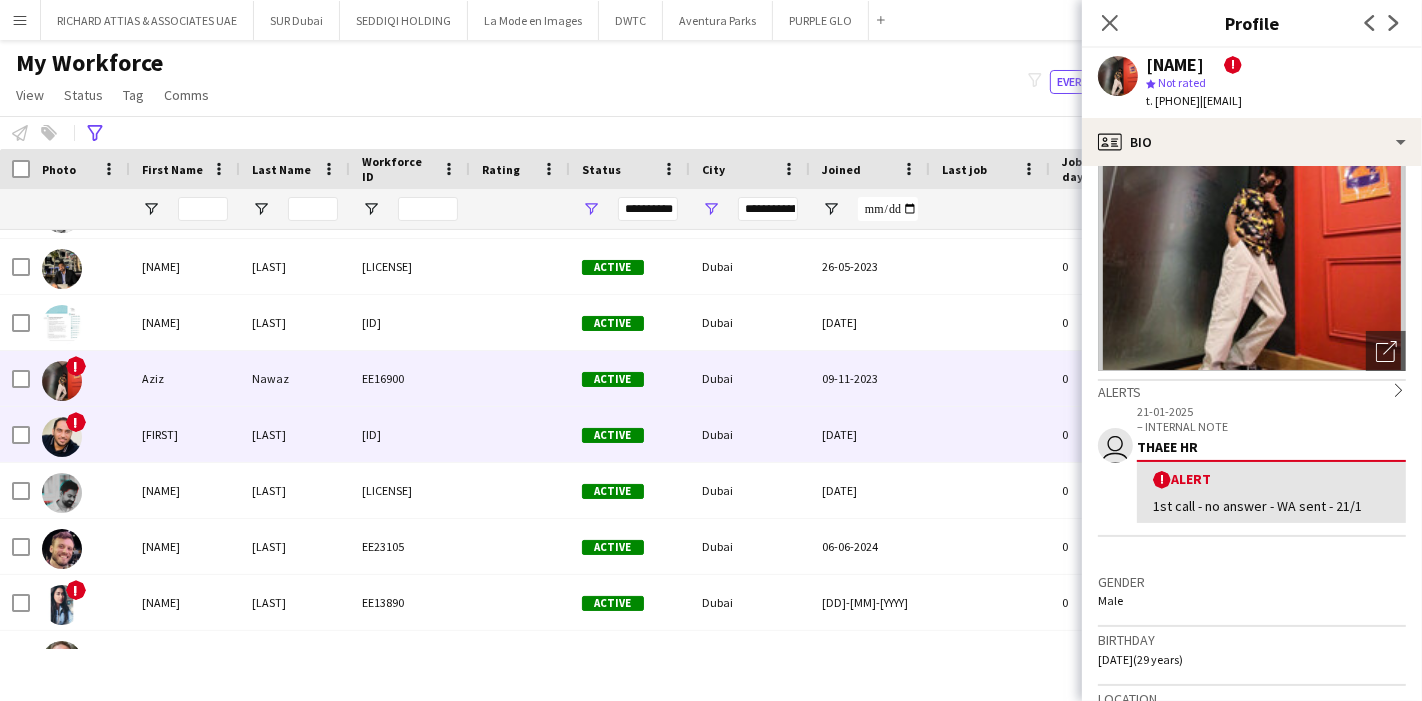 click on "[FIRST]" at bounding box center (185, 434) 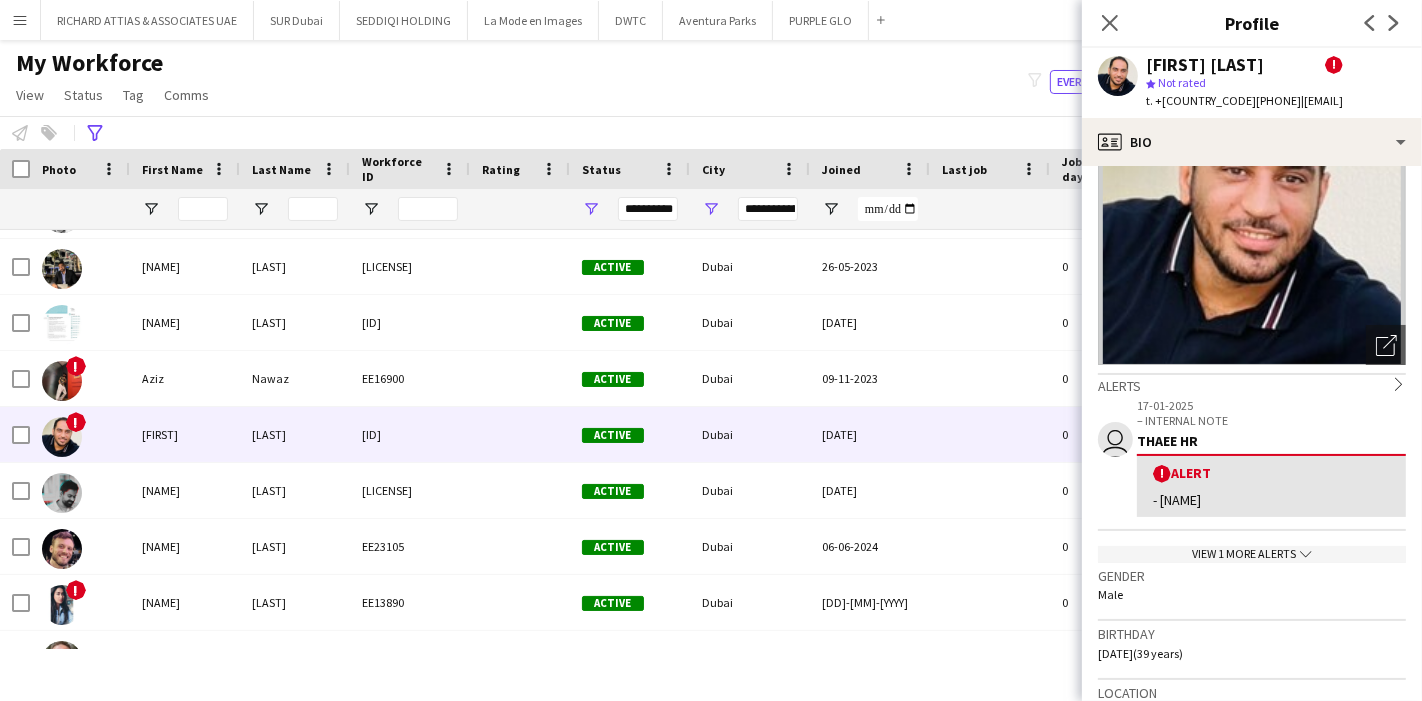 scroll, scrollTop: 222, scrollLeft: 0, axis: vertical 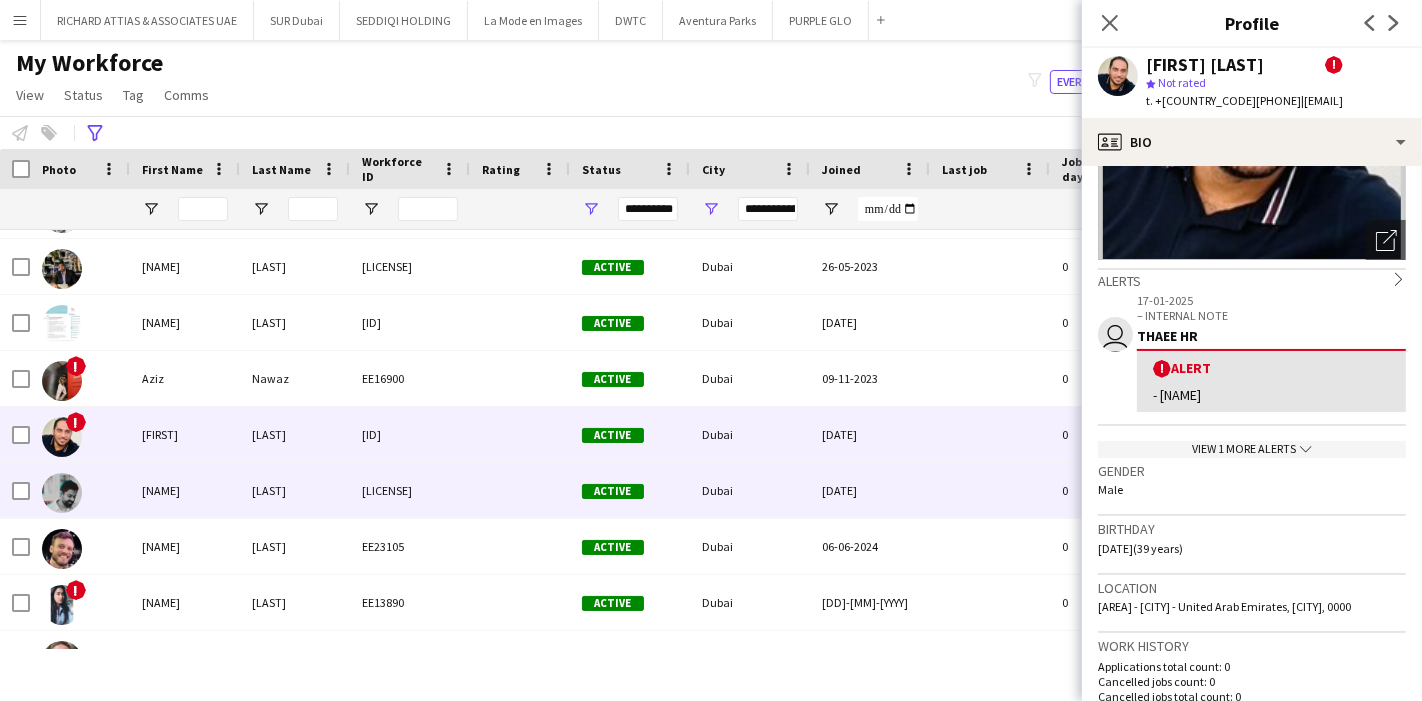 click on "[NAME]" at bounding box center (185, 490) 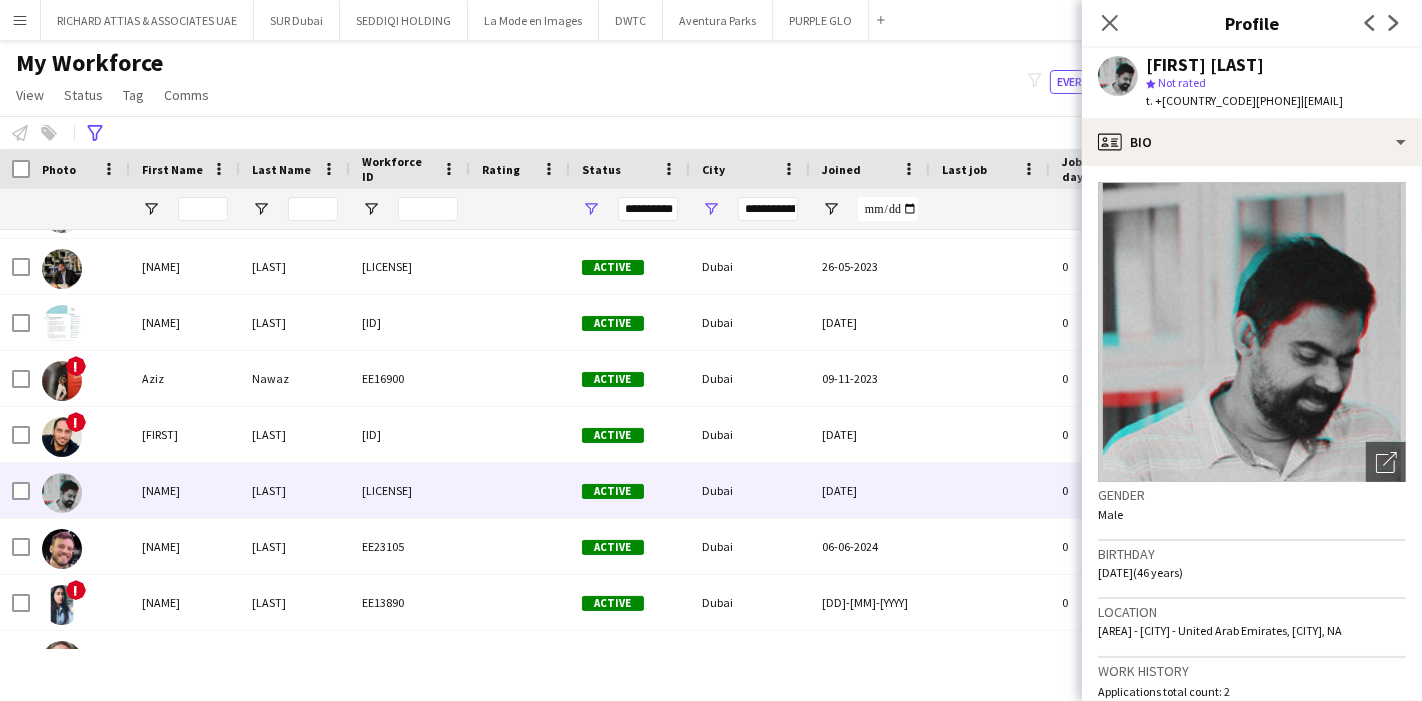 scroll, scrollTop: 111, scrollLeft: 0, axis: vertical 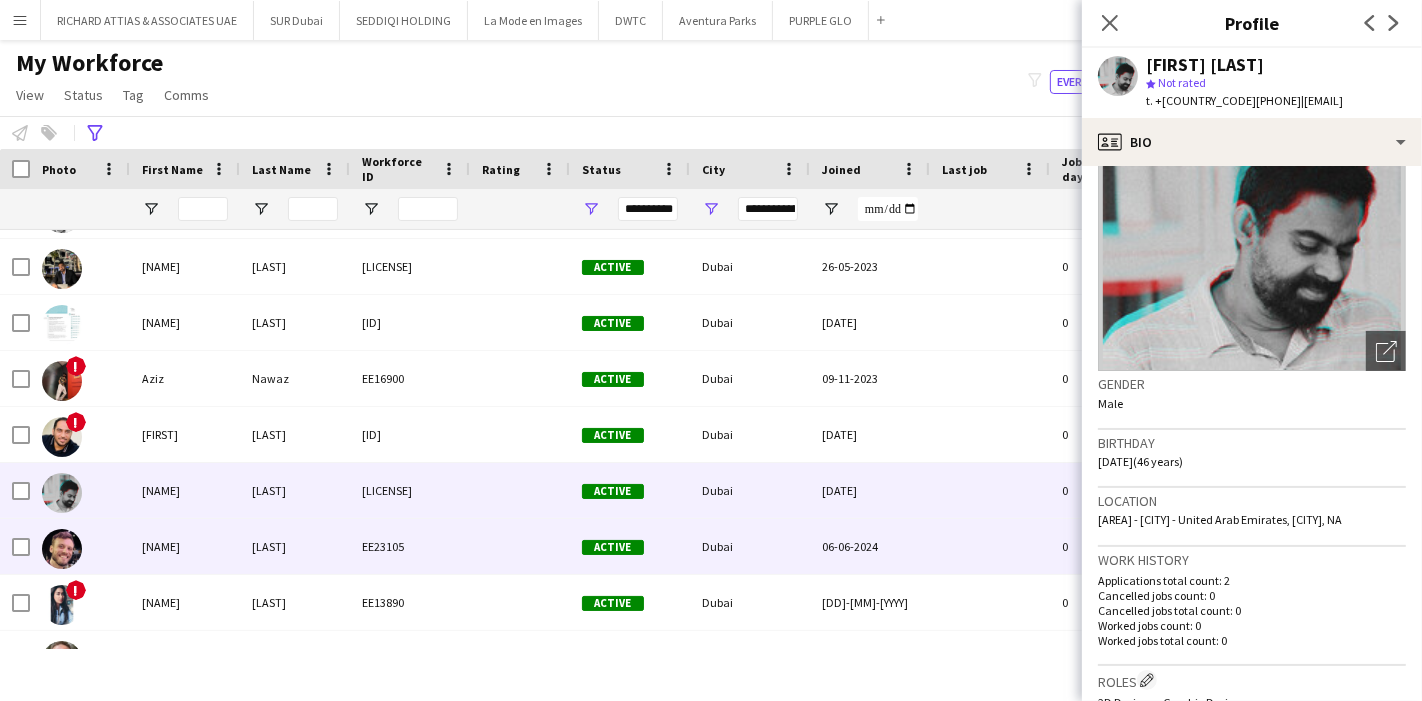 click on "[NAME]" at bounding box center (185, 546) 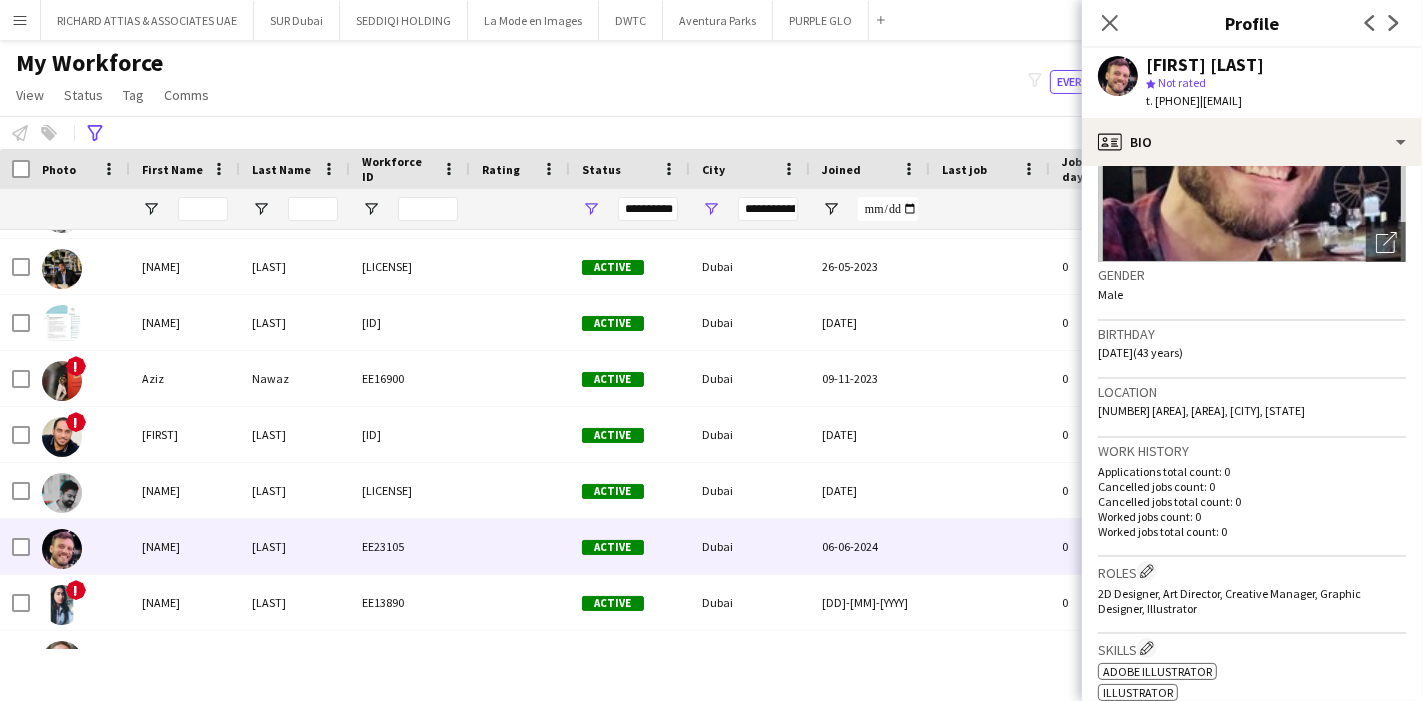 scroll, scrollTop: 222, scrollLeft: 0, axis: vertical 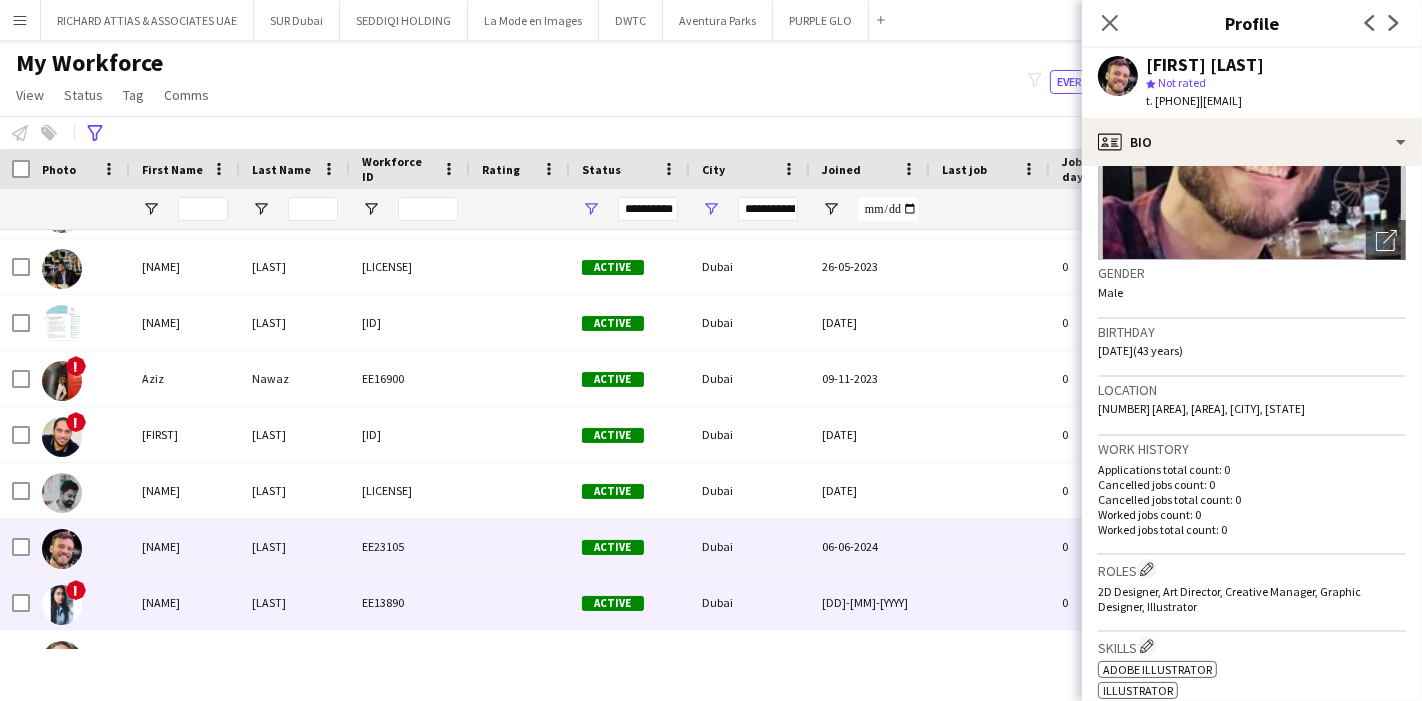 click on "[NAME]" at bounding box center (185, 602) 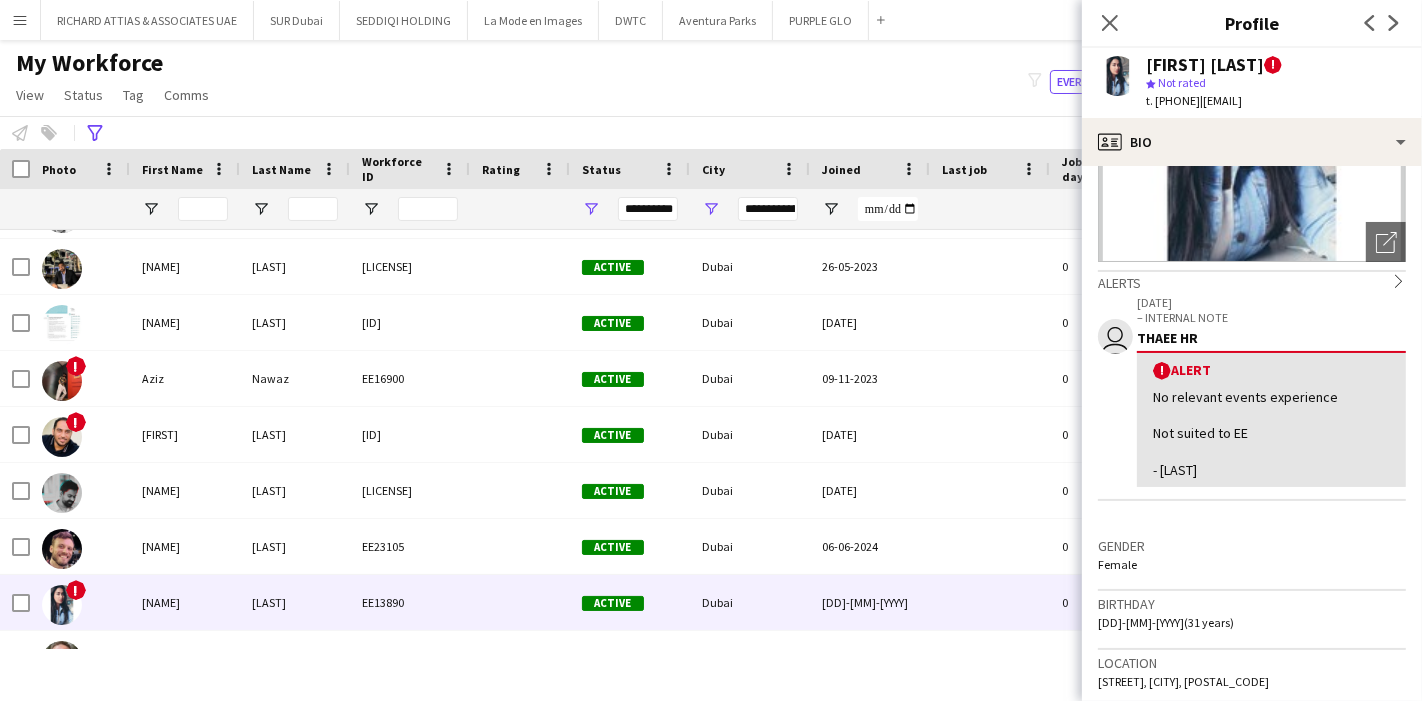 scroll, scrollTop: 222, scrollLeft: 0, axis: vertical 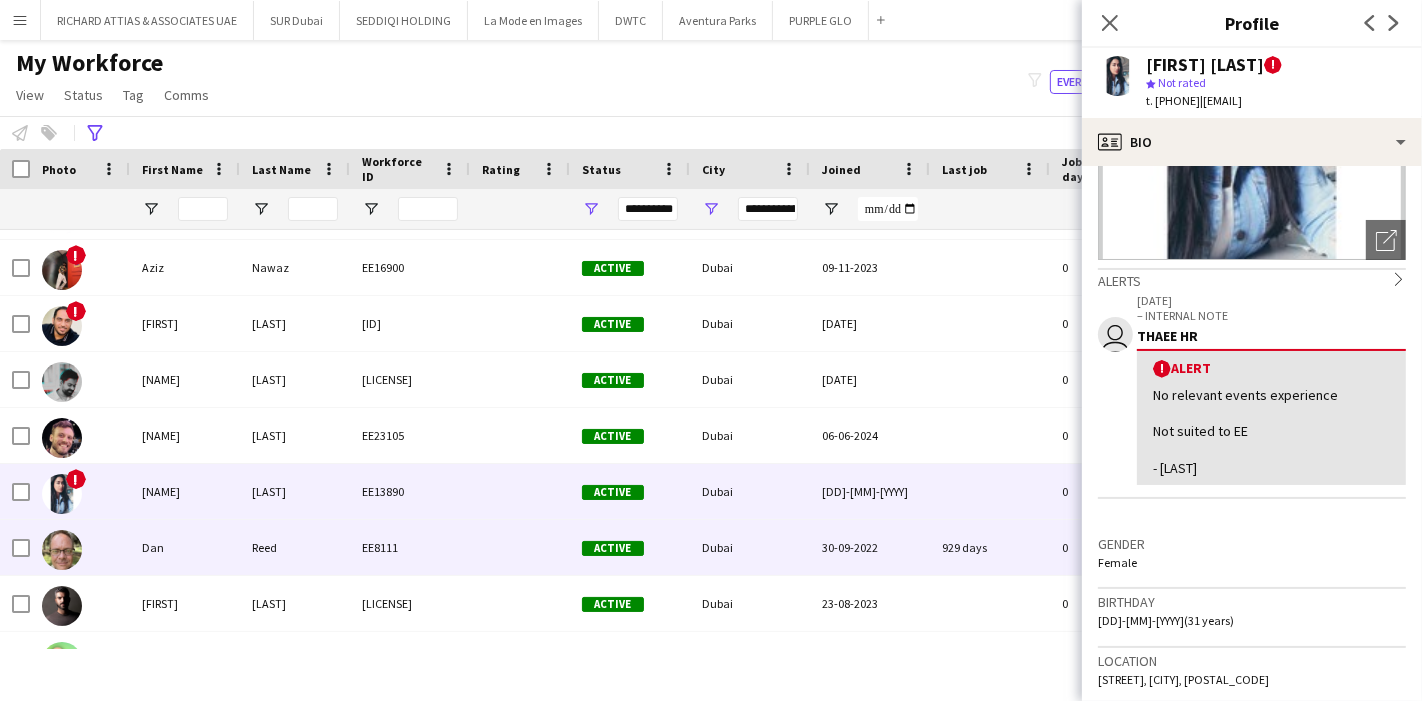 click at bounding box center [80, 547] 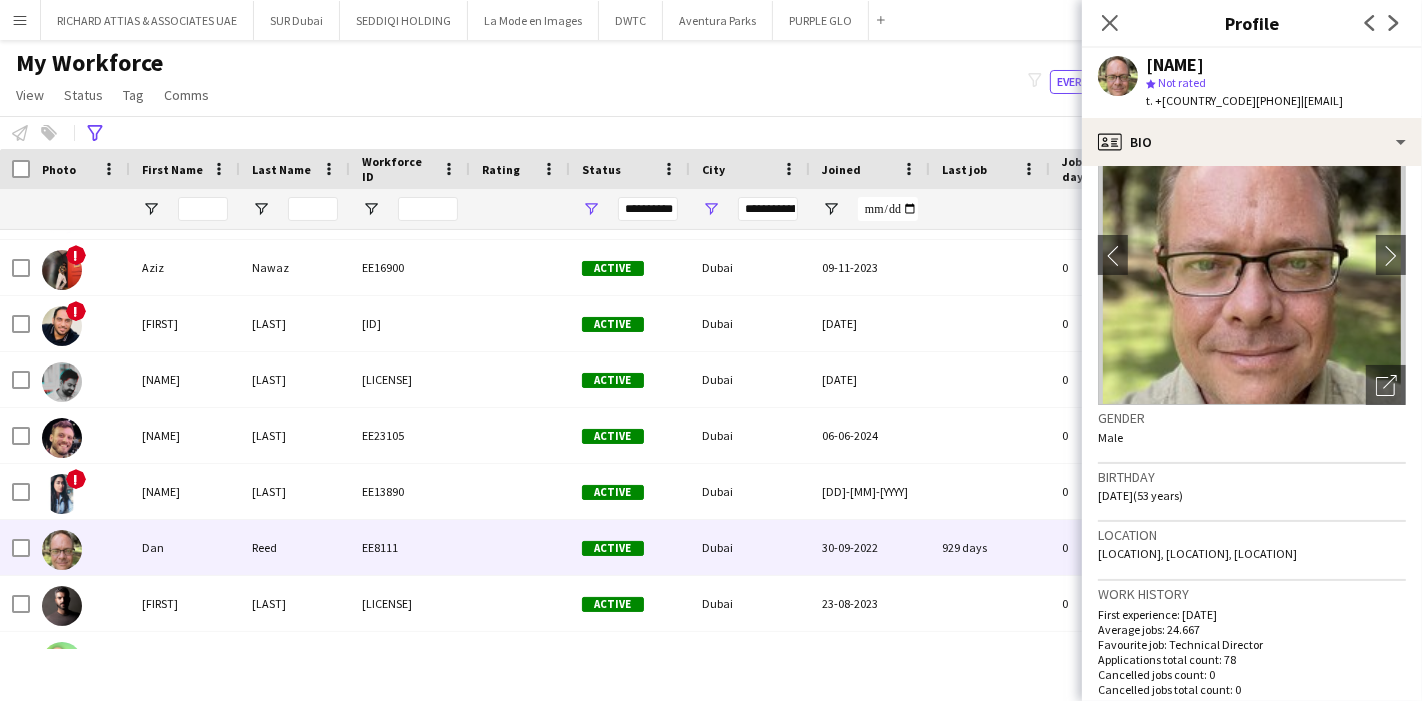 scroll, scrollTop: 111, scrollLeft: 0, axis: vertical 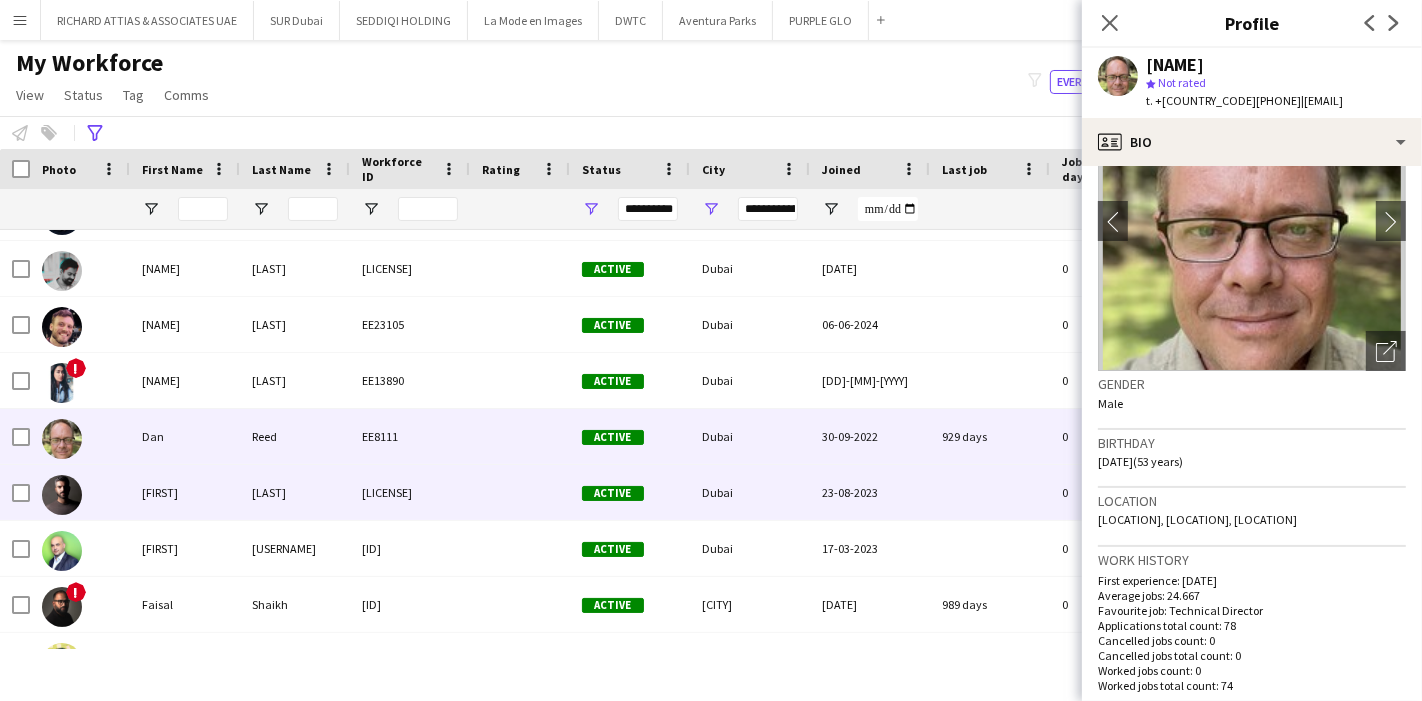 click on "[FIRST]" at bounding box center (185, 492) 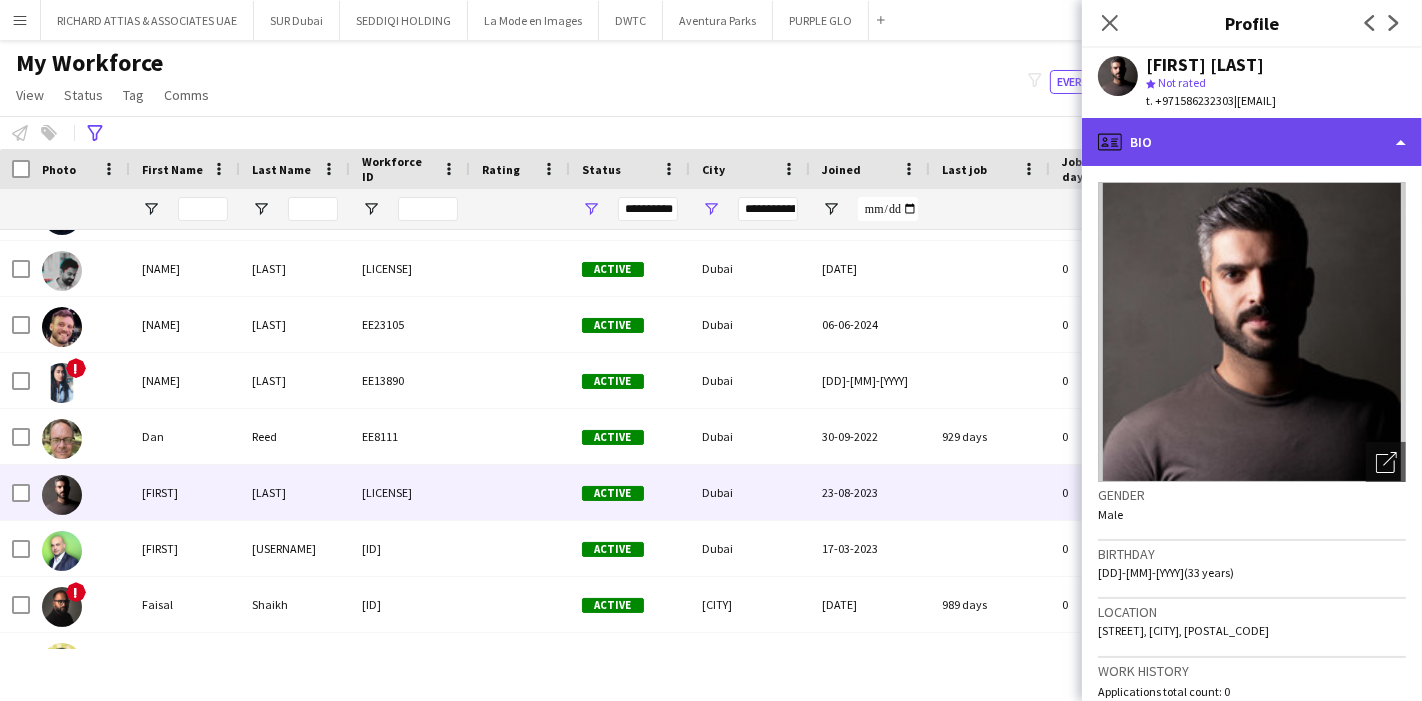 click on "profile
Bio" 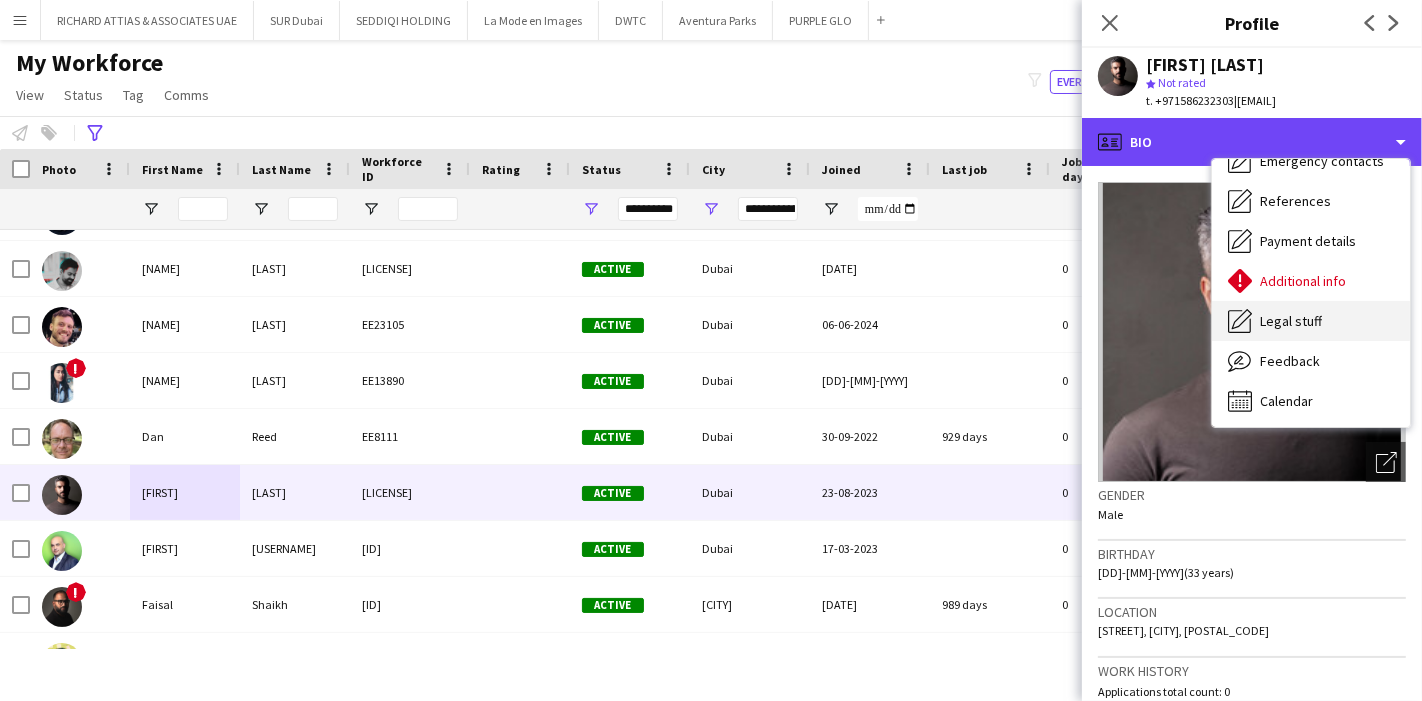 scroll, scrollTop: 147, scrollLeft: 0, axis: vertical 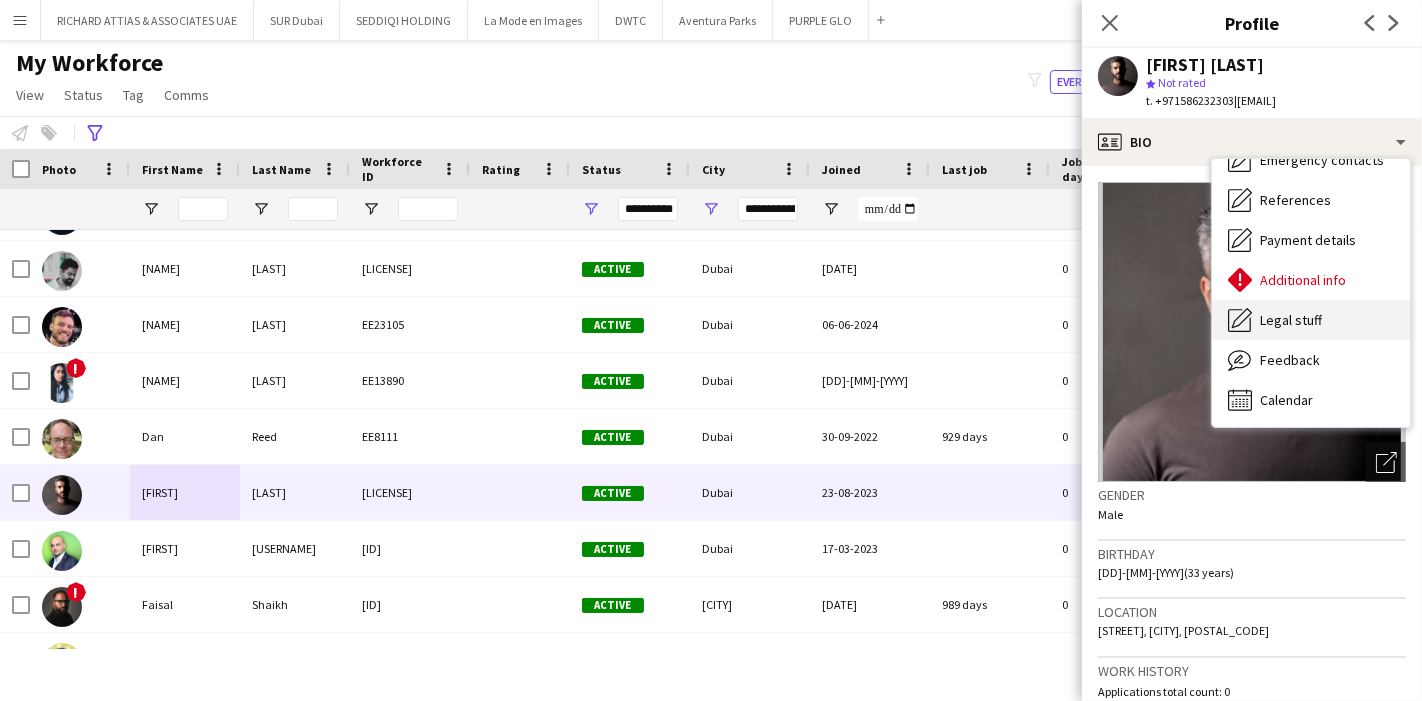 click on "Legal stuff" at bounding box center [1291, 320] 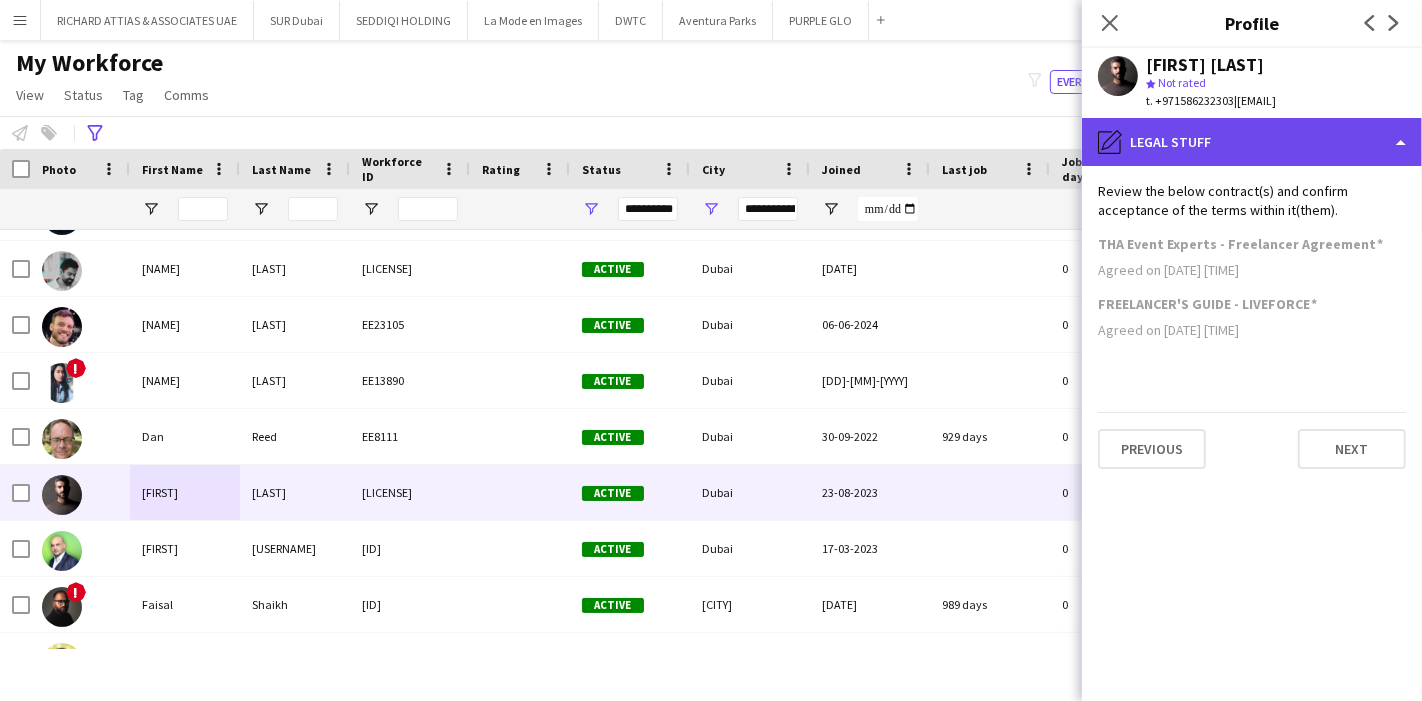 click on "pencil4
Legal stuff" 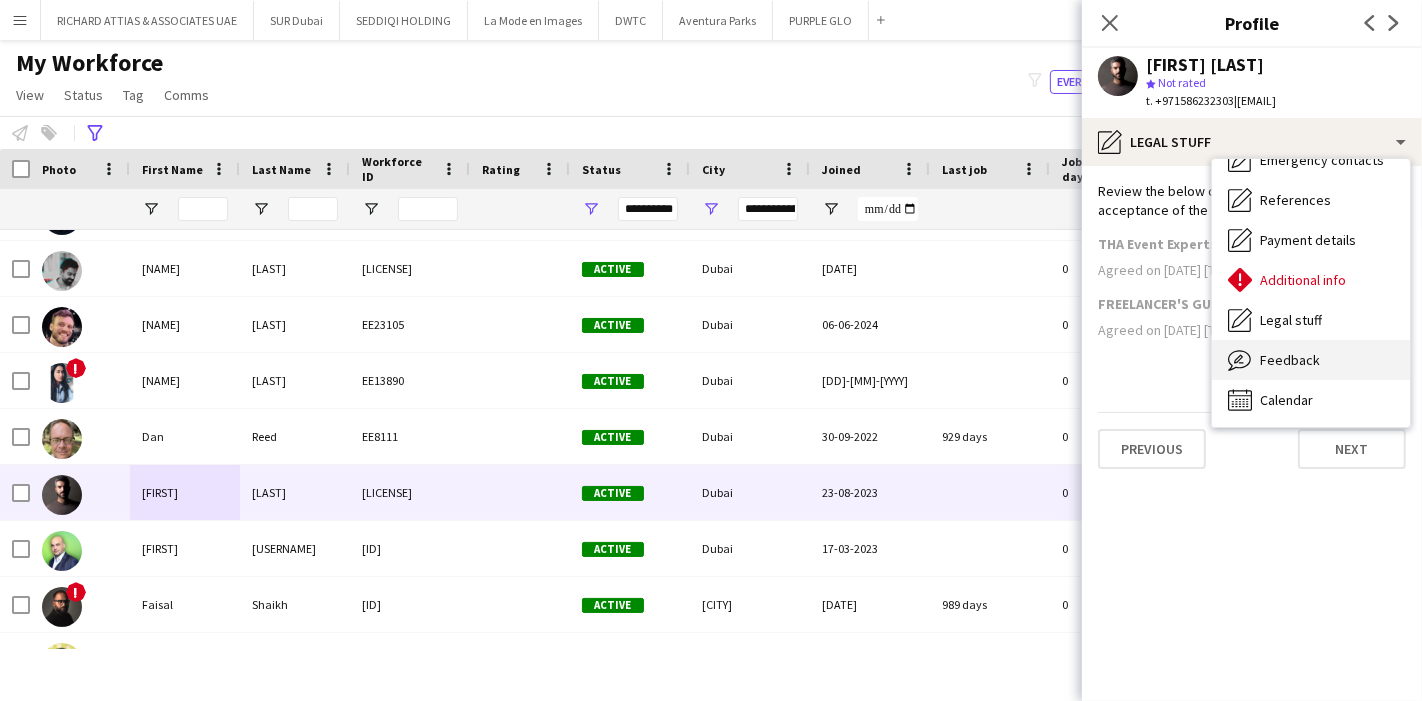 click on "Feedback" at bounding box center (1290, 360) 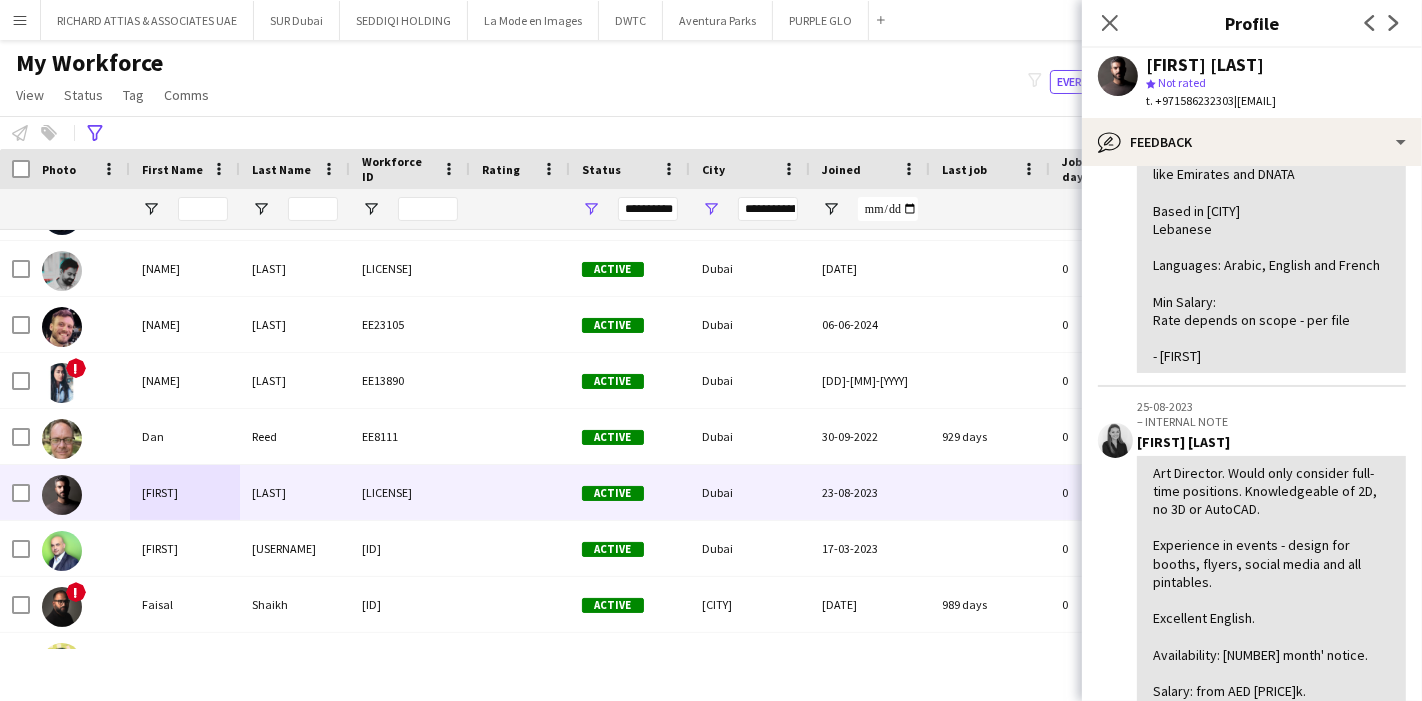 scroll, scrollTop: 444, scrollLeft: 0, axis: vertical 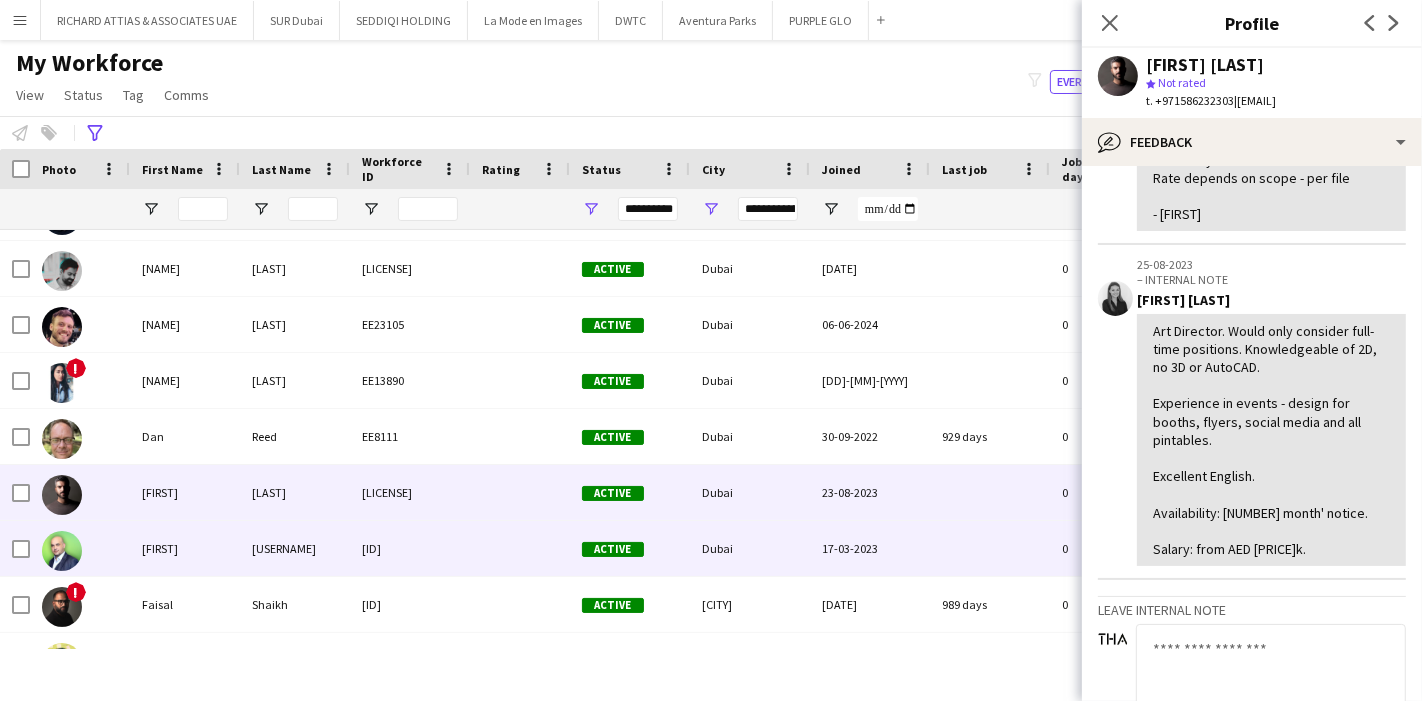 click on "[FIRST]" at bounding box center (185, 548) 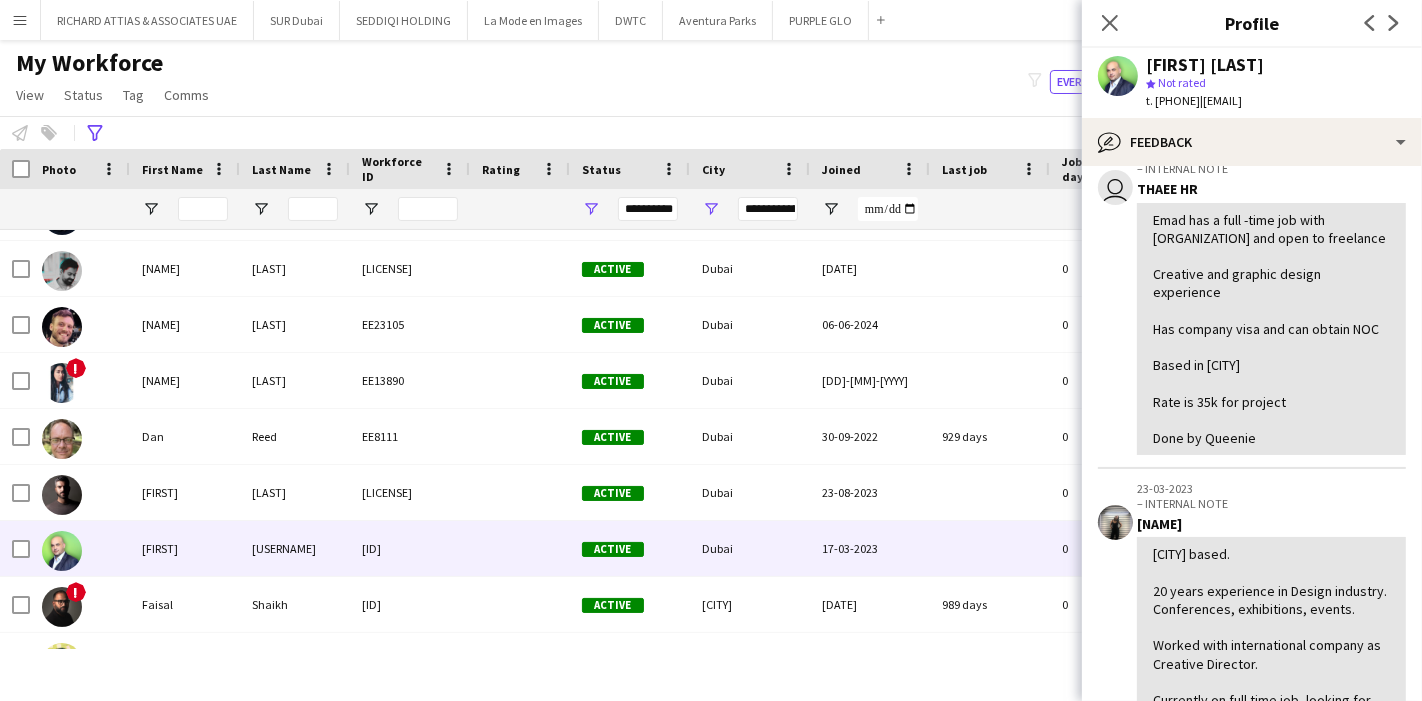 scroll, scrollTop: 333, scrollLeft: 0, axis: vertical 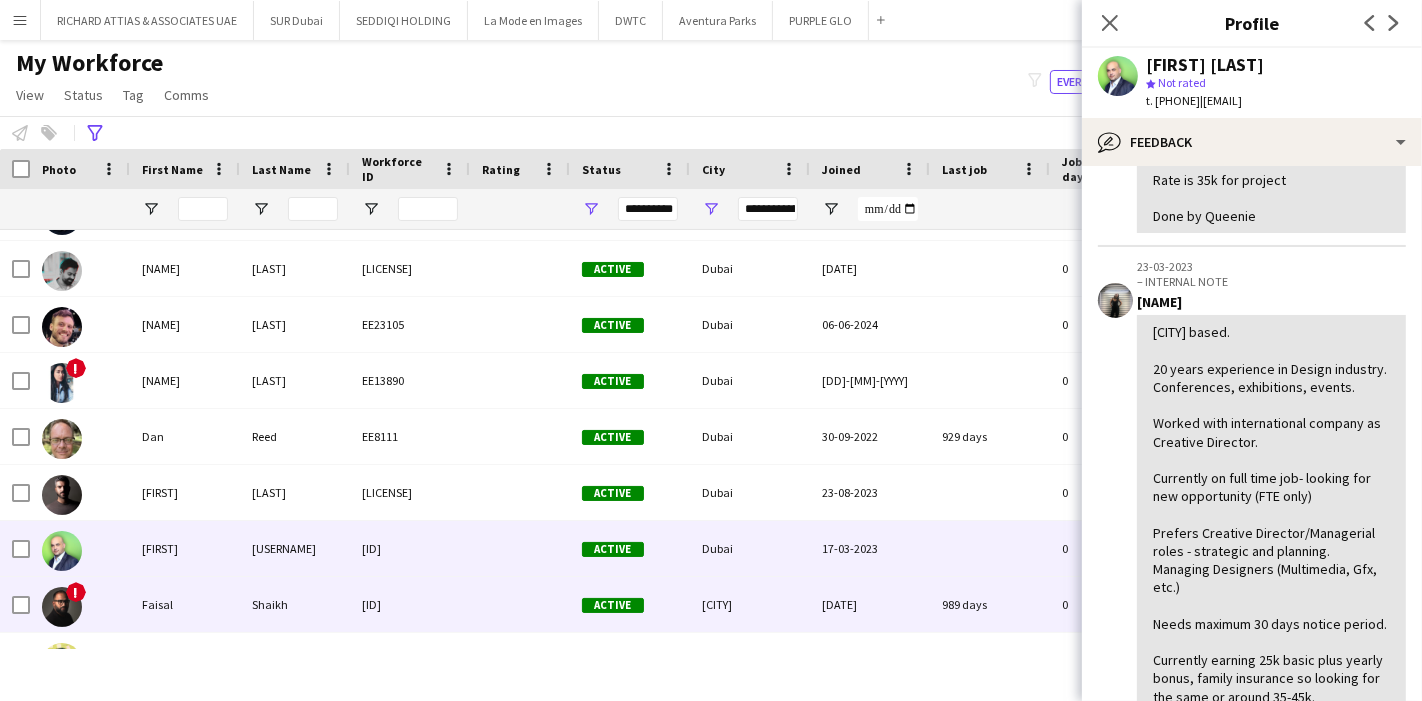 click on "Faisal" at bounding box center [185, 604] 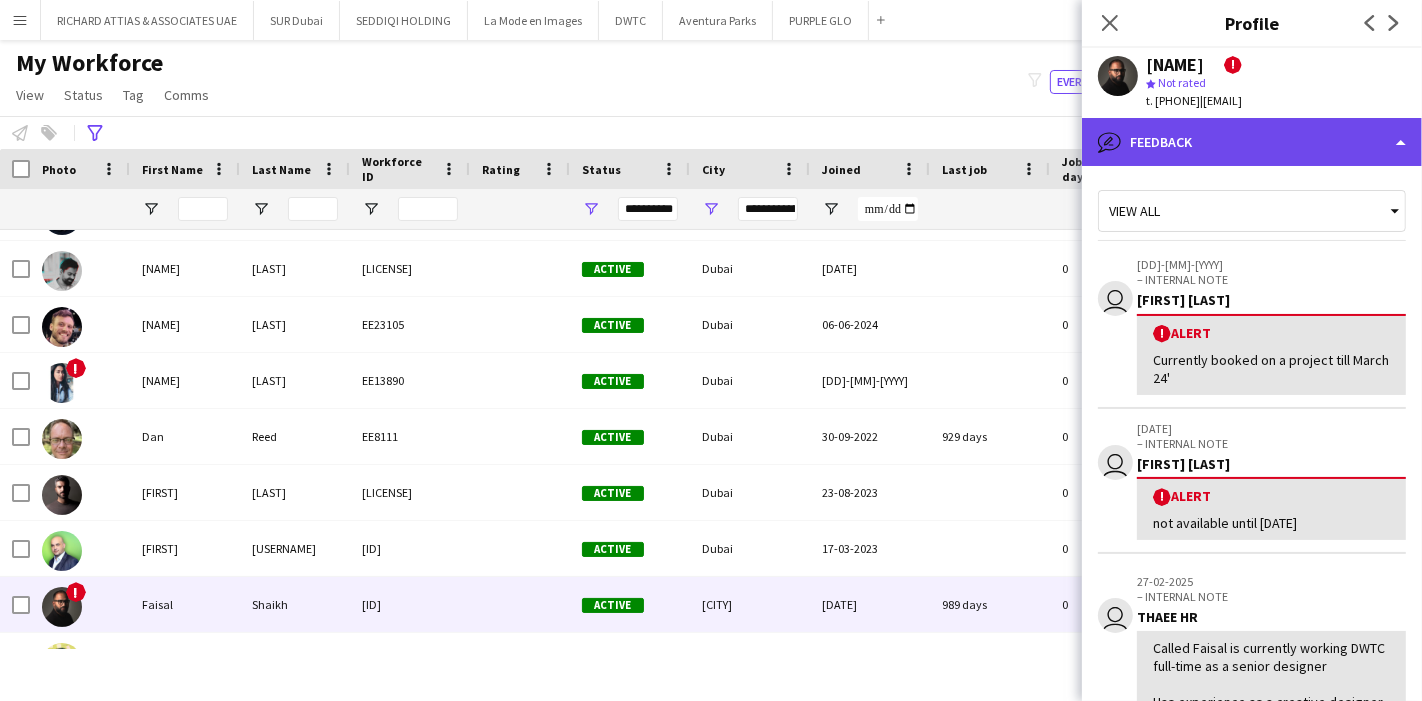 click on "bubble-pencil
Feedback" 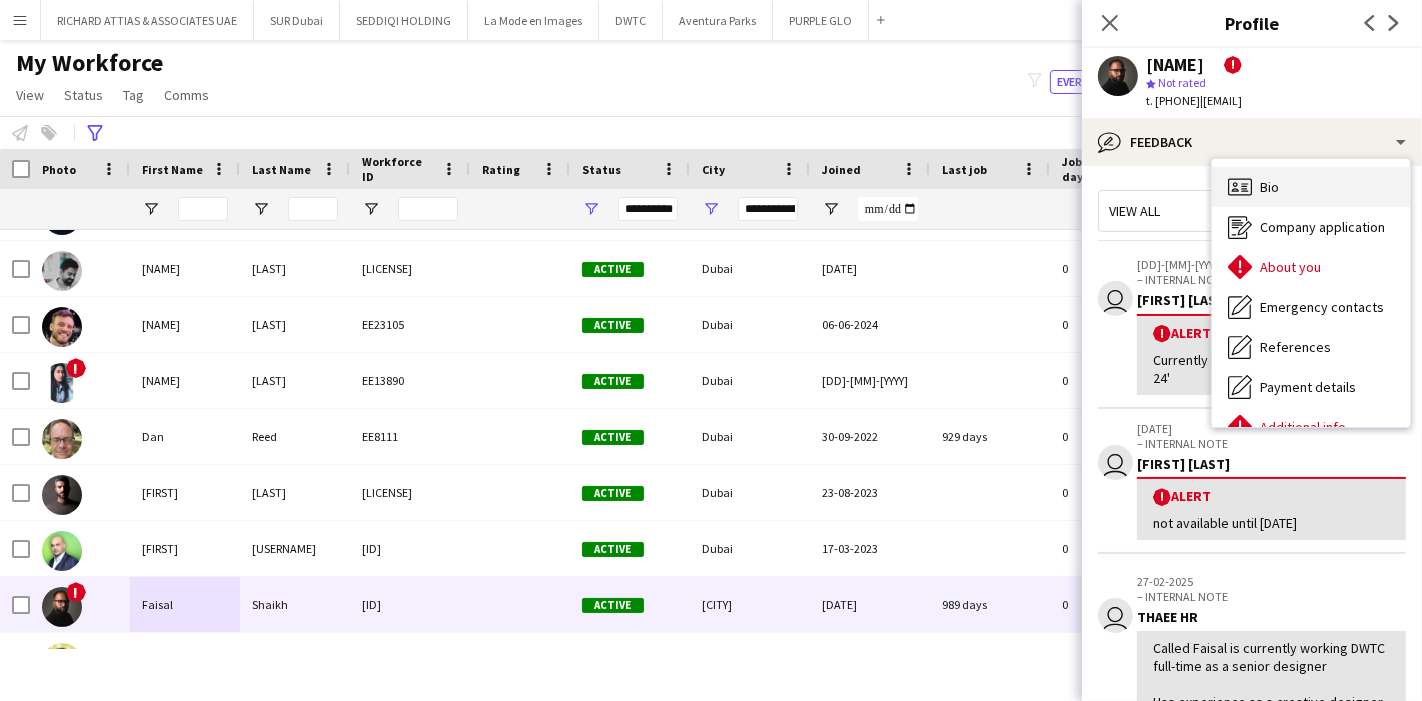click on "Bio
Bio" at bounding box center (1311, 187) 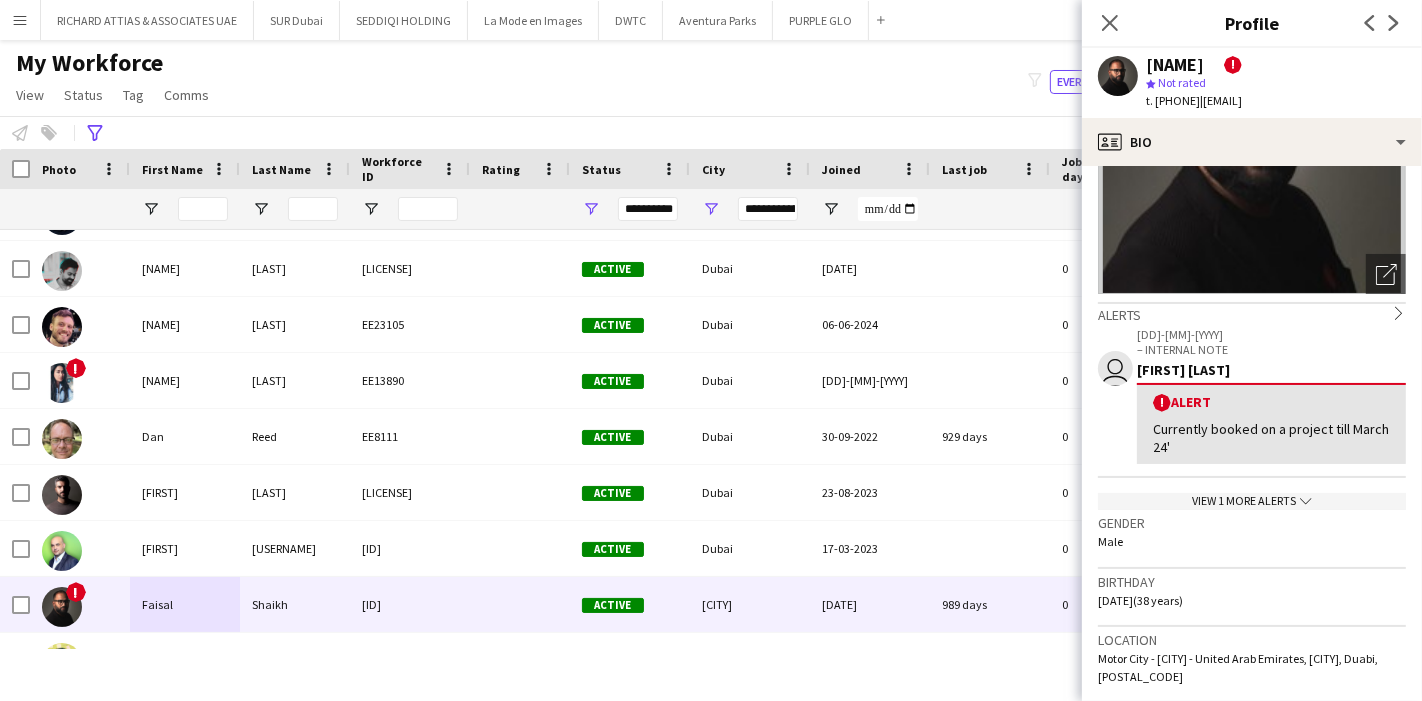 scroll, scrollTop: 222, scrollLeft: 0, axis: vertical 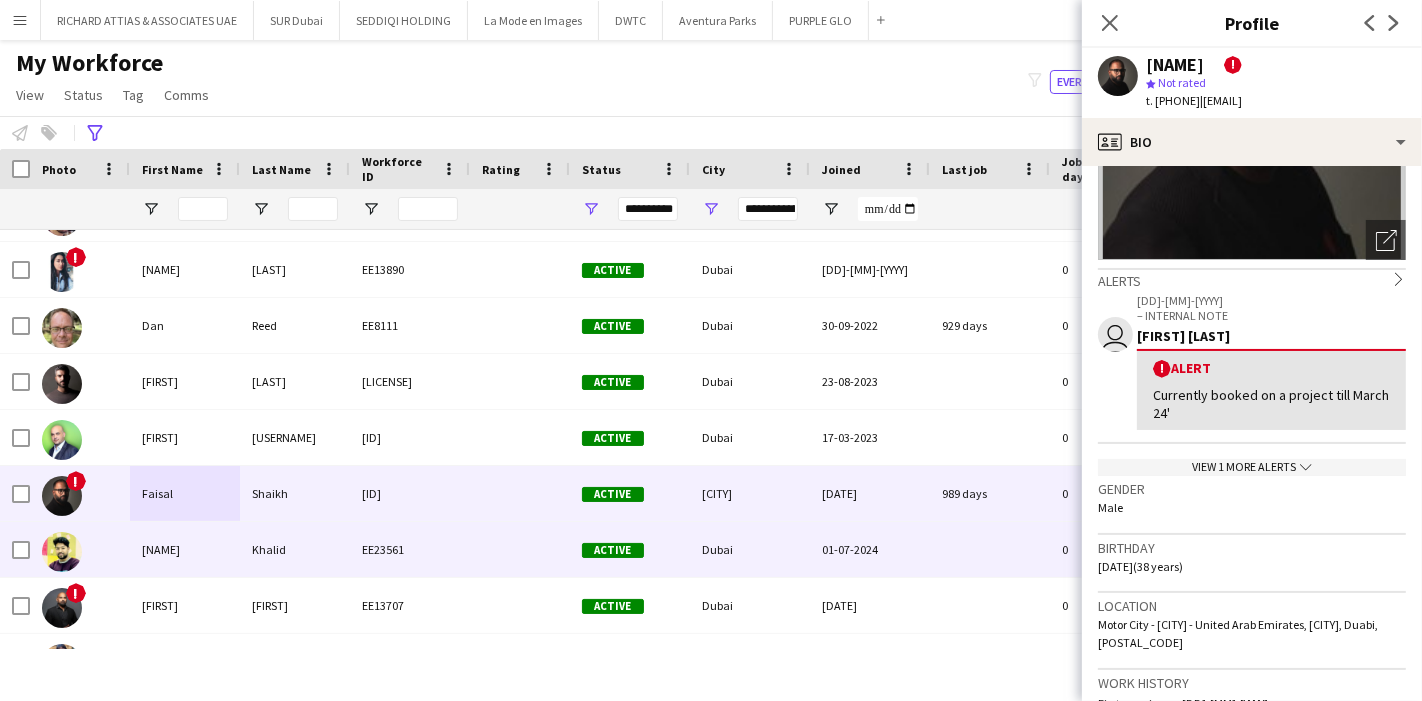 click on "[NAME]" at bounding box center [185, 549] 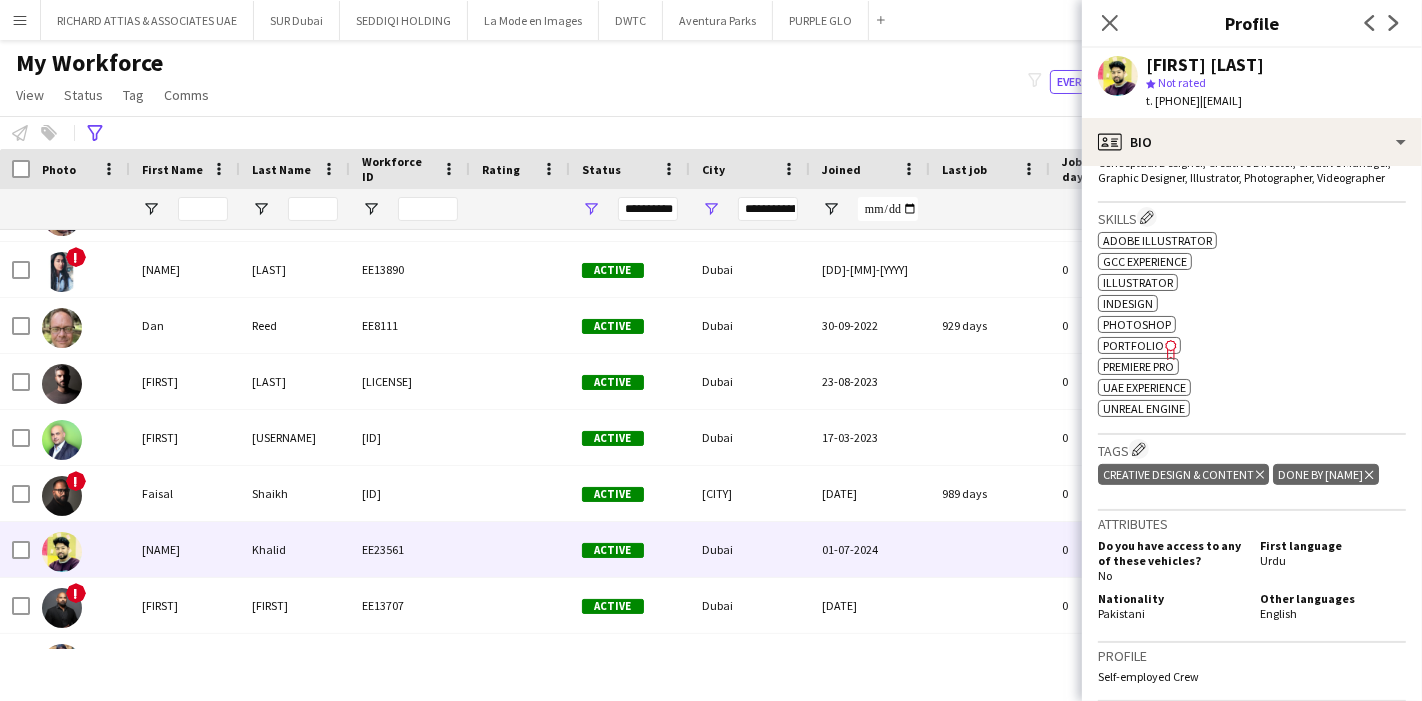 scroll, scrollTop: 555, scrollLeft: 0, axis: vertical 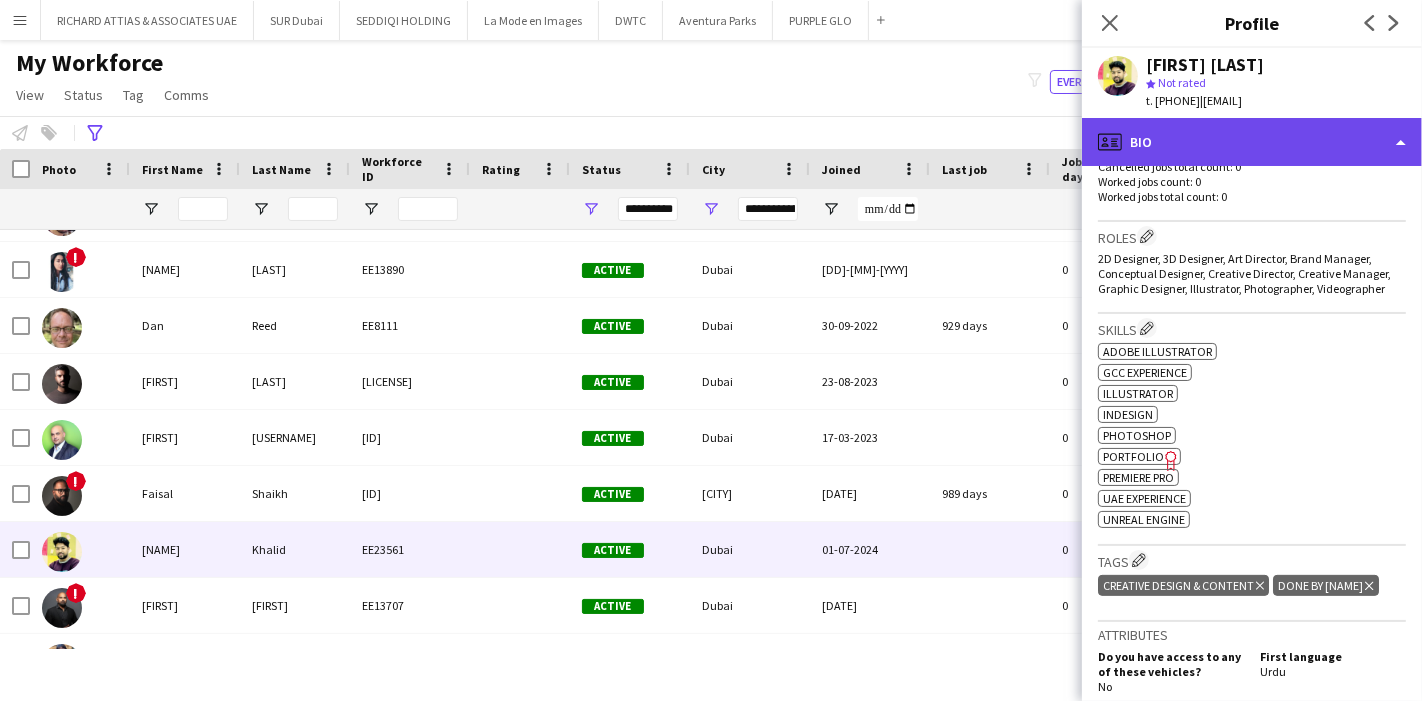 click on "profile
Bio" 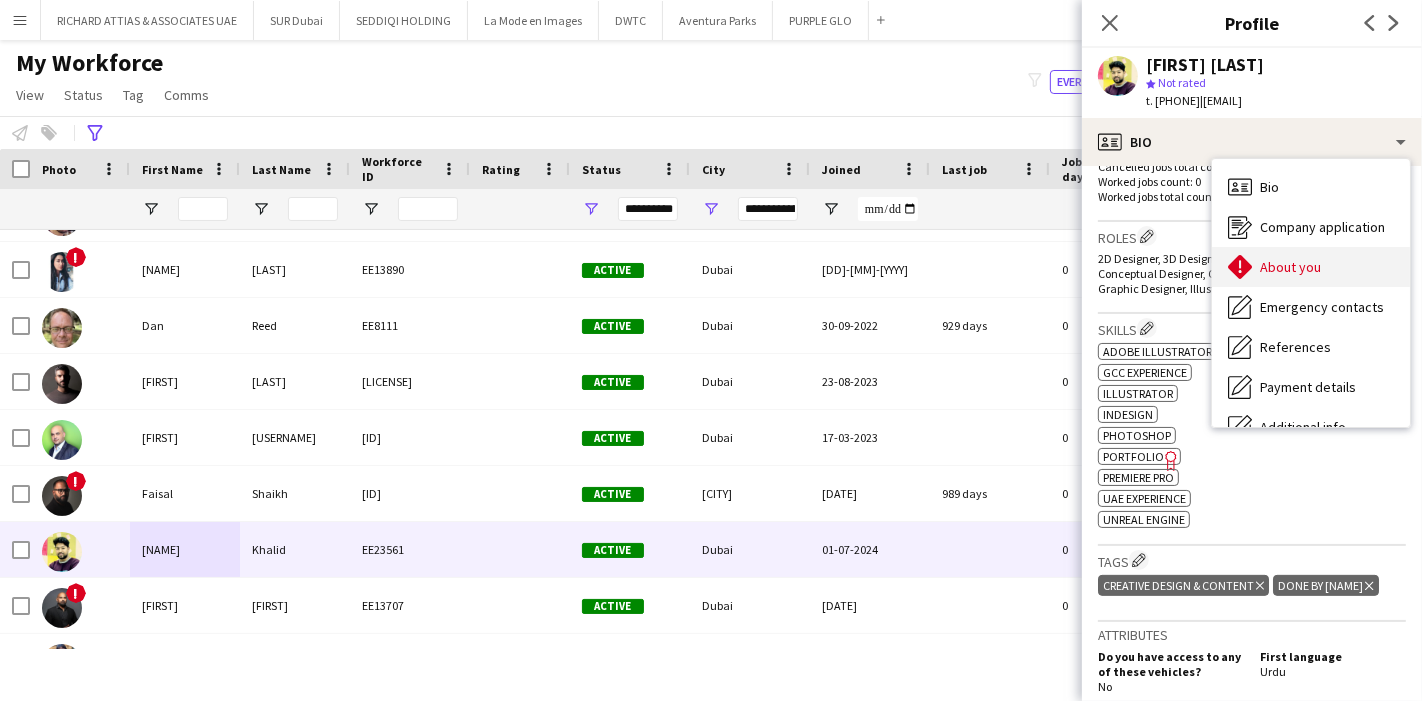 click on "About you
About you" at bounding box center [1311, 267] 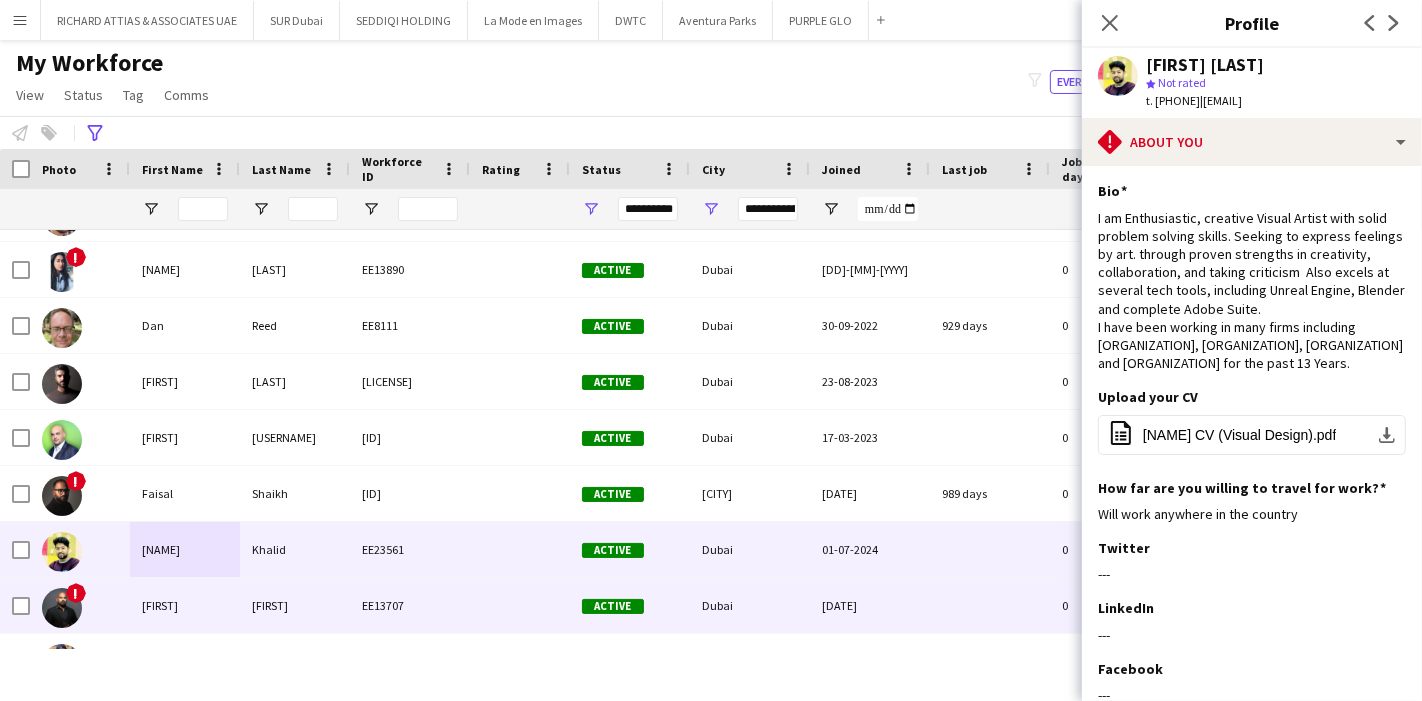 scroll, scrollTop: 1525, scrollLeft: 0, axis: vertical 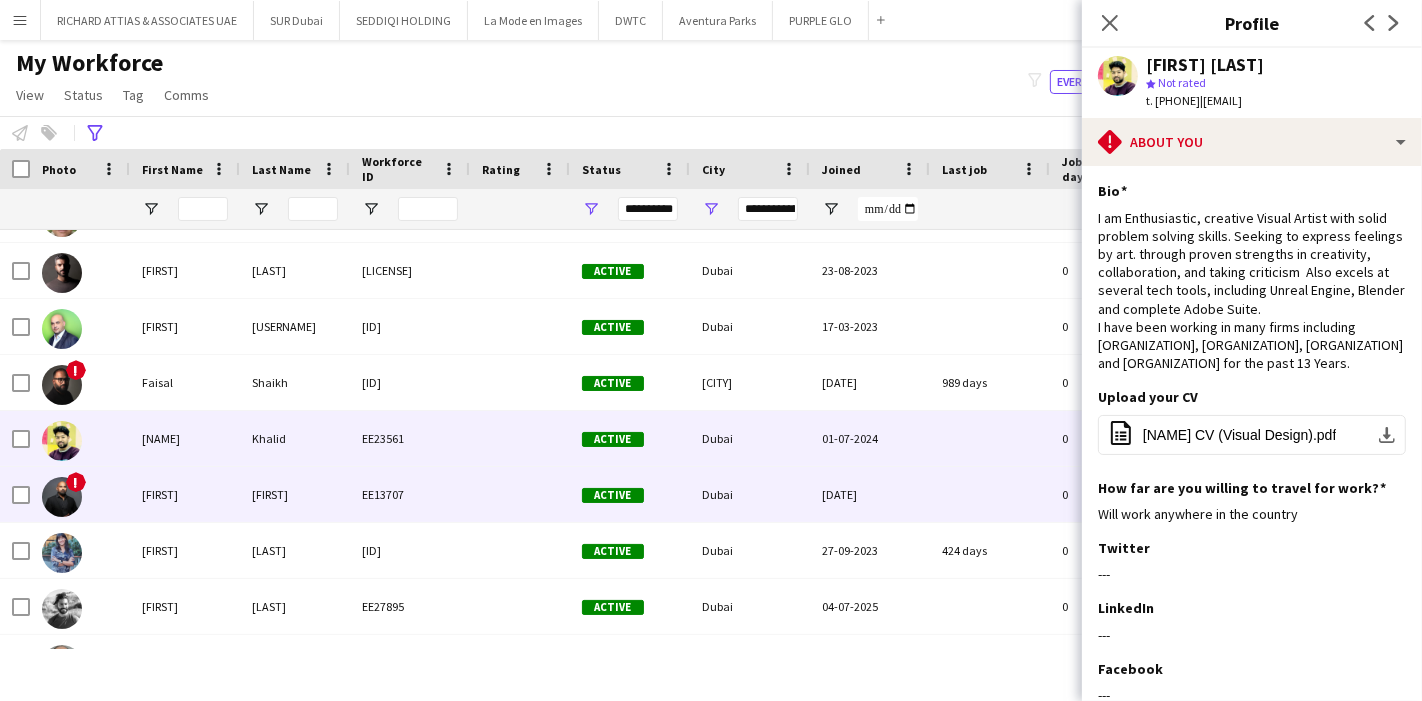 click on "[FIRST]" at bounding box center (185, 494) 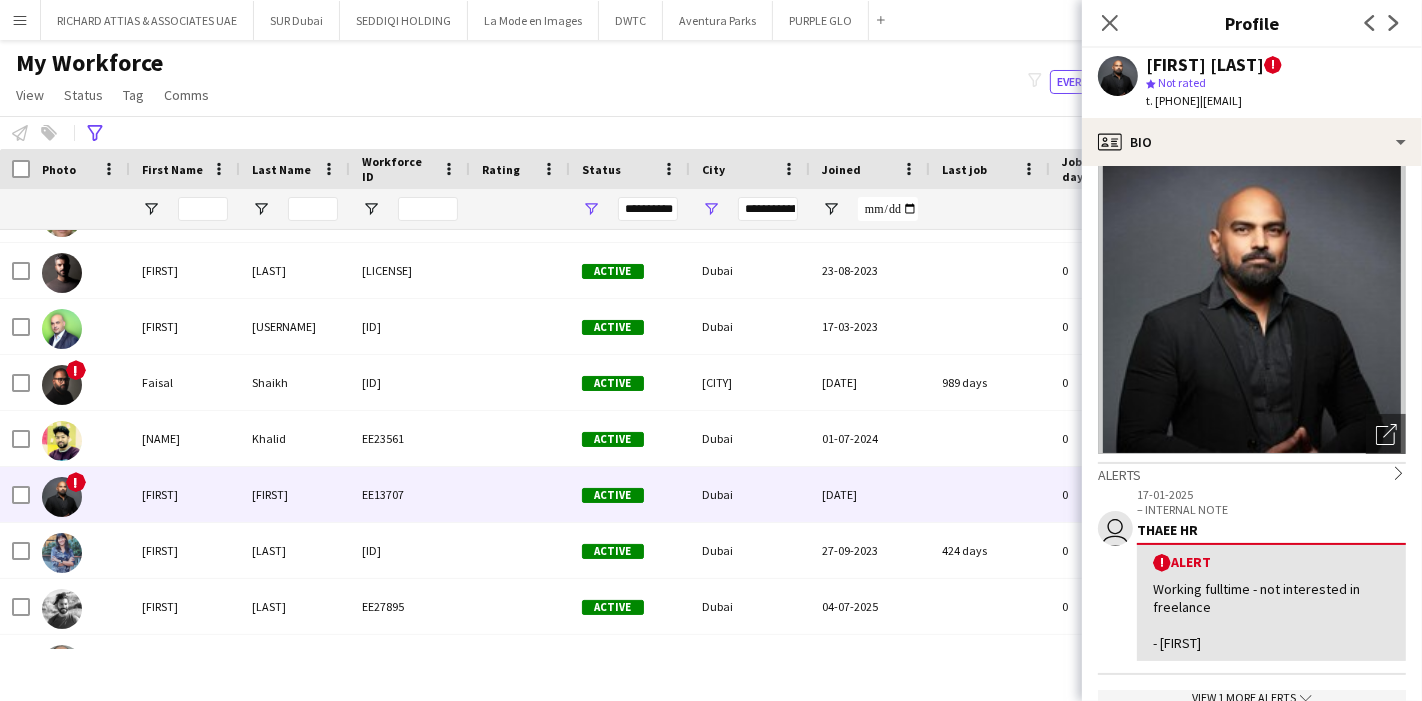 scroll, scrollTop: 0, scrollLeft: 0, axis: both 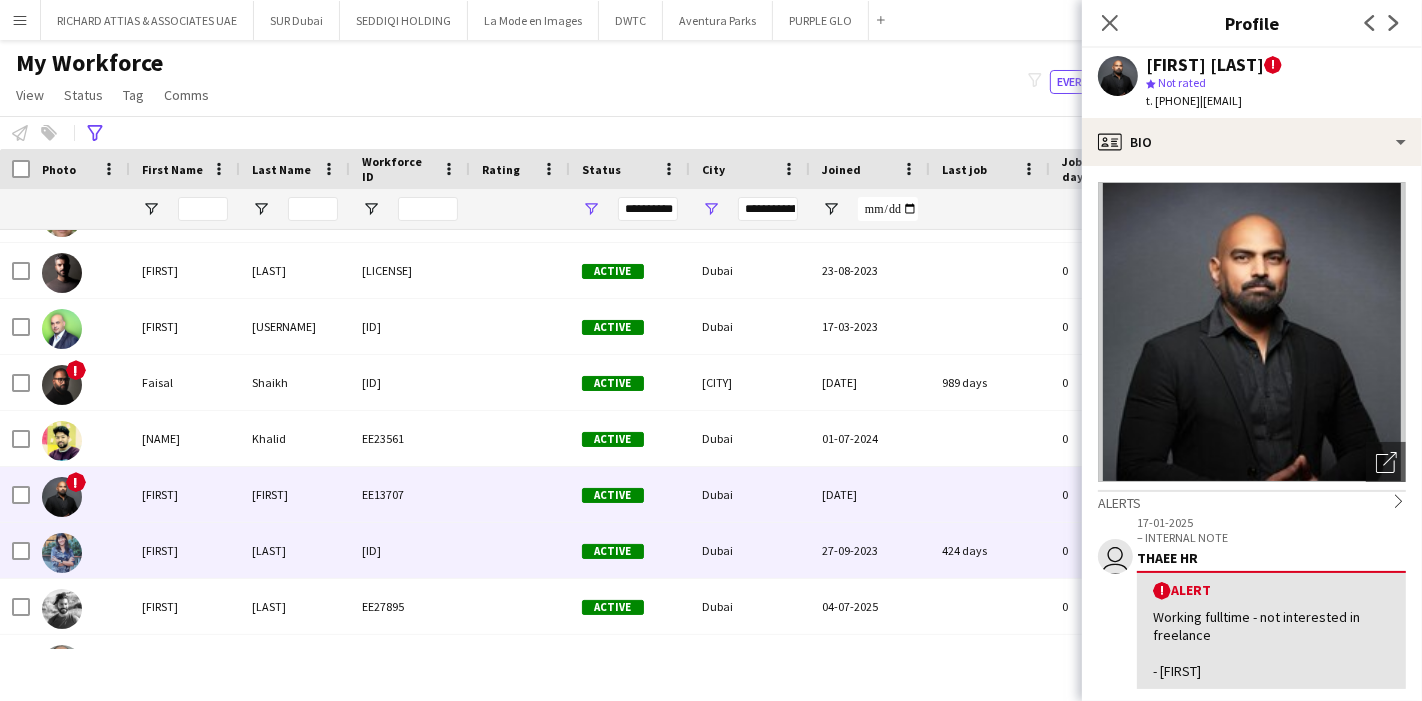 click on "[FIRST]" at bounding box center (185, 550) 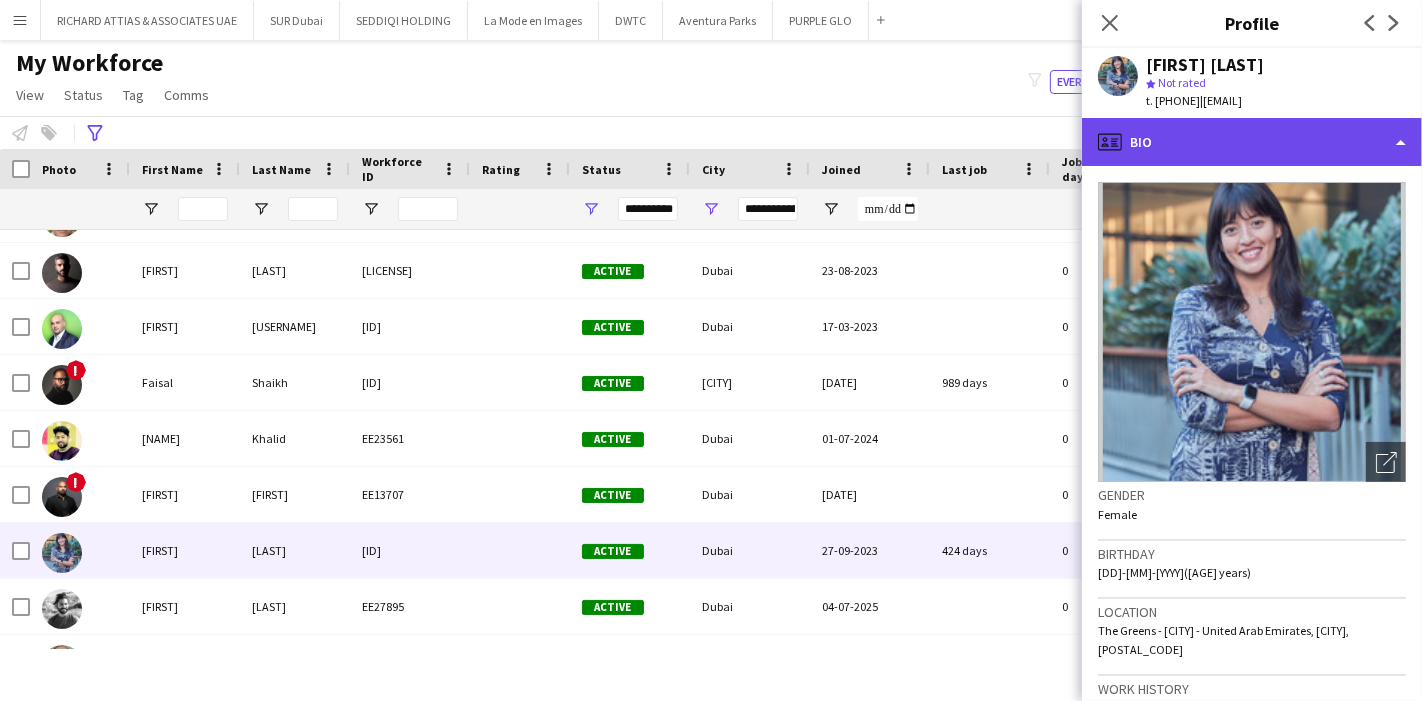 click on "profile
Bio" 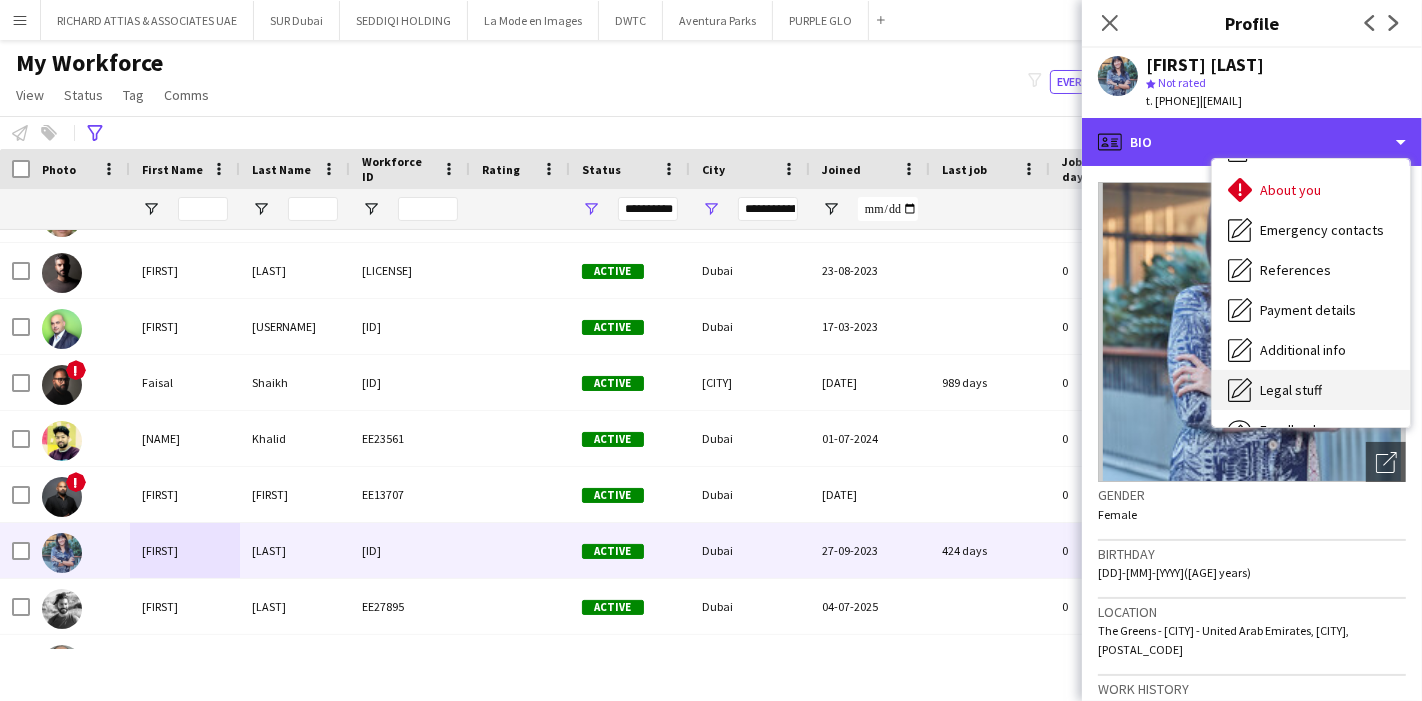 scroll, scrollTop: 147, scrollLeft: 0, axis: vertical 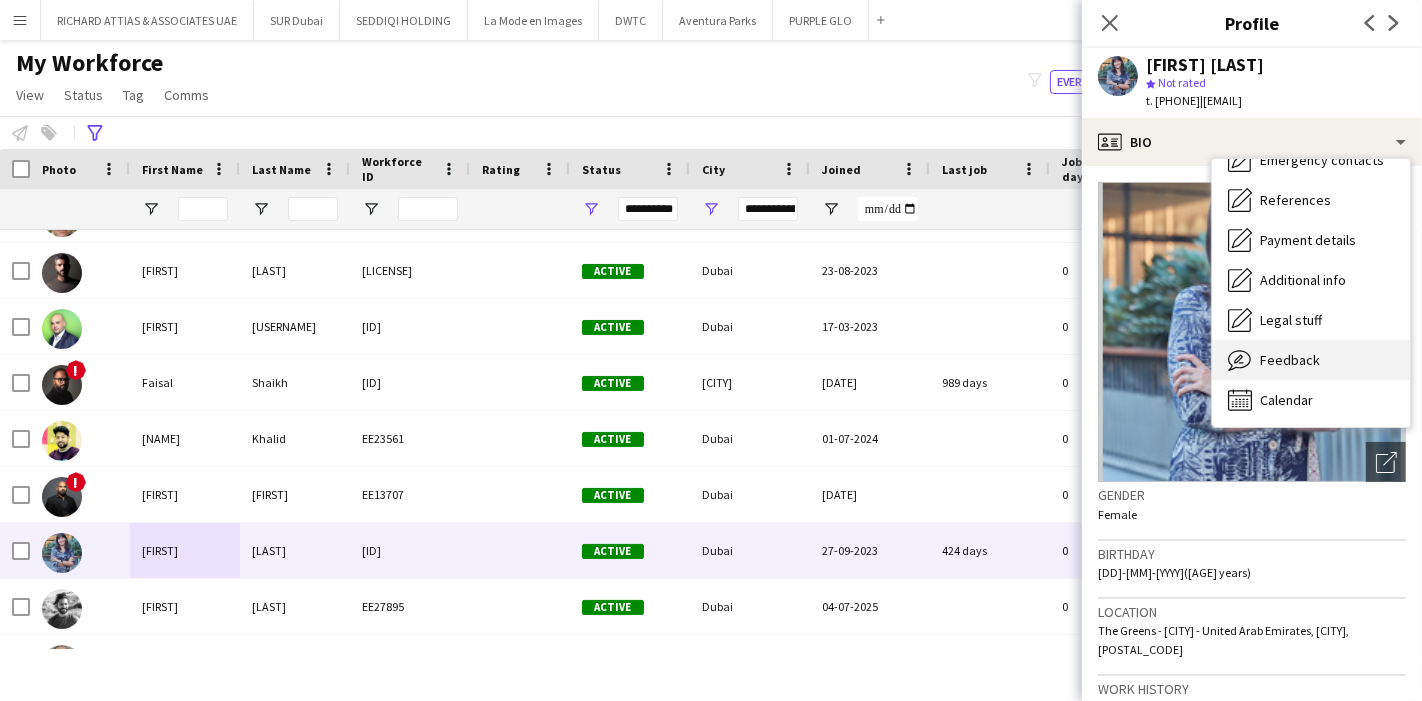 click on "Feedback" at bounding box center [1290, 360] 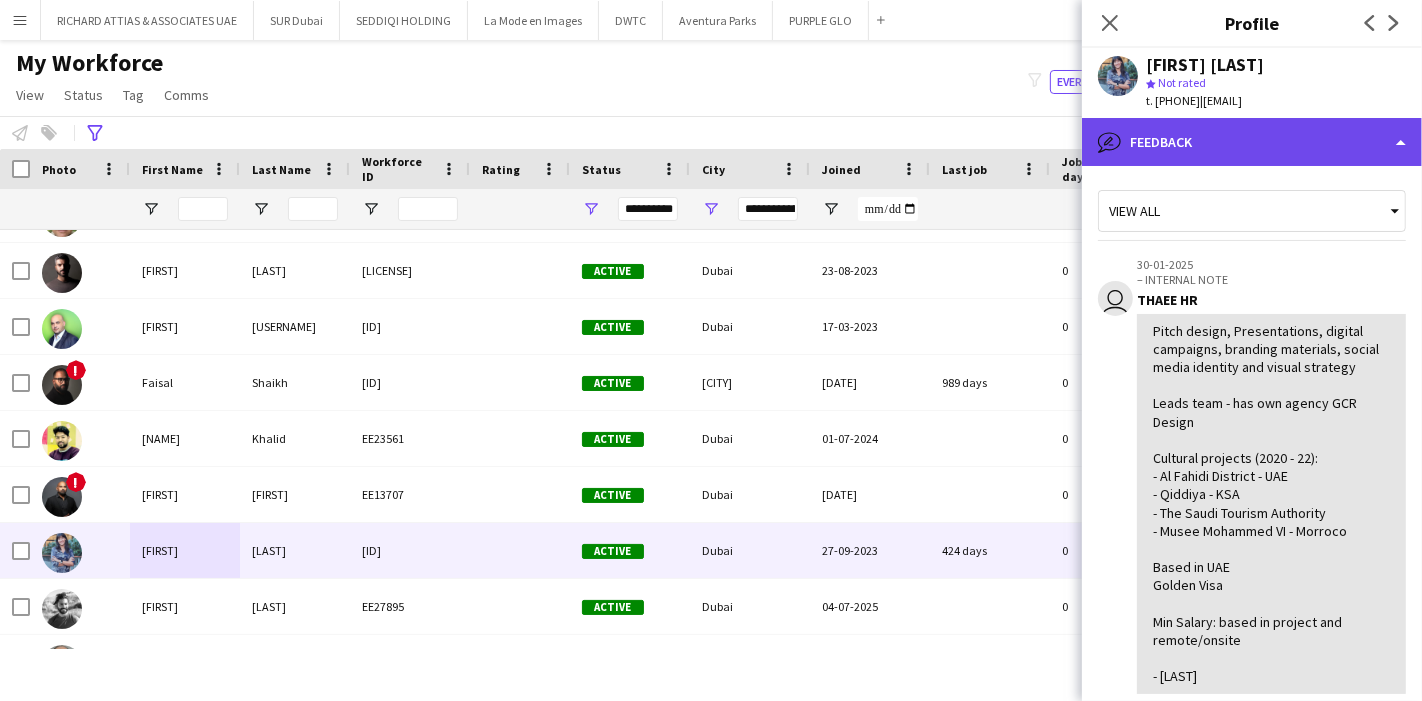 click on "bubble-pencil
Feedback" 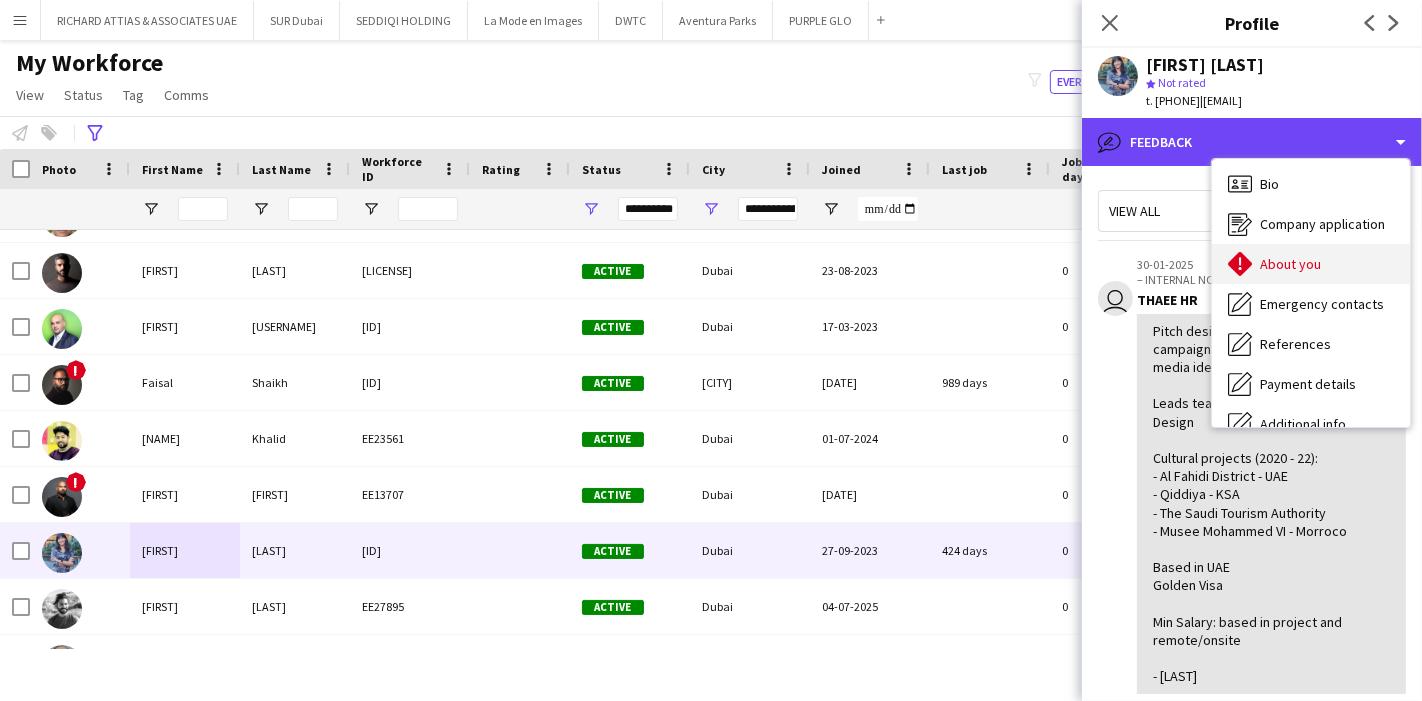 scroll, scrollTop: 0, scrollLeft: 0, axis: both 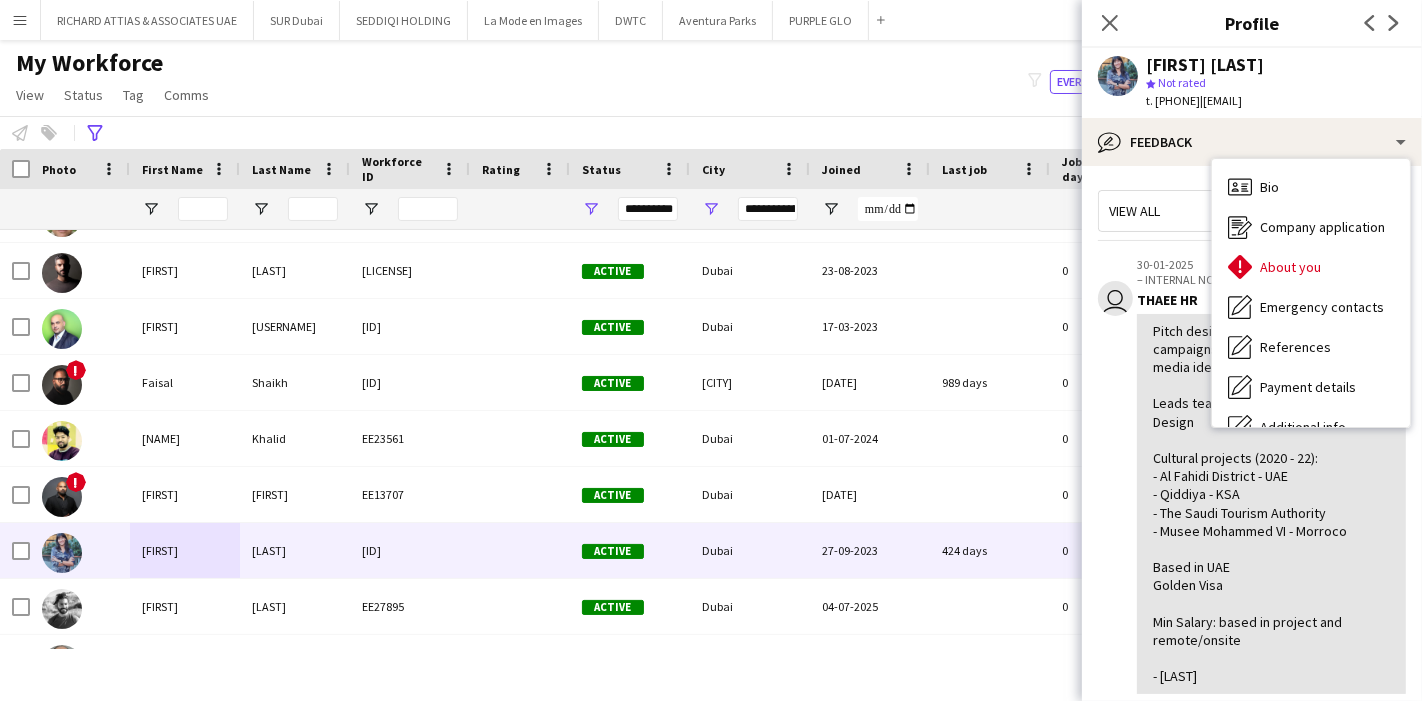 click on "Pitch design, Presentations, digital campaigns, branding materials, social
media identity and visual strategy
Leads team - has own agency GCR Design
Cultural projects (2020 - 22):
- Al Fahidi District - UAE
- Qiddiya - KSA
- The Saudi Tourism Authority
- Musee Mohammed VI - Morroco
Based in UAE
Golden Visa
Min Salary: based in project and remote/onsite
- [LAST]" 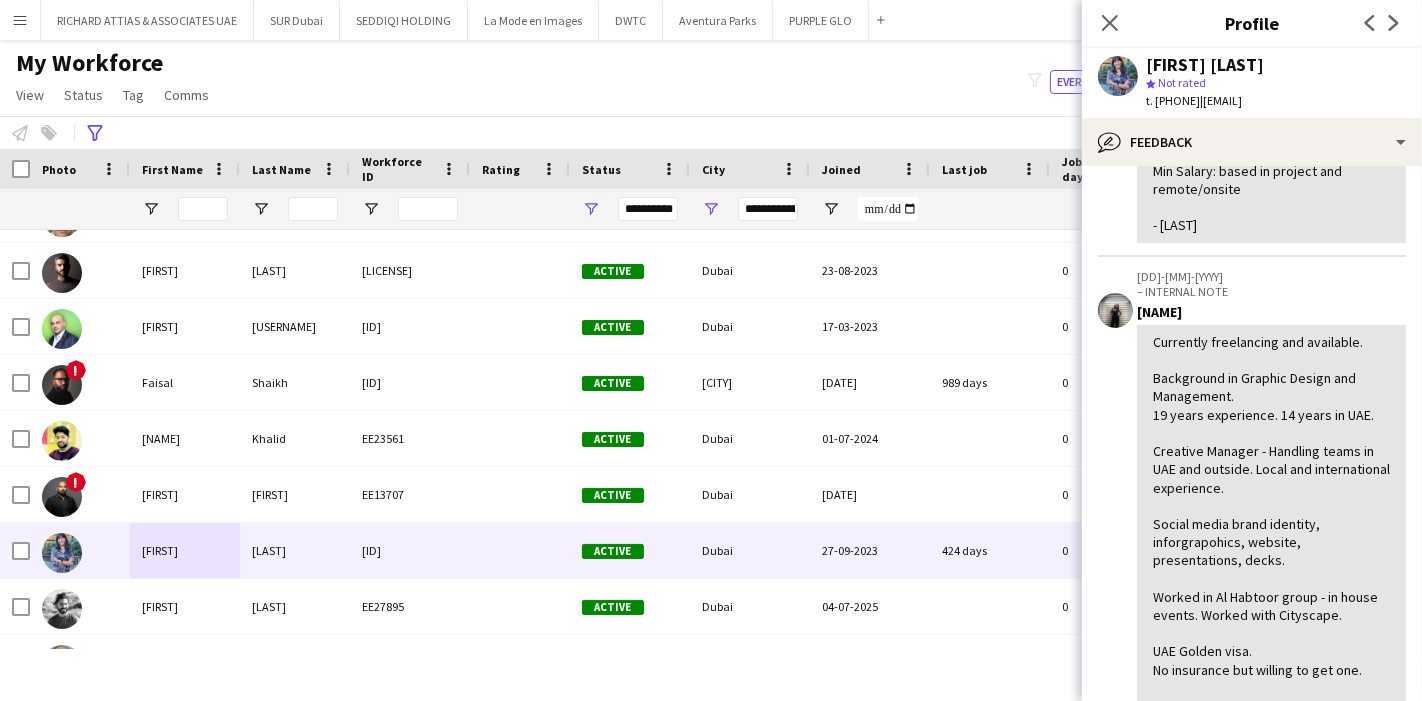 scroll, scrollTop: 555, scrollLeft: 0, axis: vertical 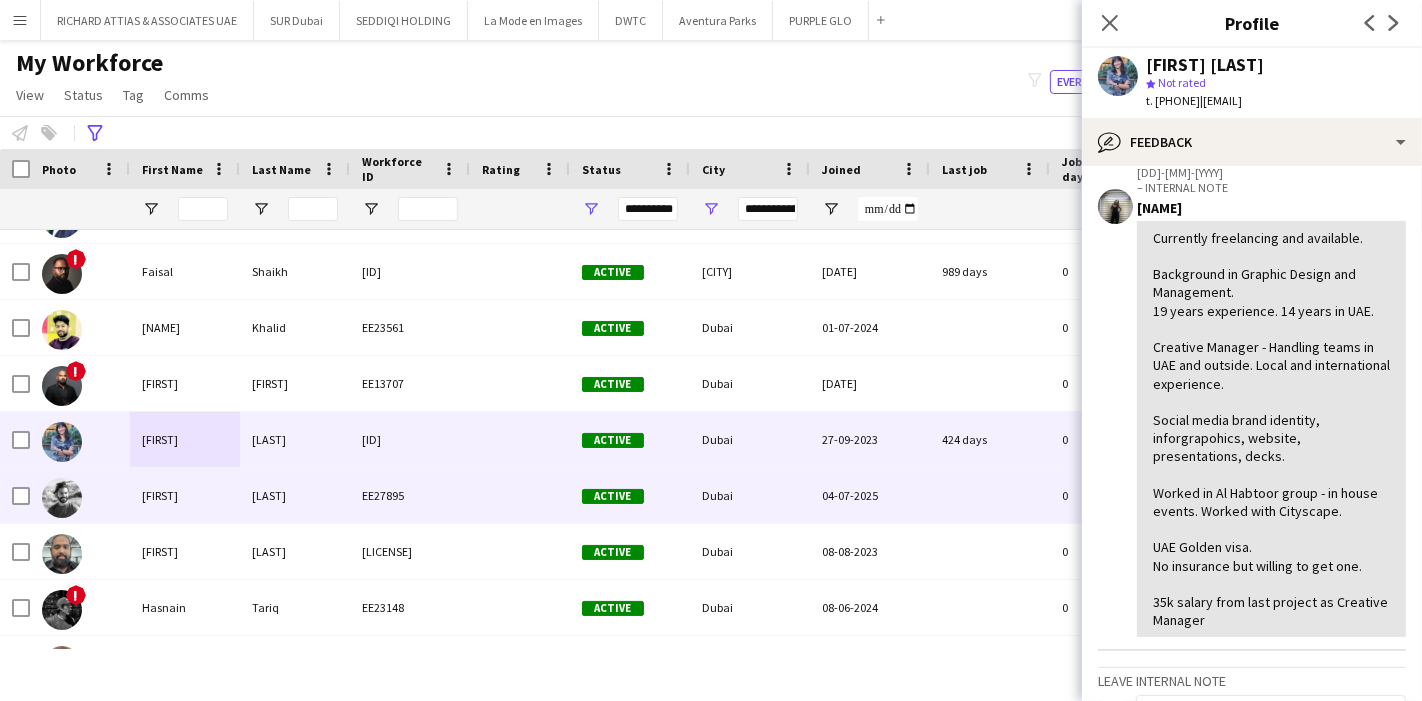 click on "[FIRST]" at bounding box center [185, 495] 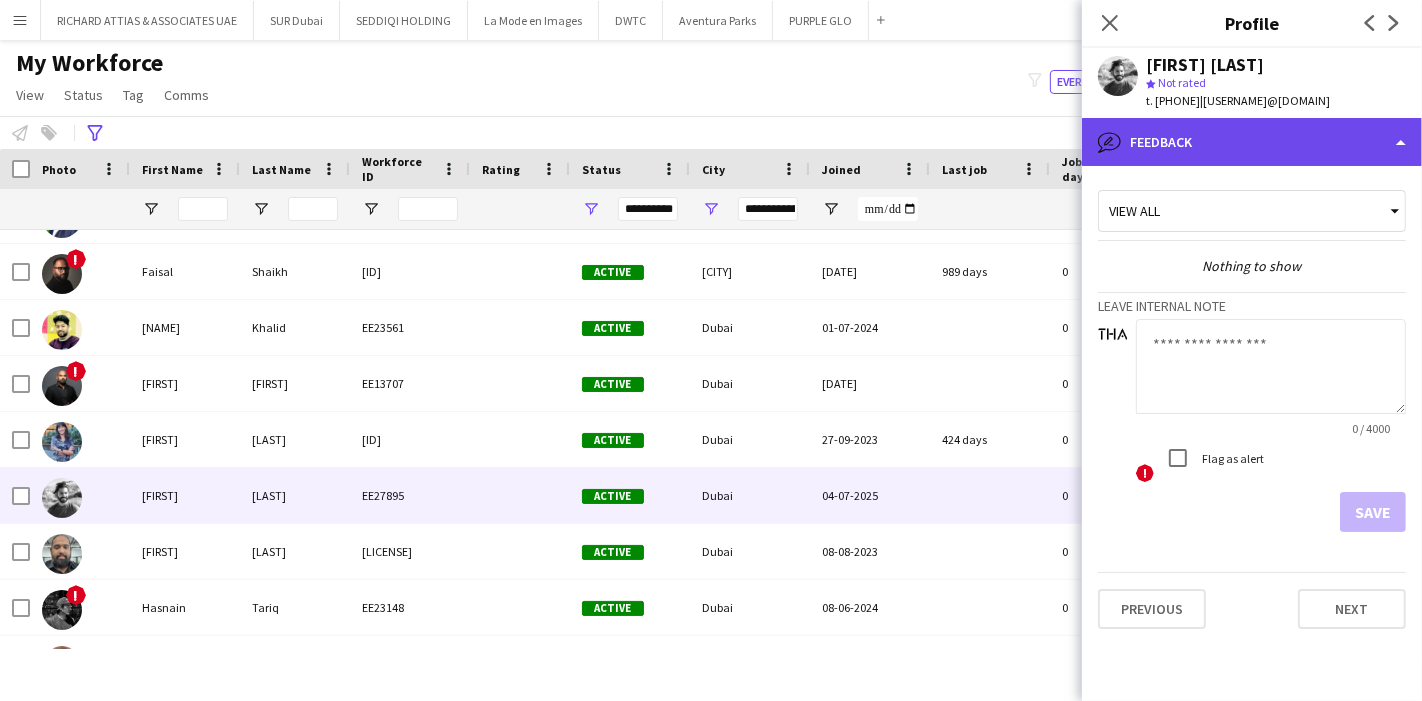 click on "bubble-pencil
Feedback" 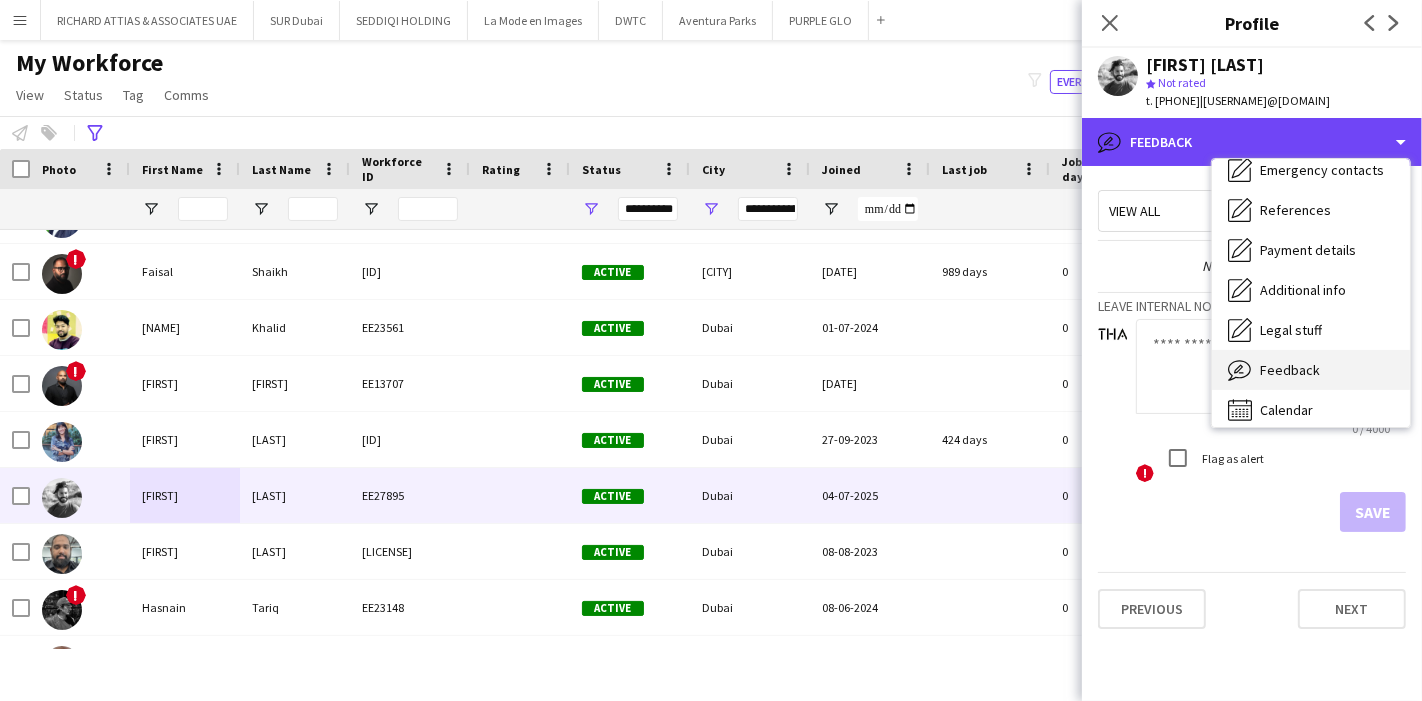 scroll, scrollTop: 147, scrollLeft: 0, axis: vertical 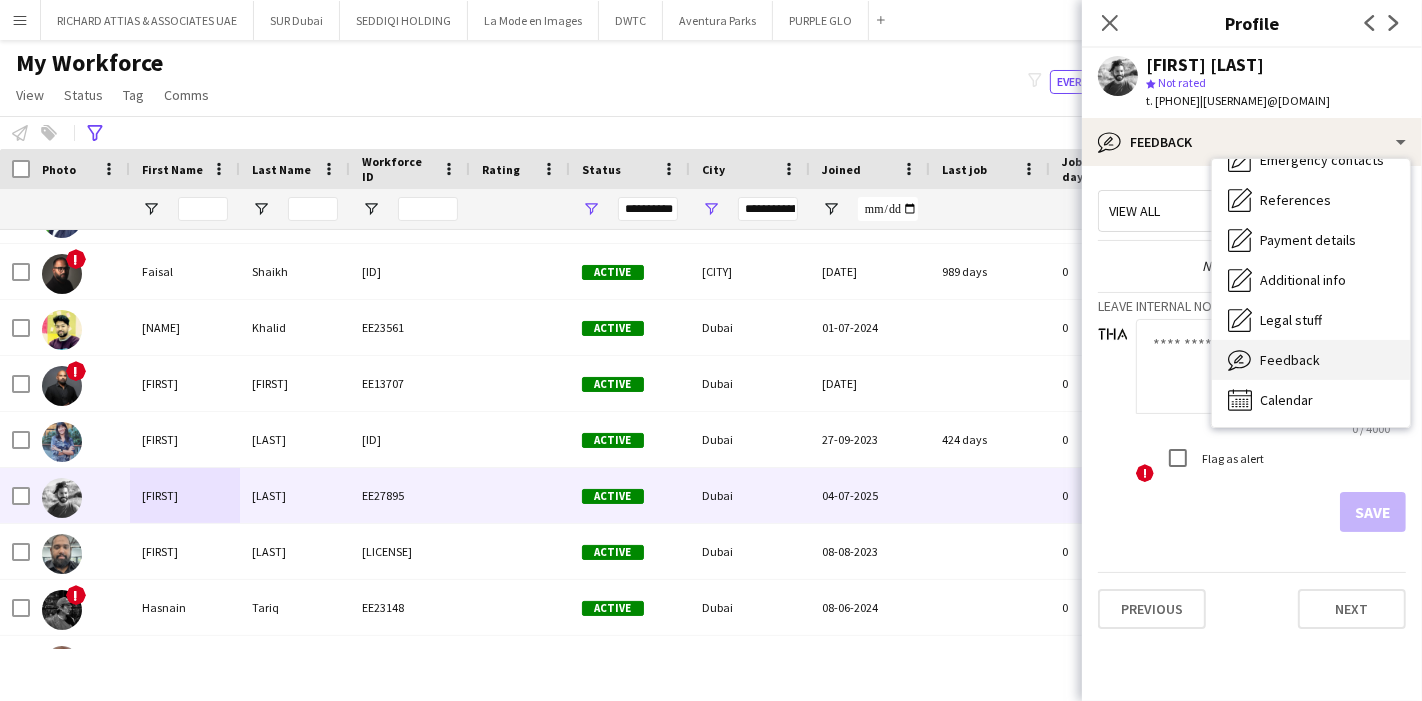 click on "Feedback" at bounding box center (1290, 360) 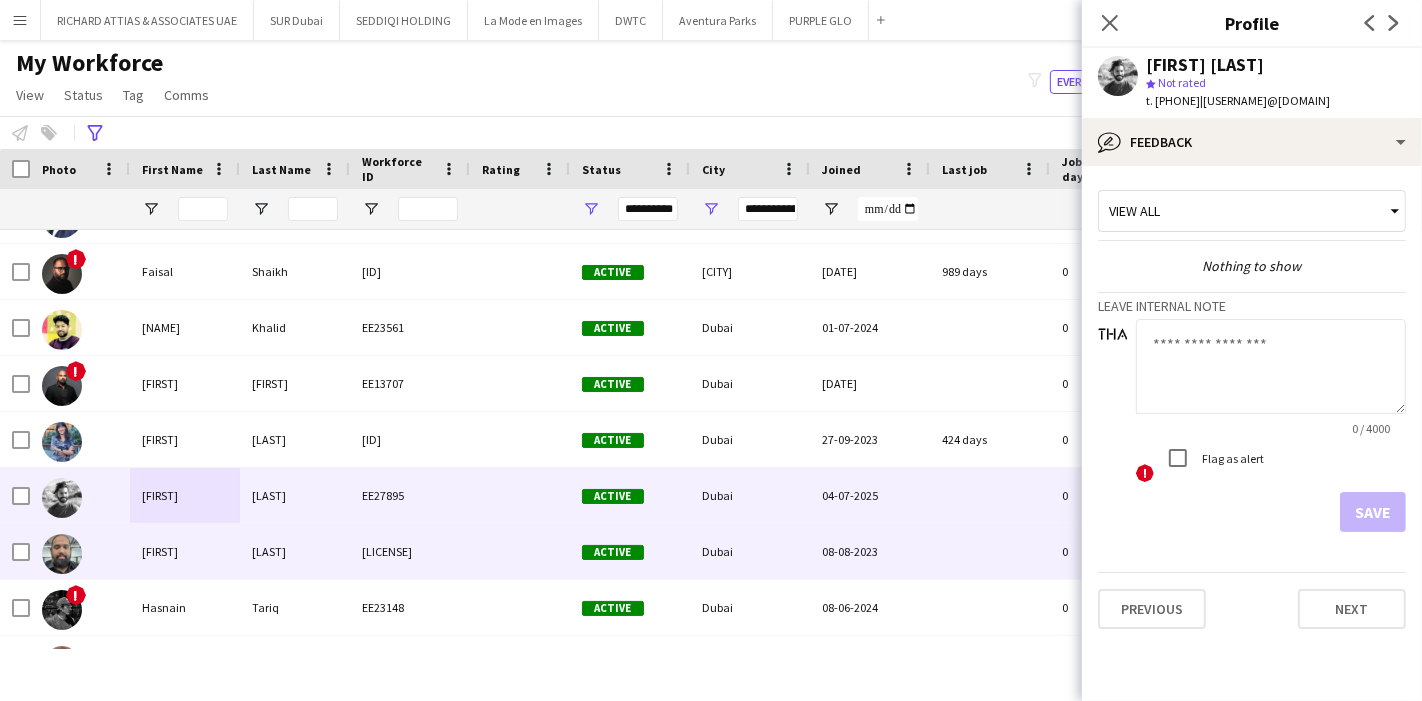 click on "[FIRST]" at bounding box center [185, 551] 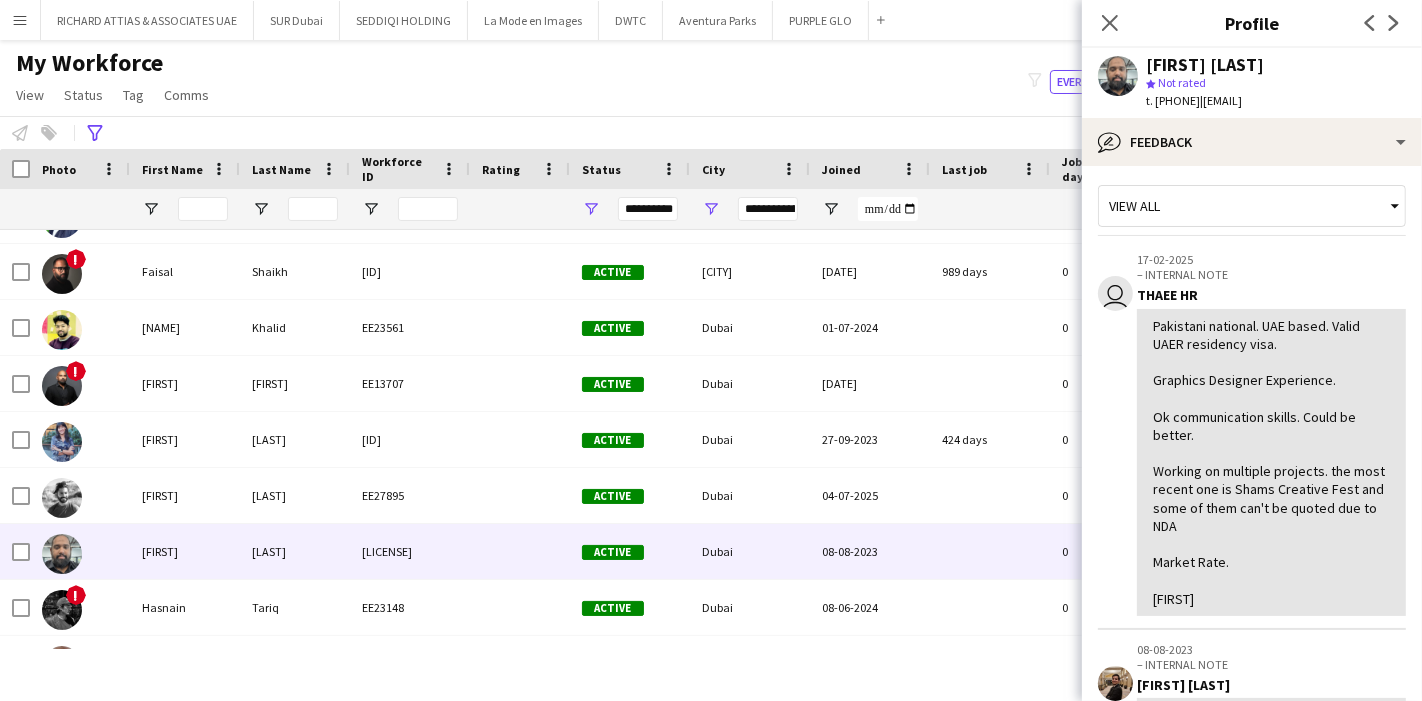 scroll, scrollTop: 0, scrollLeft: 0, axis: both 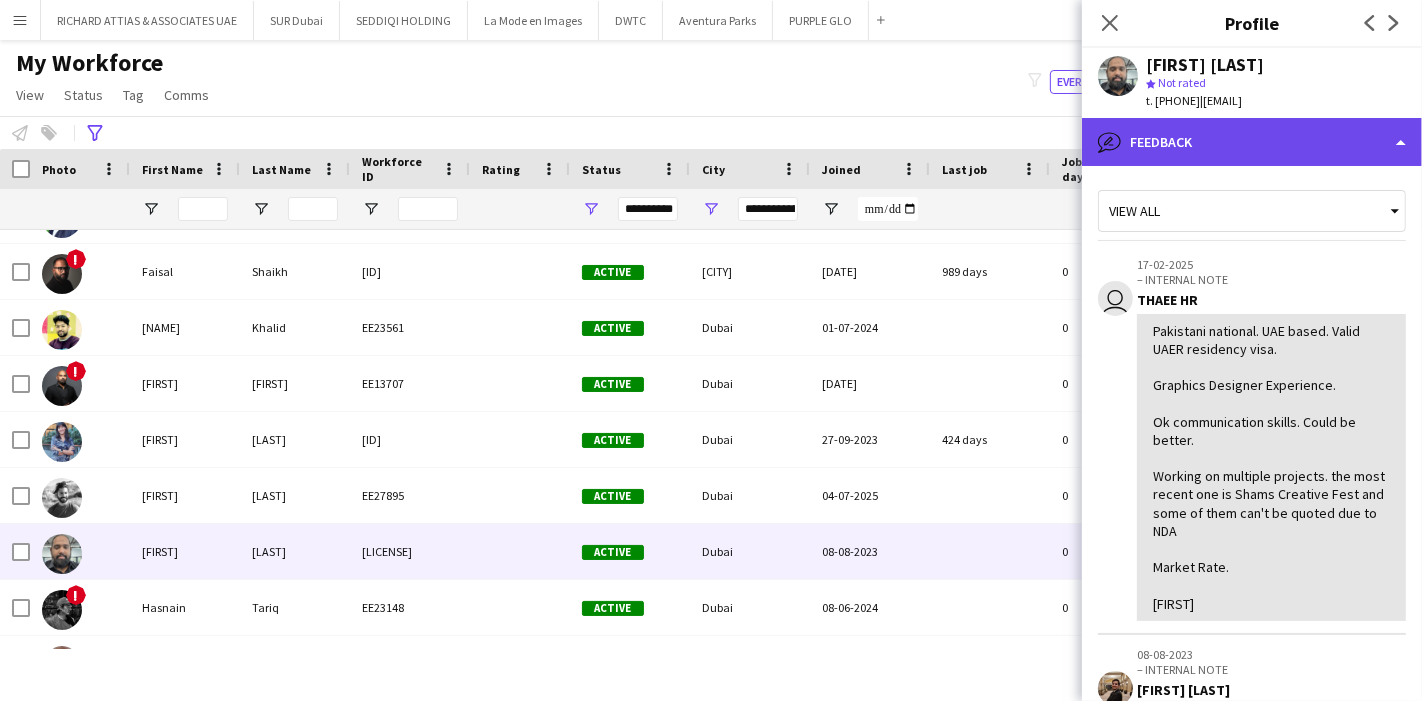 click on "bubble-pencil
Feedback" 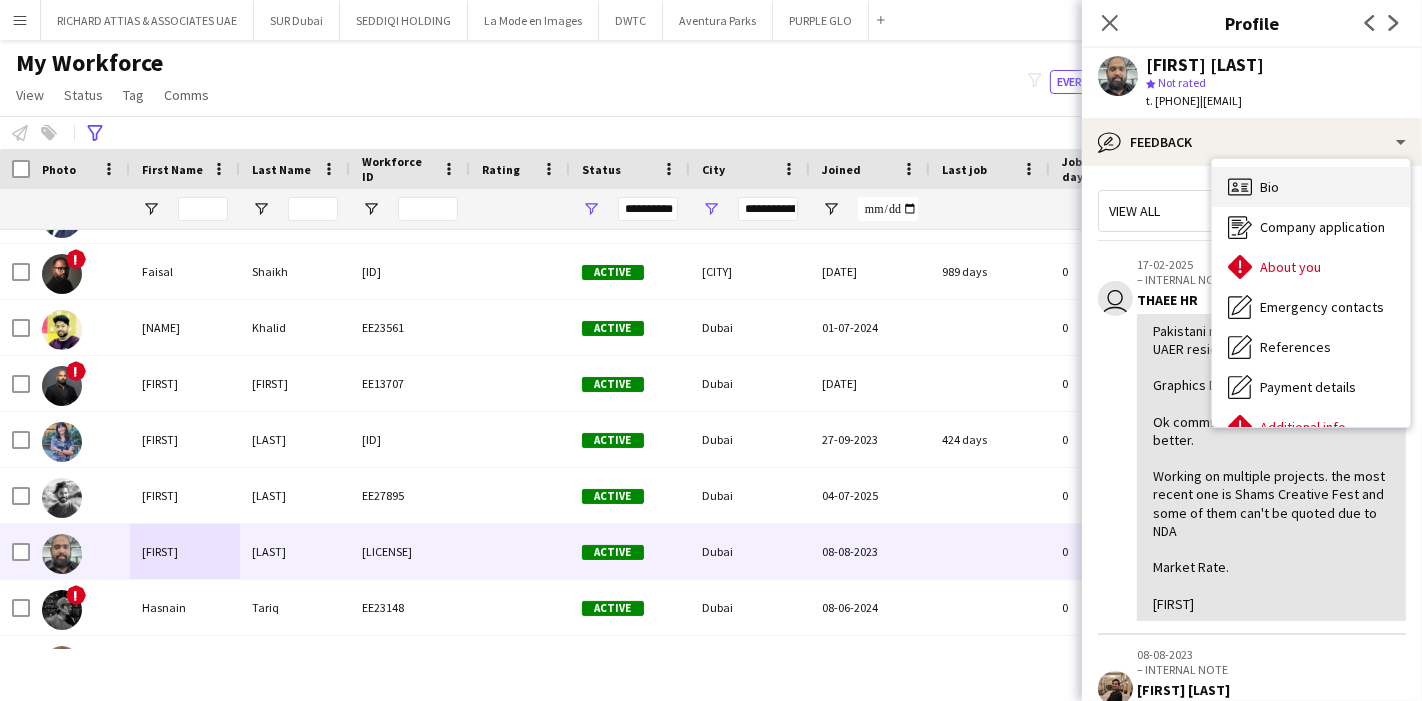 click on "Bio
Bio" at bounding box center [1311, 187] 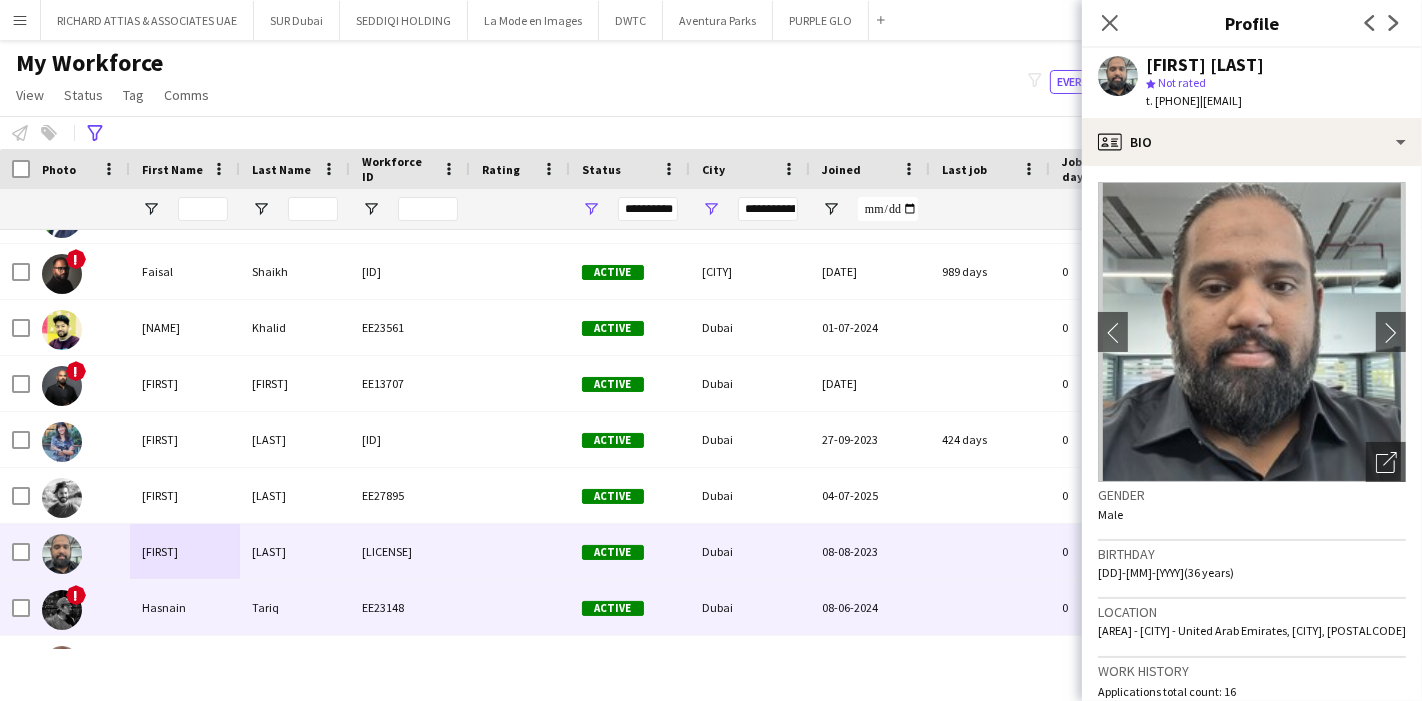 click on "Hasnain" at bounding box center [185, 607] 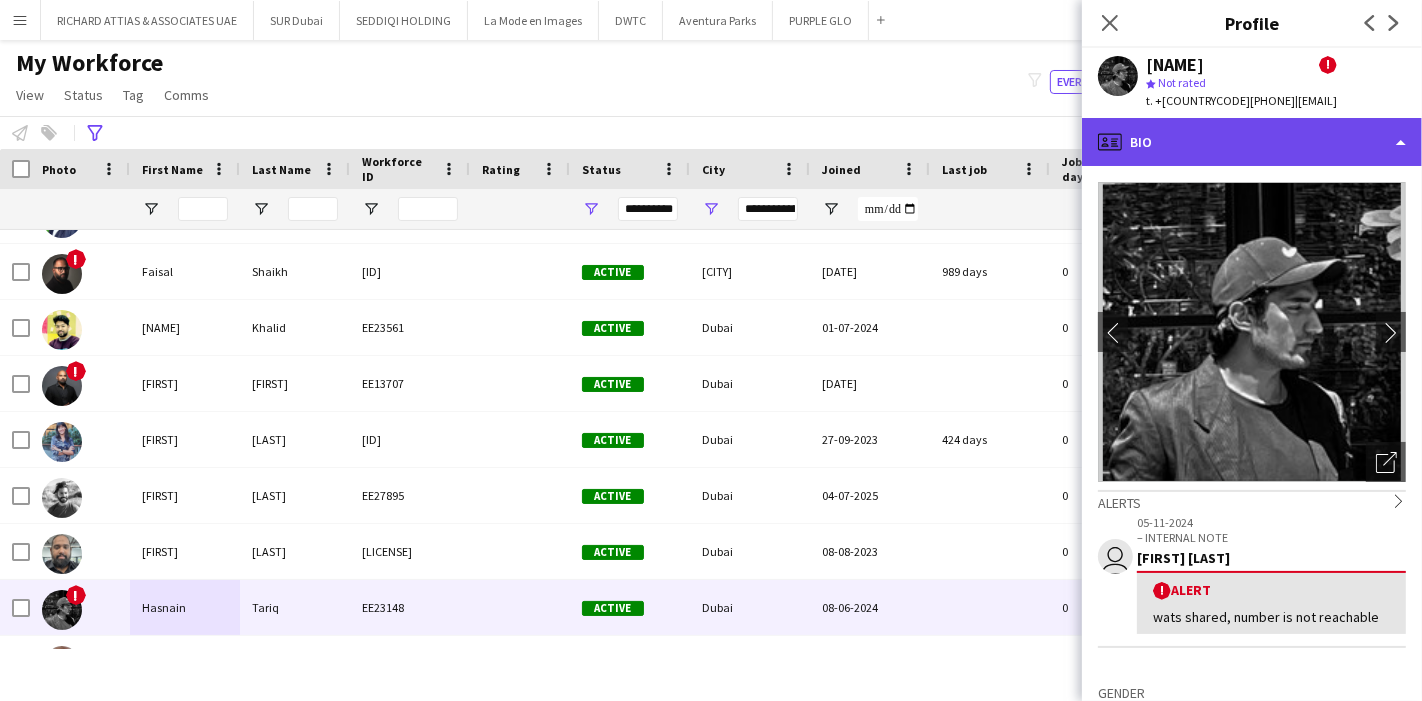 click on "profile
Bio" 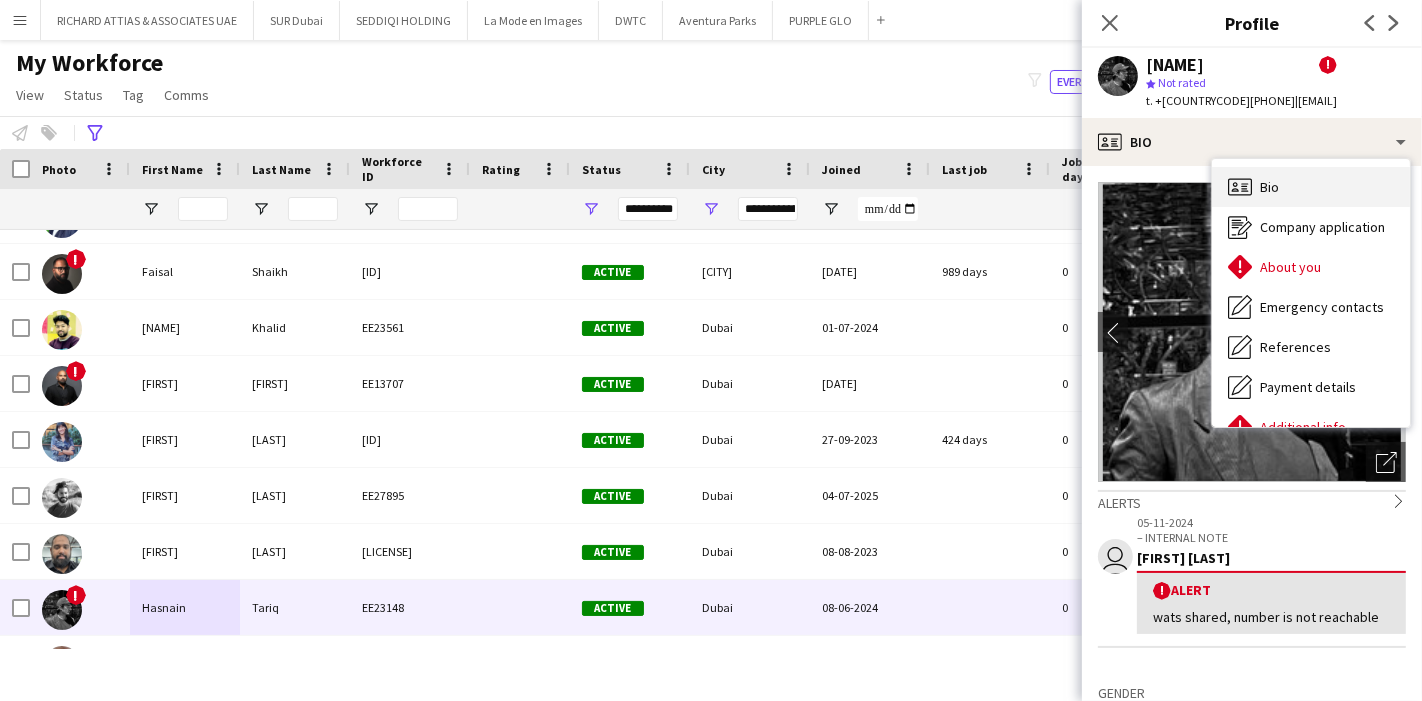 click on "Bio
Bio" at bounding box center (1311, 187) 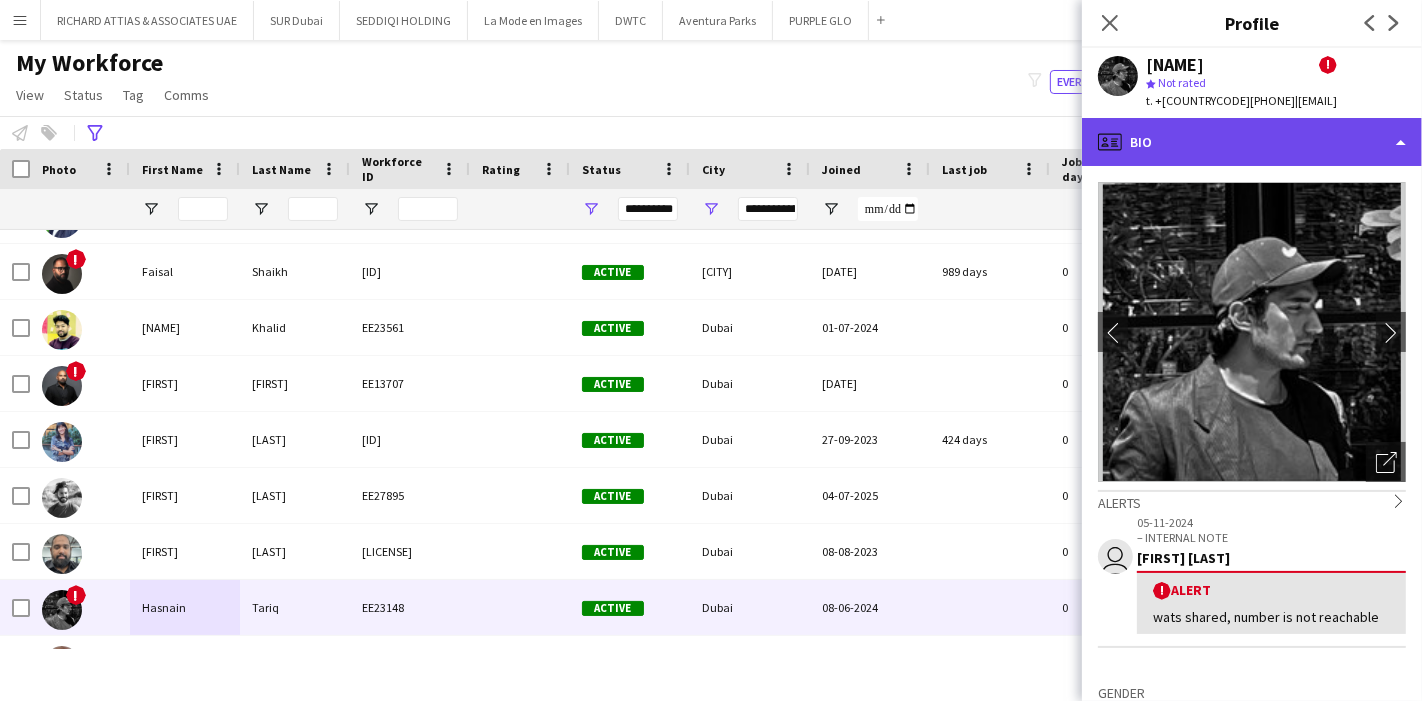 click on "profile
Bio" 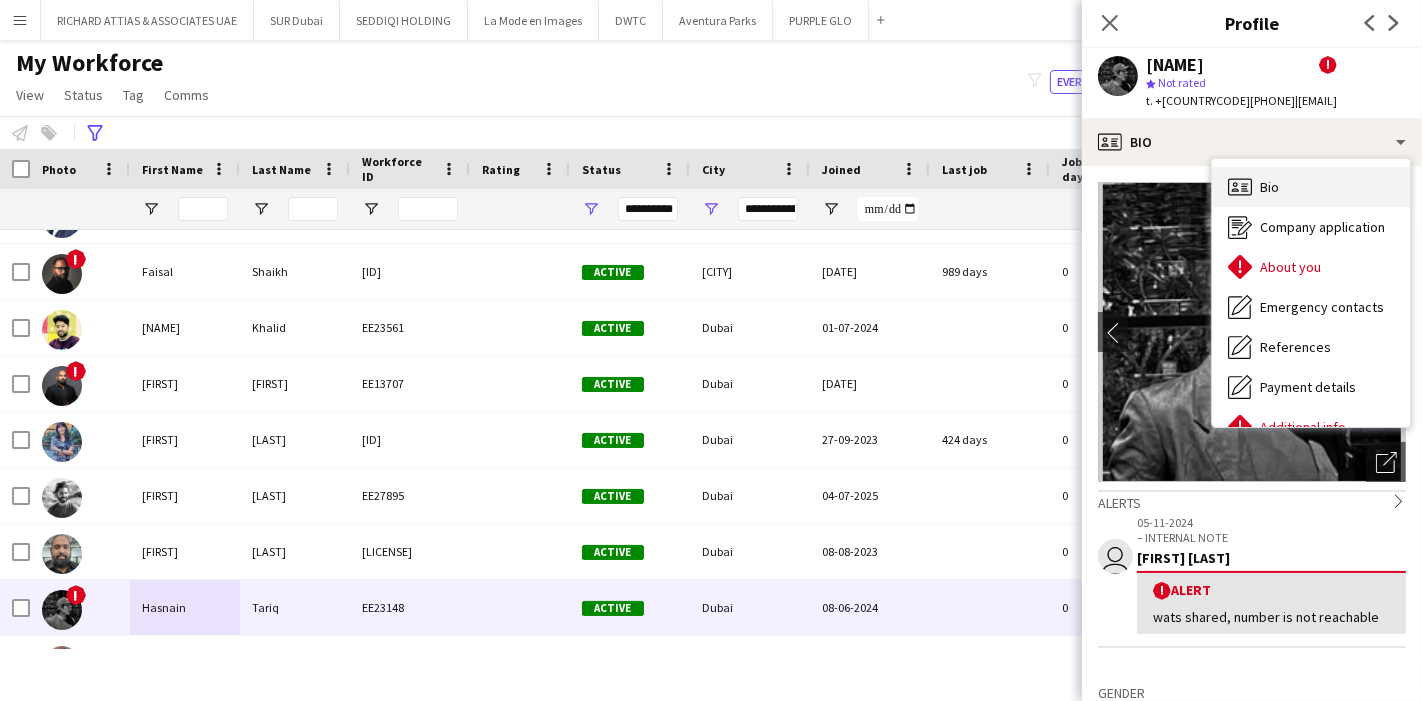 click on "Bio" at bounding box center (1269, 187) 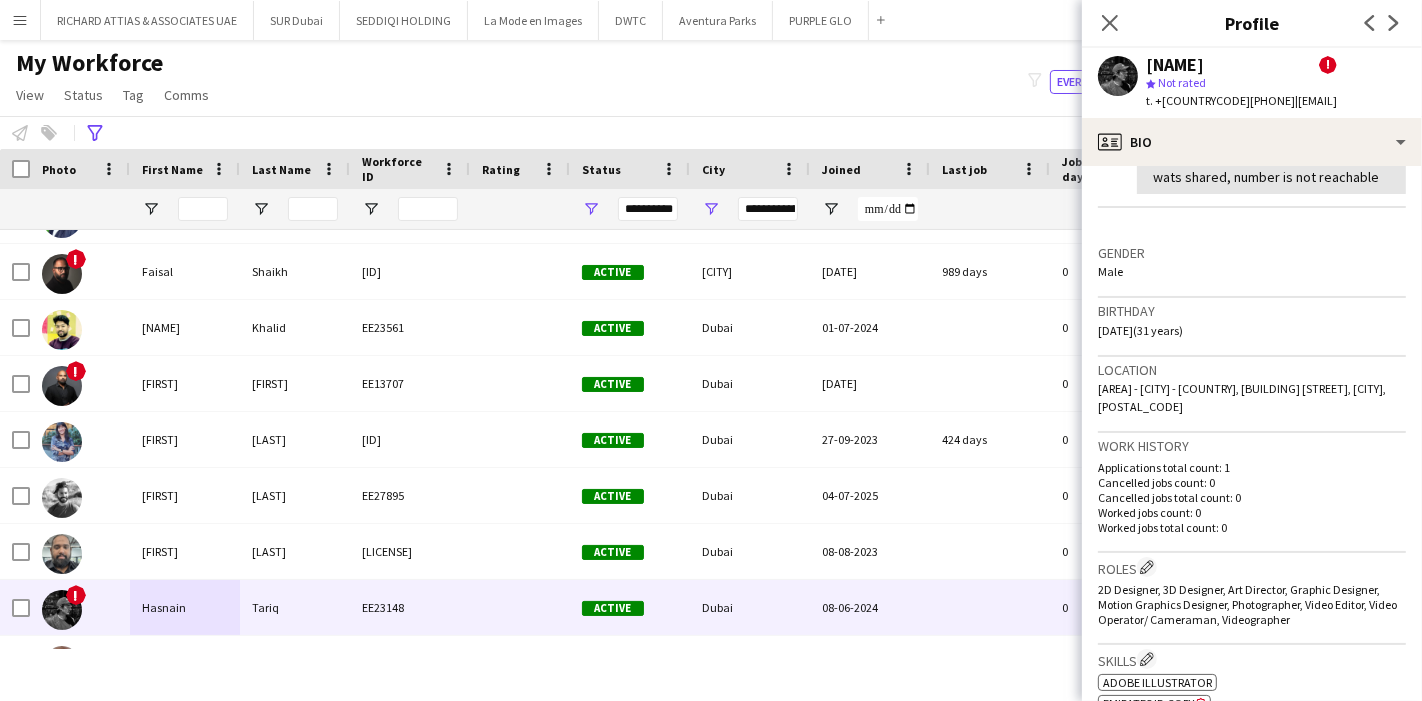 scroll, scrollTop: 444, scrollLeft: 0, axis: vertical 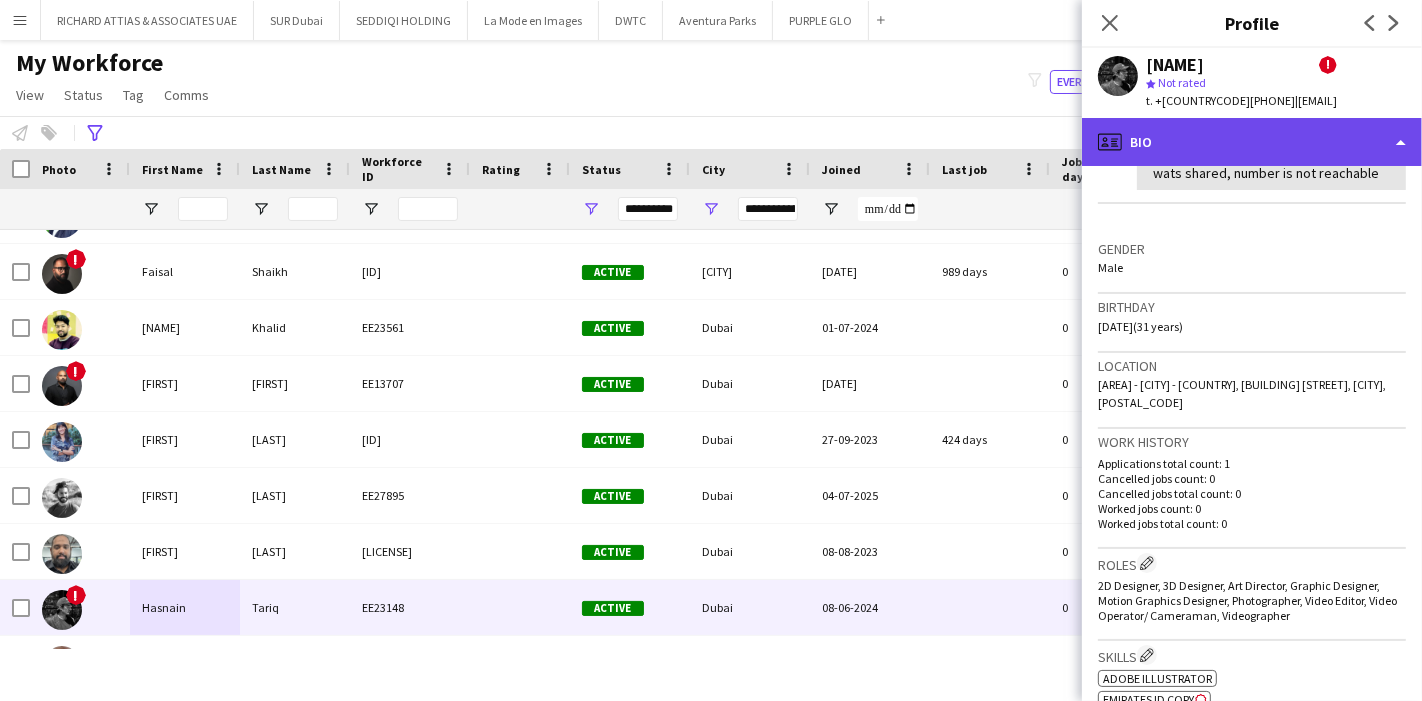 click on "profile
Bio" 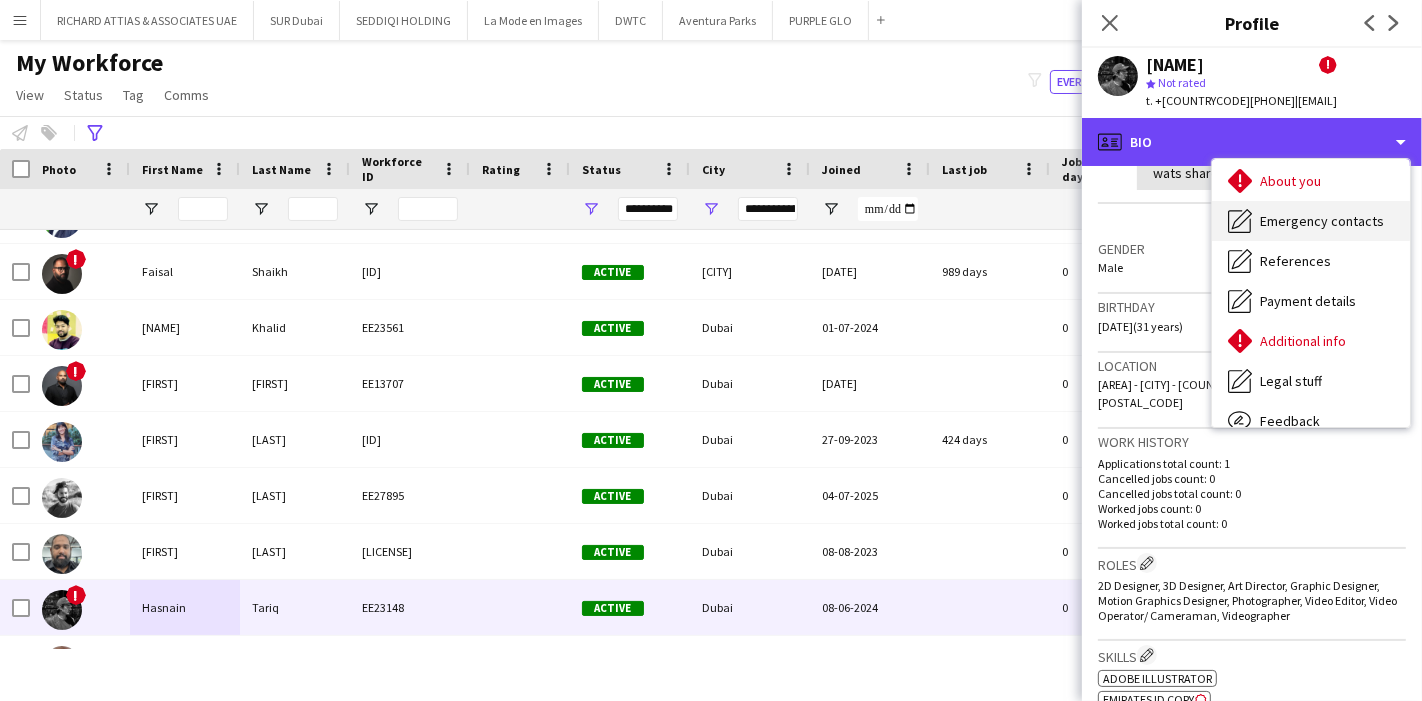 scroll, scrollTop: 147, scrollLeft: 0, axis: vertical 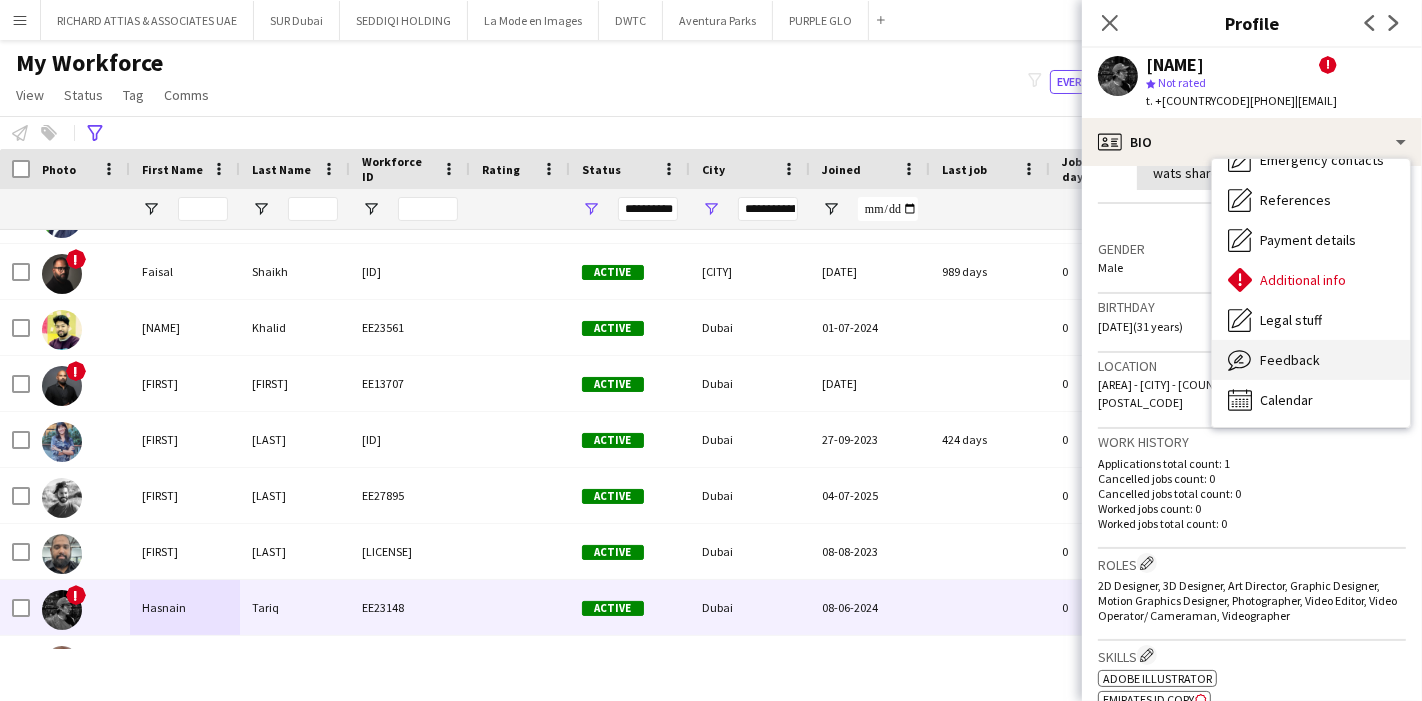 click on "Feedback
Feedback" at bounding box center [1311, 360] 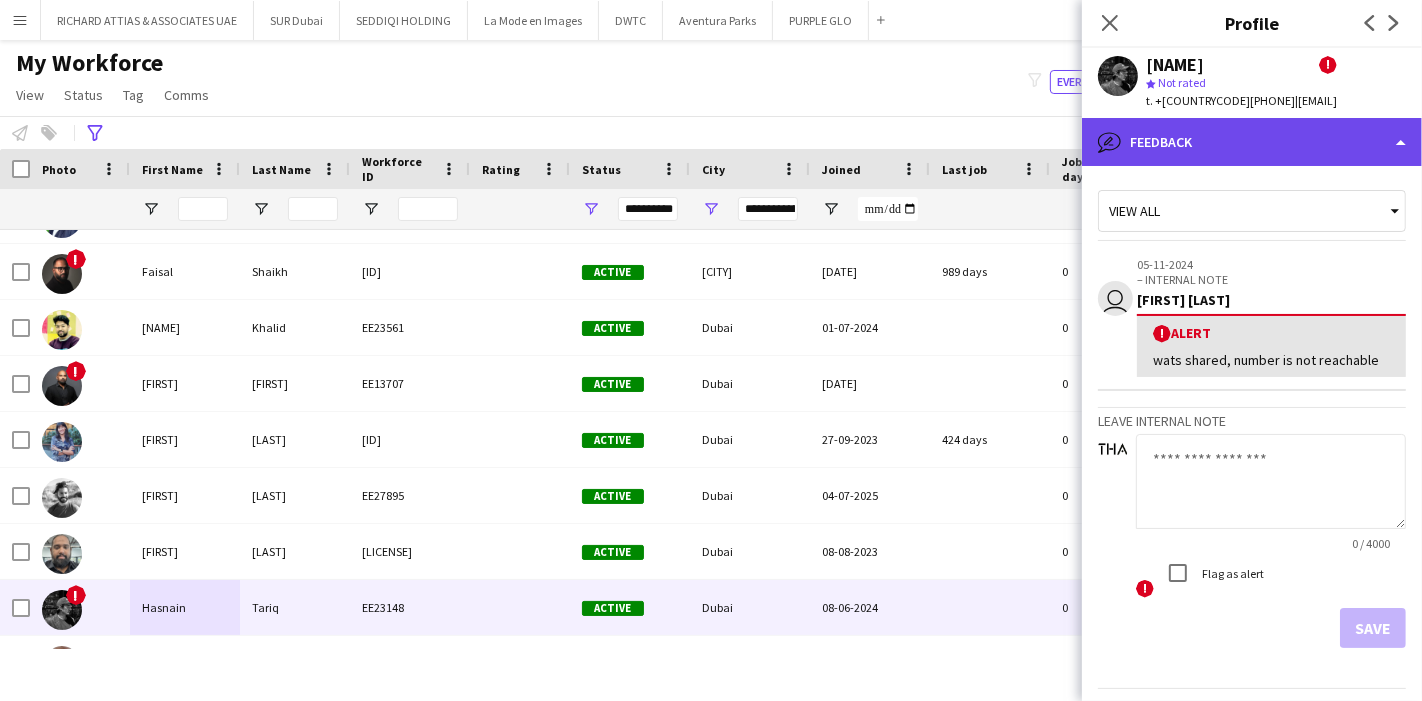 click on "bubble-pencil
Feedback" 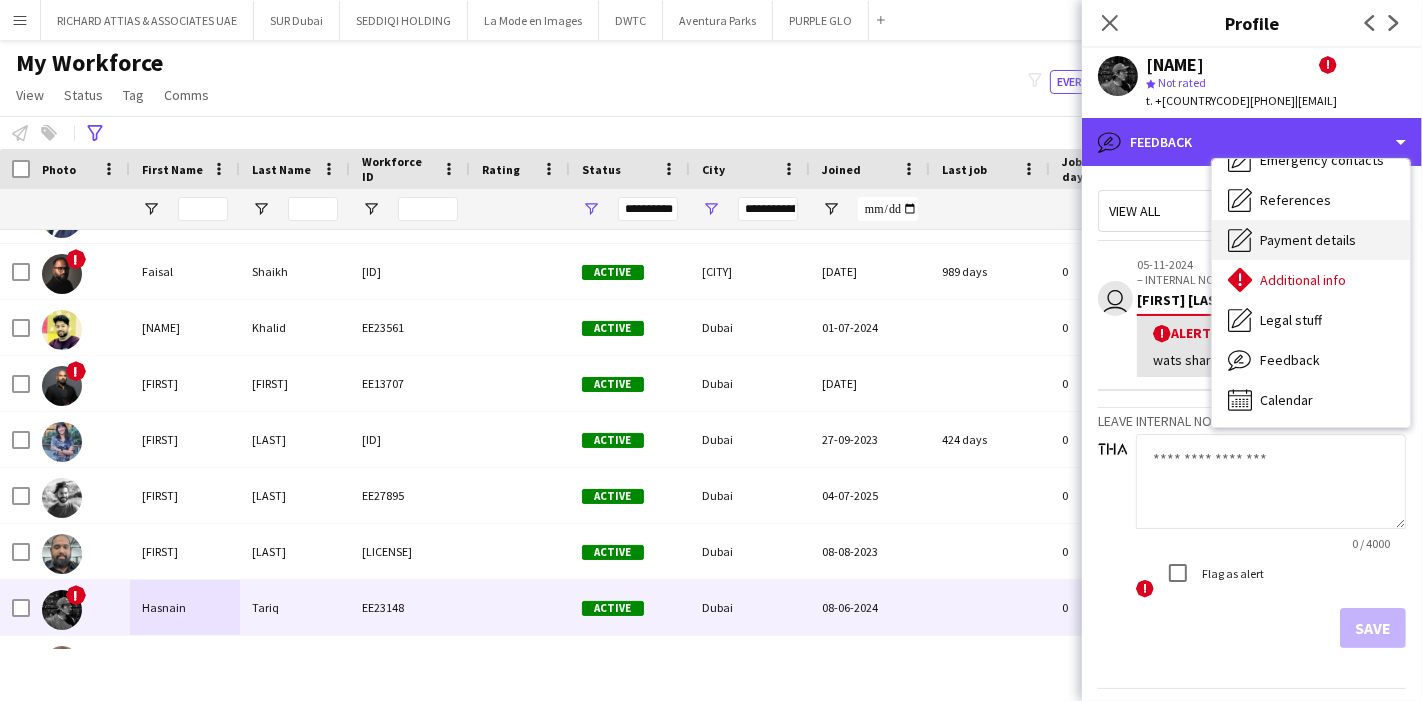scroll, scrollTop: 0, scrollLeft: 0, axis: both 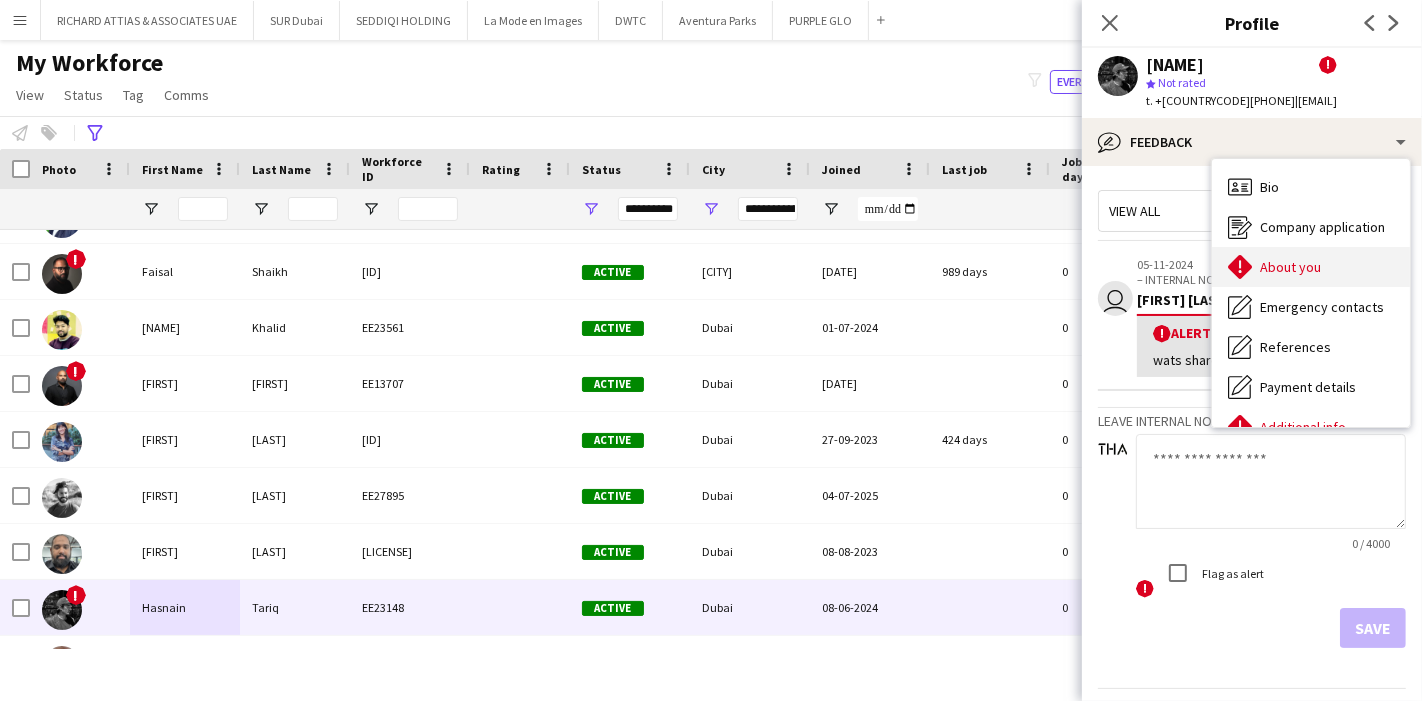click on "About you" at bounding box center [1290, 267] 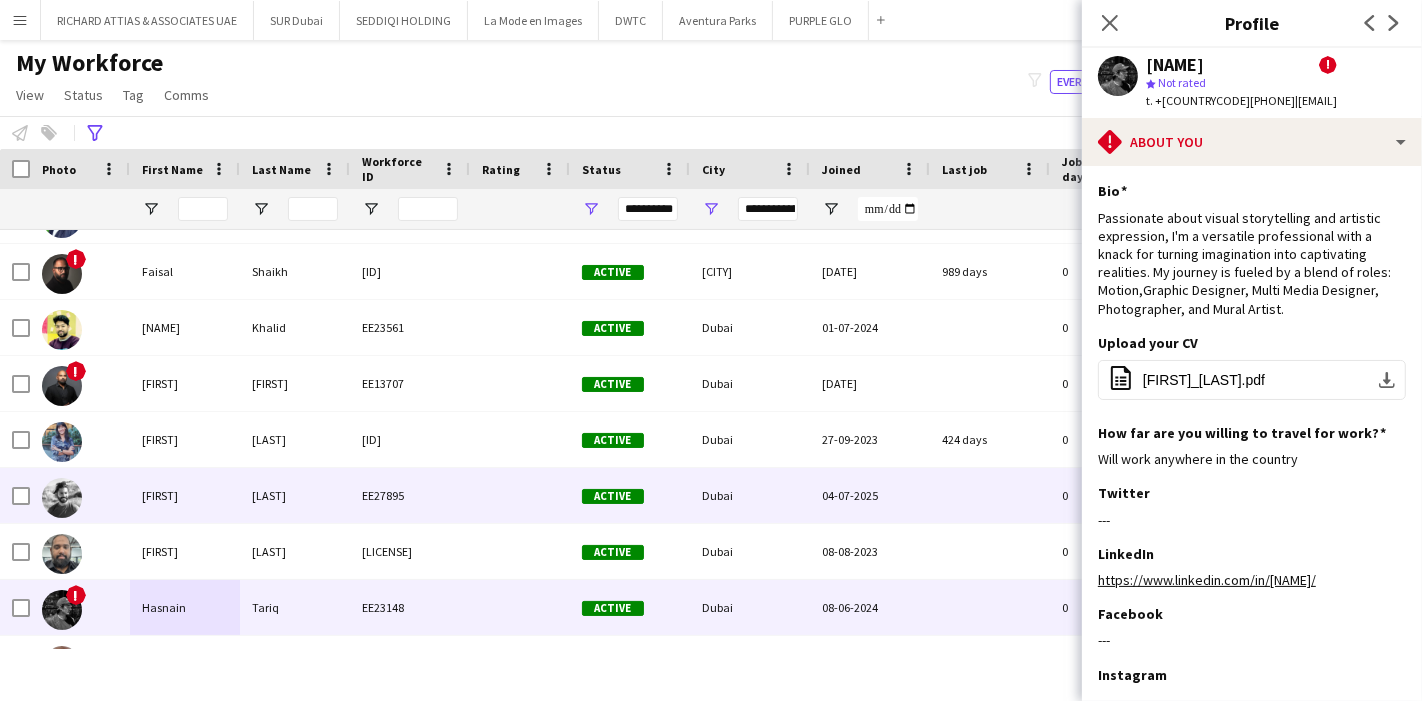 scroll, scrollTop: 1748, scrollLeft: 0, axis: vertical 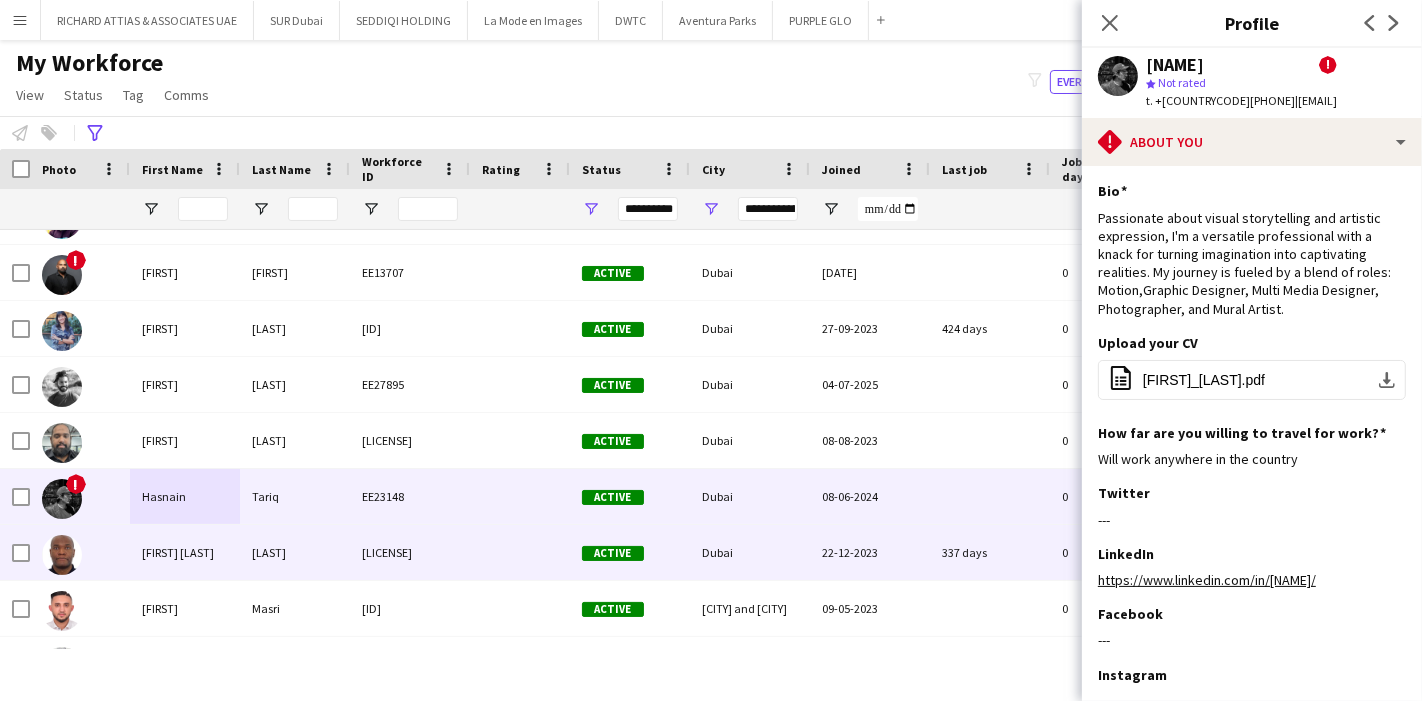 click on "[FIRST] [LAST]" at bounding box center [185, 552] 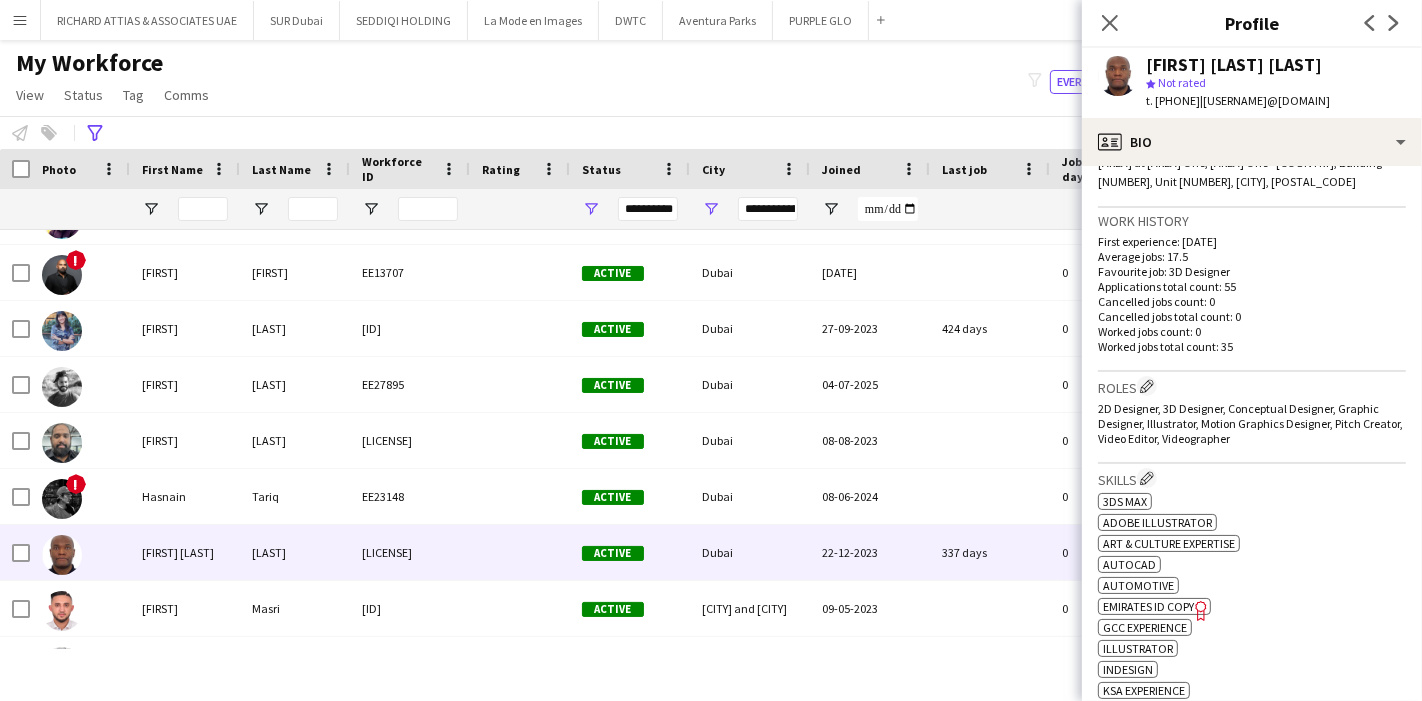 scroll, scrollTop: 555, scrollLeft: 0, axis: vertical 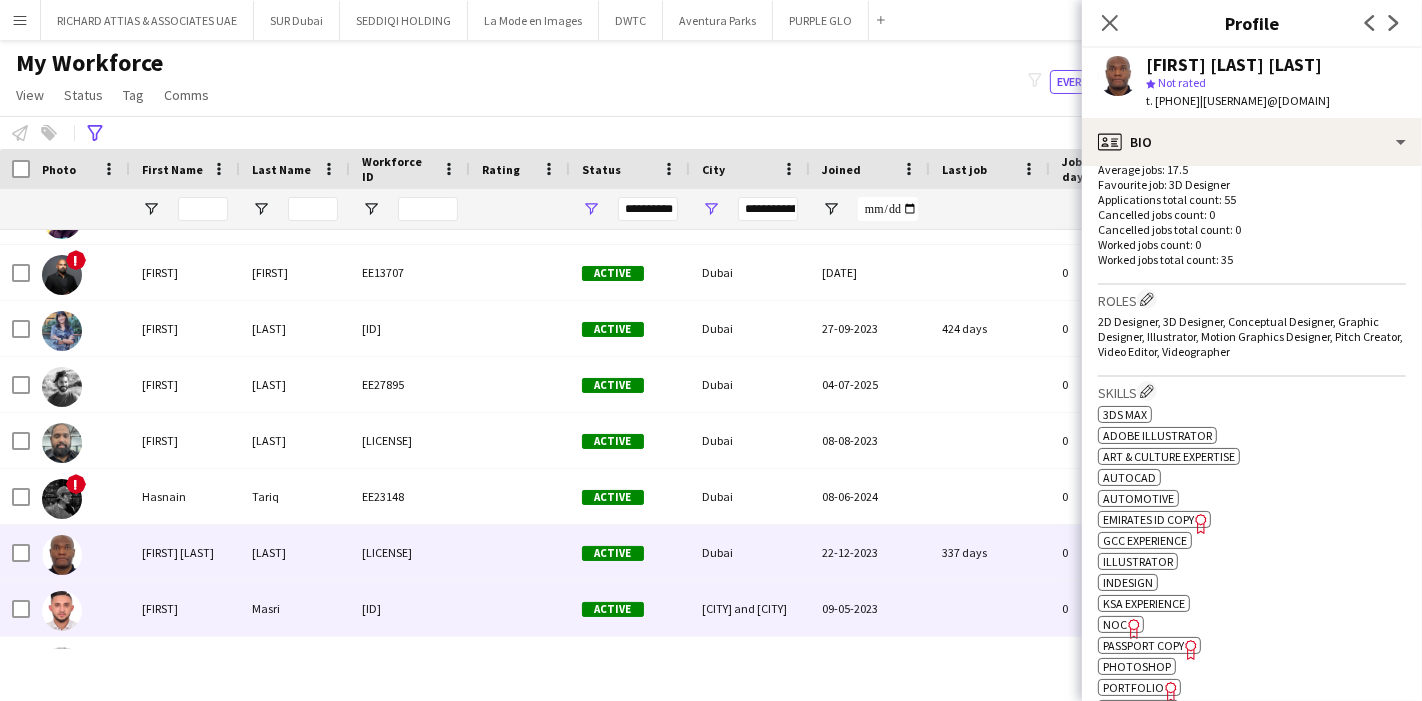 click on "[FIRST]" at bounding box center (185, 608) 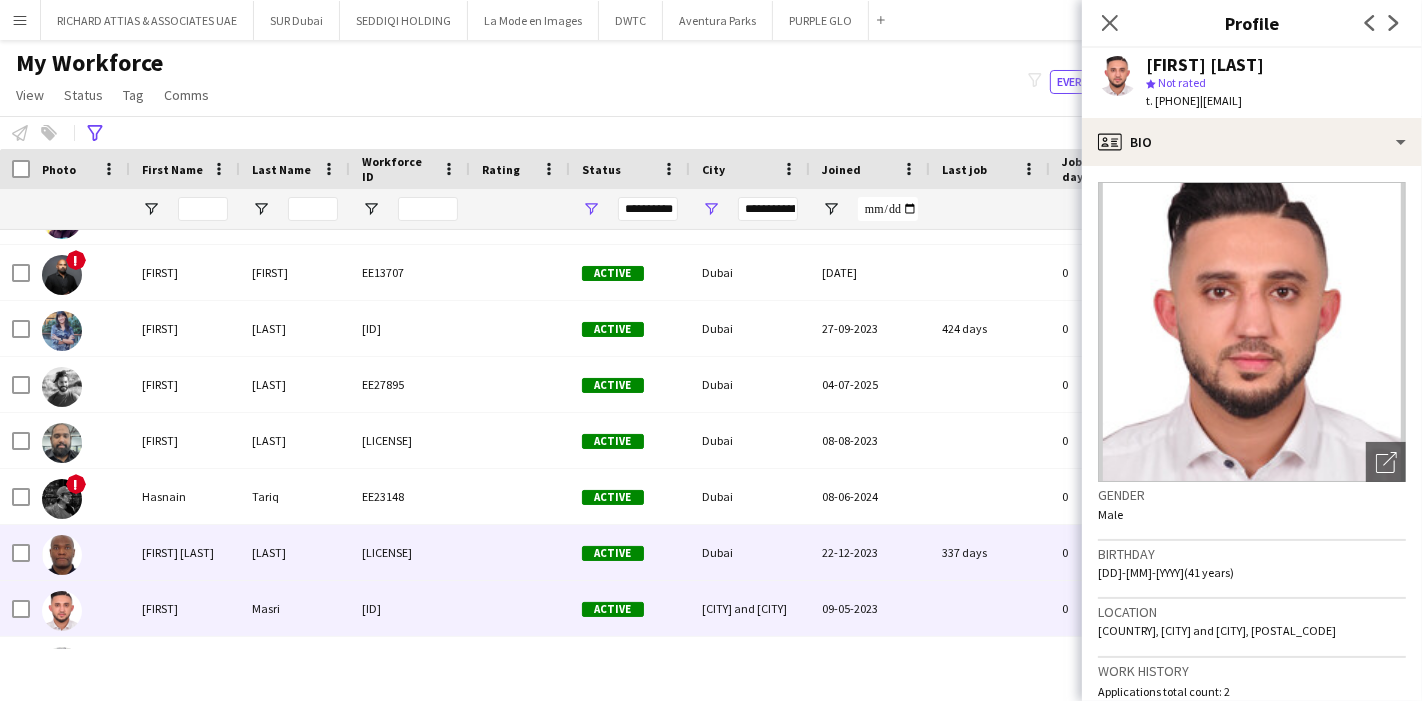 scroll, scrollTop: 1982, scrollLeft: 0, axis: vertical 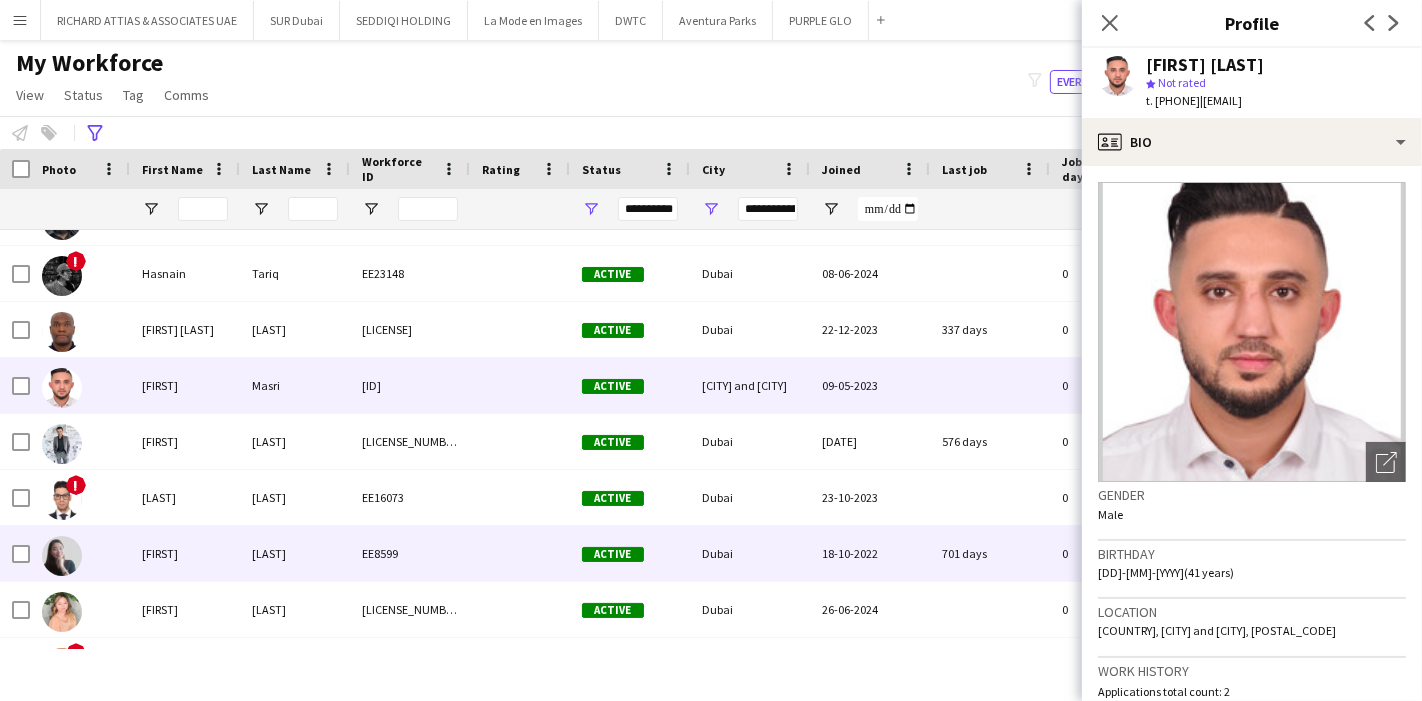 click on "[FIRST]" at bounding box center (185, 441) 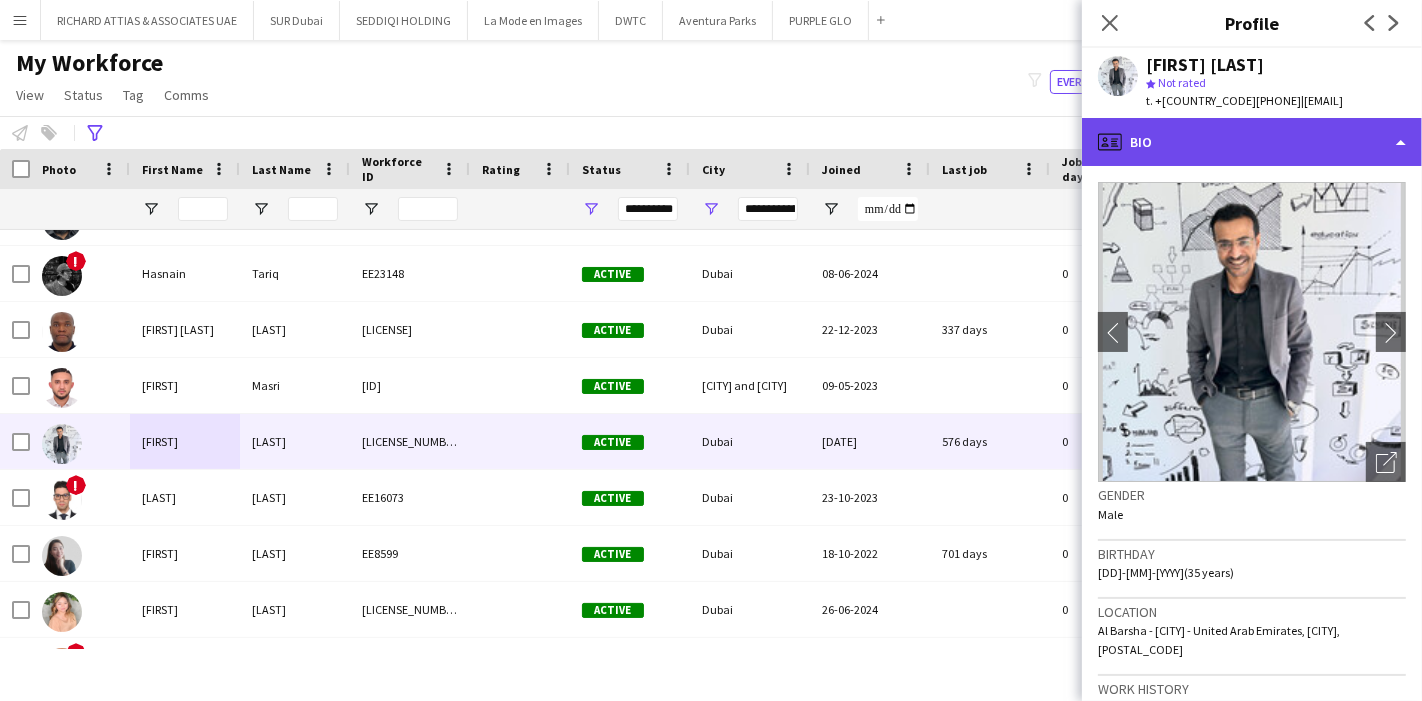 click on "profile
Bio" 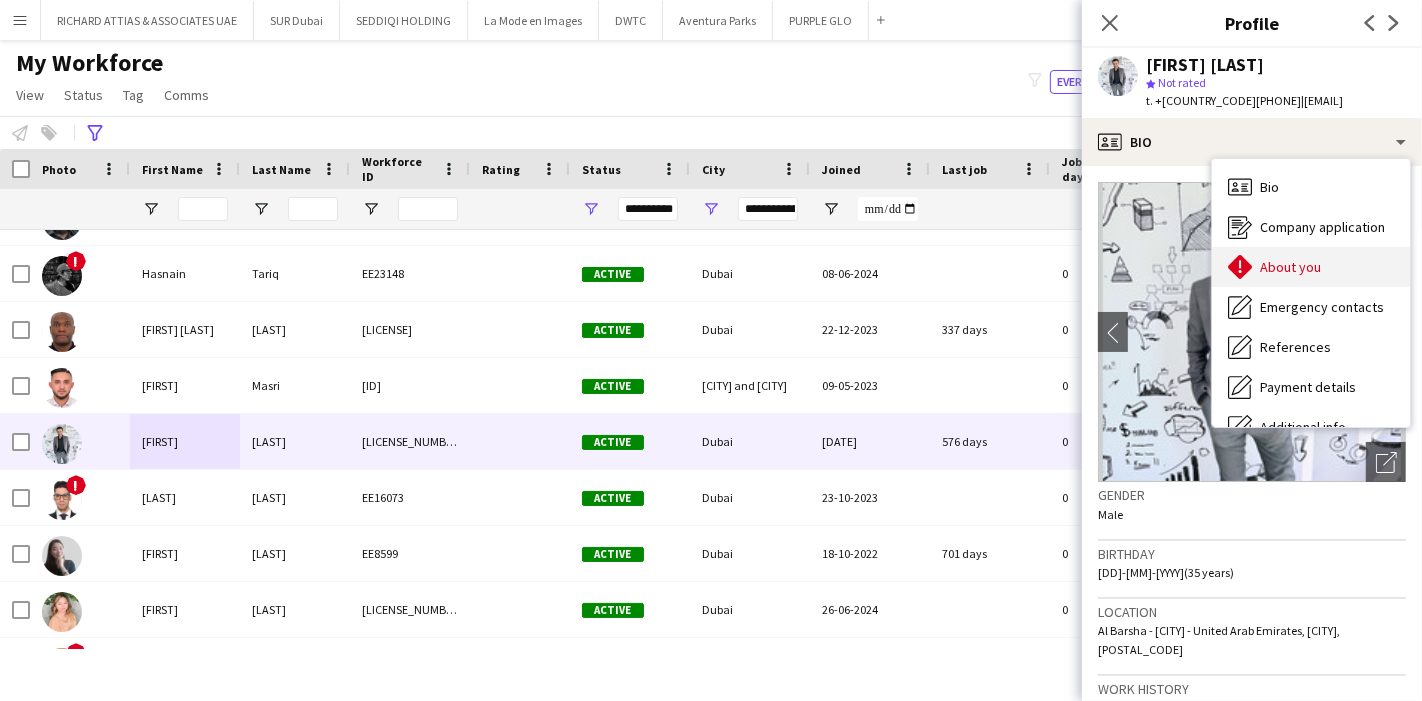 click on "About you
About you" at bounding box center (1311, 267) 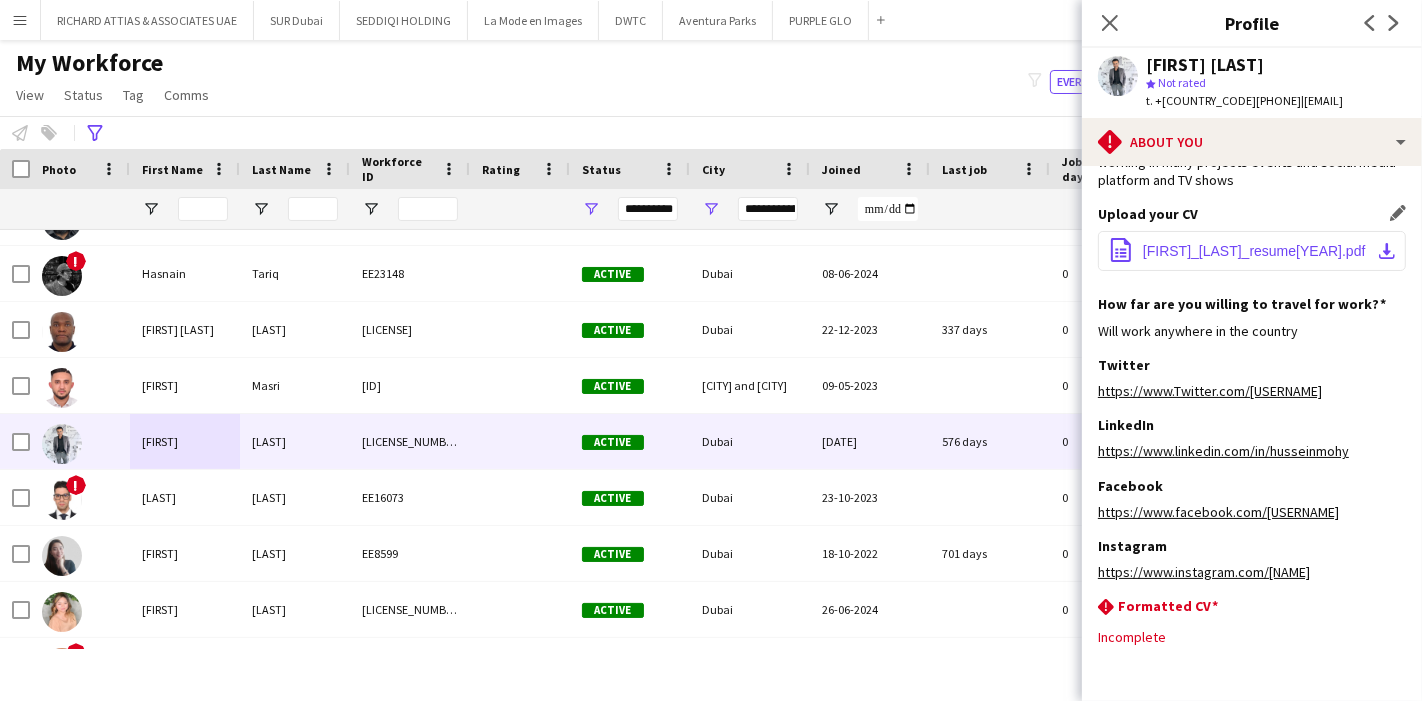 scroll, scrollTop: 145, scrollLeft: 0, axis: vertical 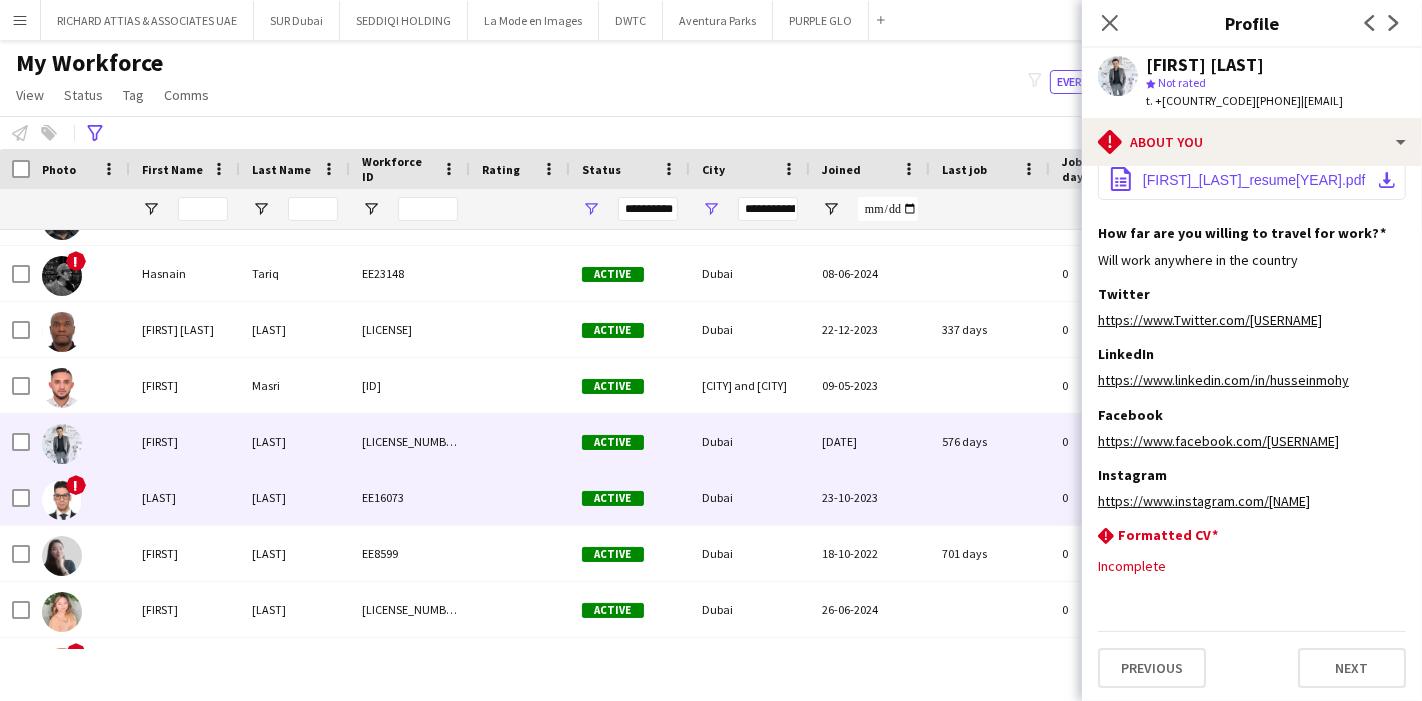 drag, startPoint x: 169, startPoint y: 515, endPoint x: 1388, endPoint y: 192, distance: 1261.067 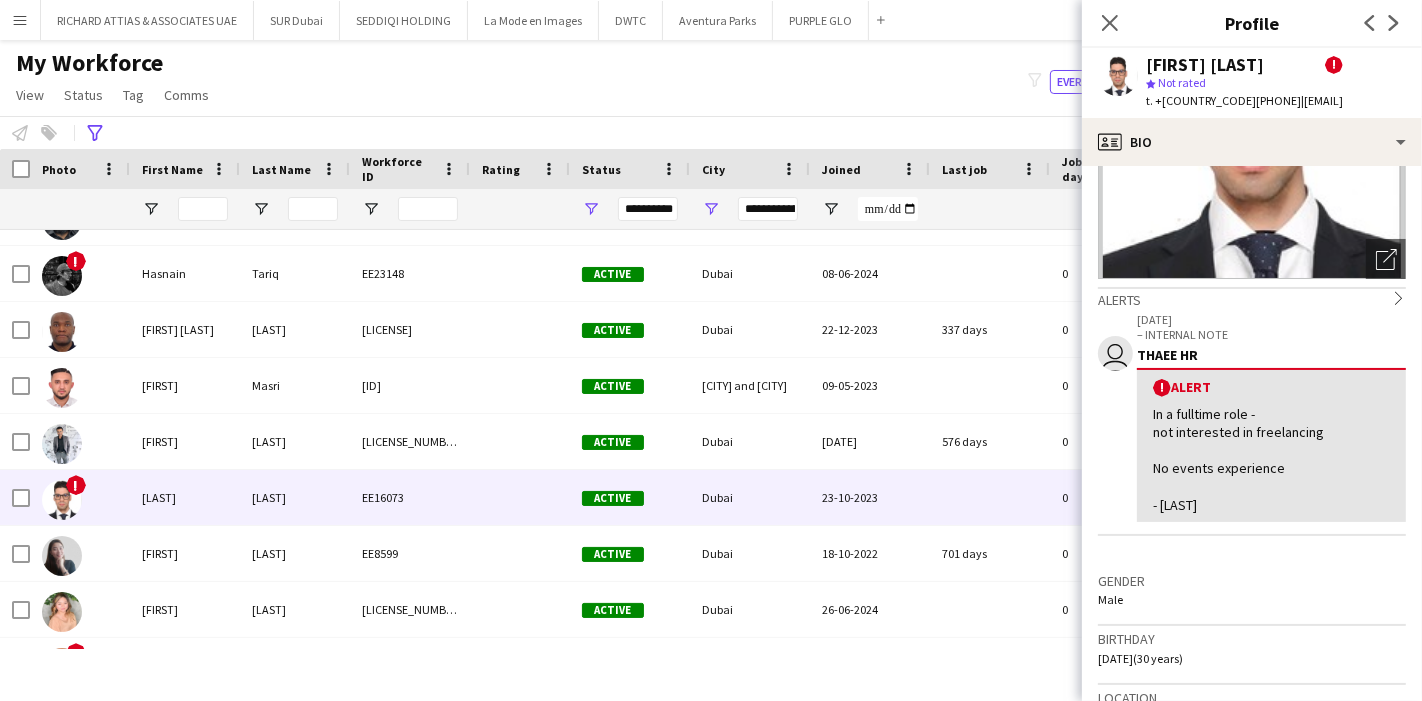 scroll, scrollTop: 222, scrollLeft: 0, axis: vertical 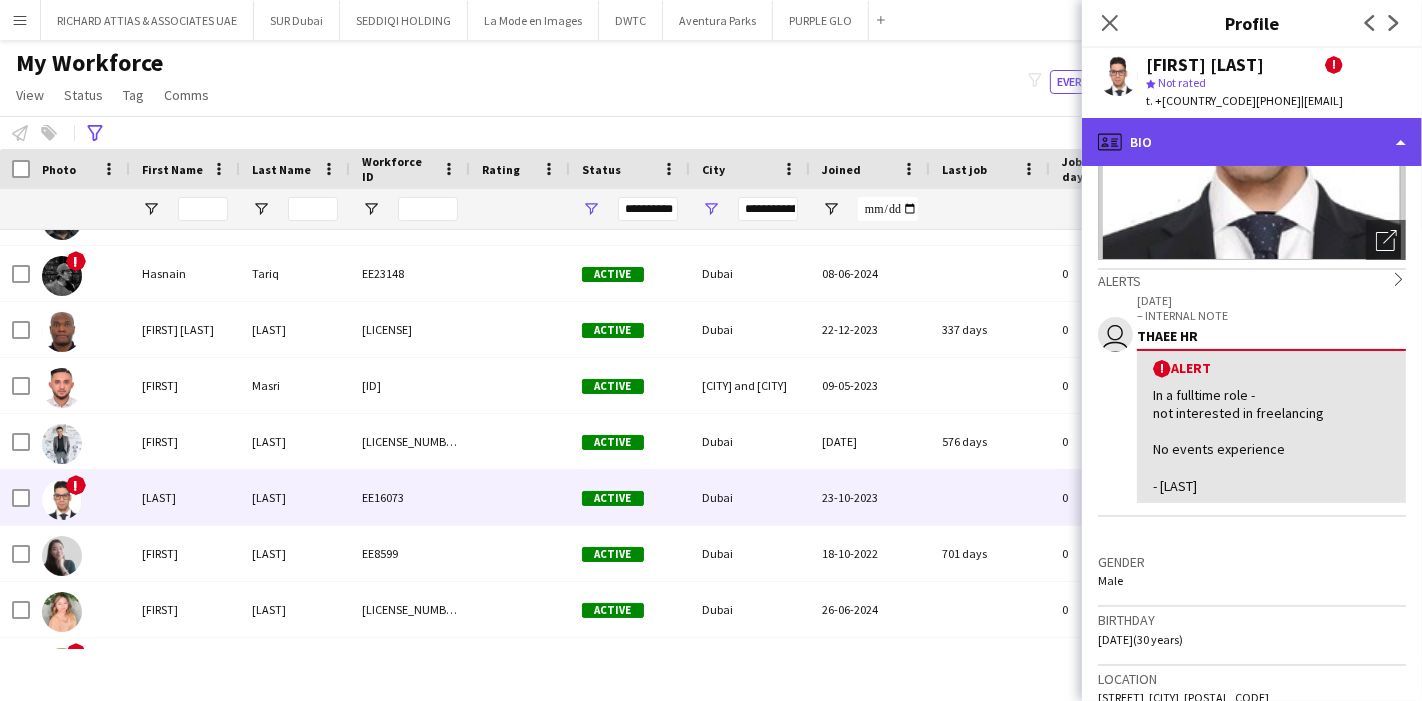 click on "profile
Bio" 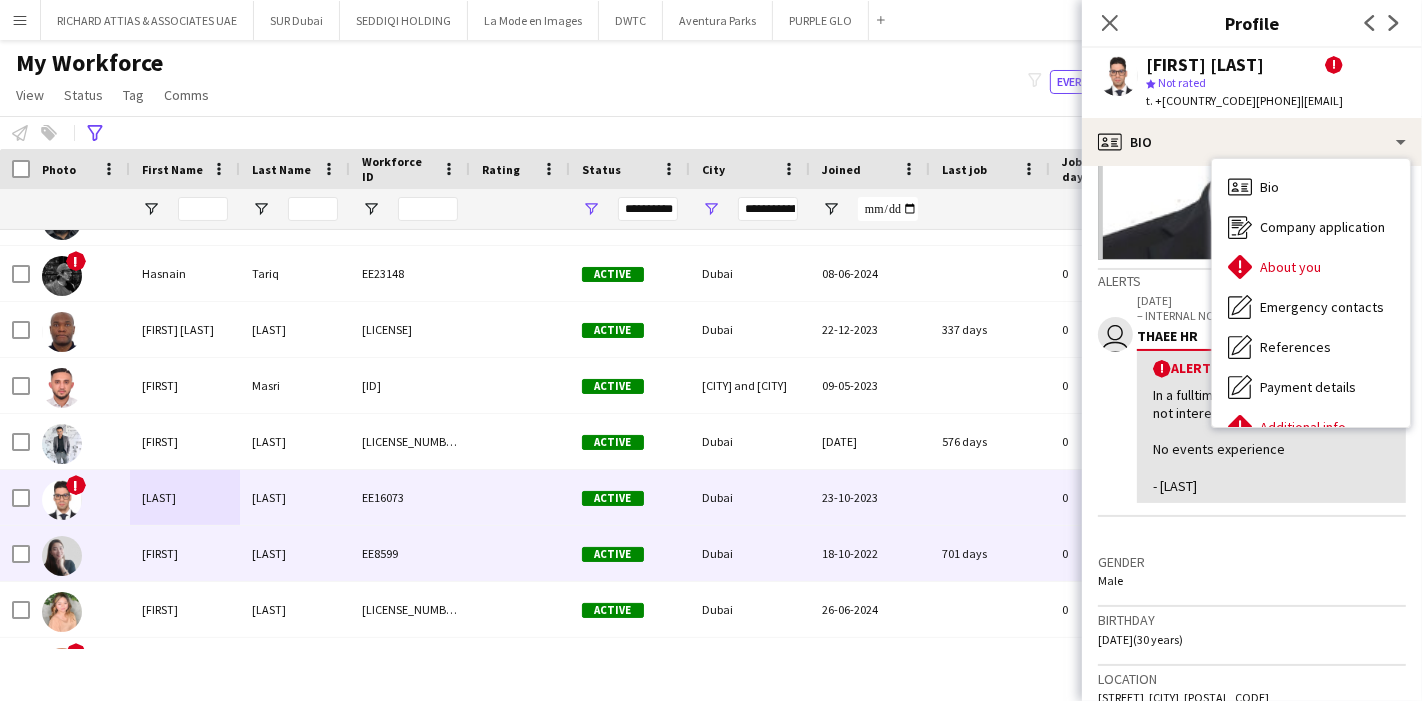 click at bounding box center (62, 556) 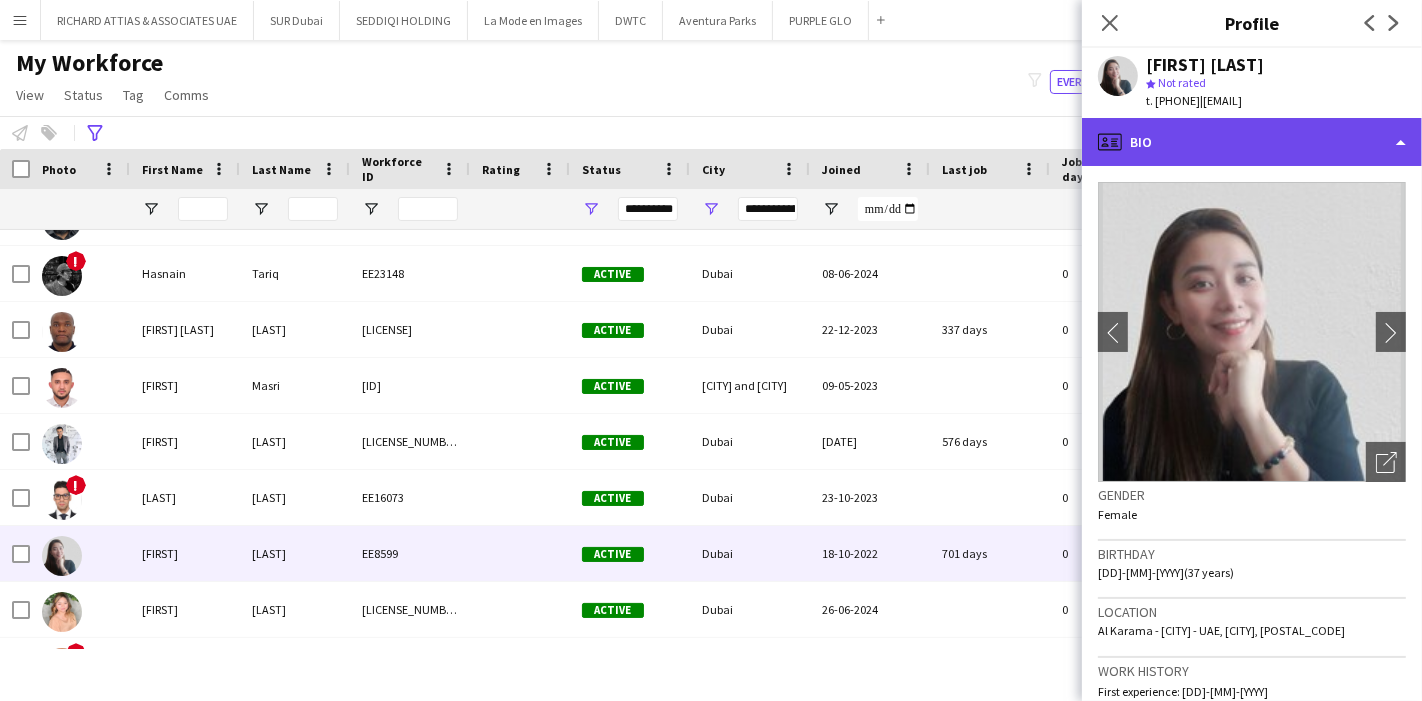 click on "profile
Bio" 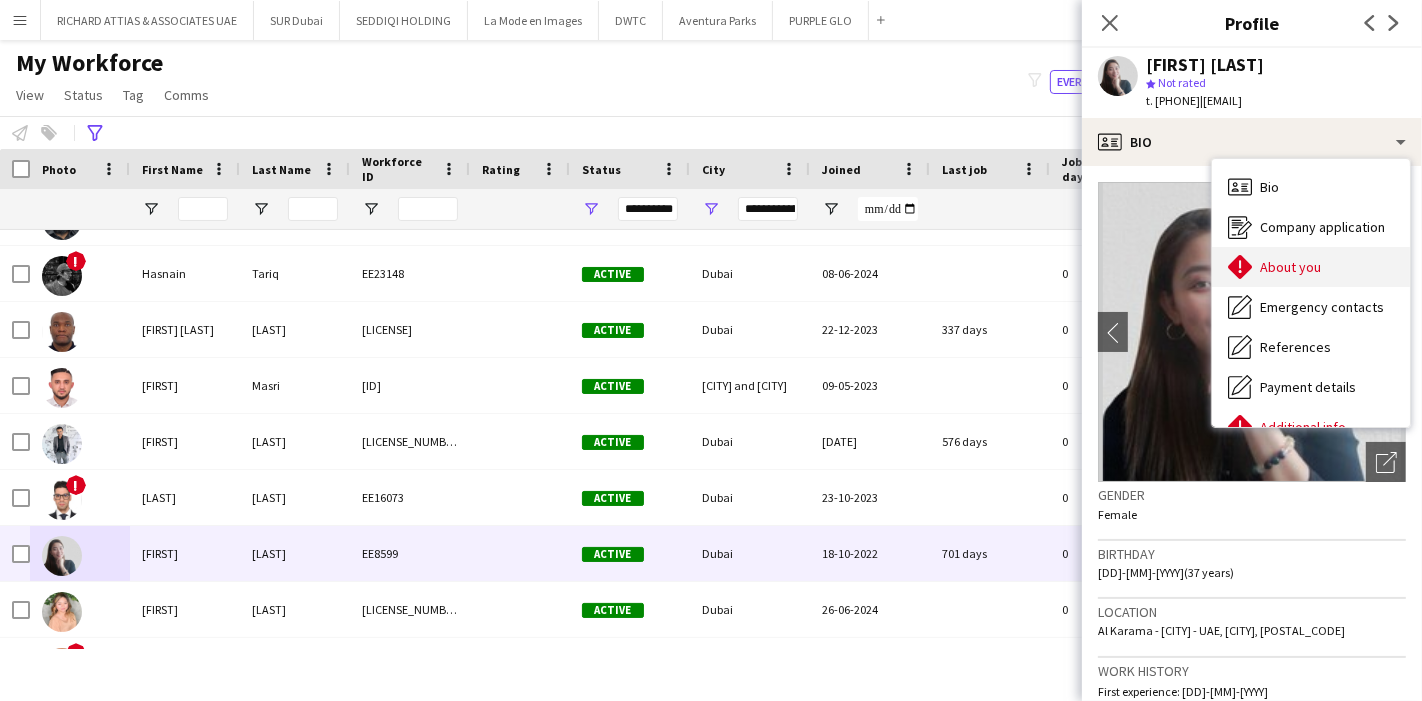 click on "About you
About you" at bounding box center (1311, 267) 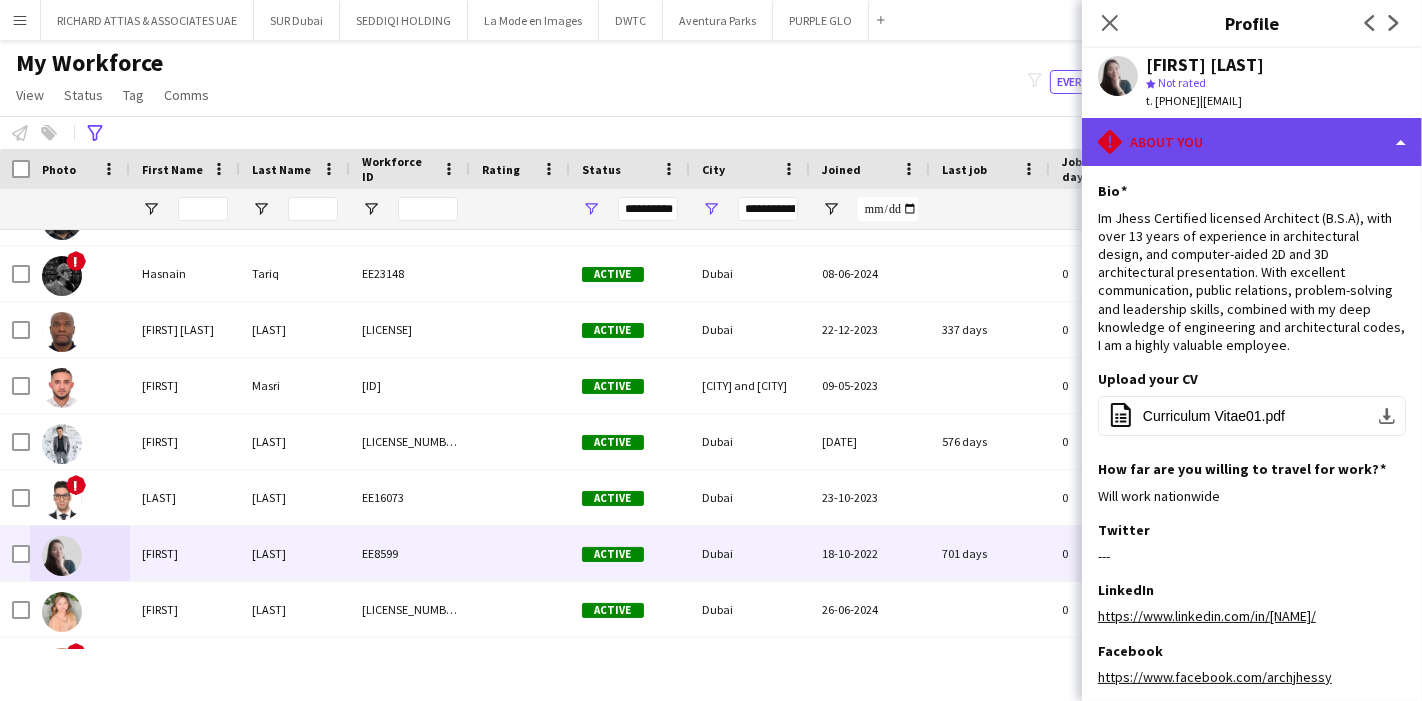 click on "rhombus-alert
About you" 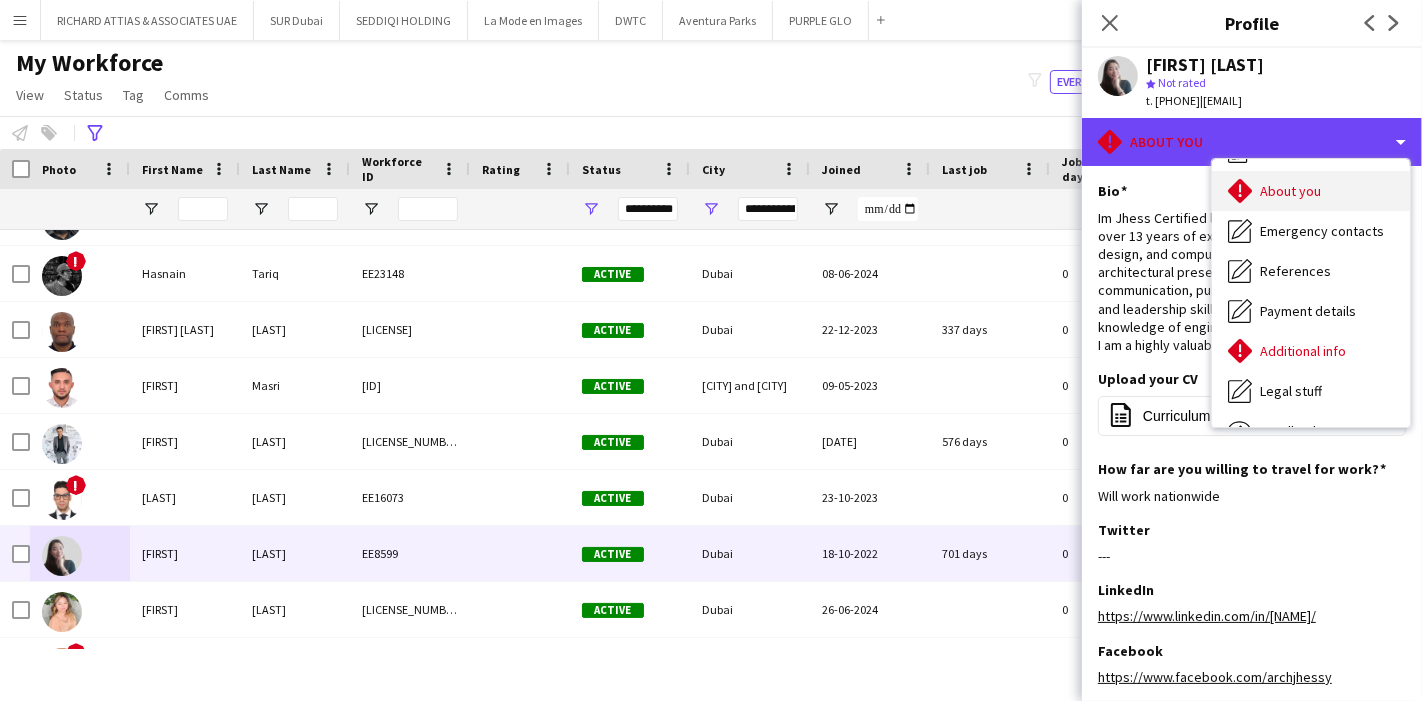 scroll, scrollTop: 147, scrollLeft: 0, axis: vertical 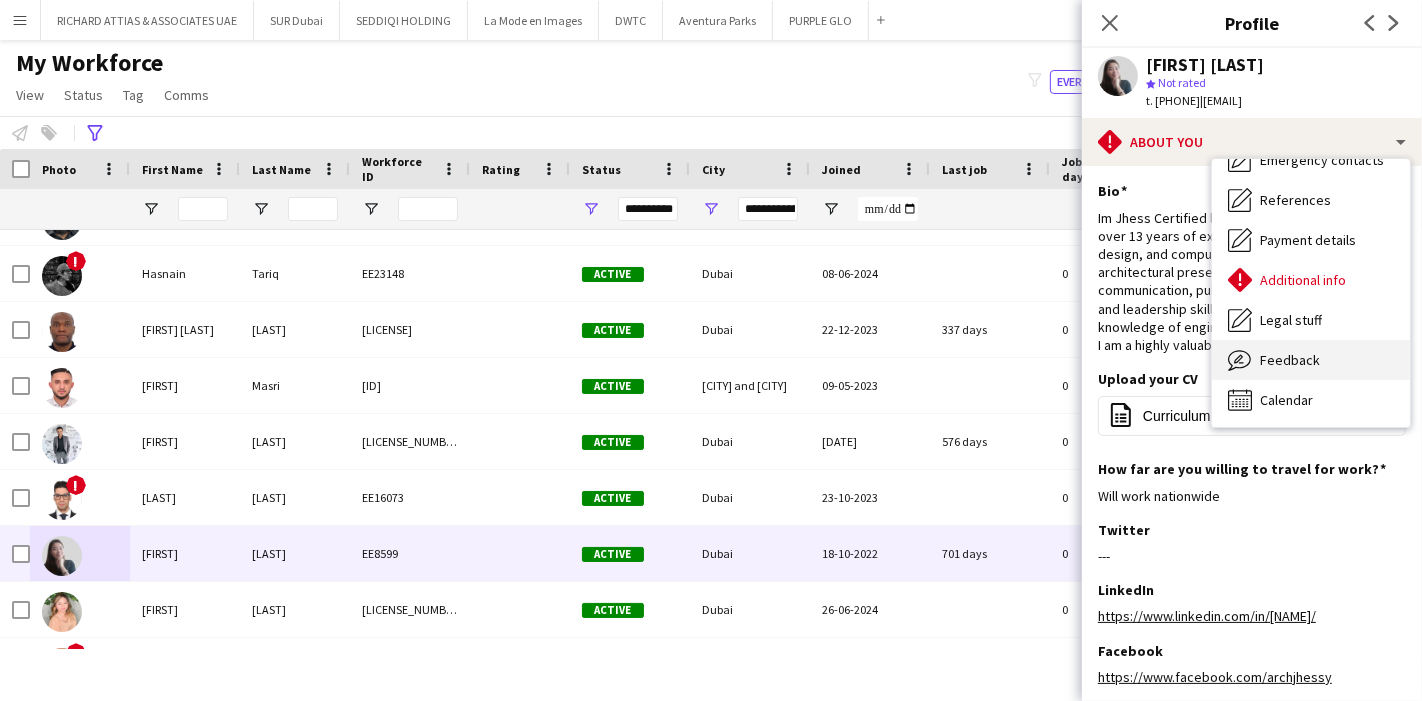 click on "Feedback" at bounding box center (1290, 360) 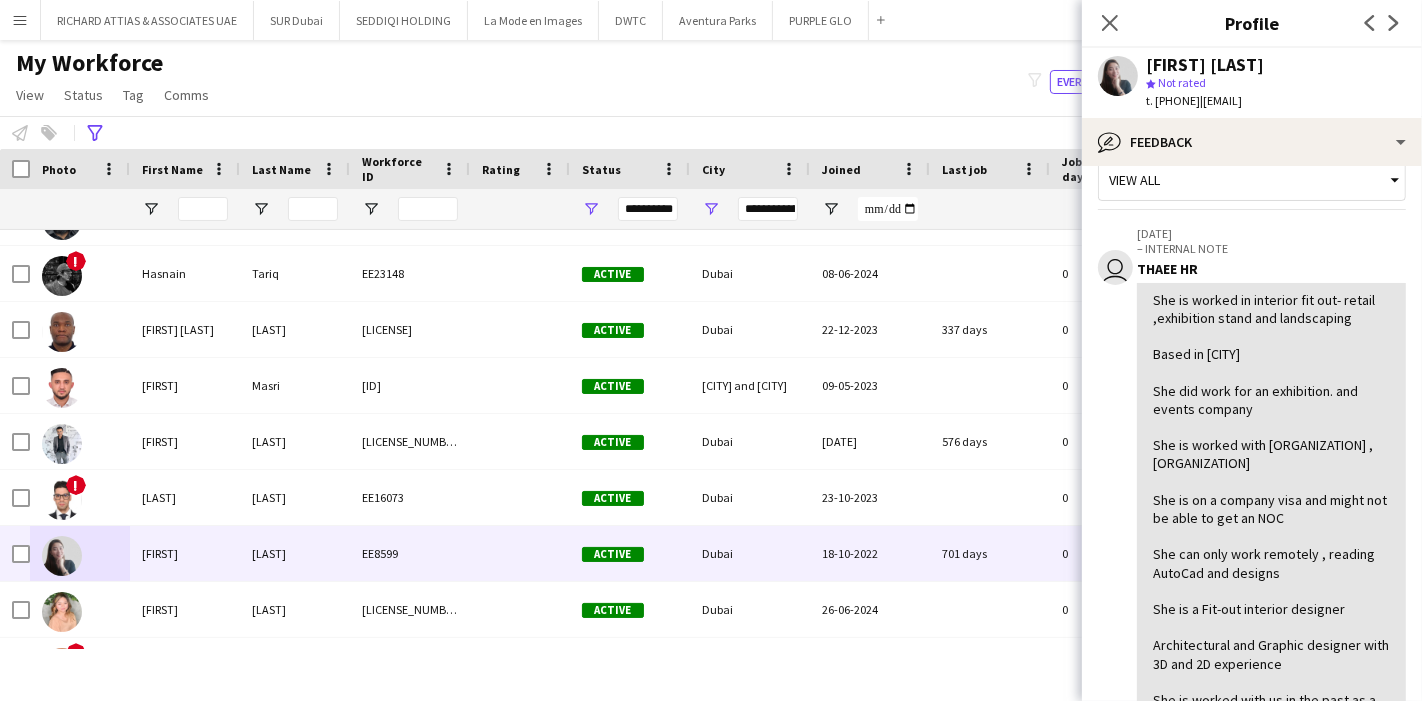 scroll, scrollTop: 0, scrollLeft: 0, axis: both 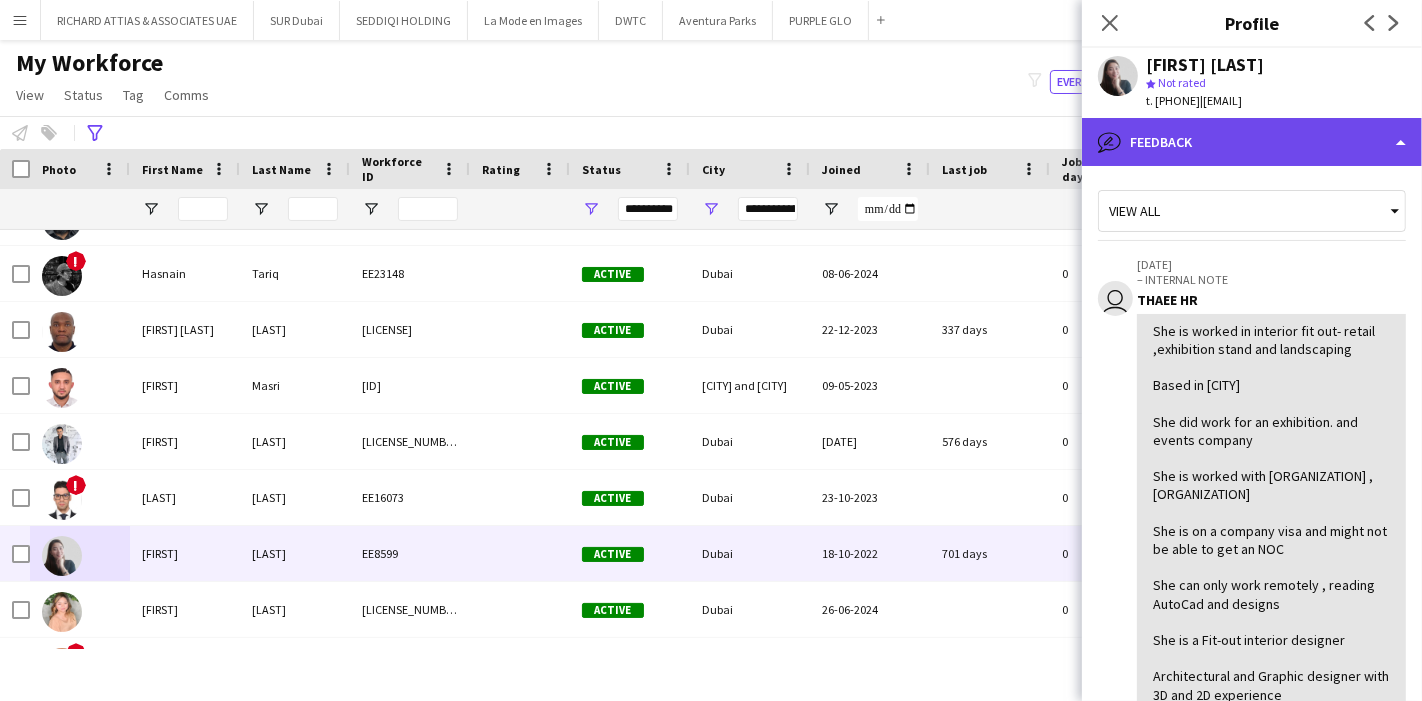 click on "bubble-pencil
Feedback" 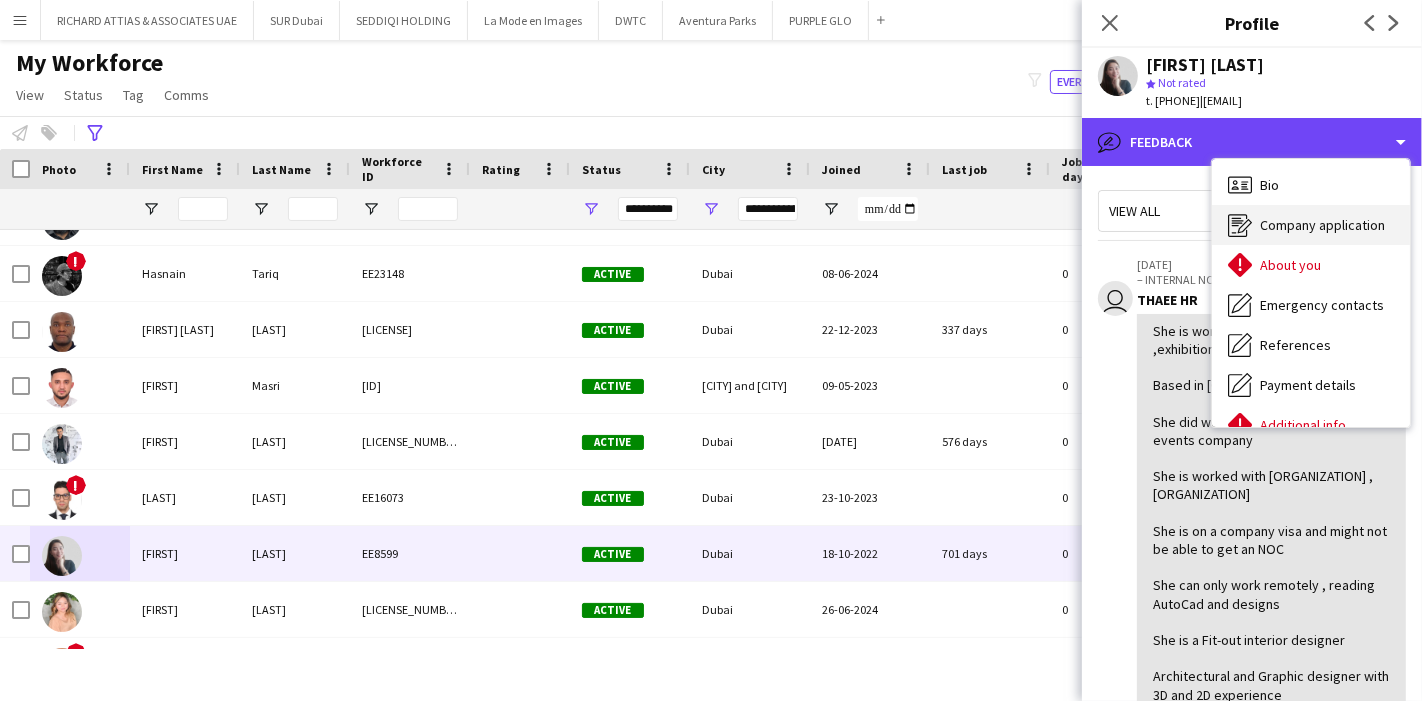 scroll, scrollTop: 0, scrollLeft: 0, axis: both 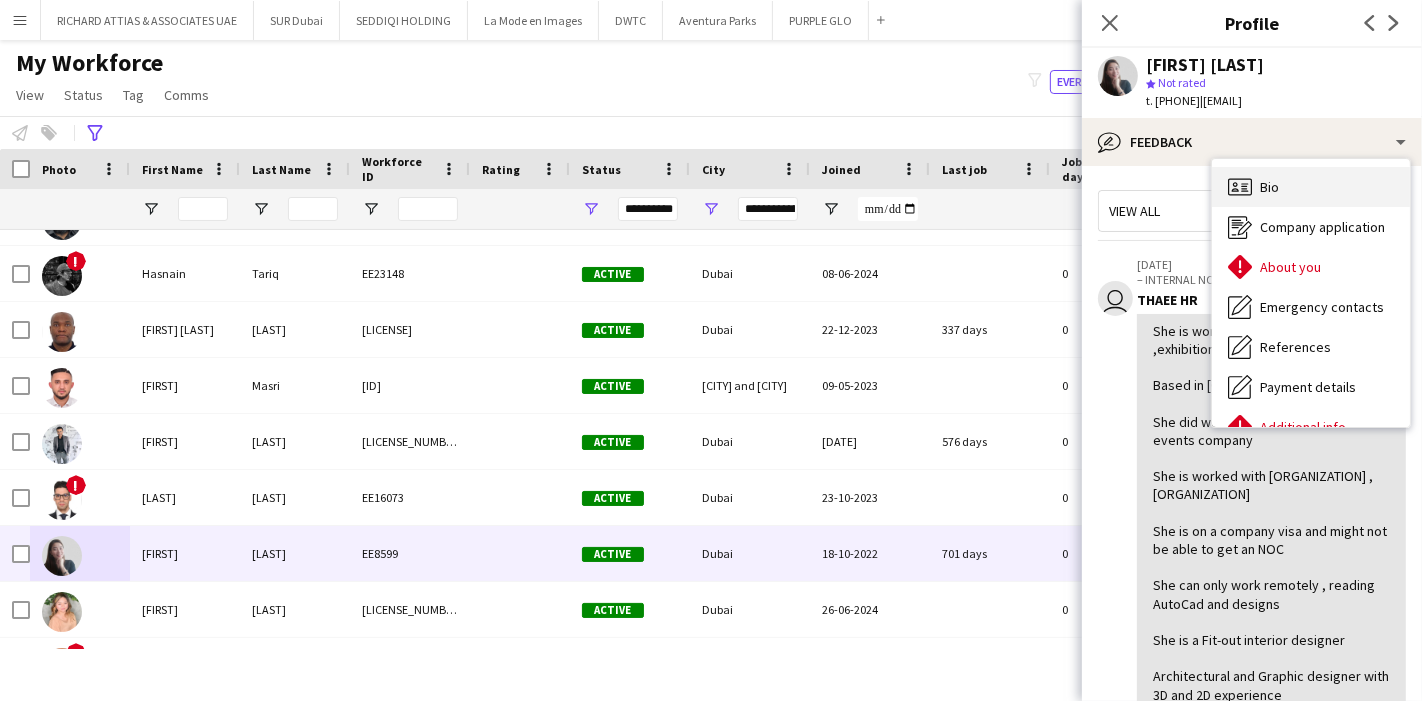click on "Bio
Bio" at bounding box center [1311, 187] 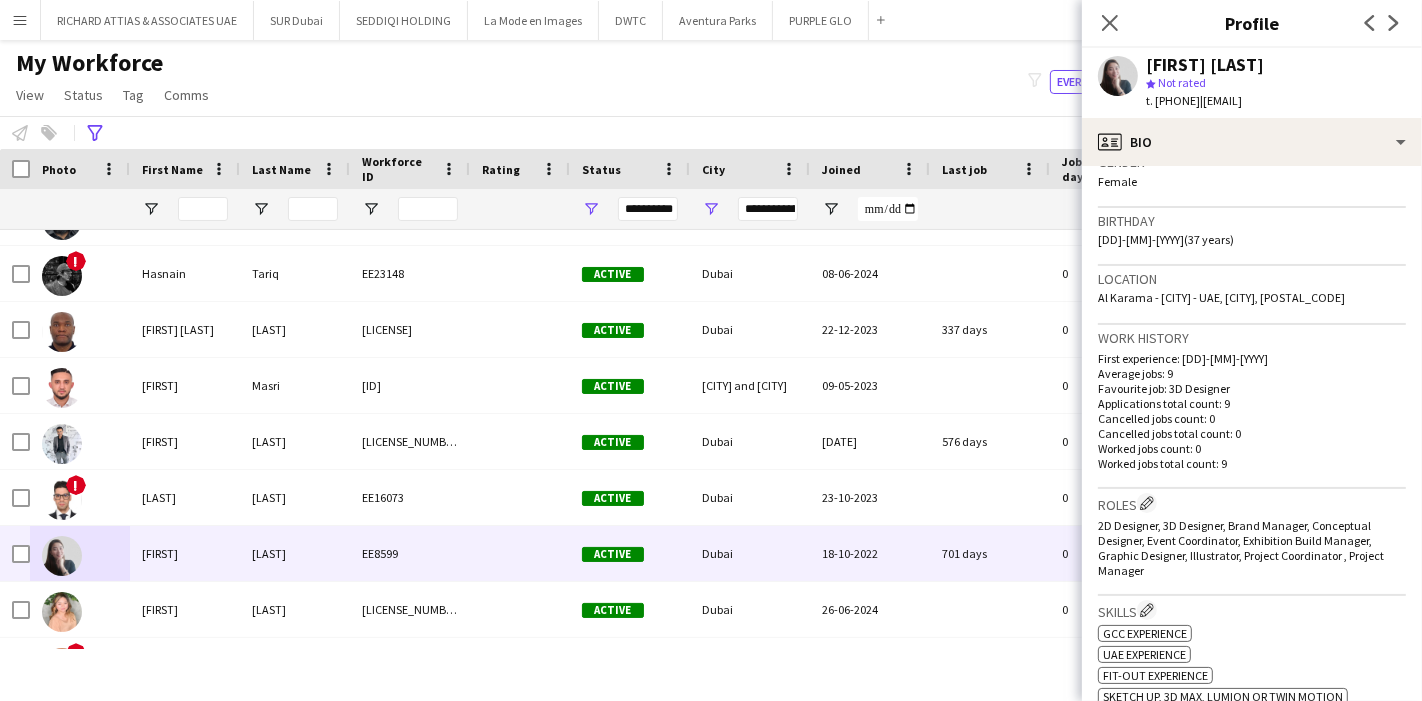 scroll, scrollTop: 666, scrollLeft: 0, axis: vertical 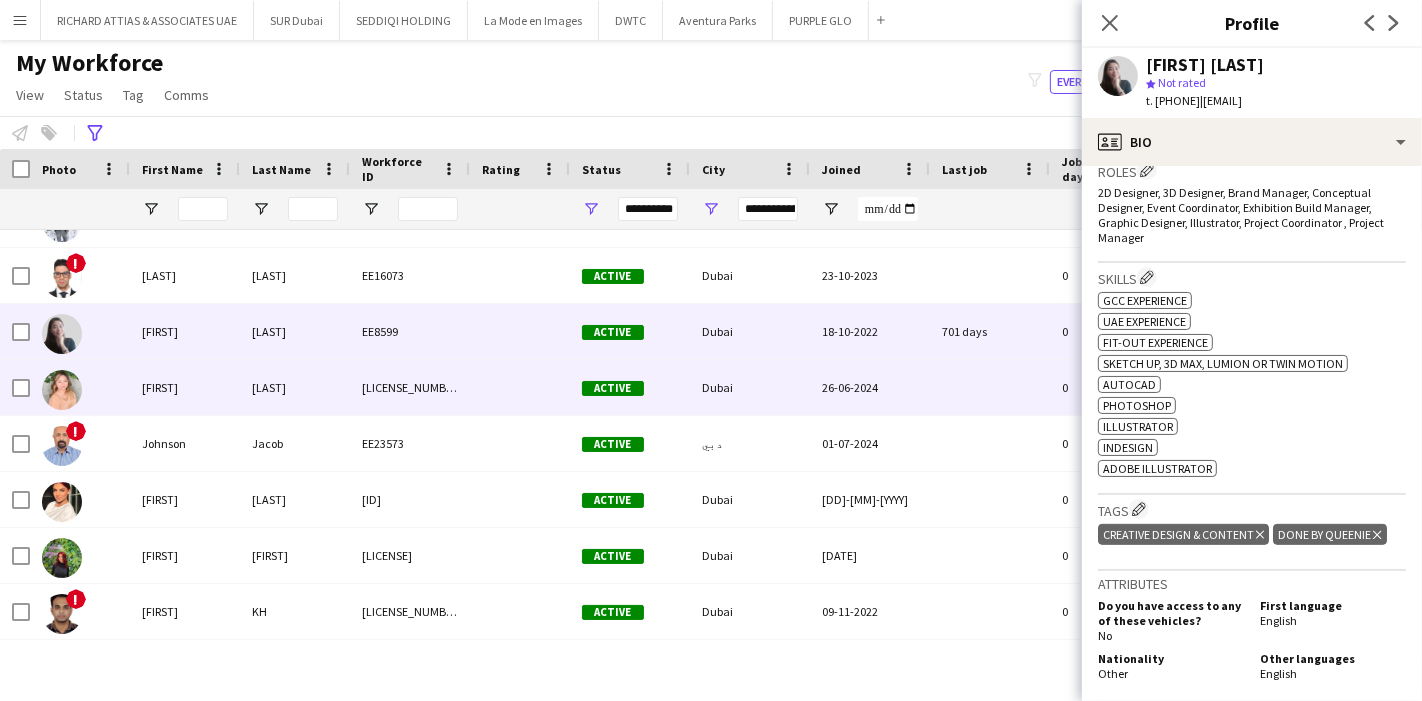 click at bounding box center [80, 387] 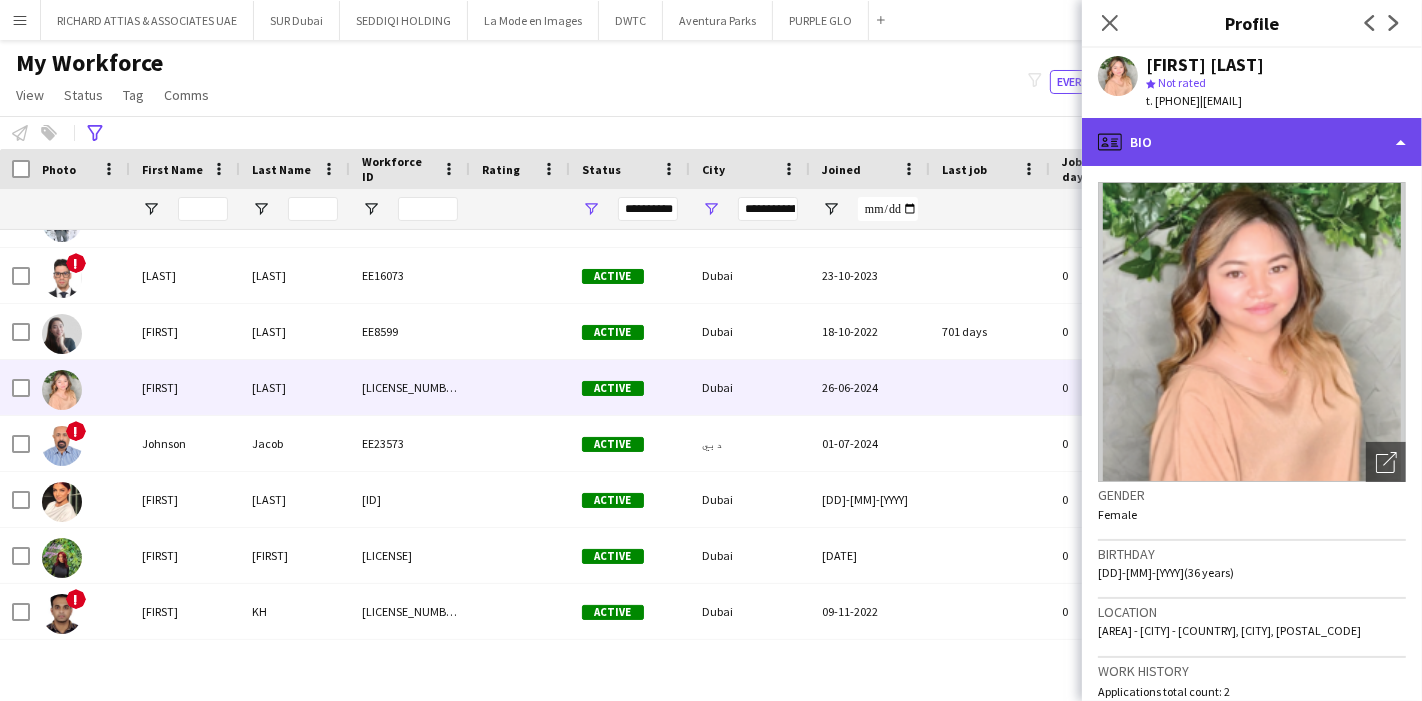 click on "profile
Bio" 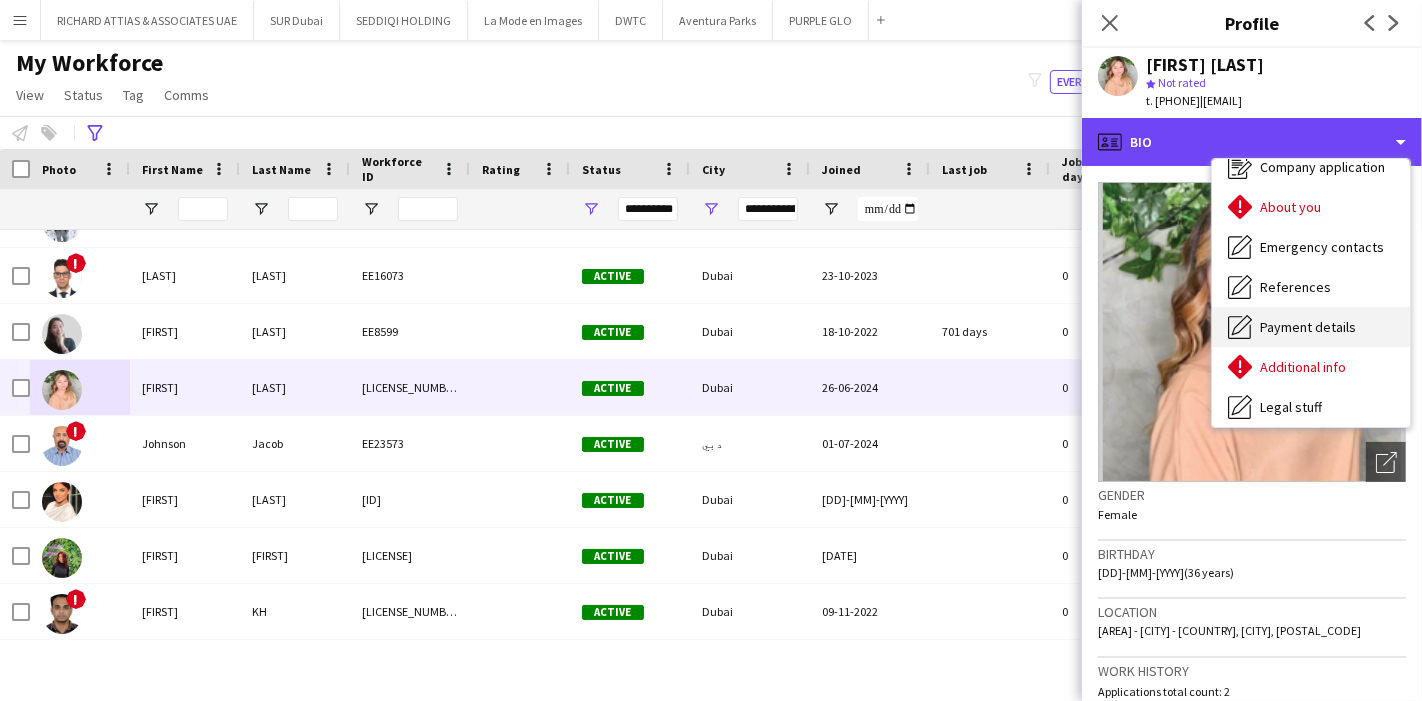 scroll, scrollTop: 147, scrollLeft: 0, axis: vertical 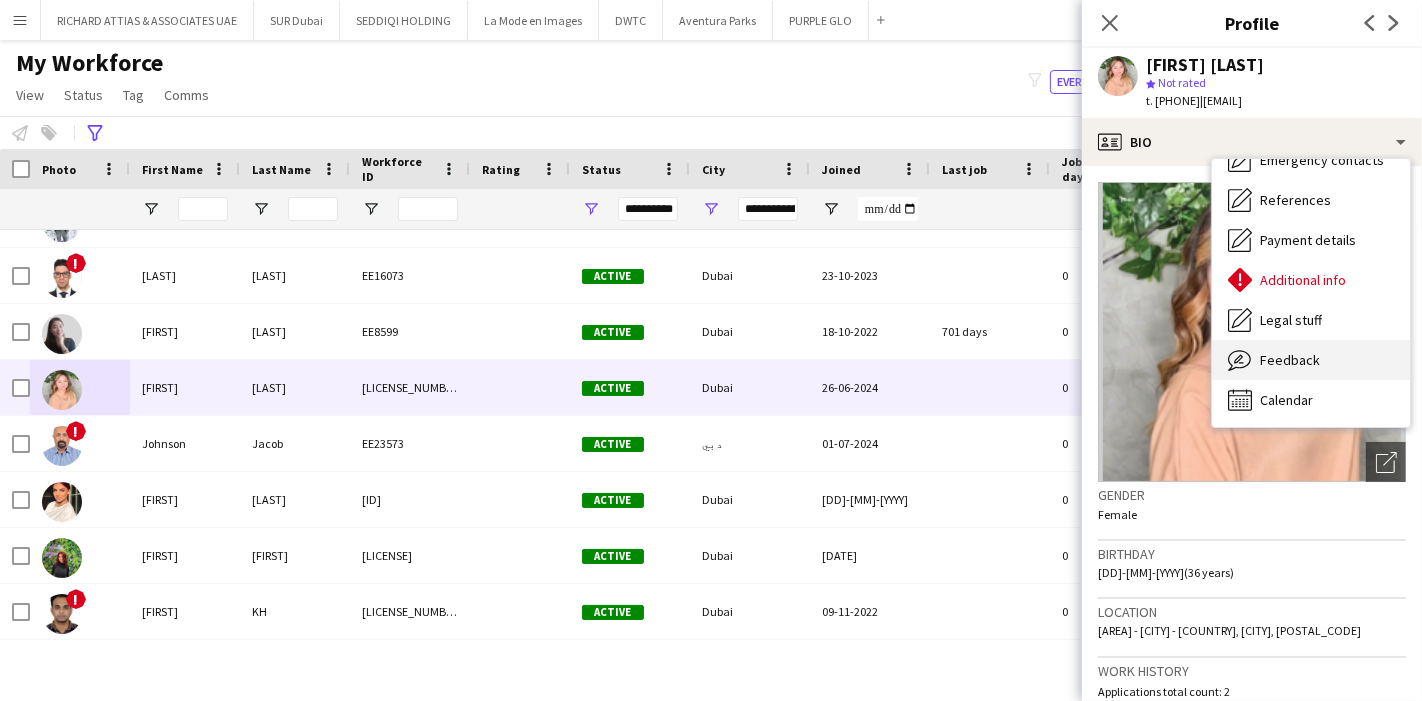 click on "Feedback
Feedback" at bounding box center [1311, 360] 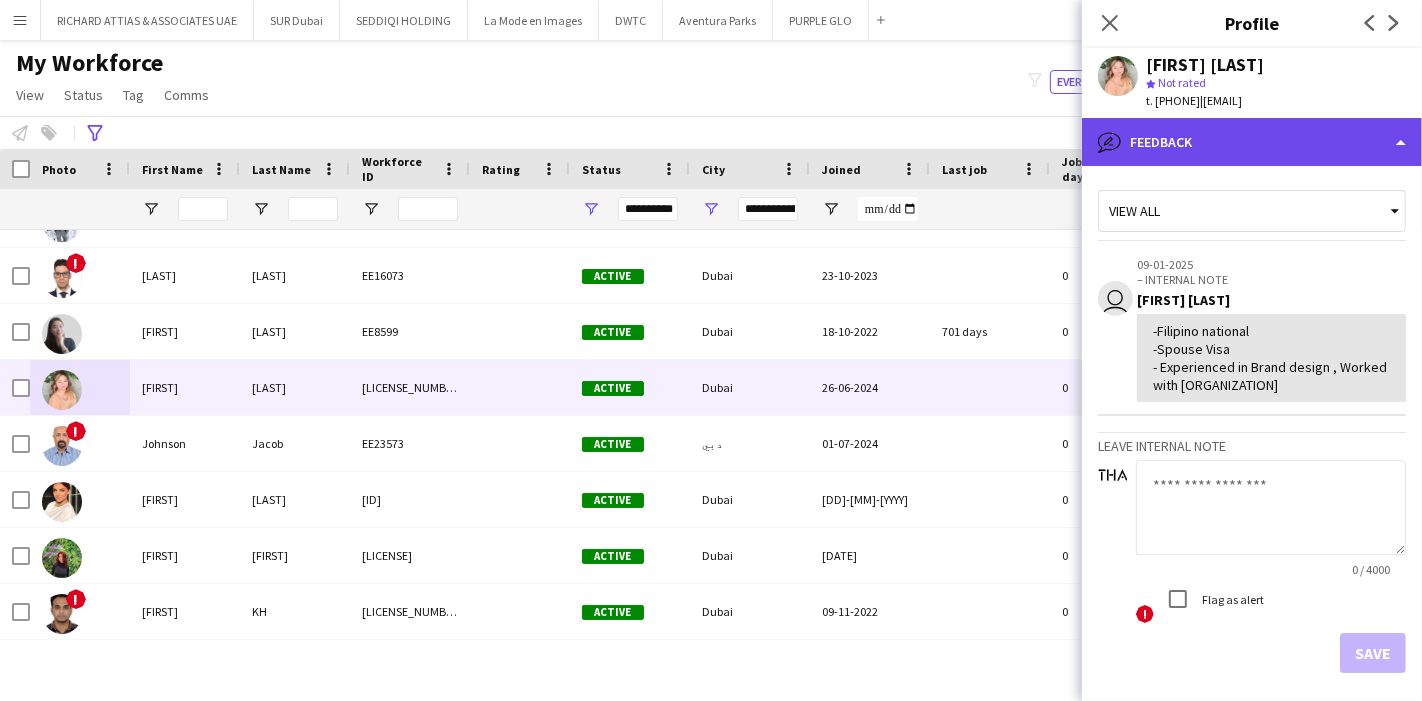 click on "bubble-pencil
Feedback" 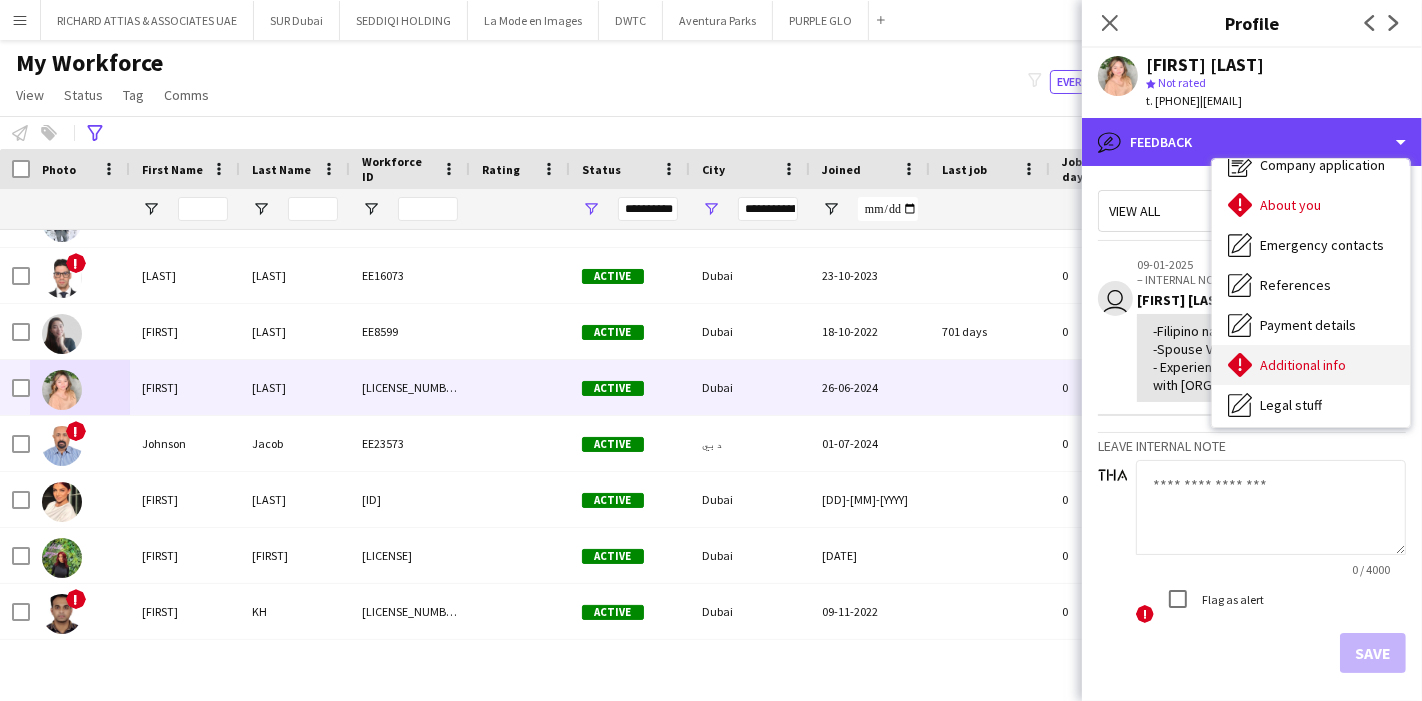 scroll, scrollTop: 0, scrollLeft: 0, axis: both 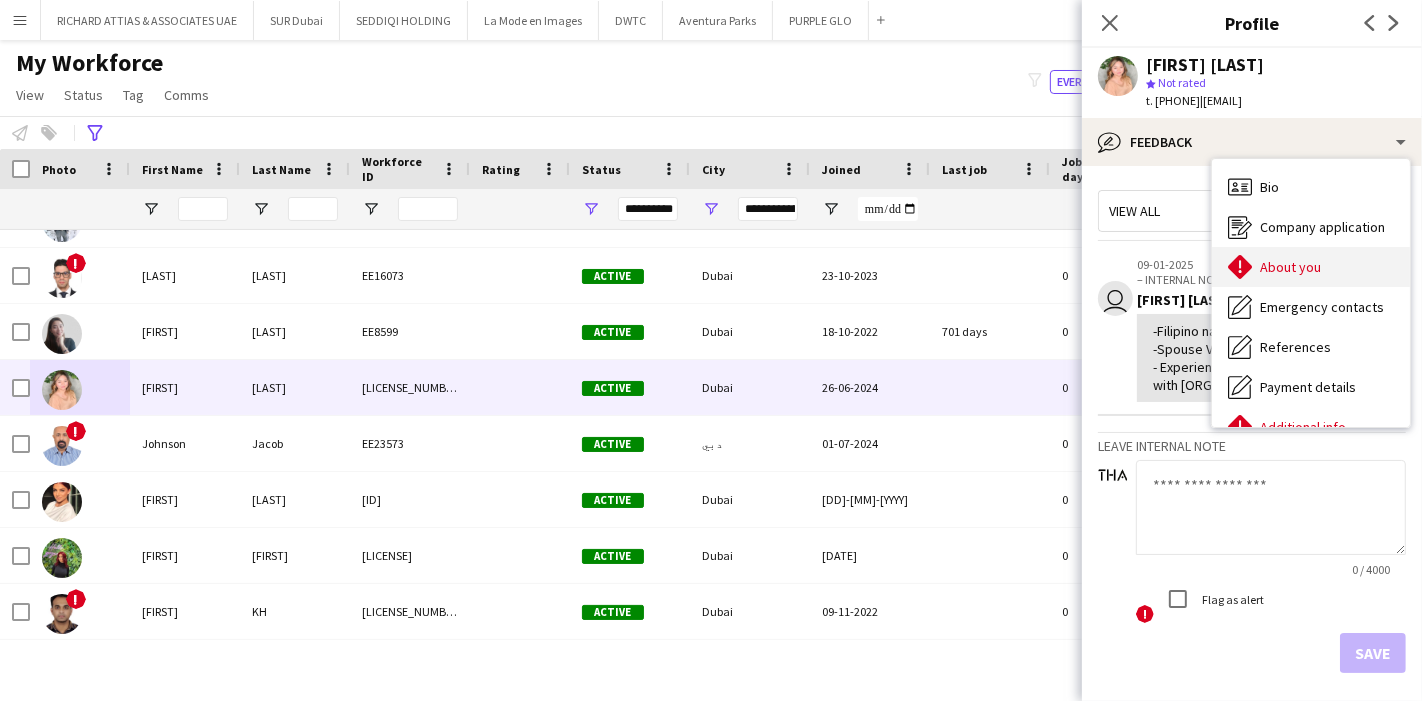 click on "About you" at bounding box center [1290, 267] 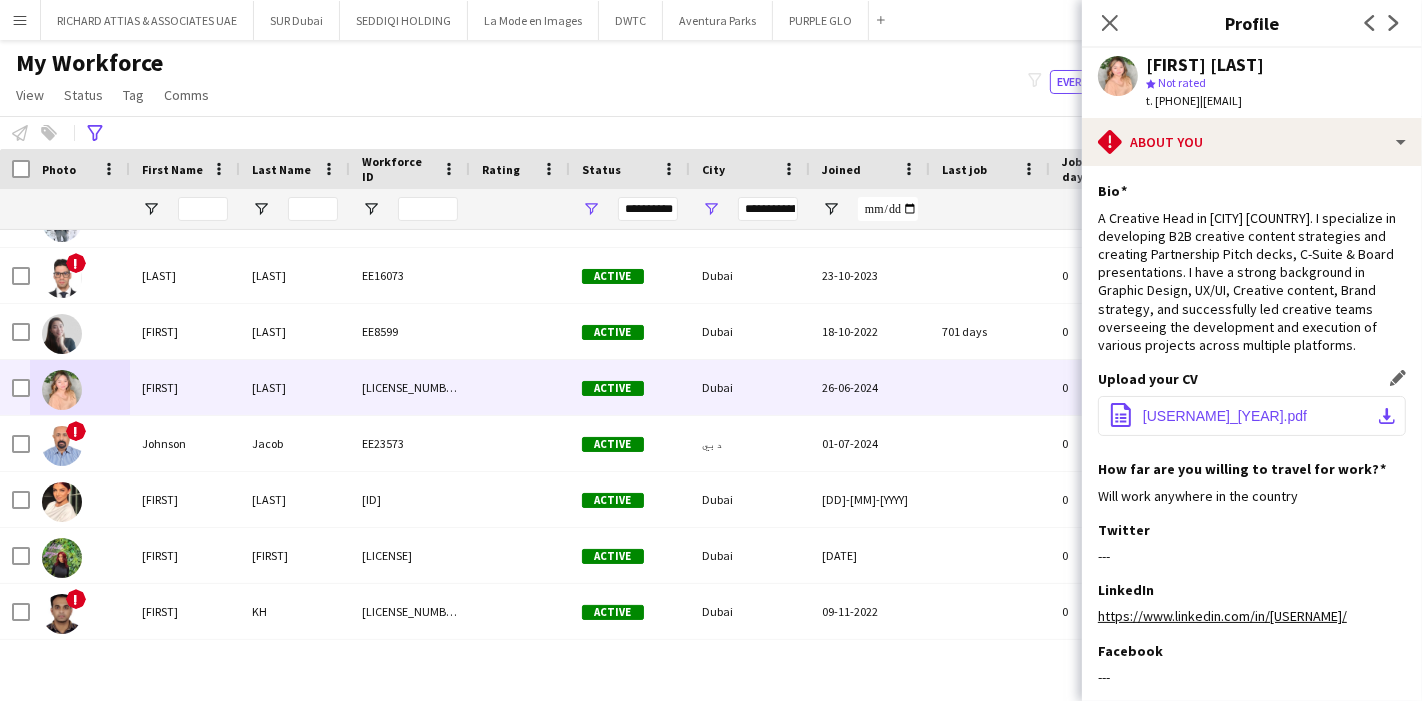 click on "download-bottom" 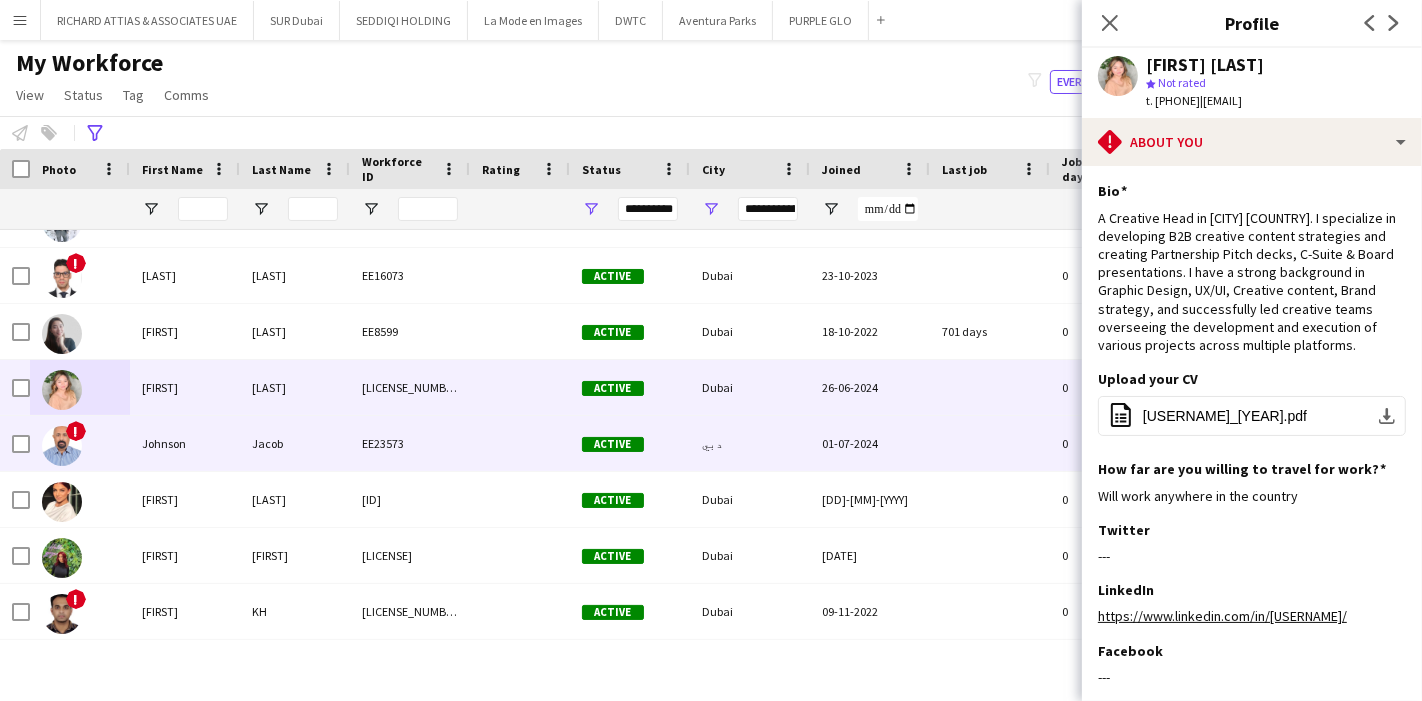 click on "!" at bounding box center [80, 443] 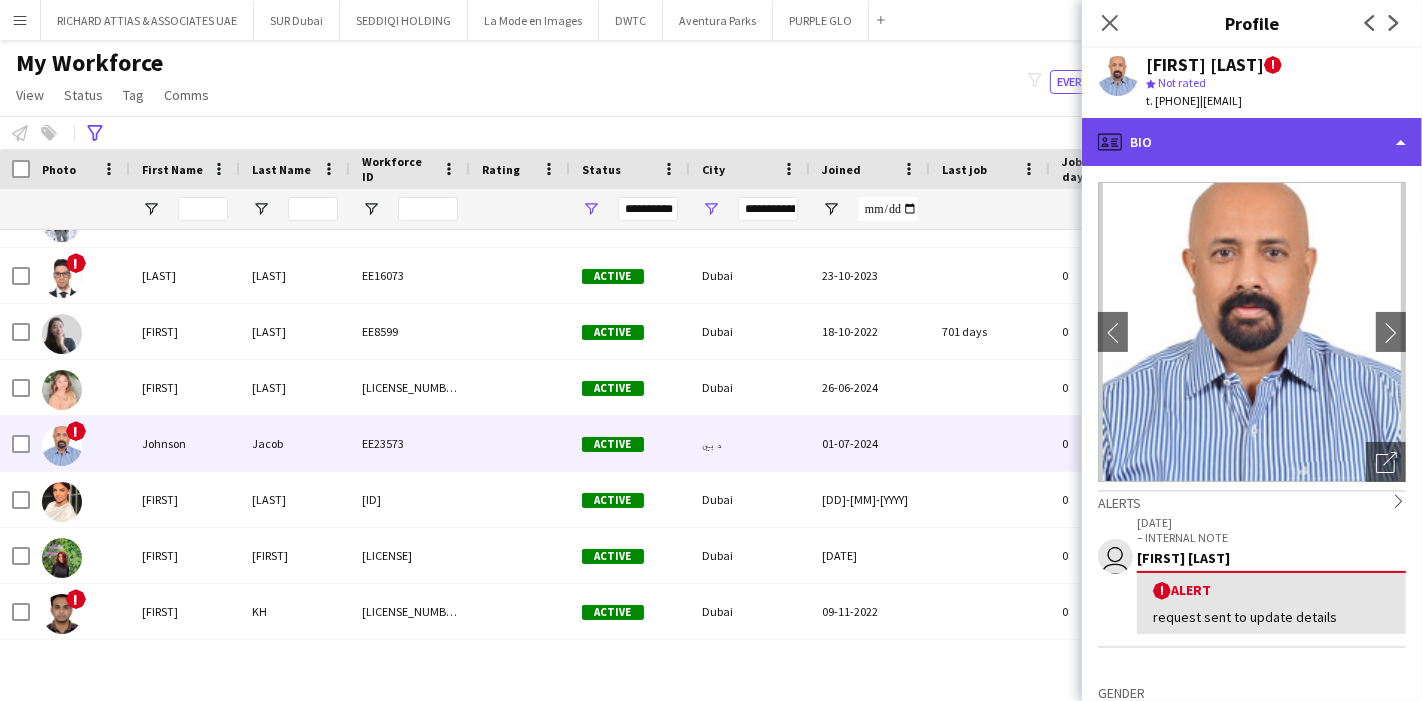 click on "profile
Bio" 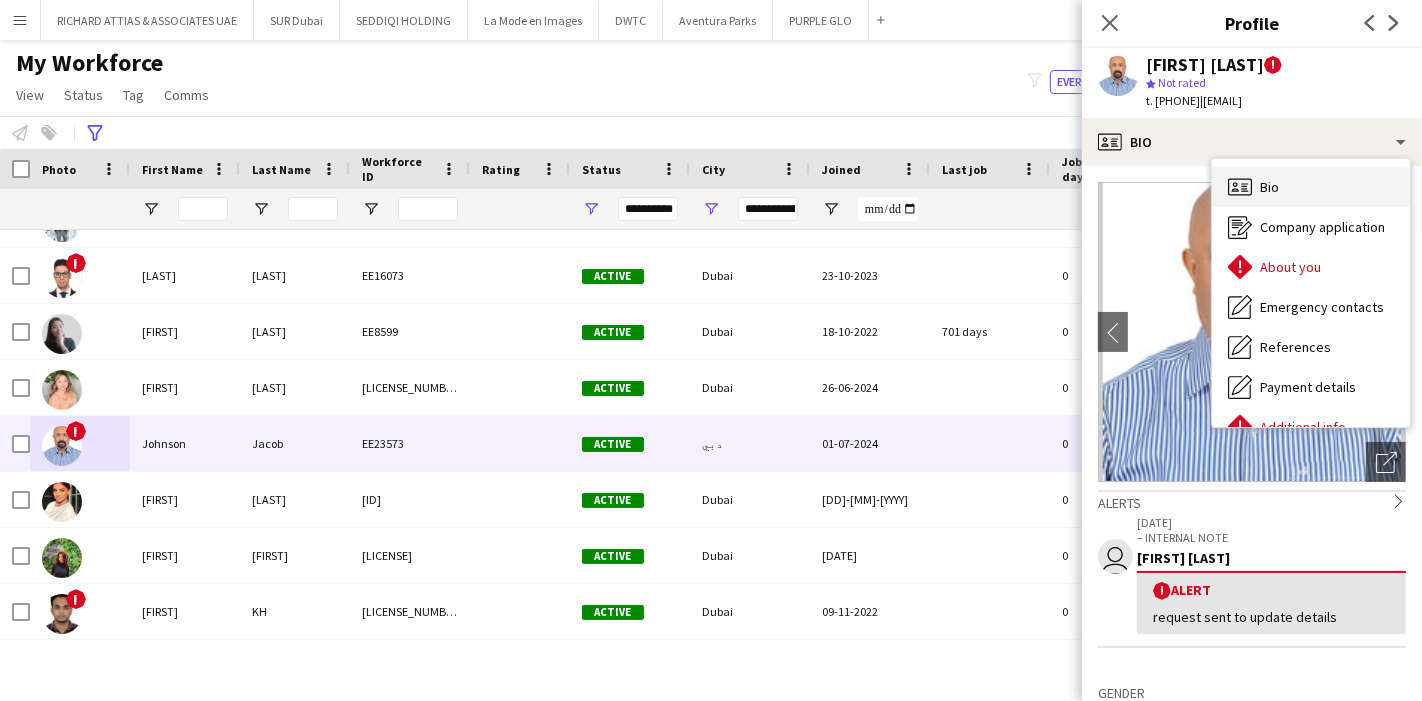 click on "Bio
Bio" at bounding box center [1311, 187] 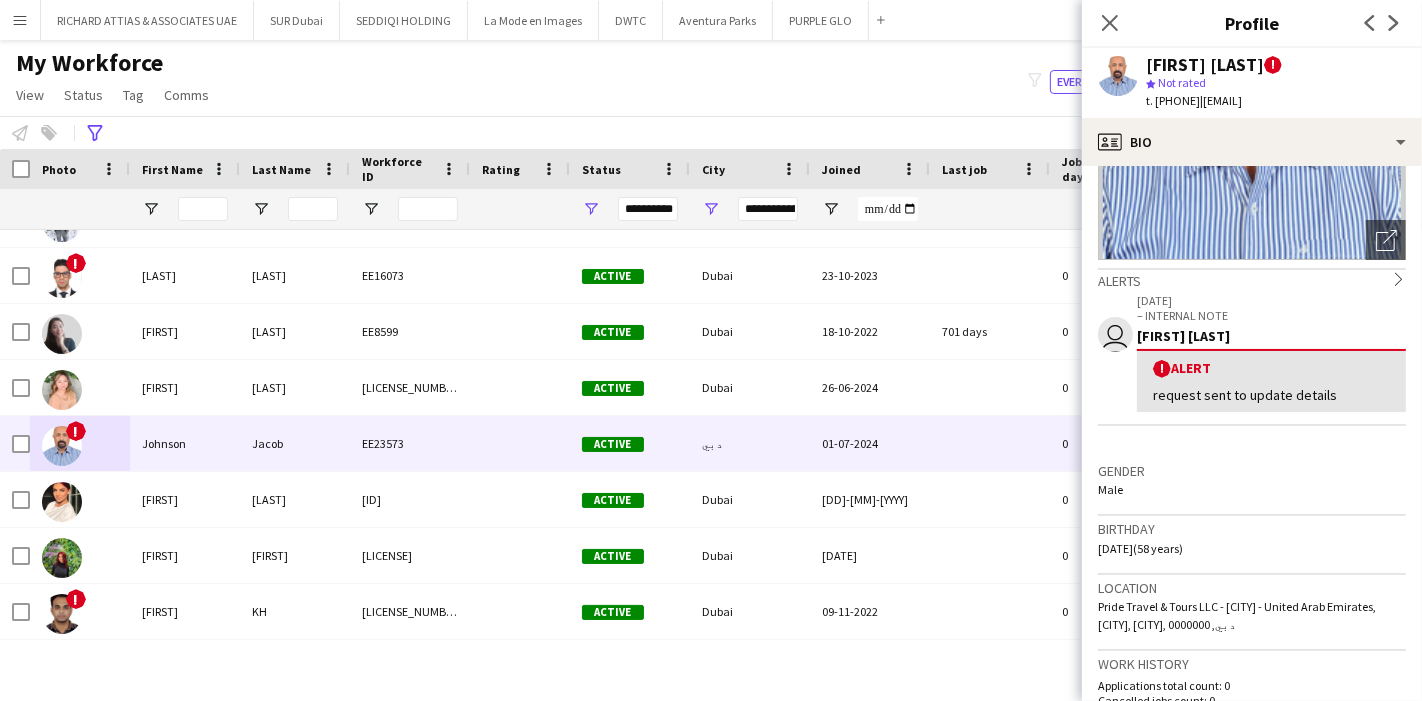 scroll, scrollTop: 0, scrollLeft: 0, axis: both 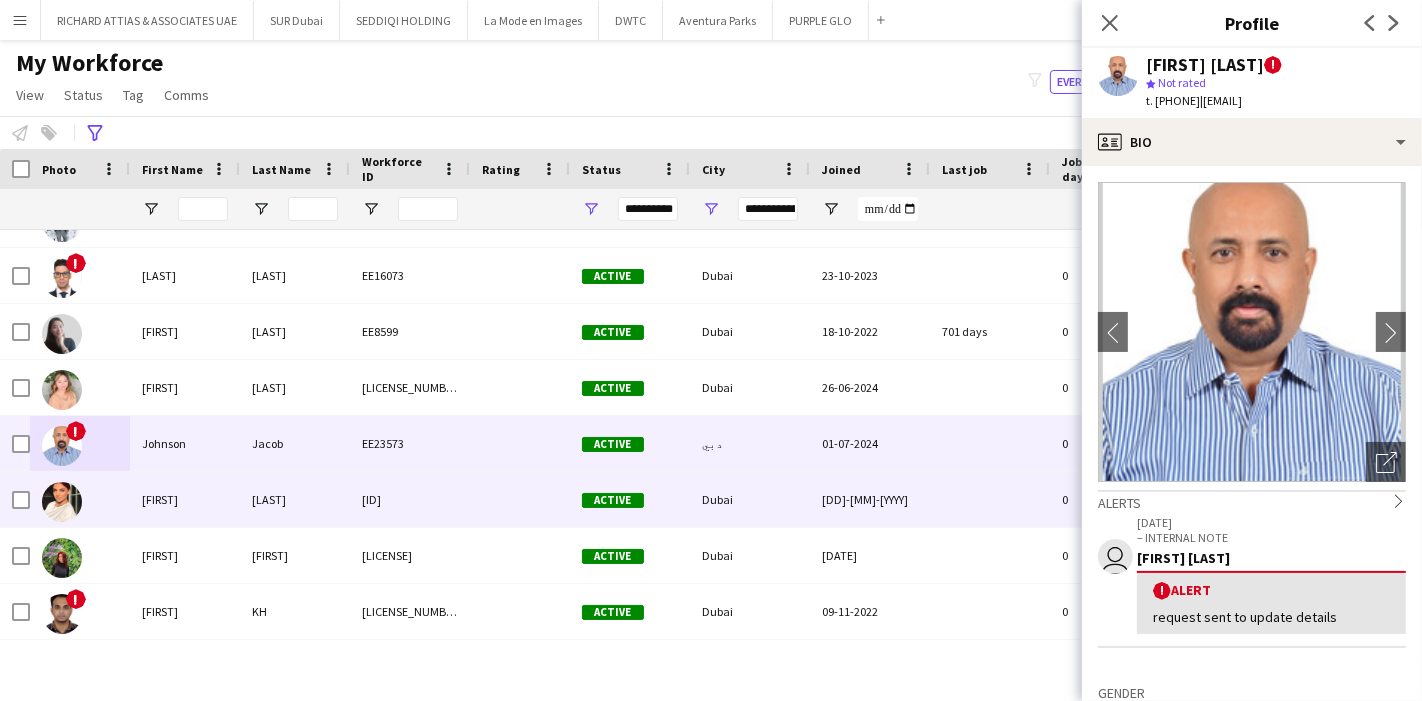 click at bounding box center (80, 499) 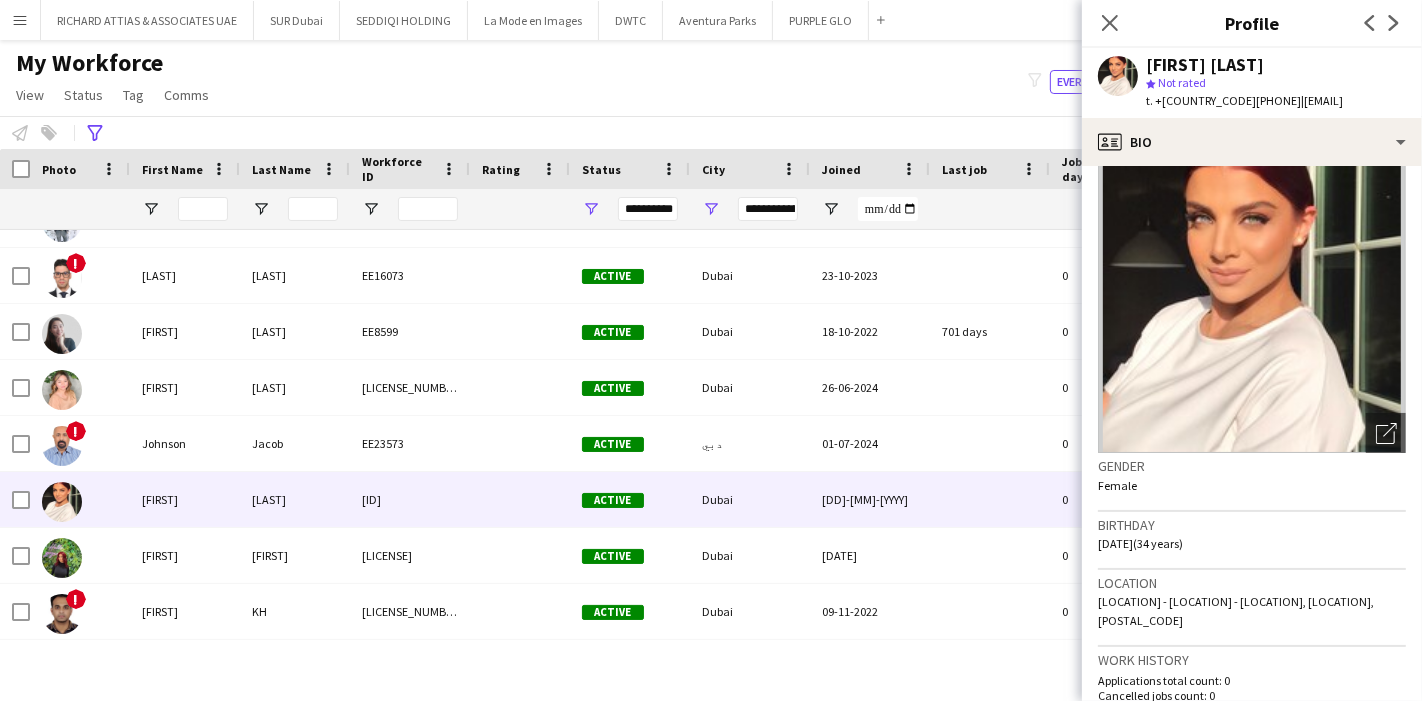 scroll, scrollTop: 0, scrollLeft: 0, axis: both 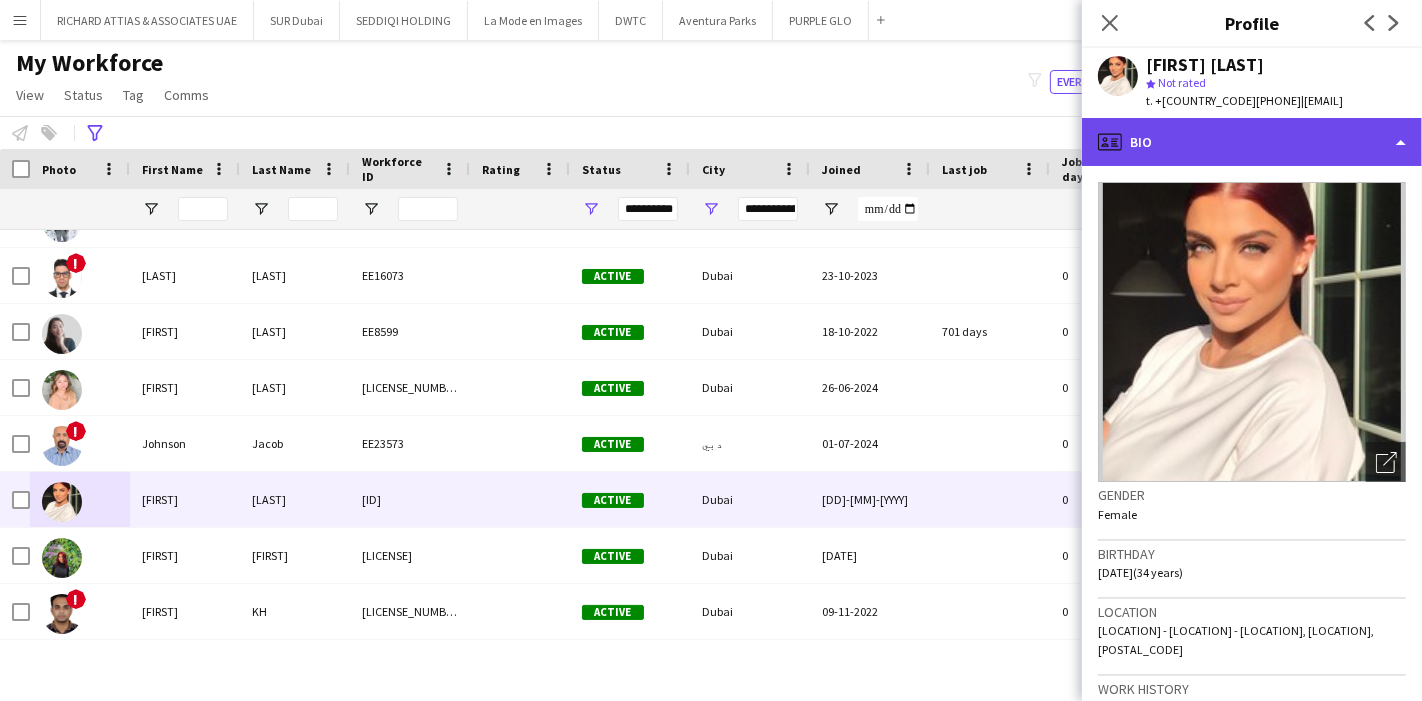 click on "profile
Bio" 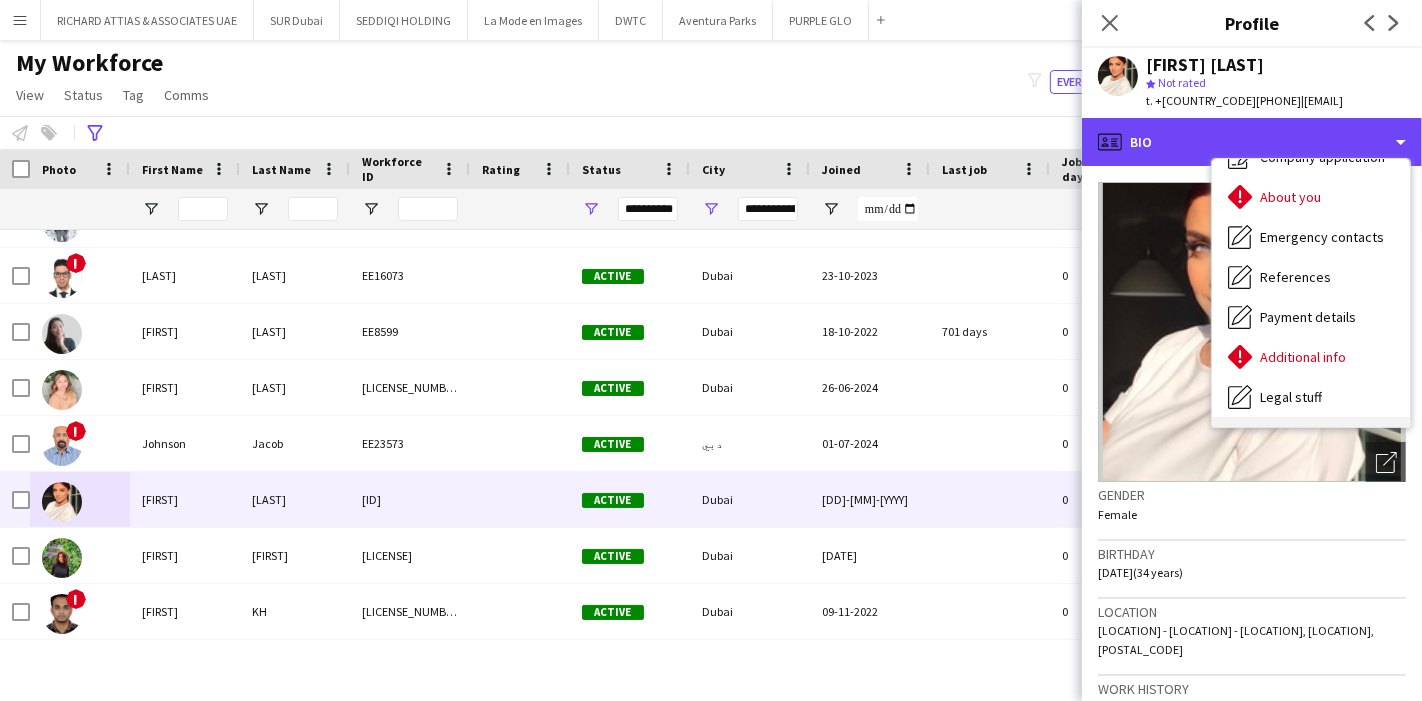 scroll, scrollTop: 147, scrollLeft: 0, axis: vertical 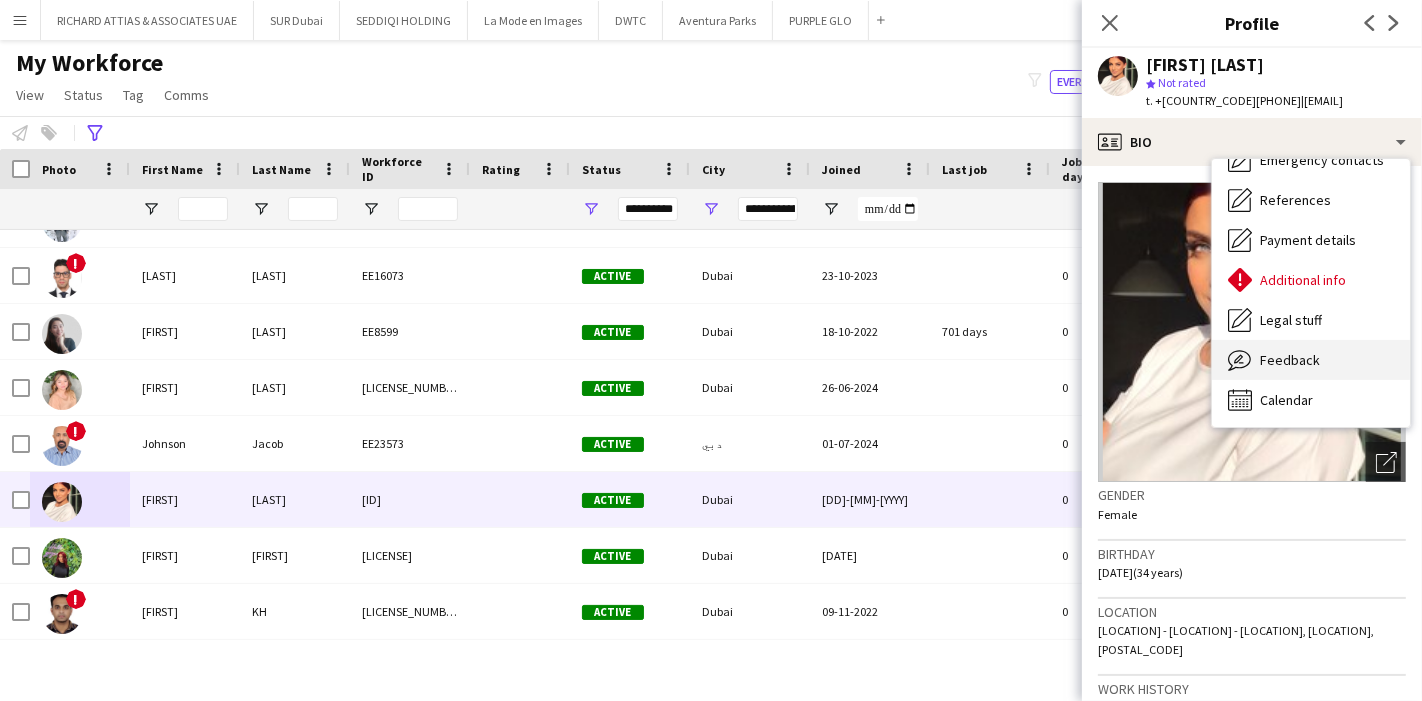 click on "Feedback" at bounding box center [1290, 360] 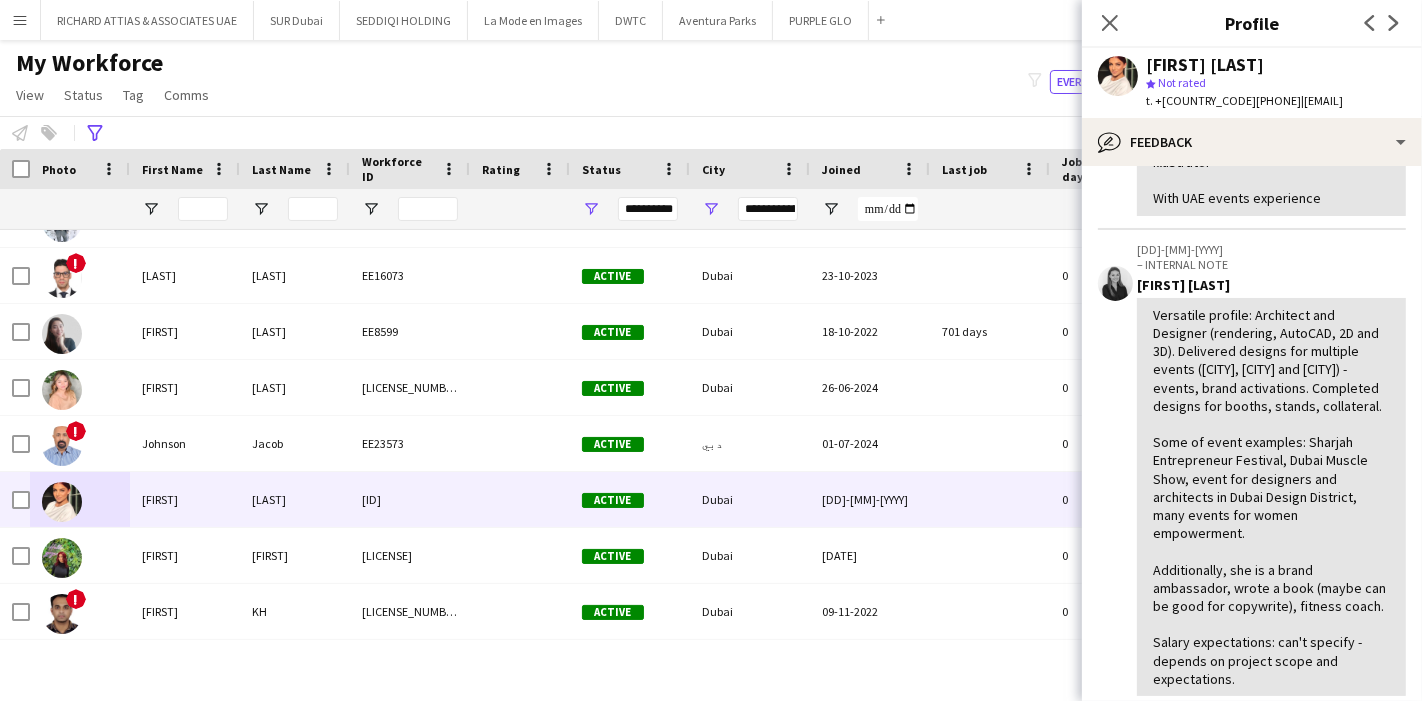 scroll, scrollTop: 333, scrollLeft: 0, axis: vertical 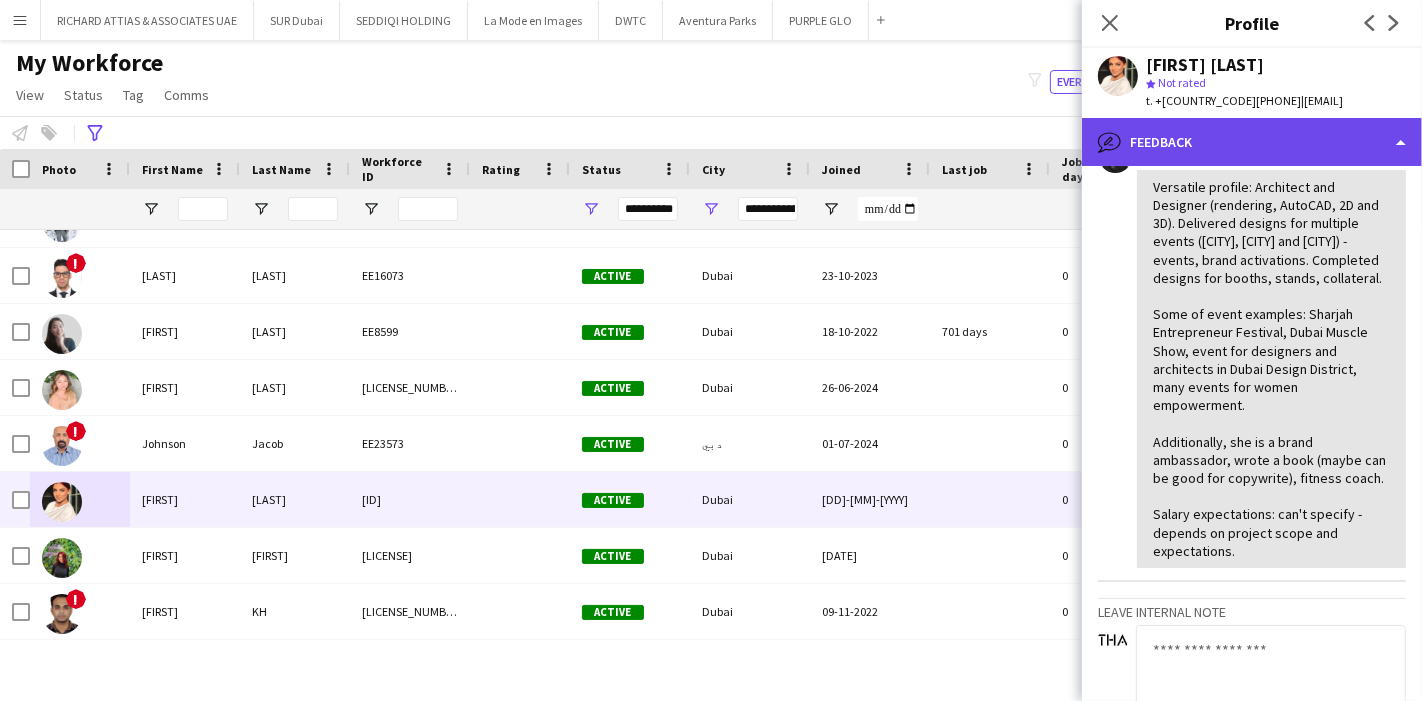 click on "bubble-pencil
Feedback" 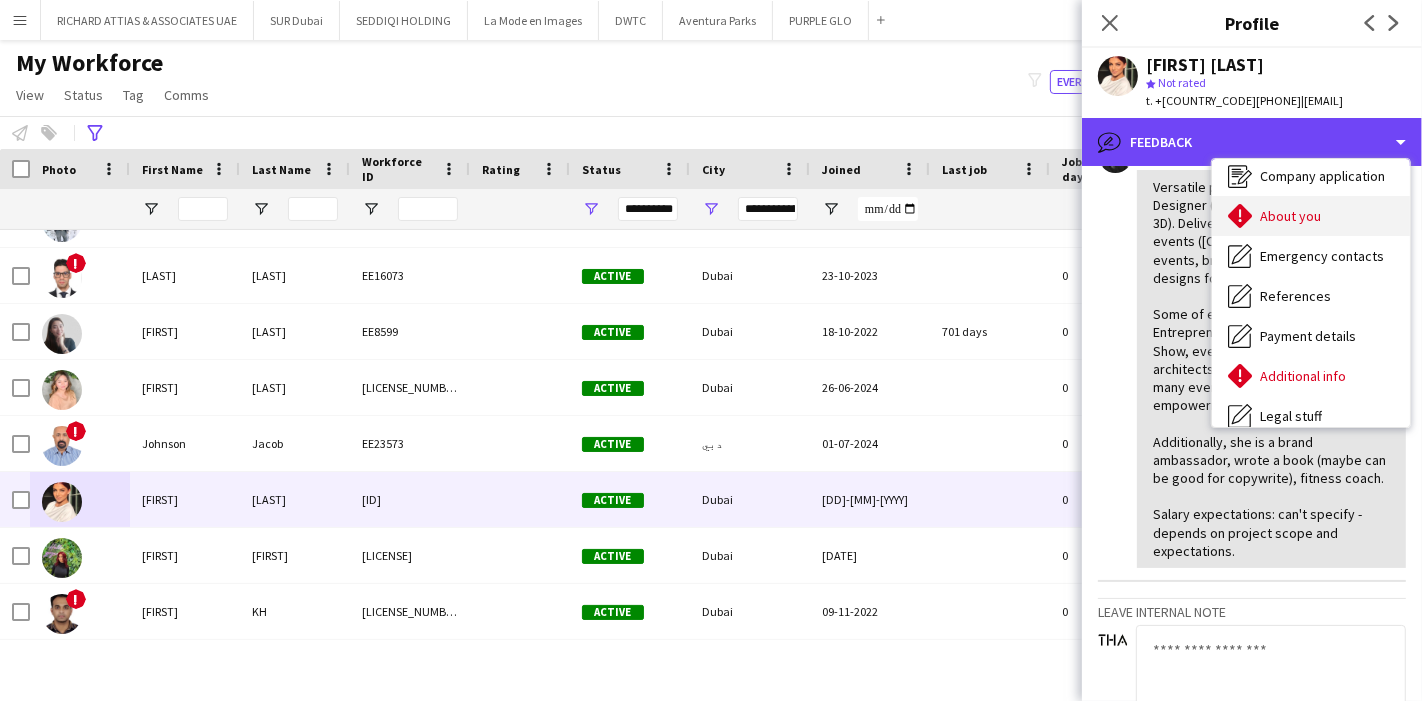 scroll, scrollTop: 0, scrollLeft: 0, axis: both 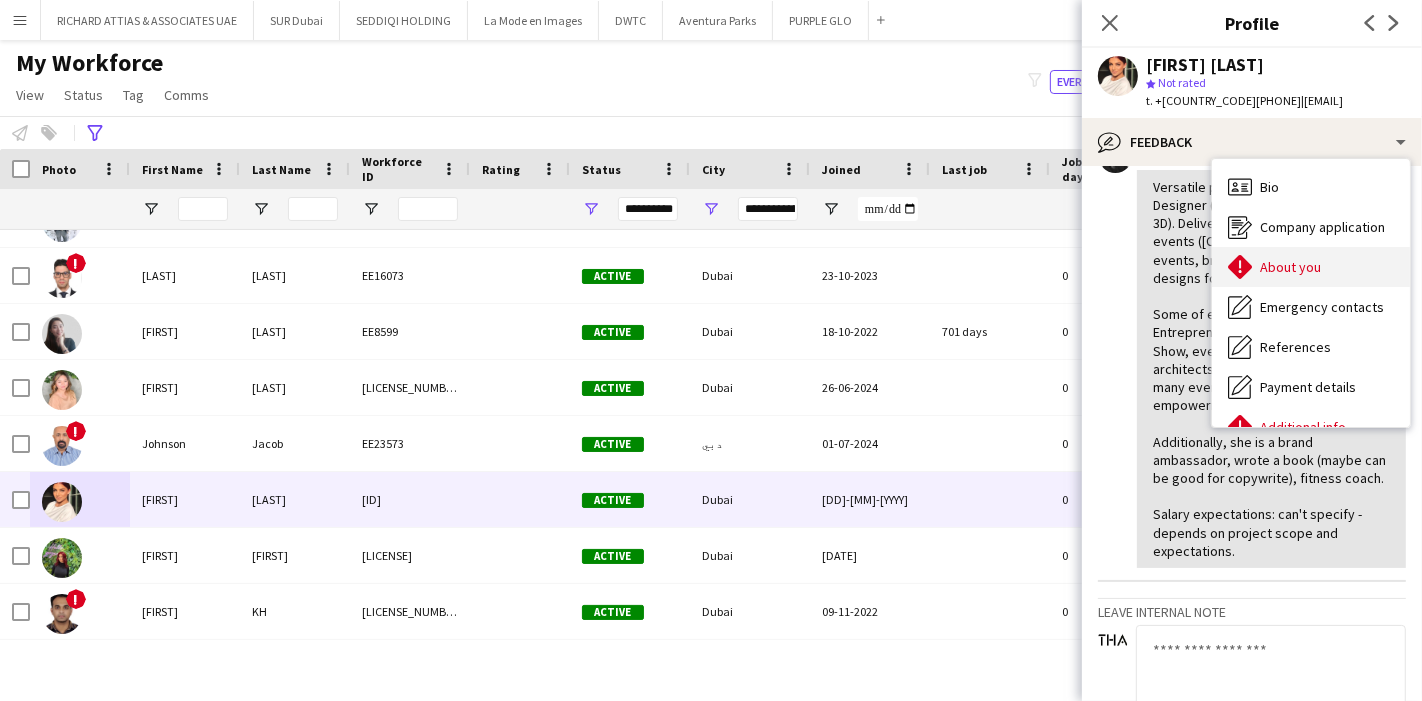 click on "About you
About you" at bounding box center [1311, 267] 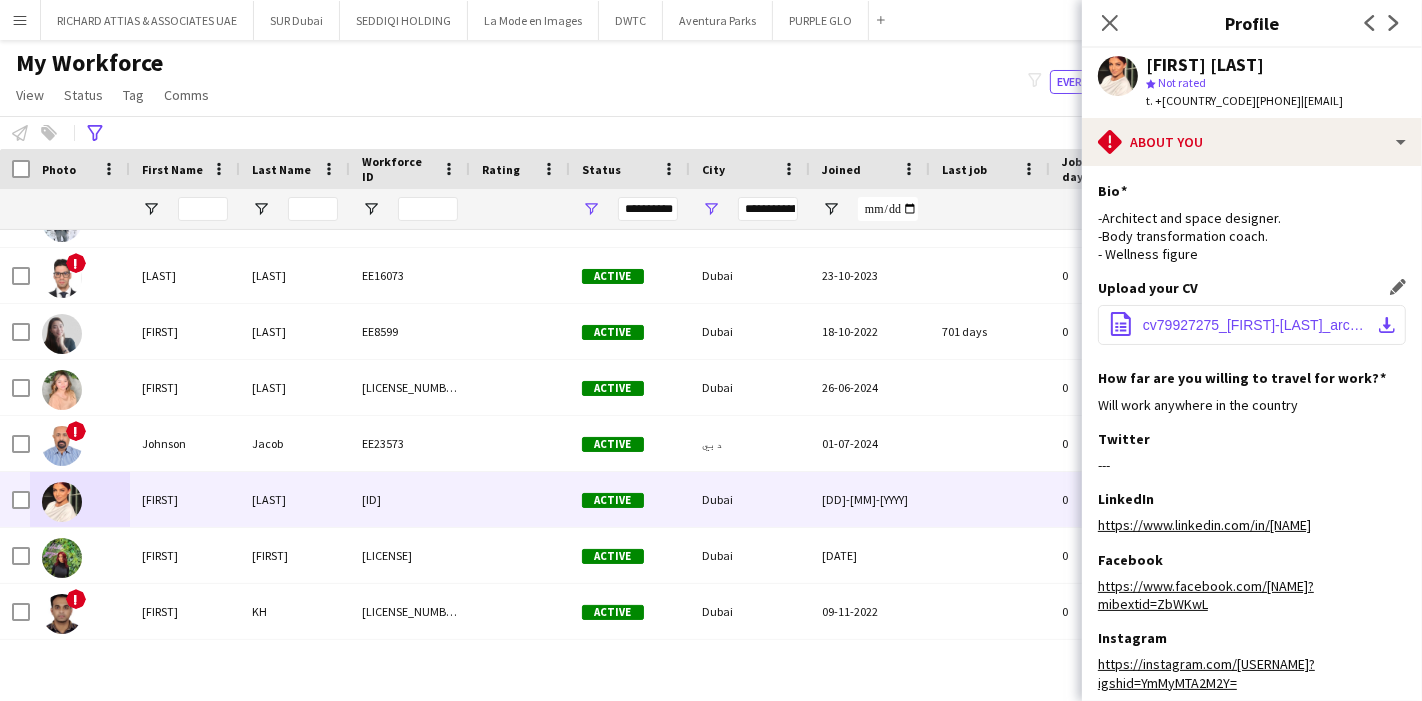 click on "download-bottom" 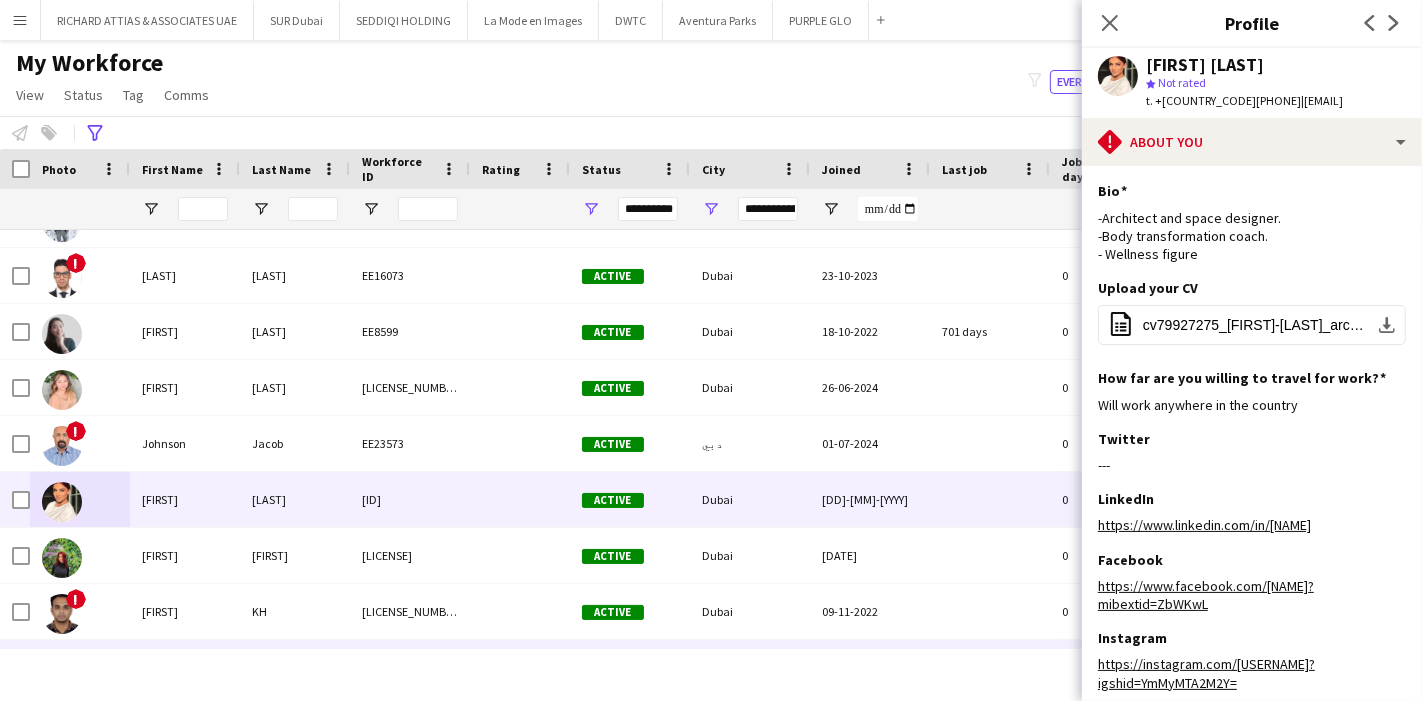 scroll, scrollTop: 2414, scrollLeft: 0, axis: vertical 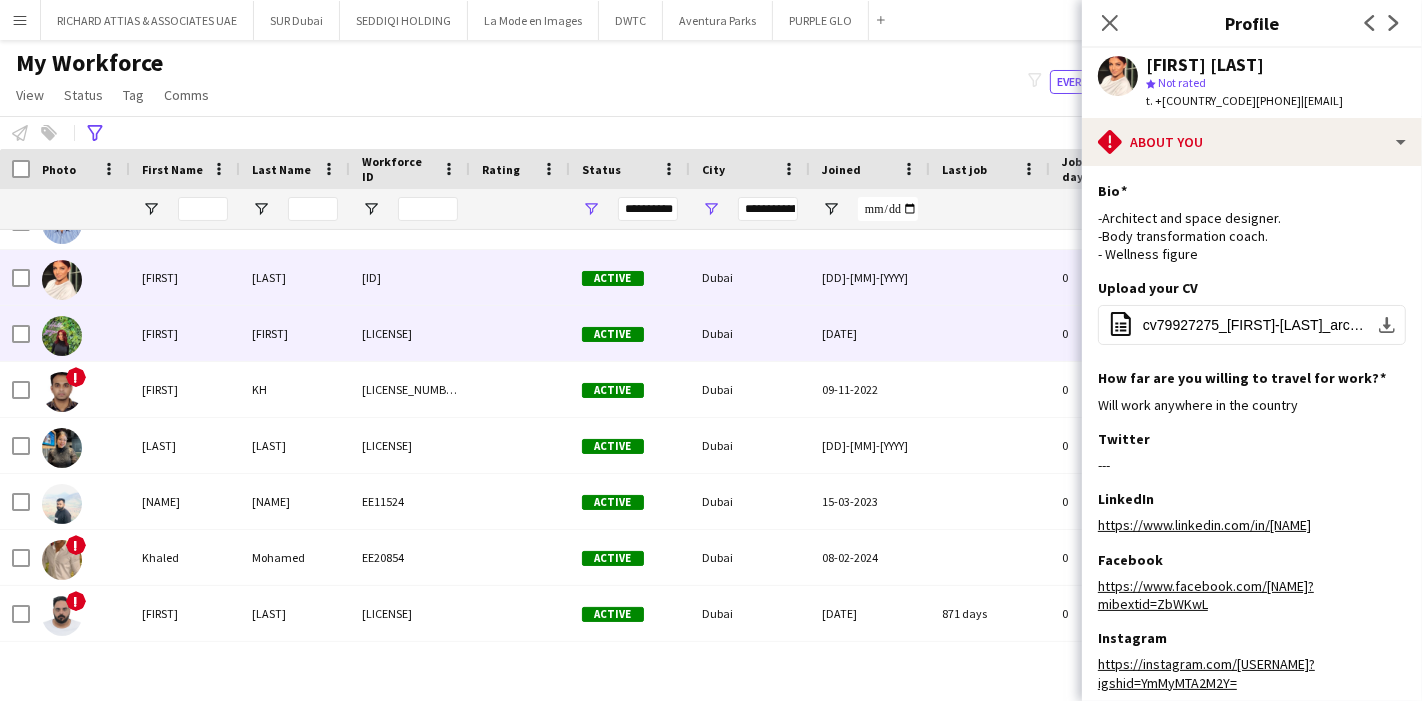 click on "[FIRST]" at bounding box center (185, 333) 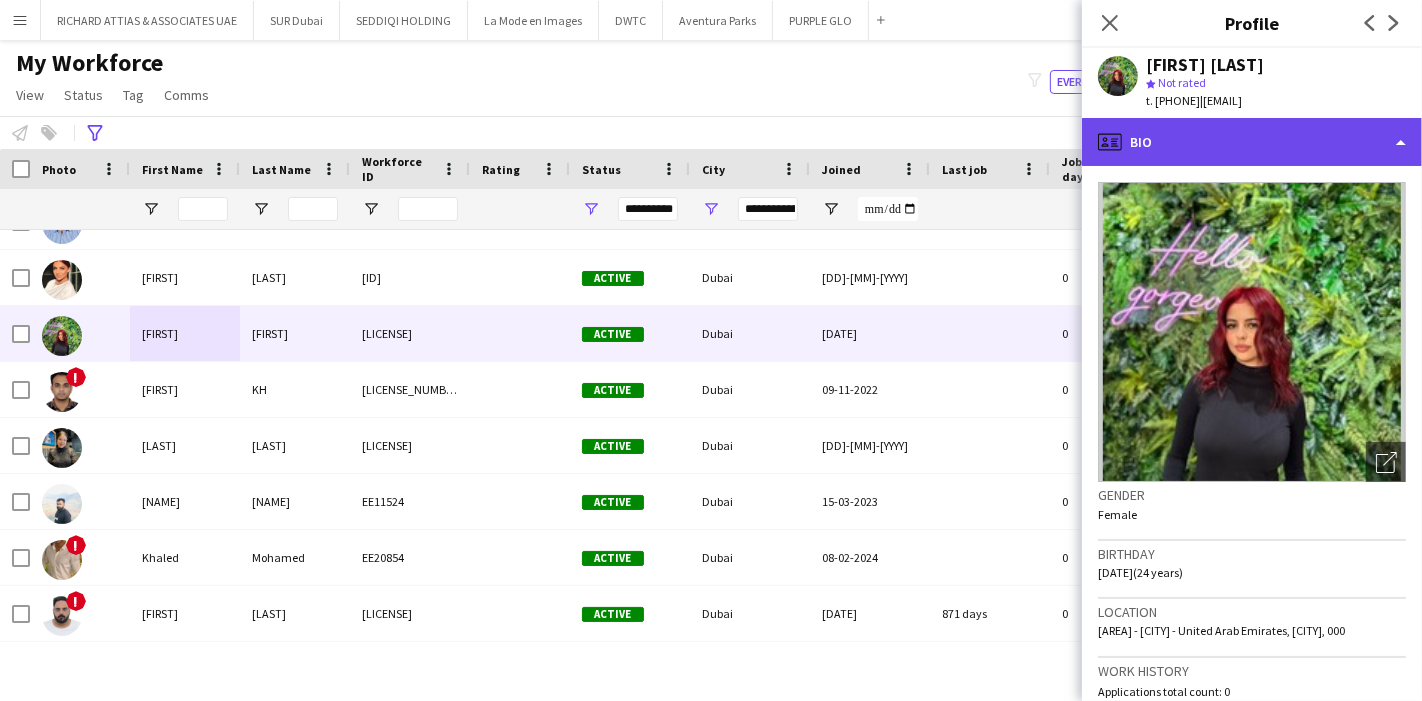 click on "profile
Bio" 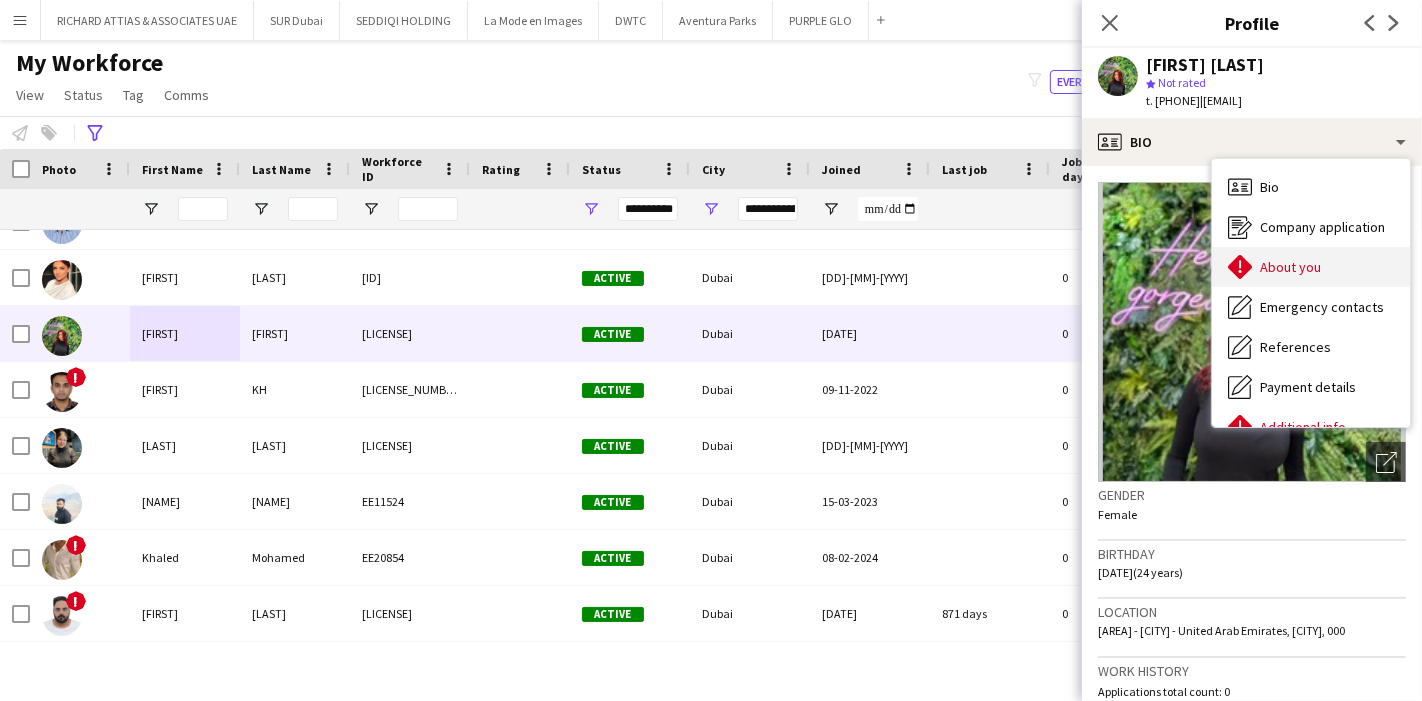 click on "About you
About you" at bounding box center (1311, 267) 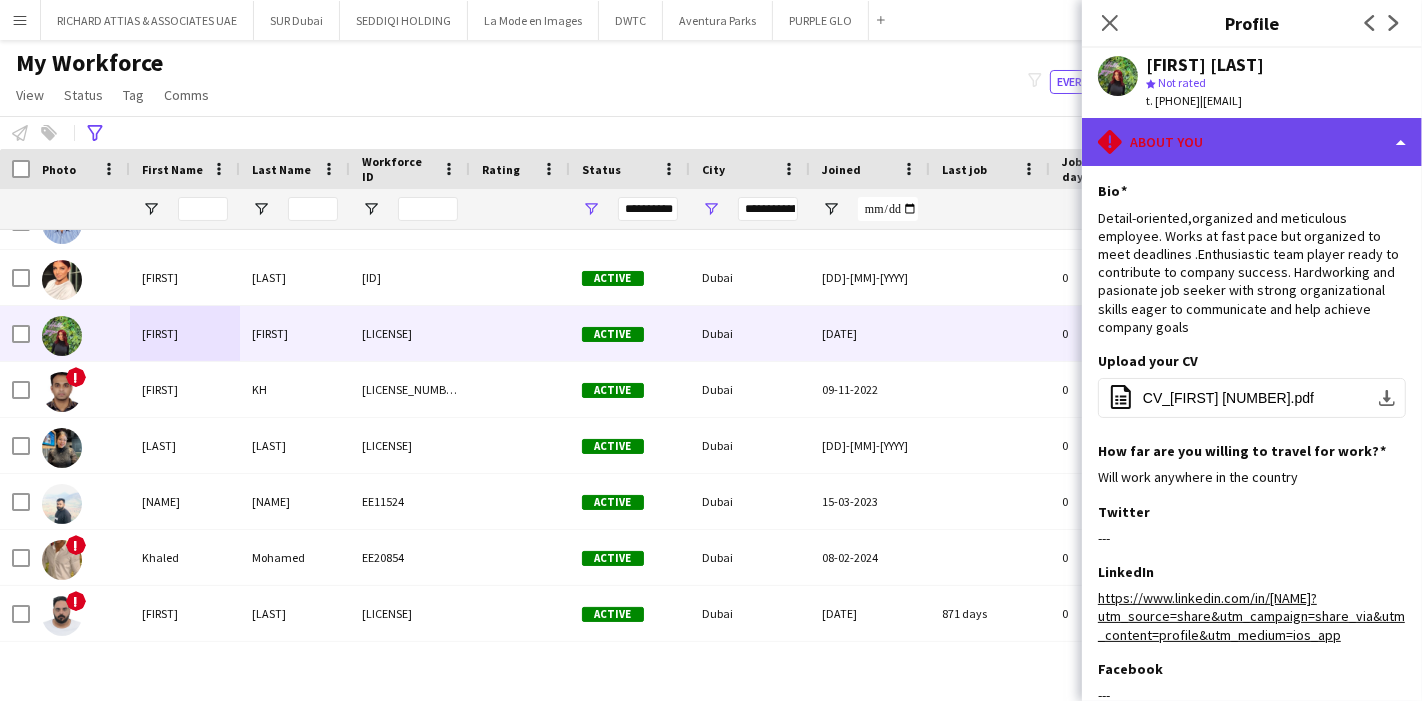 click on "rhombus-alert
About you" 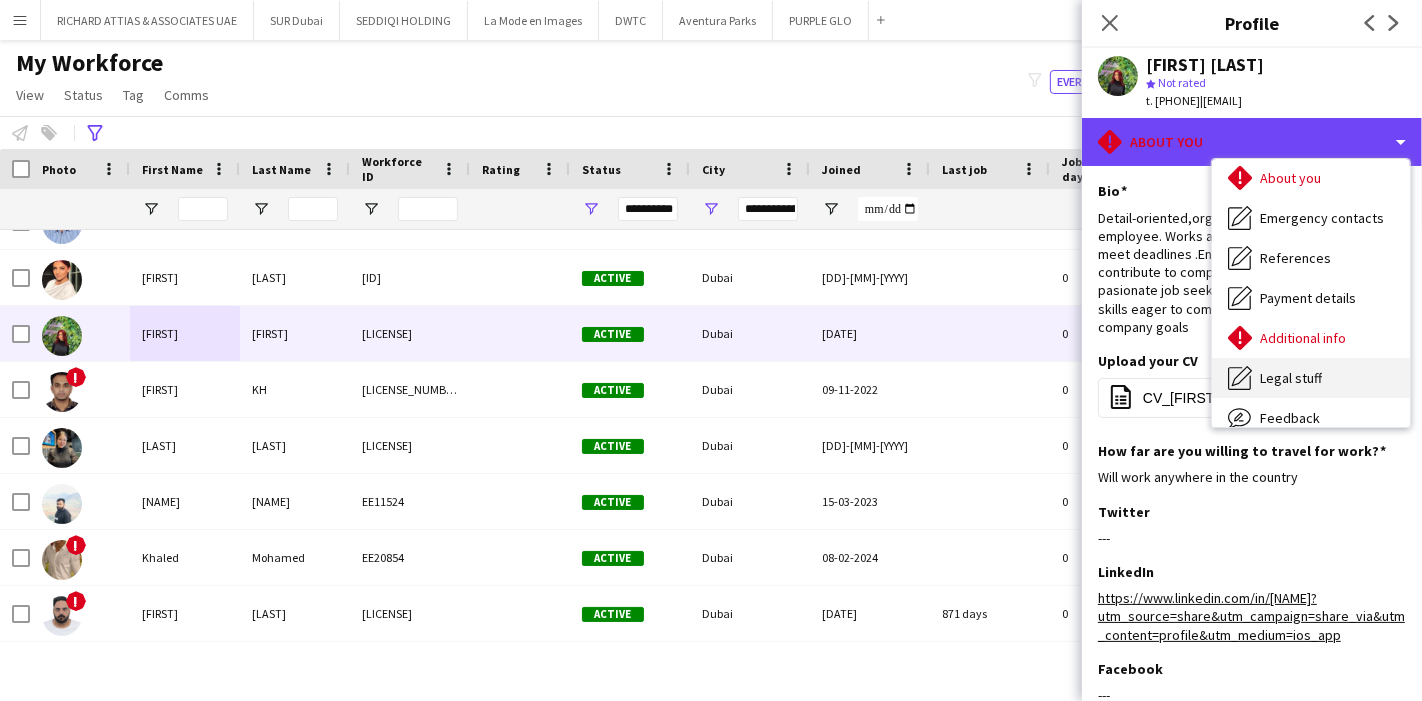 scroll, scrollTop: 147, scrollLeft: 0, axis: vertical 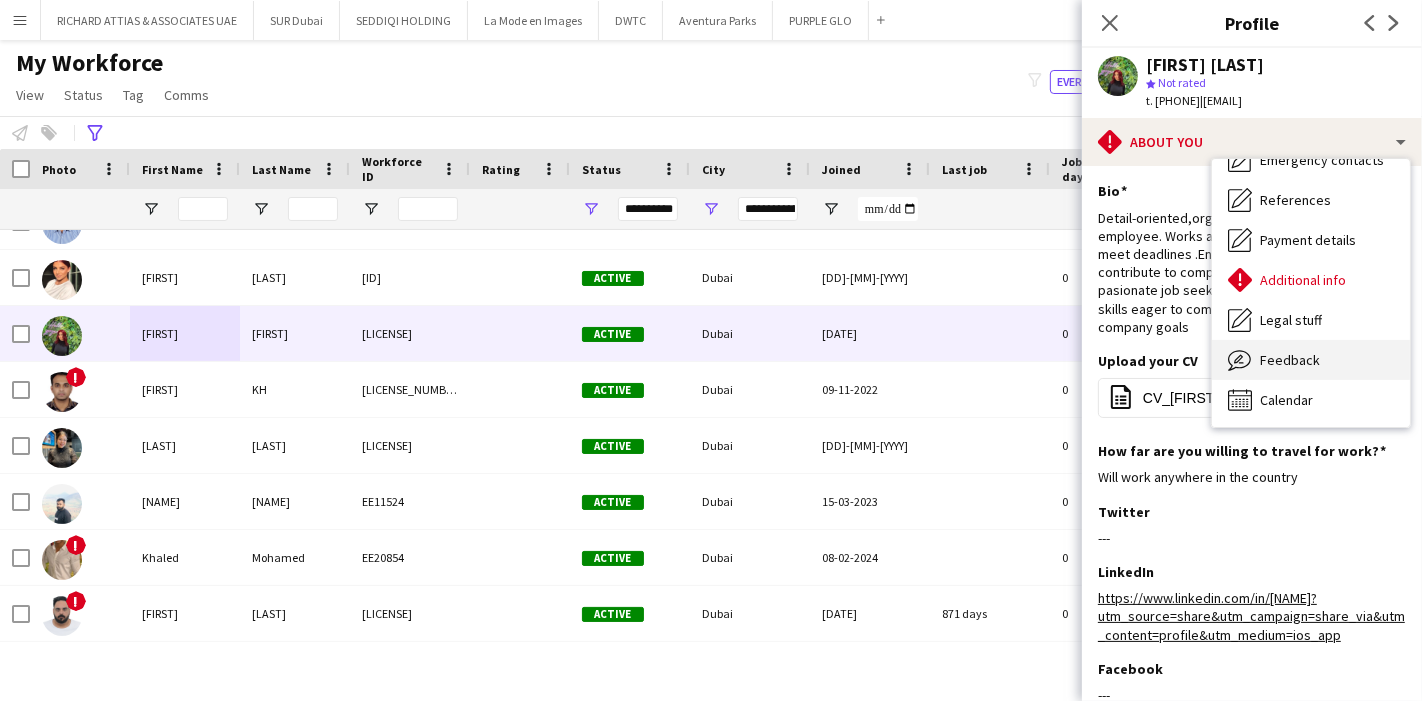 click on "Feedback
Feedback" at bounding box center [1311, 360] 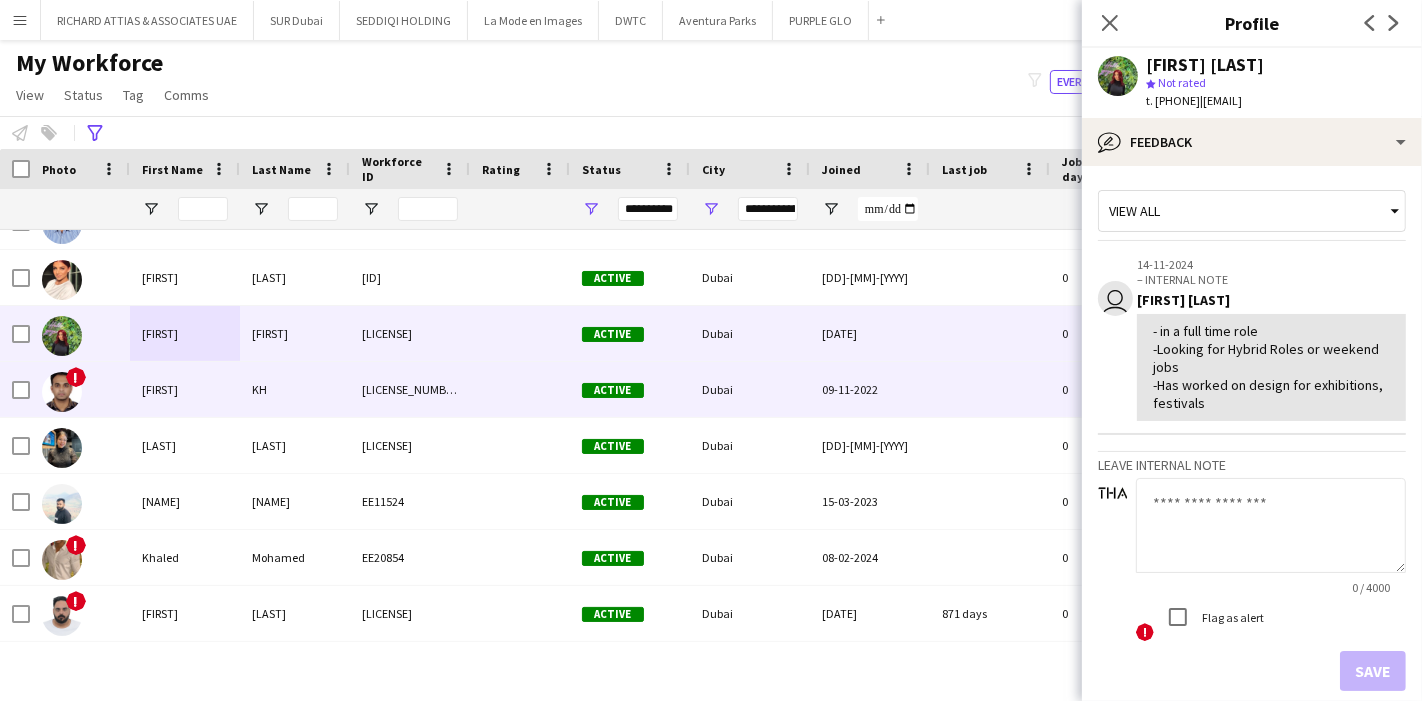 click on "[FIRST]" at bounding box center [185, 389] 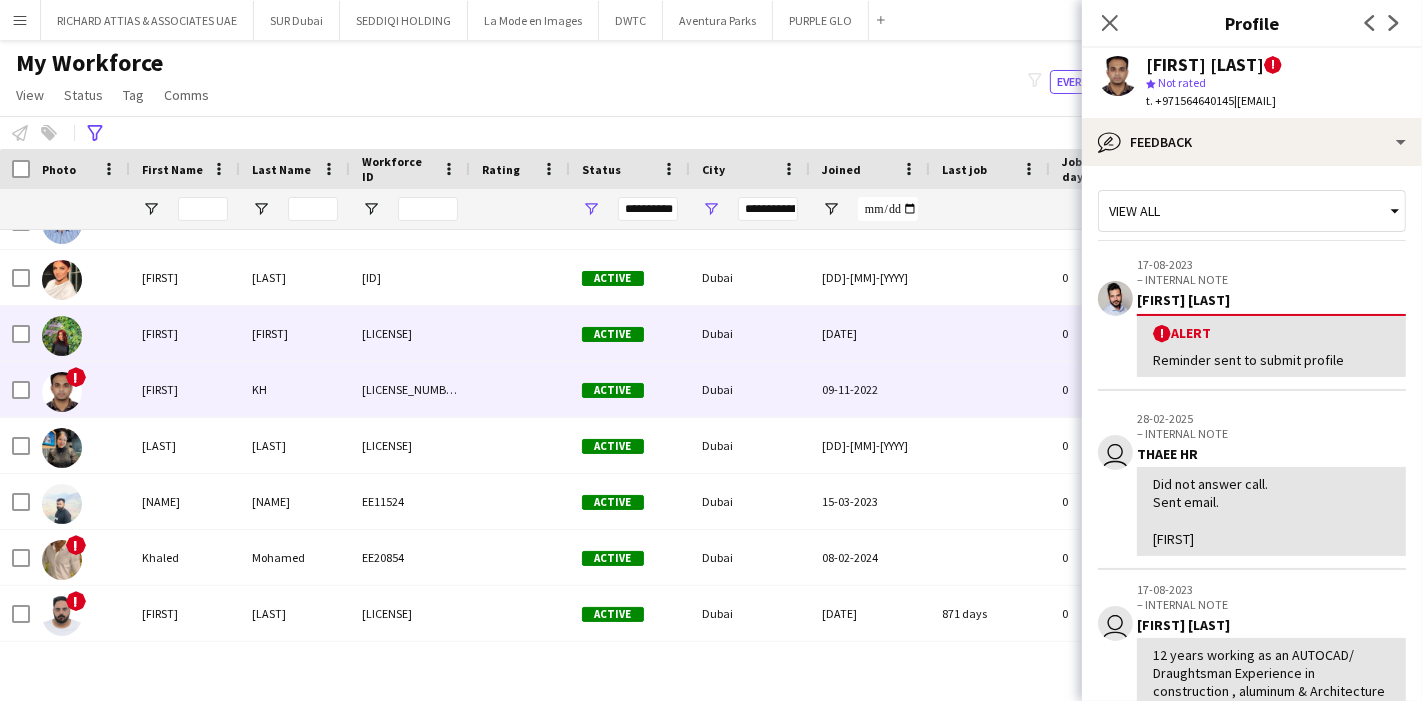 click on "[FIRST]" at bounding box center (185, 333) 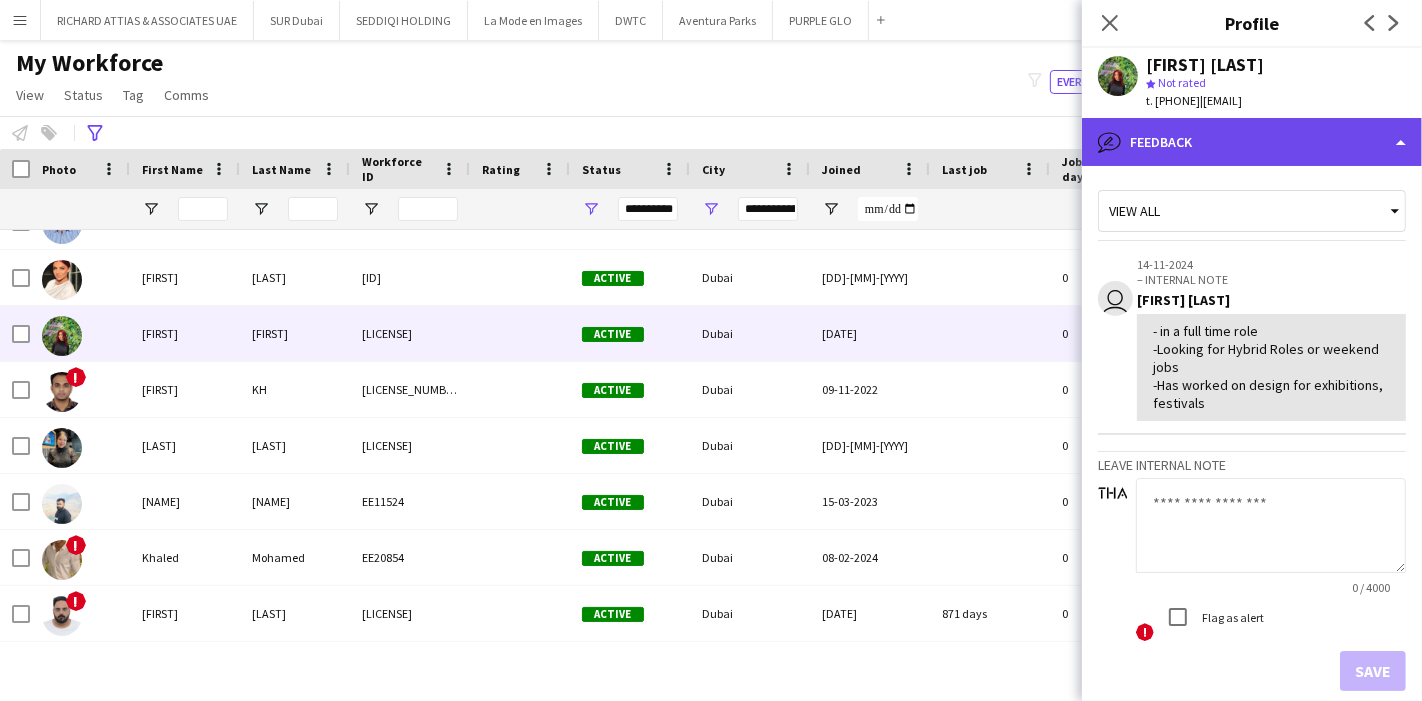click on "bubble-pencil
Feedback" 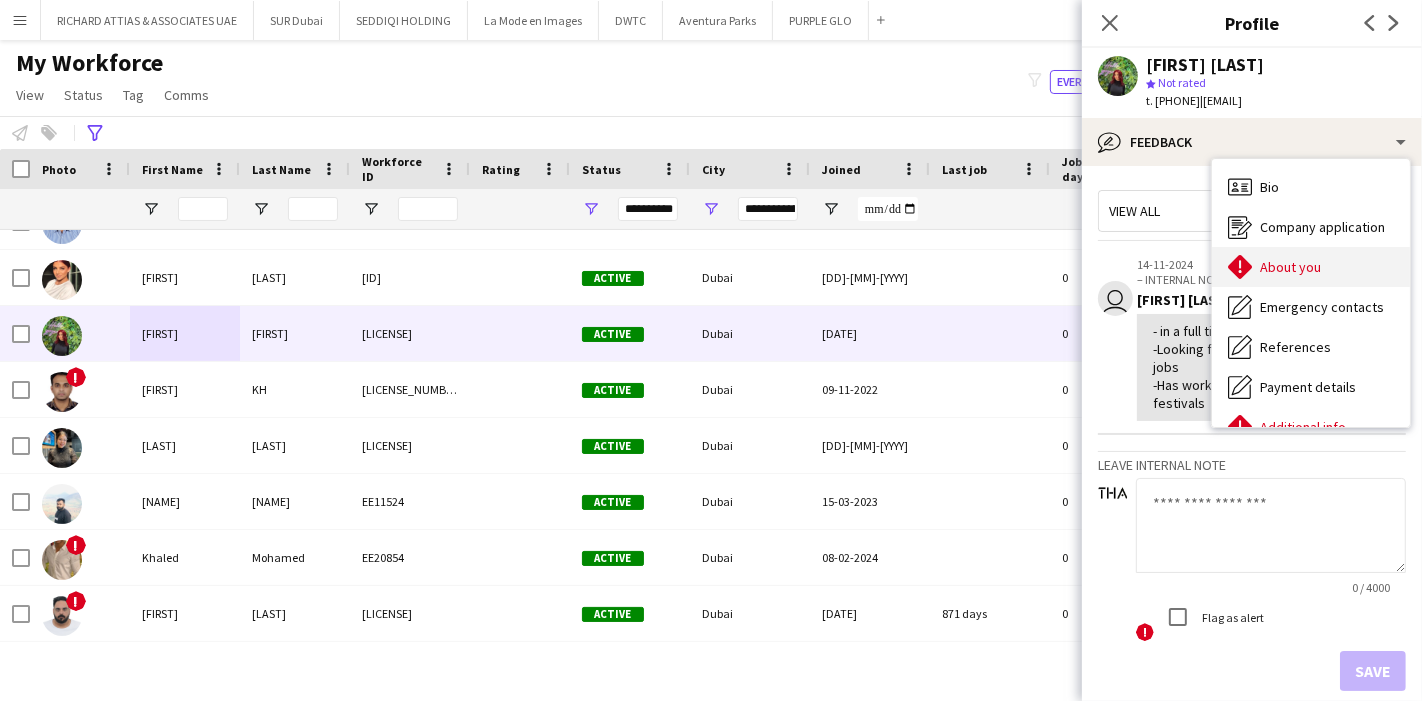 click on "About you
About you" at bounding box center (1311, 267) 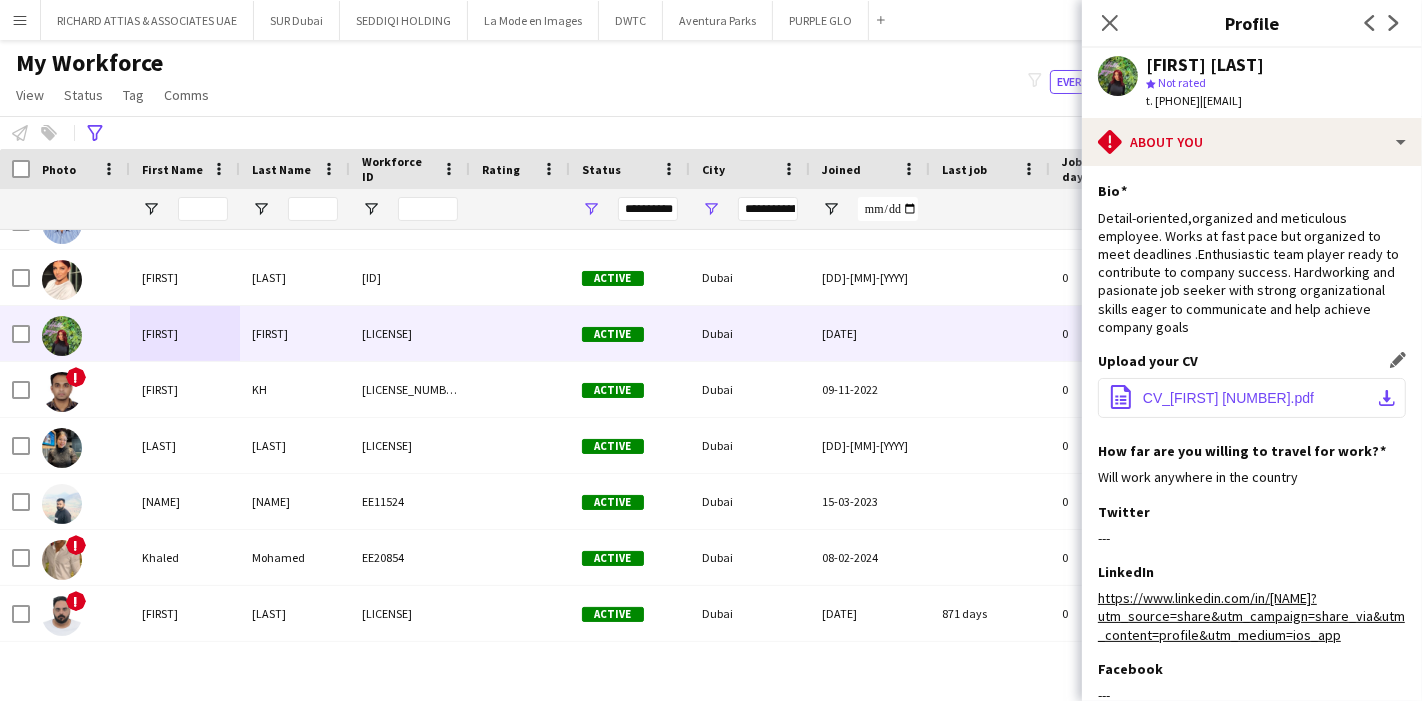 click on "office-file-sheet
CV_JUMANA 2.pdf
download-bottom" 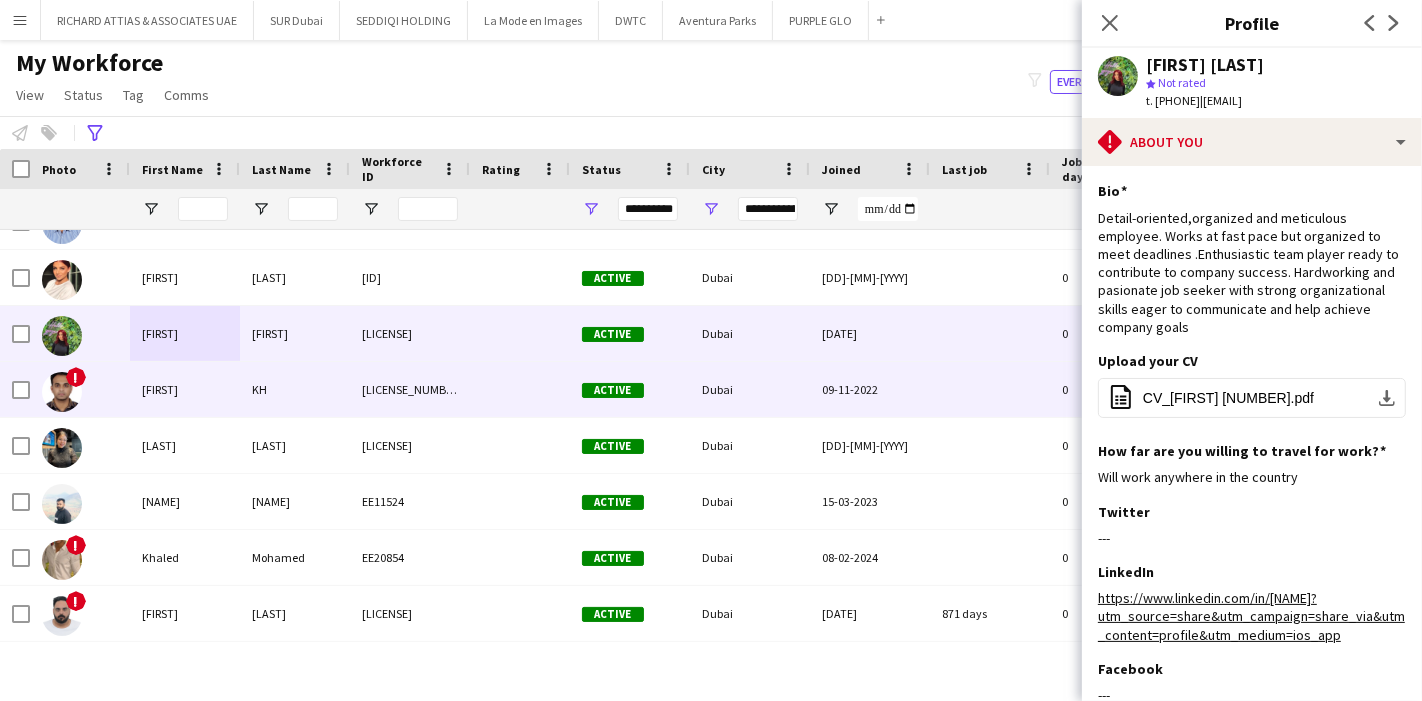 click at bounding box center (62, 392) 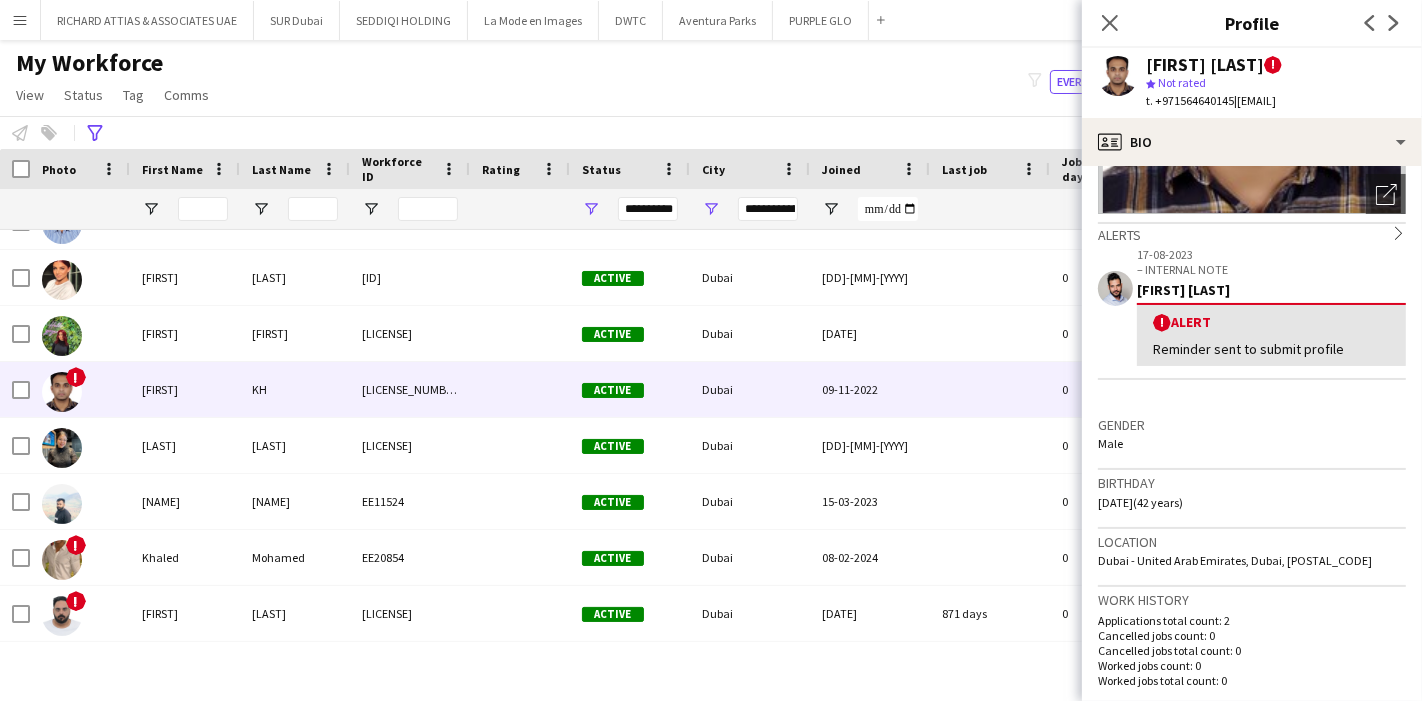 scroll, scrollTop: 333, scrollLeft: 0, axis: vertical 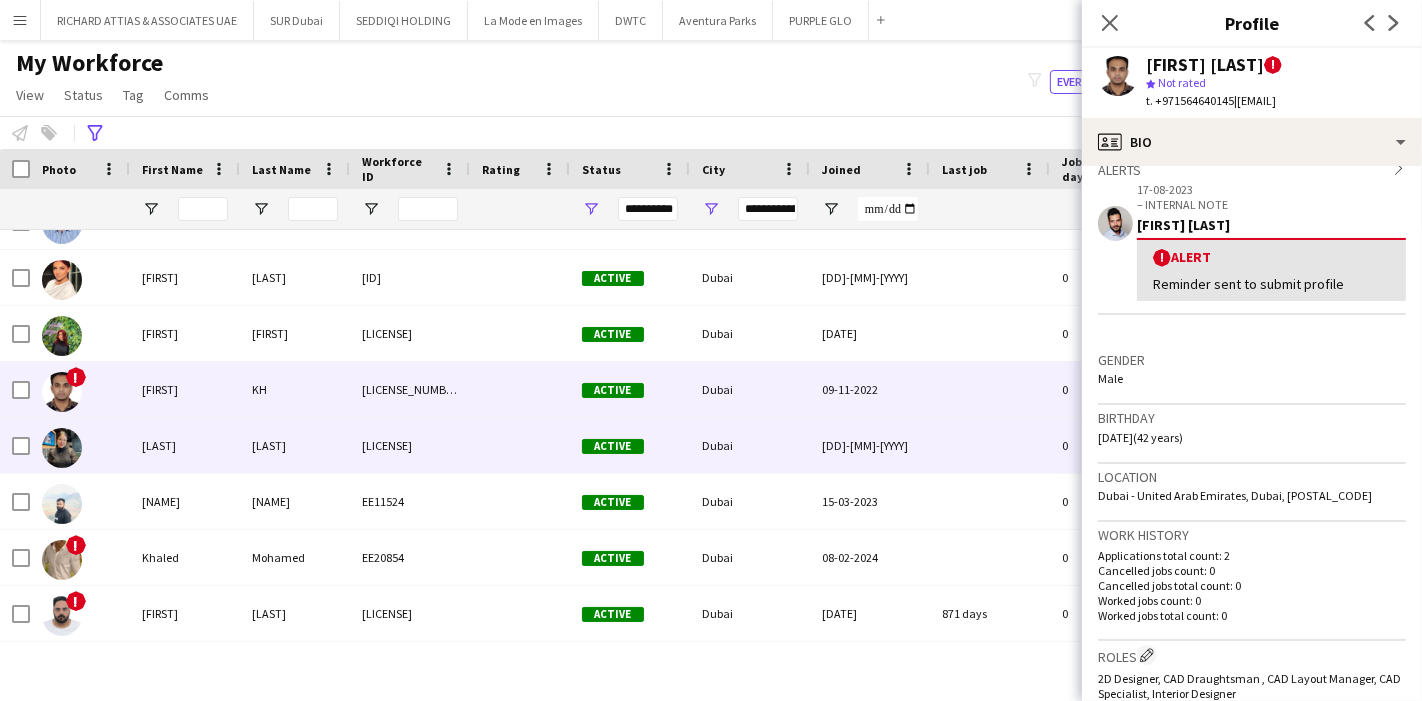 click at bounding box center (80, 445) 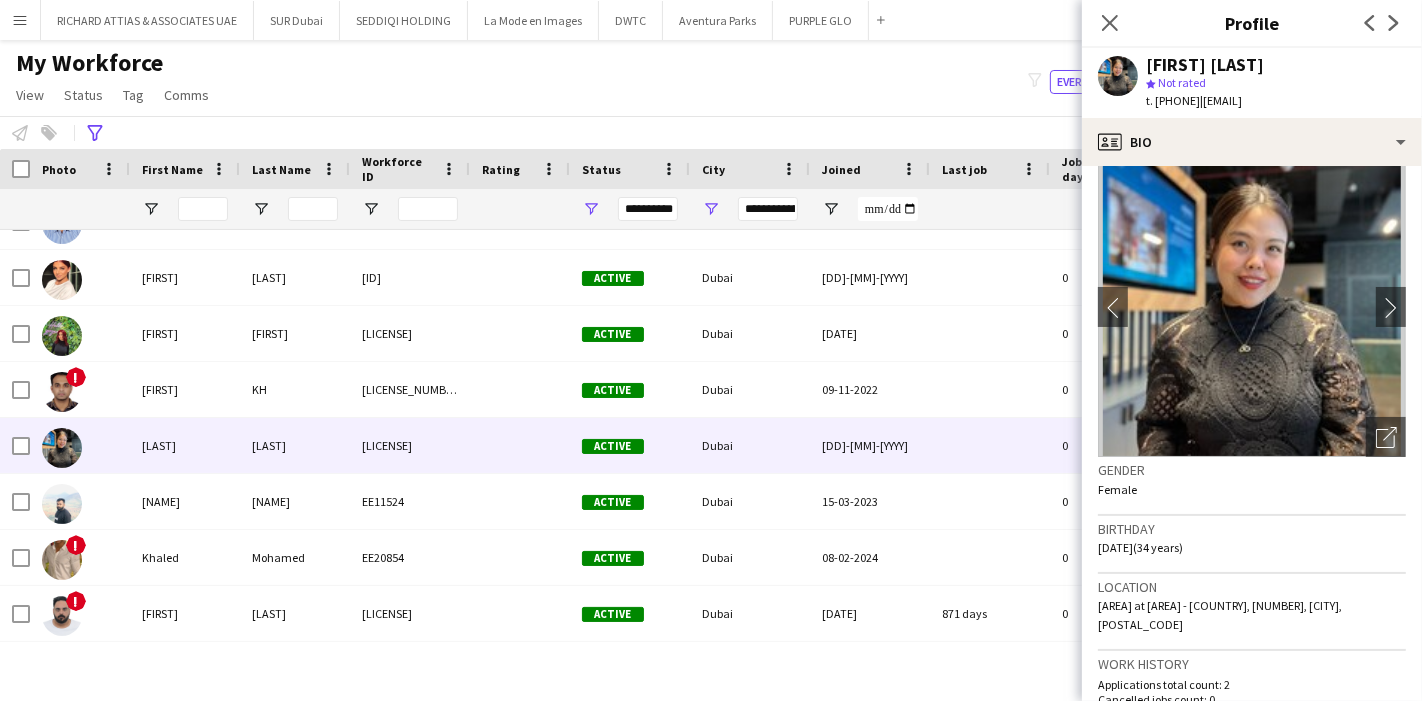 scroll, scrollTop: 0, scrollLeft: 0, axis: both 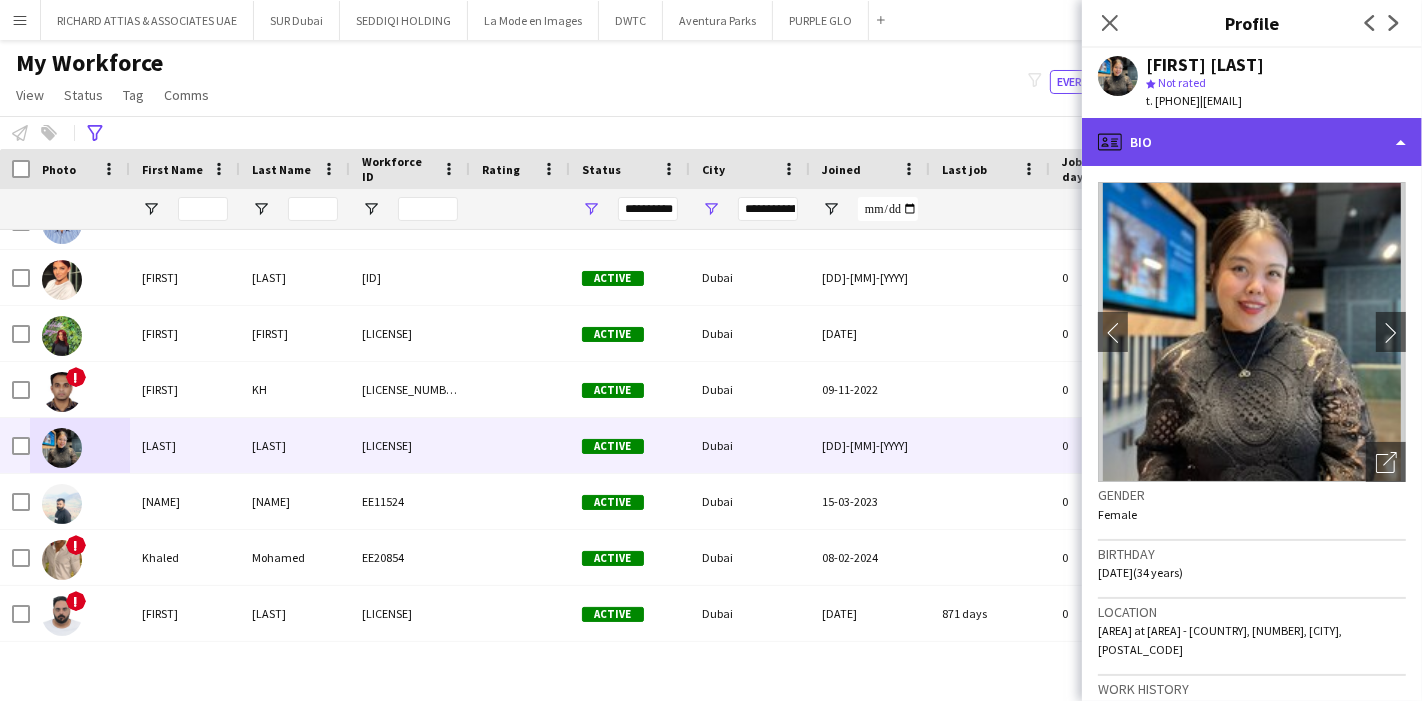 click on "profile
Bio" 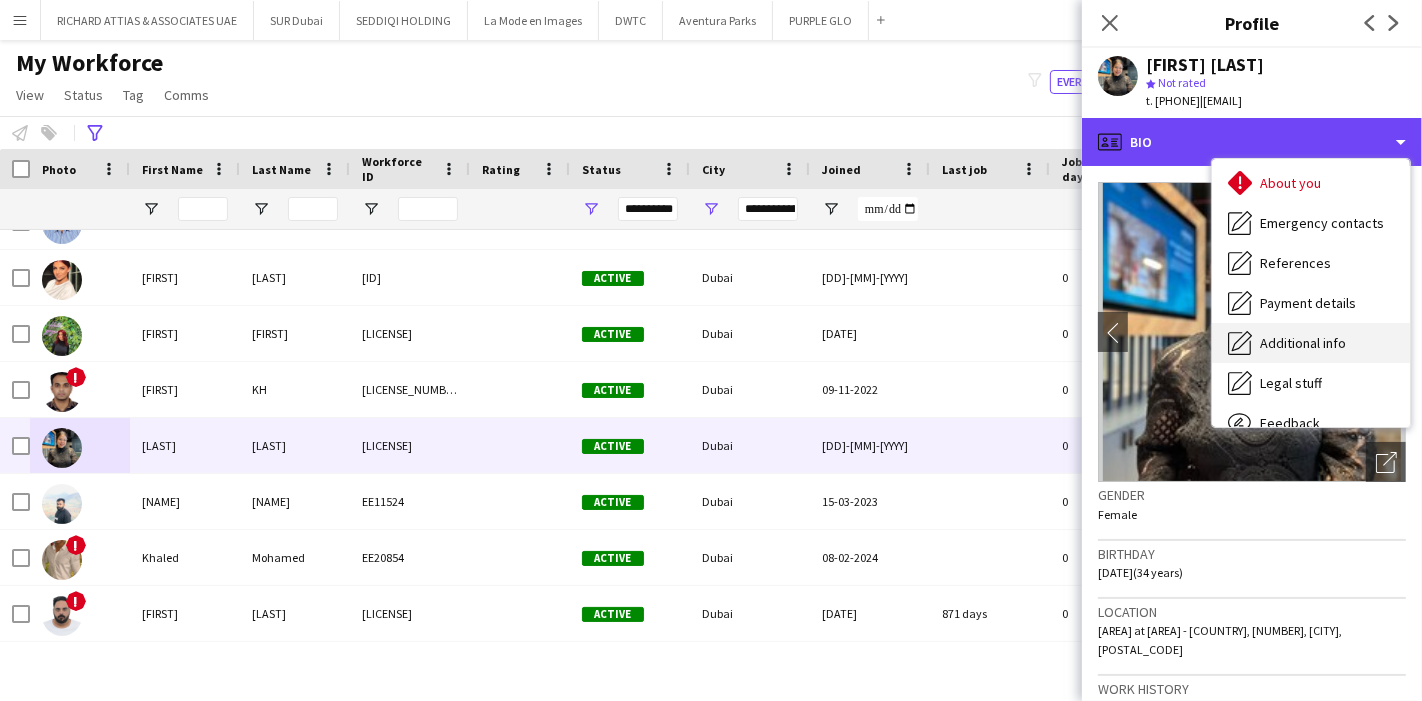 scroll, scrollTop: 147, scrollLeft: 0, axis: vertical 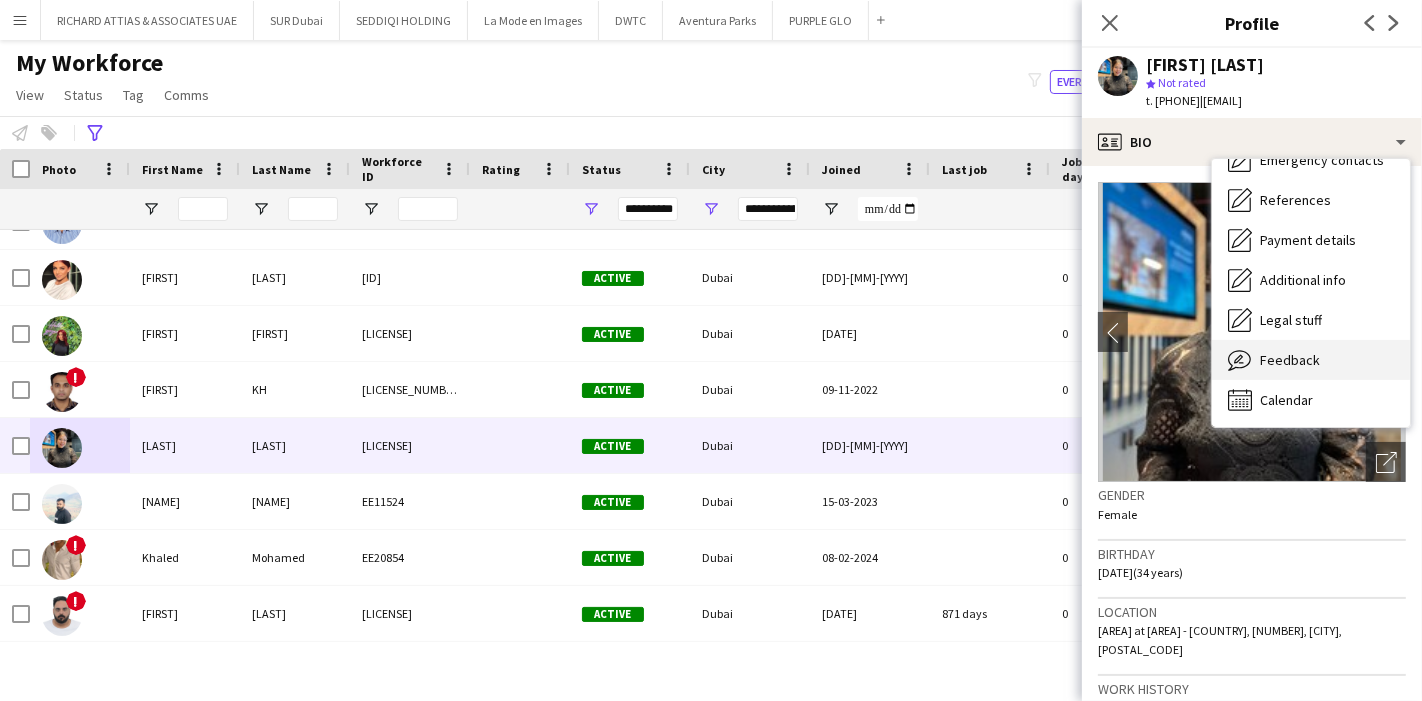 click on "Feedback" at bounding box center [1290, 360] 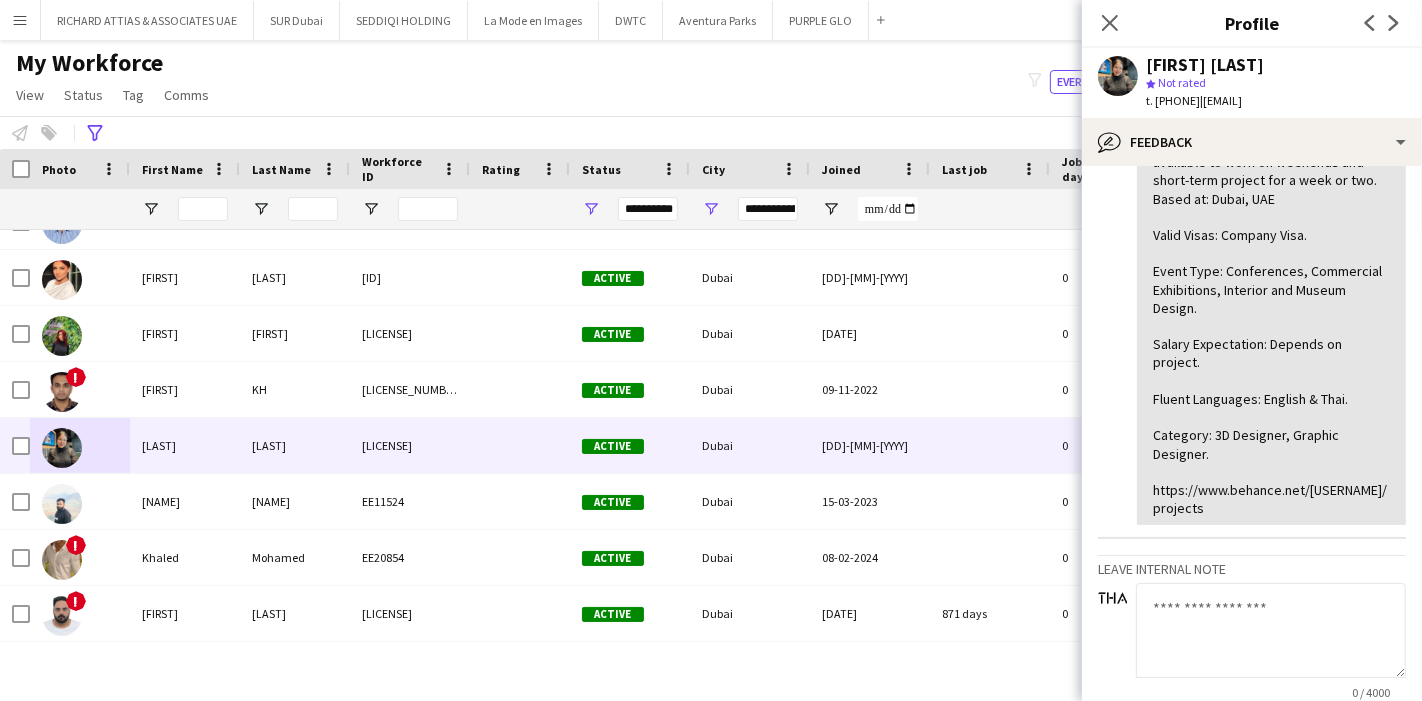 scroll, scrollTop: 555, scrollLeft: 0, axis: vertical 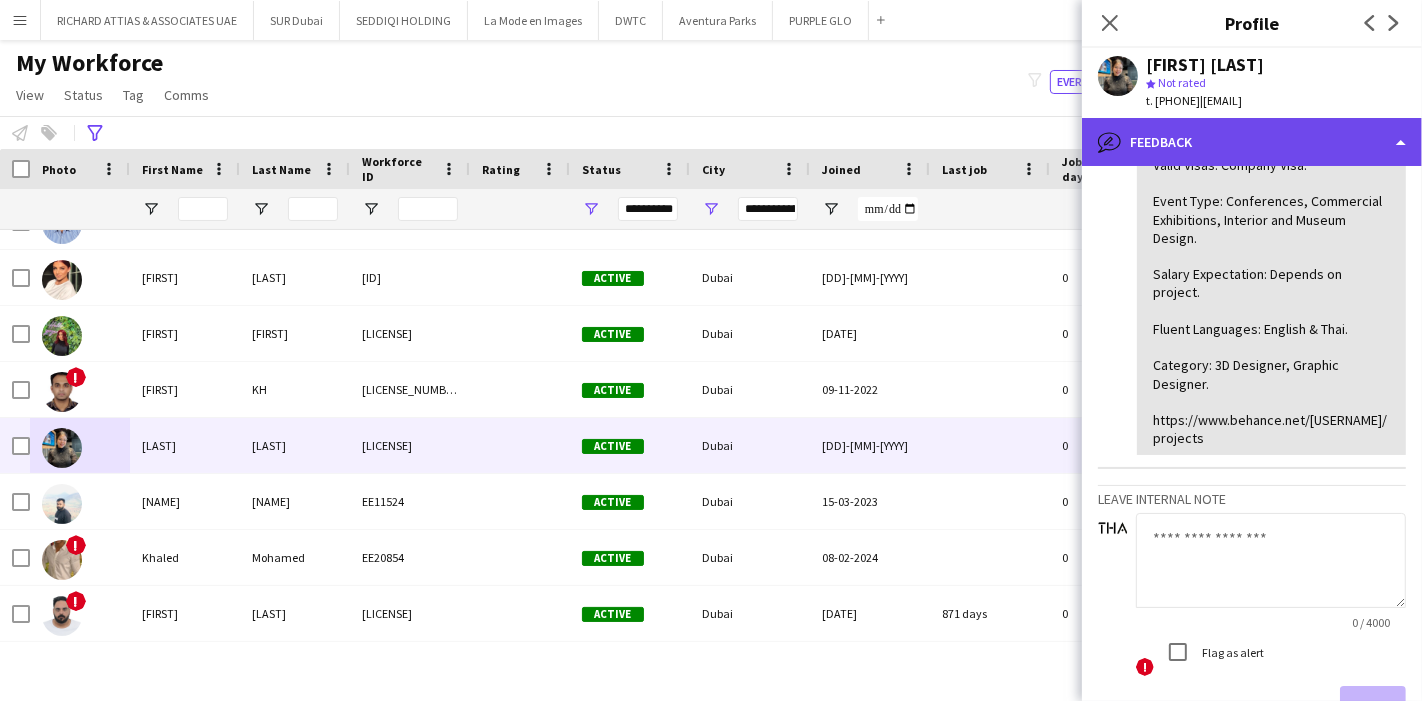 click on "bubble-pencil
Feedback" 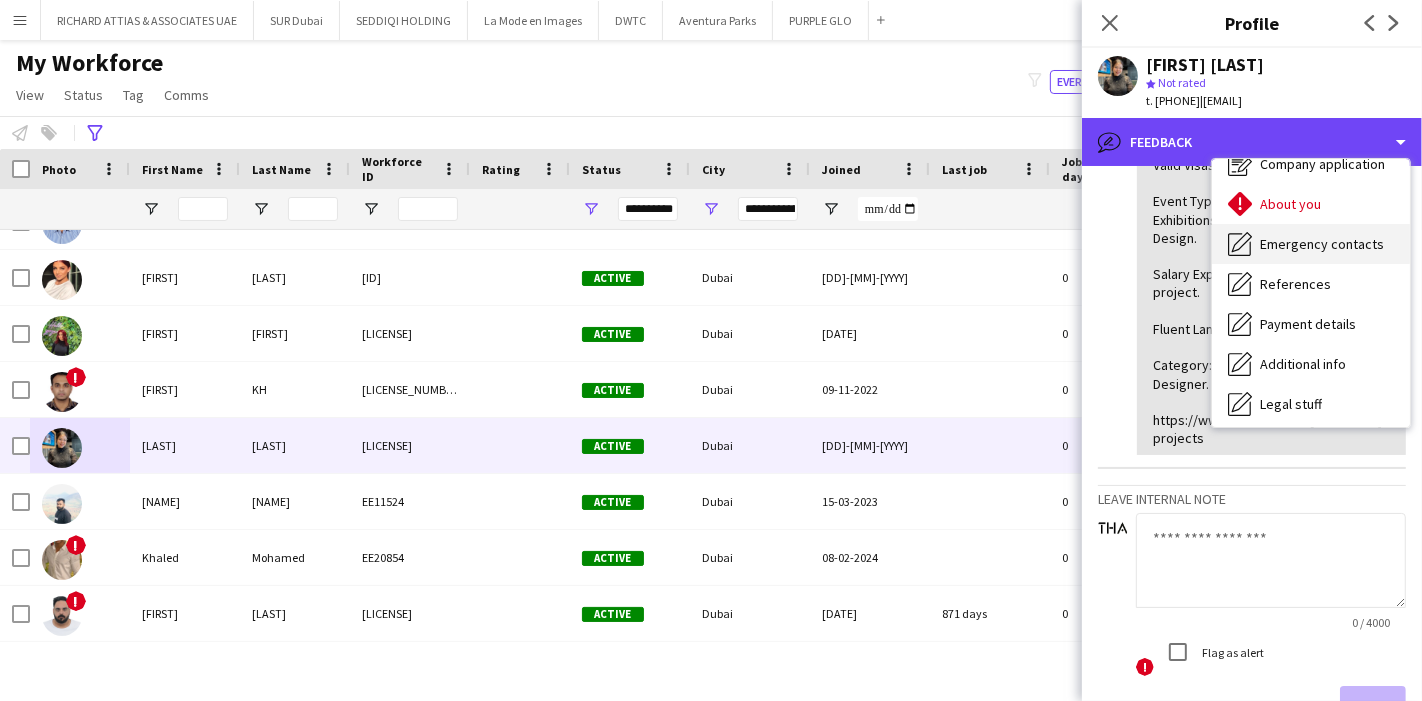 scroll, scrollTop: 0, scrollLeft: 0, axis: both 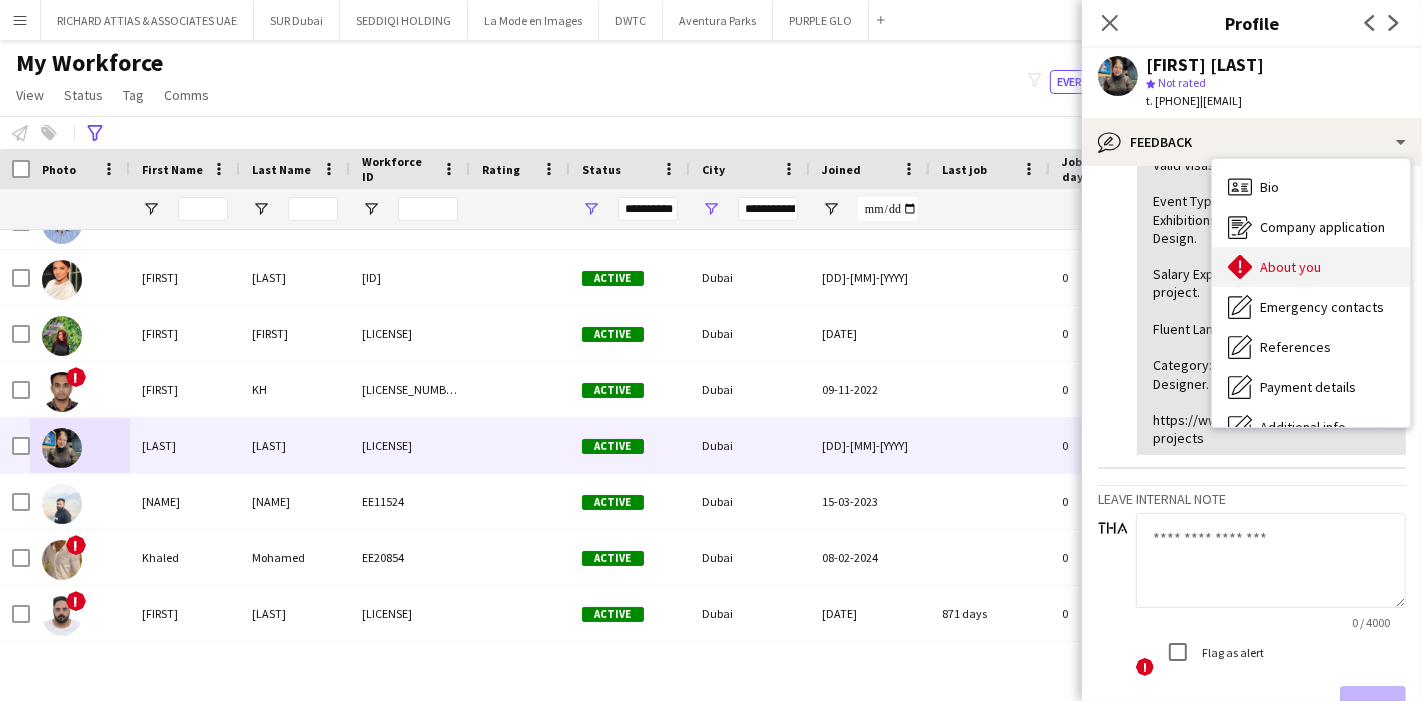 click on "About you" at bounding box center [1290, 267] 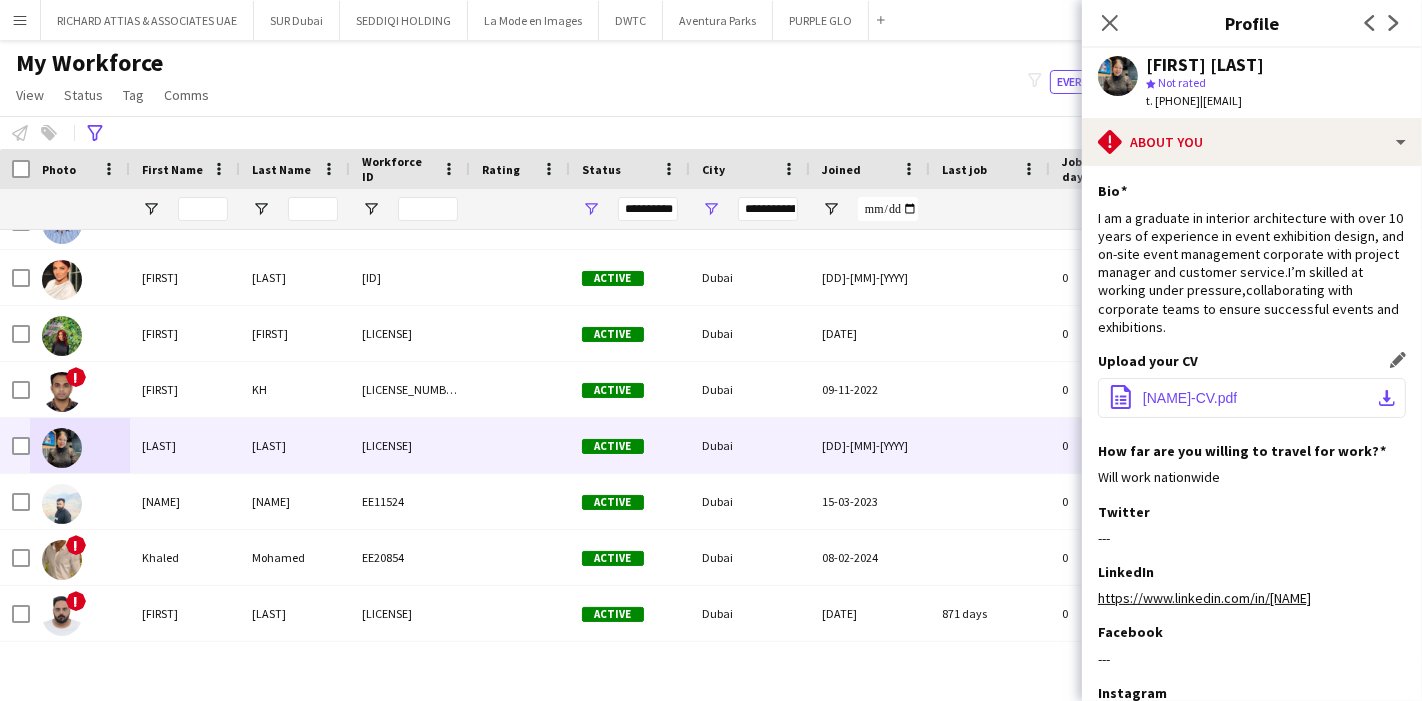 click on "download-bottom" 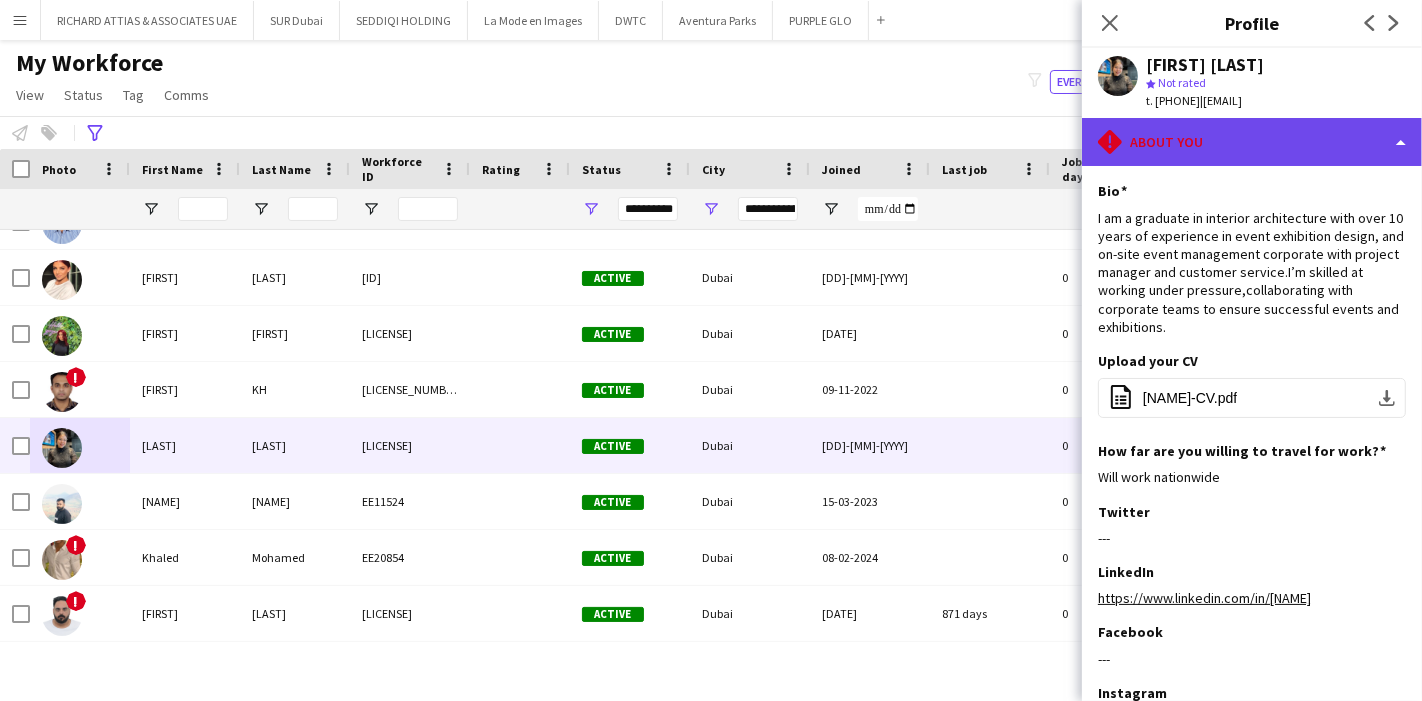 click on "rhombus-alert
About you" 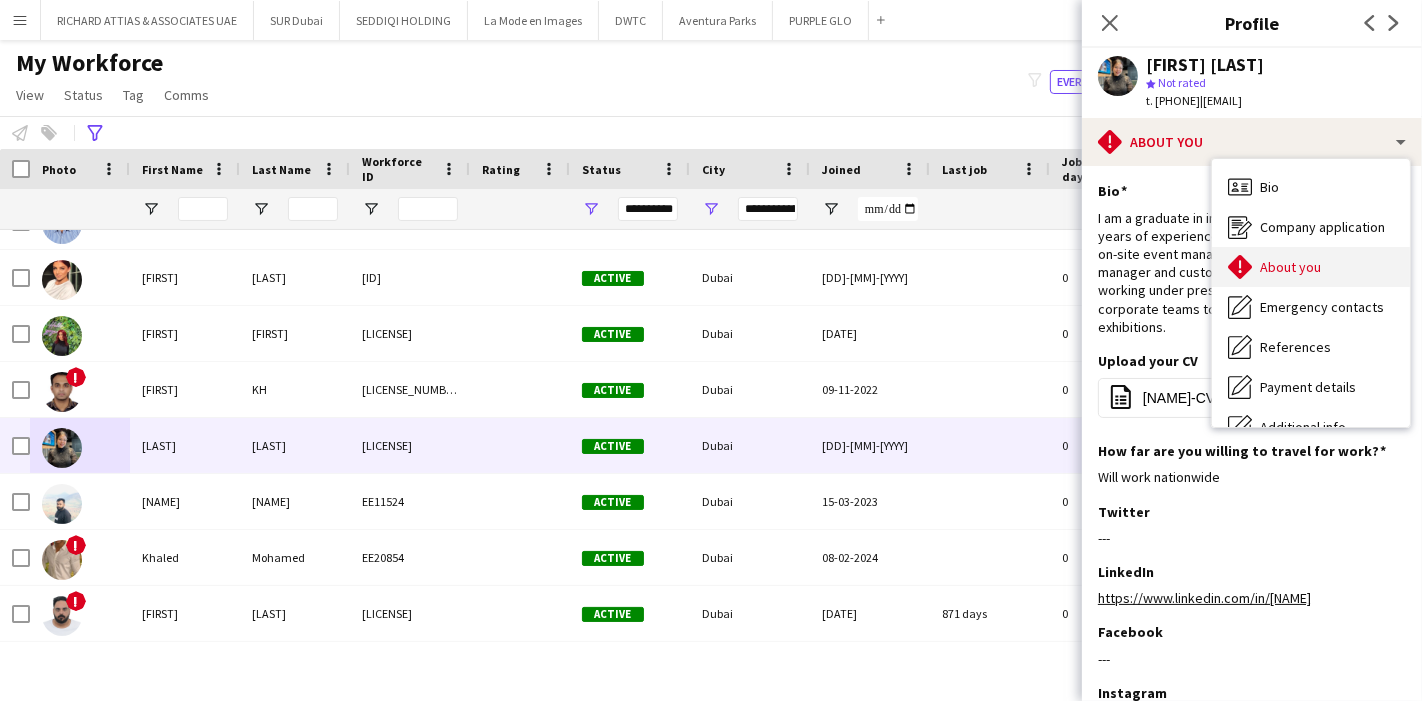 click on "About you
About you" at bounding box center [1311, 267] 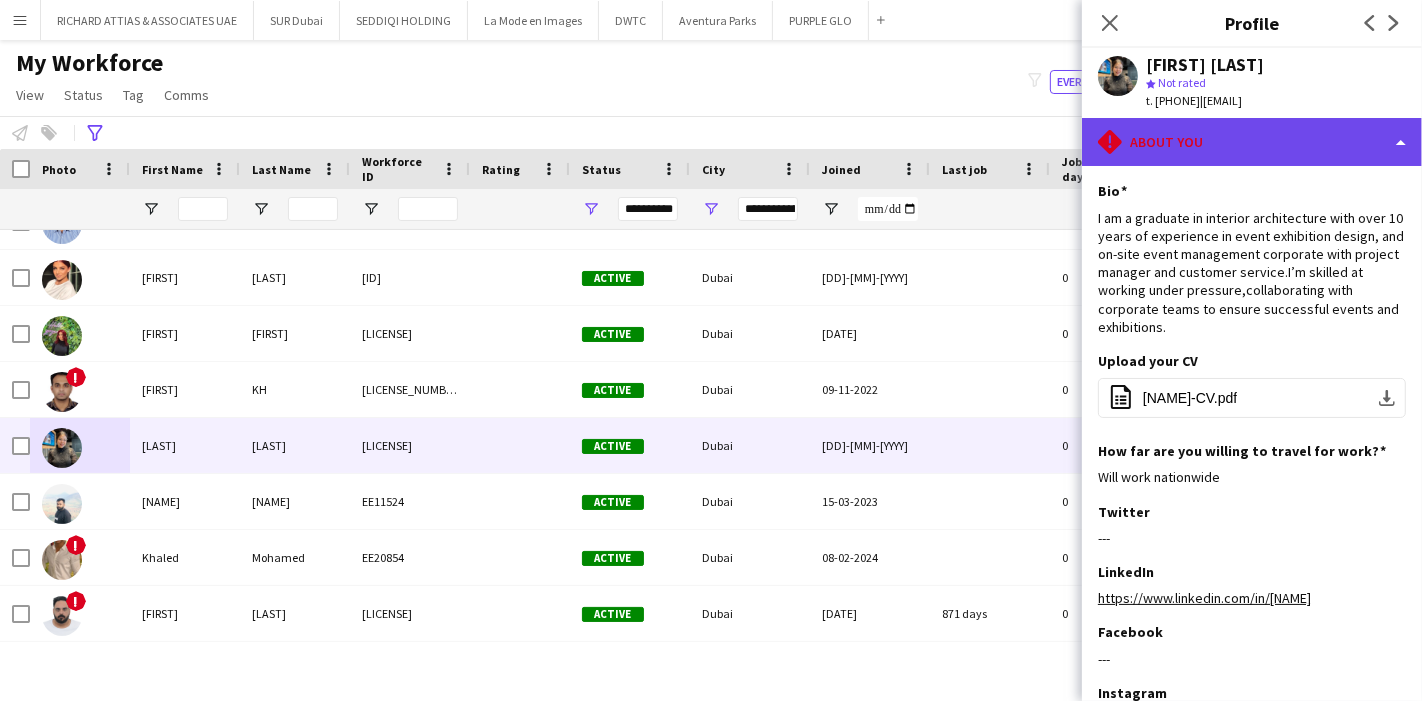 click on "rhombus-alert
About you" 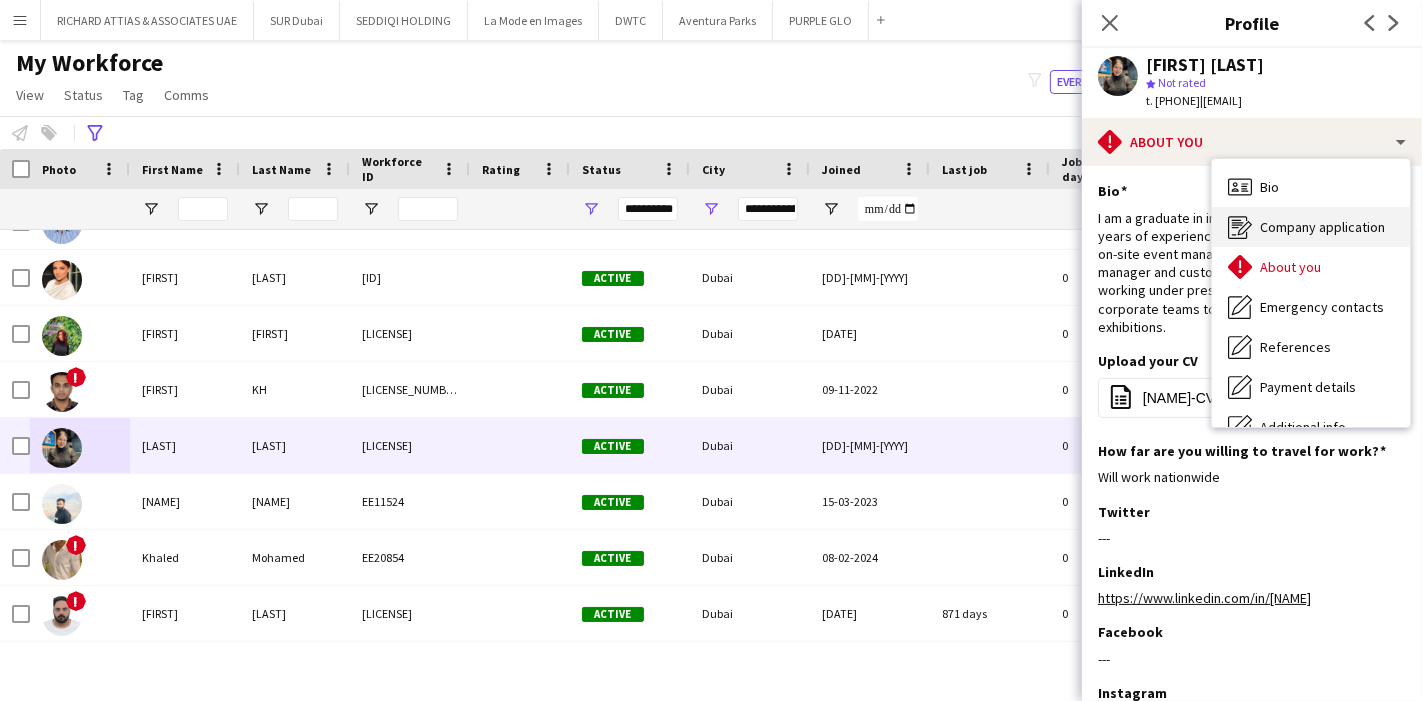 click on "Company application" at bounding box center [1322, 227] 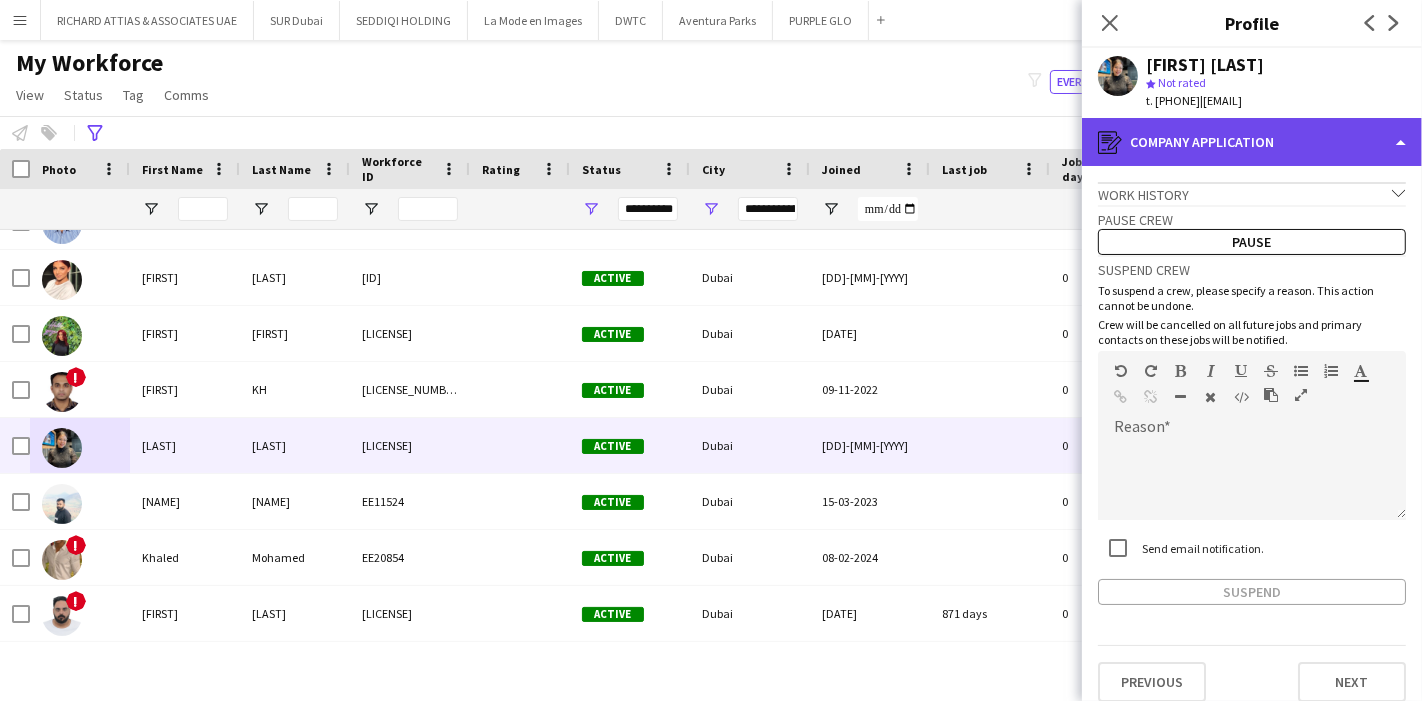 click on "register
Company application" 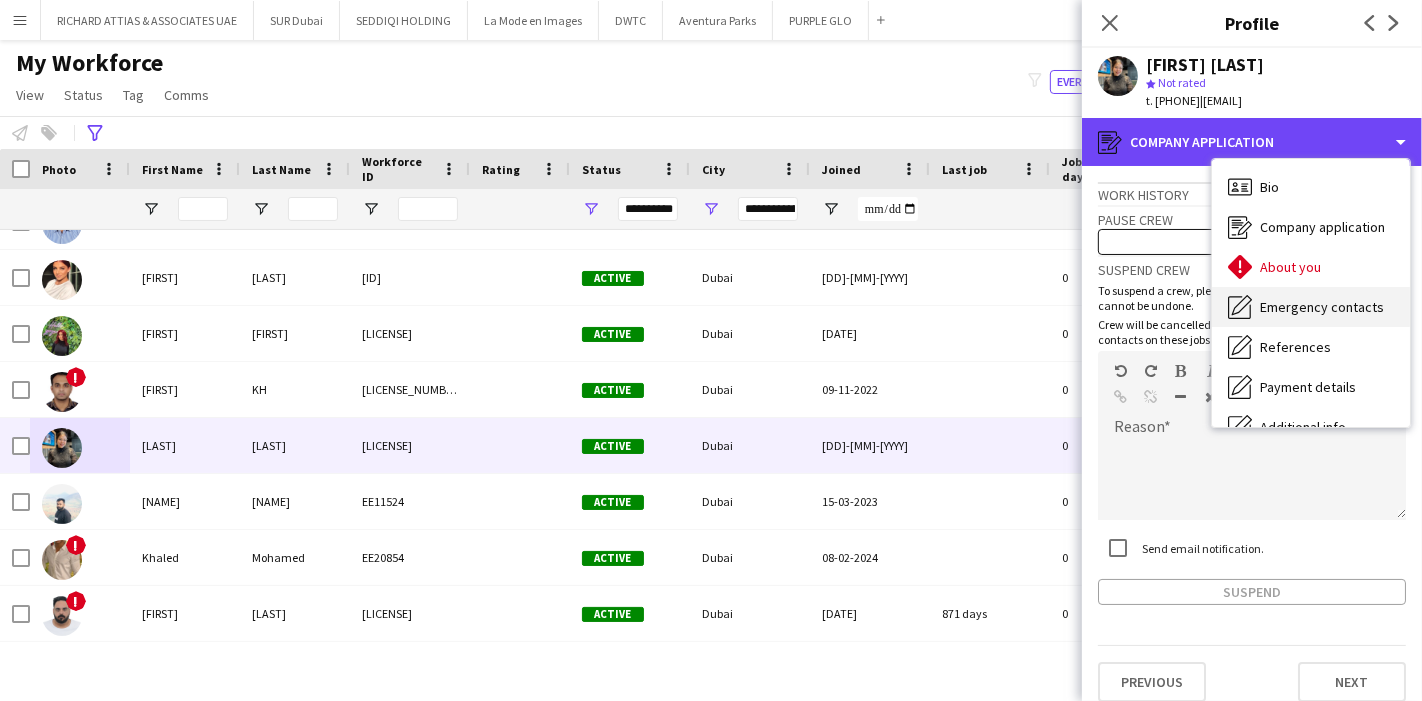 scroll, scrollTop: 147, scrollLeft: 0, axis: vertical 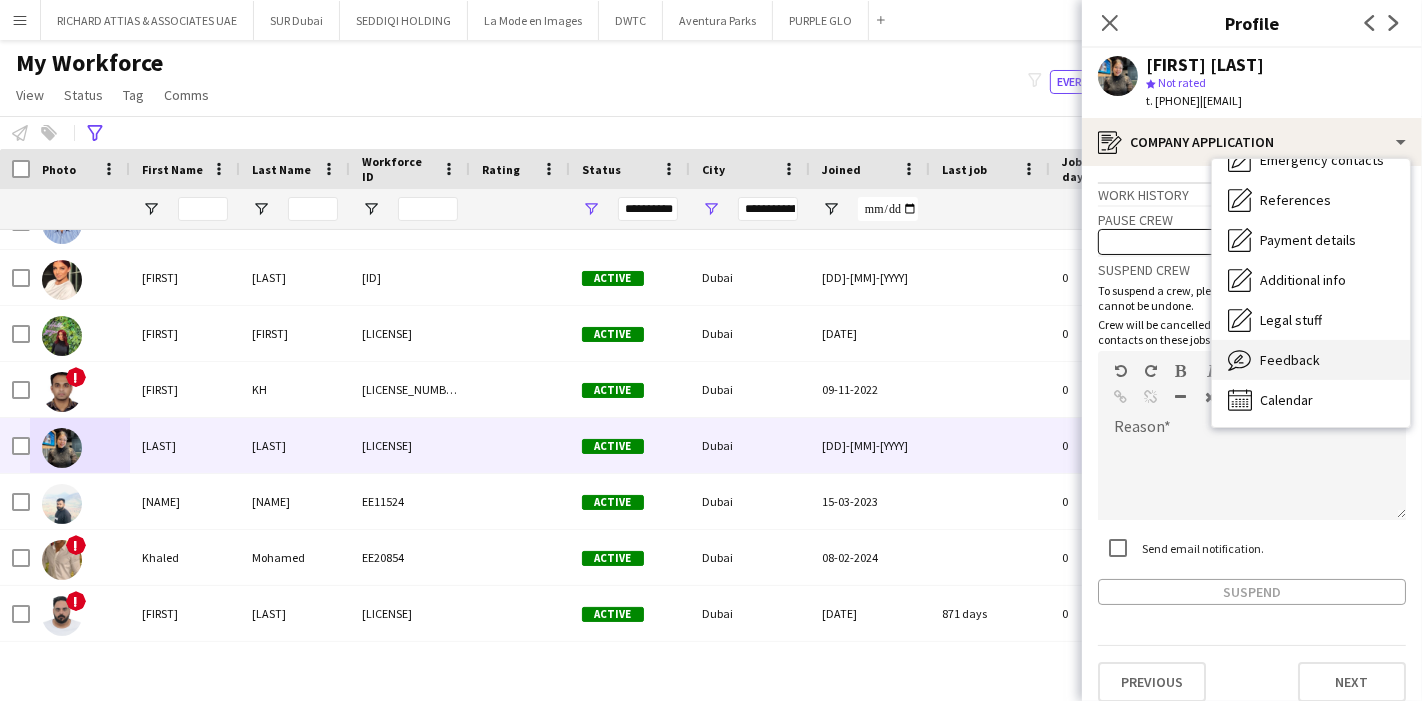 click on "Feedback" at bounding box center (1290, 360) 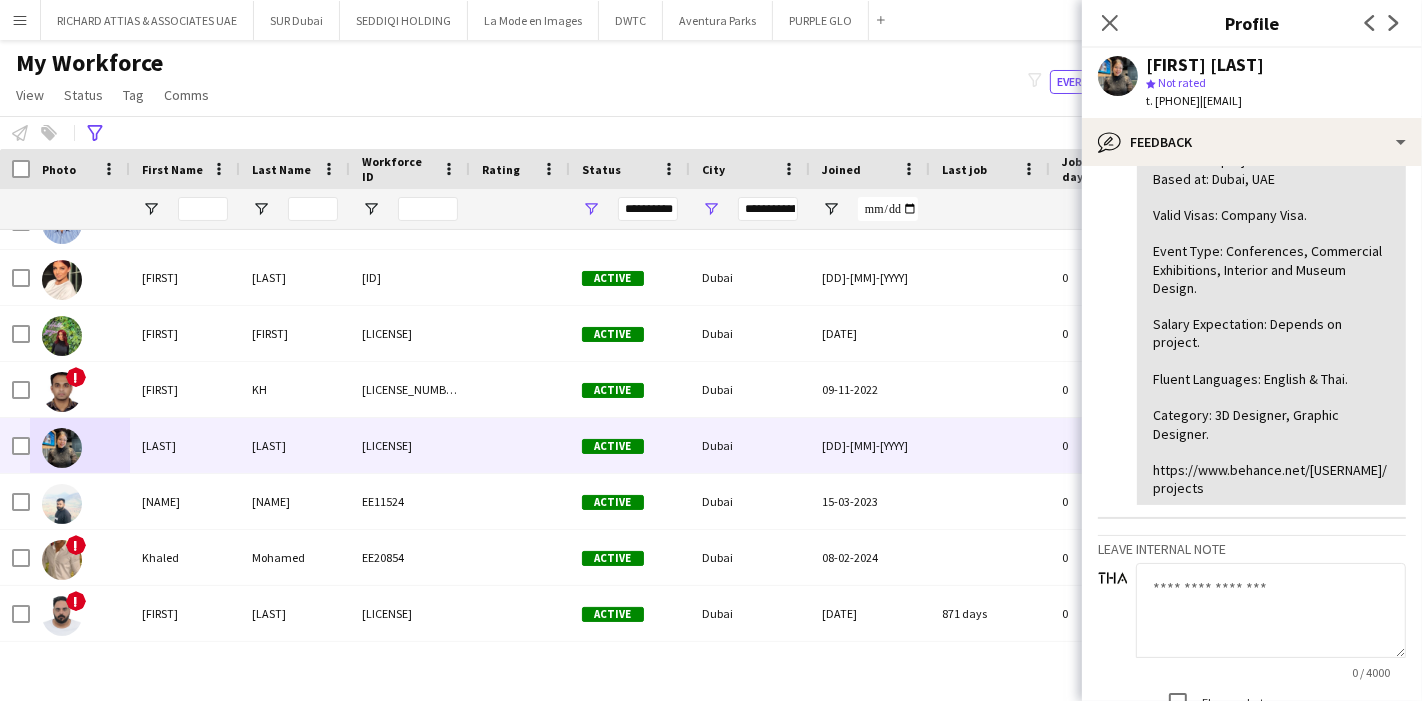 scroll, scrollTop: 555, scrollLeft: 0, axis: vertical 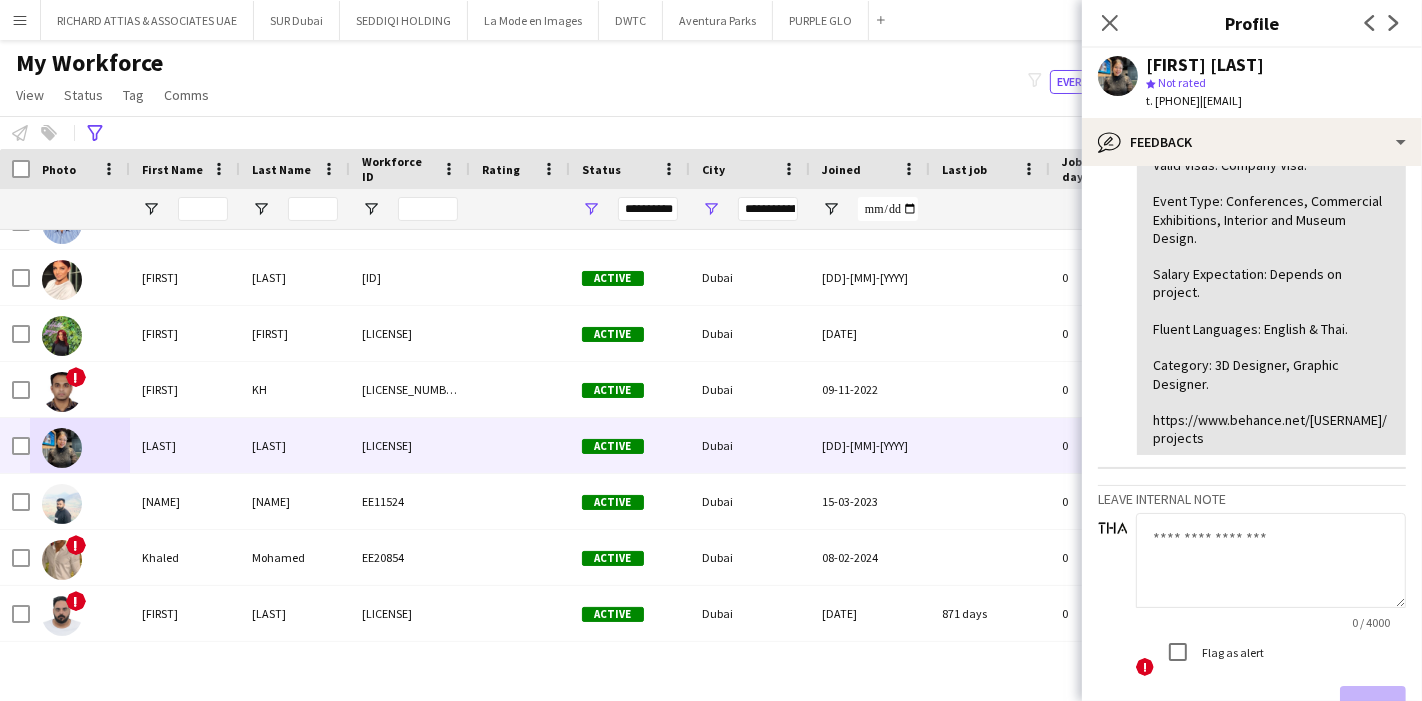 drag, startPoint x: 1151, startPoint y: 430, endPoint x: 1213, endPoint y: 463, distance: 70.23532 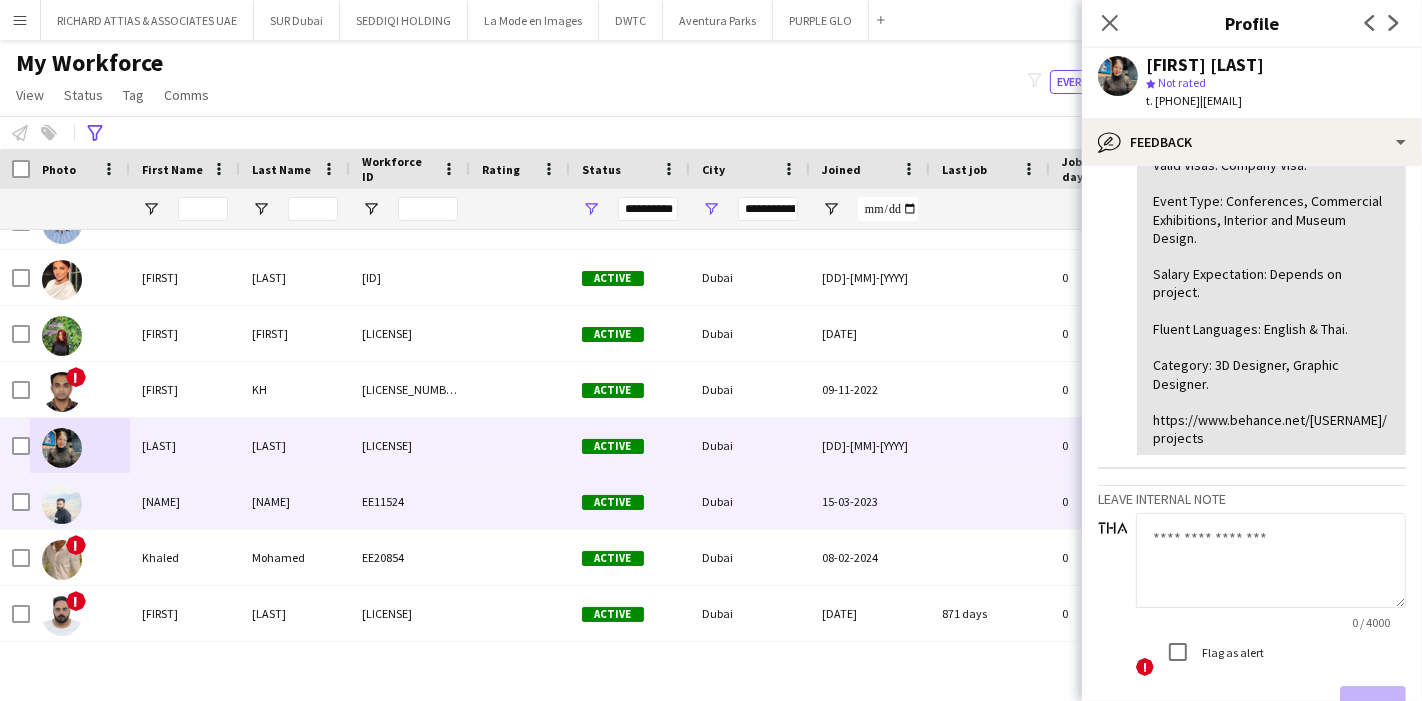 click at bounding box center (80, 501) 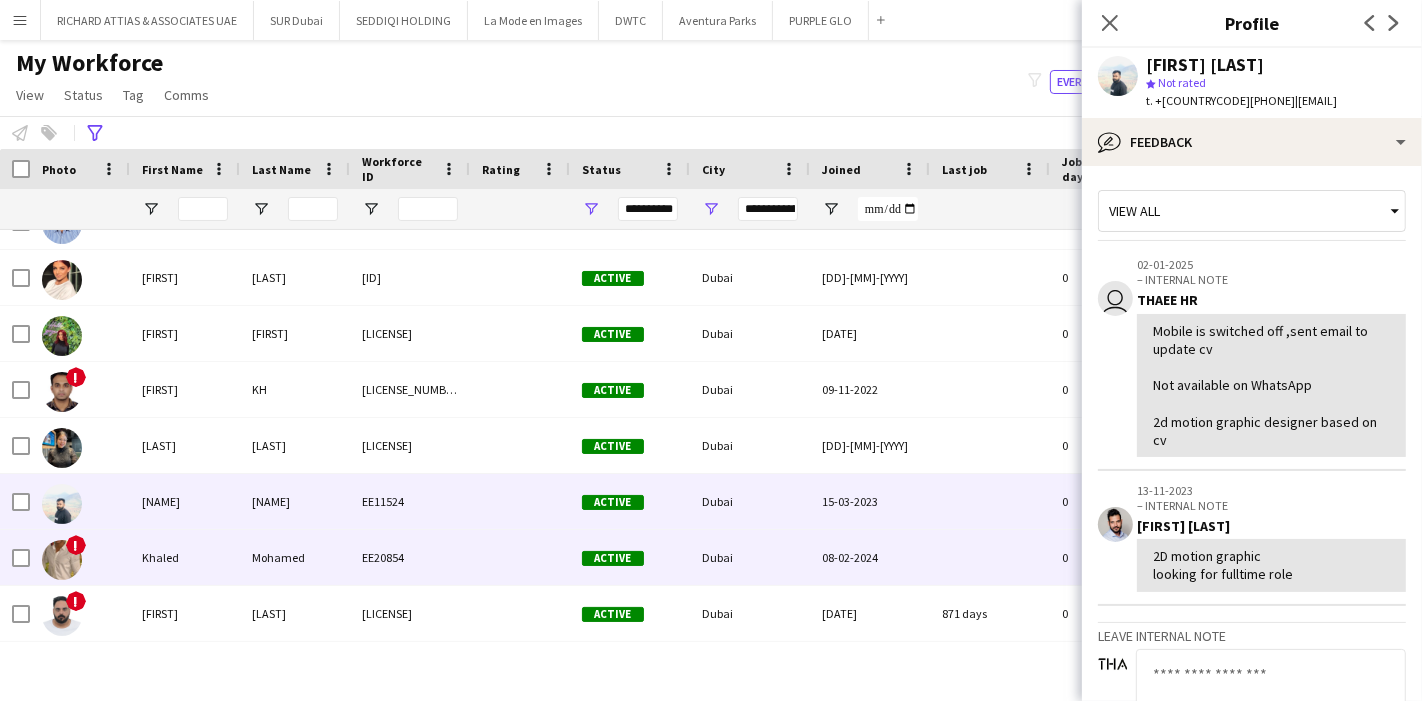 click on "!" at bounding box center (76, 545) 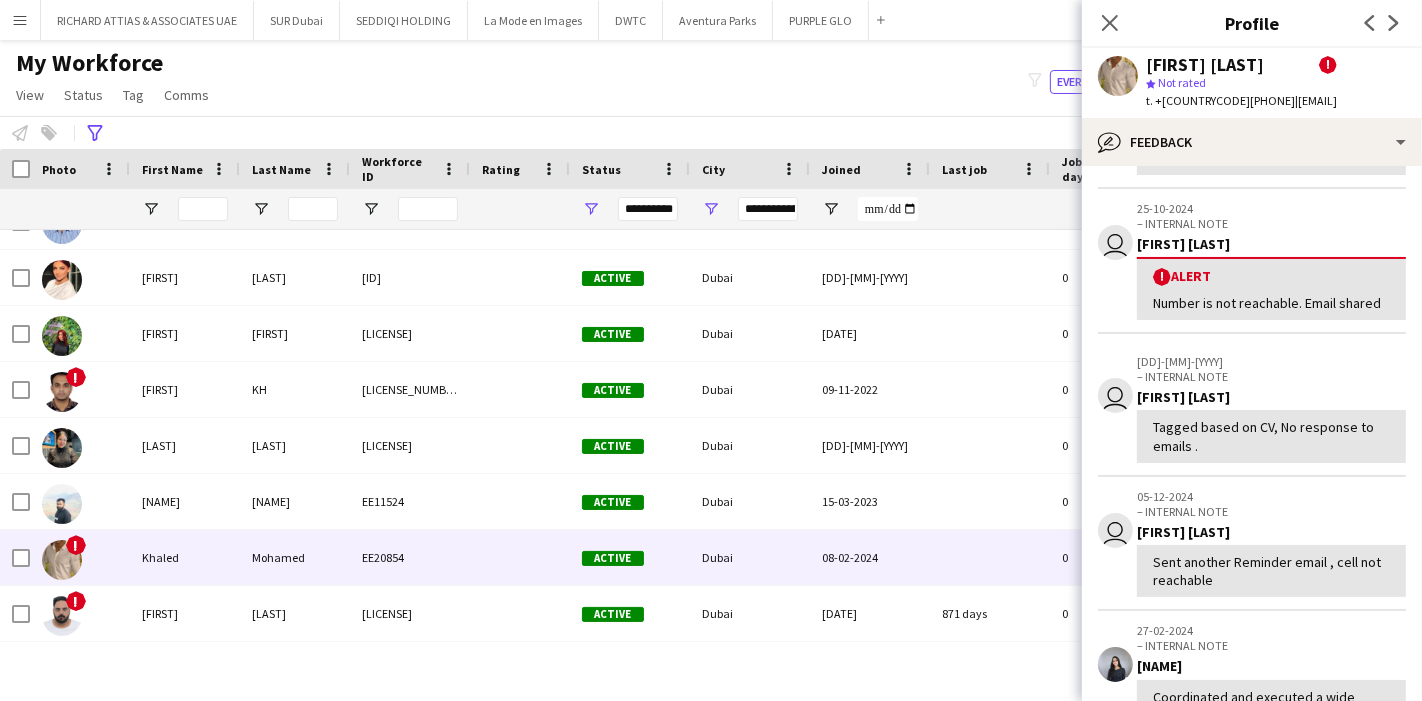 scroll, scrollTop: 222, scrollLeft: 0, axis: vertical 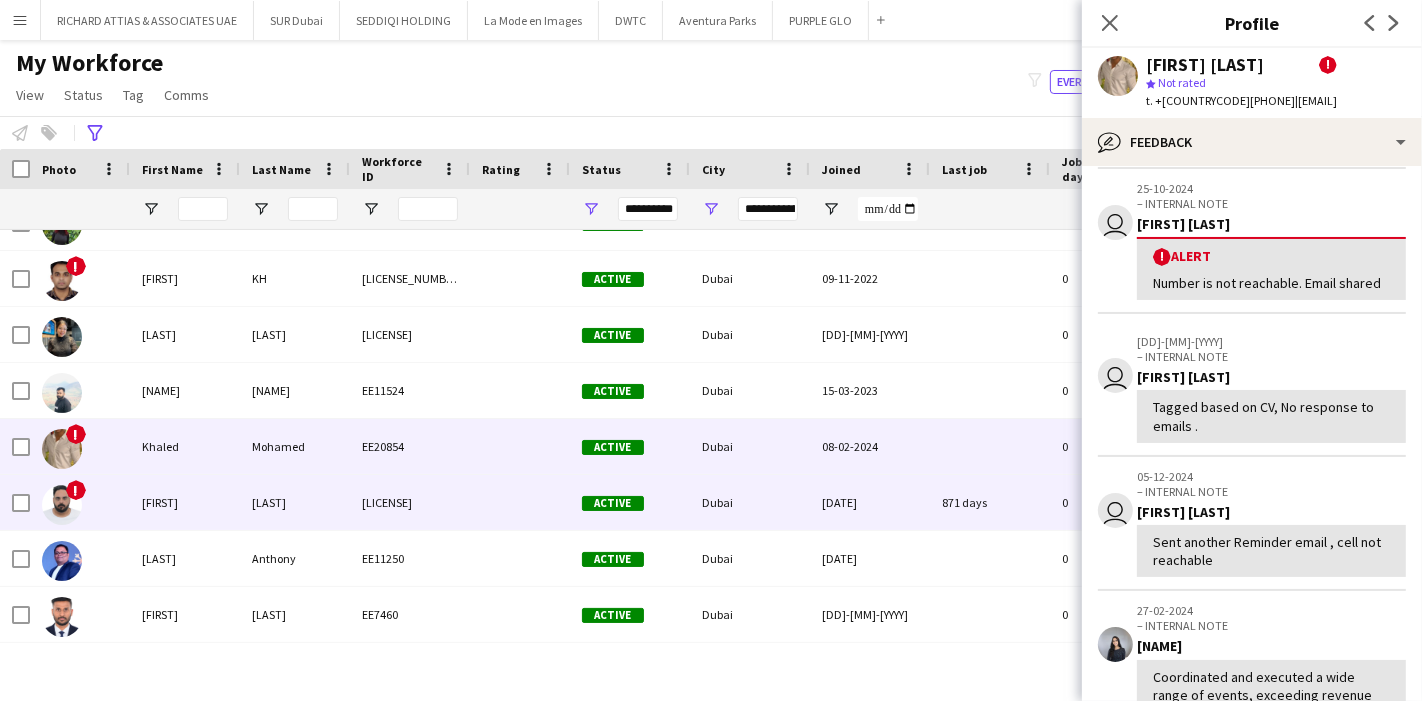 click on "!" at bounding box center [76, 490] 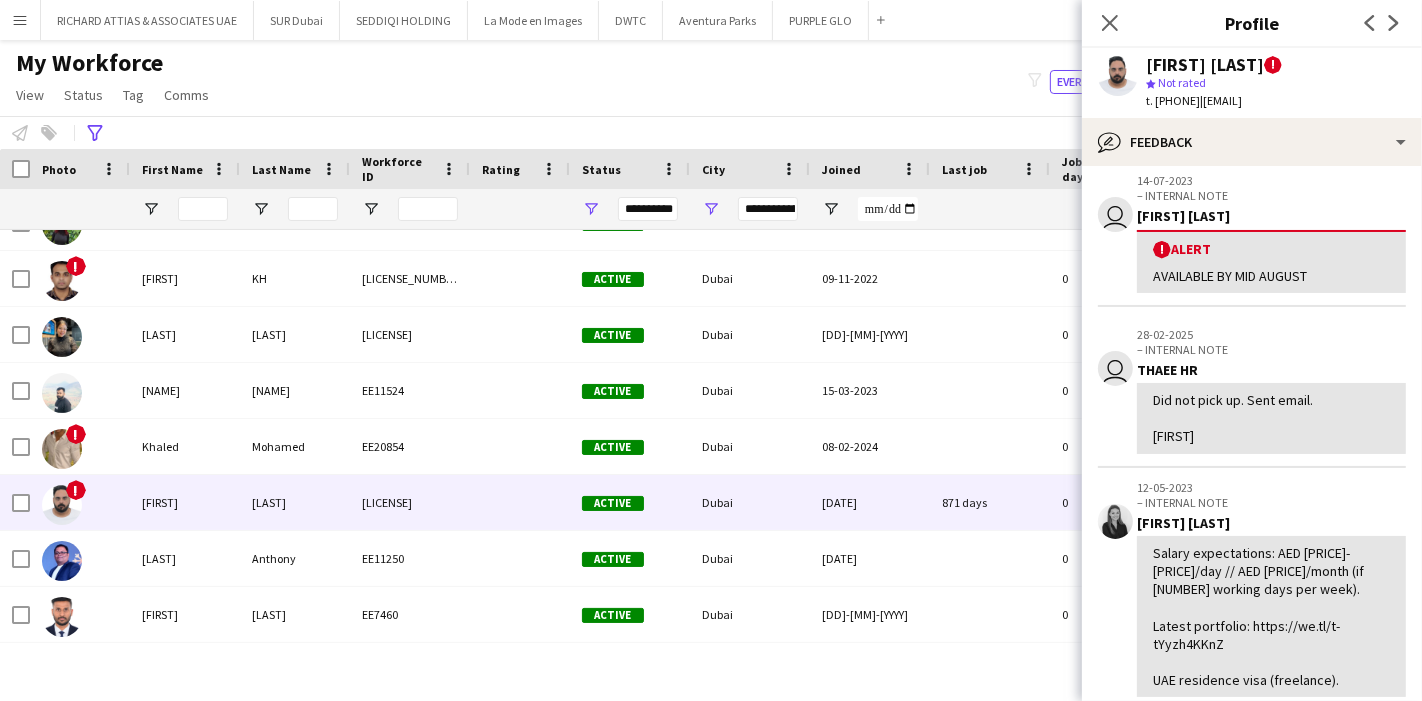 scroll, scrollTop: 111, scrollLeft: 0, axis: vertical 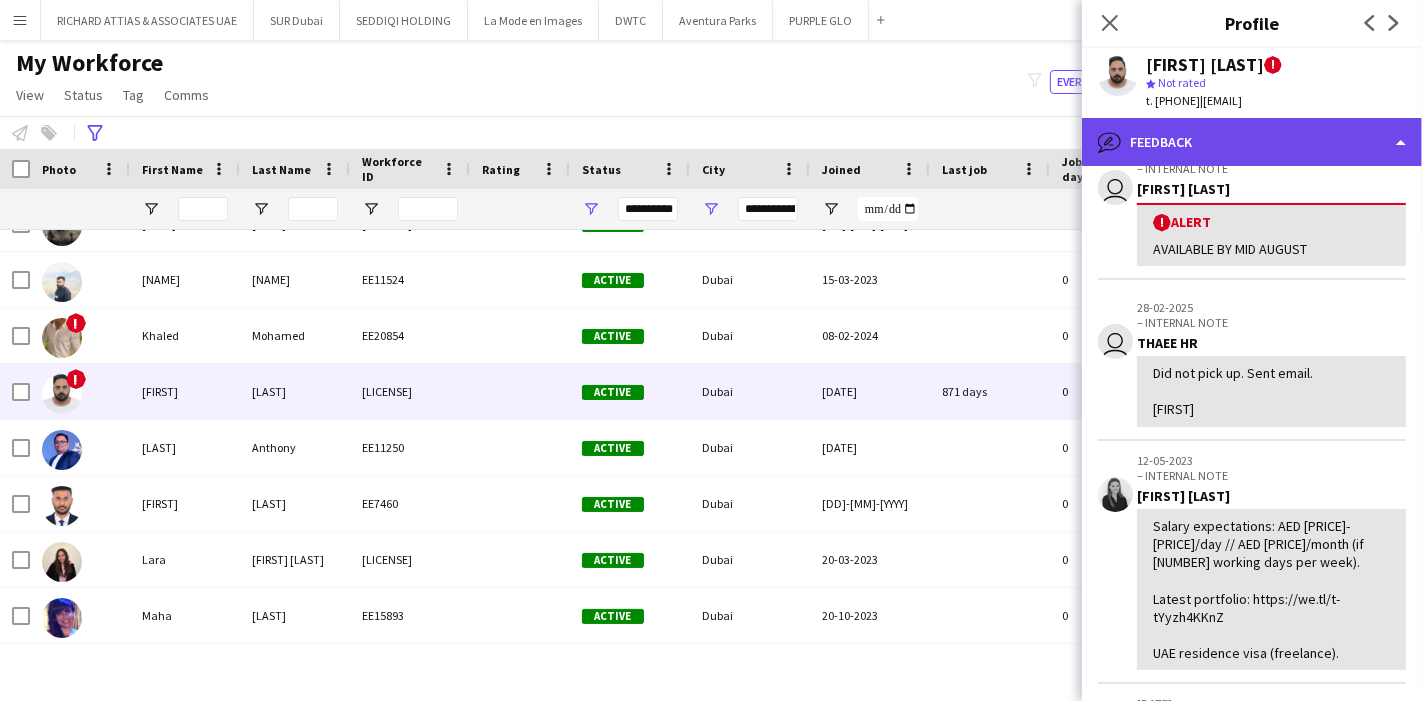 click on "bubble-pencil
Feedback" 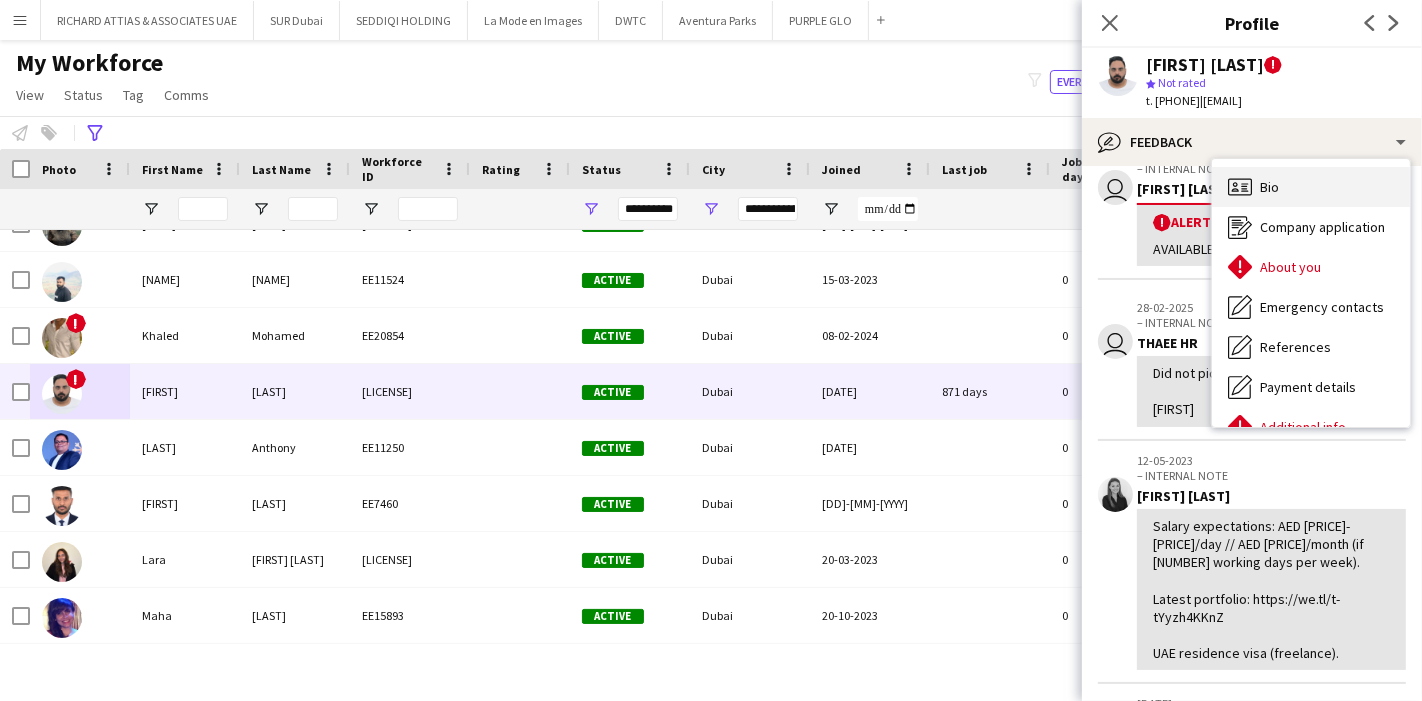 click on "Bio
Bio" at bounding box center [1311, 187] 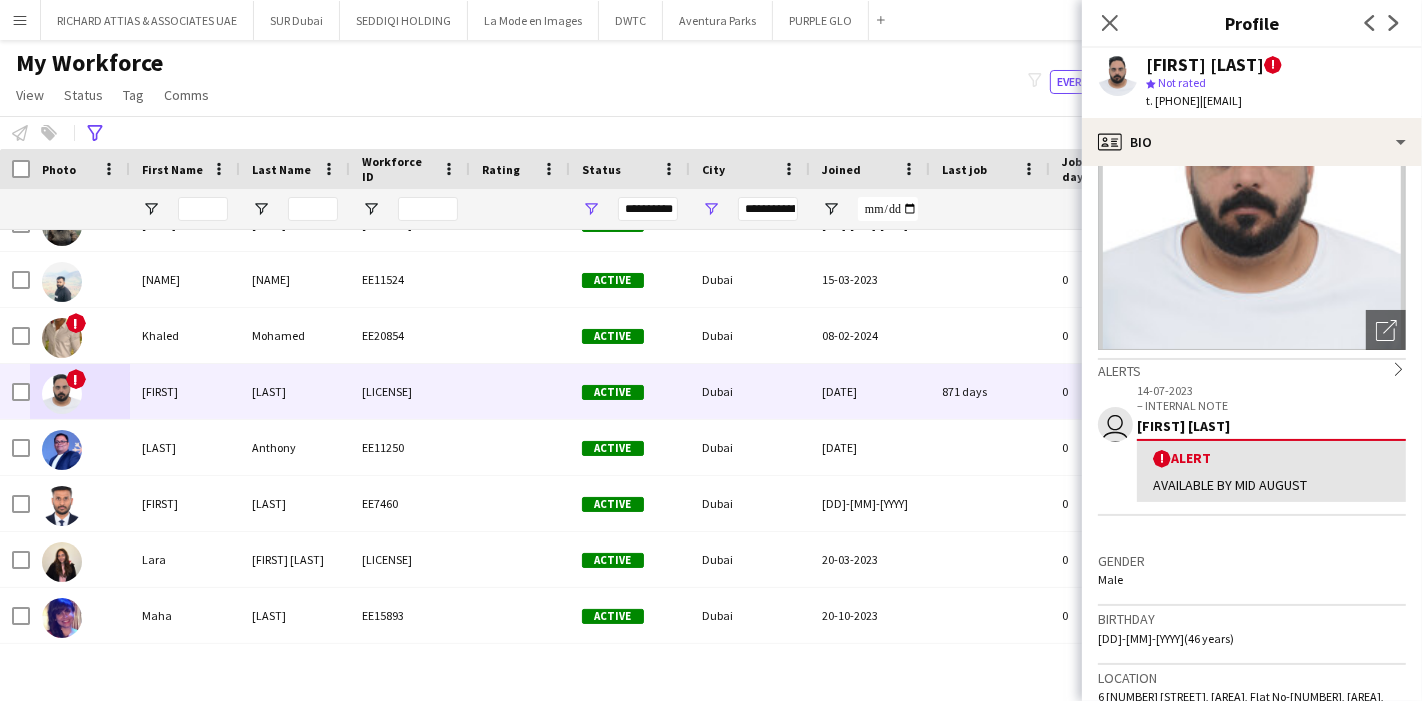 scroll, scrollTop: 0, scrollLeft: 0, axis: both 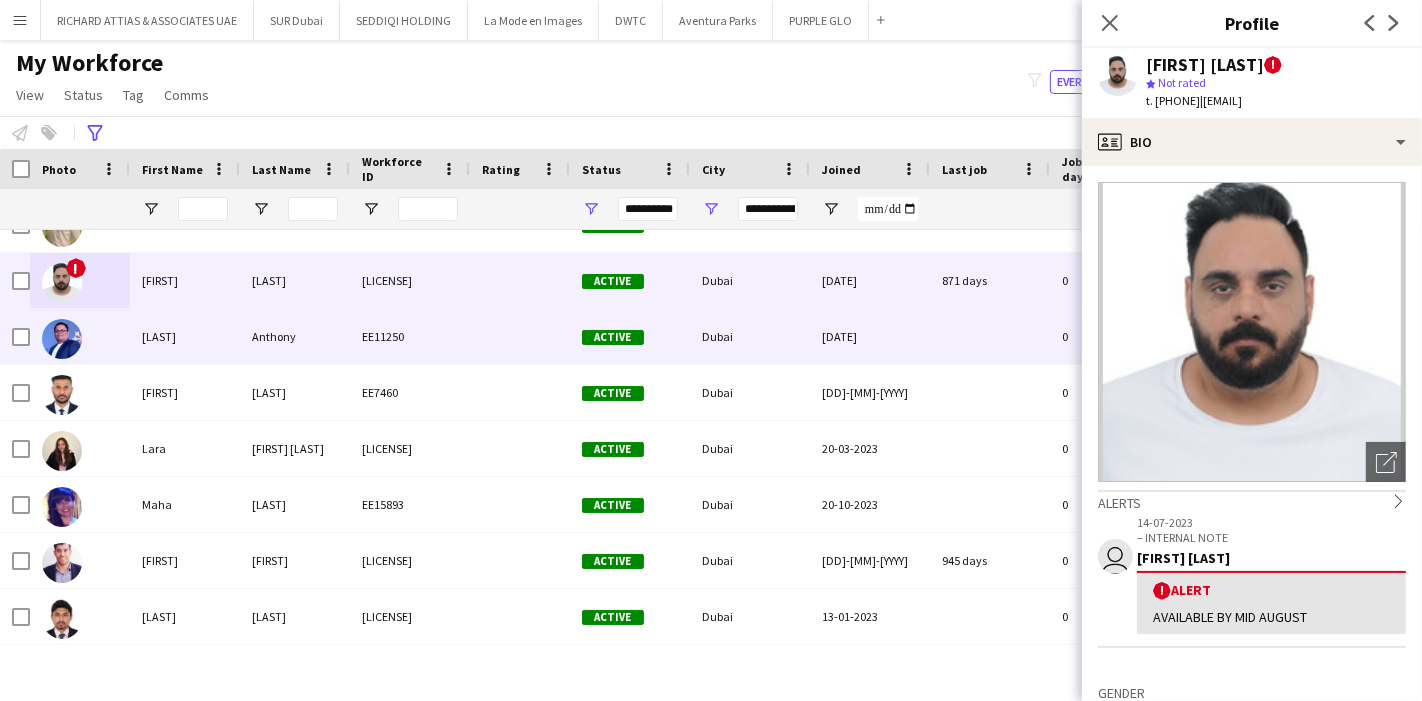 click at bounding box center (62, 339) 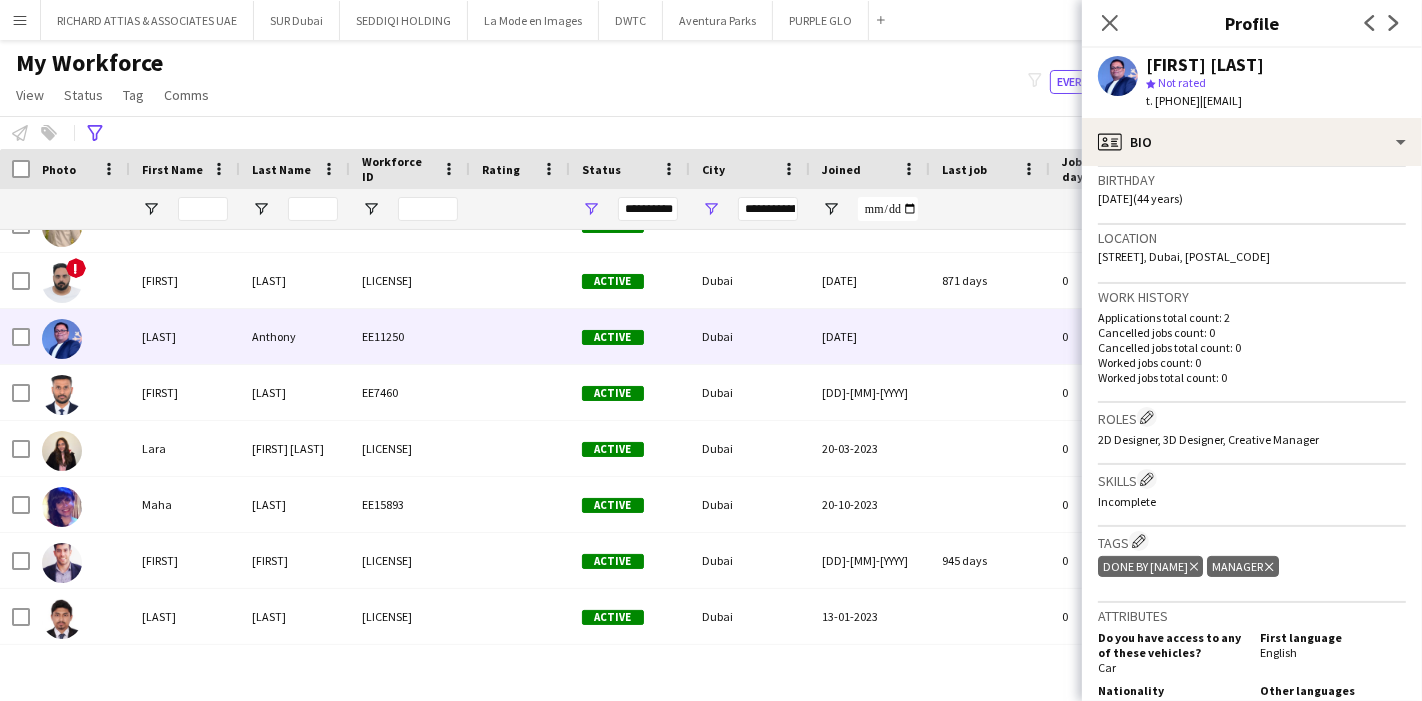 scroll, scrollTop: 320, scrollLeft: 0, axis: vertical 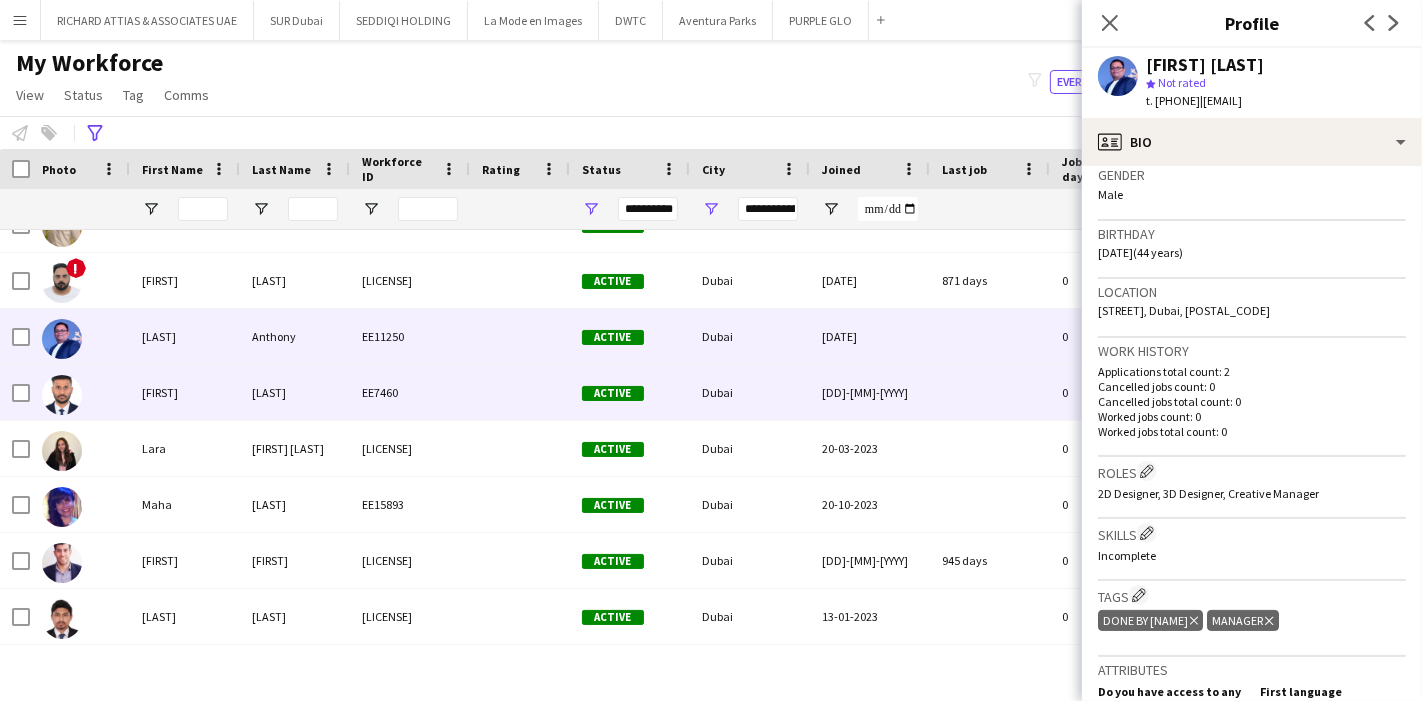 click at bounding box center (62, 395) 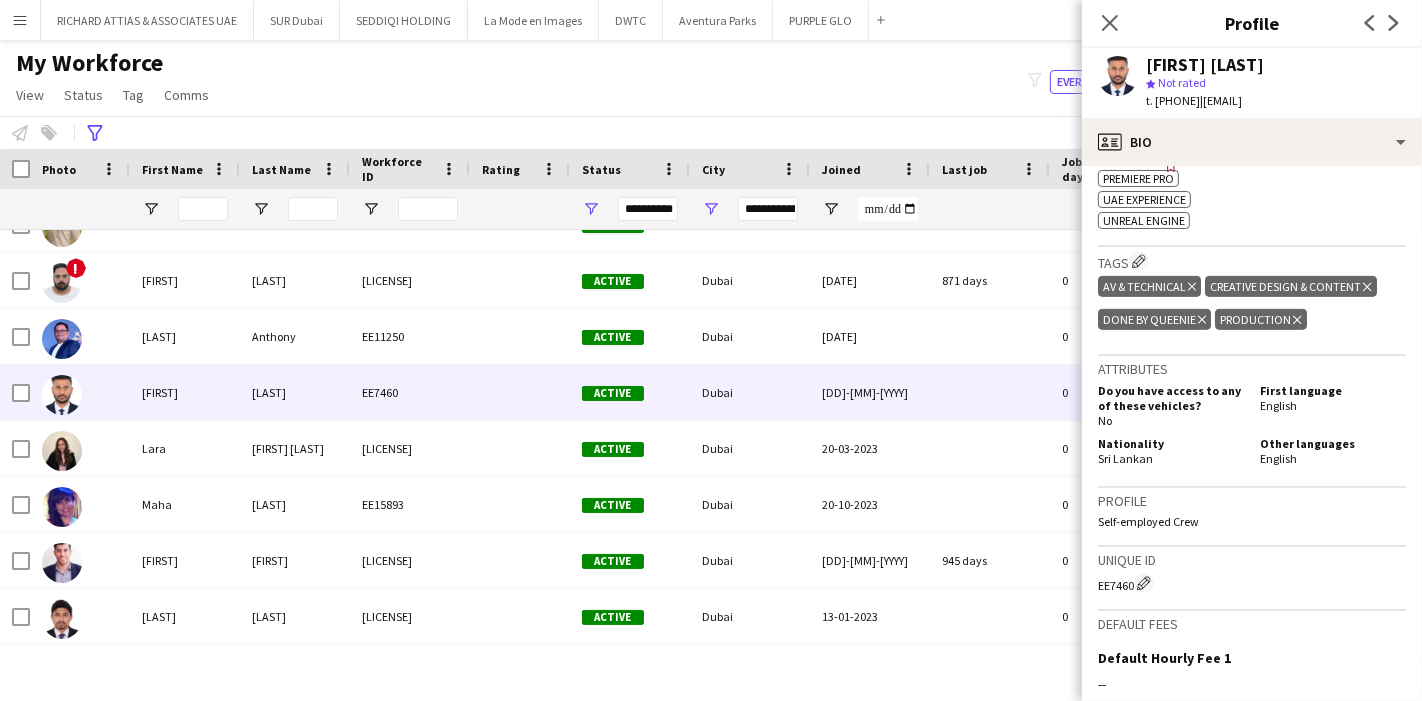 scroll, scrollTop: 797, scrollLeft: 0, axis: vertical 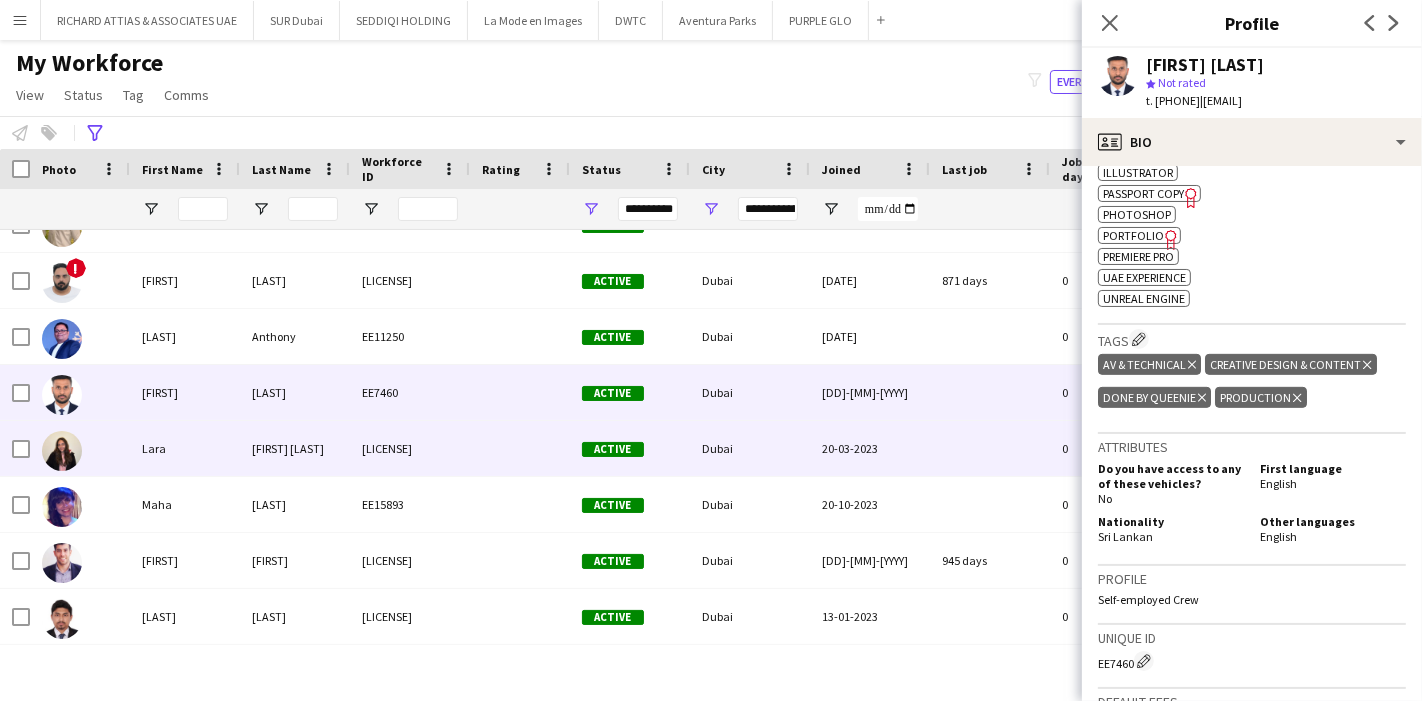 click on "[FIRST] [LAST] EE11038 Active Dubai 20-02-2023 576 days 0 [EMAIL]
!
[FIRST] [LAST] EE16073 Active Dubai 23-10-2023 0 [EMAIL]
[FIRST] [LAST] EE8599 Active Dubai 18-10-2022 701 days 0 [EMAIL]
[FIRST] [LAST] EE23463 Active Dubai 26-06-2024 0 [EMAIL]
! [LAST] 0" at bounding box center (1154, 337) 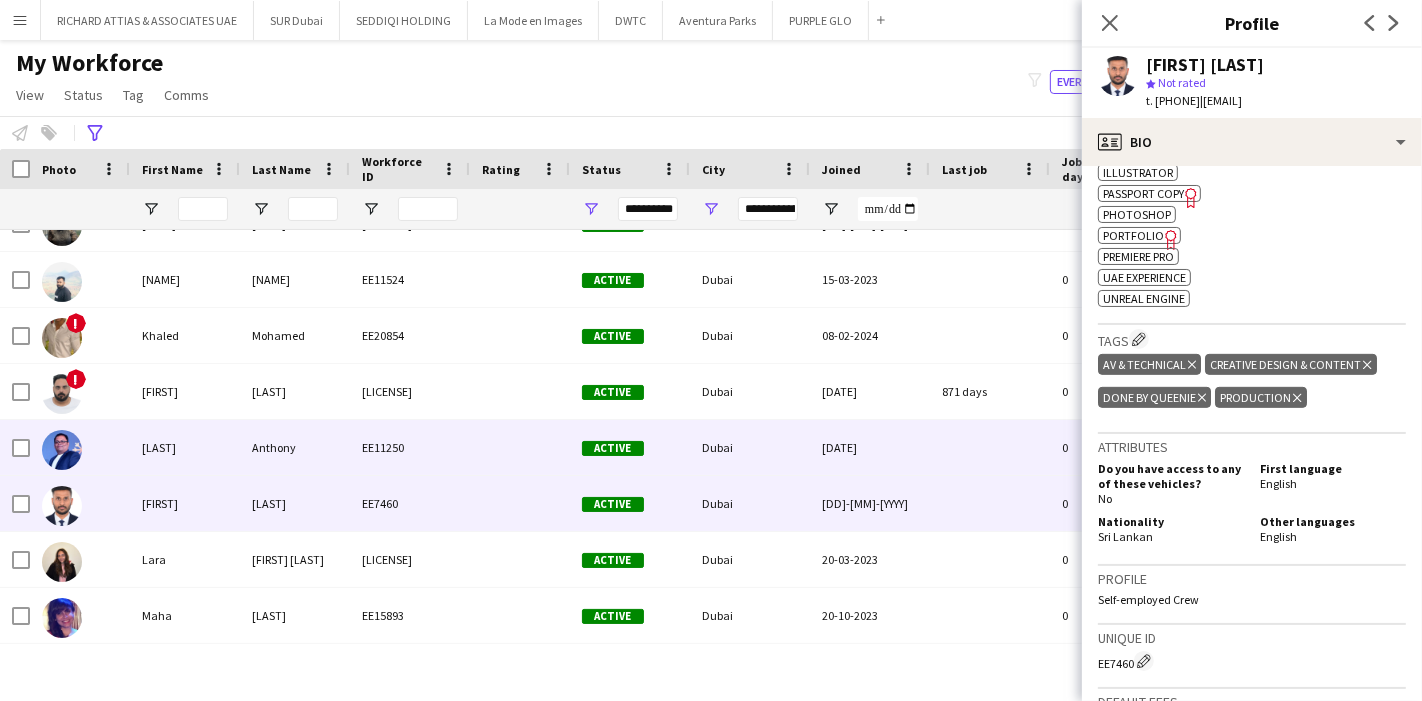 click at bounding box center [62, 450] 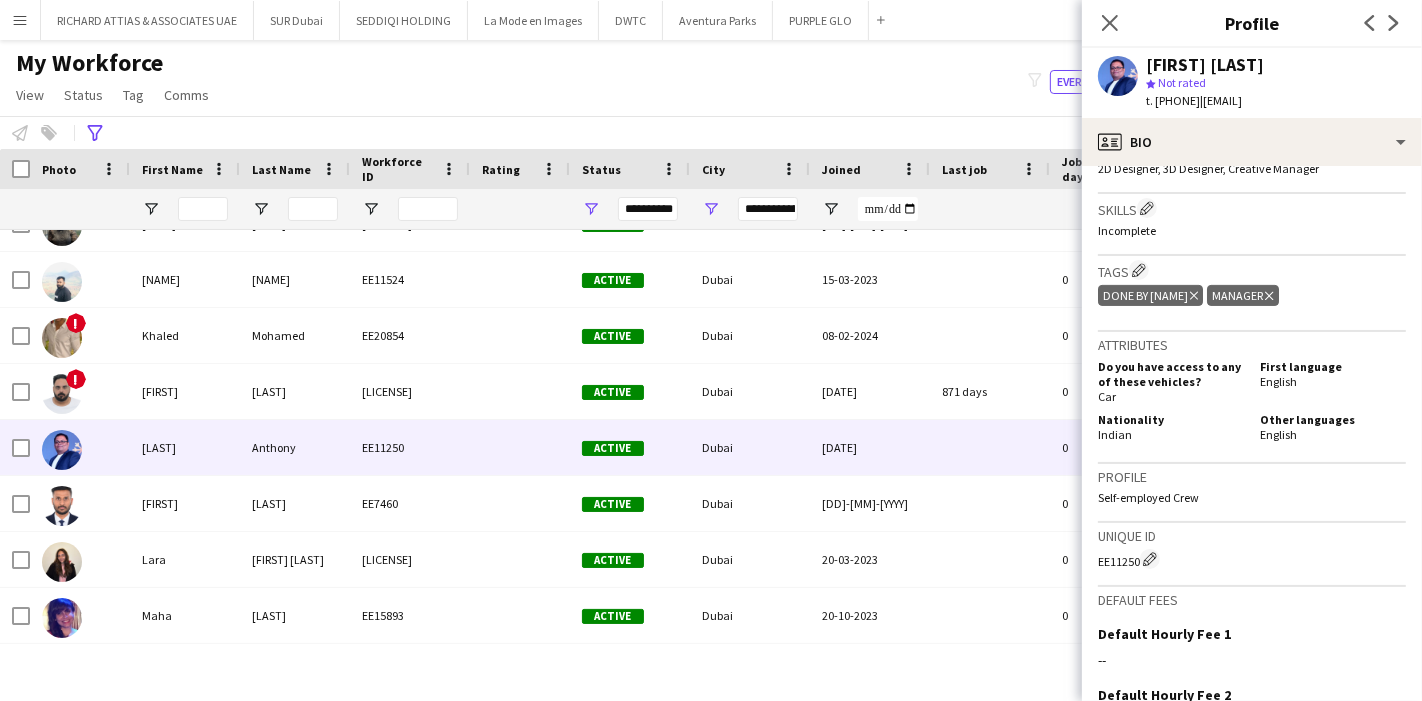 scroll, scrollTop: 666, scrollLeft: 0, axis: vertical 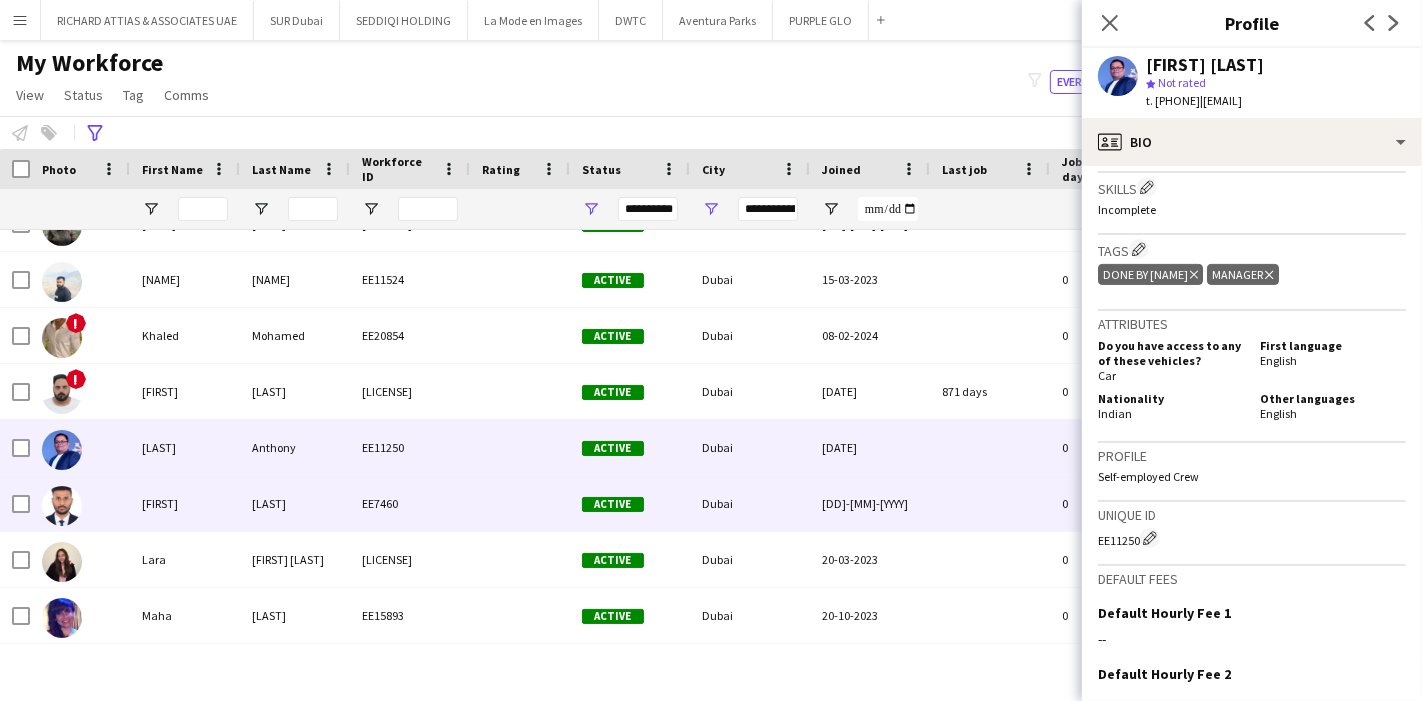 click at bounding box center [62, 506] 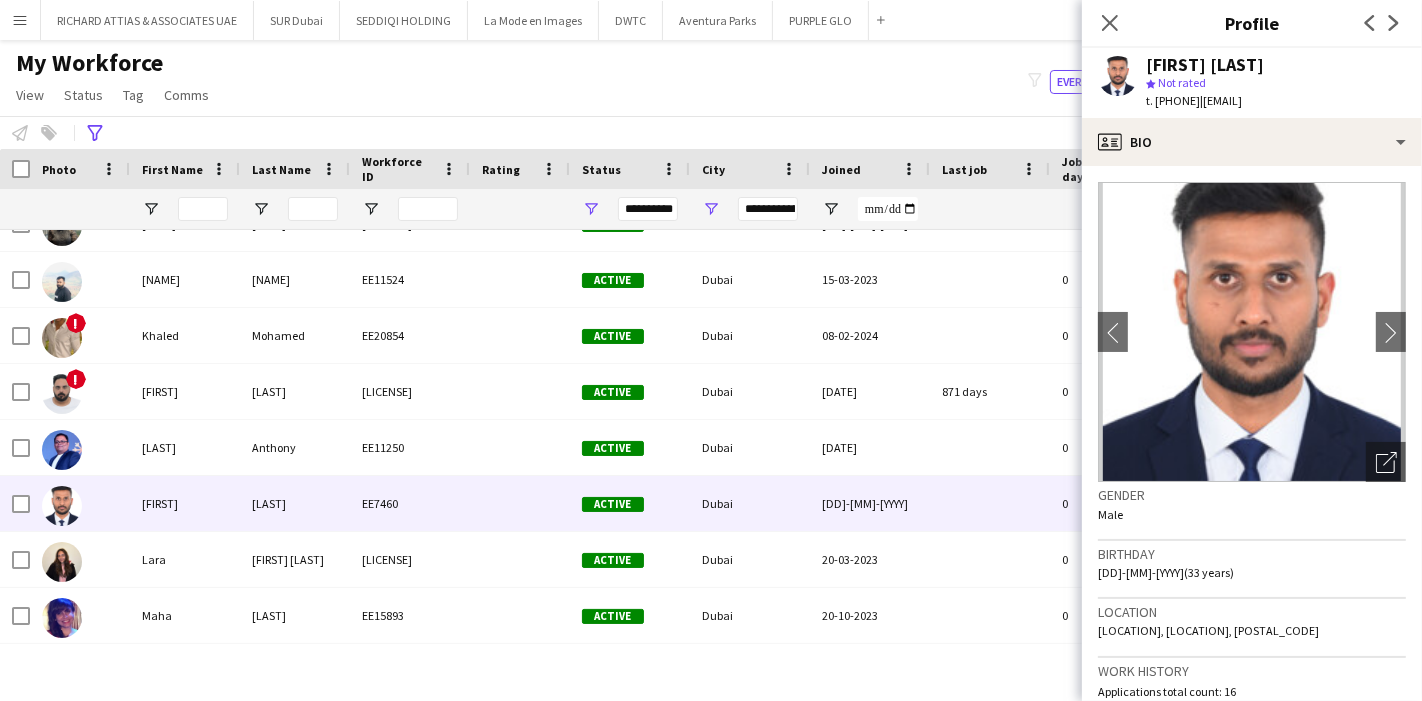 scroll, scrollTop: 555, scrollLeft: 0, axis: vertical 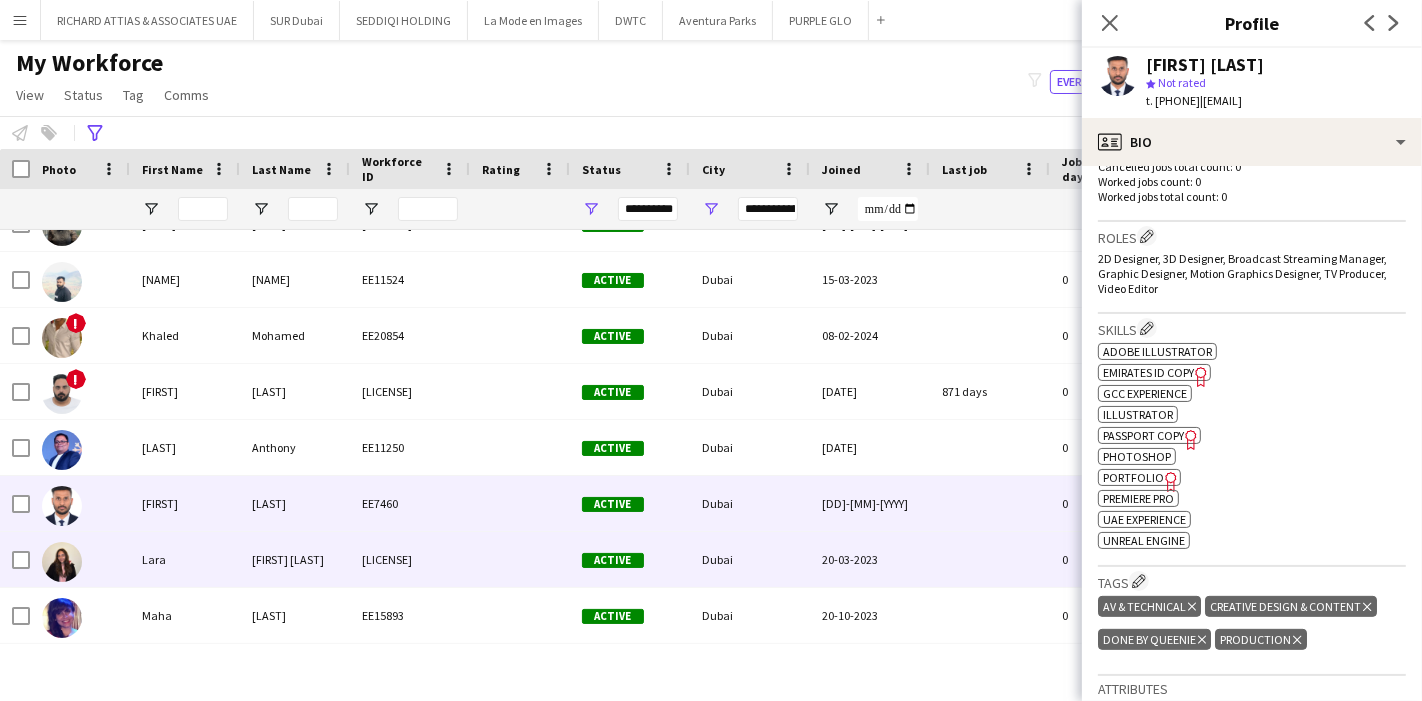 click at bounding box center [62, 562] 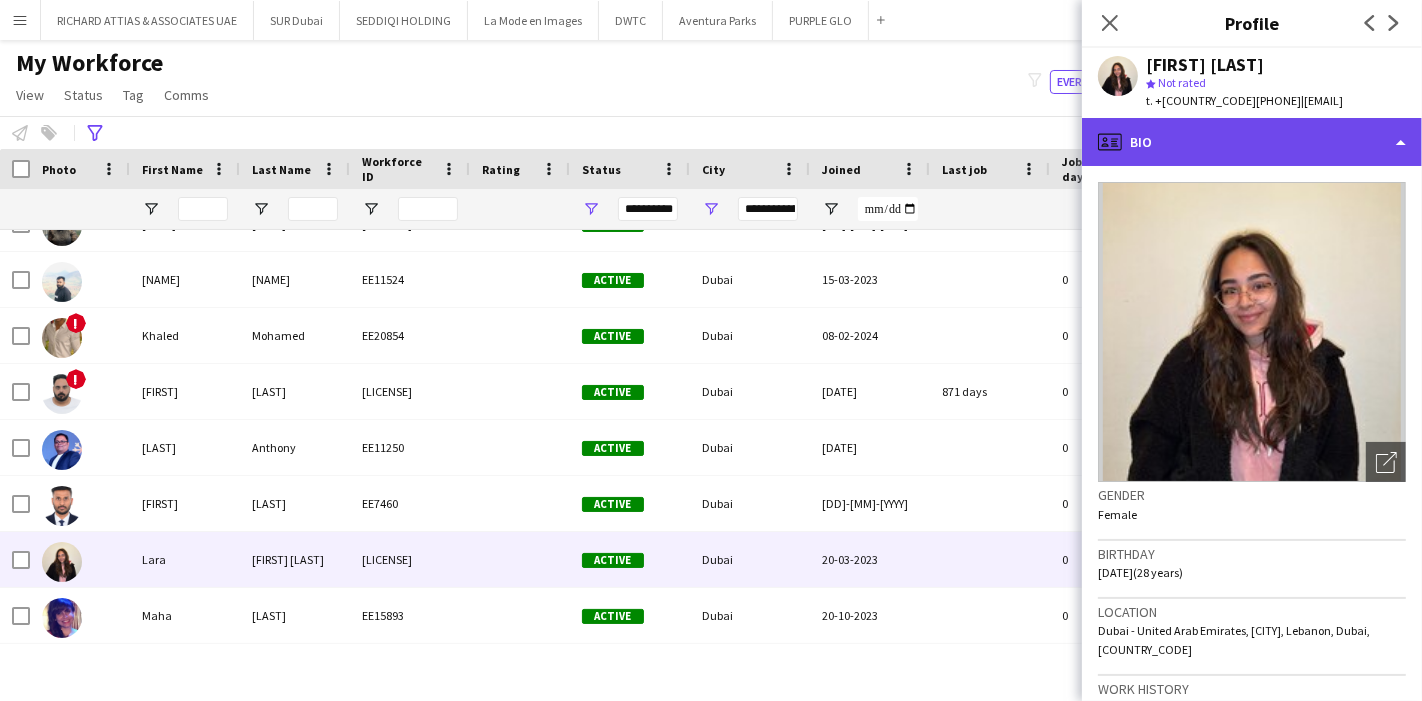 click on "profile
Bio" 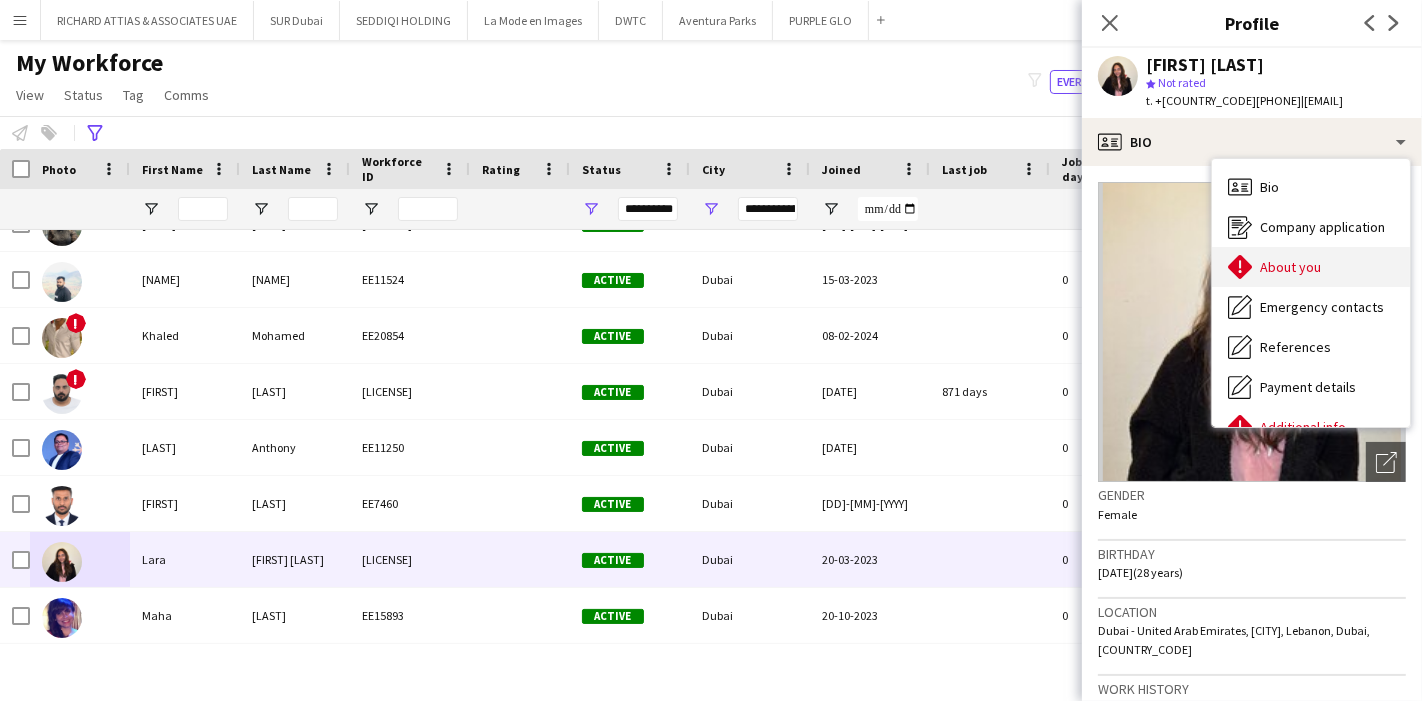 click on "About you" at bounding box center (1290, 267) 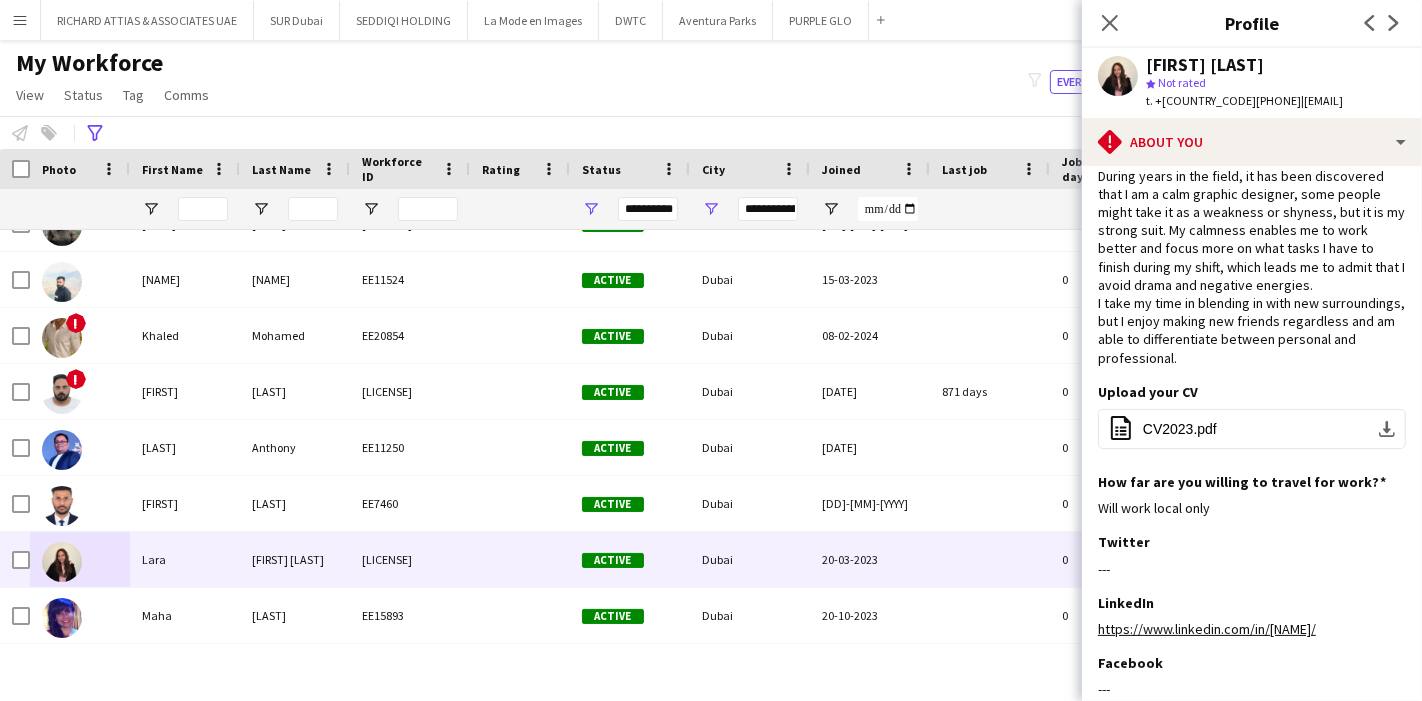 scroll, scrollTop: 0, scrollLeft: 0, axis: both 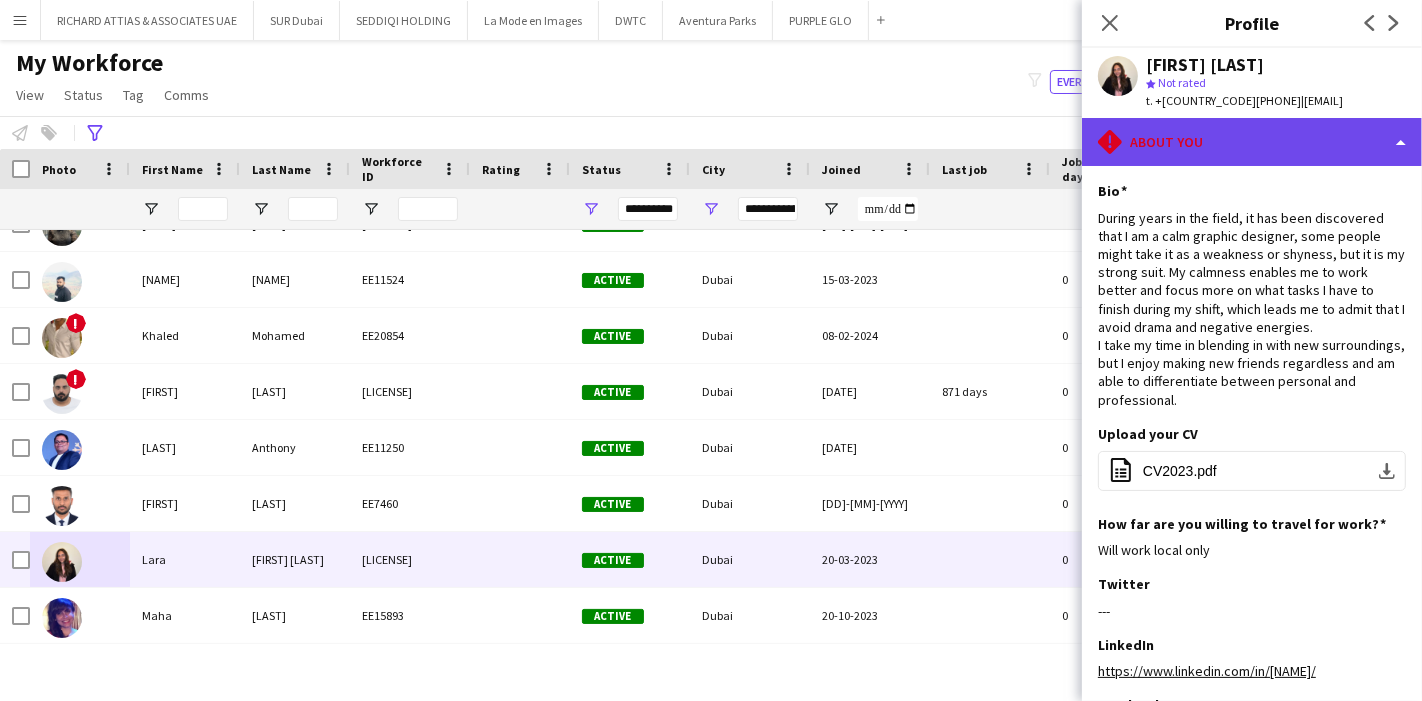 click on "rhombus-alert
About you" 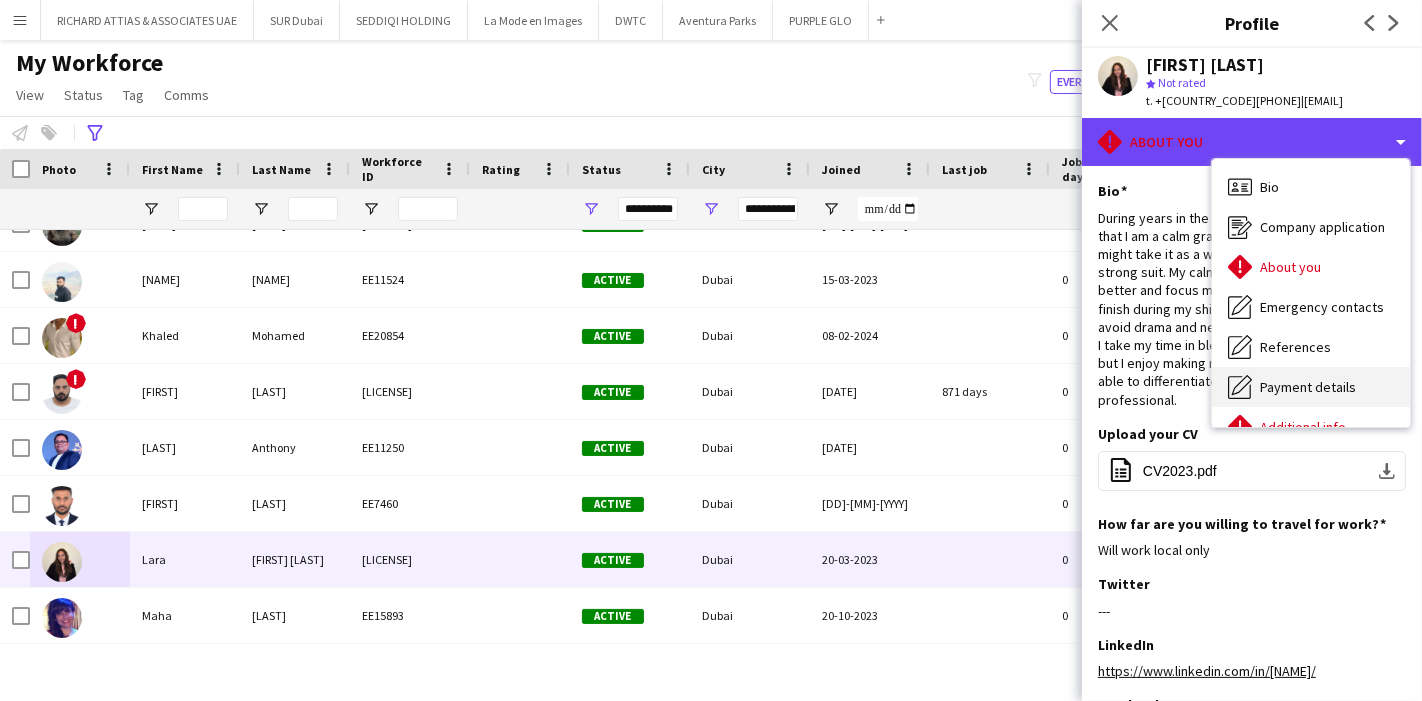scroll, scrollTop: 147, scrollLeft: 0, axis: vertical 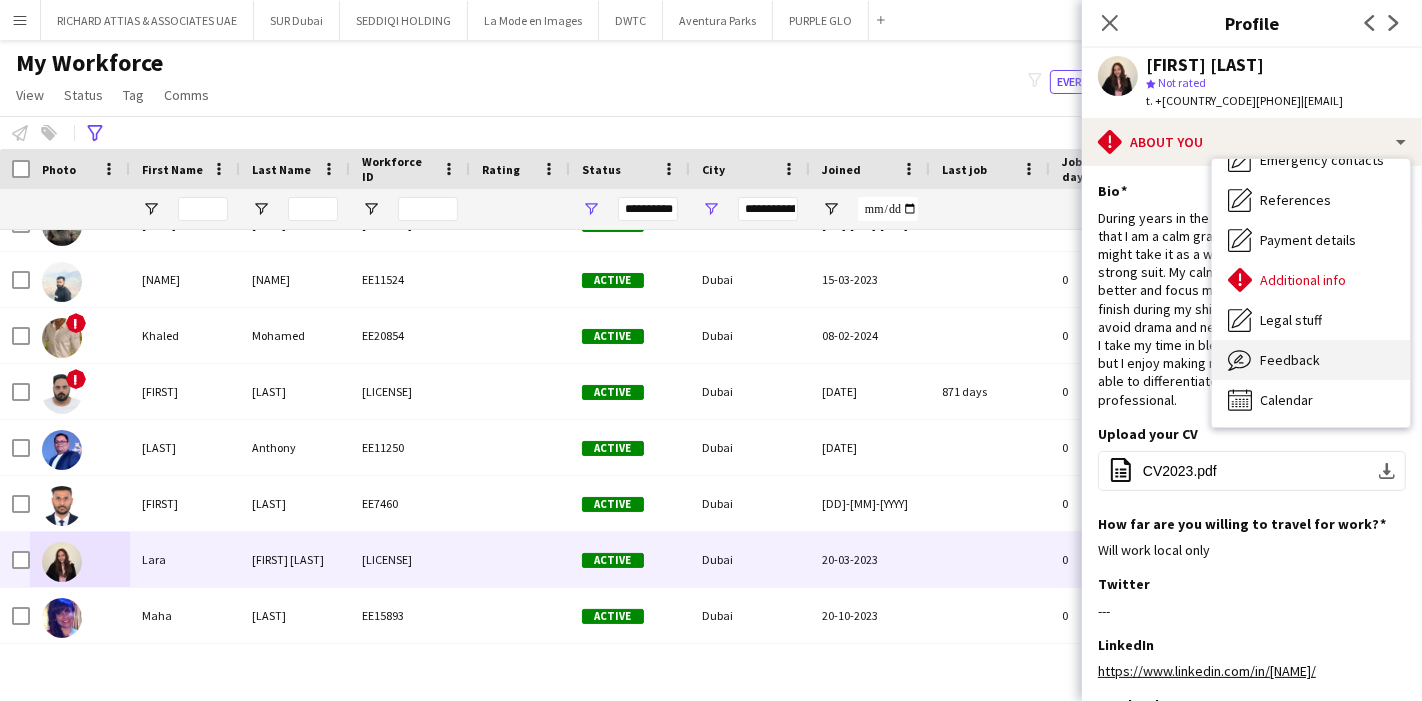 click on "Feedback
Feedback" at bounding box center [1311, 360] 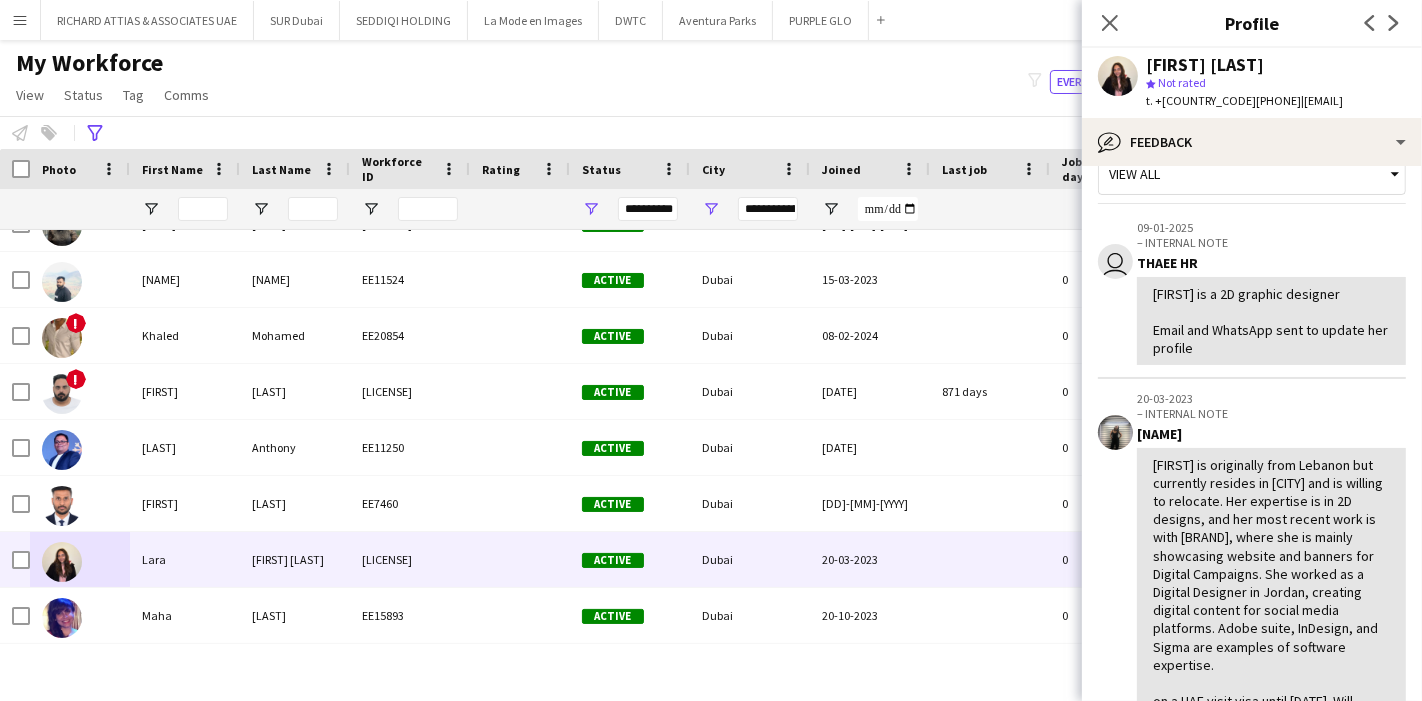 scroll, scrollTop: 0, scrollLeft: 0, axis: both 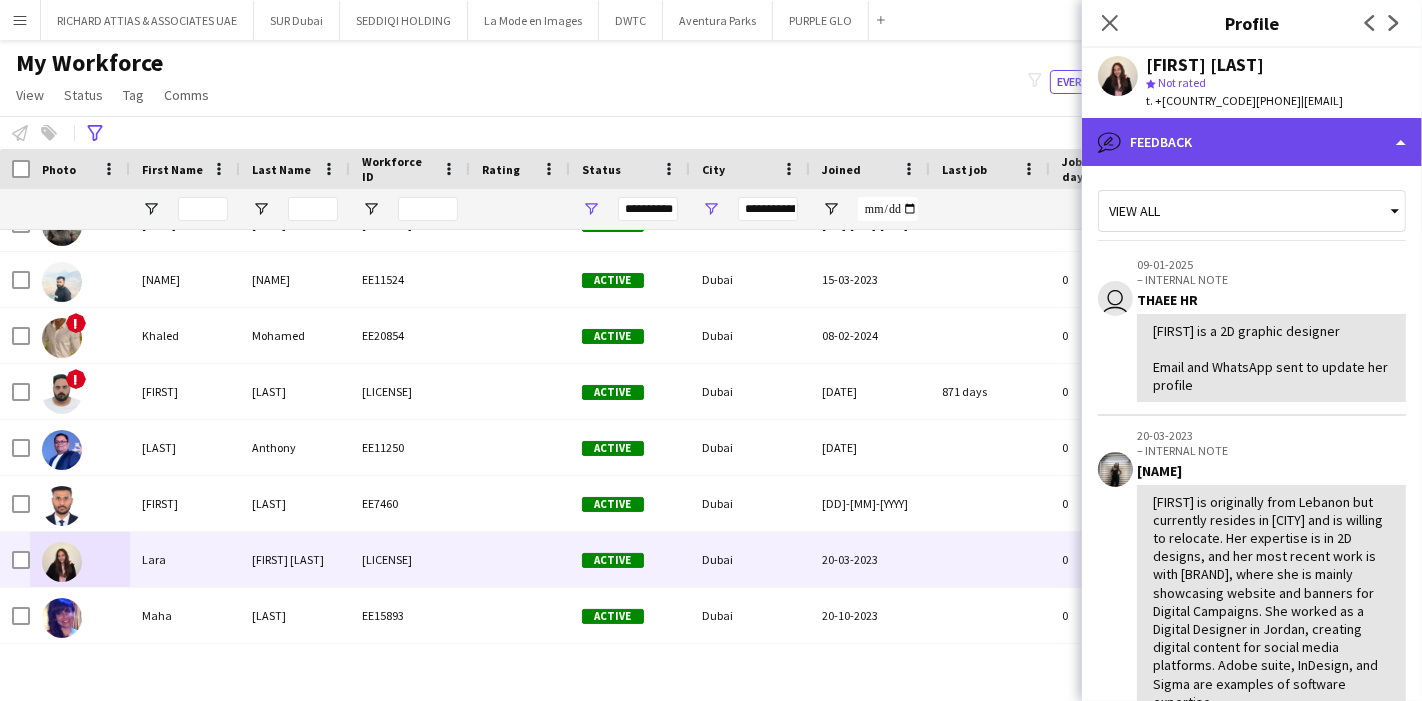 click on "bubble-pencil
Feedback" 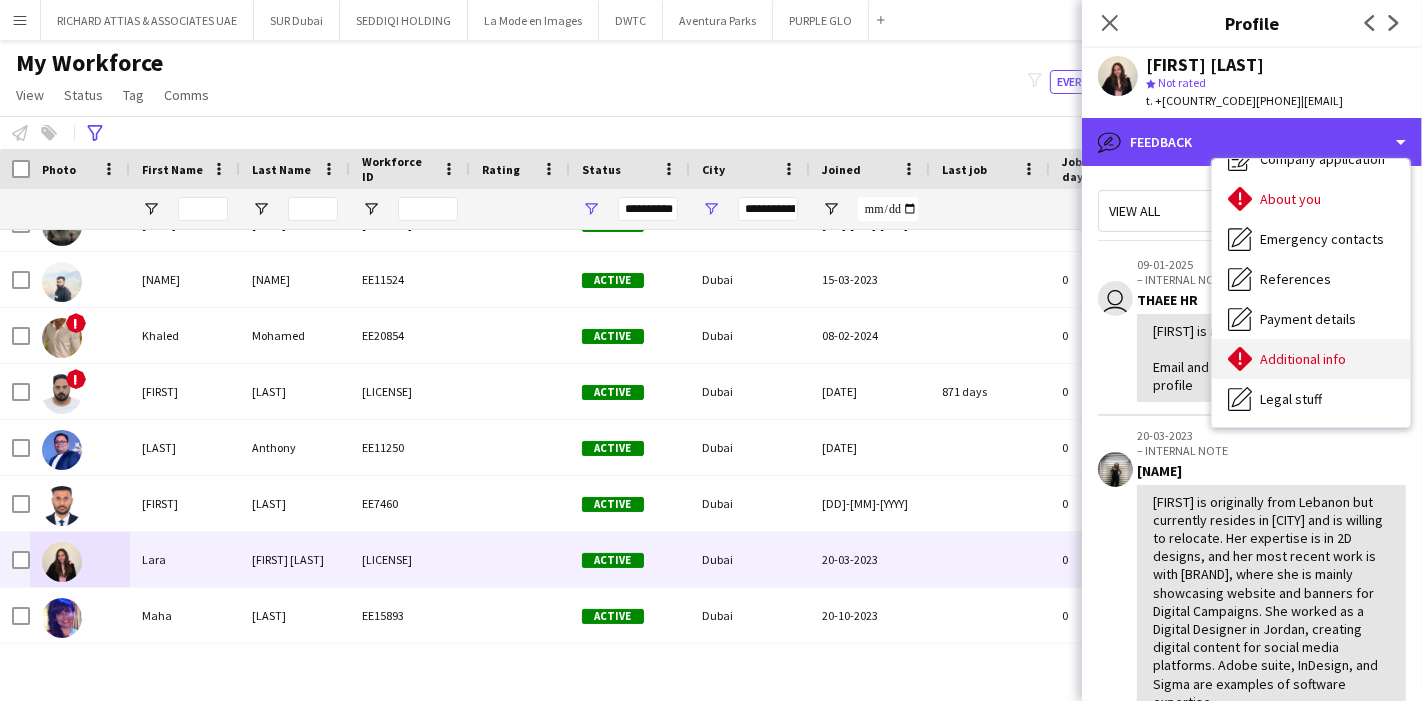 scroll, scrollTop: 0, scrollLeft: 0, axis: both 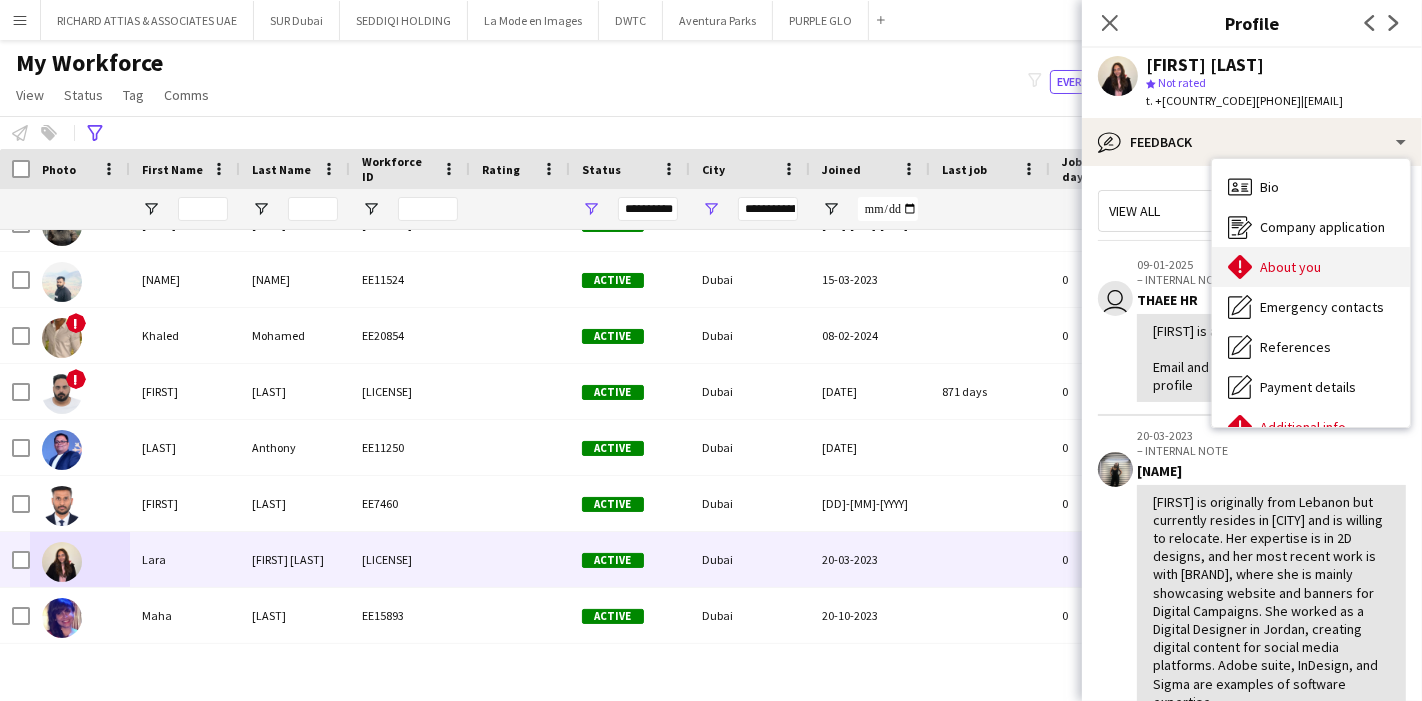 click on "About you" at bounding box center (1290, 267) 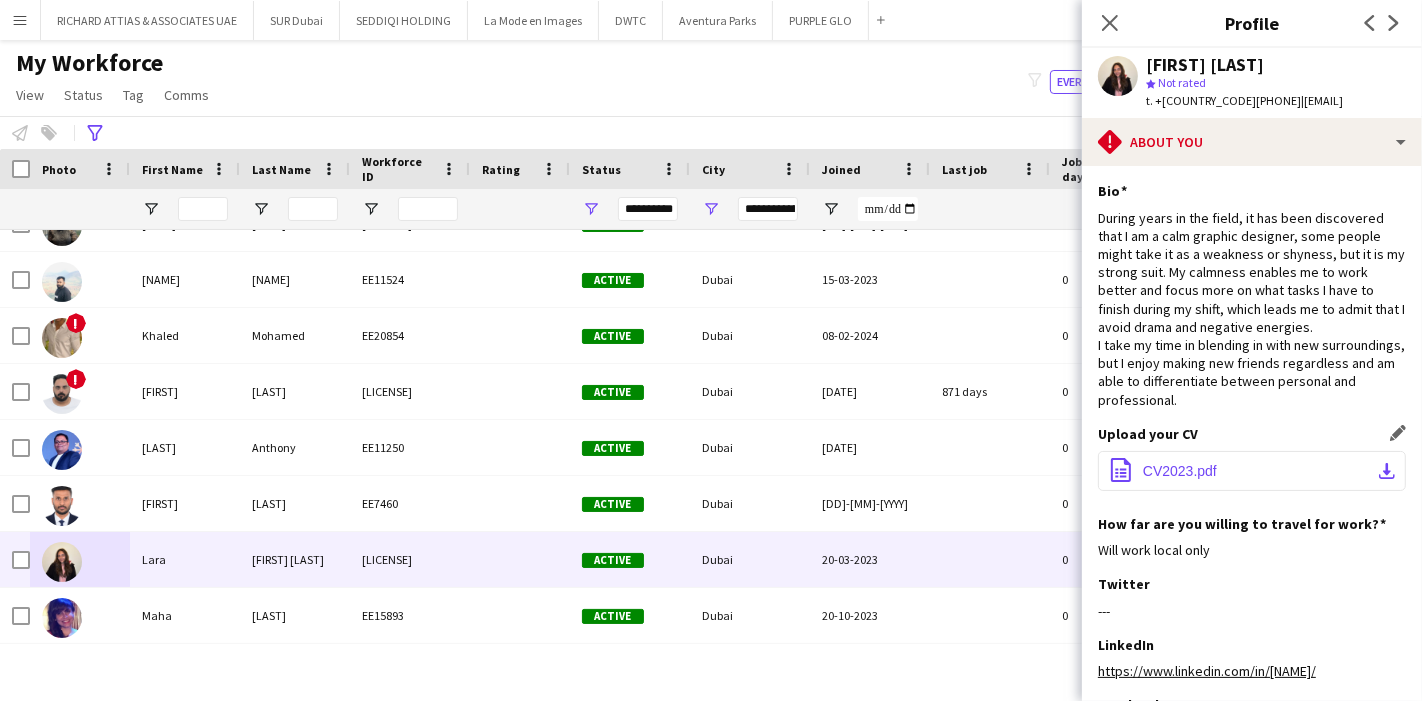 click on "office-file-sheet
CV2023.pdf
download-bottom" 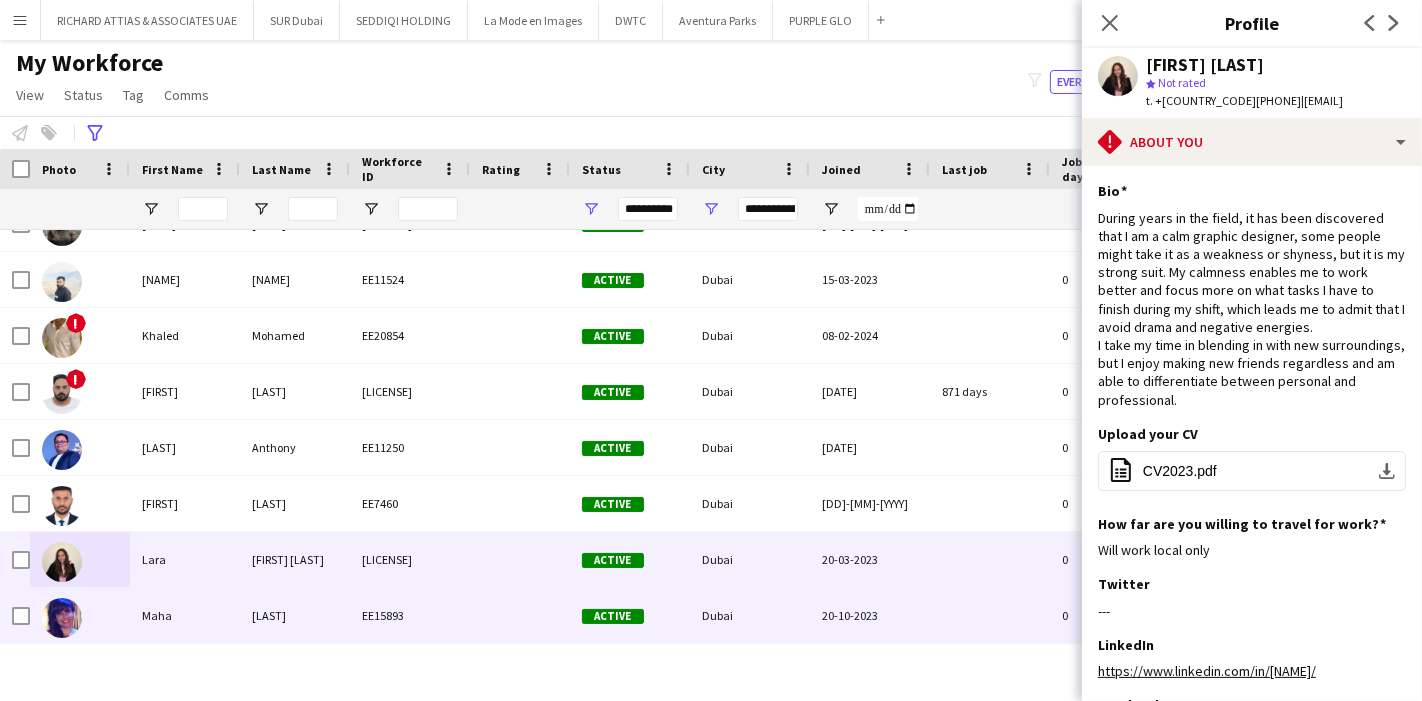 click on "Maha" at bounding box center (185, 615) 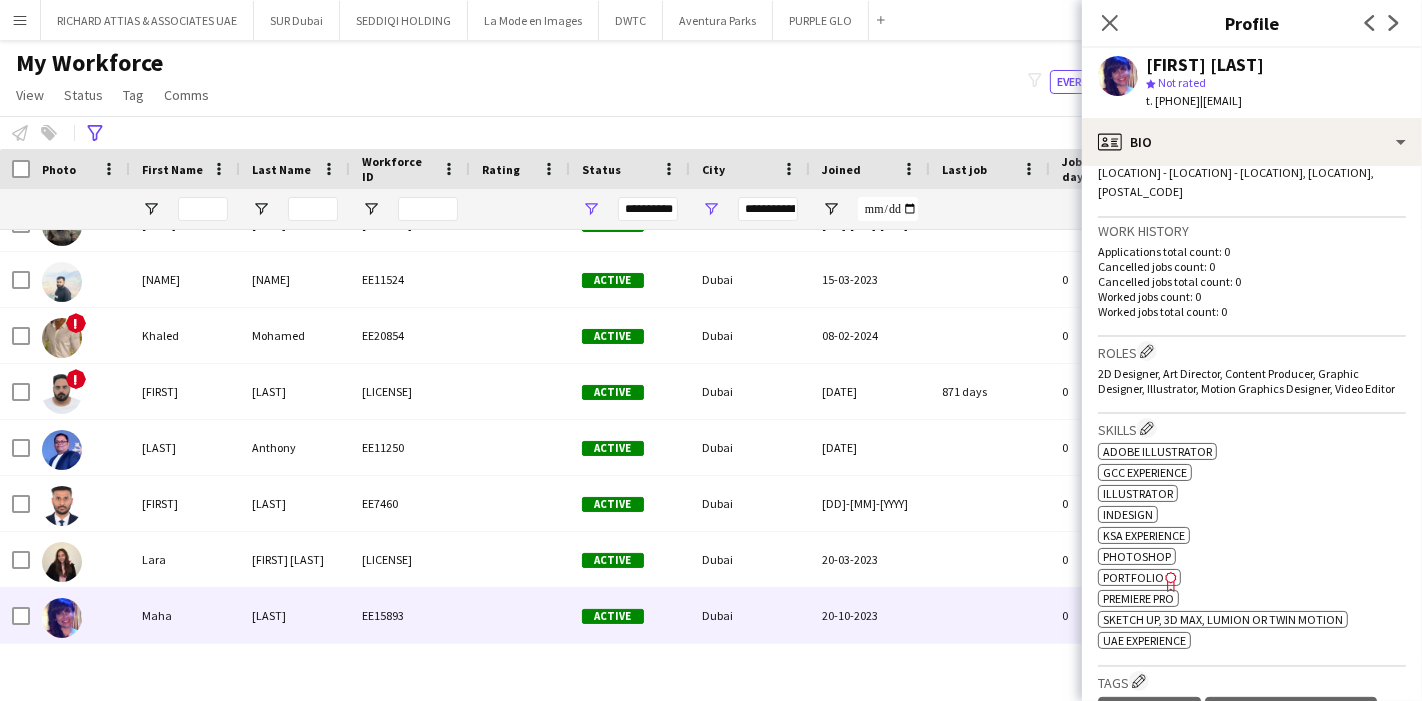 scroll, scrollTop: 555, scrollLeft: 0, axis: vertical 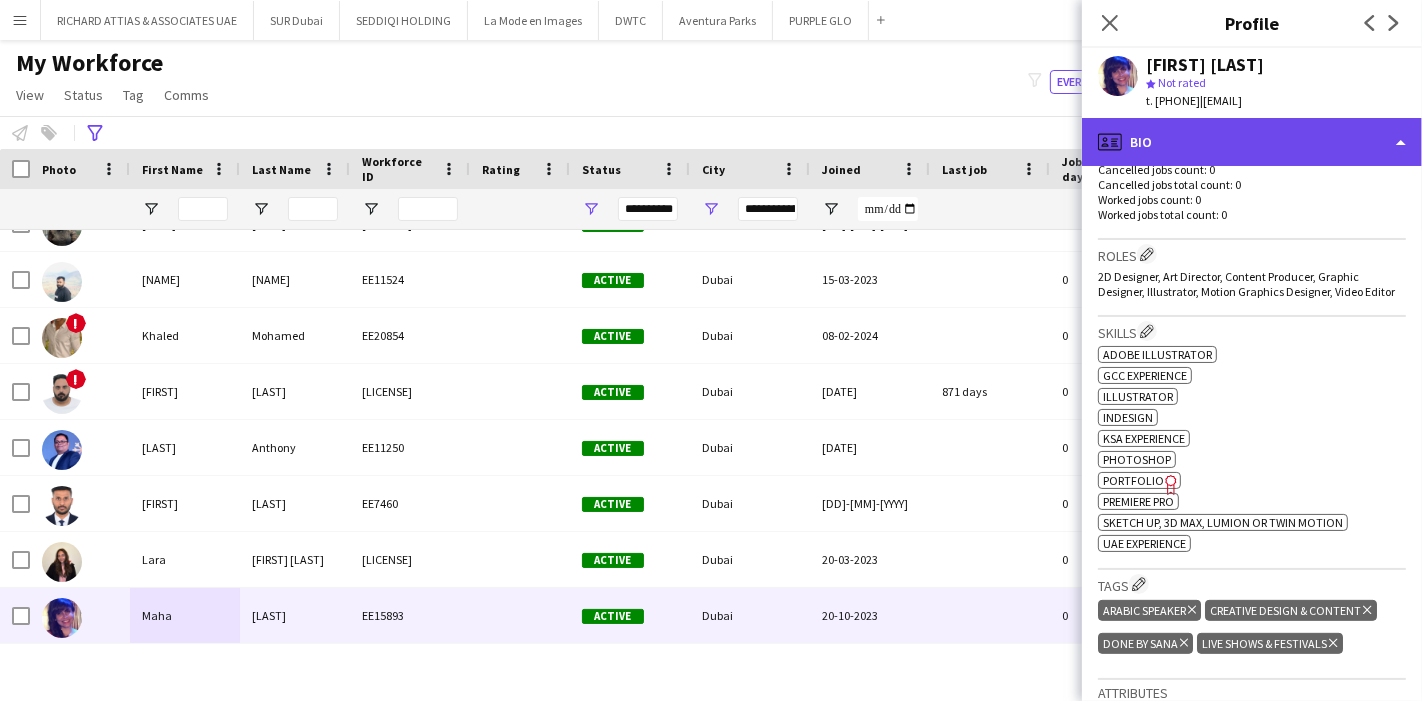 click on "profile
Bio" 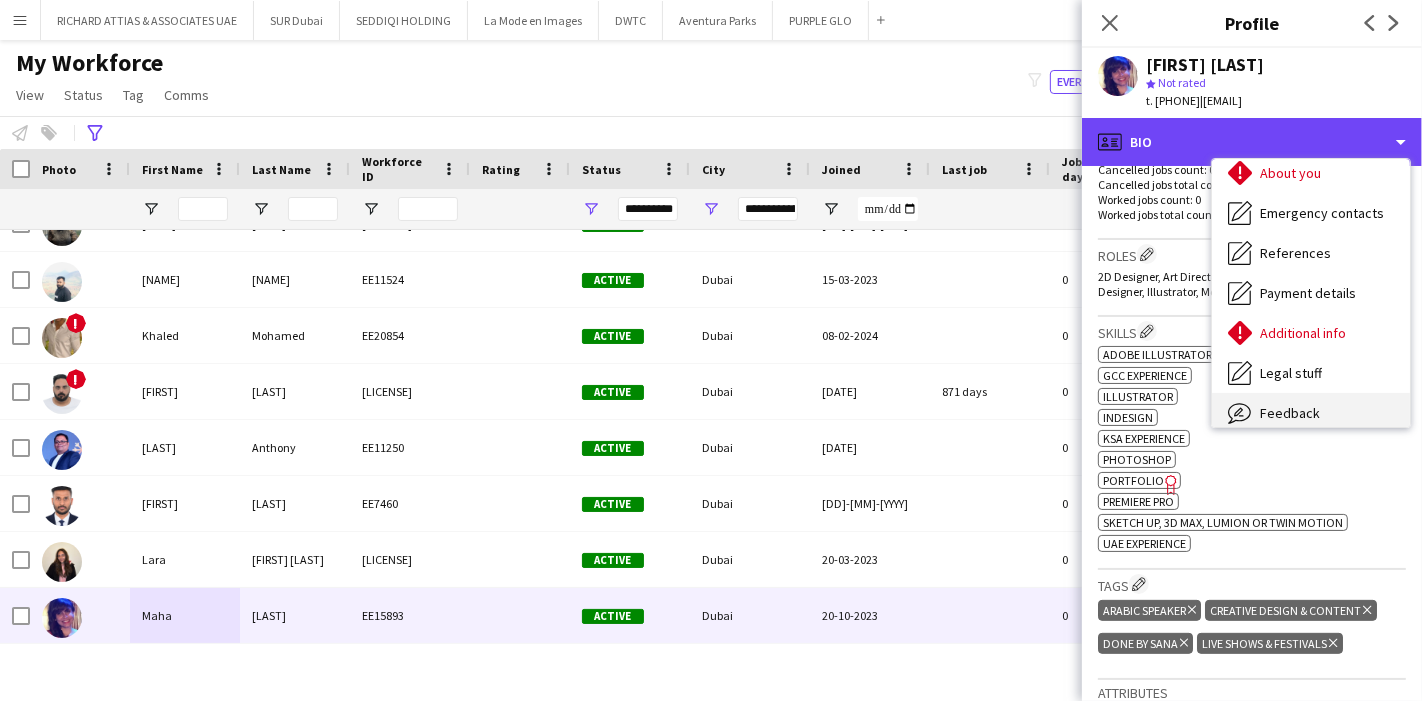 scroll, scrollTop: 147, scrollLeft: 0, axis: vertical 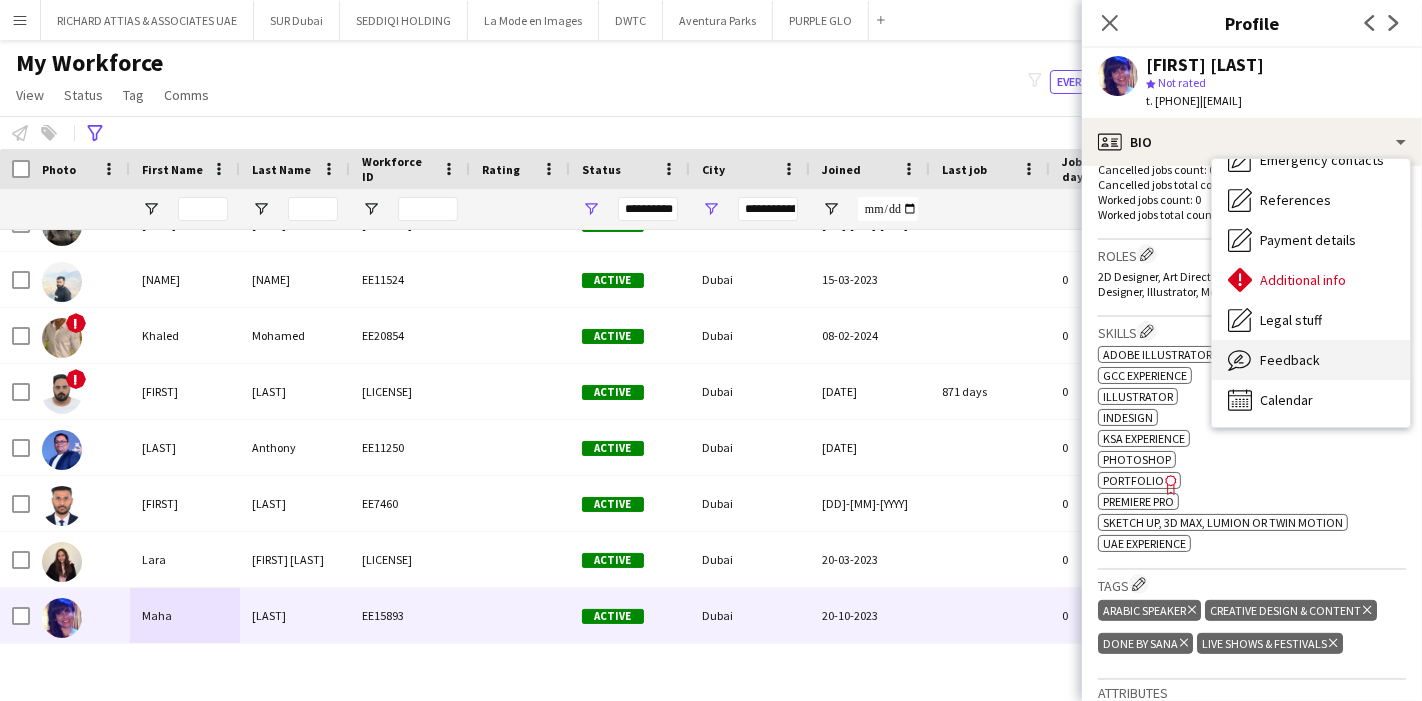 click on "Feedback
Feedback" at bounding box center (1311, 360) 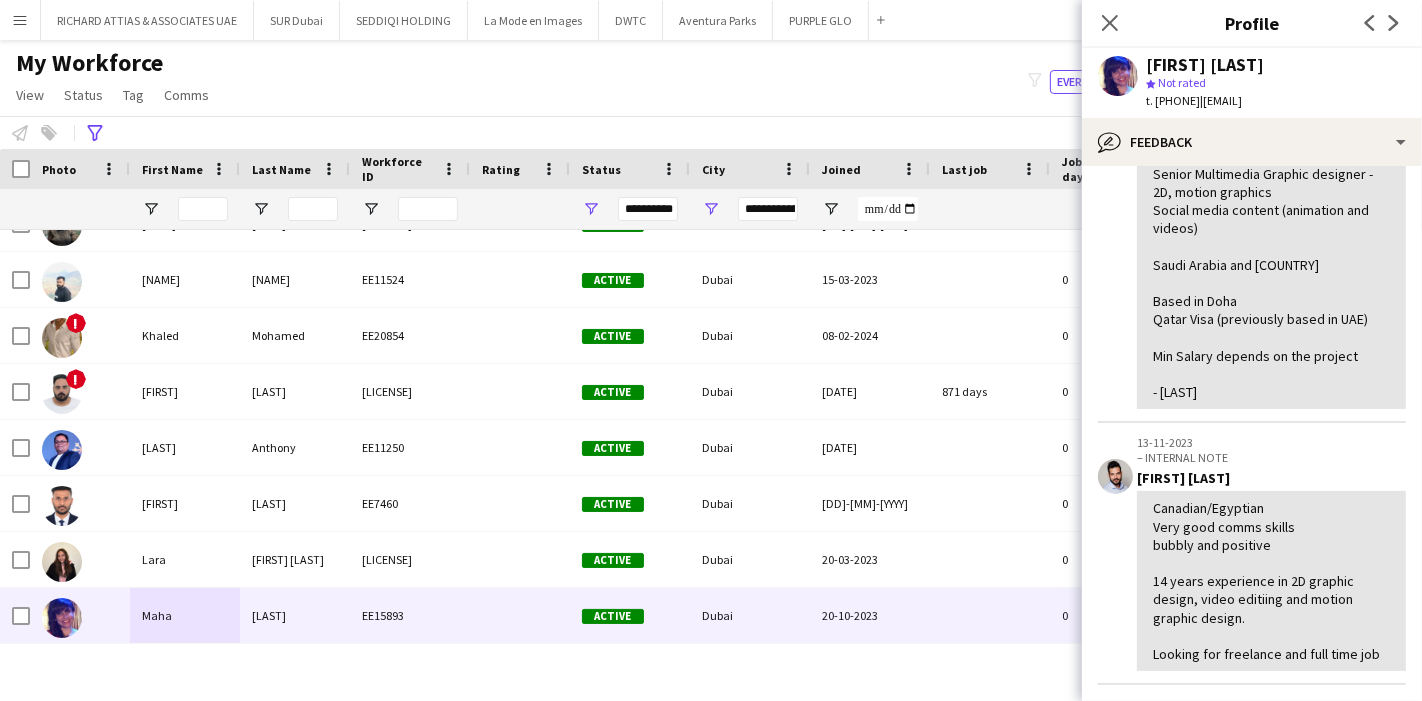scroll, scrollTop: 222, scrollLeft: 0, axis: vertical 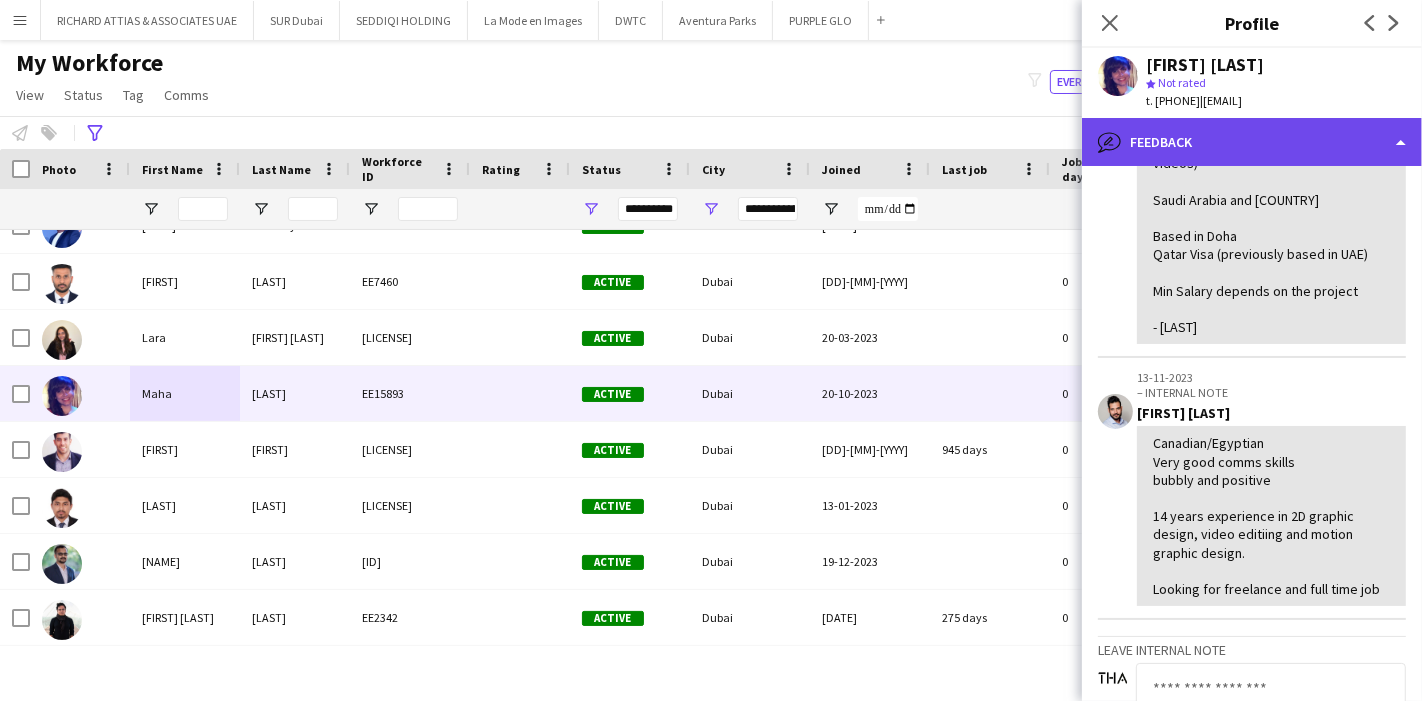 click on "bubble-pencil
Feedback" 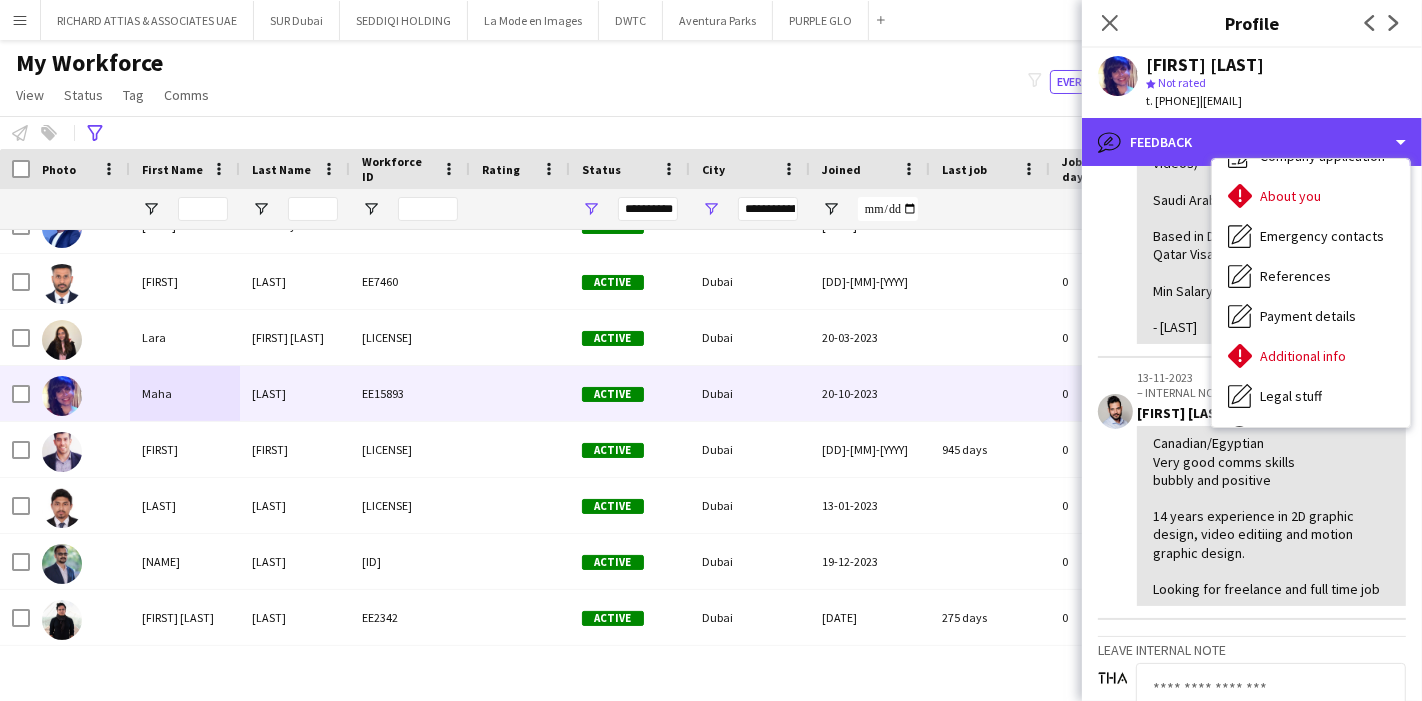 scroll, scrollTop: 0, scrollLeft: 0, axis: both 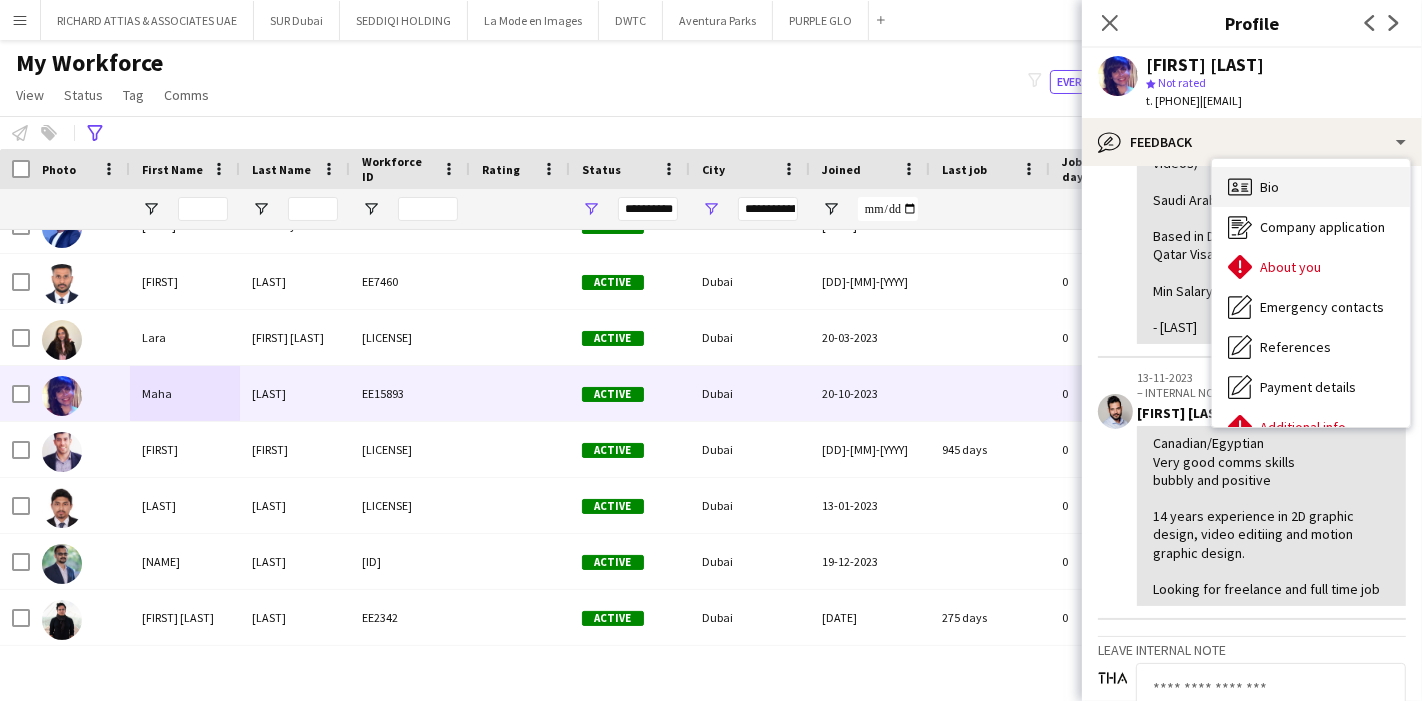 click on "Bio
Bio" at bounding box center (1311, 187) 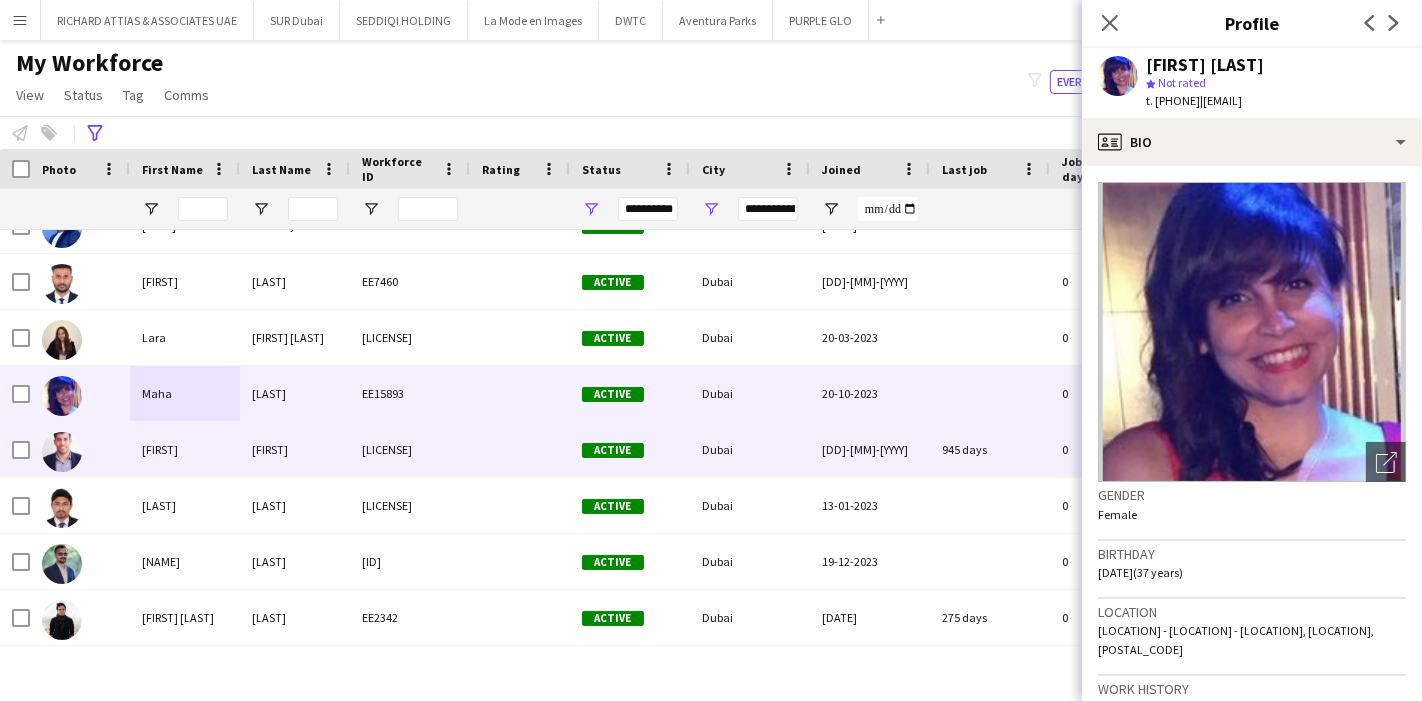 click on "[FIRST]" at bounding box center [185, 449] 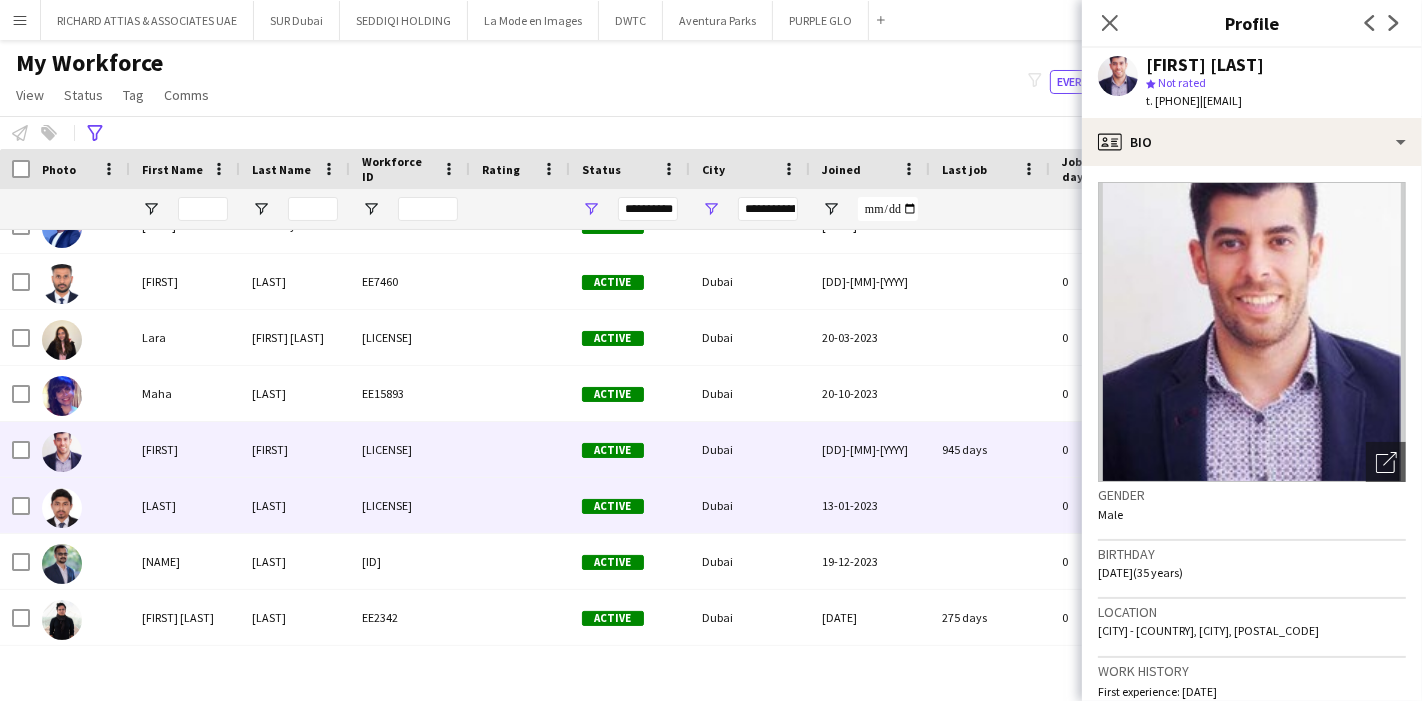 click at bounding box center (80, 505) 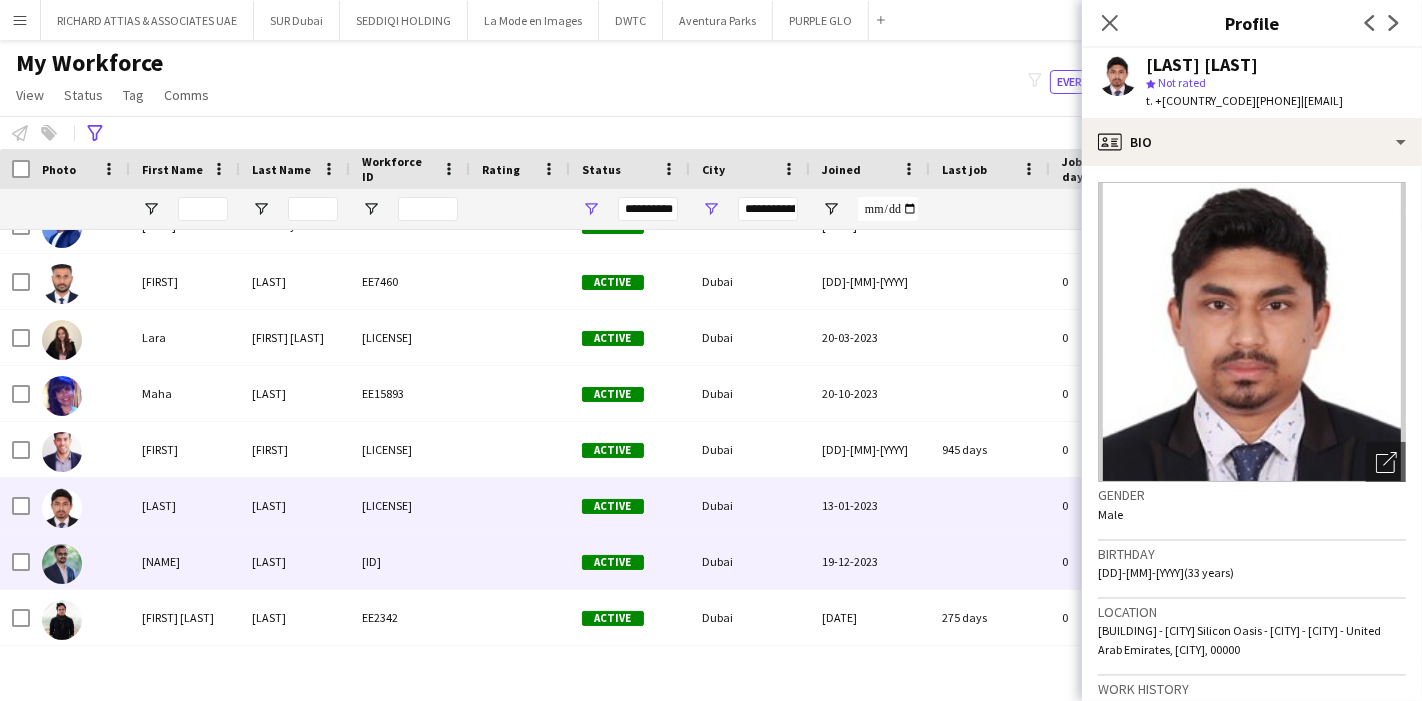 click at bounding box center (80, 561) 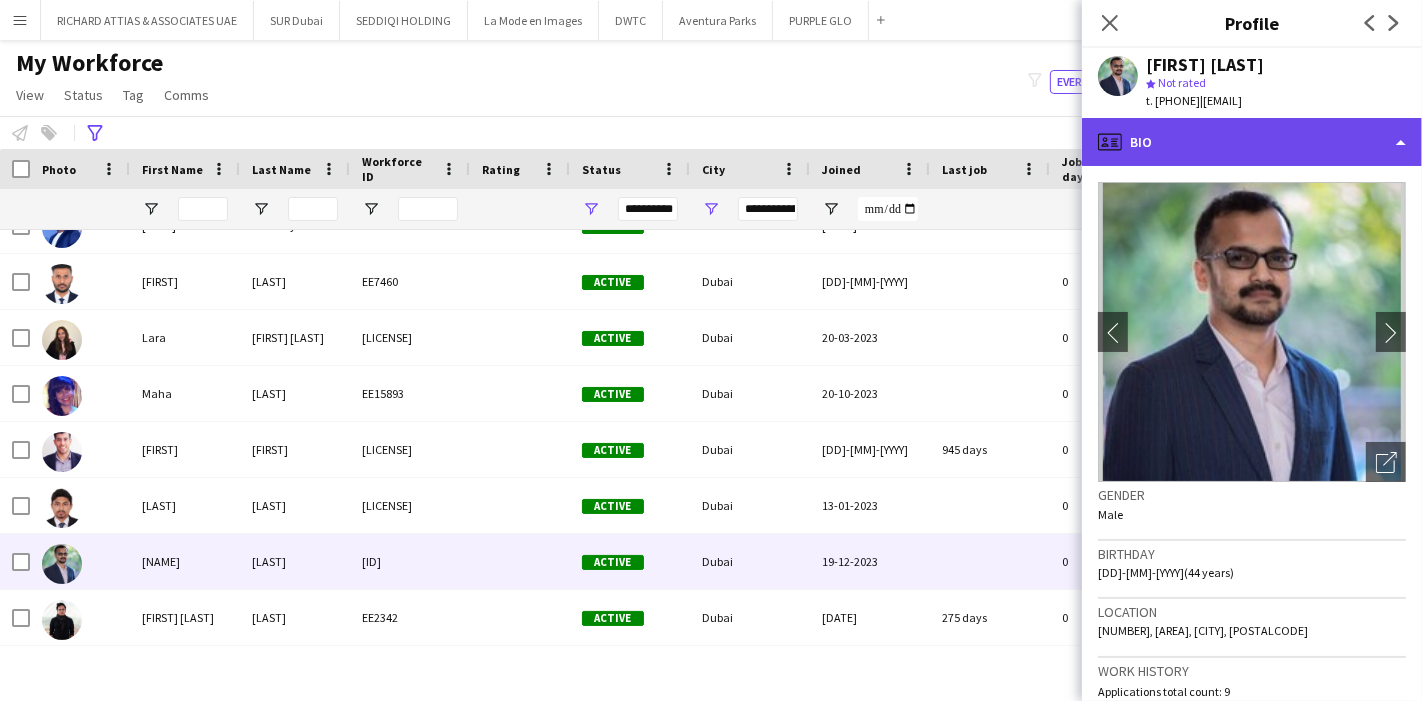 click on "profile
Bio" 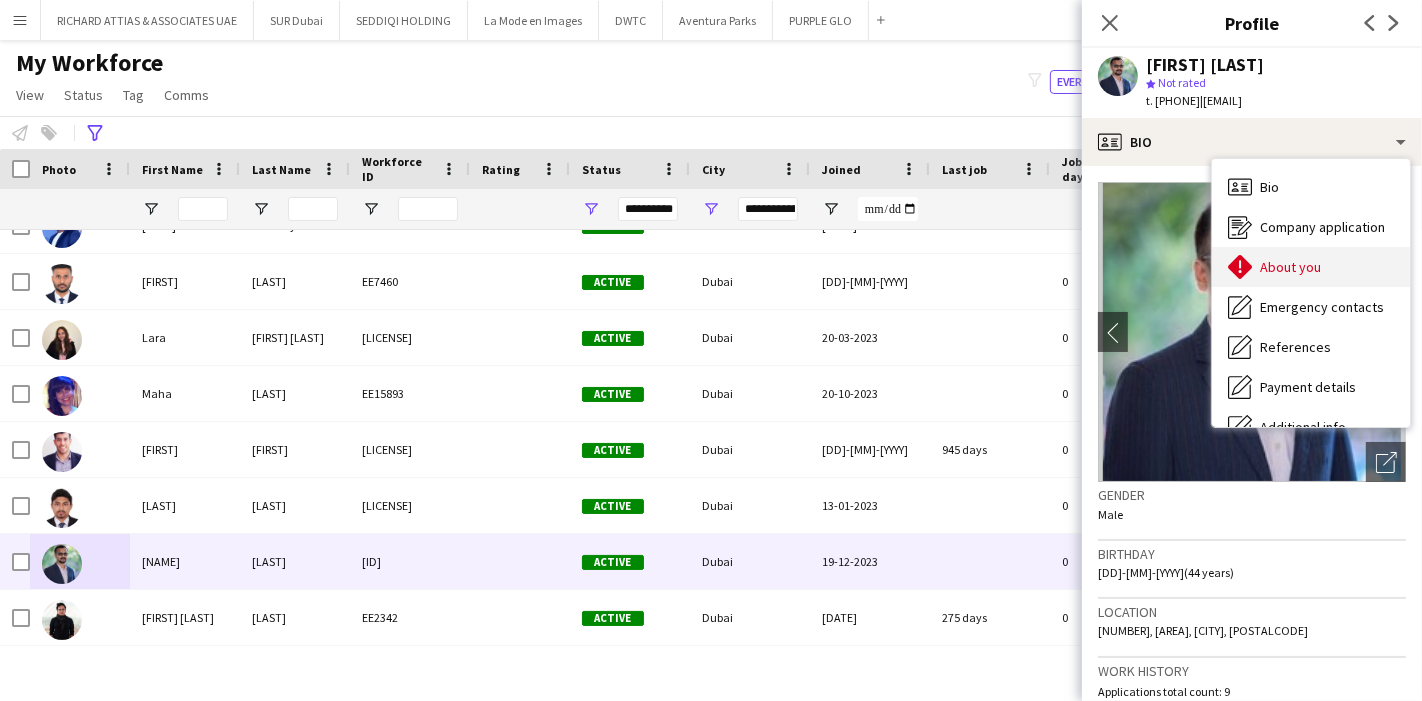 click on "About you
About you" at bounding box center (1311, 267) 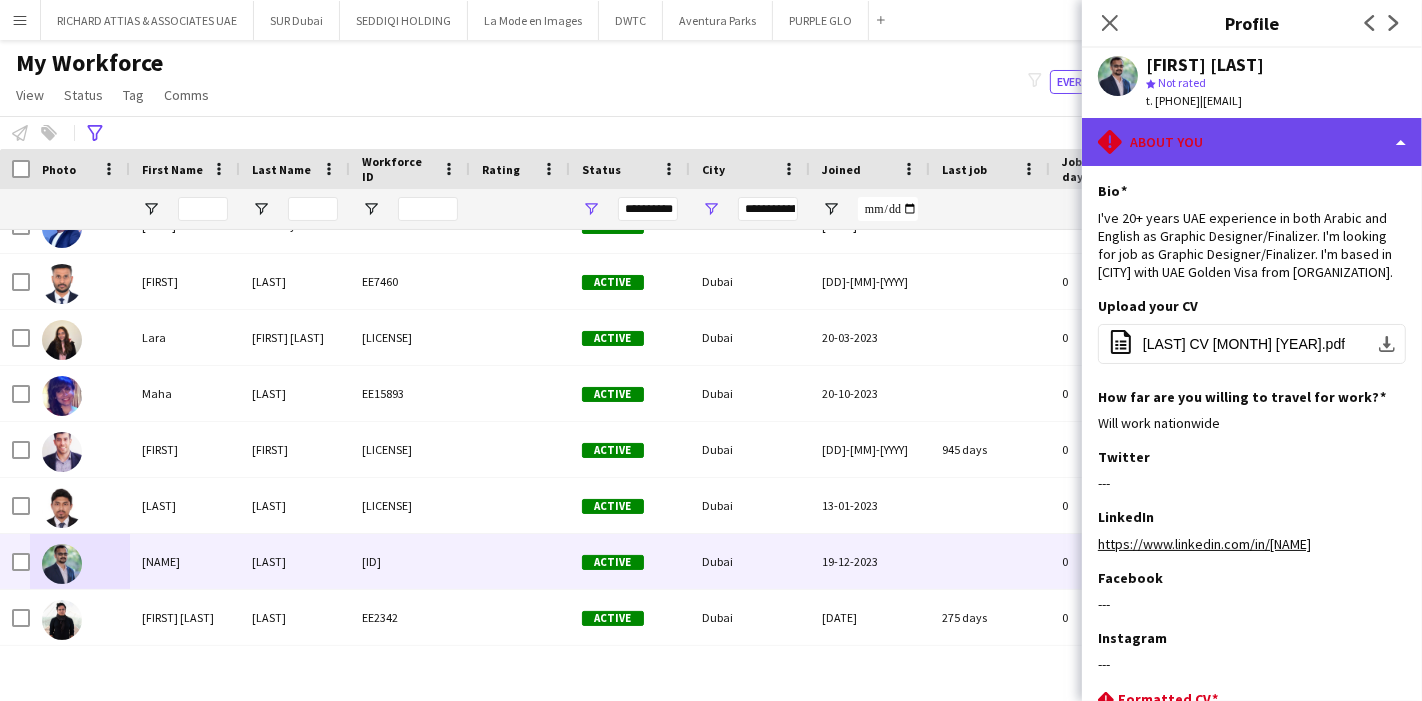 click on "rhombus-alert
About you" 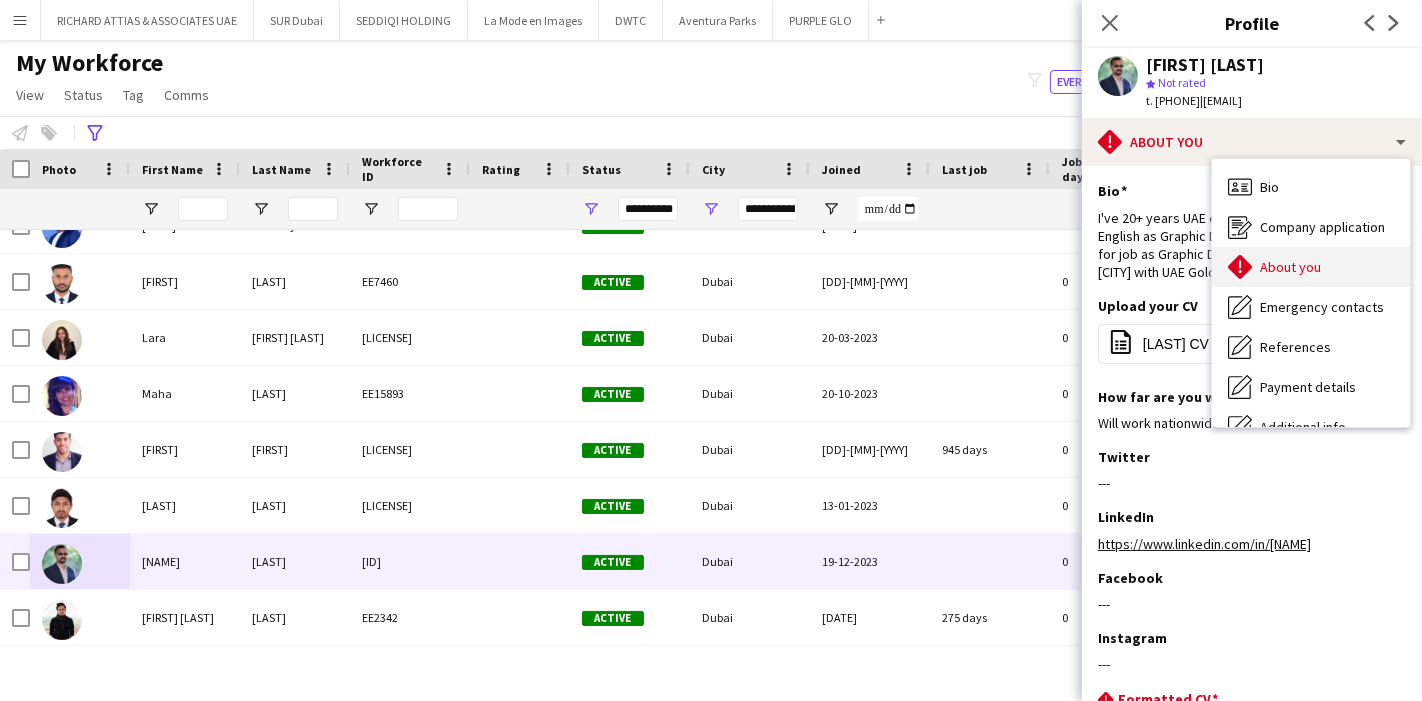 click on "About you" at bounding box center (1290, 267) 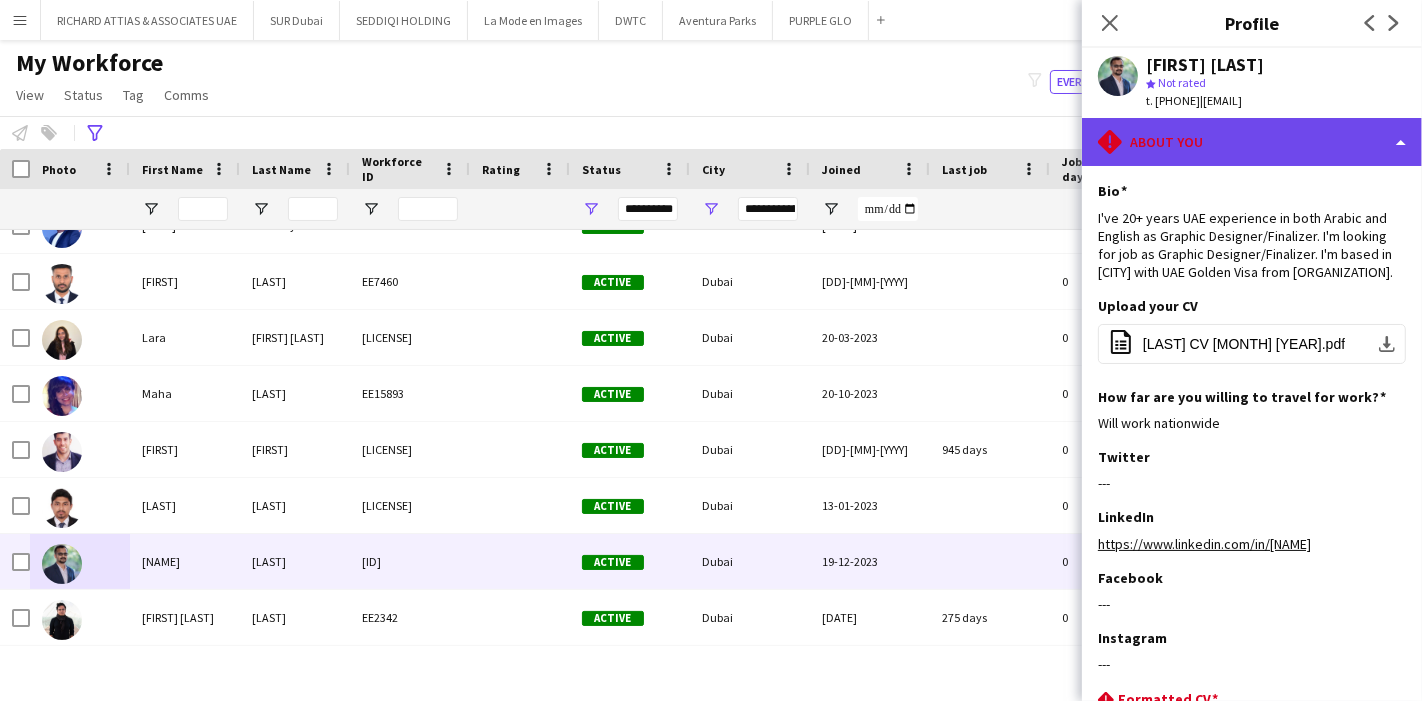 click on "rhombus-alert
About you" 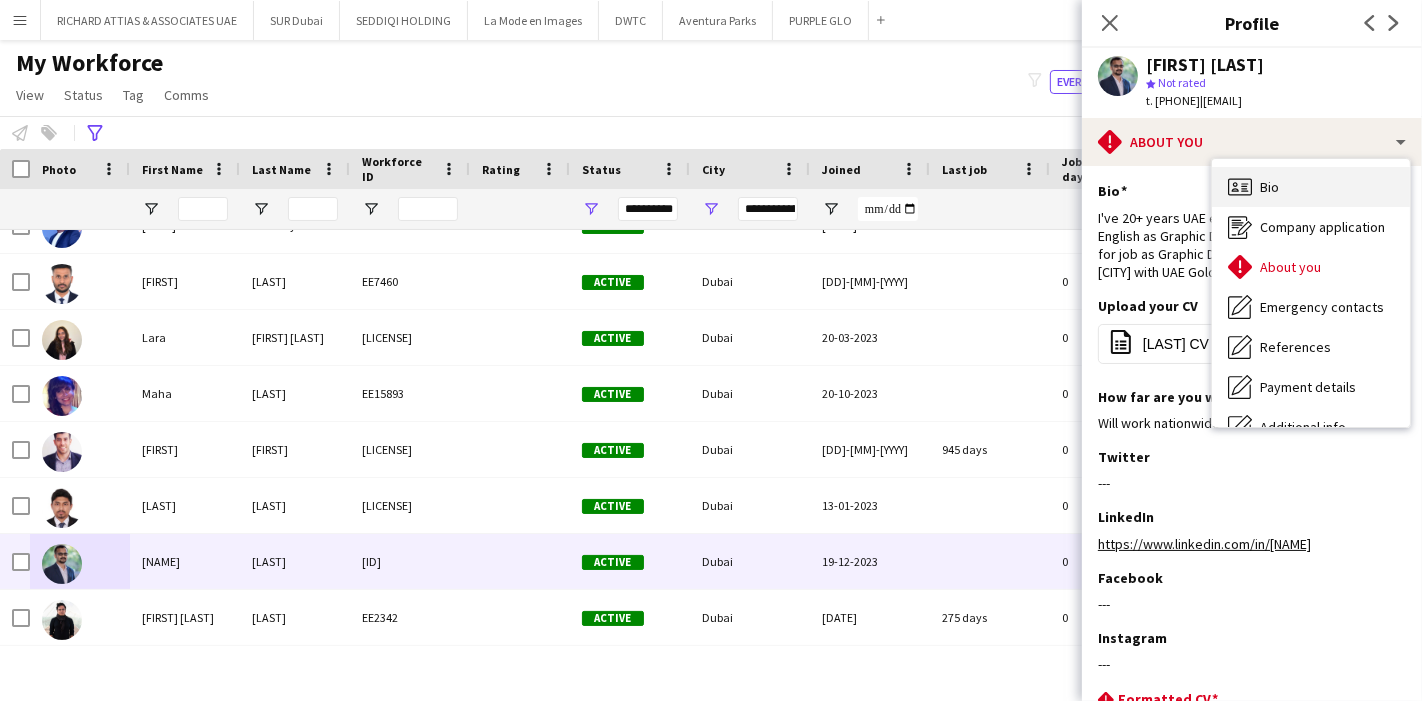 click on "Bio
Bio" at bounding box center (1311, 187) 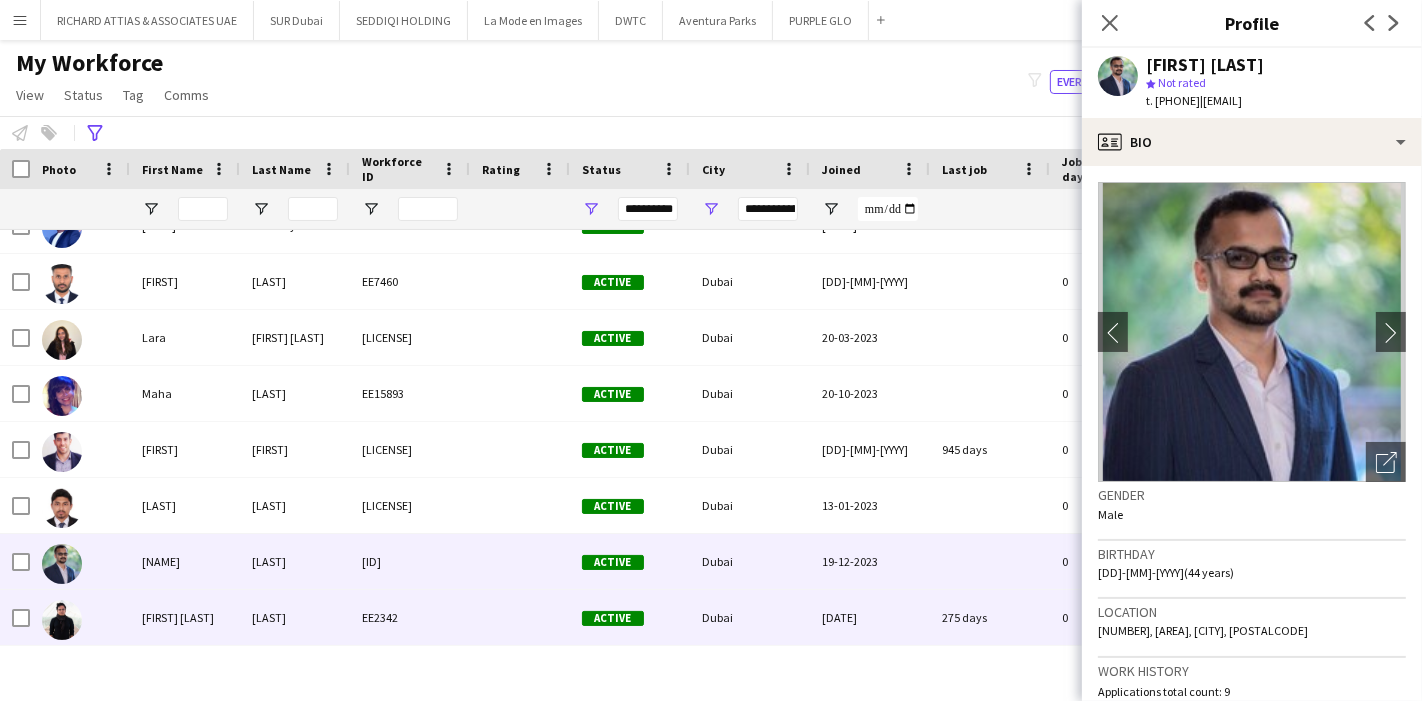 click on "[FIRST] [LAST]" at bounding box center (185, 617) 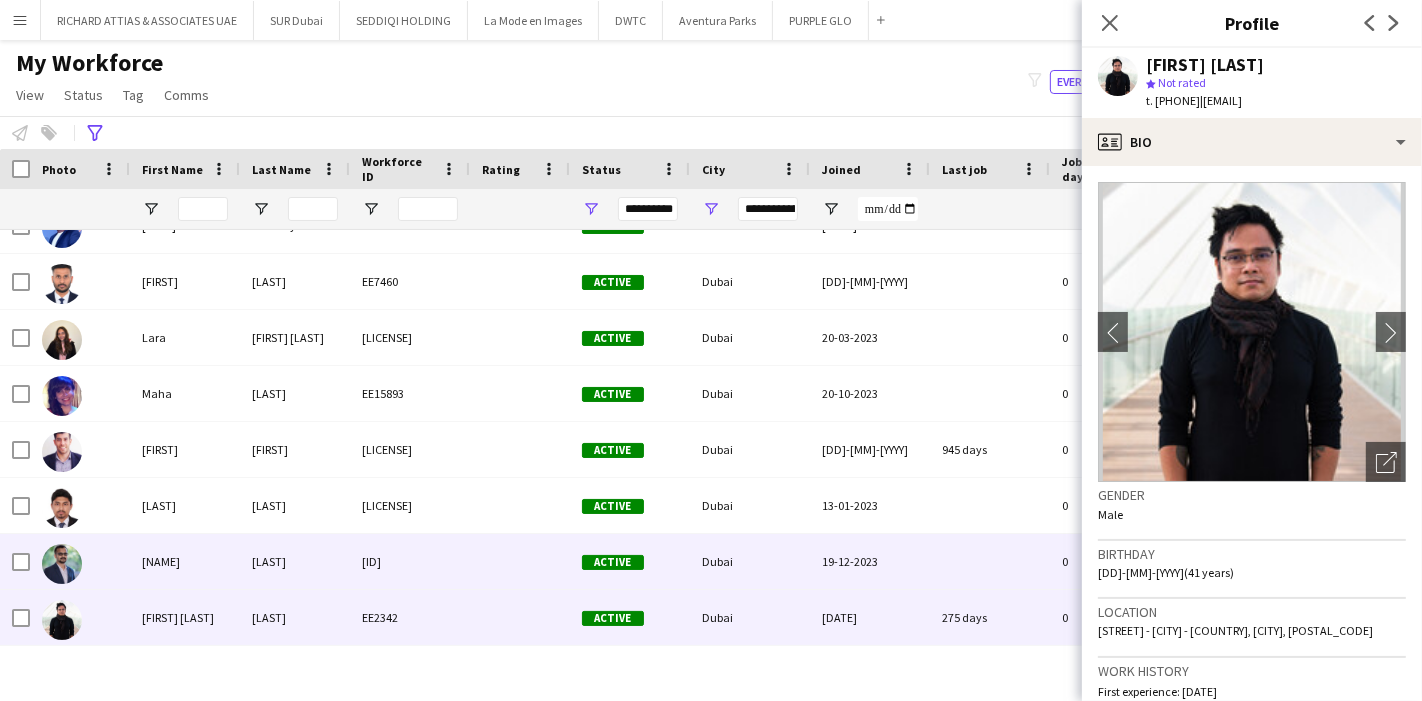 scroll, scrollTop: 2979, scrollLeft: 0, axis: vertical 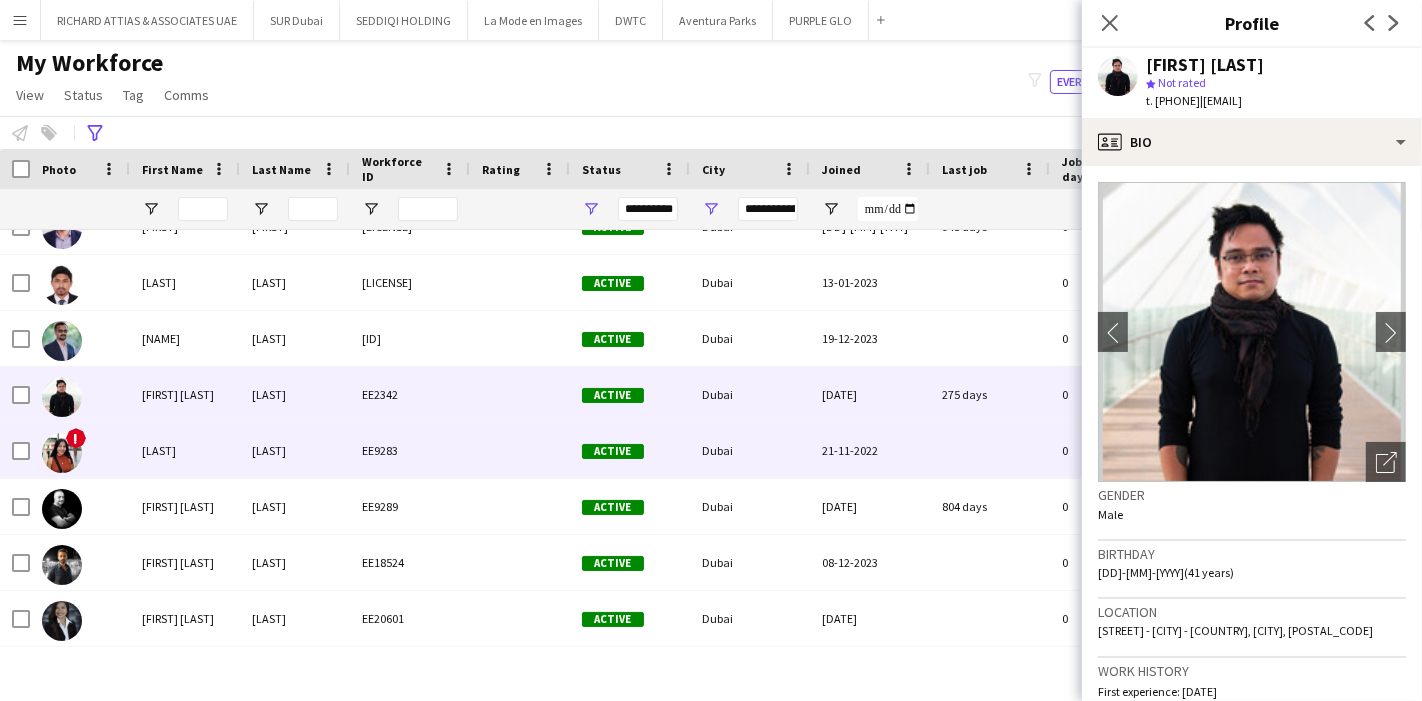 click on "[LAST]" at bounding box center (185, 450) 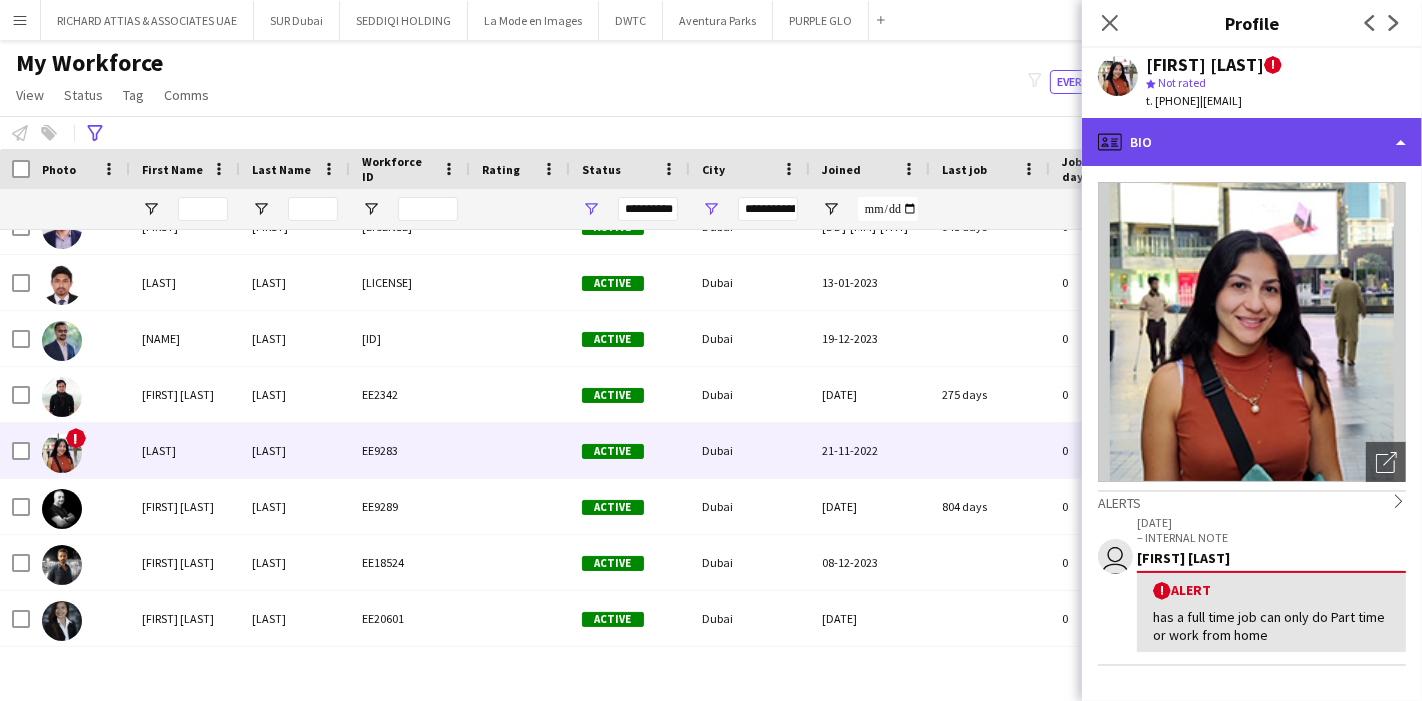 click on "profile
Bio" 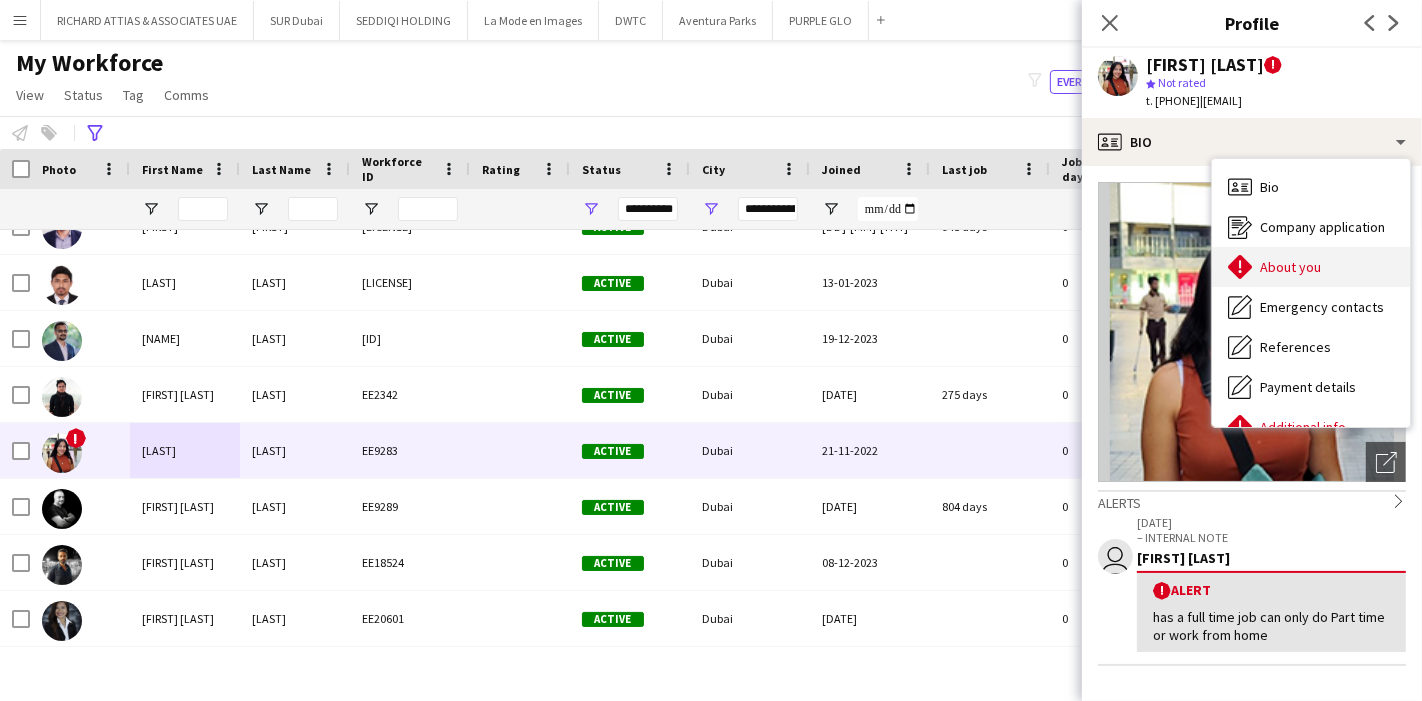 click on "About you
About you" at bounding box center (1311, 267) 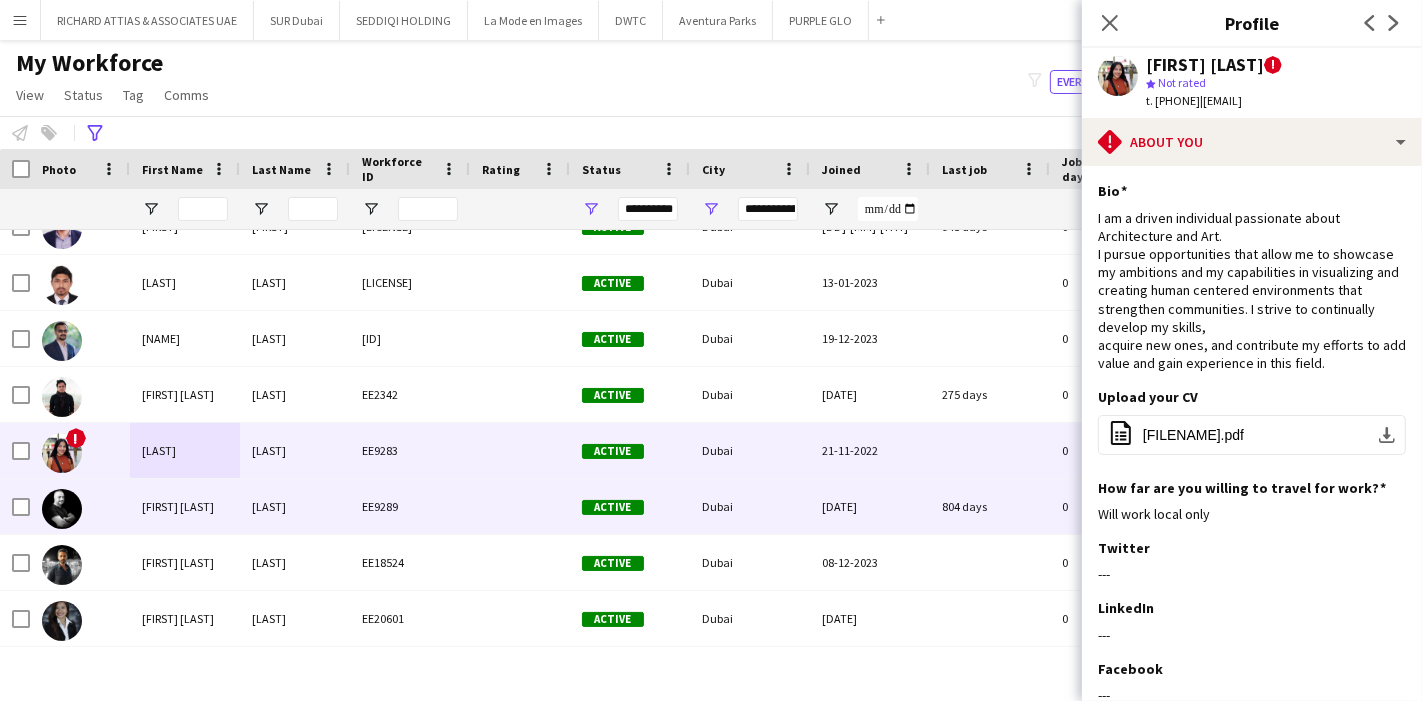 click on "[FIRST] [LAST]" at bounding box center [185, 506] 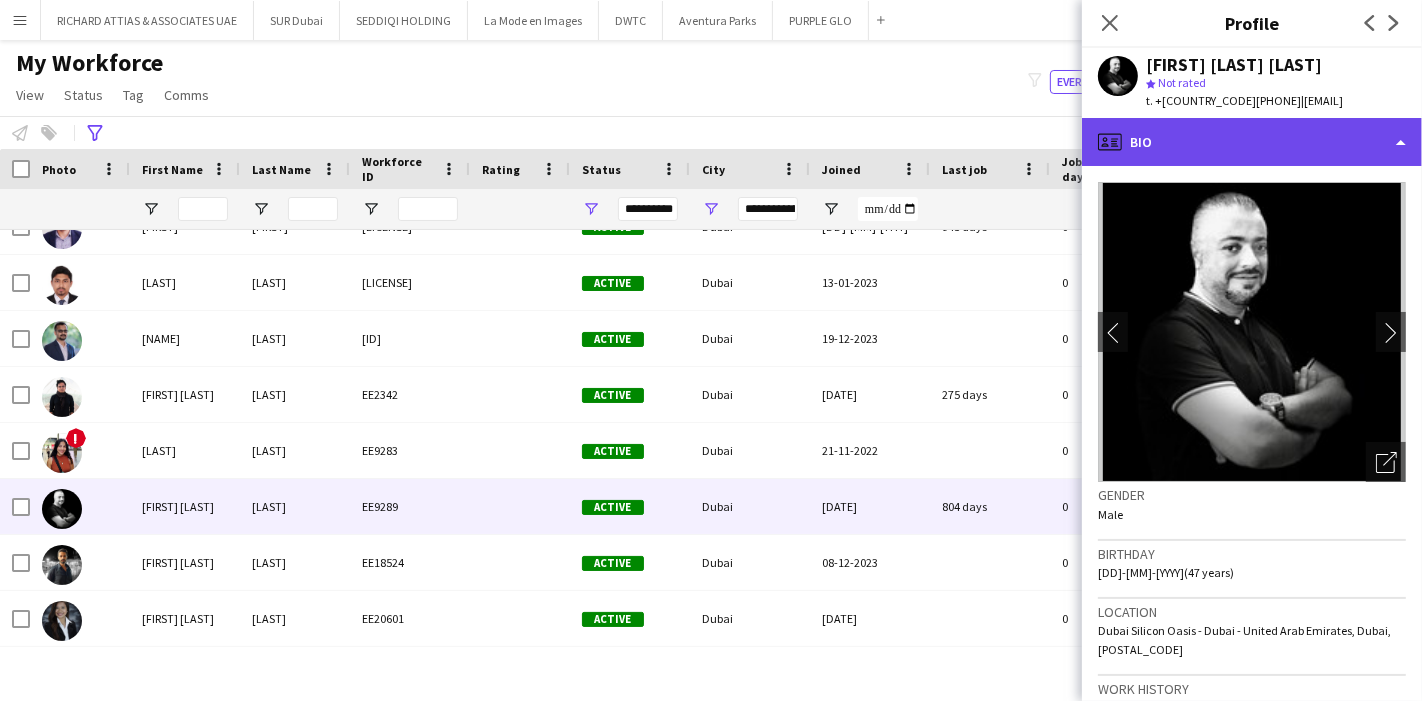 click on "profile
Bio" 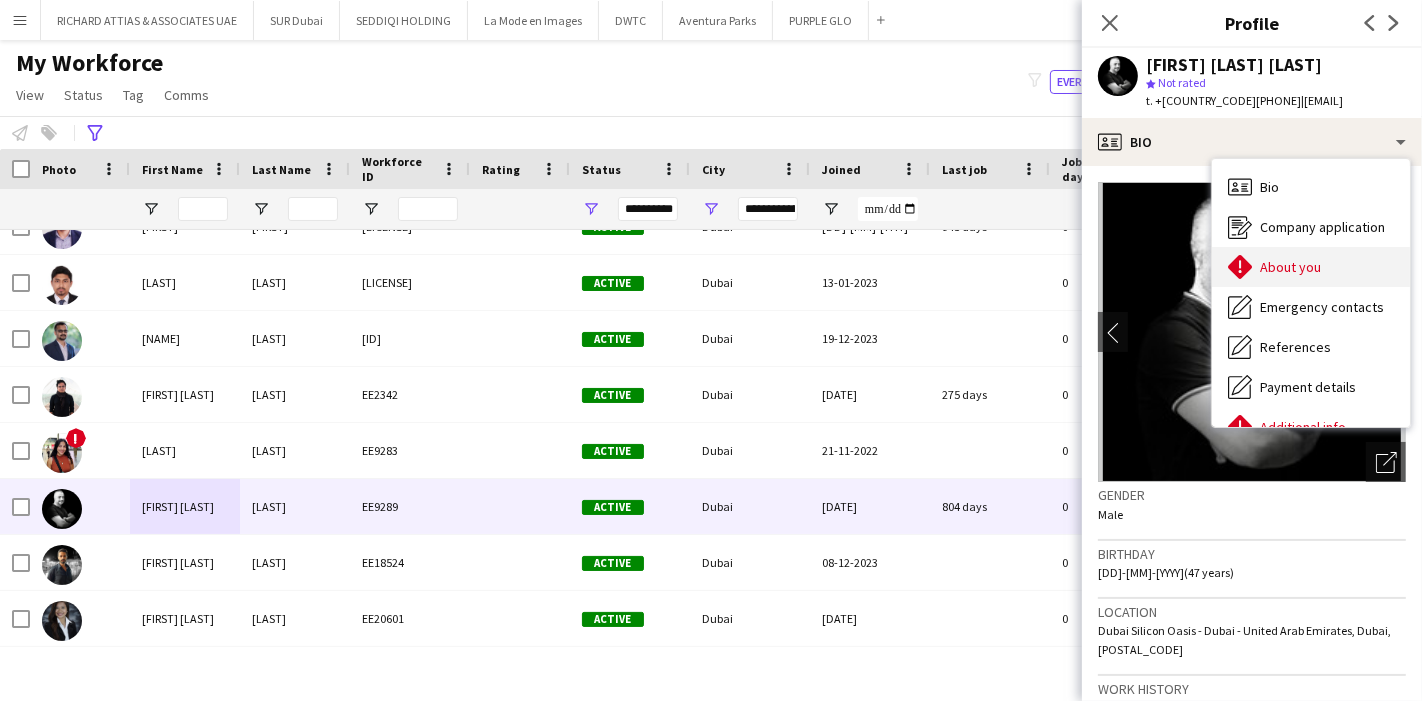 click on "About you
About you" at bounding box center [1311, 267] 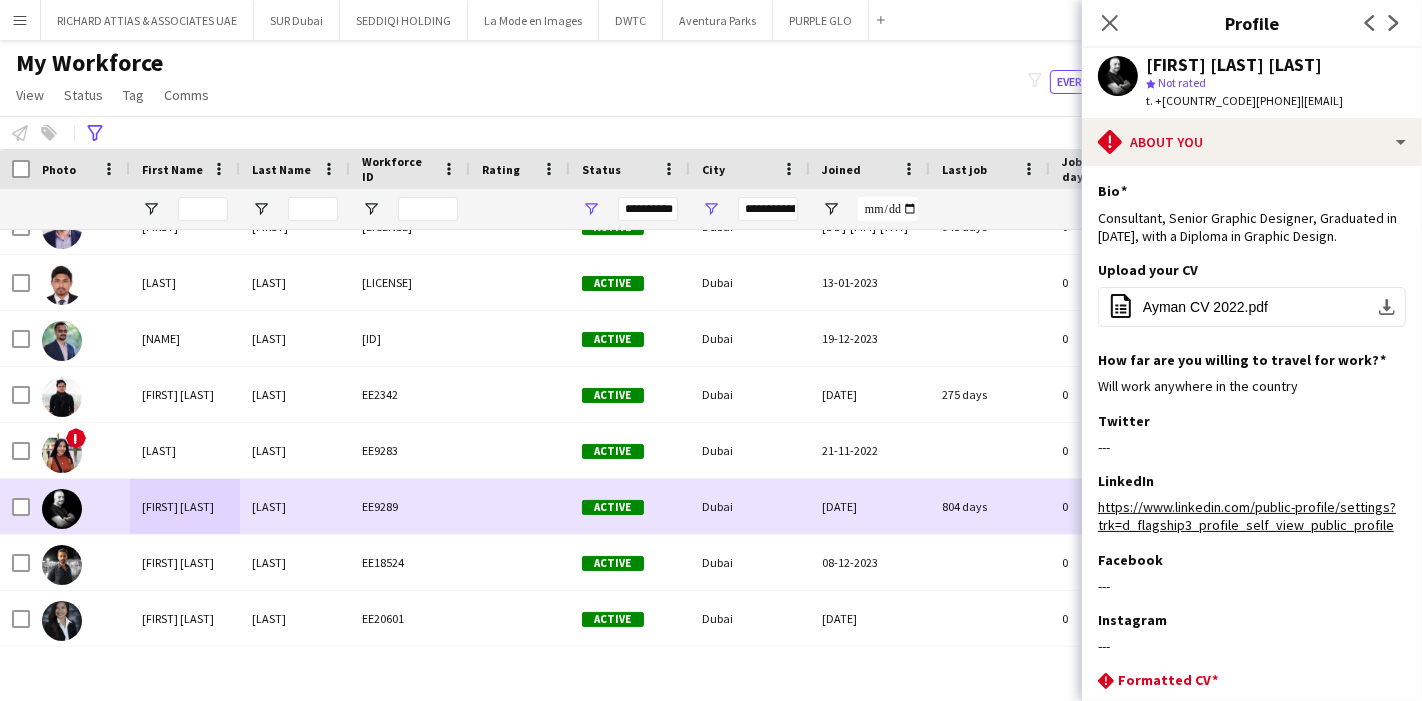 scroll, scrollTop: 3222, scrollLeft: 0, axis: vertical 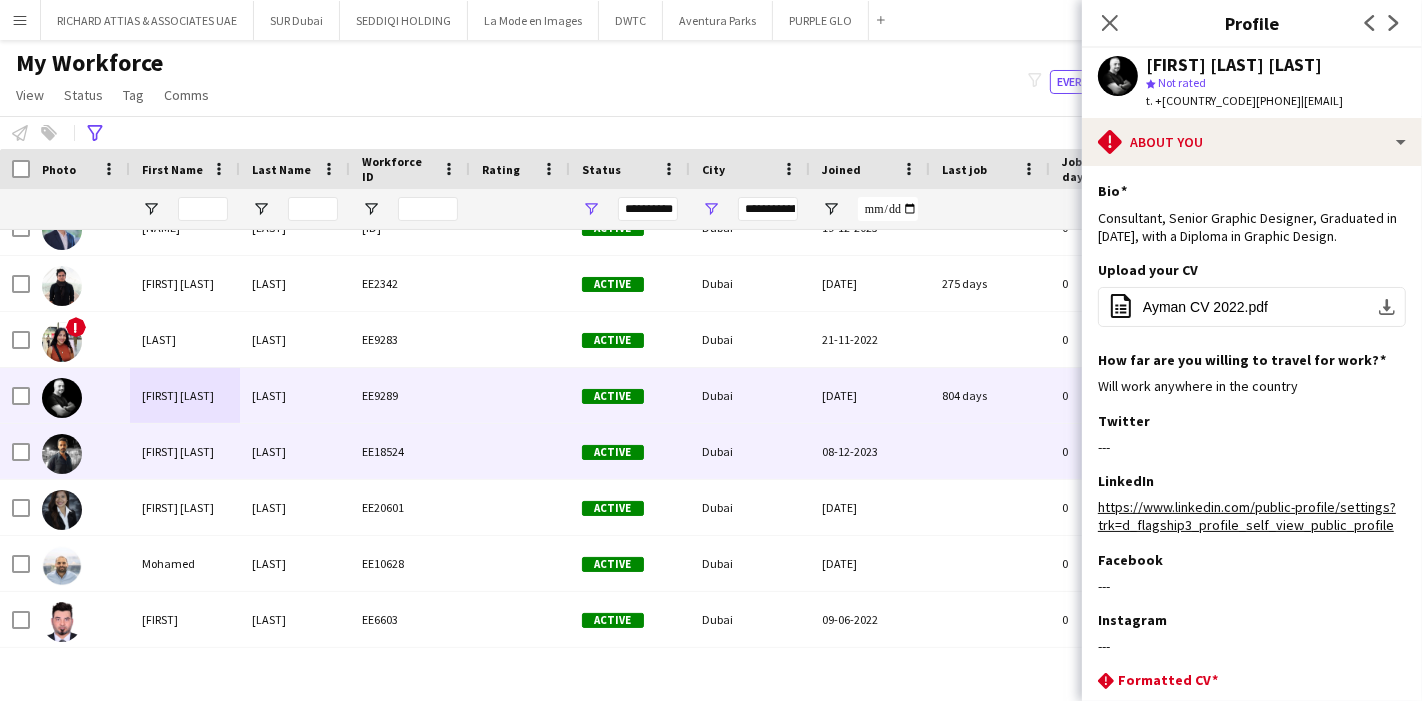 click on "[FIRST] [LAST]" at bounding box center (185, 451) 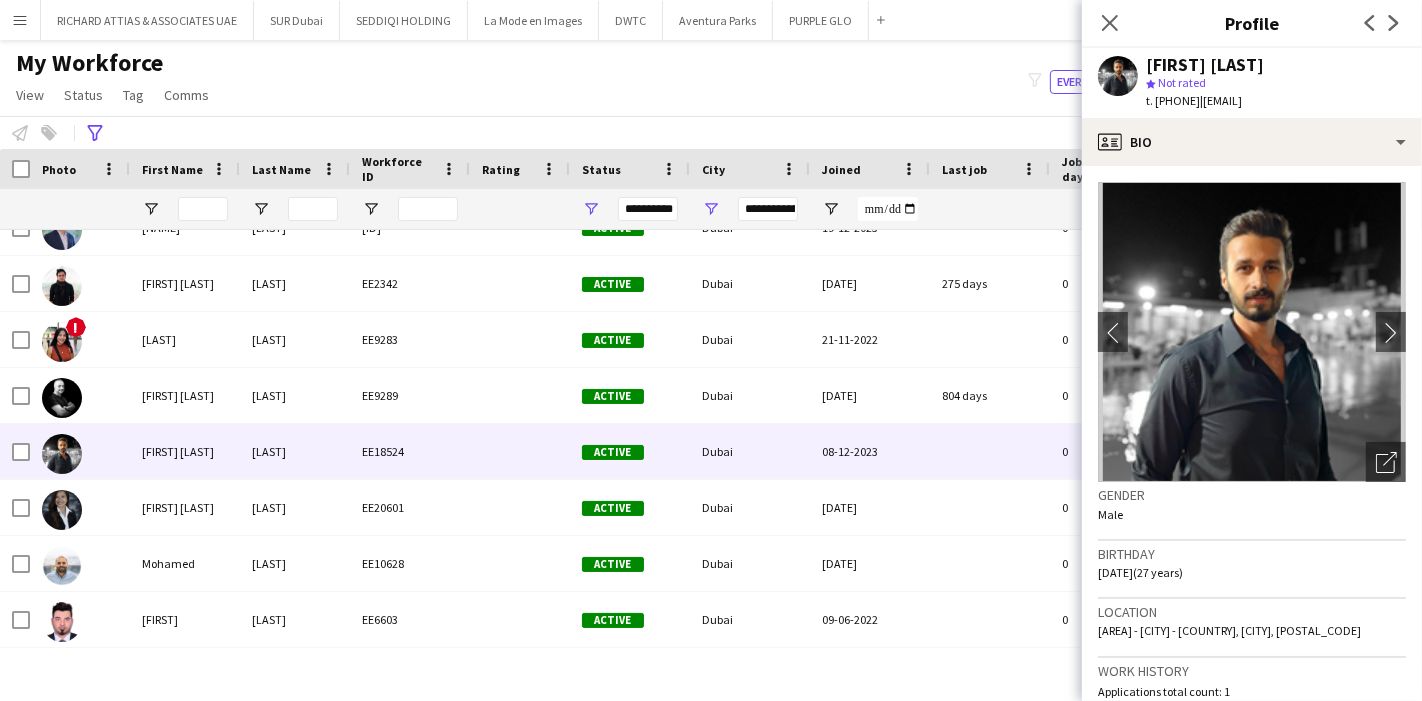 click on "chevron-left
chevron-right
Open photos pop-in
Gender   Male   Birthday   [DATE]   ([AGE] years)   Location   Al Barsha 1 - Dubai - United Arab Emirates, Dubai, [POSTAL_CODE]   Work history   Applications total count: 1   Cancelled jobs count: 0   Cancelled jobs total count: 0   Worked jobs count: 0   Worked jobs total count: 0   Roles
Edit crew company roles
2D Designer, 3D Designer, Graphic Designer   Skills
Edit crew company skills
ok-circled2
background
Layer 1
cross-circle-red
background
Layer 1
3Ds MAX
Freelancer has uploaded a photo validation of skill. Click to see
ok-circled2
background
Layer 1
cross-circle-red
background
Layer 1" 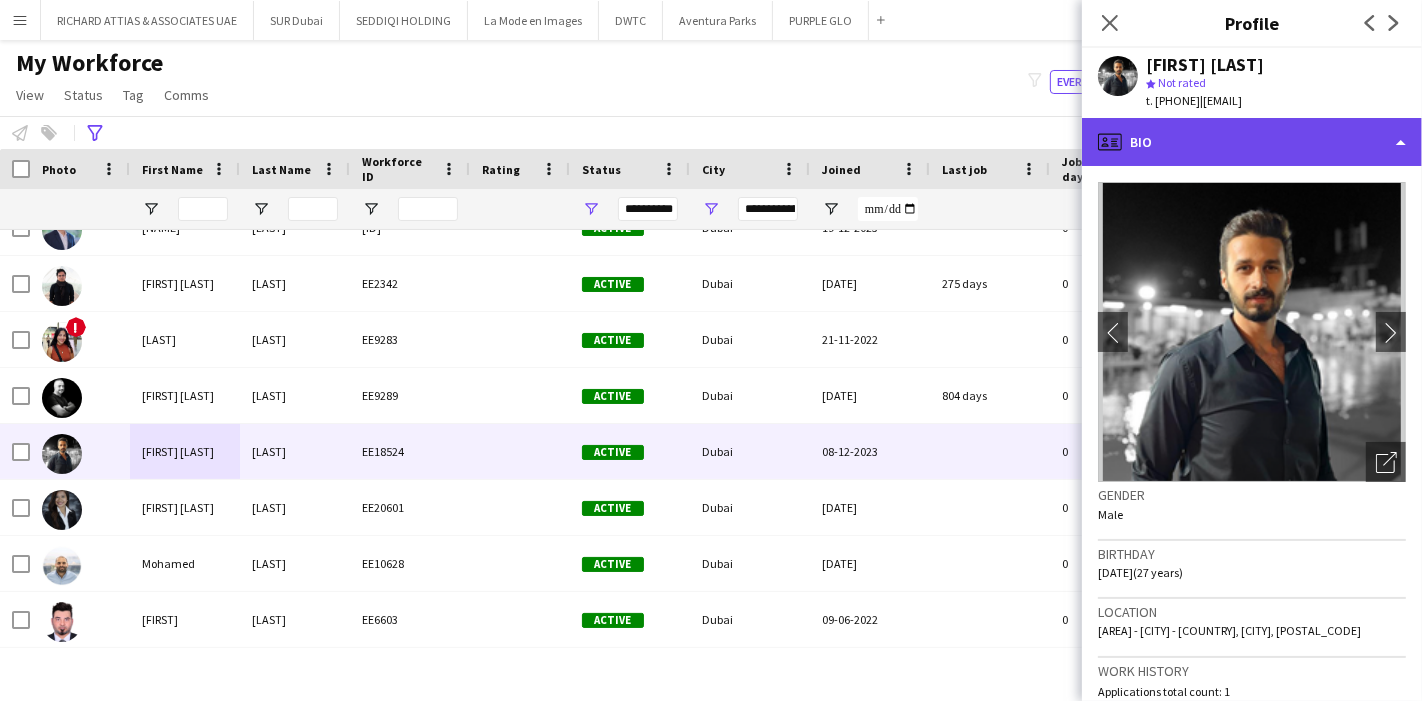 click on "profile
Bio" 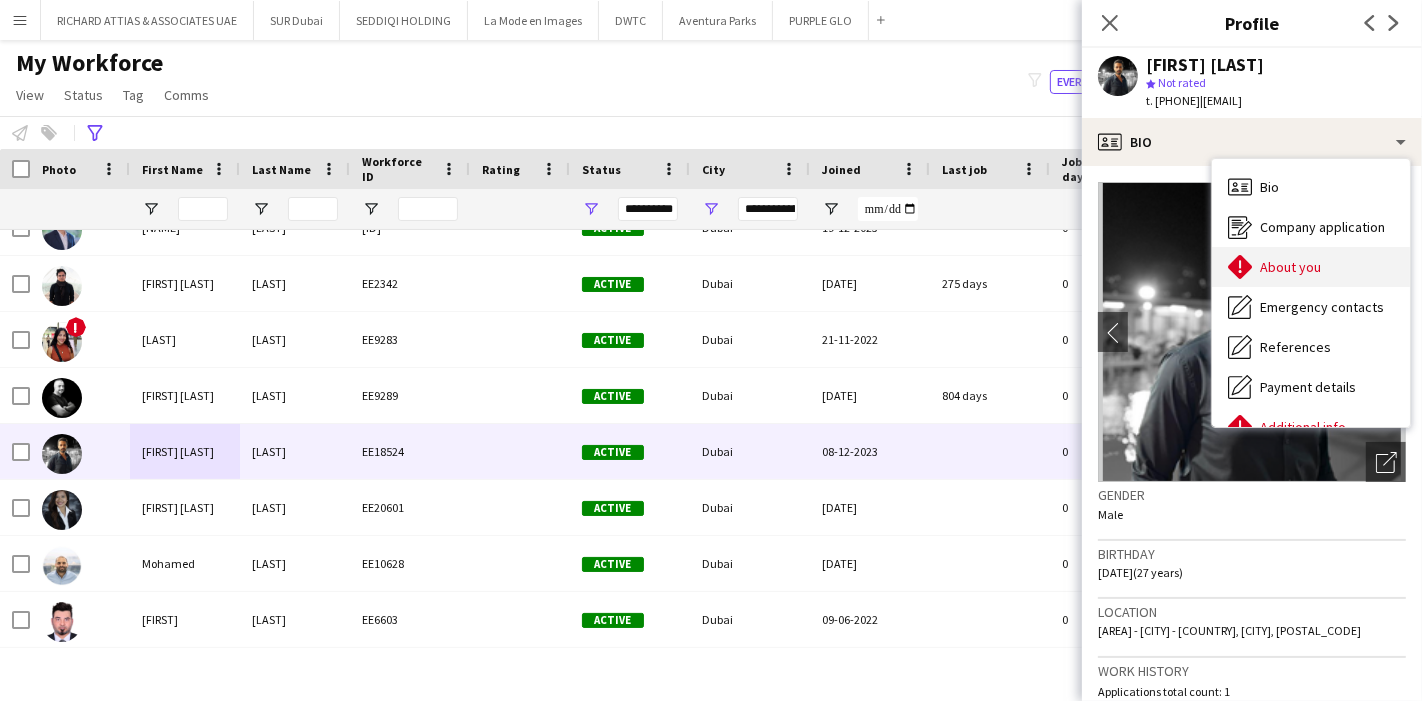 click on "About you
About you" at bounding box center (1311, 267) 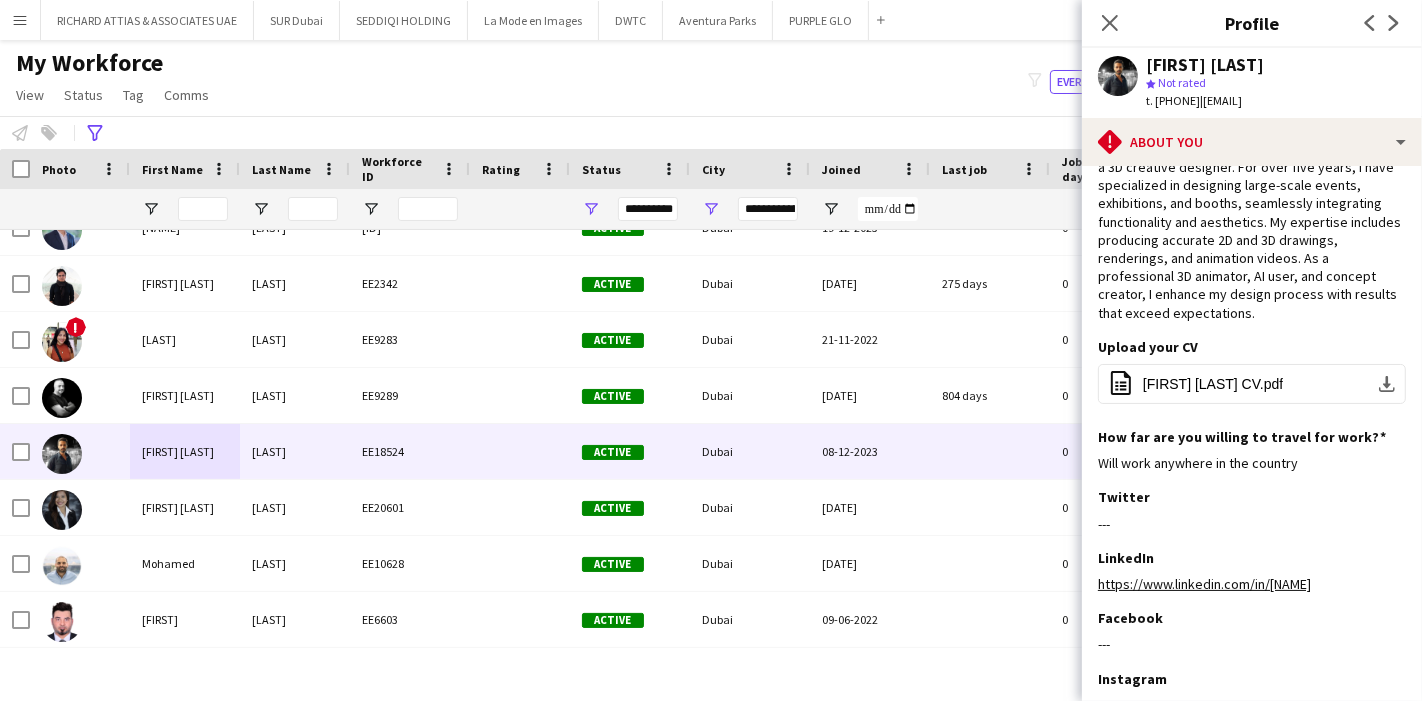 scroll, scrollTop: 0, scrollLeft: 0, axis: both 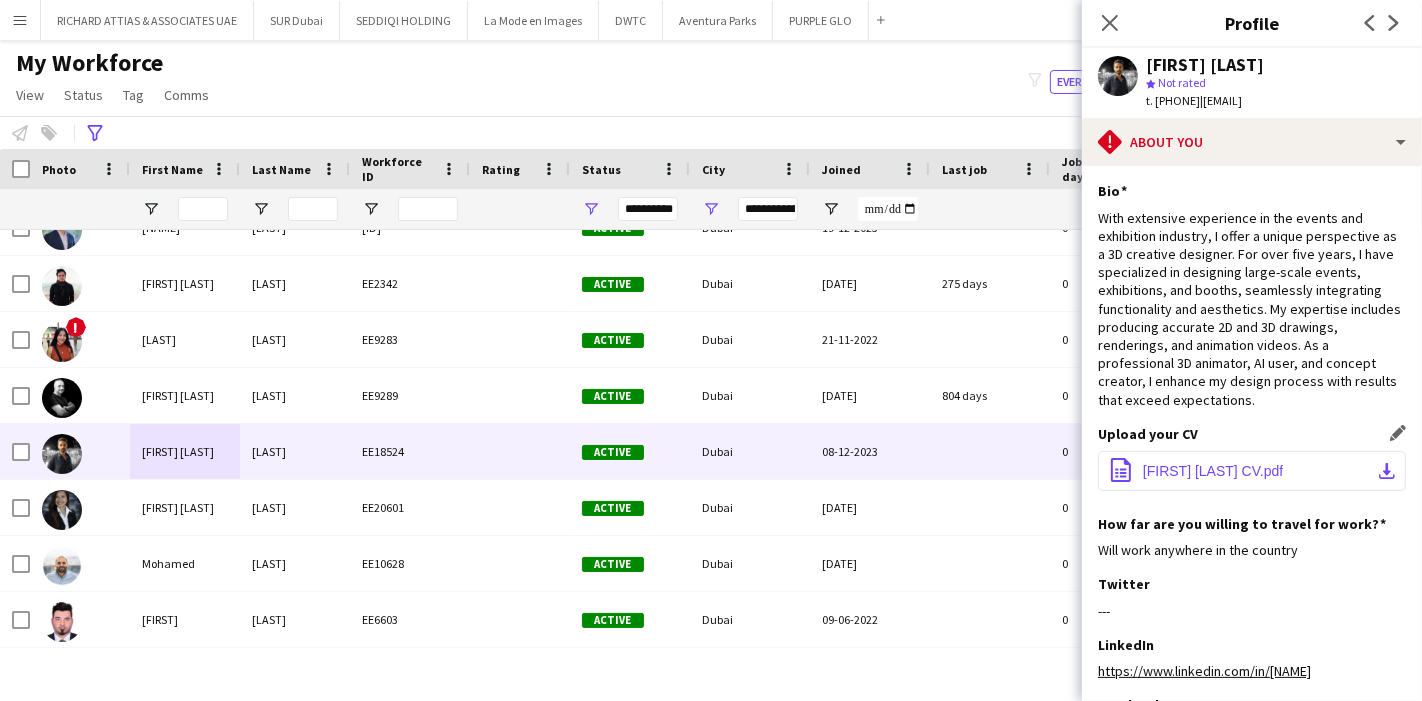 click on "office-file-sheet
[NAME] CV.pdf
download-bottom" 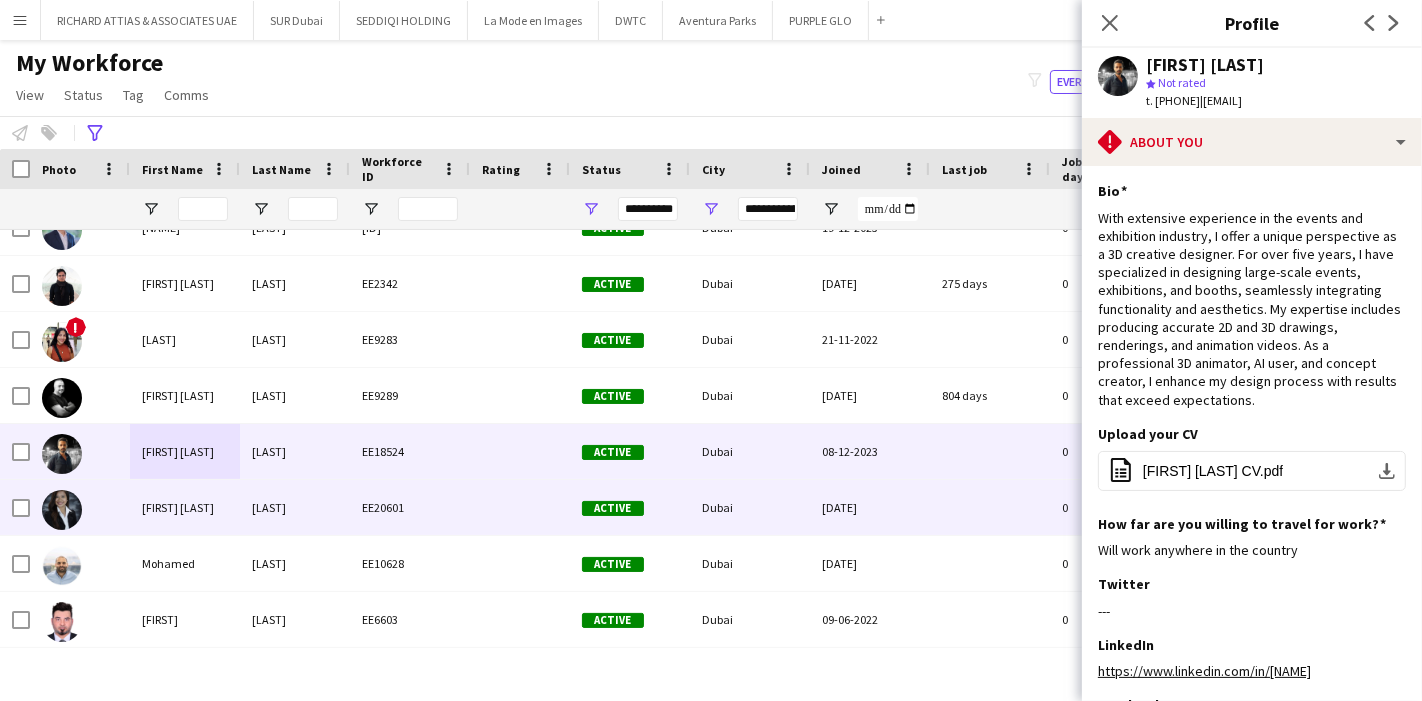 click on "[FIRST] [LAST]" at bounding box center (185, 507) 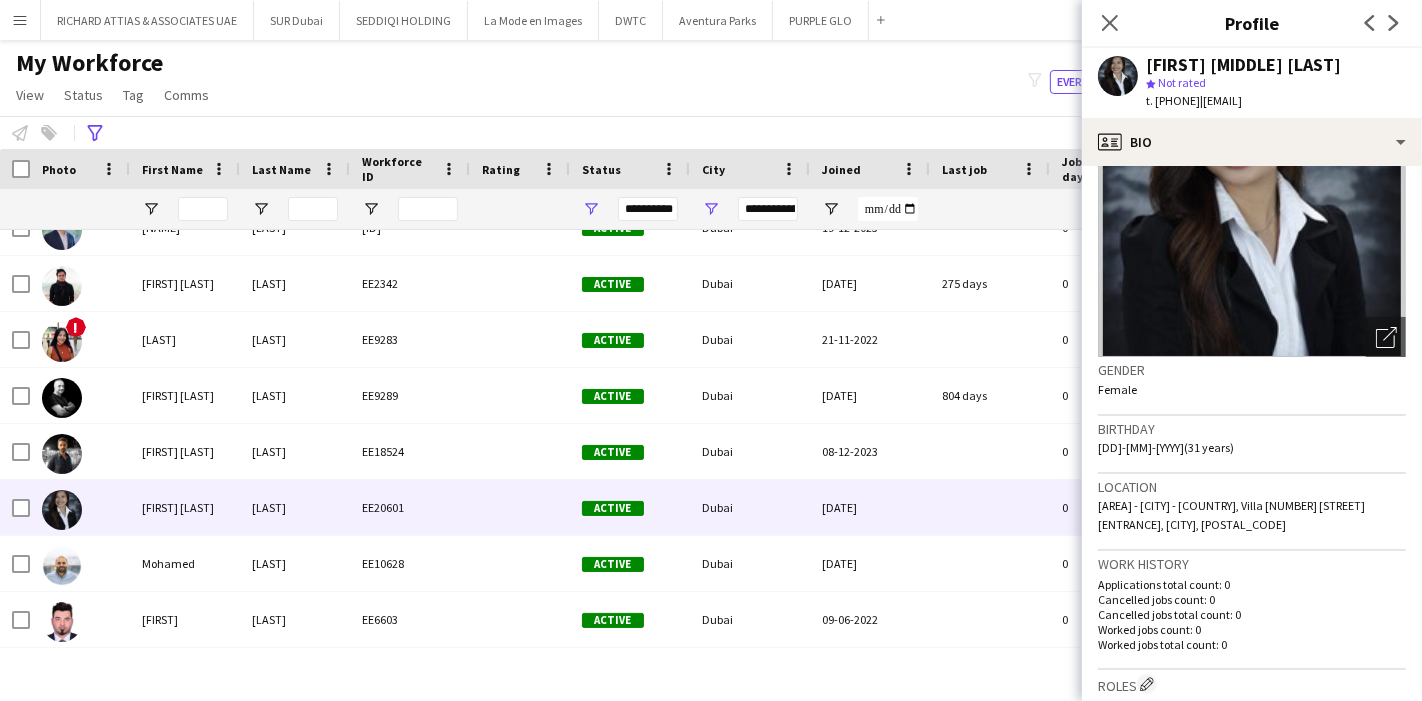 scroll, scrollTop: 0, scrollLeft: 0, axis: both 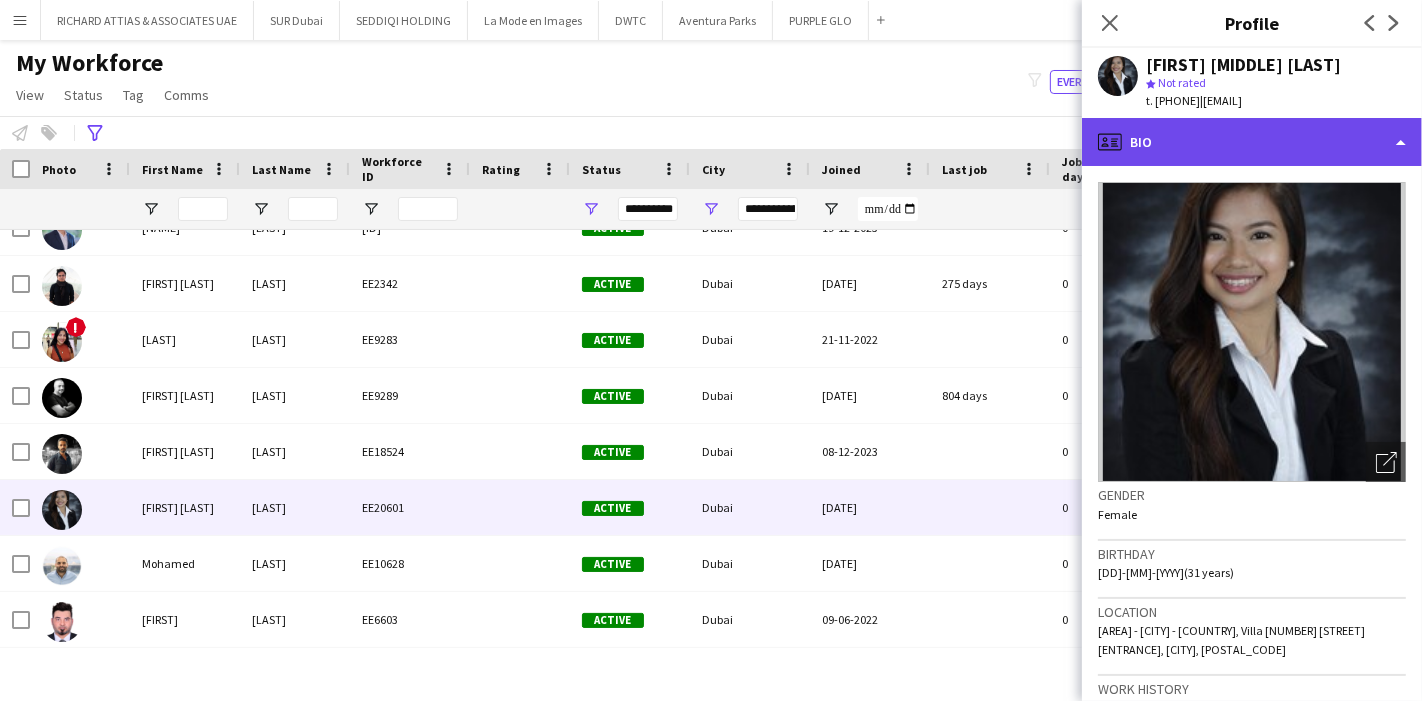 click on "profile
Bio" 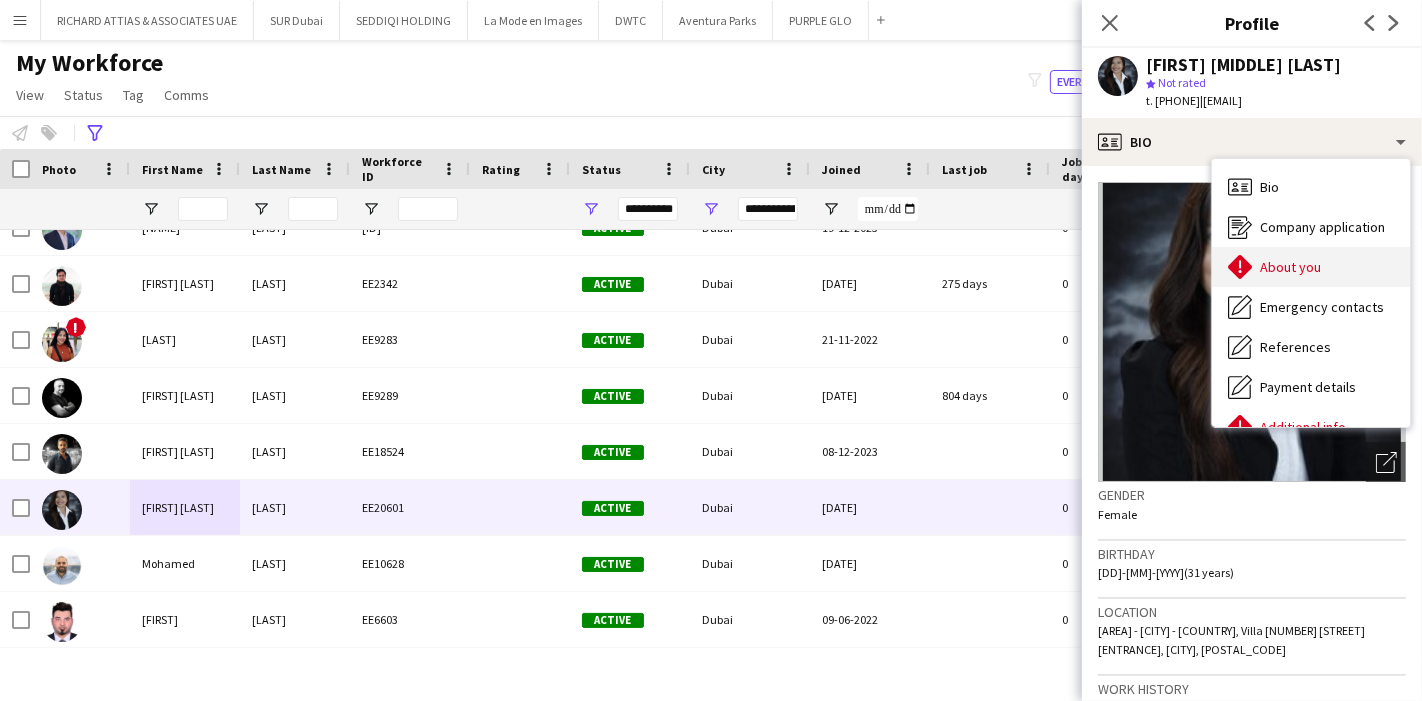 click on "About you
About you" at bounding box center (1311, 267) 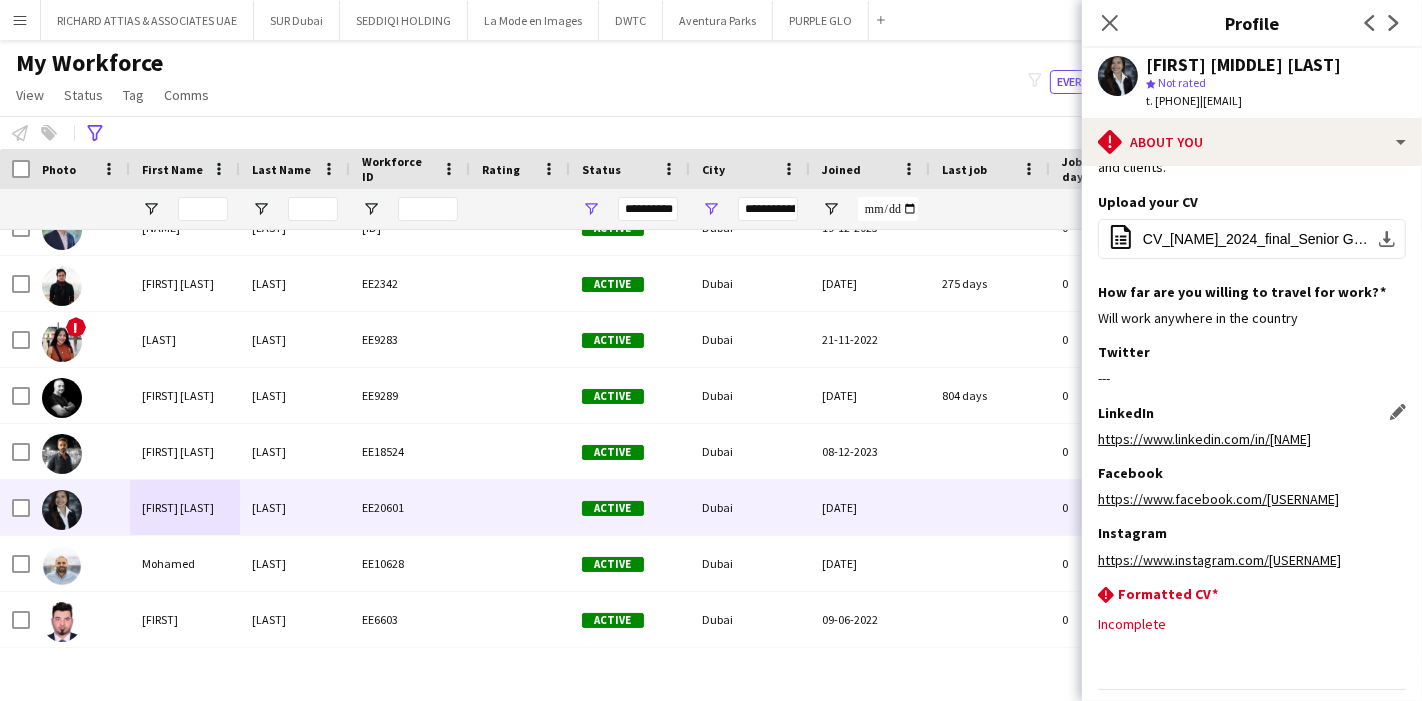 scroll, scrollTop: 273, scrollLeft: 0, axis: vertical 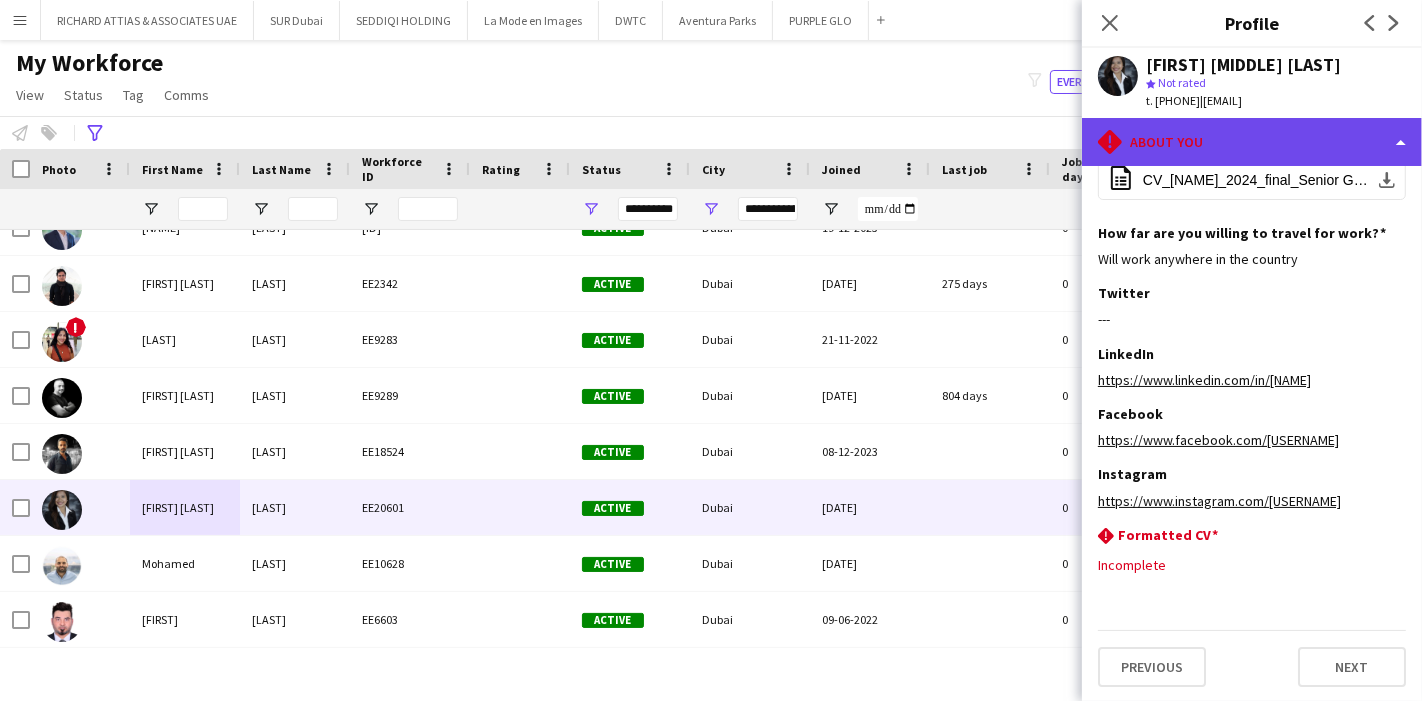 click on "rhombus-alert
About you" 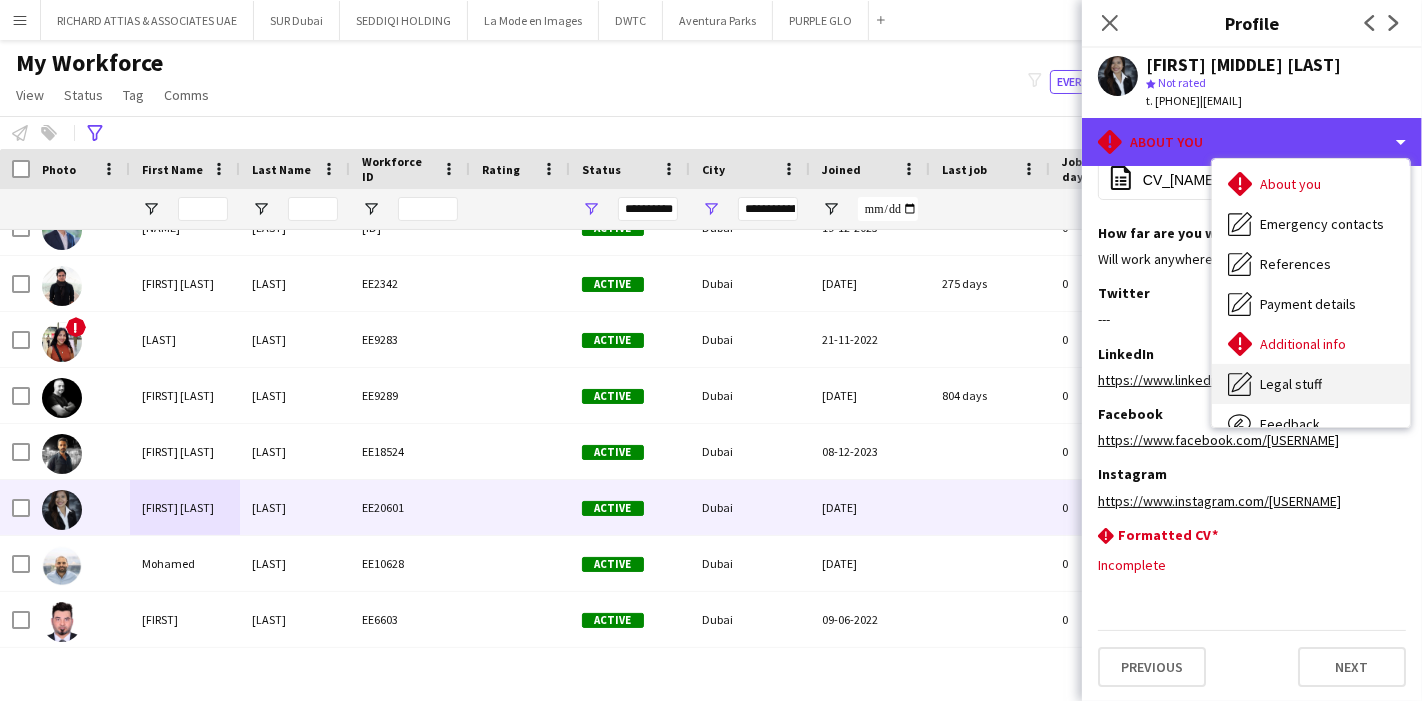scroll, scrollTop: 147, scrollLeft: 0, axis: vertical 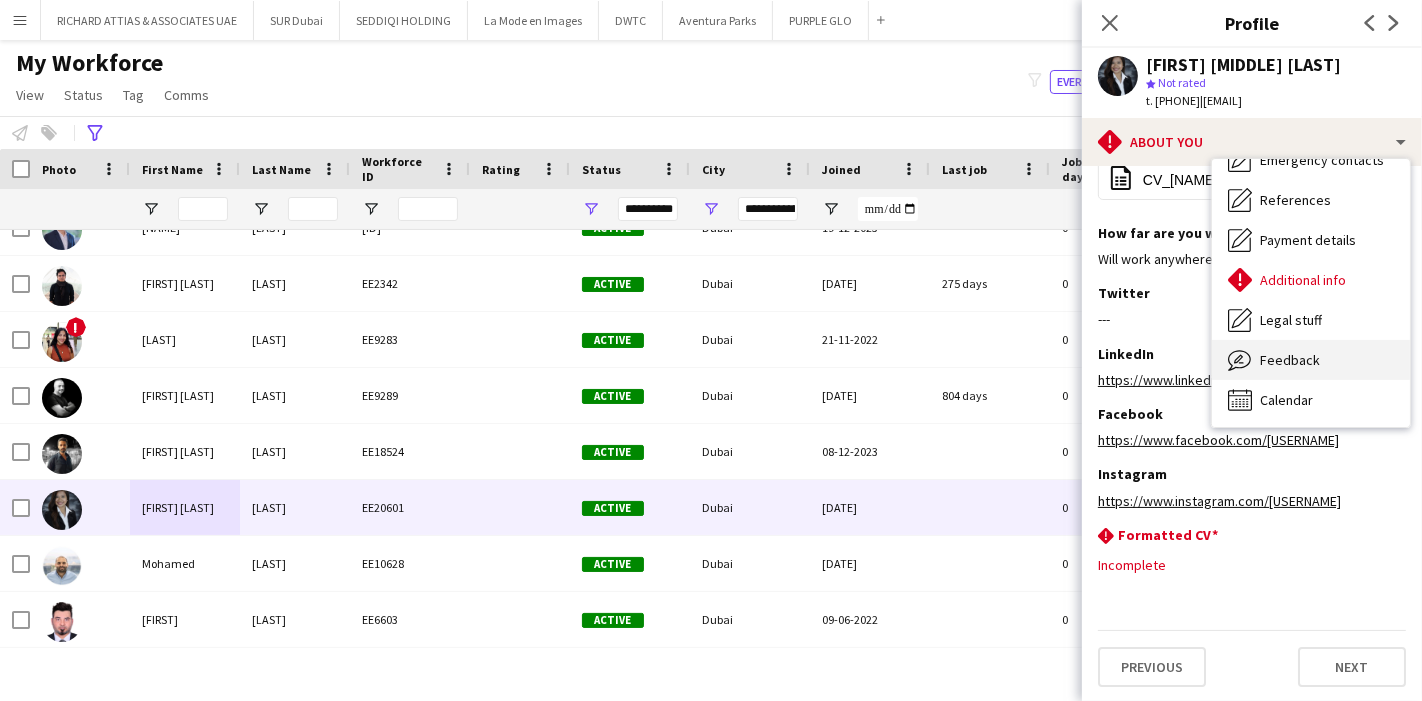 click on "Feedback
Feedback" at bounding box center [1311, 360] 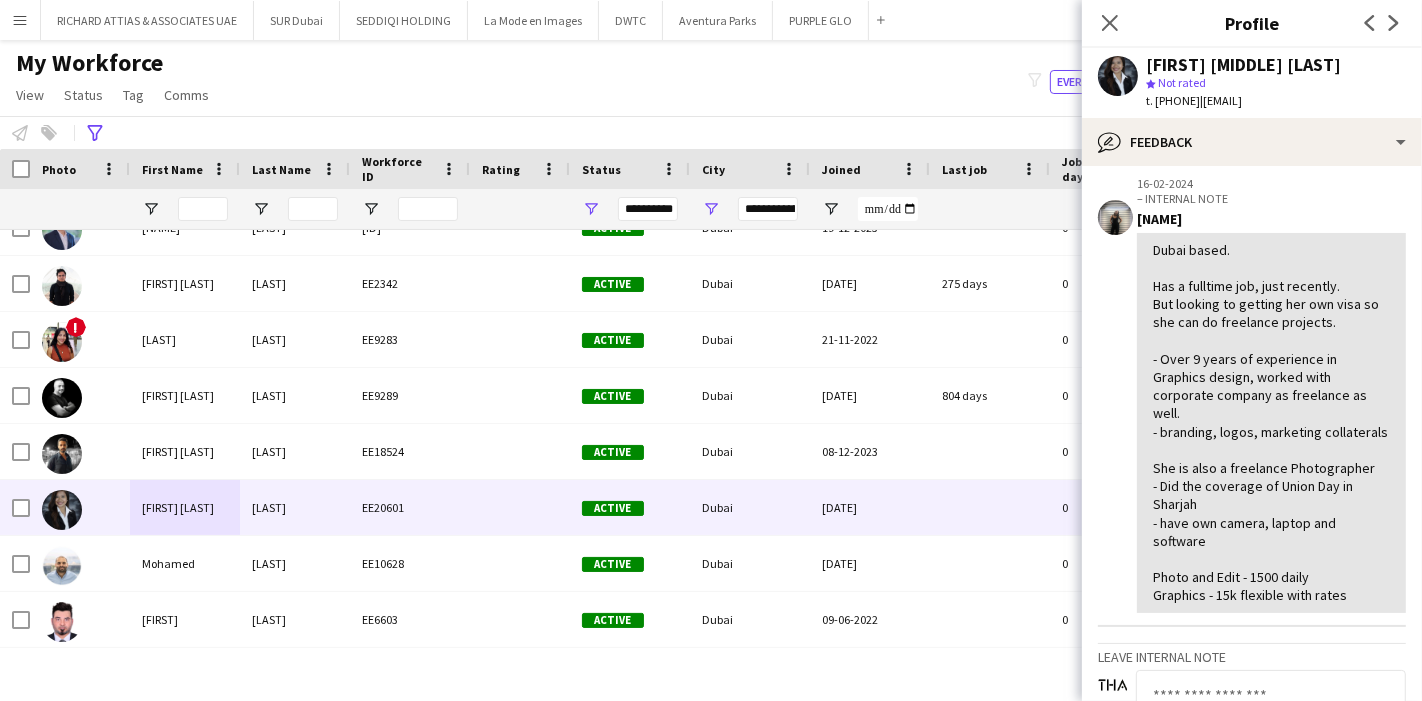 scroll, scrollTop: 222, scrollLeft: 0, axis: vertical 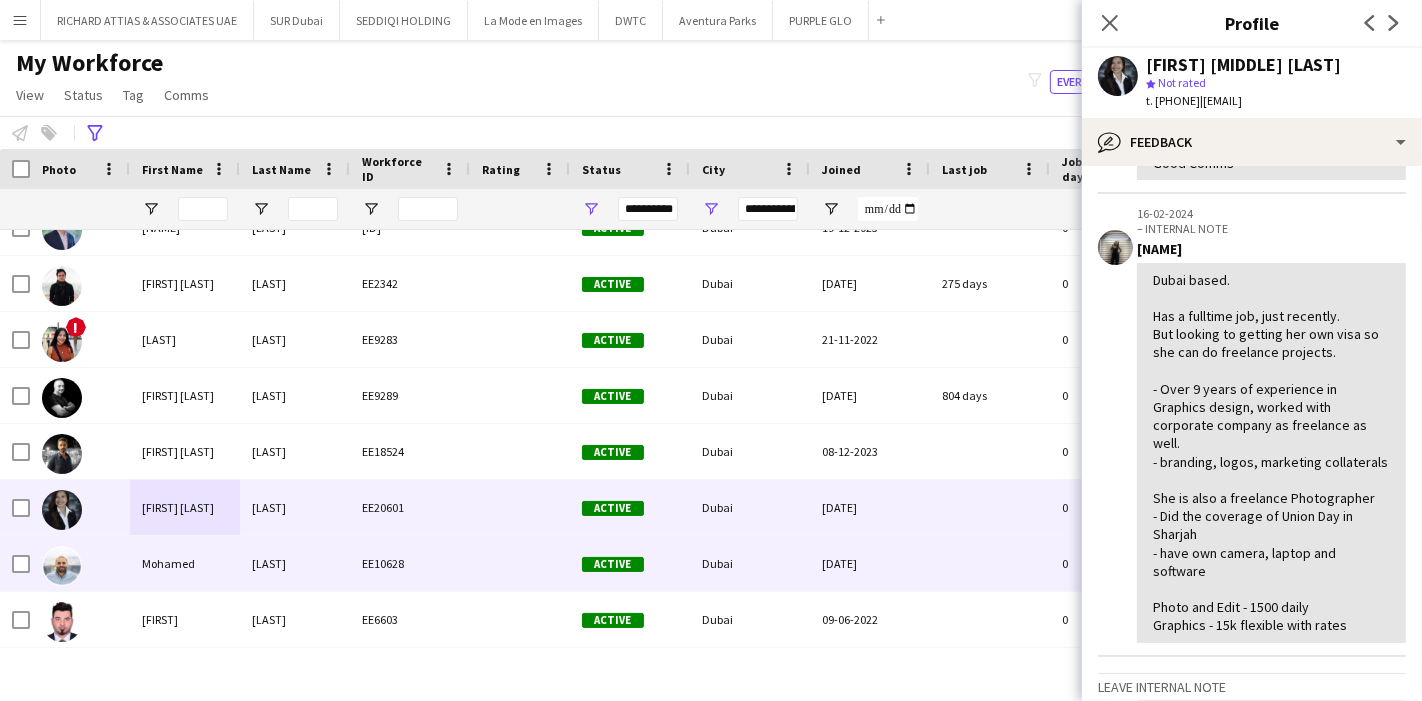 click on "Mohamed" at bounding box center [185, 563] 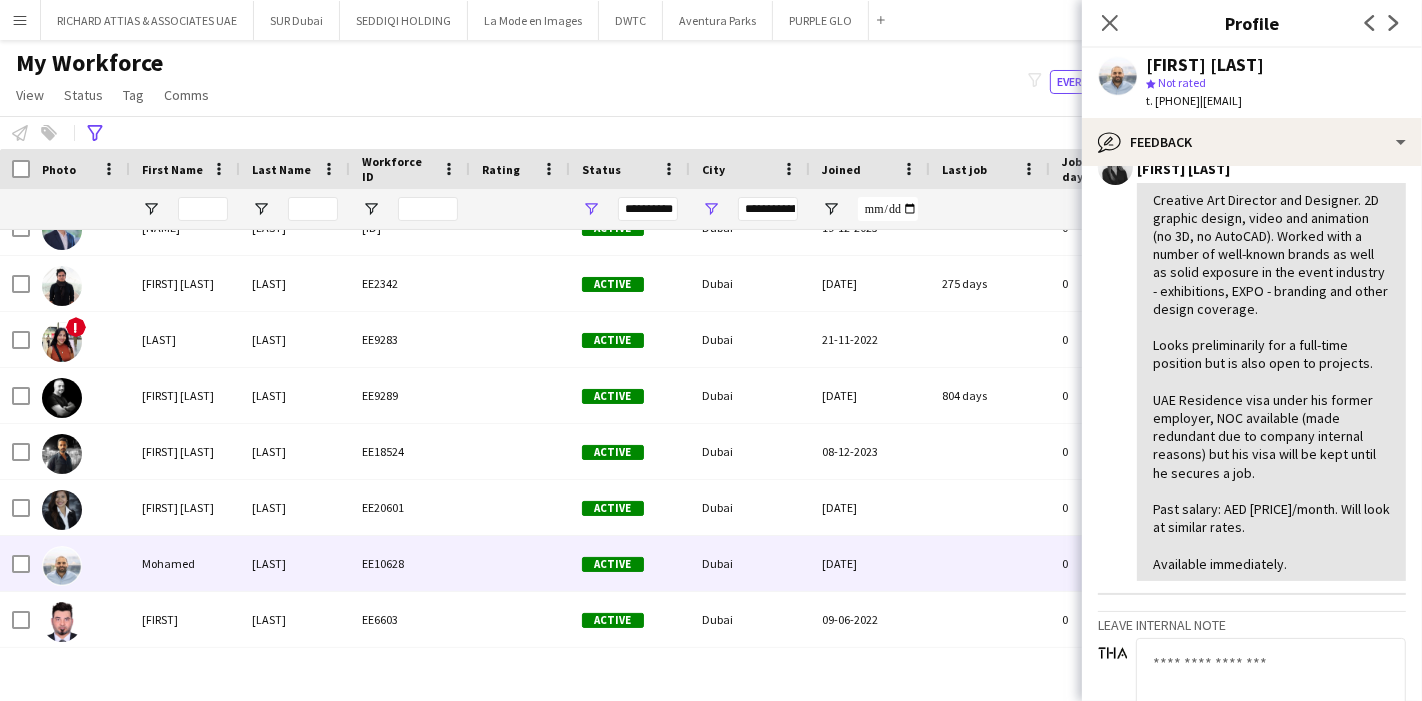 scroll, scrollTop: 333, scrollLeft: 0, axis: vertical 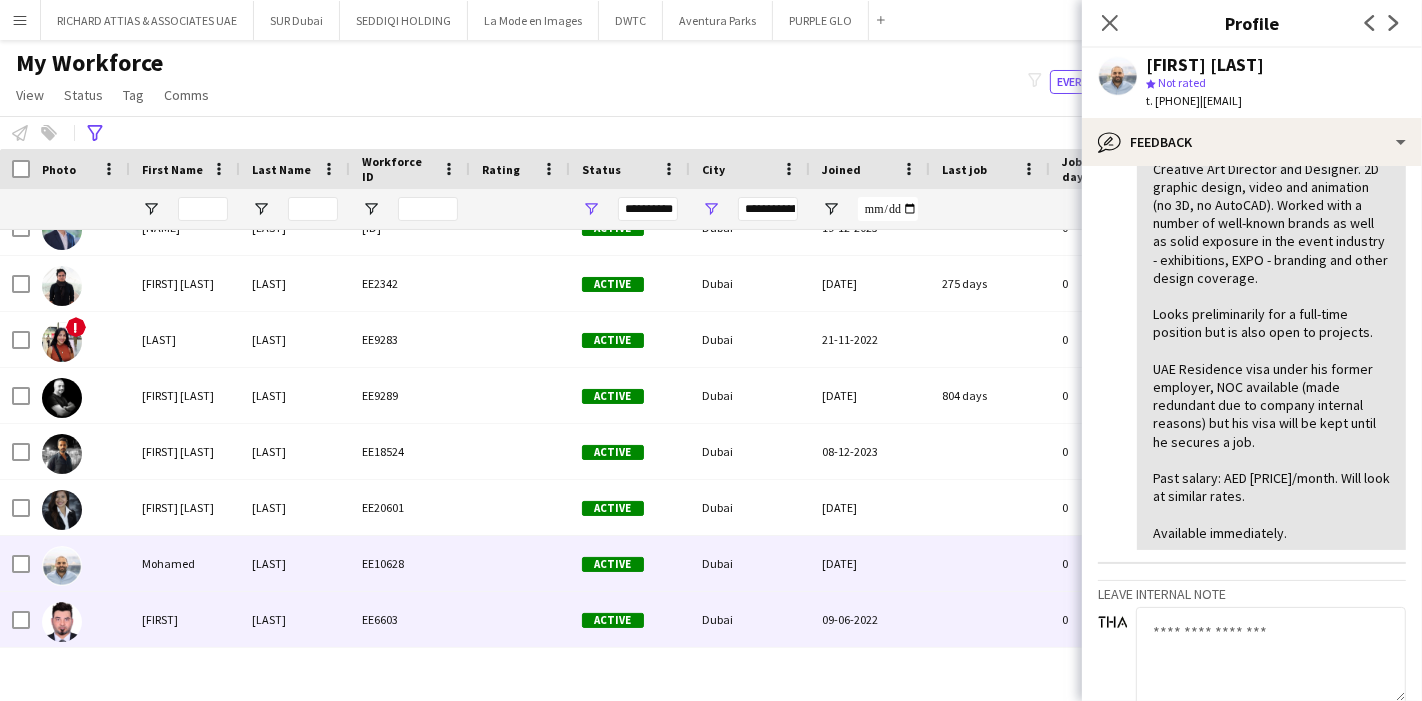 click on "[FIRST]" at bounding box center [185, 619] 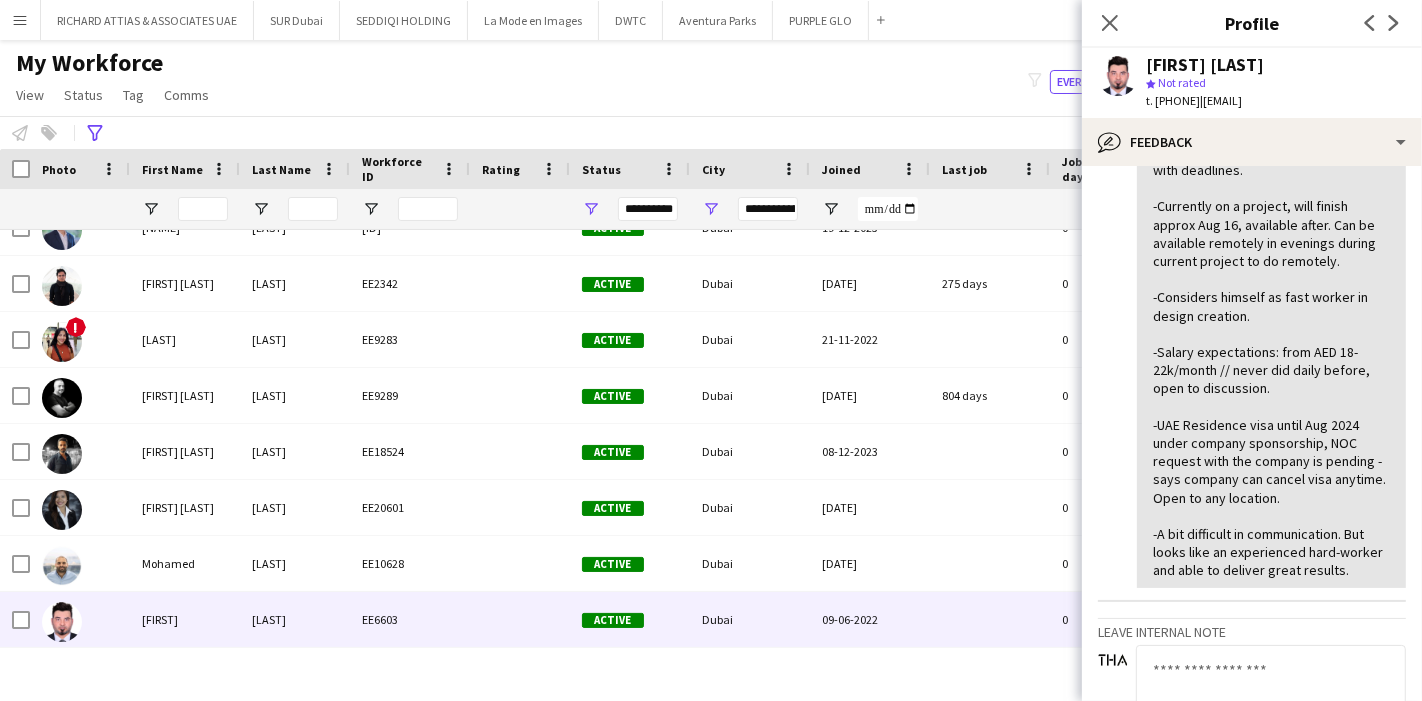 scroll, scrollTop: 1000, scrollLeft: 0, axis: vertical 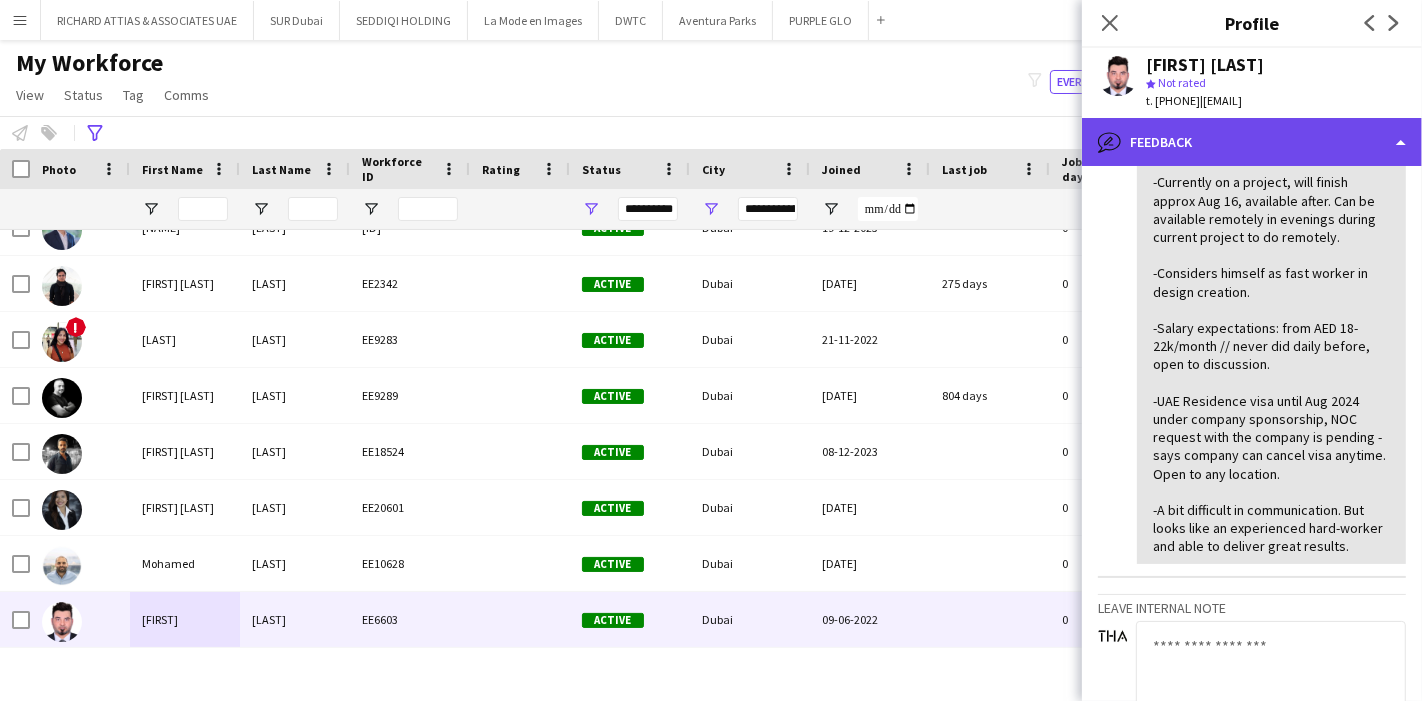 click on "bubble-pencil
Feedback" 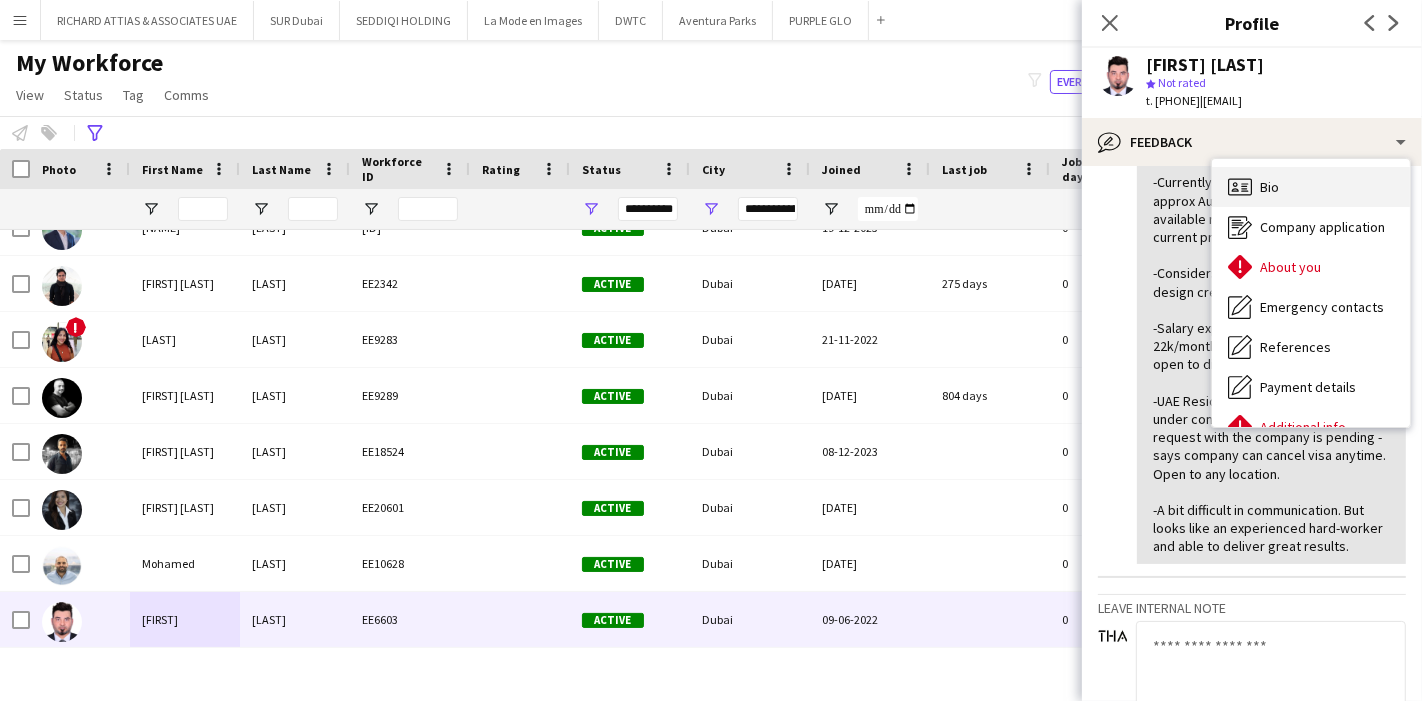 click on "Bio
Bio" at bounding box center [1311, 187] 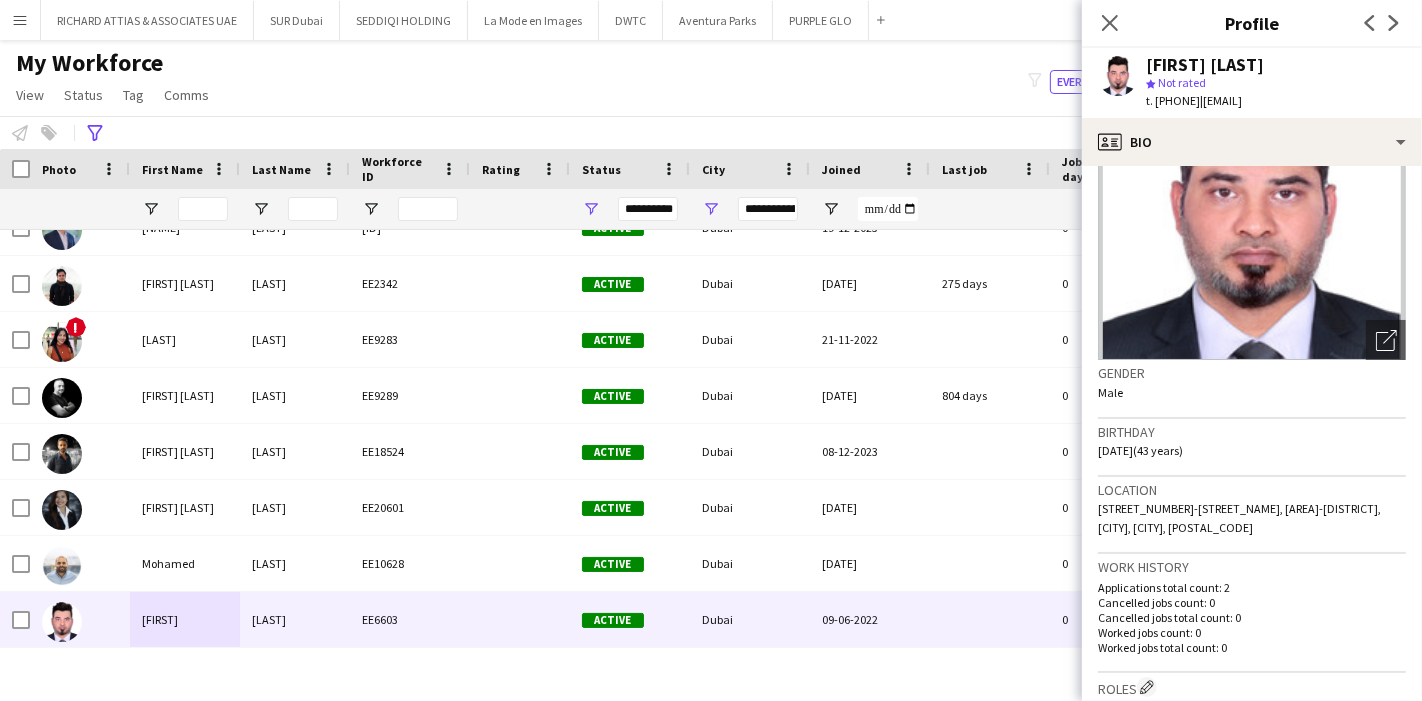 scroll, scrollTop: 333, scrollLeft: 0, axis: vertical 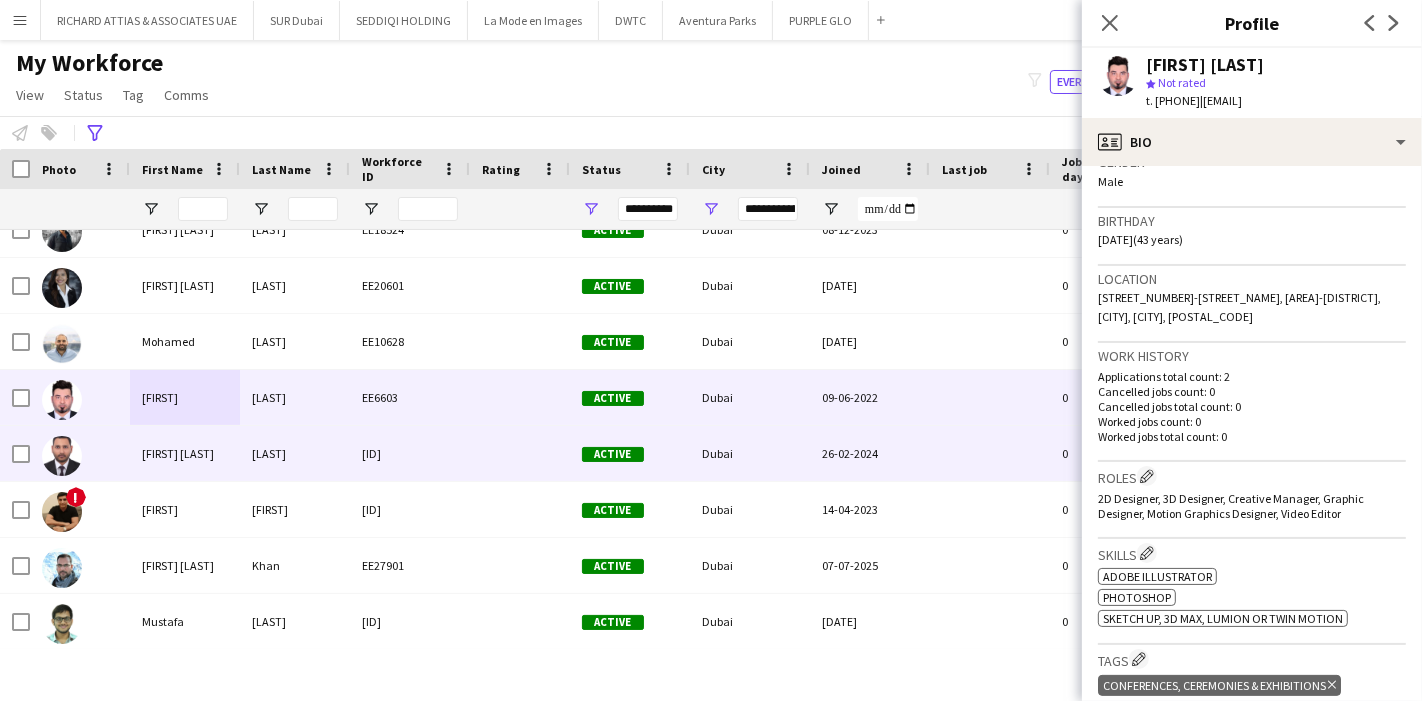 drag, startPoint x: 129, startPoint y: 458, endPoint x: 1341, endPoint y: 200, distance: 1239.1561 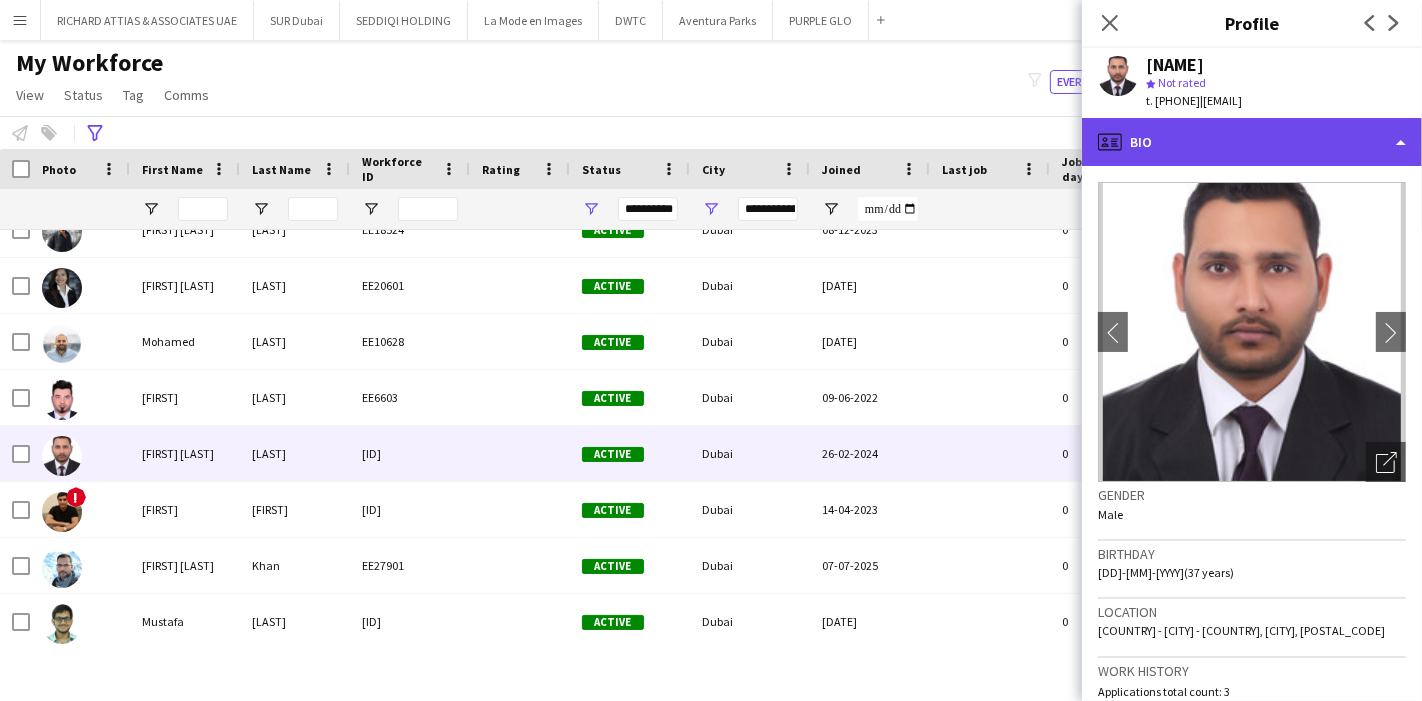 click on "profile
Bio" 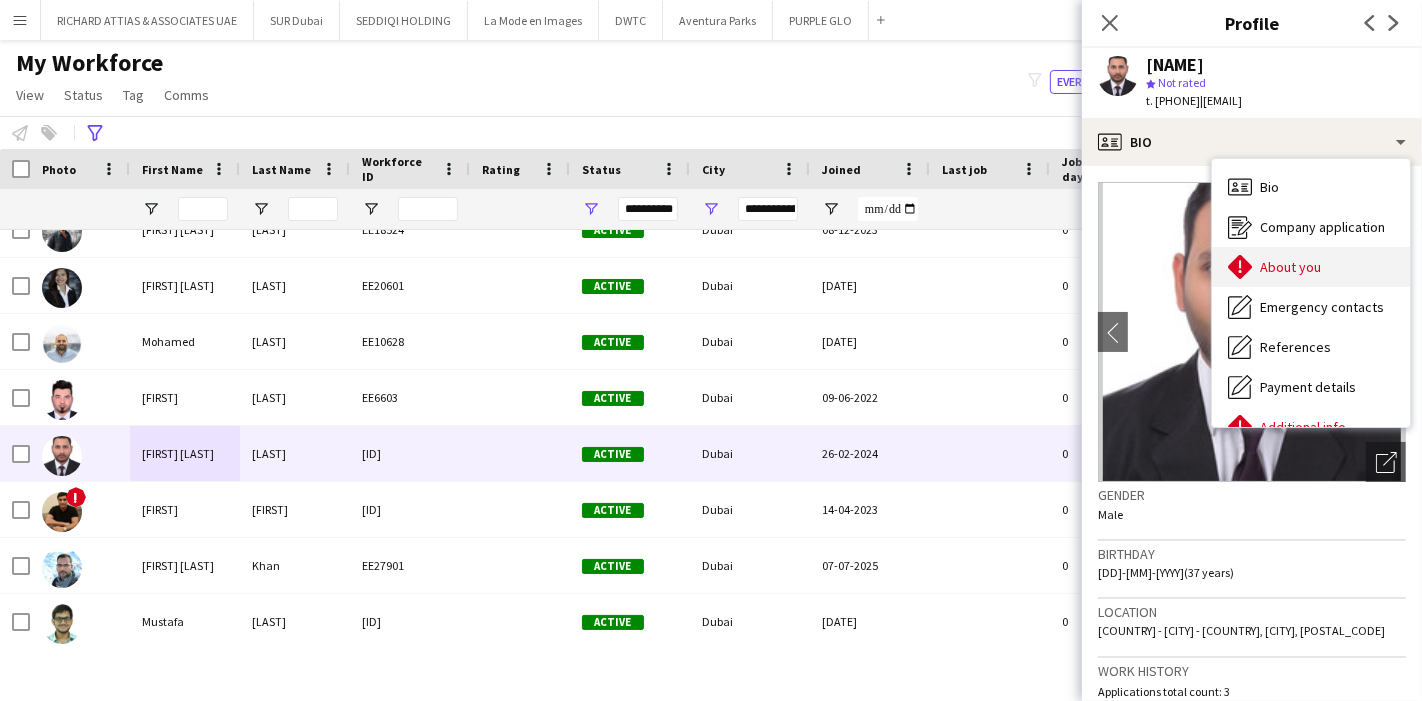 click on "About you" at bounding box center [1290, 267] 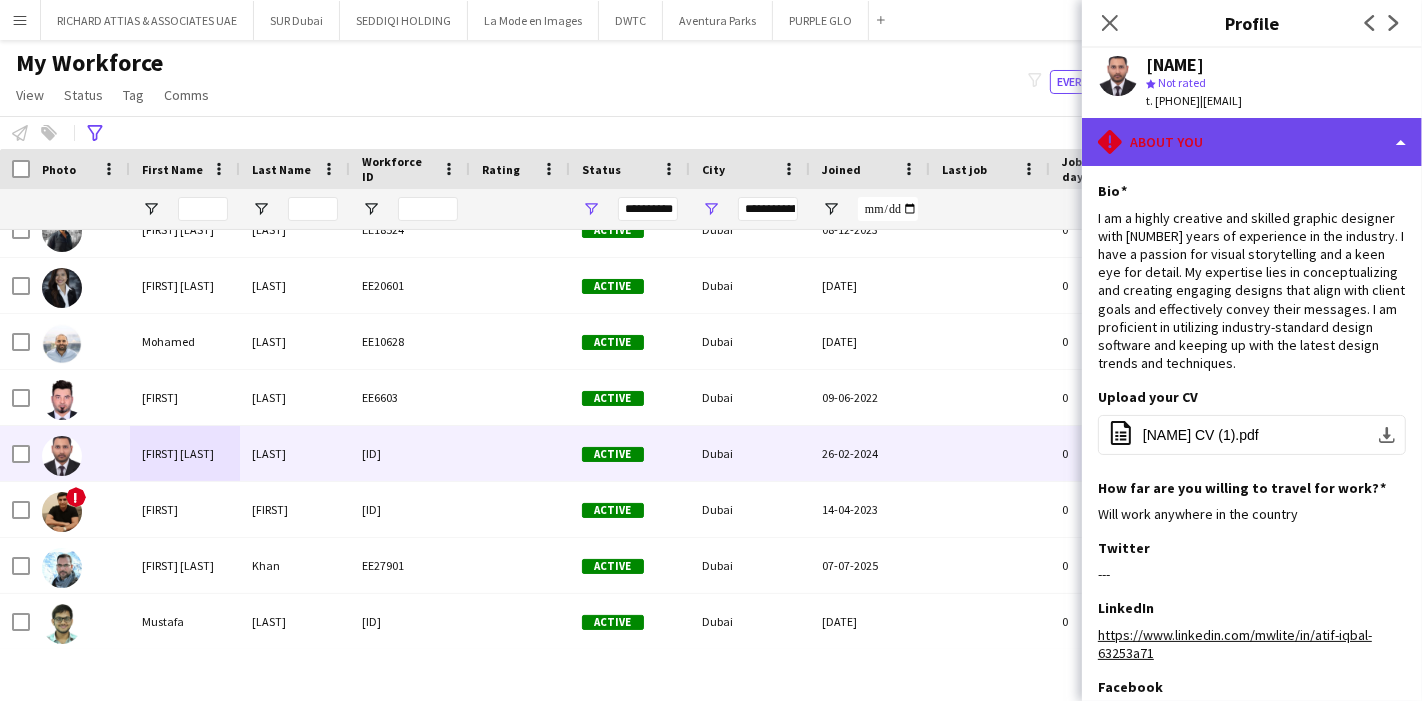 click on "rhombus-alert
About you" 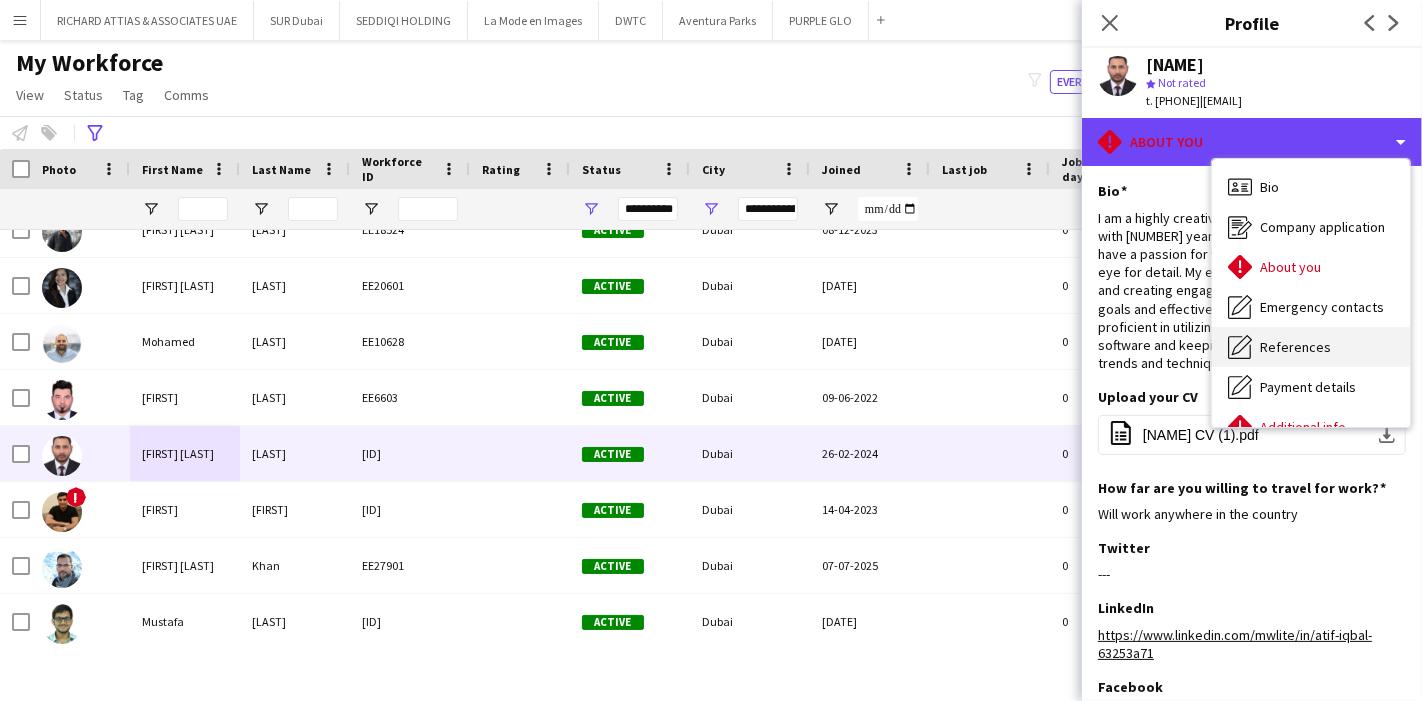 scroll, scrollTop: 111, scrollLeft: 0, axis: vertical 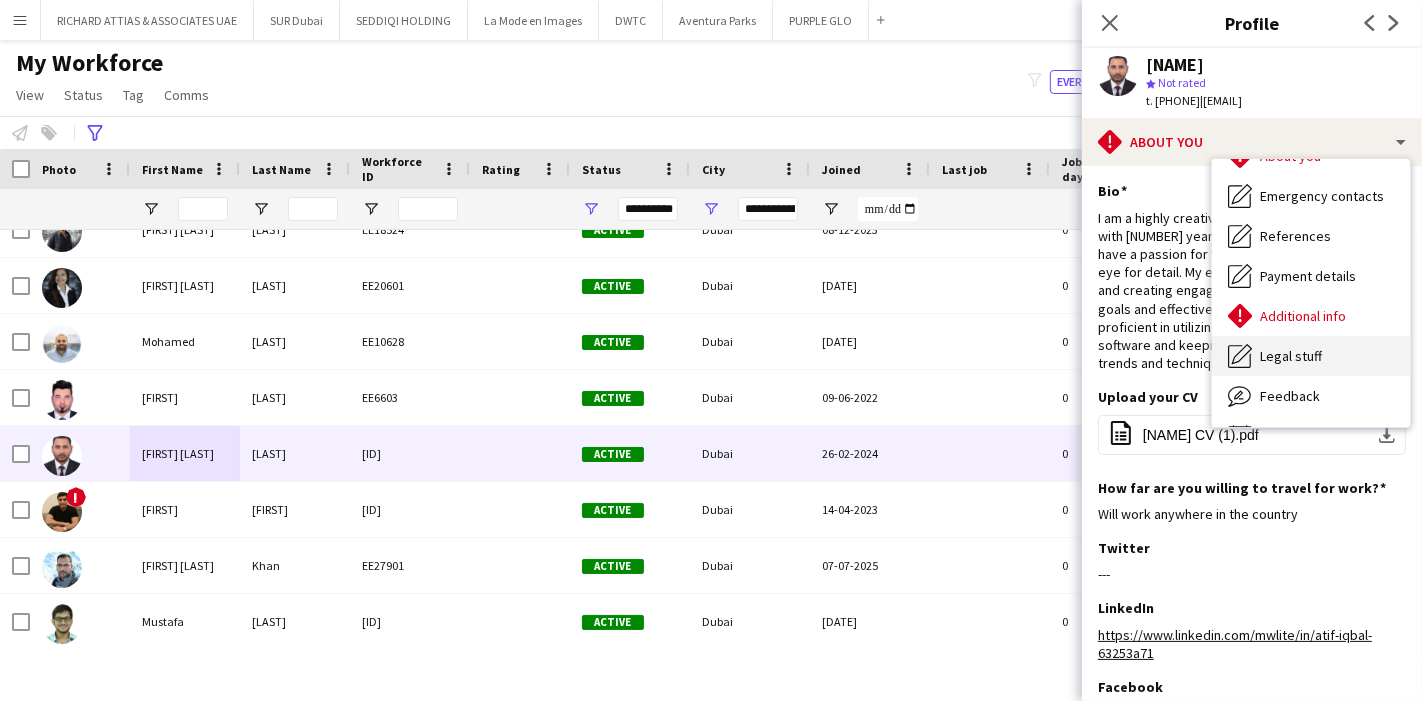 click on "Legal stuff
Legal stuff" at bounding box center (1311, 356) 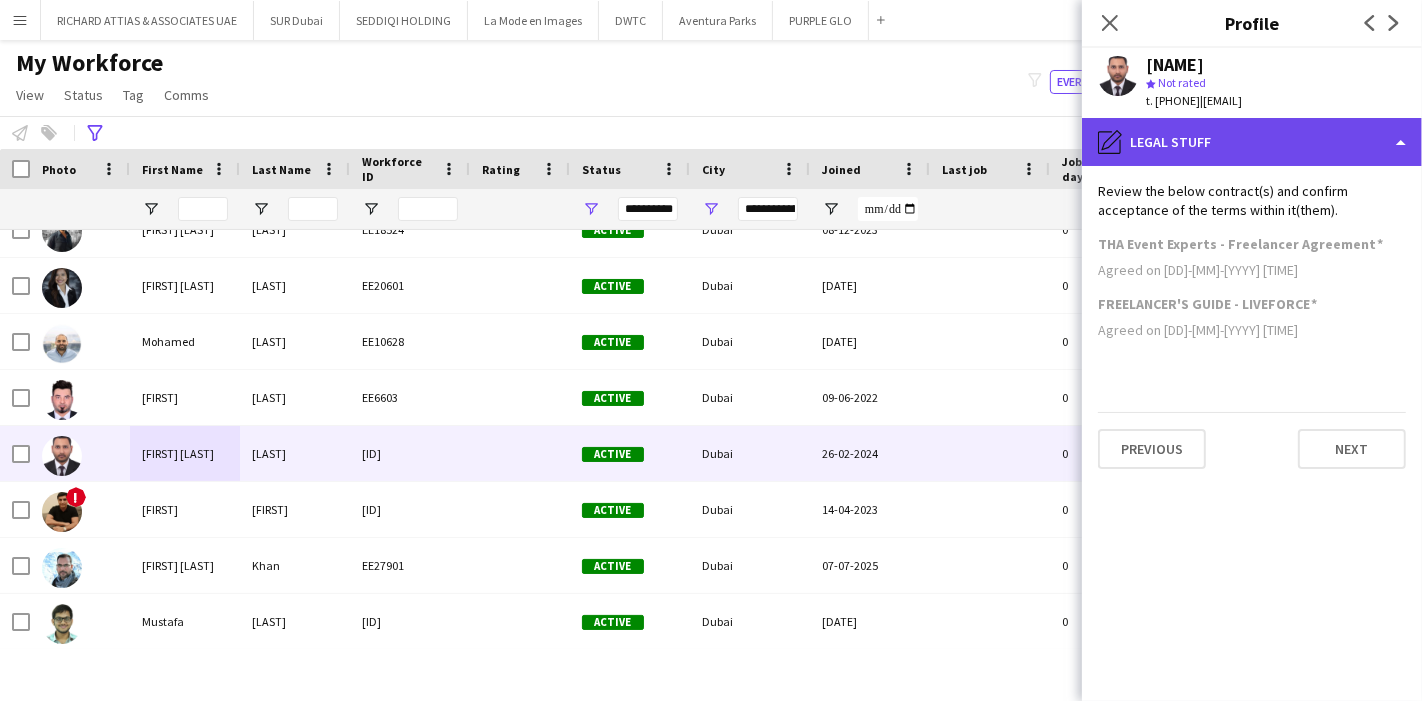 click on "pencil4
Legal stuff" 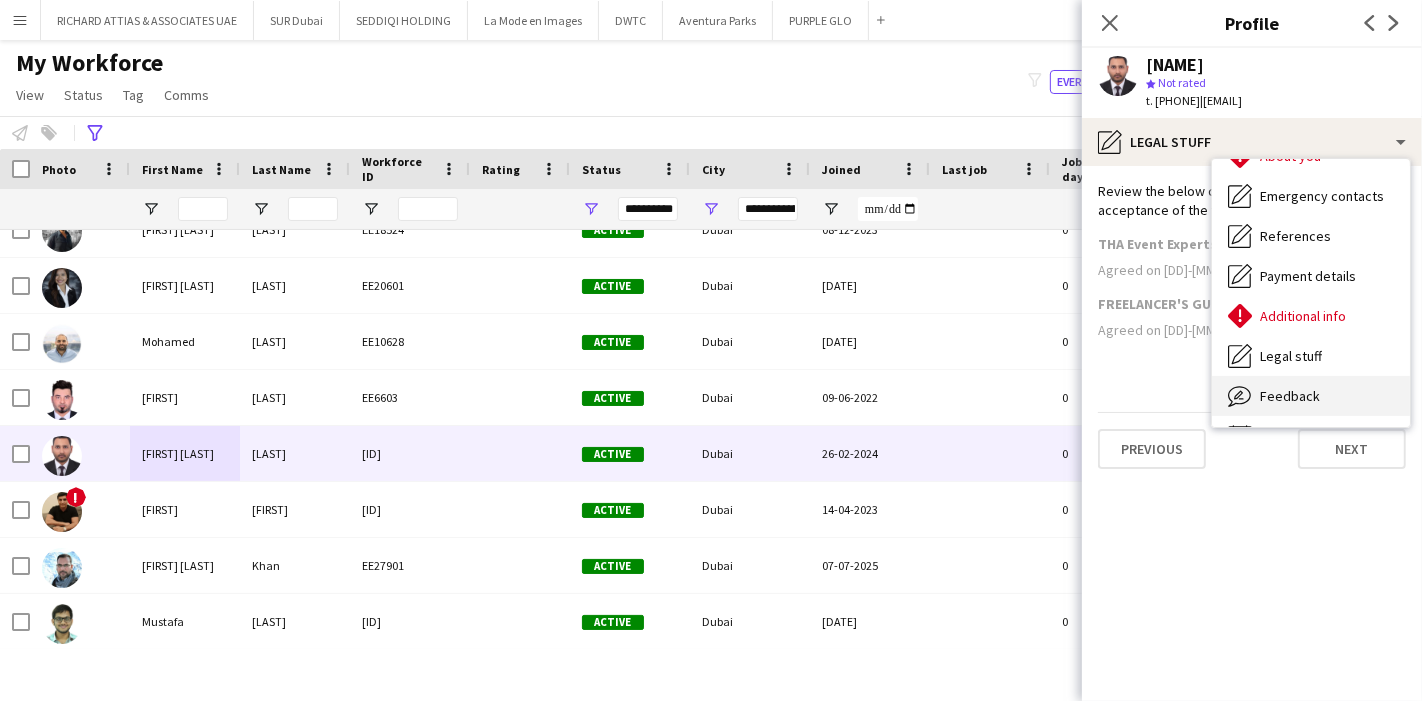 click on "Feedback
Feedback" at bounding box center (1311, 396) 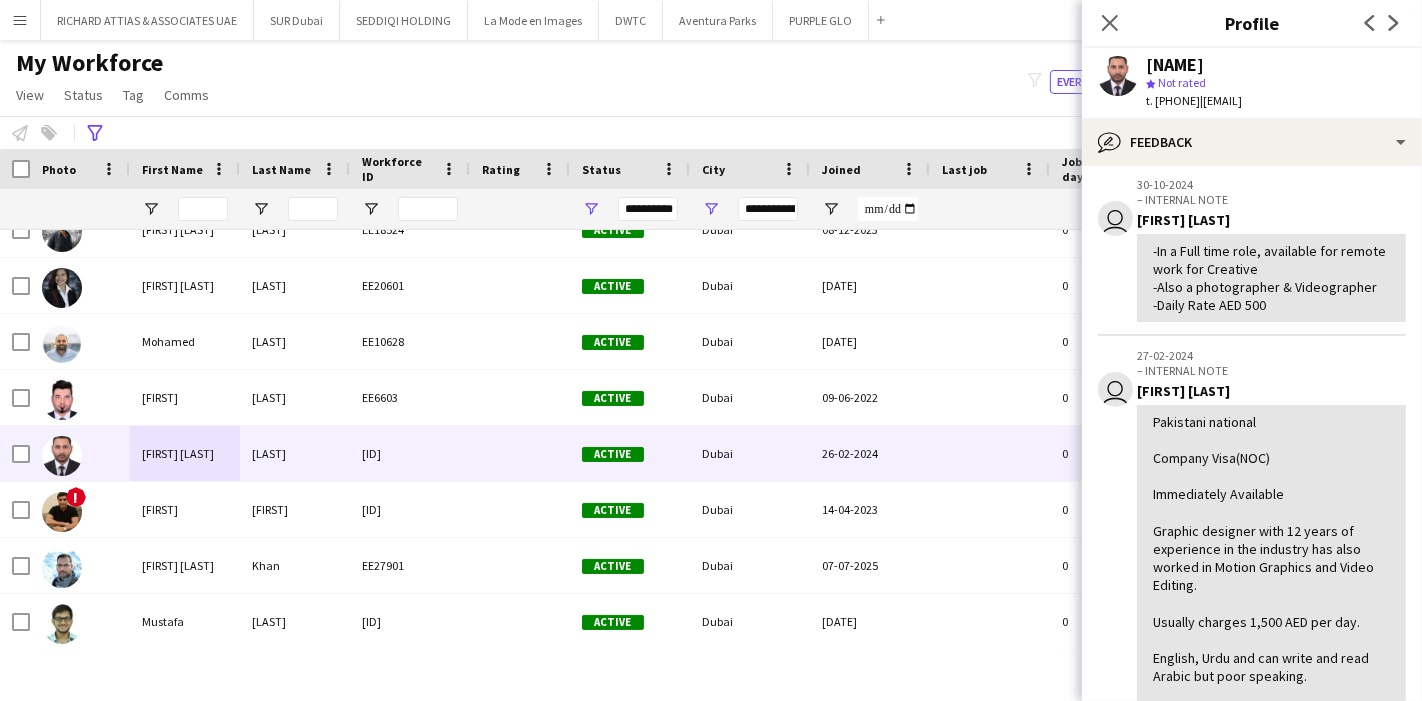 scroll, scrollTop: 222, scrollLeft: 0, axis: vertical 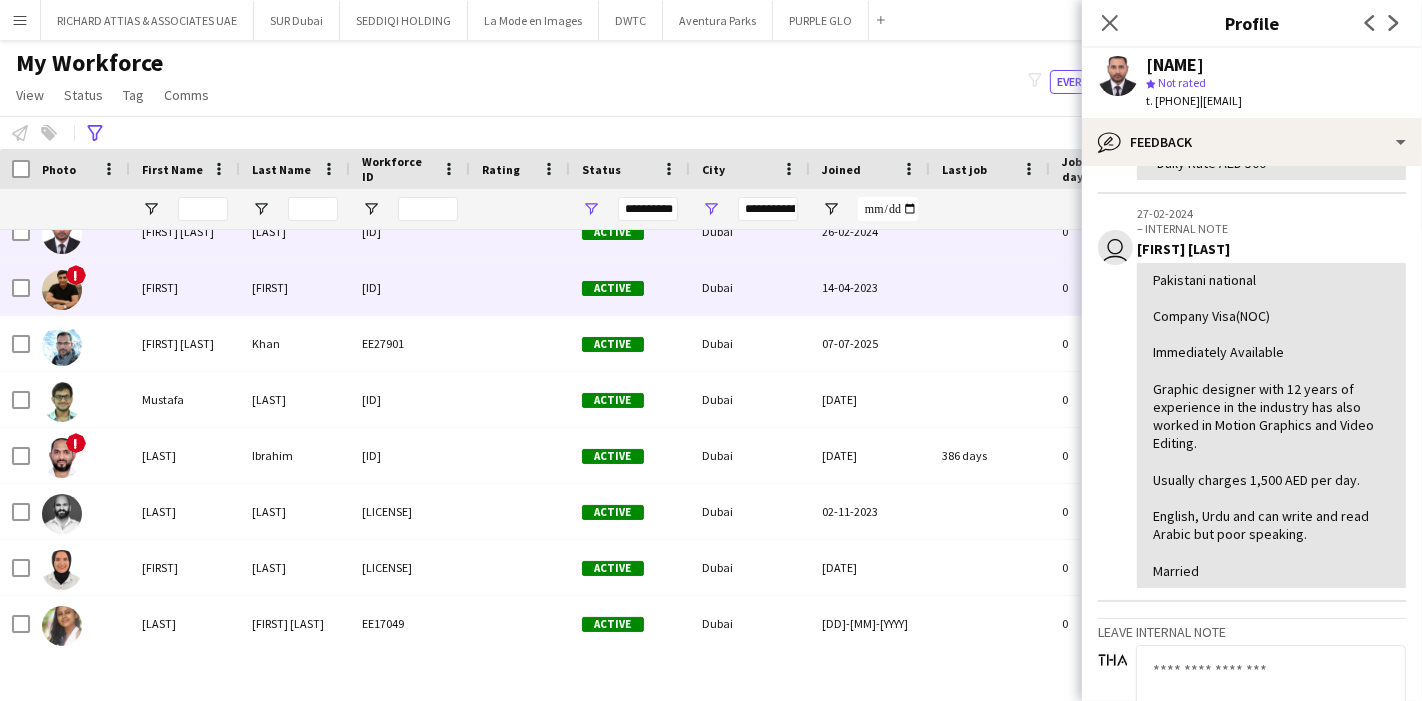 click on "[FIRST]" at bounding box center [185, 287] 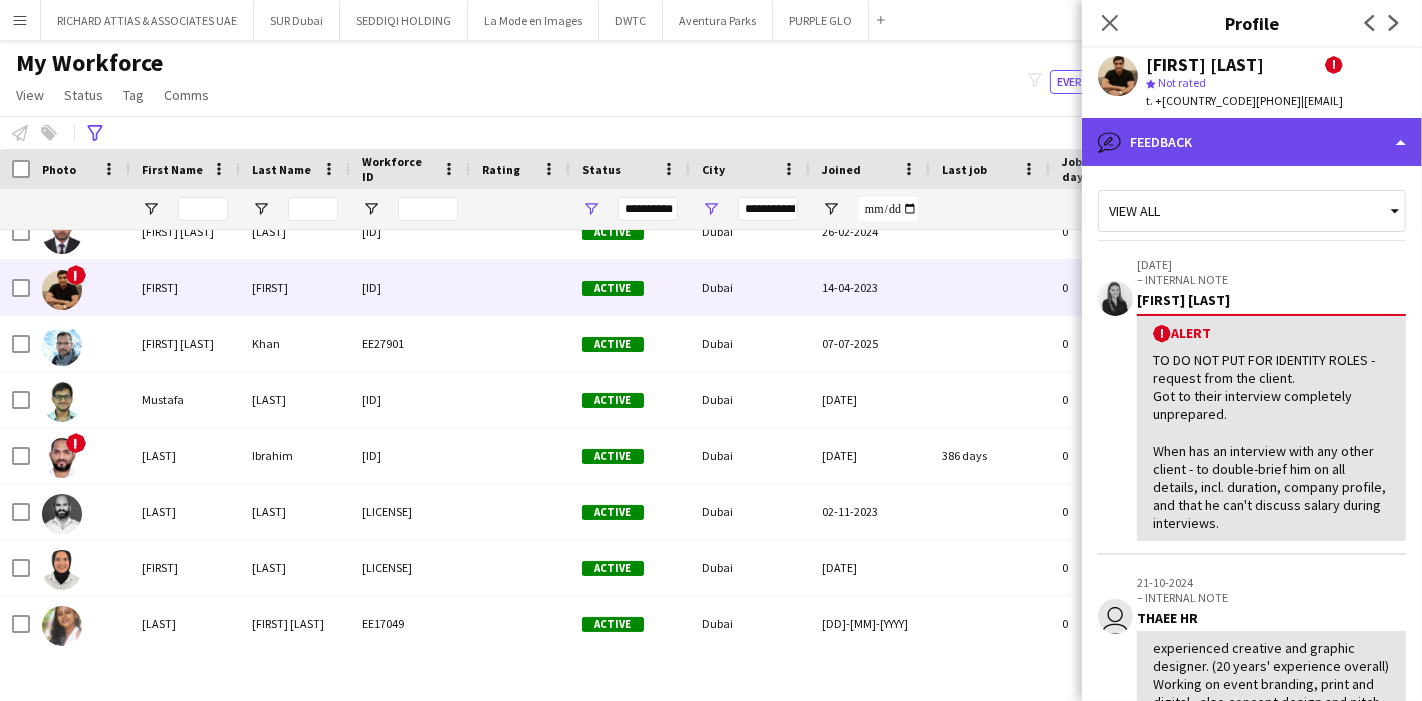 click on "bubble-pencil
Feedback" 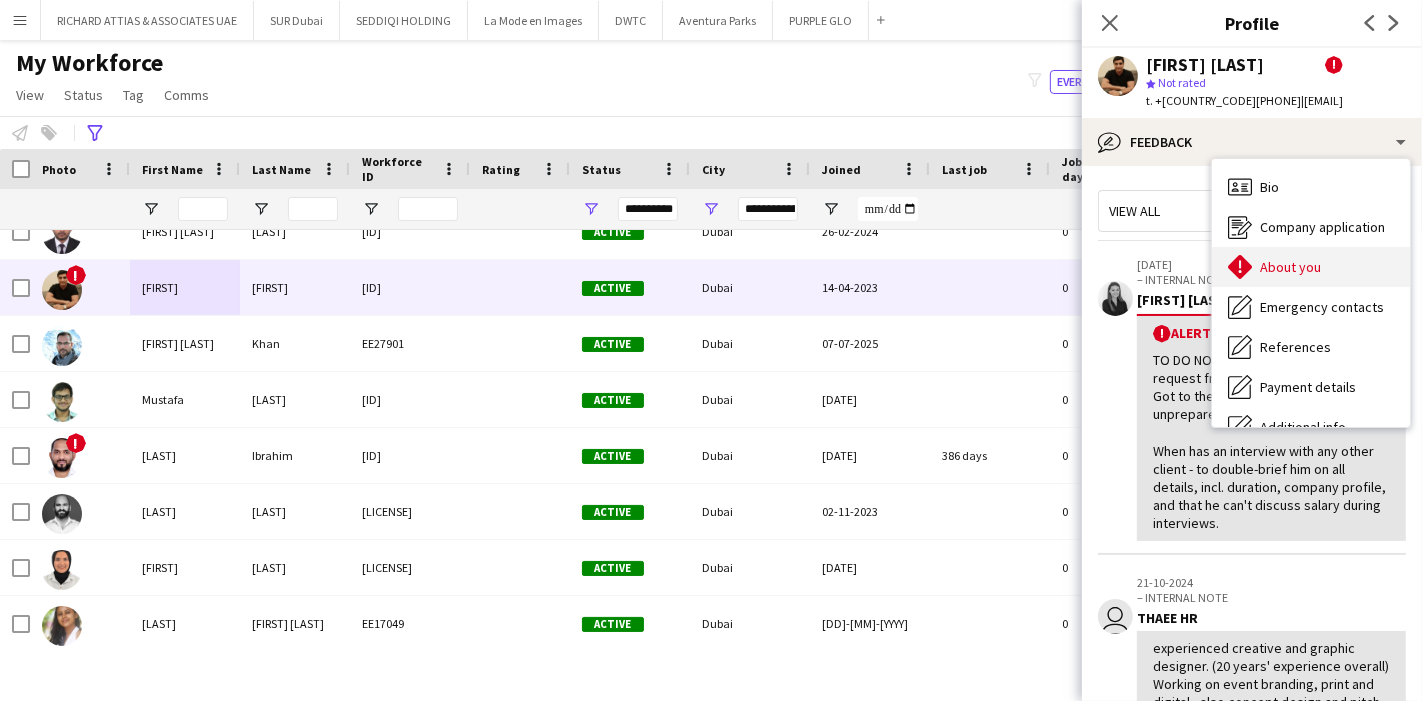 click on "About you
About you" at bounding box center (1311, 267) 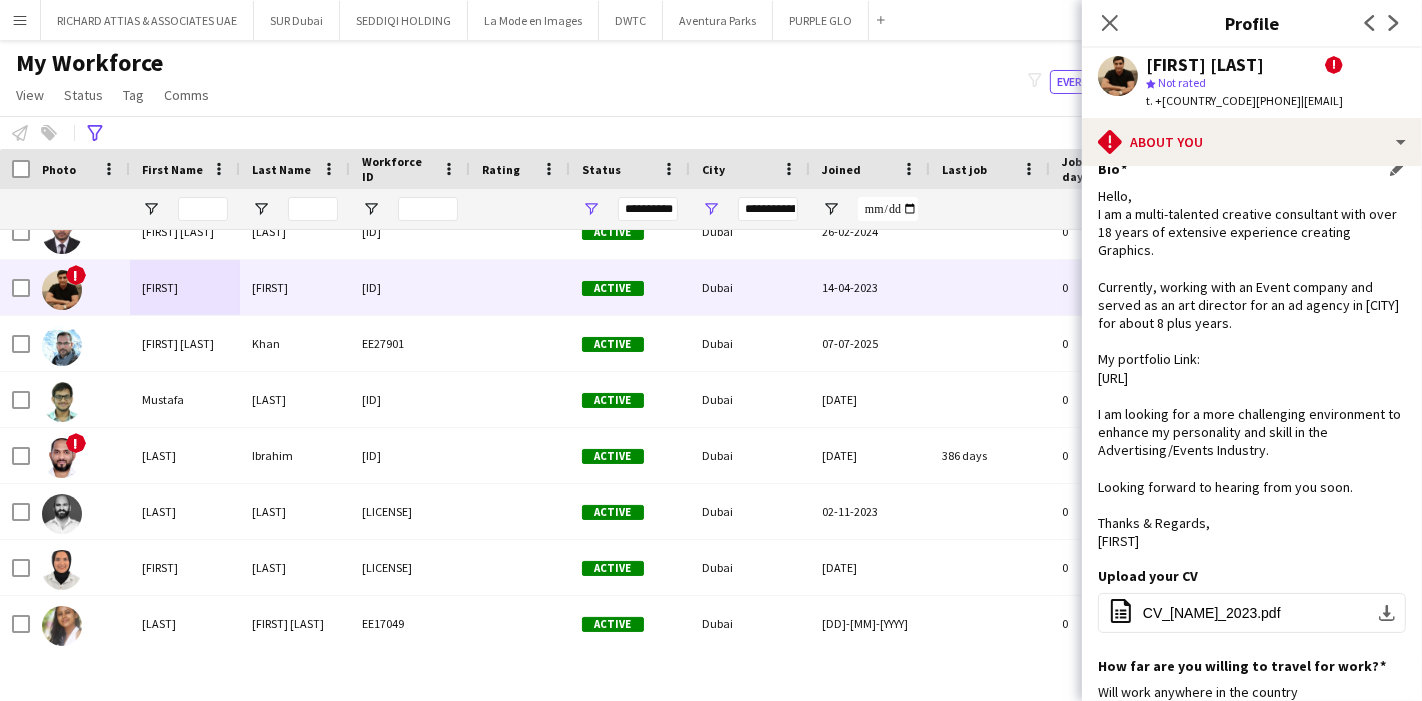 scroll, scrollTop: 10, scrollLeft: 0, axis: vertical 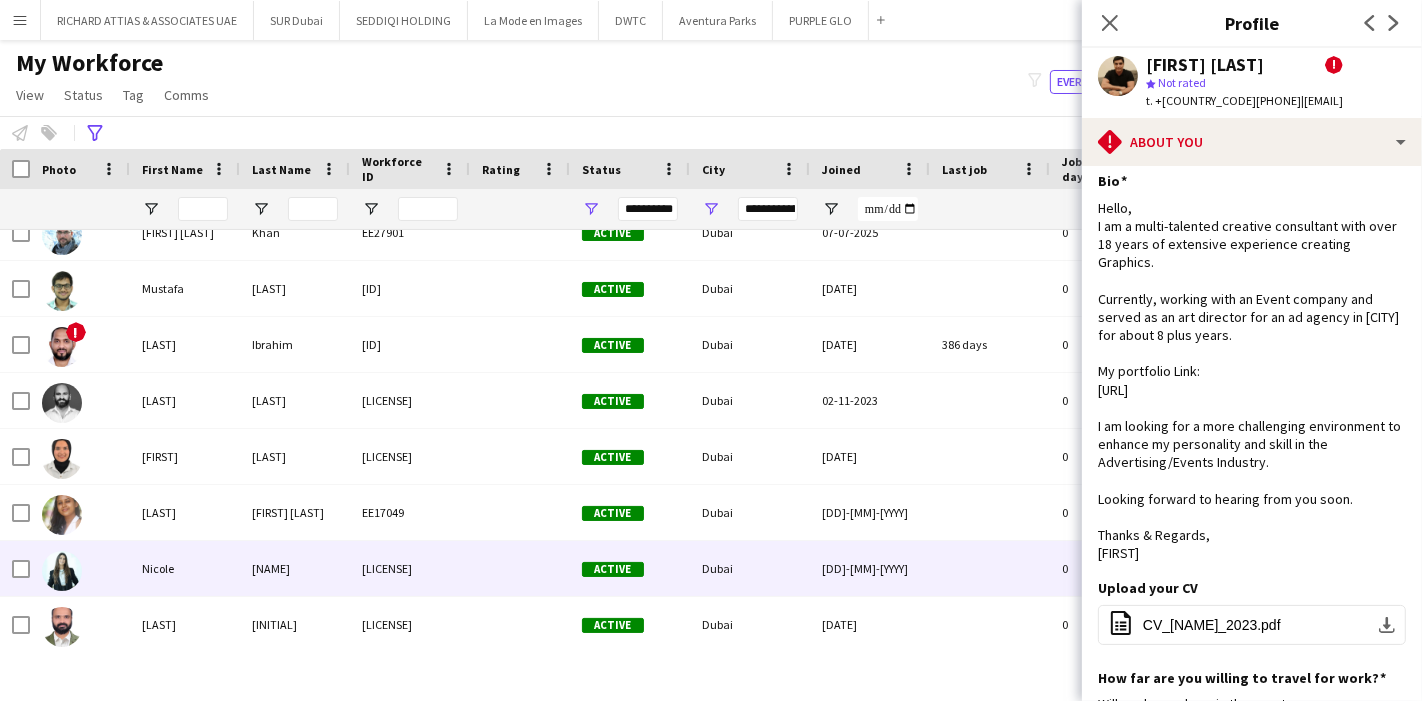 click on "Nicole" at bounding box center [185, 568] 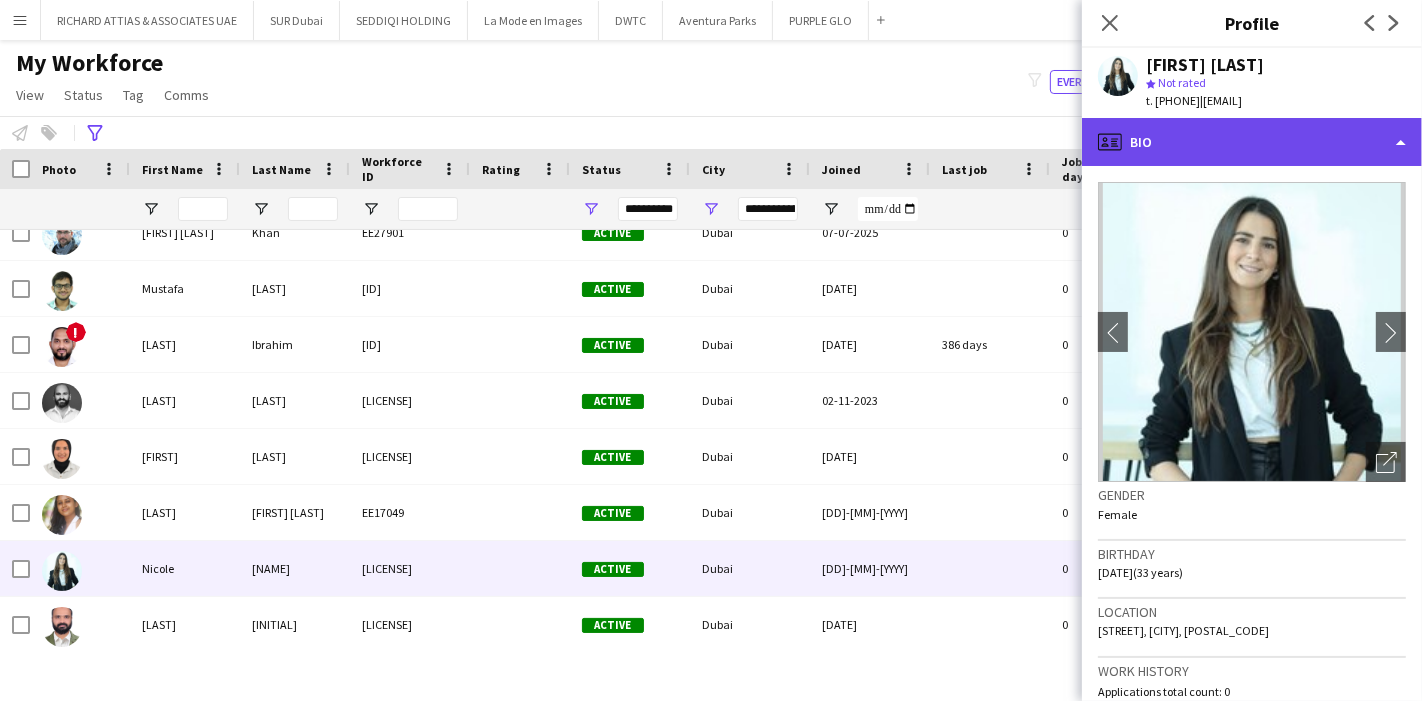 click on "profile
Bio" 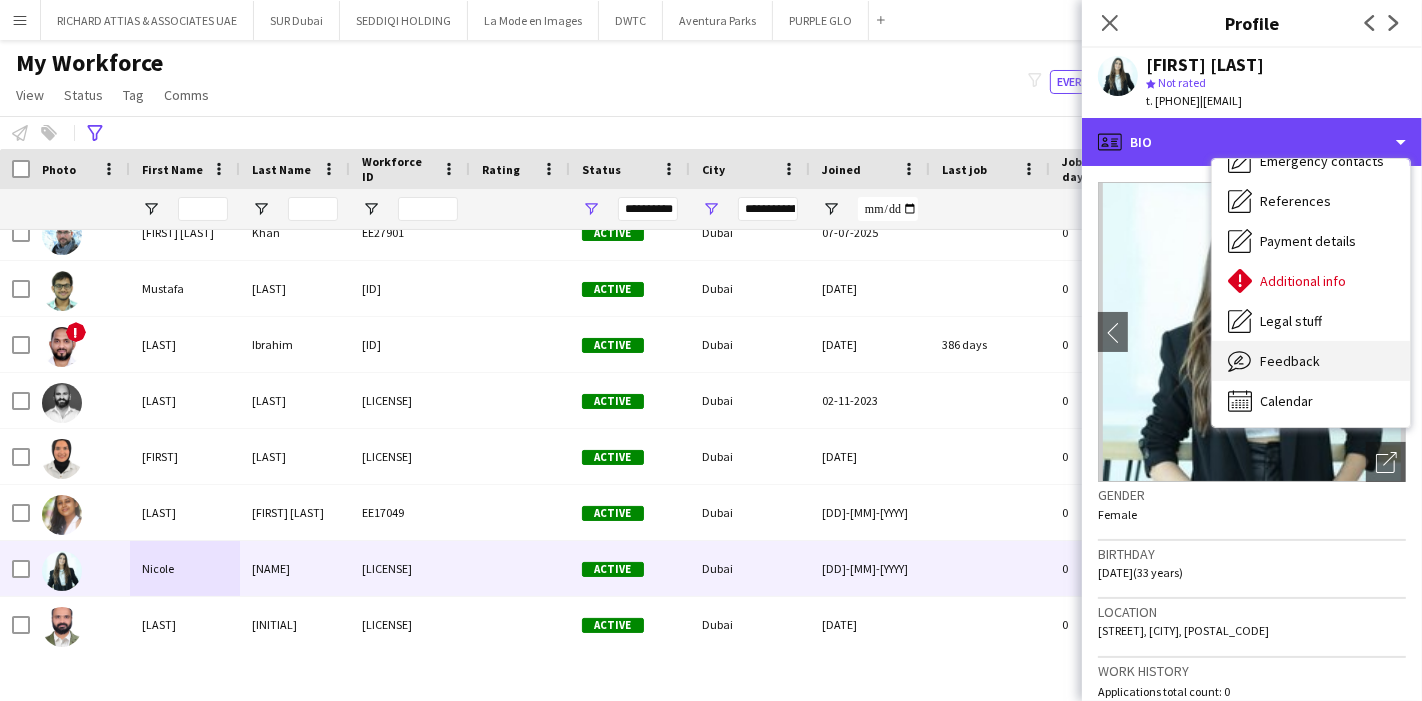 scroll, scrollTop: 147, scrollLeft: 0, axis: vertical 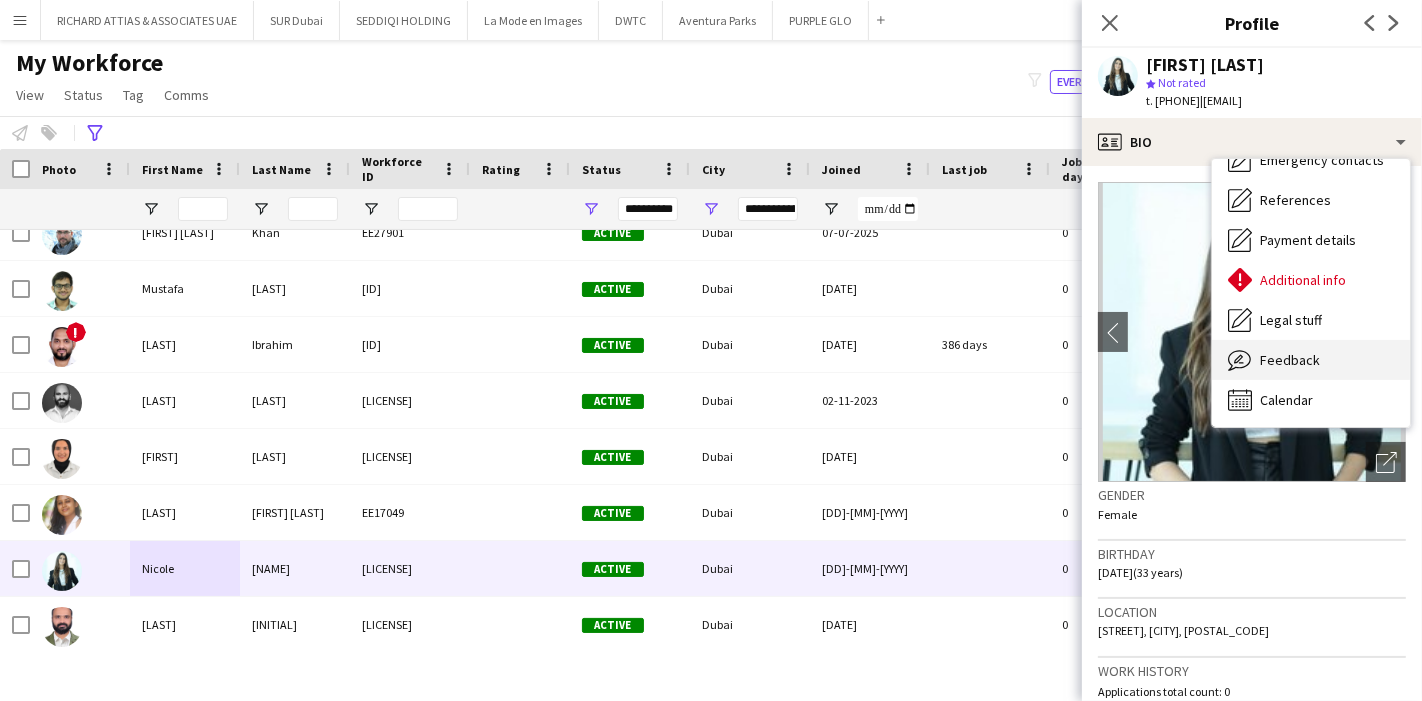click on "Feedback" at bounding box center [1290, 360] 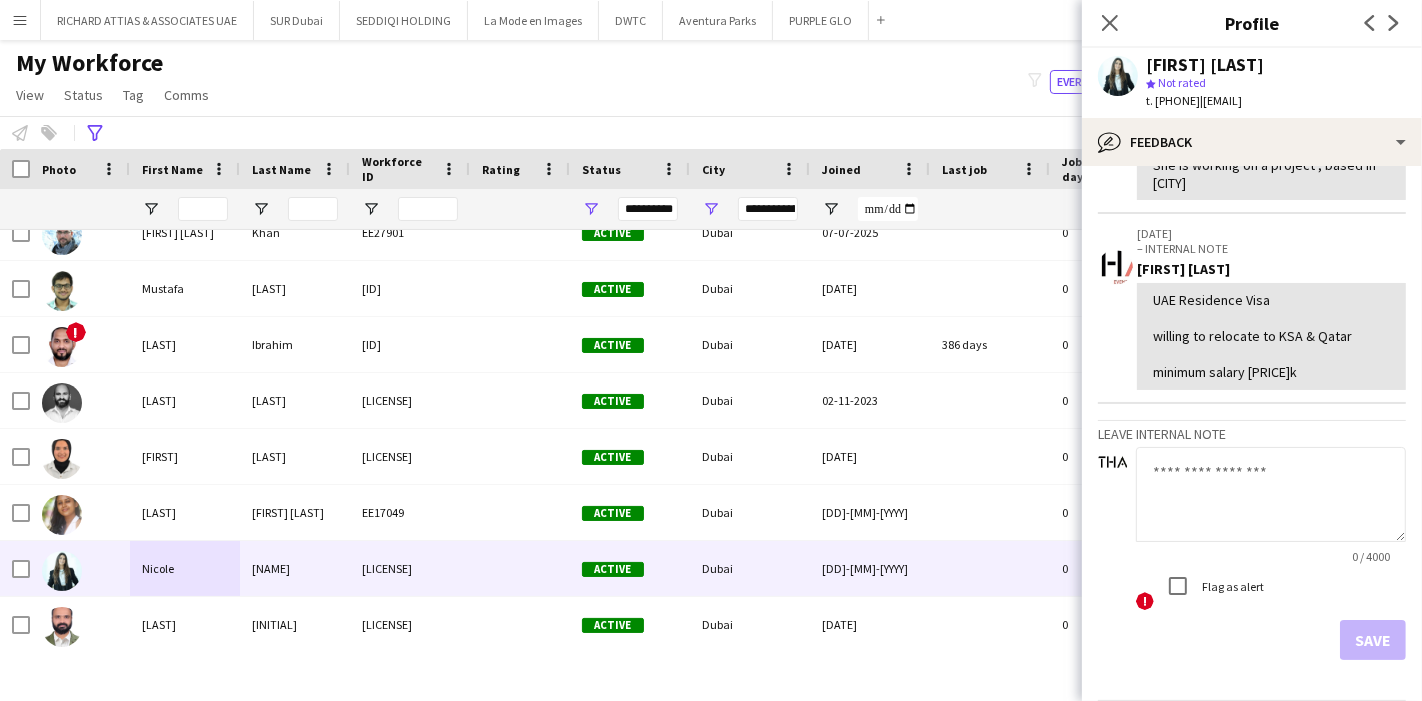 scroll, scrollTop: 666, scrollLeft: 0, axis: vertical 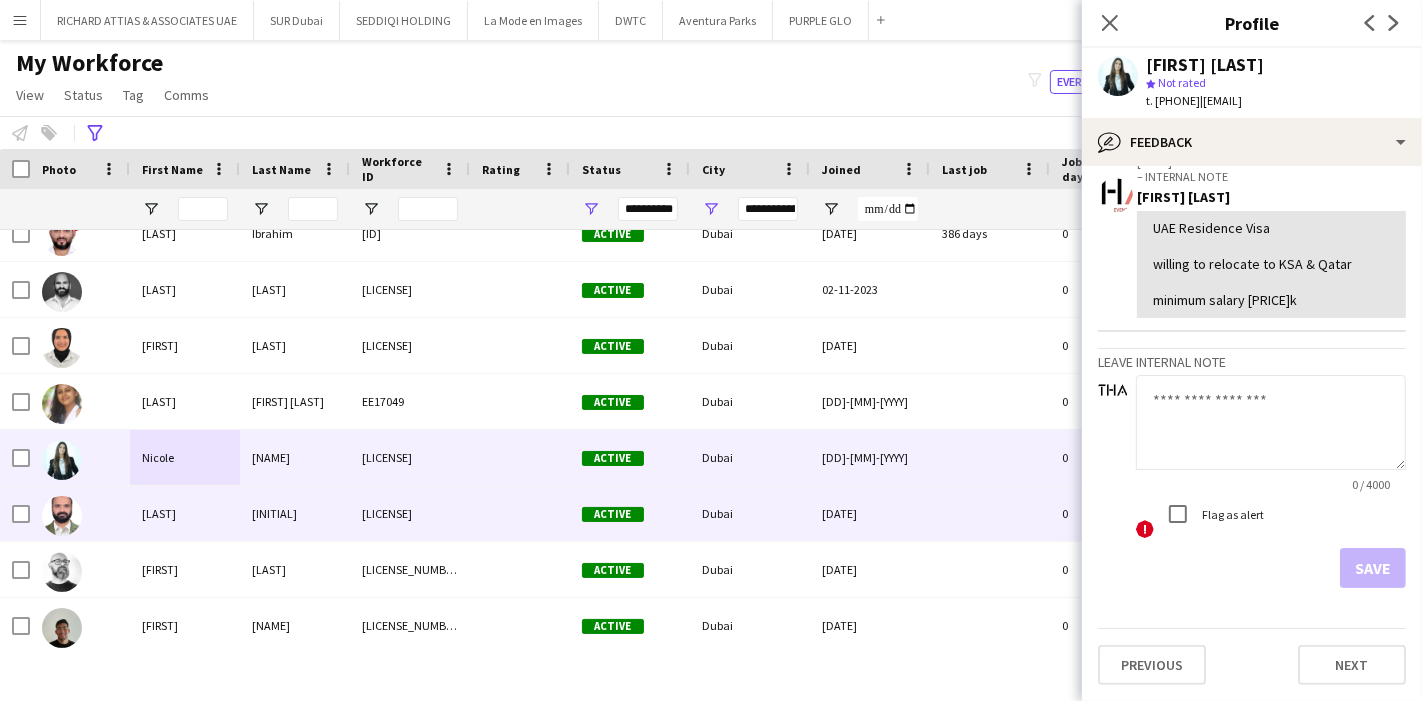 click at bounding box center (62, 516) 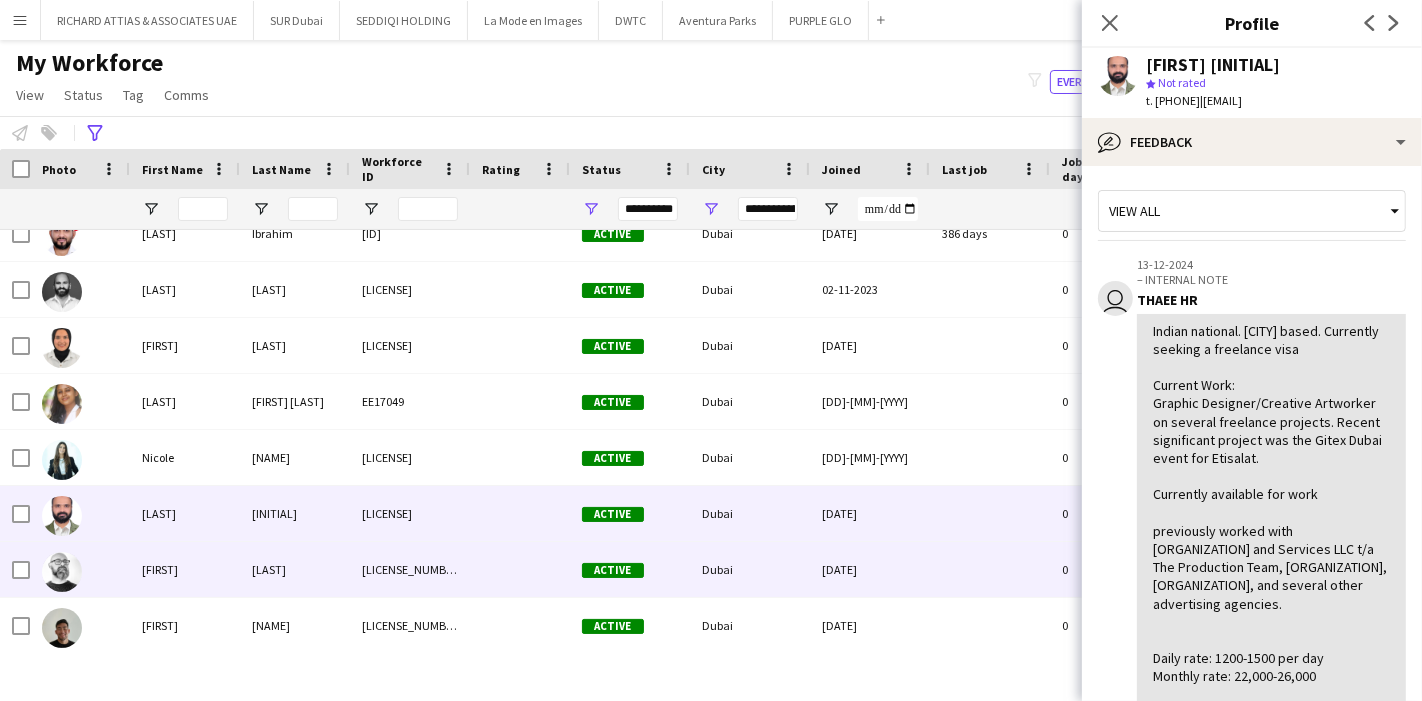 scroll, scrollTop: 4000, scrollLeft: 0, axis: vertical 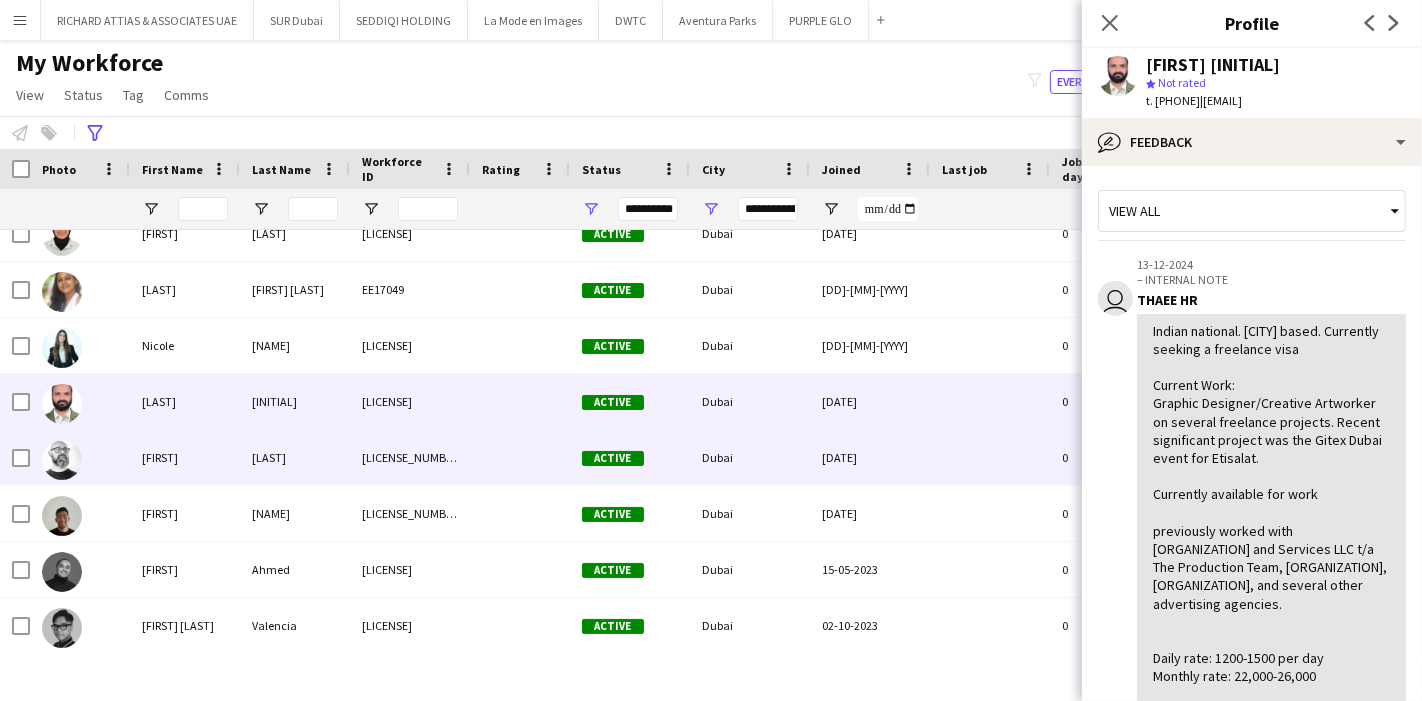 click on "[FIRST]" at bounding box center [185, 457] 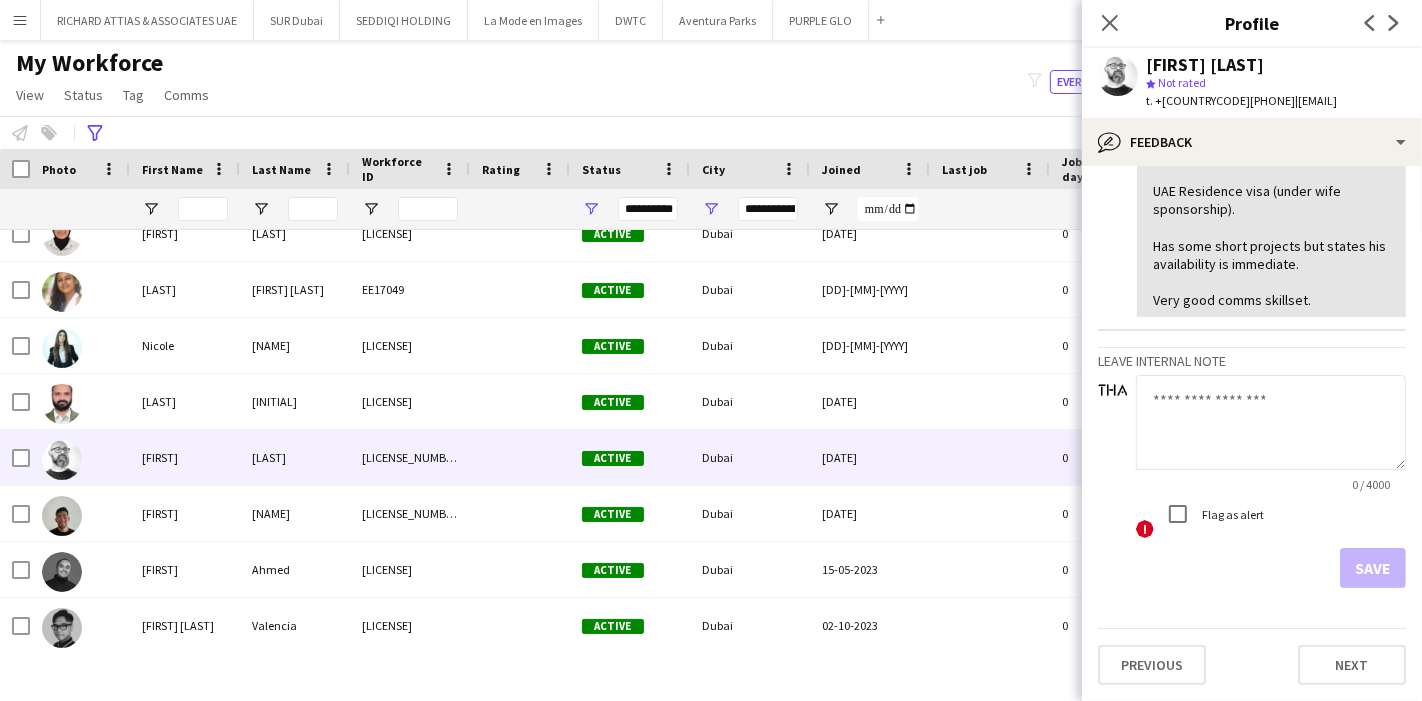 scroll, scrollTop: 555, scrollLeft: 0, axis: vertical 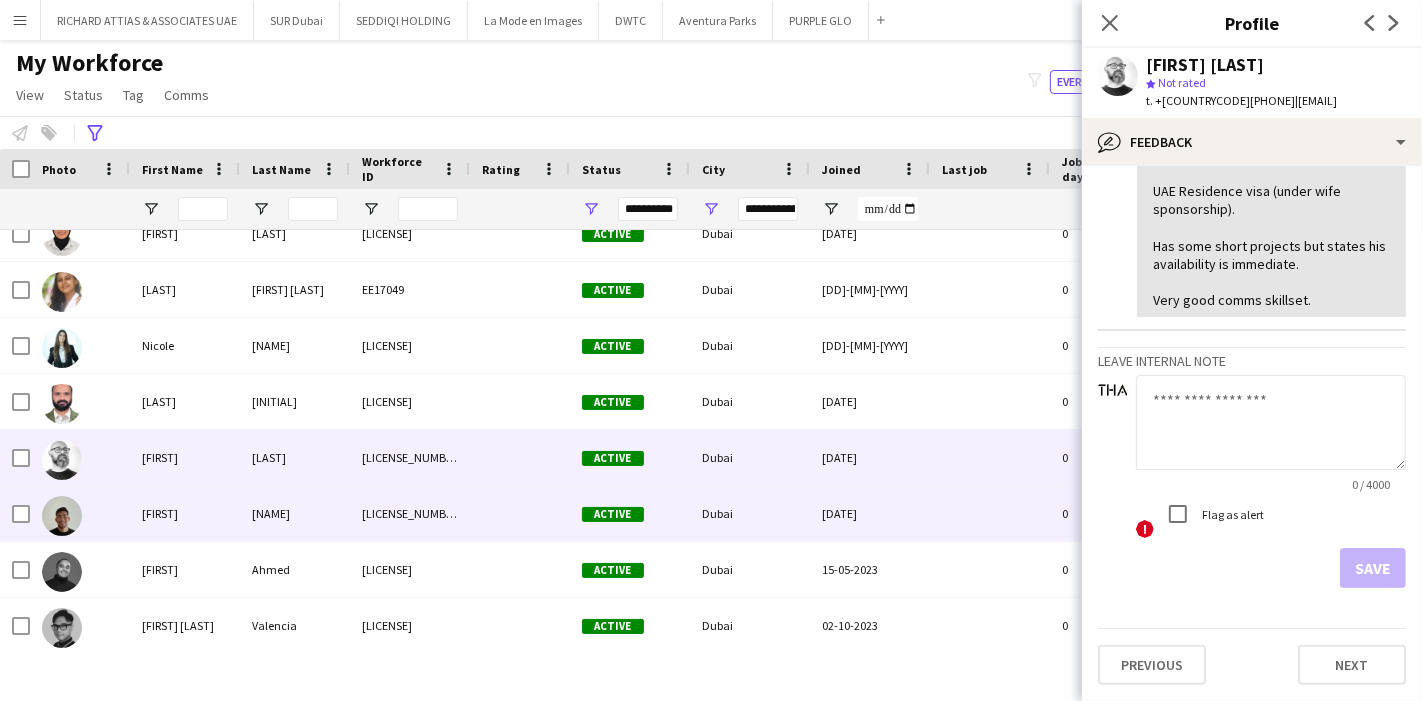 click on "[FIRST]" at bounding box center [185, 513] 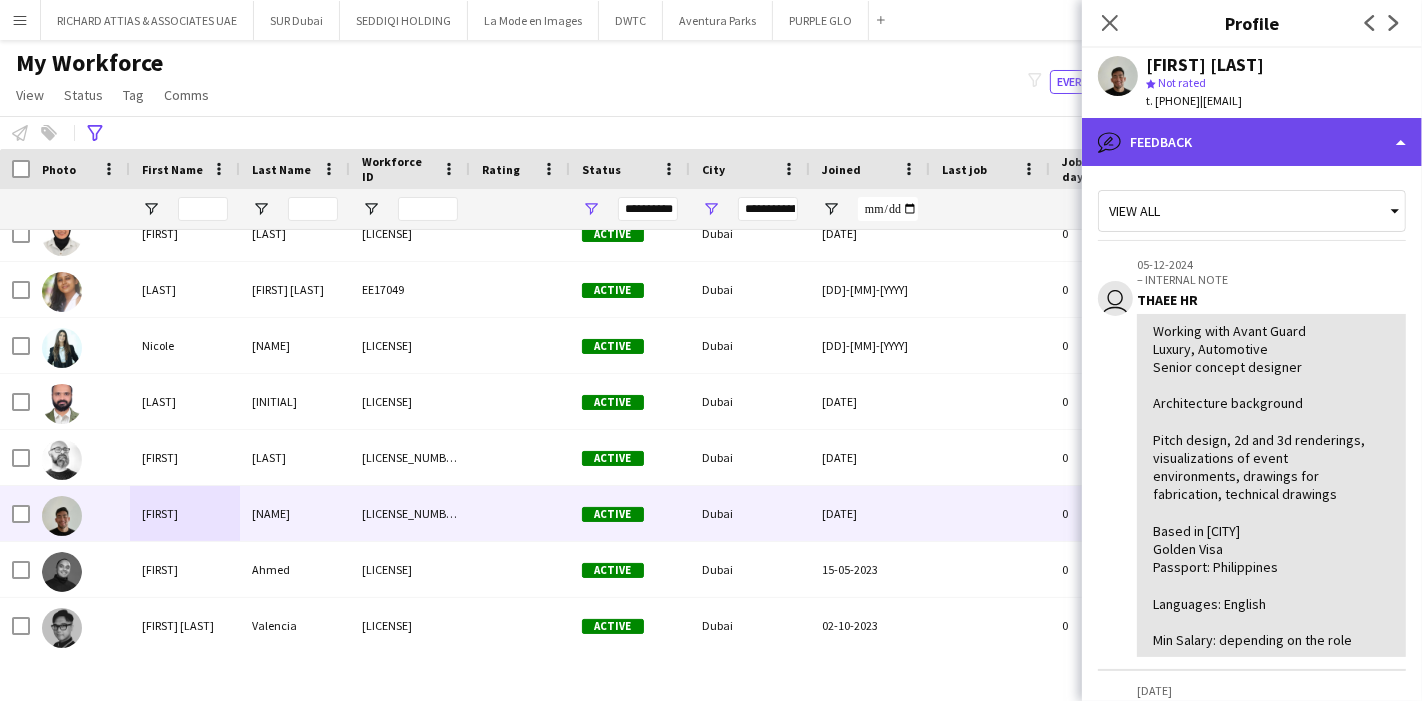 click on "bubble-pencil
Feedback" 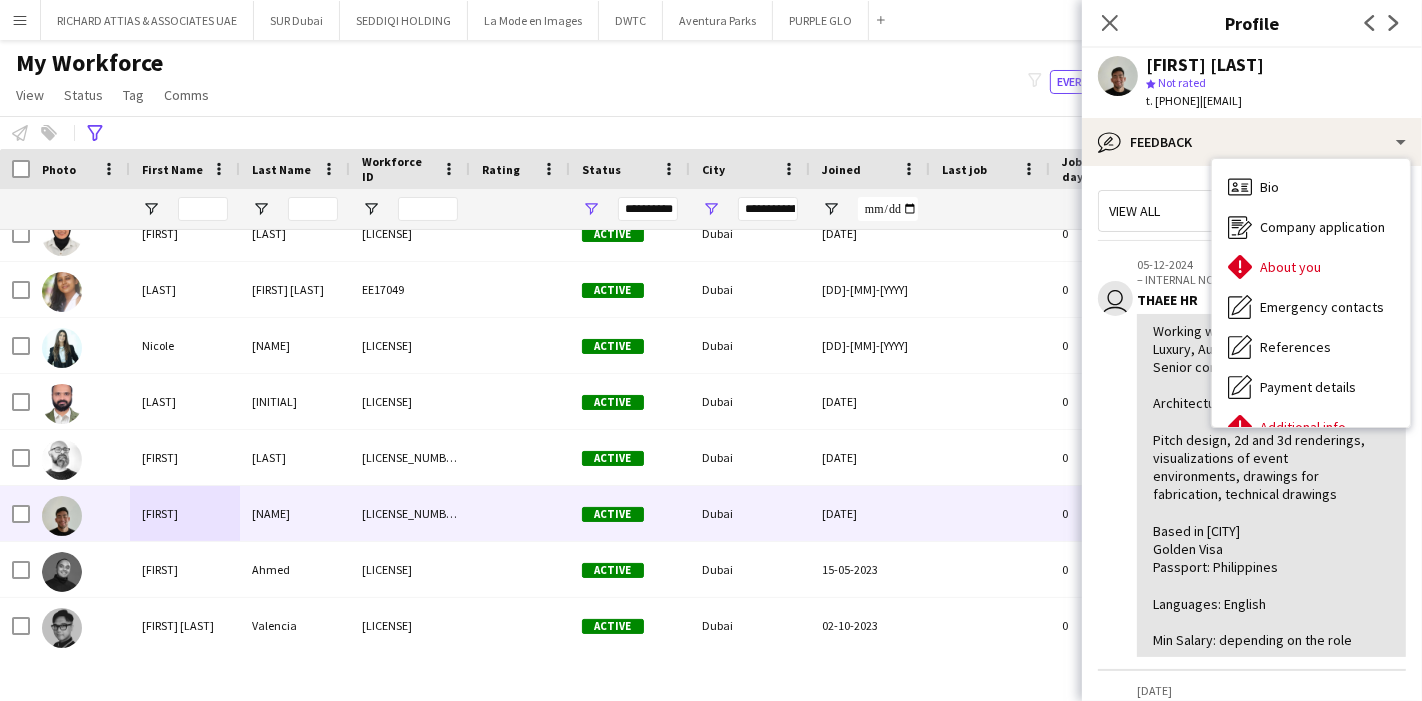 click on "Working with Avant Guard
Luxury, Automotive
Senior concept designer
Architecture background
Pitch design, 2d and 3d renderings, visualizations of event
environments, drawings for fabrication, technical drawings
Based in [CITY]
Golden Visa
Passport: Philippines
Languages: English
Min Salary: depending on the role" 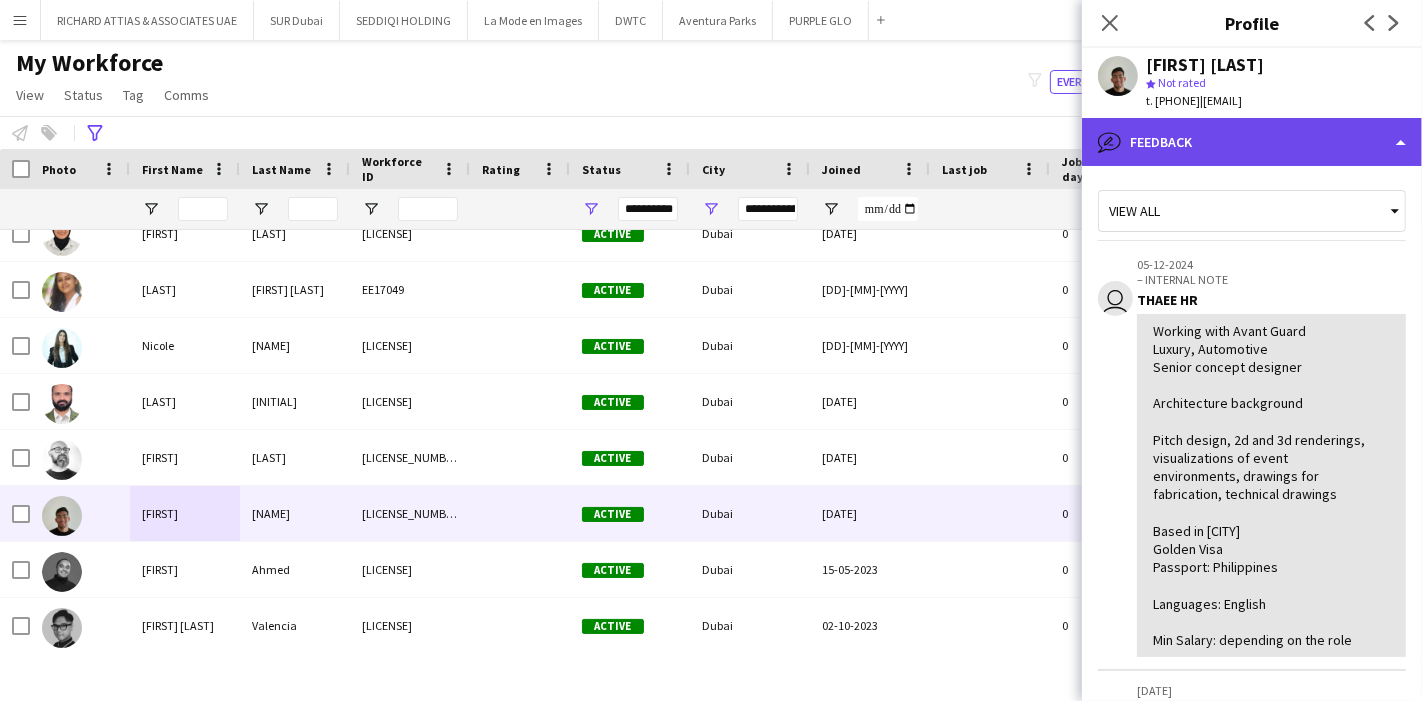click on "bubble-pencil
Feedback" 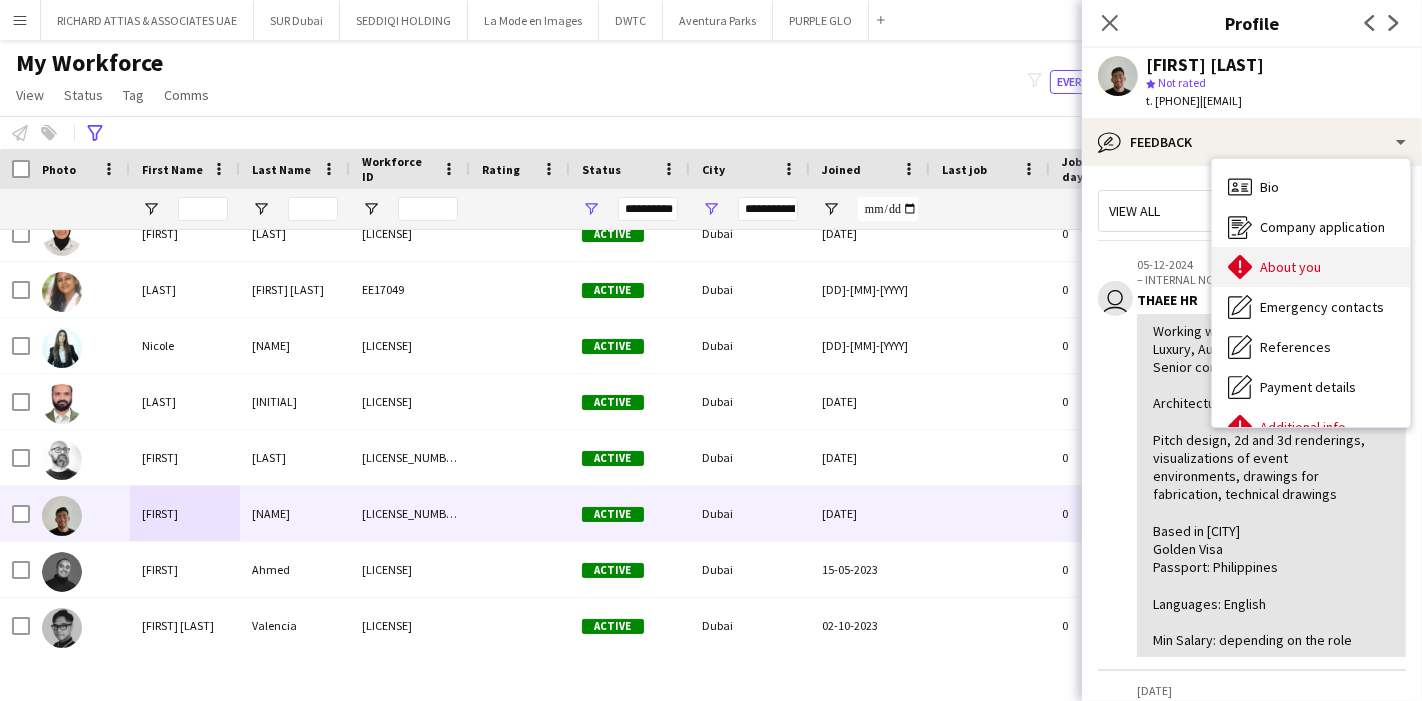 click on "About you
About you" at bounding box center [1311, 267] 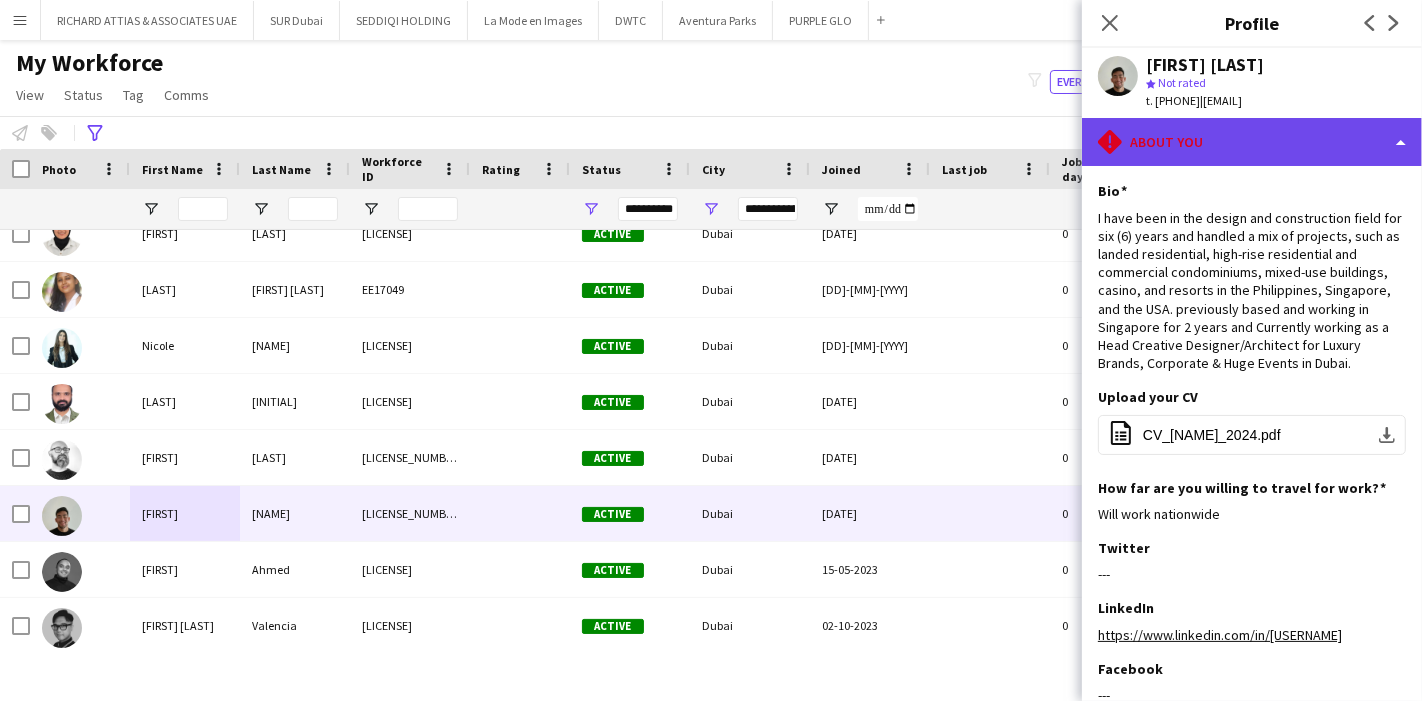 click on "rhombus-alert
About you" 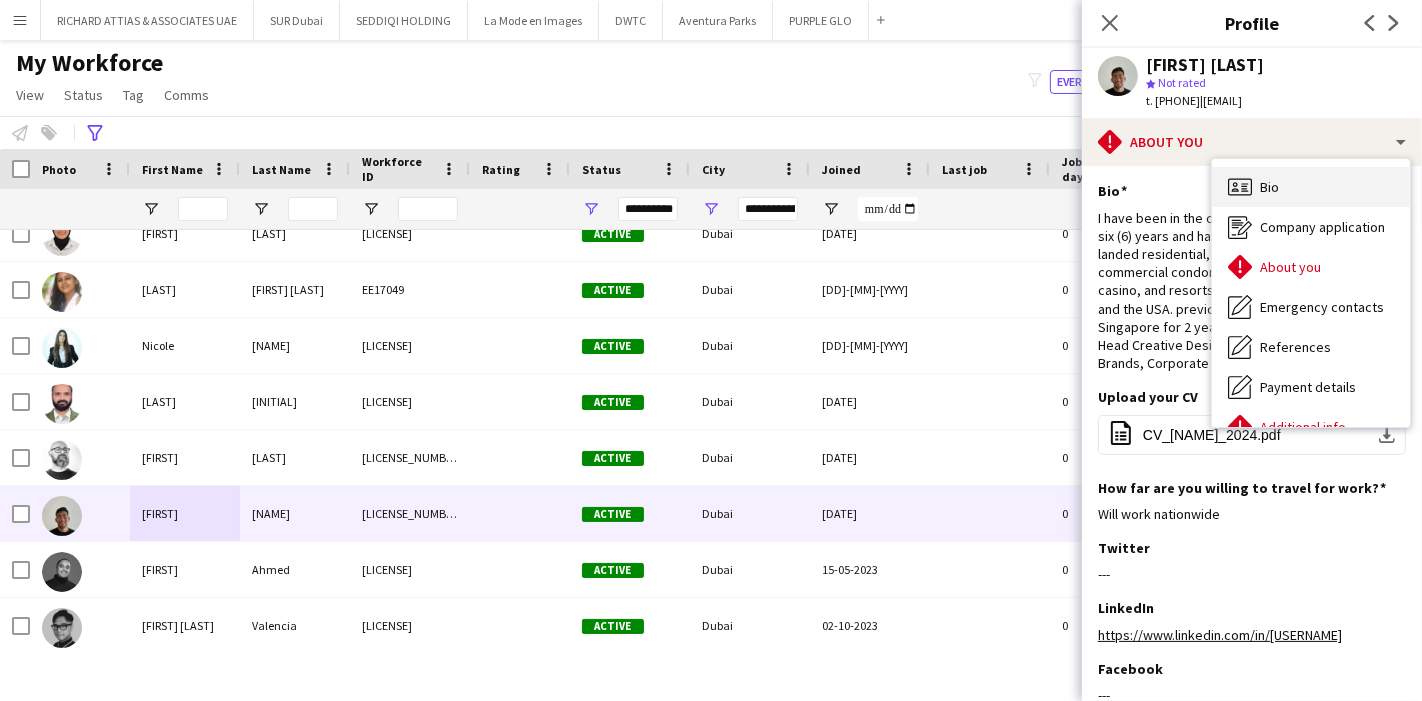 click on "Bio
Bio" at bounding box center (1311, 187) 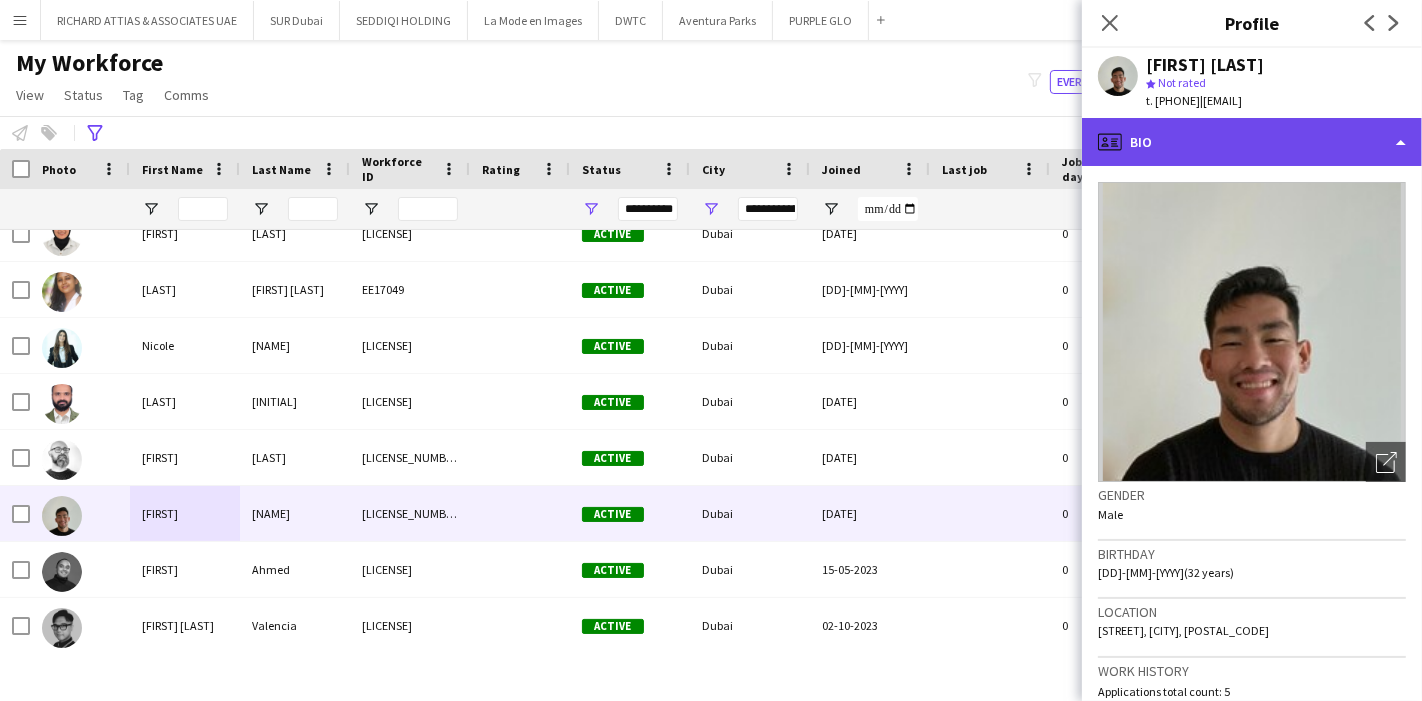 click on "profile
Bio" 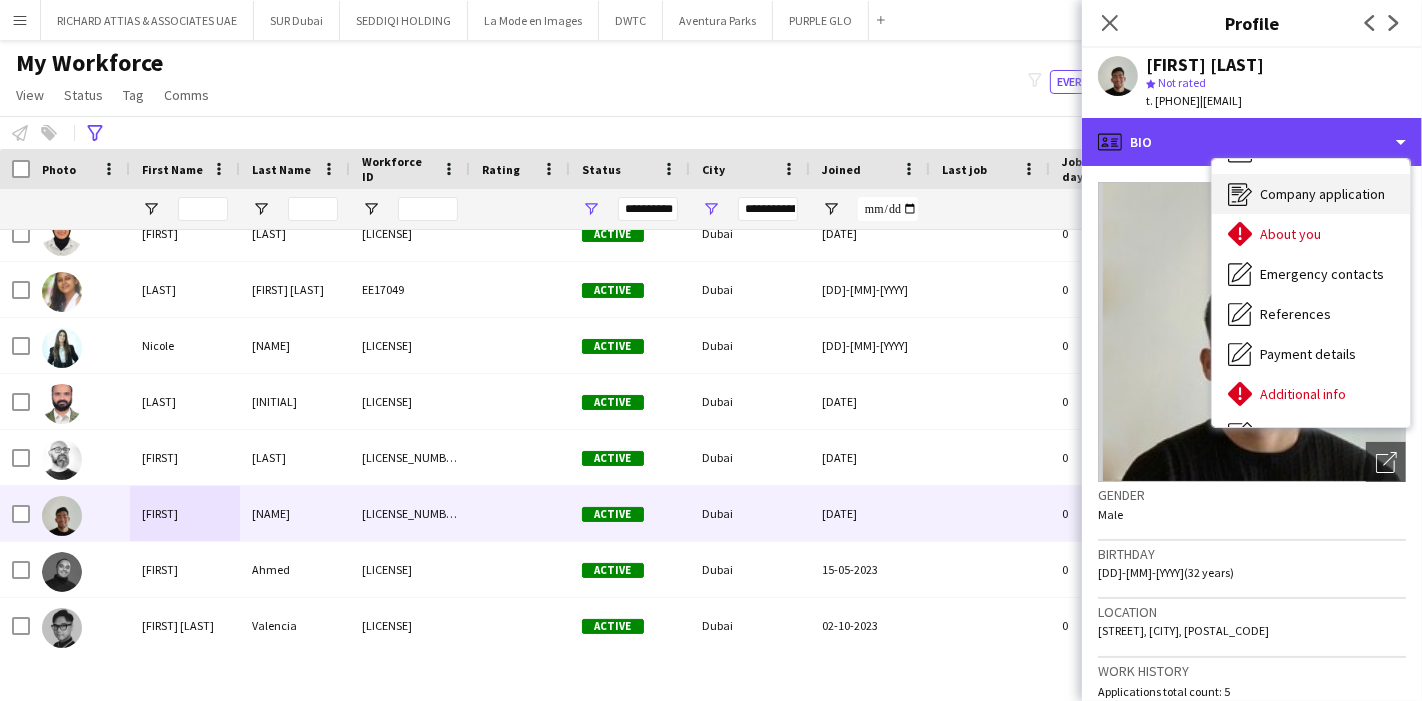 scroll, scrollTop: 0, scrollLeft: 0, axis: both 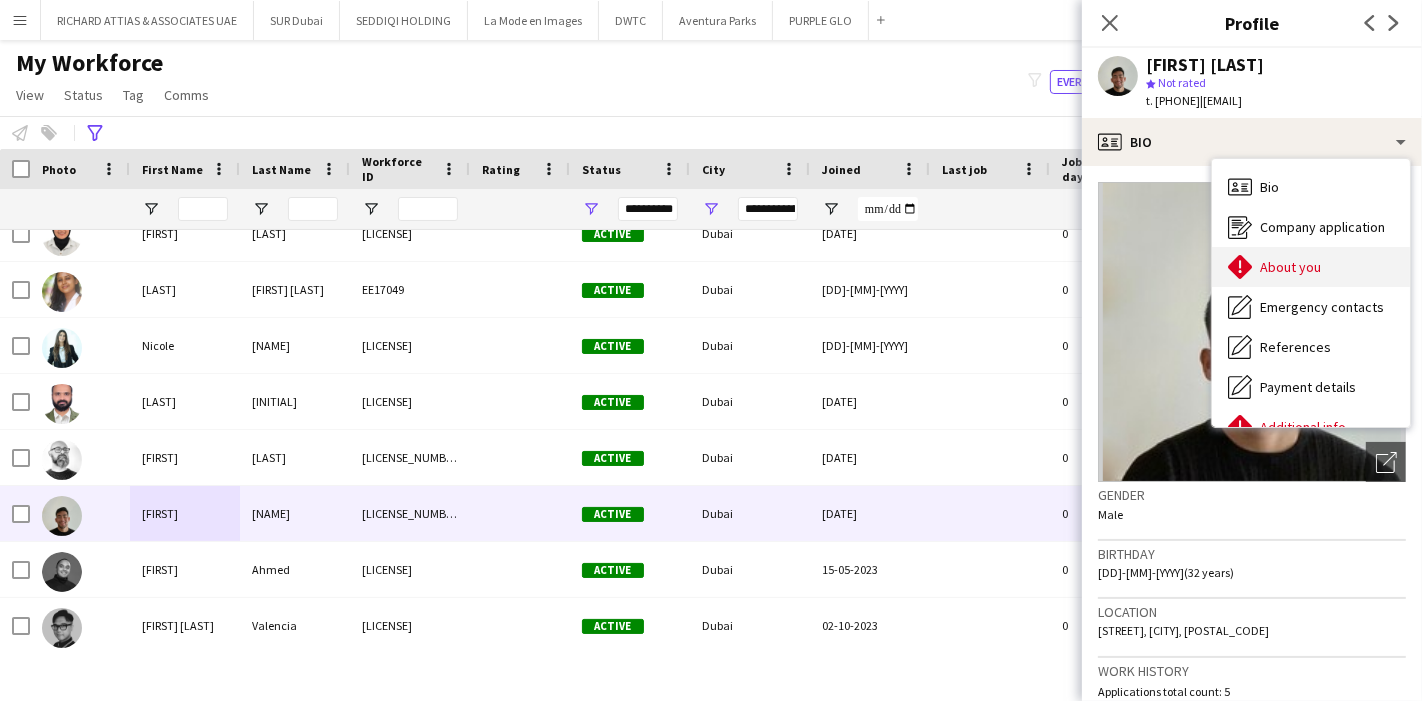 click on "About you
About you" at bounding box center (1311, 267) 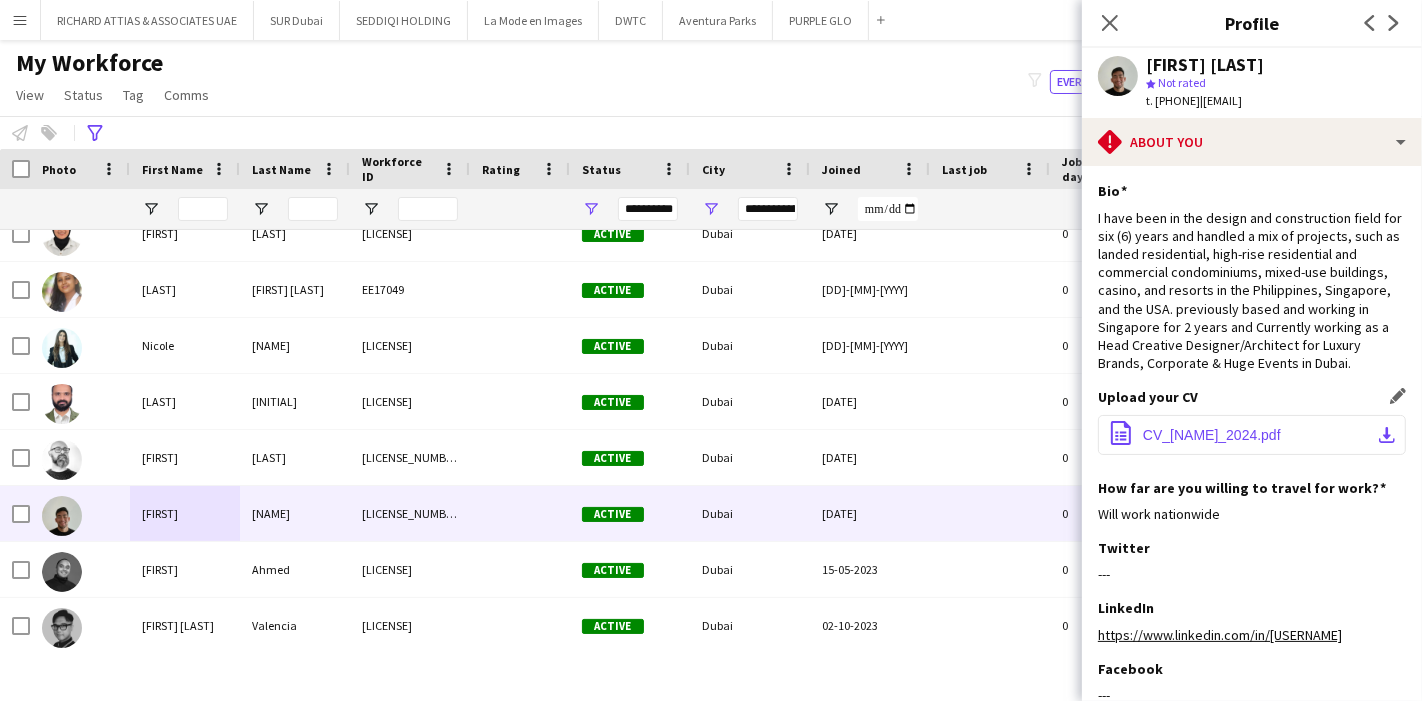 click on "office-file-sheet
[FILENAME]
download-bottom" 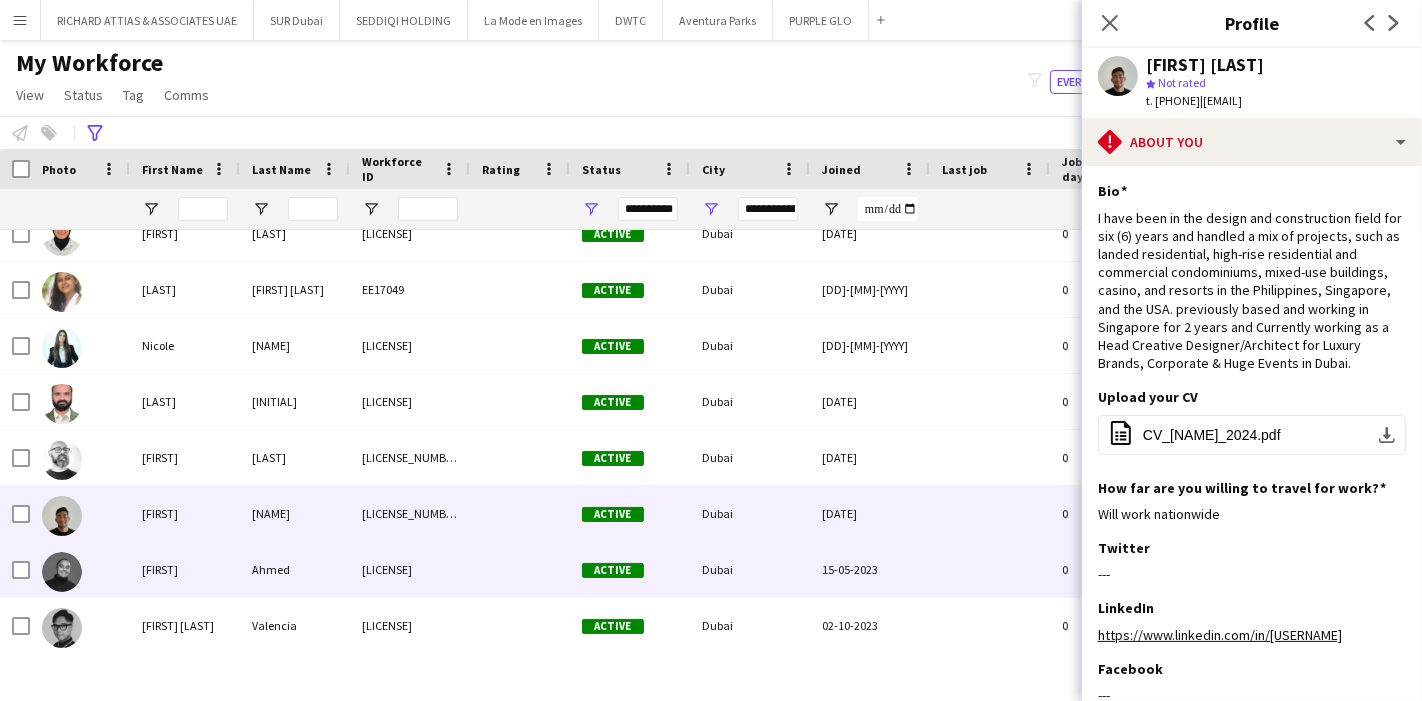 click on "[FIRST]" at bounding box center [185, 569] 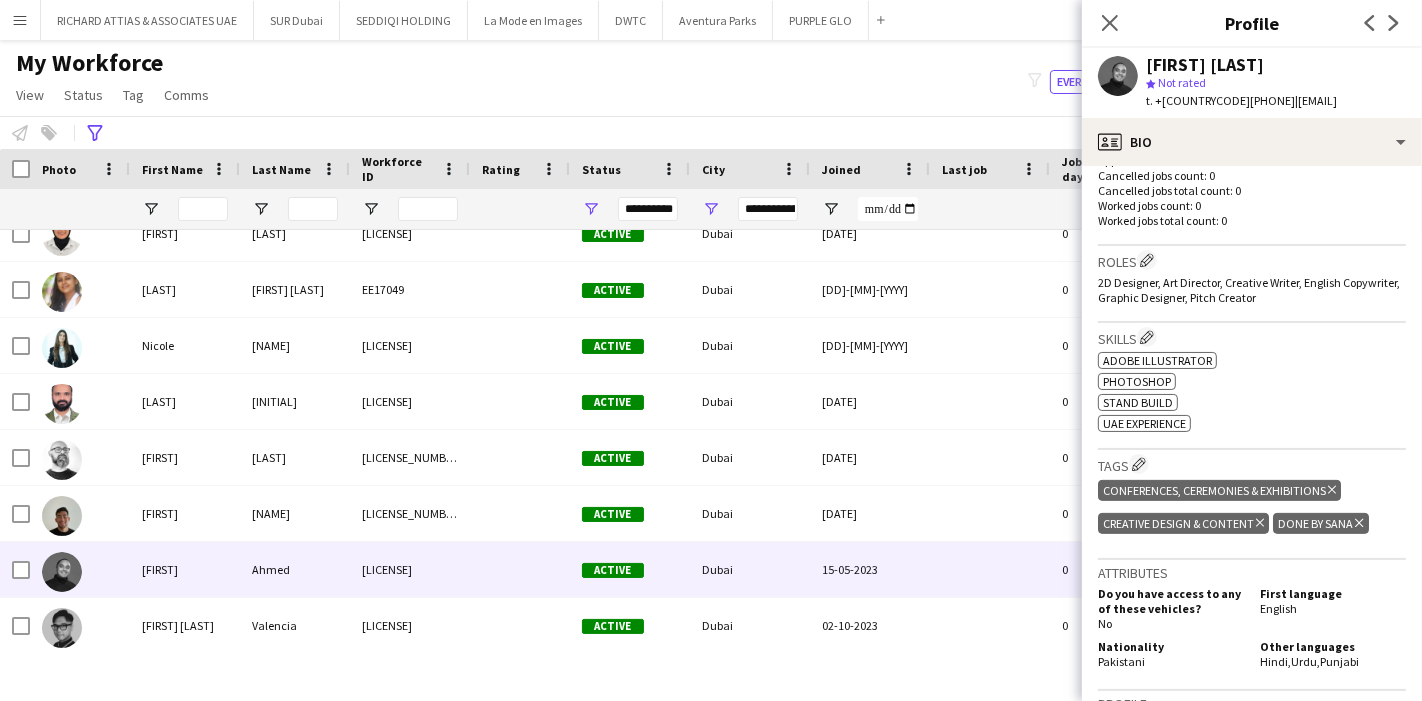 scroll, scrollTop: 555, scrollLeft: 0, axis: vertical 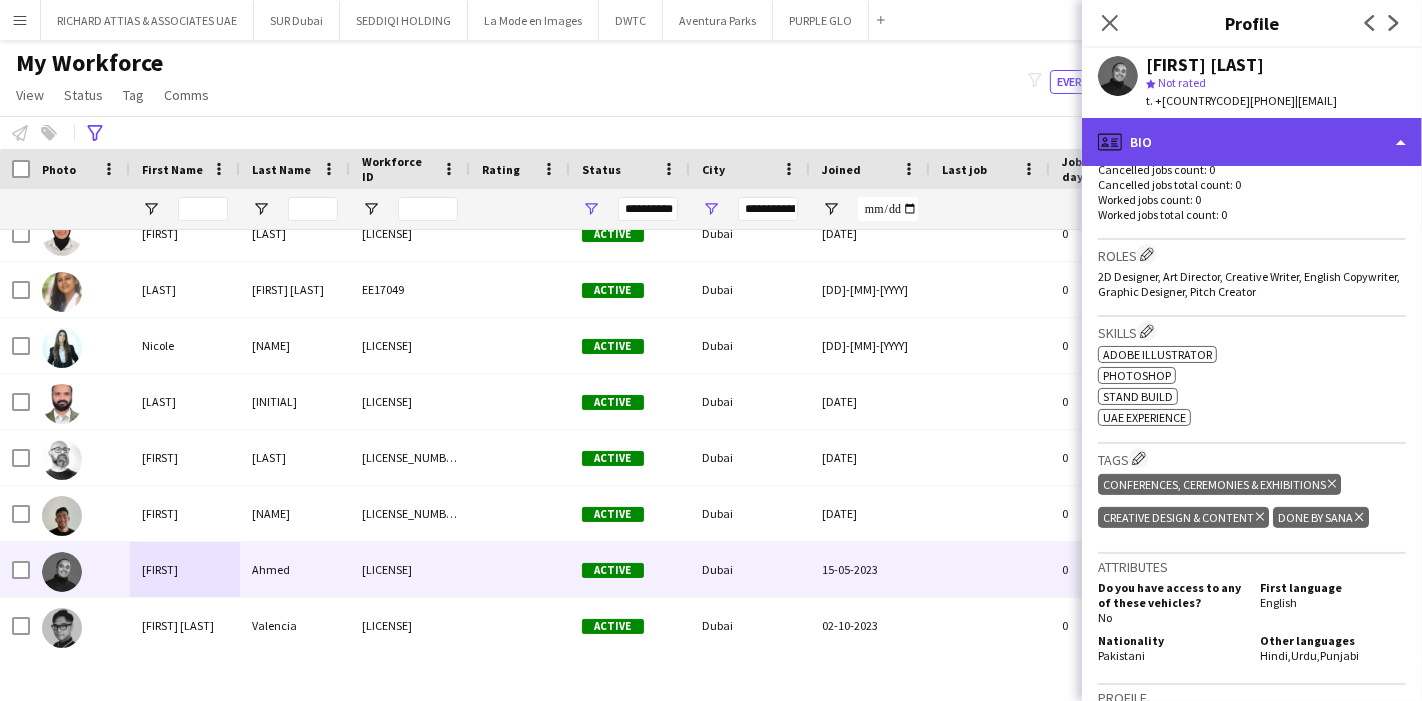 click on "profile
Bio" 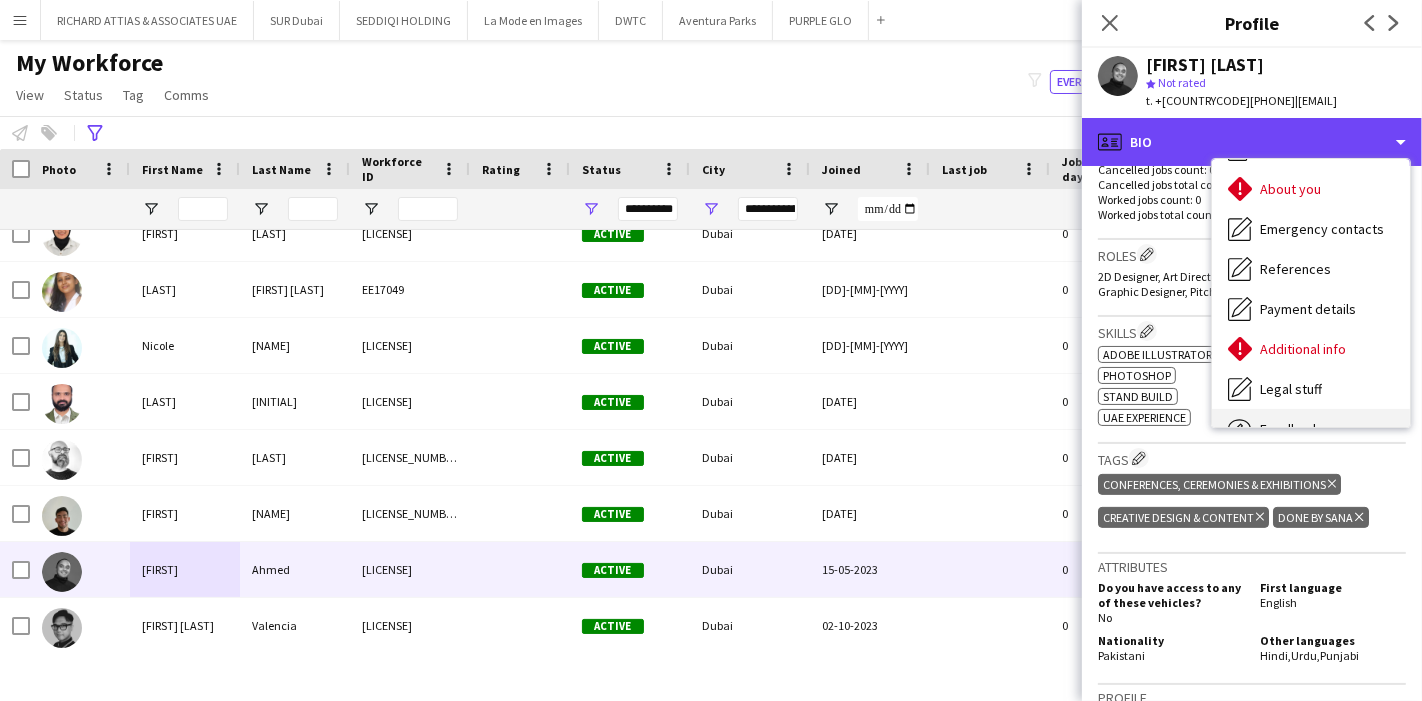 scroll, scrollTop: 147, scrollLeft: 0, axis: vertical 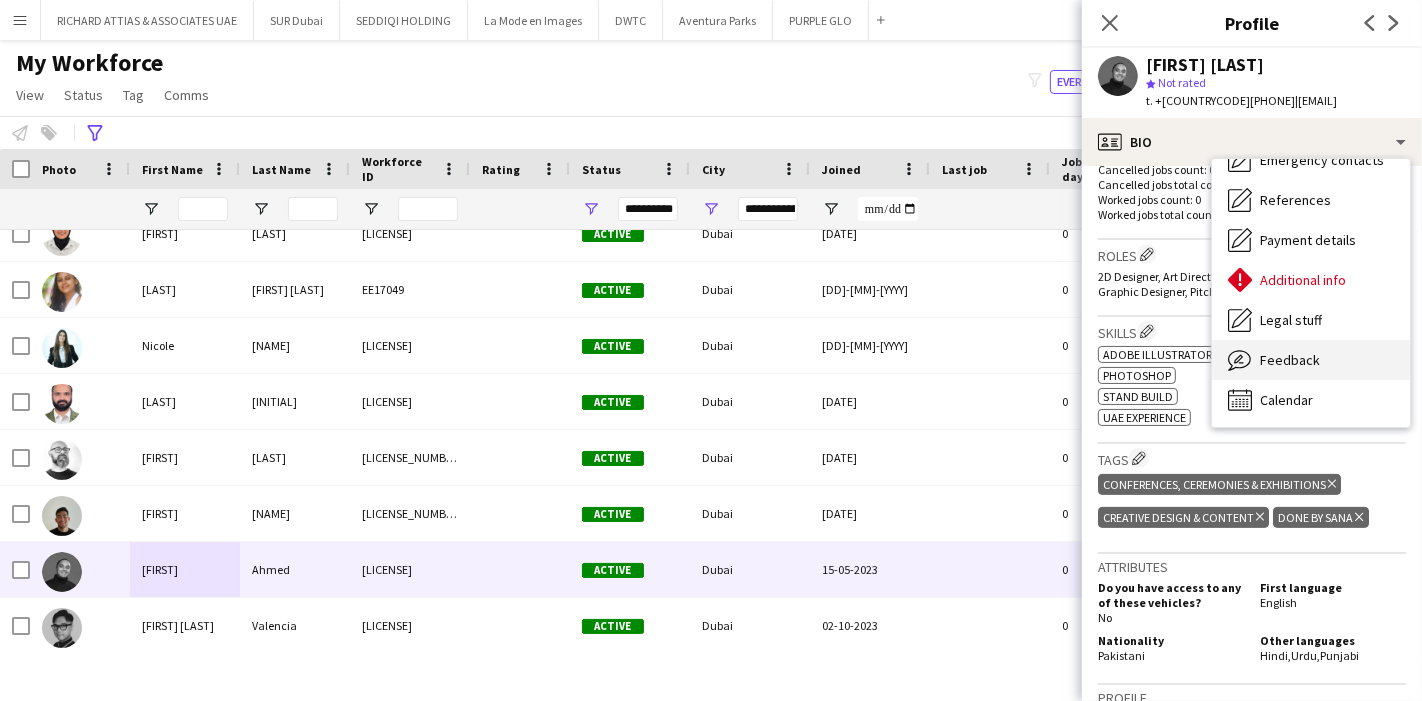 click on "Feedback
Feedback" at bounding box center (1311, 360) 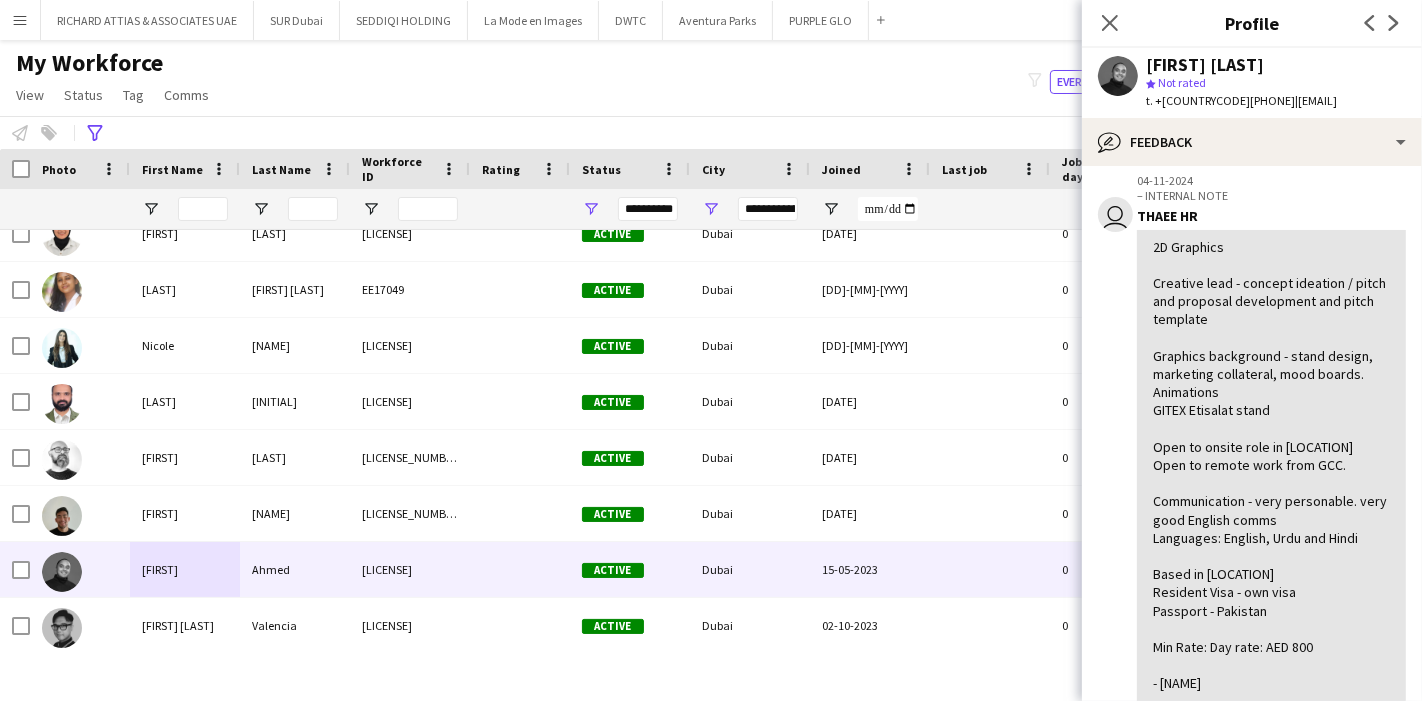 scroll, scrollTop: 111, scrollLeft: 0, axis: vertical 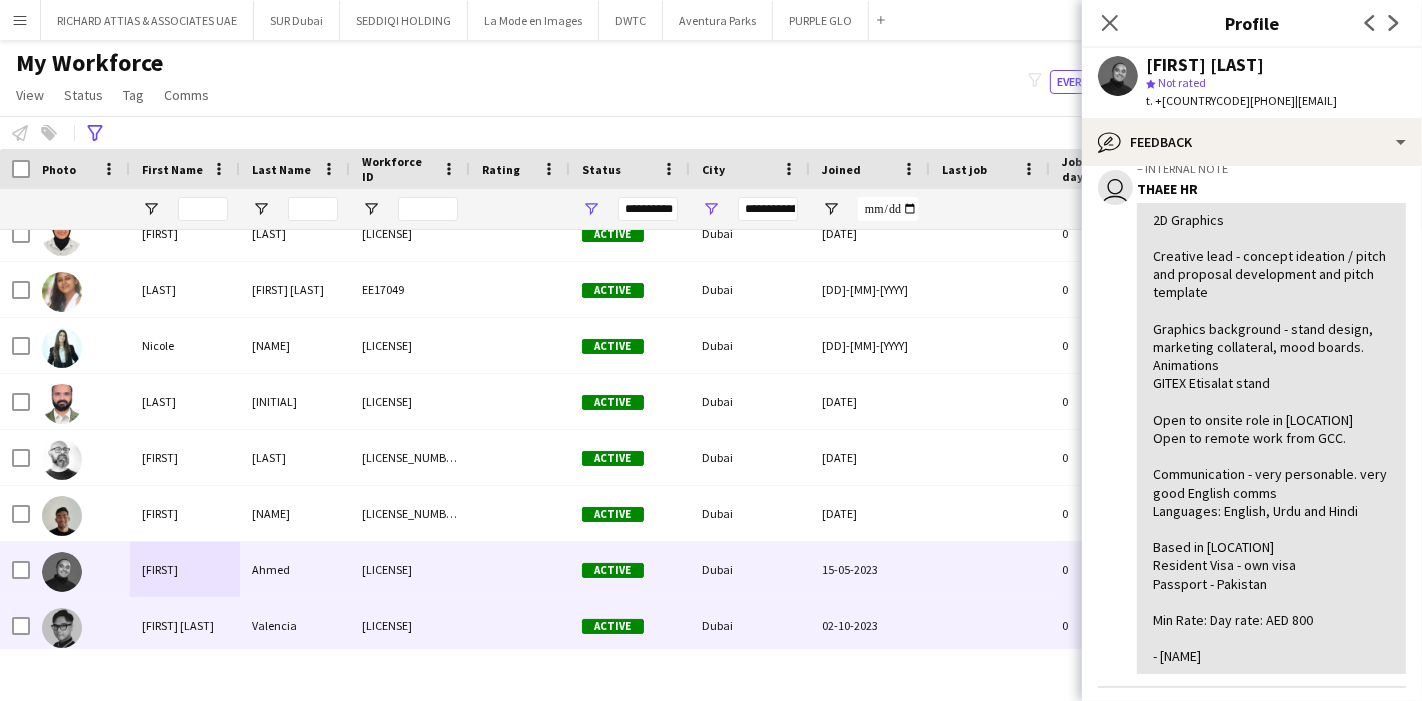 drag, startPoint x: 175, startPoint y: 616, endPoint x: 987, endPoint y: 293, distance: 873.88385 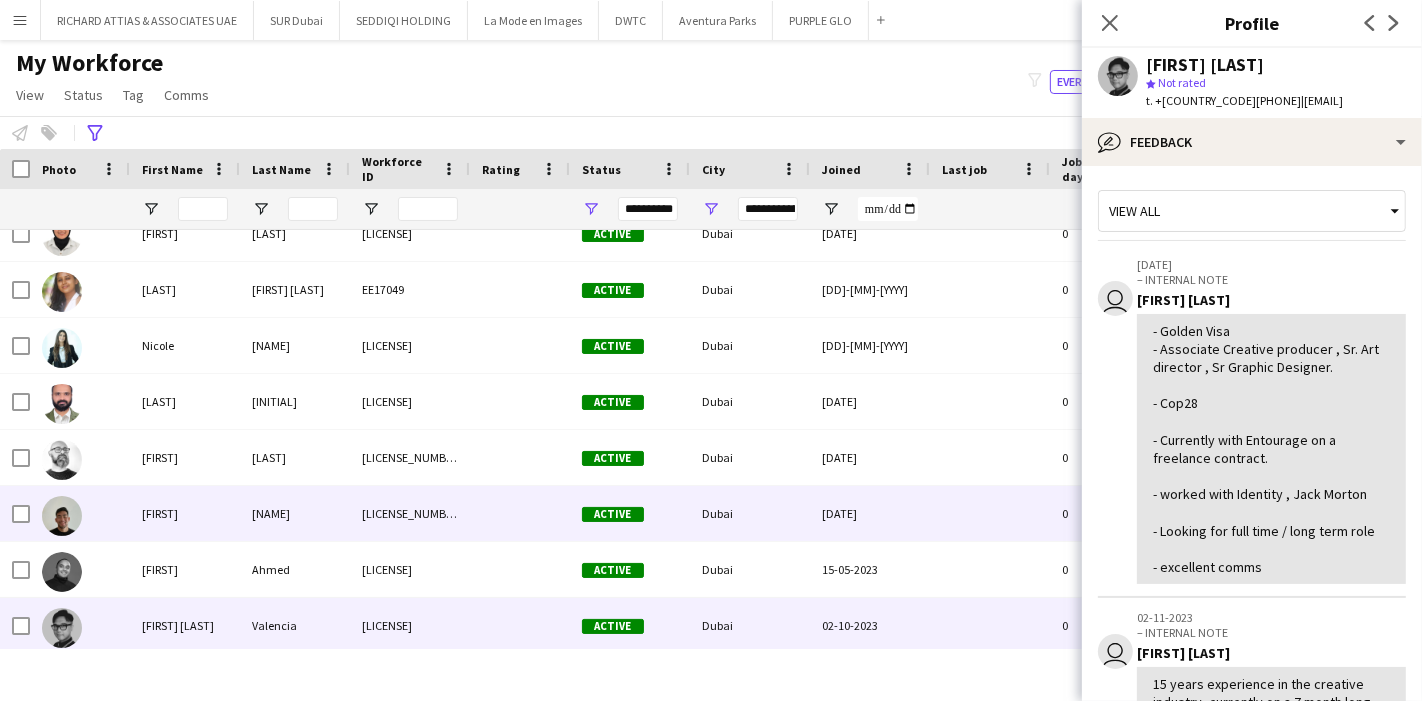 scroll, scrollTop: 4098, scrollLeft: 0, axis: vertical 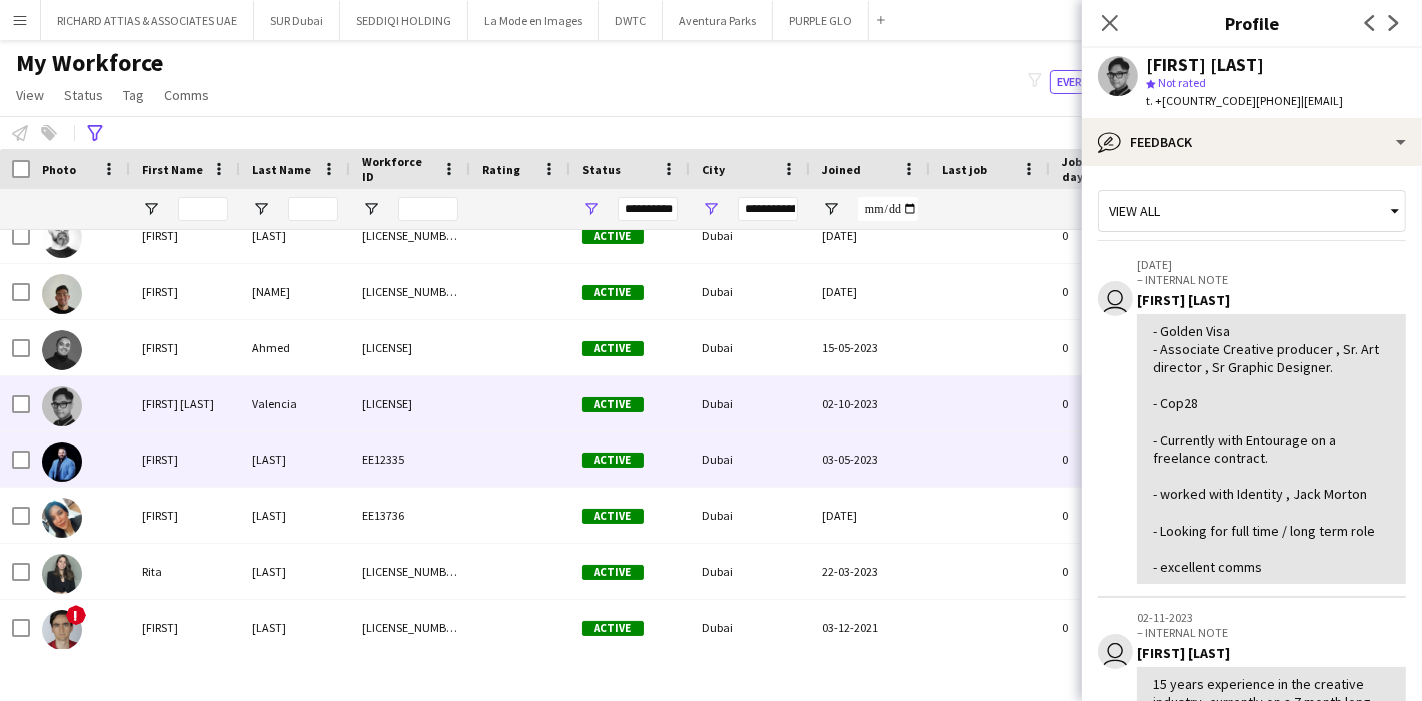click on "[FIRST]" at bounding box center (185, 459) 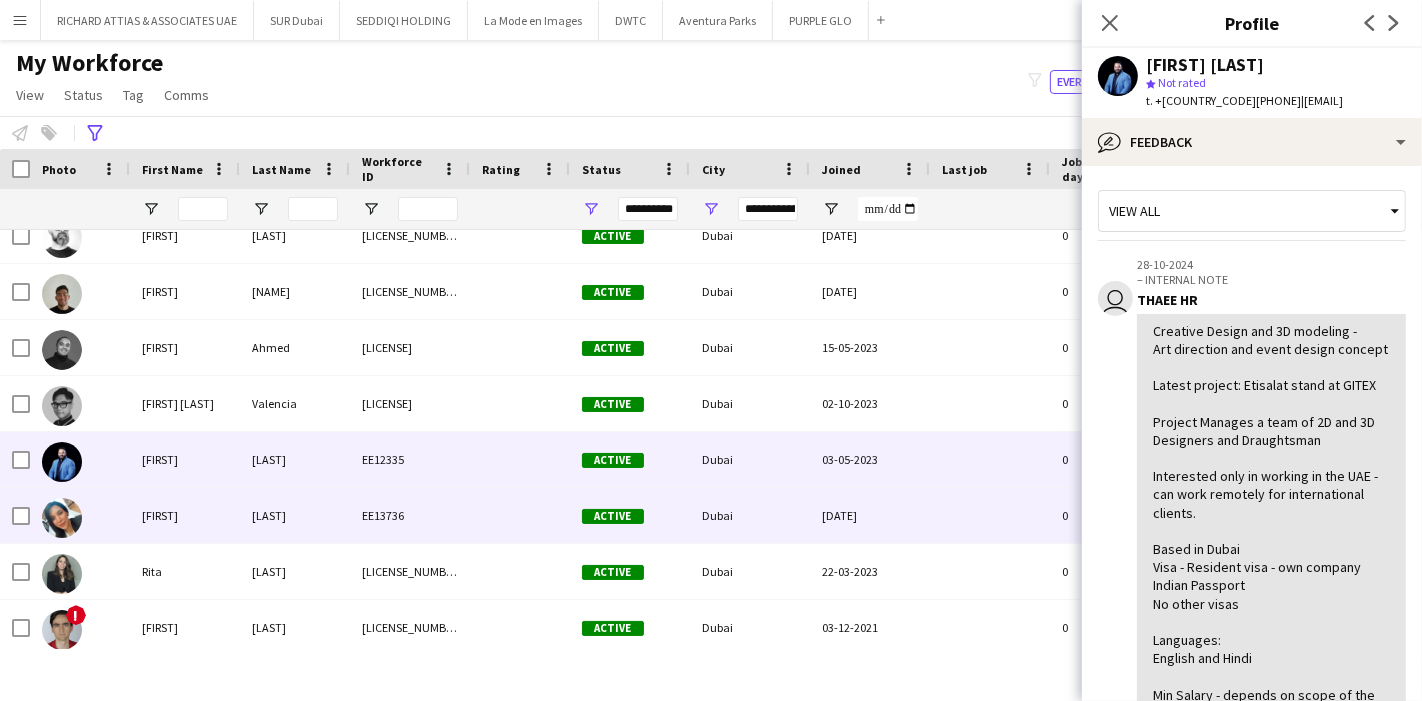 click on "[FIRST]" at bounding box center (185, 515) 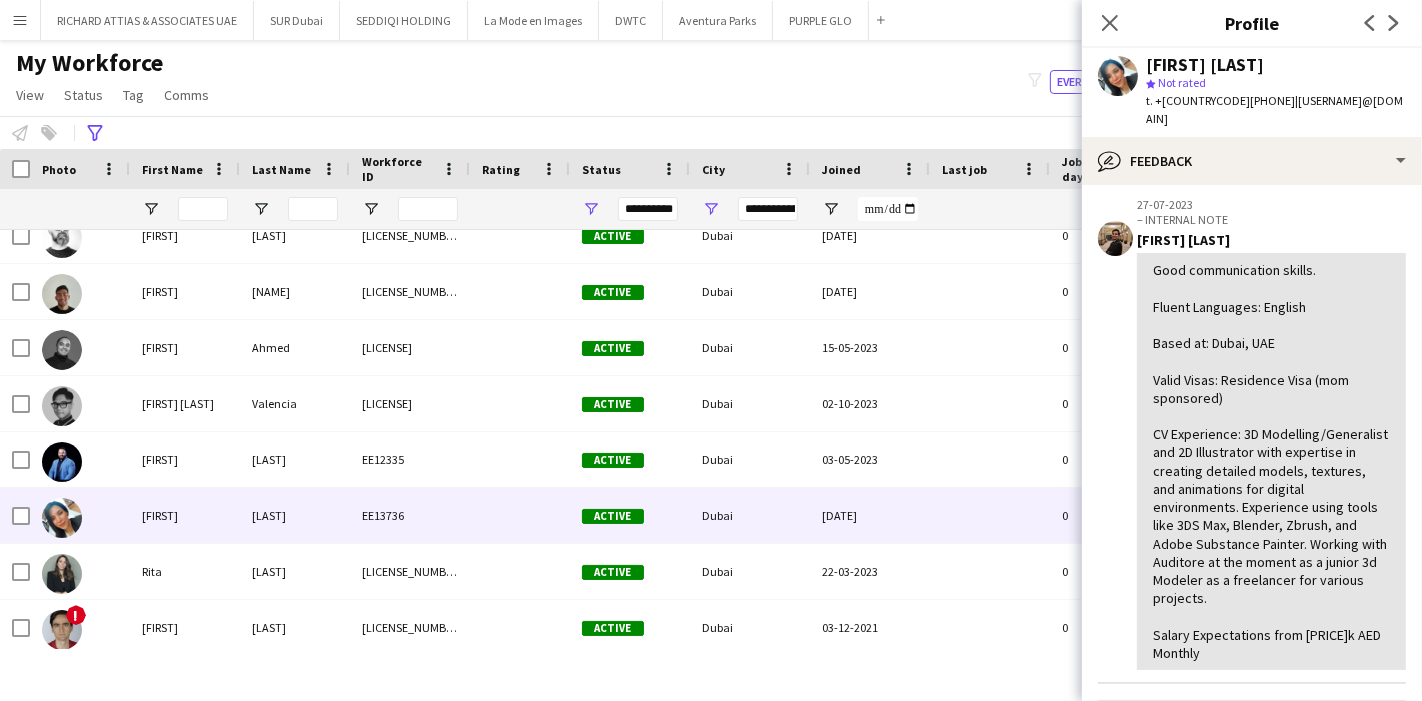 scroll, scrollTop: 393, scrollLeft: 0, axis: vertical 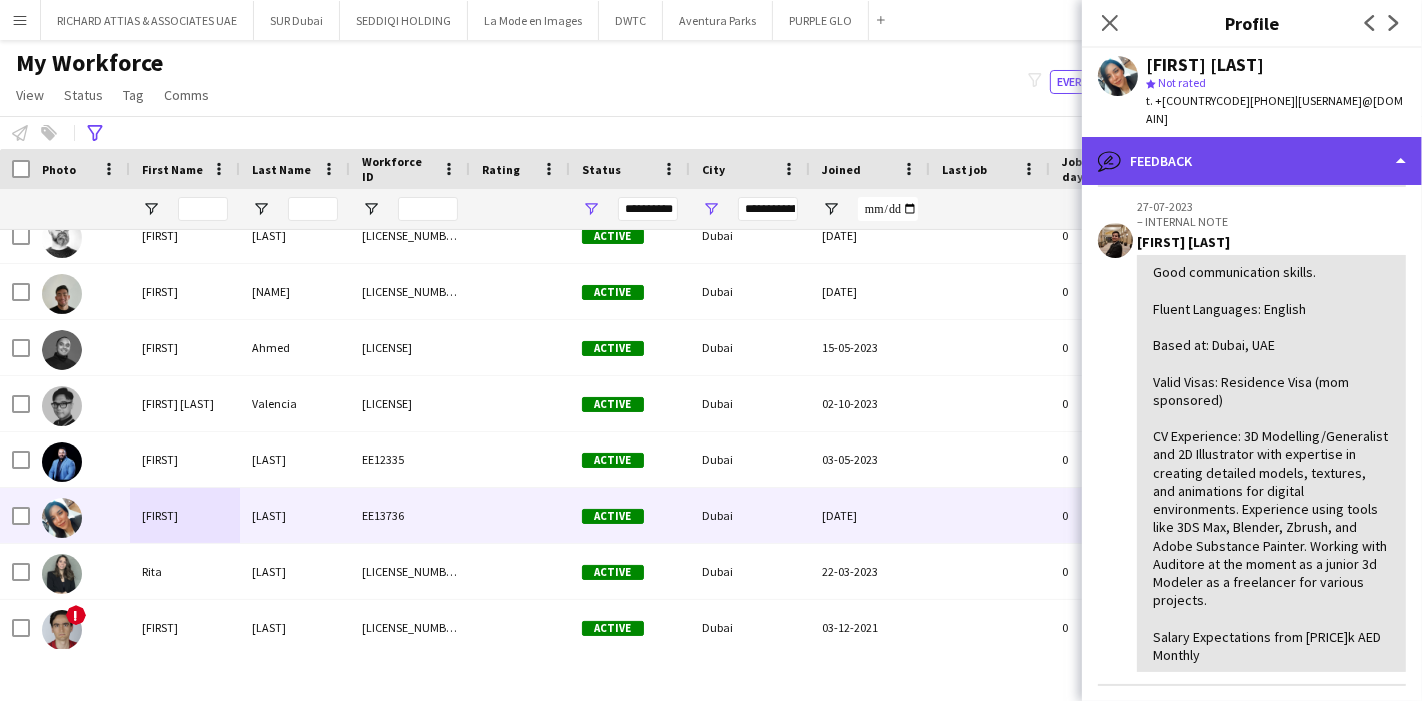 click on "bubble-pencil
Feedback" 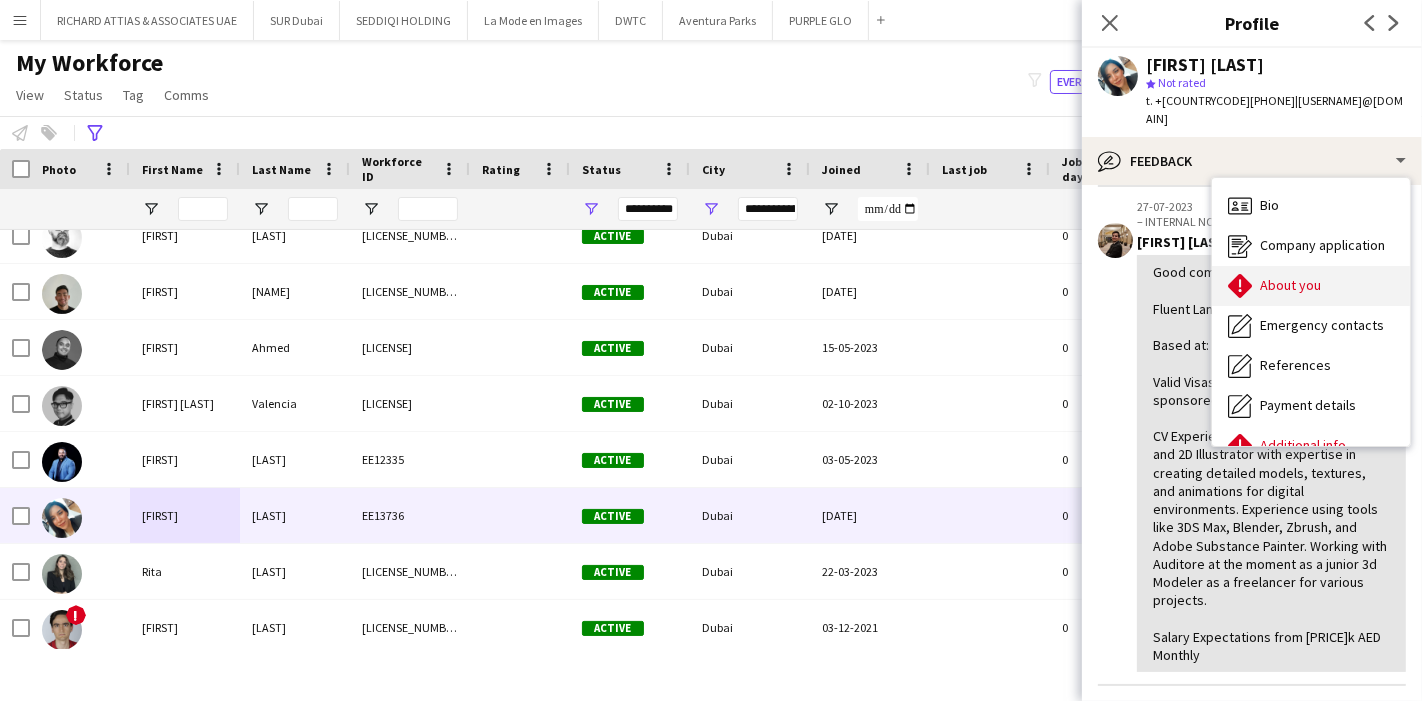 click on "About you
About you" at bounding box center [1311, 286] 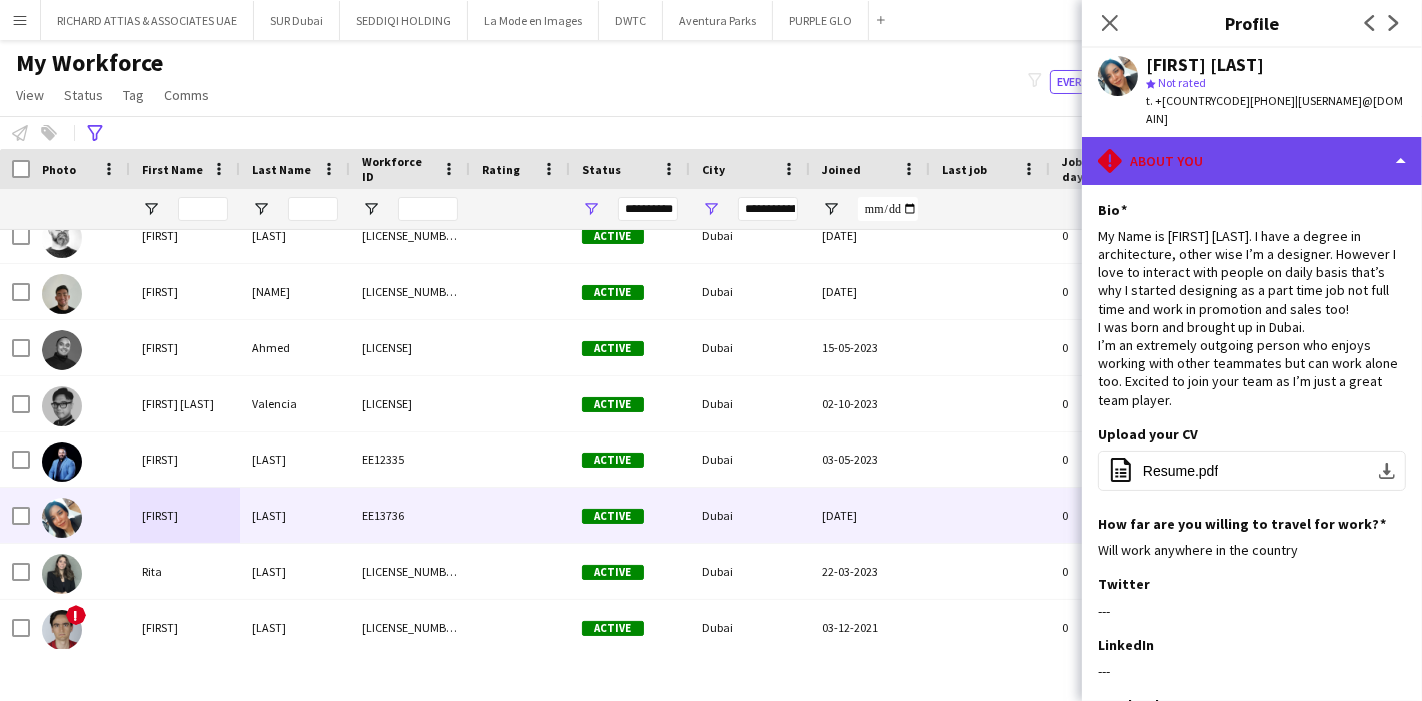 click on "rhombus-alert
About you" 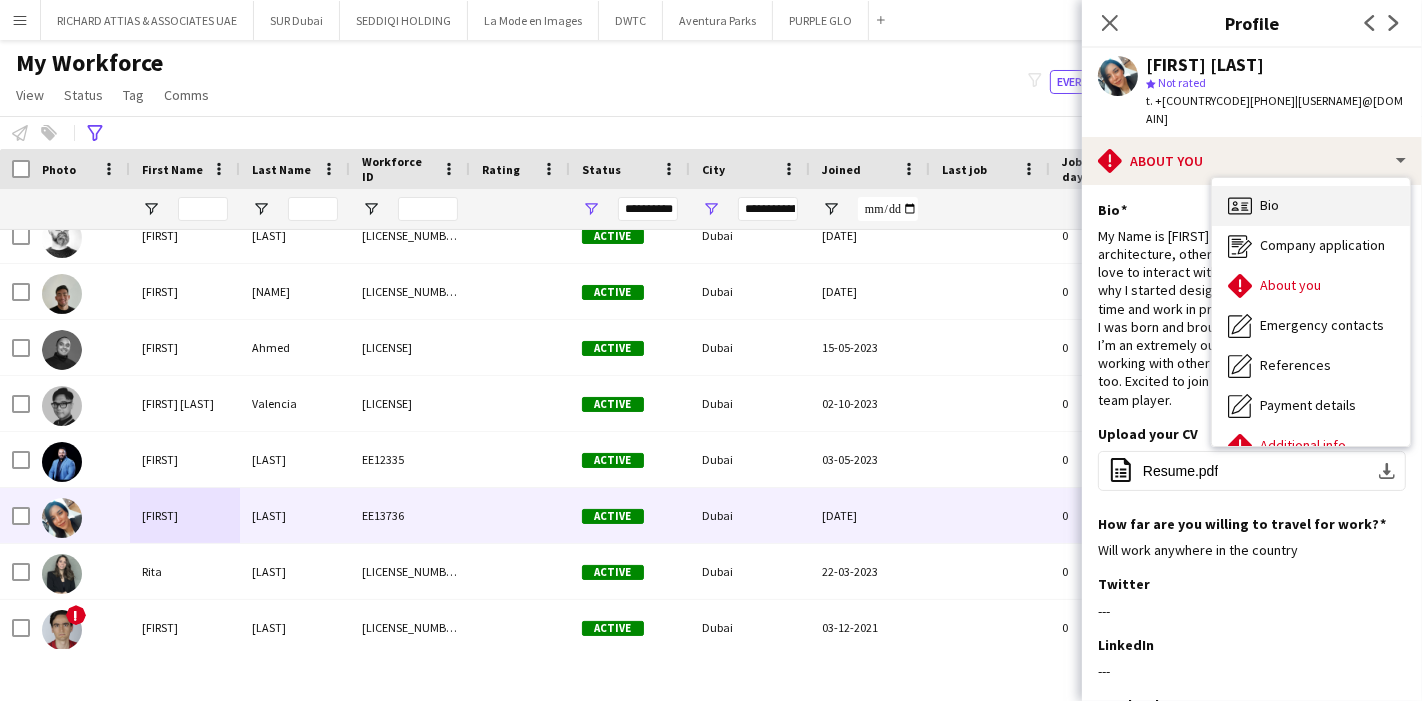 click on "Bio" at bounding box center [1269, 205] 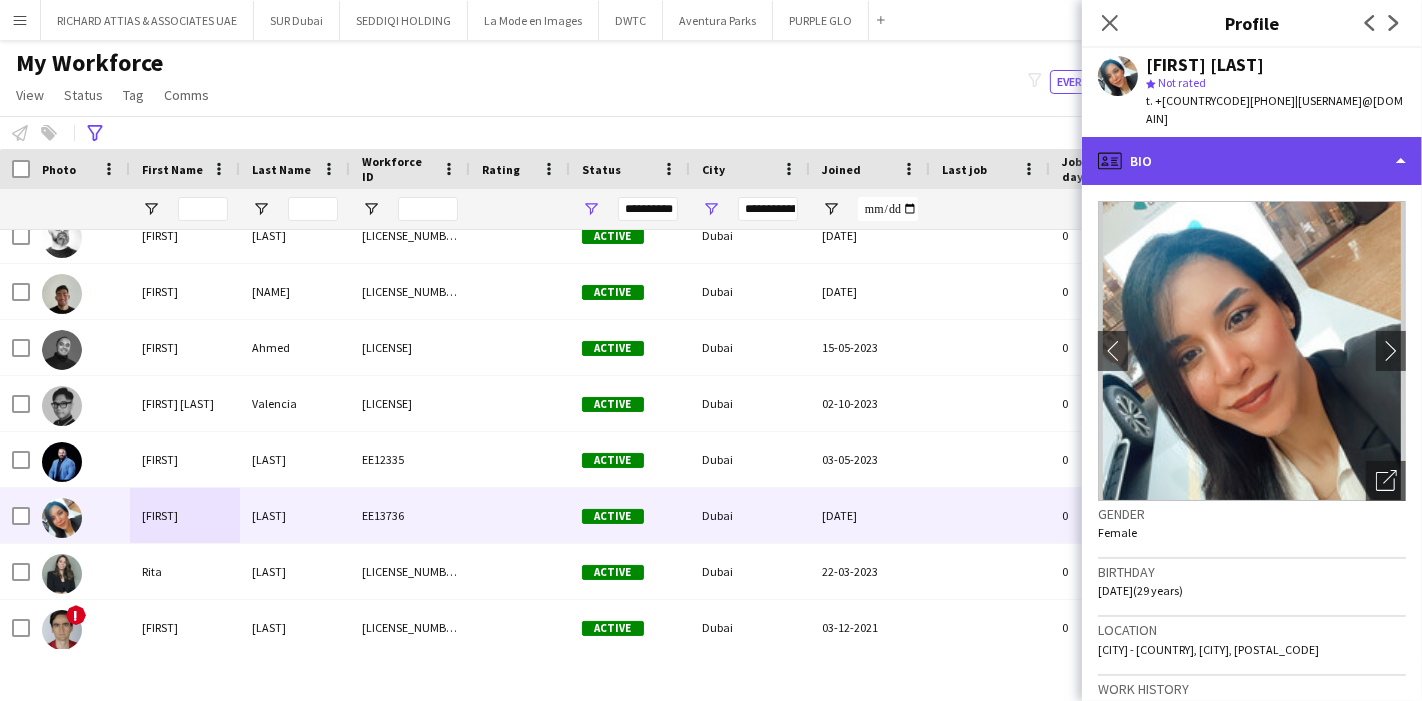 click on "profile
Bio" 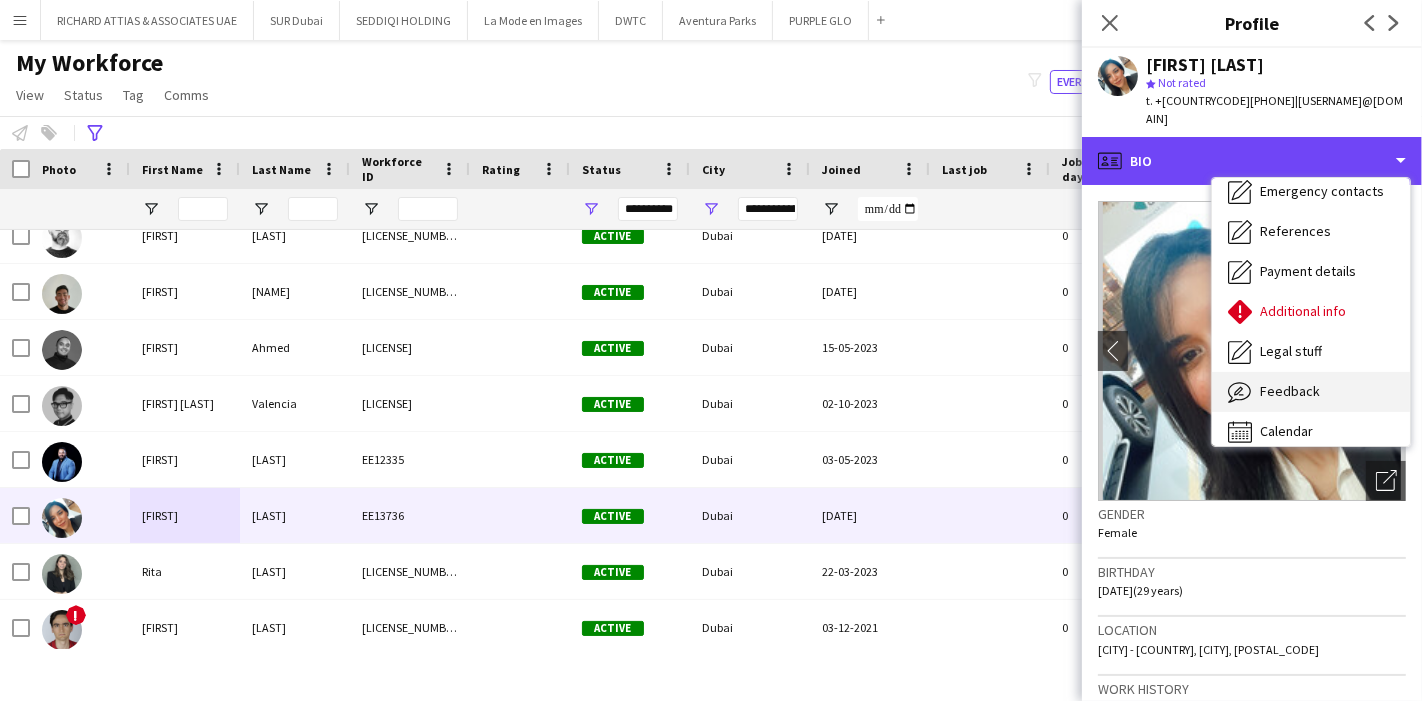 scroll, scrollTop: 147, scrollLeft: 0, axis: vertical 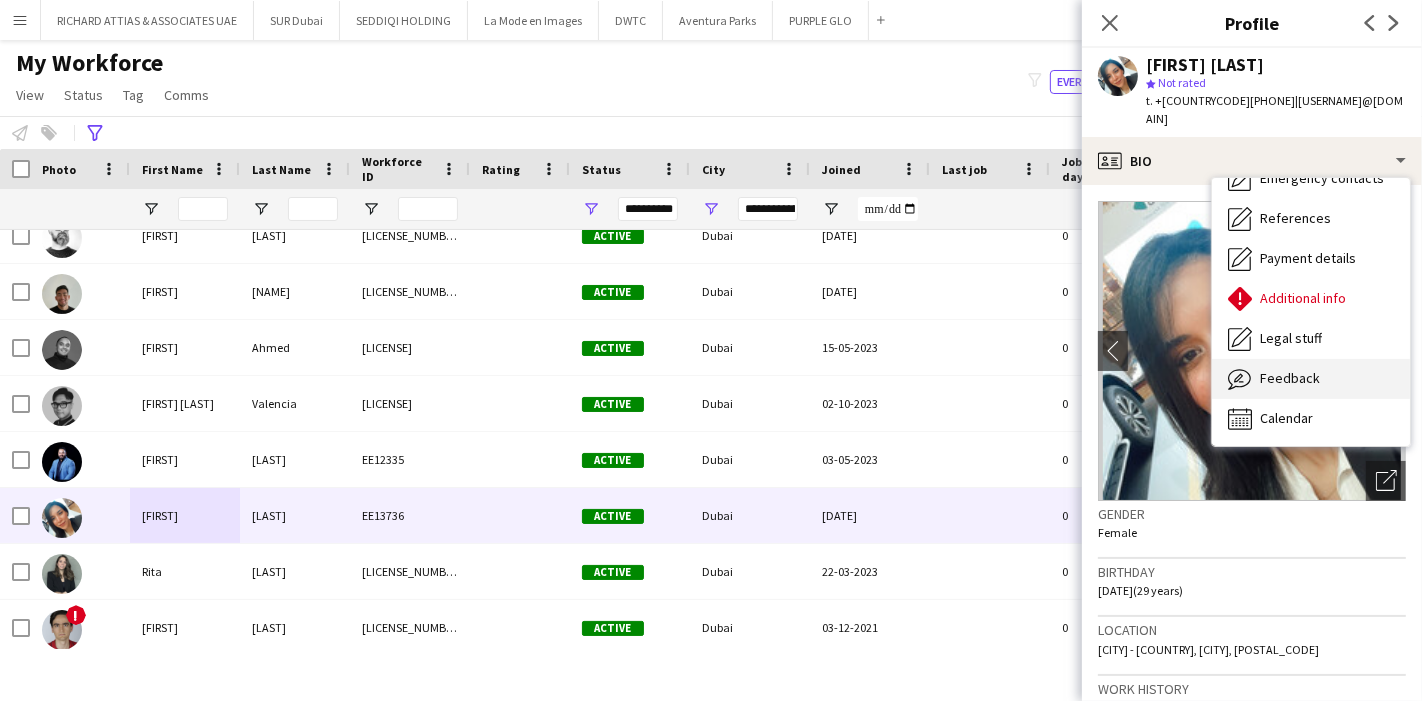 click on "Feedback" at bounding box center [1290, 378] 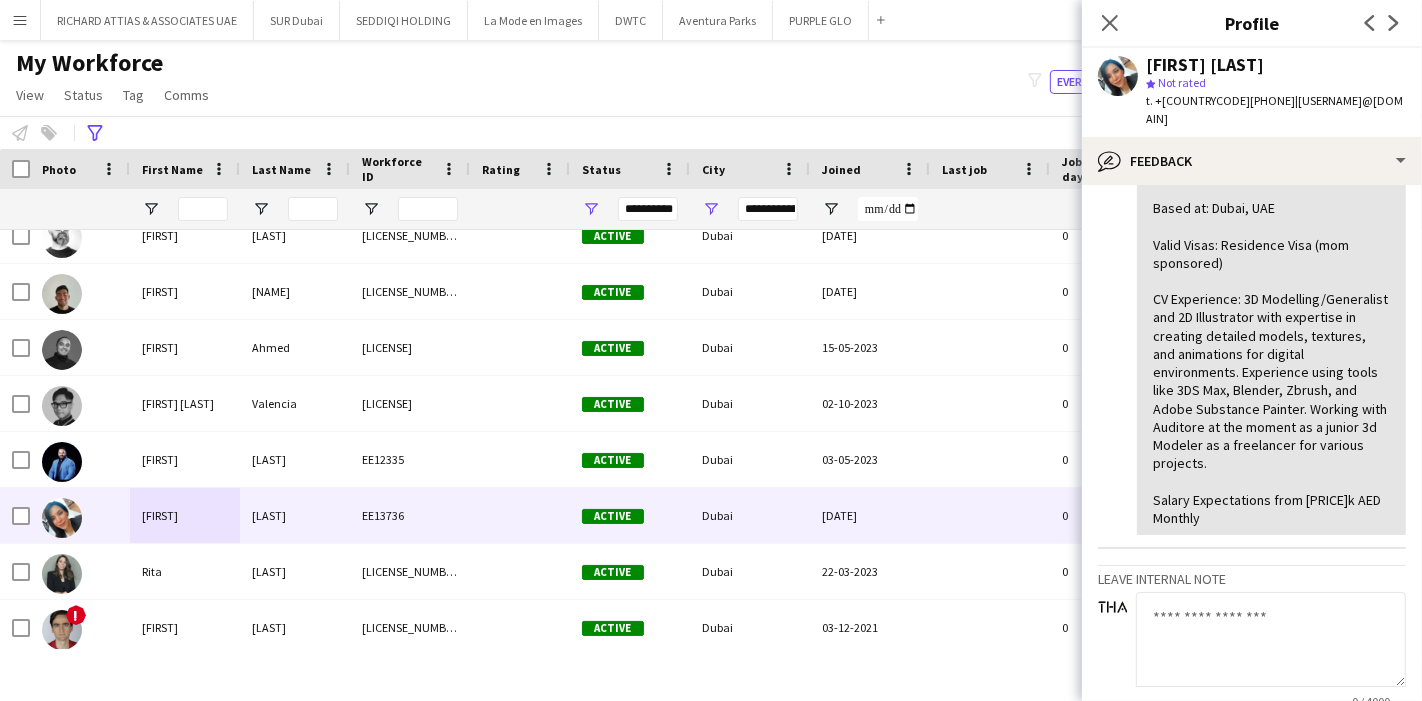 scroll, scrollTop: 555, scrollLeft: 0, axis: vertical 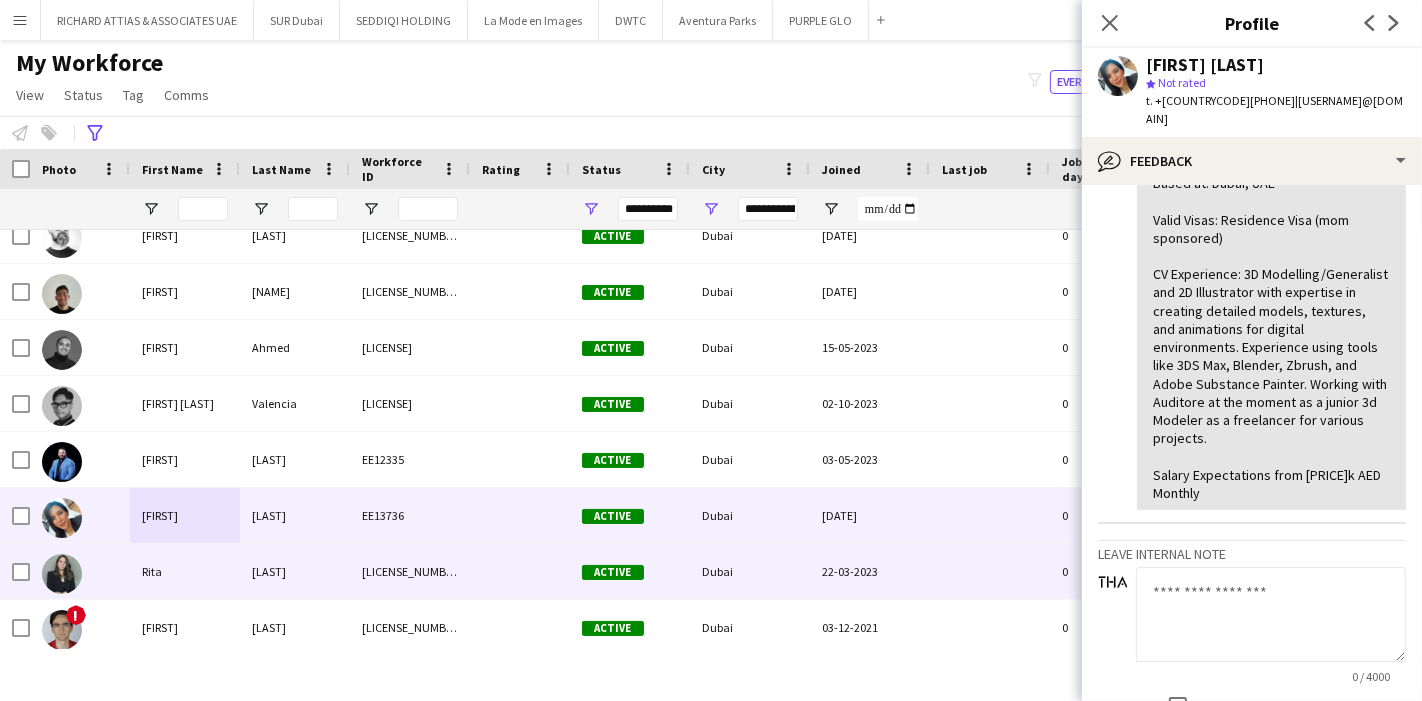 drag, startPoint x: 154, startPoint y: 567, endPoint x: 1266, endPoint y: 1, distance: 1247.7579 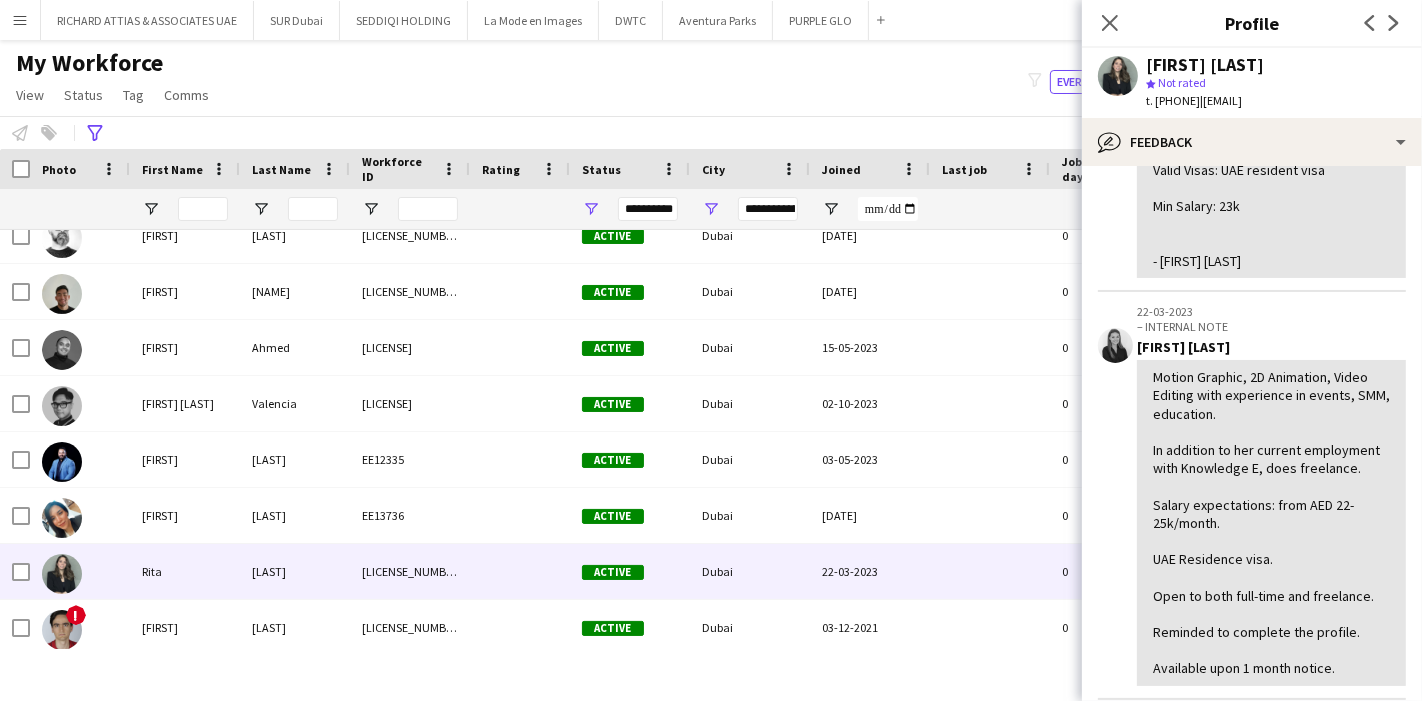 scroll, scrollTop: 555, scrollLeft: 0, axis: vertical 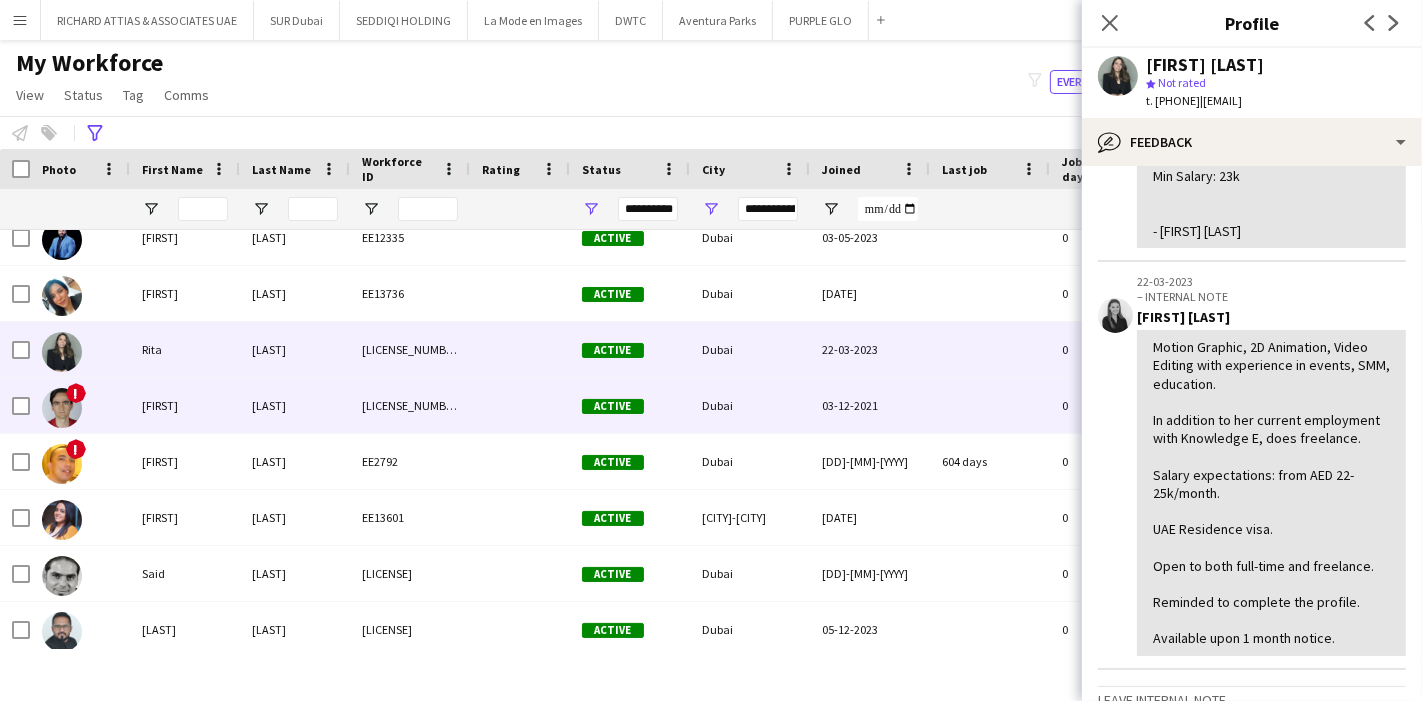 click on "[FIRST]" at bounding box center [185, 405] 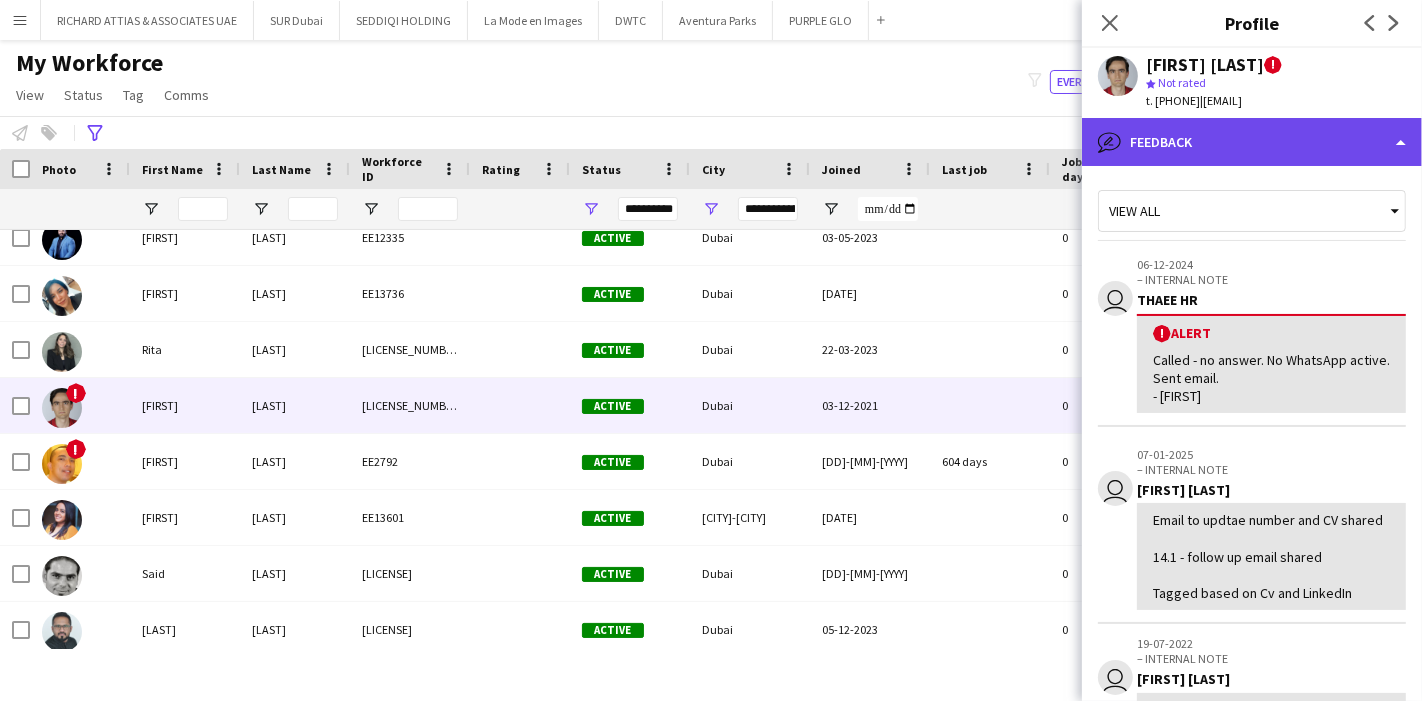 click on "bubble-pencil
Feedback" 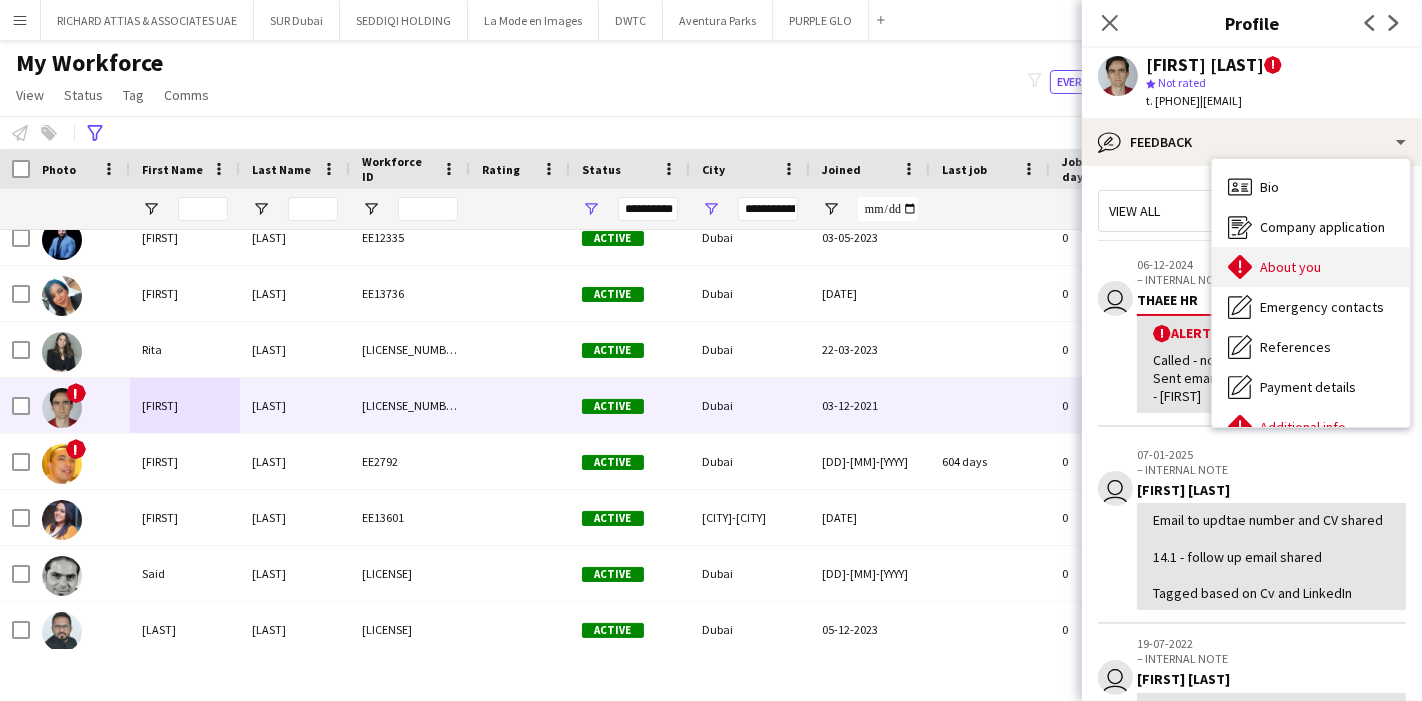 click on "About you
About you" at bounding box center (1311, 267) 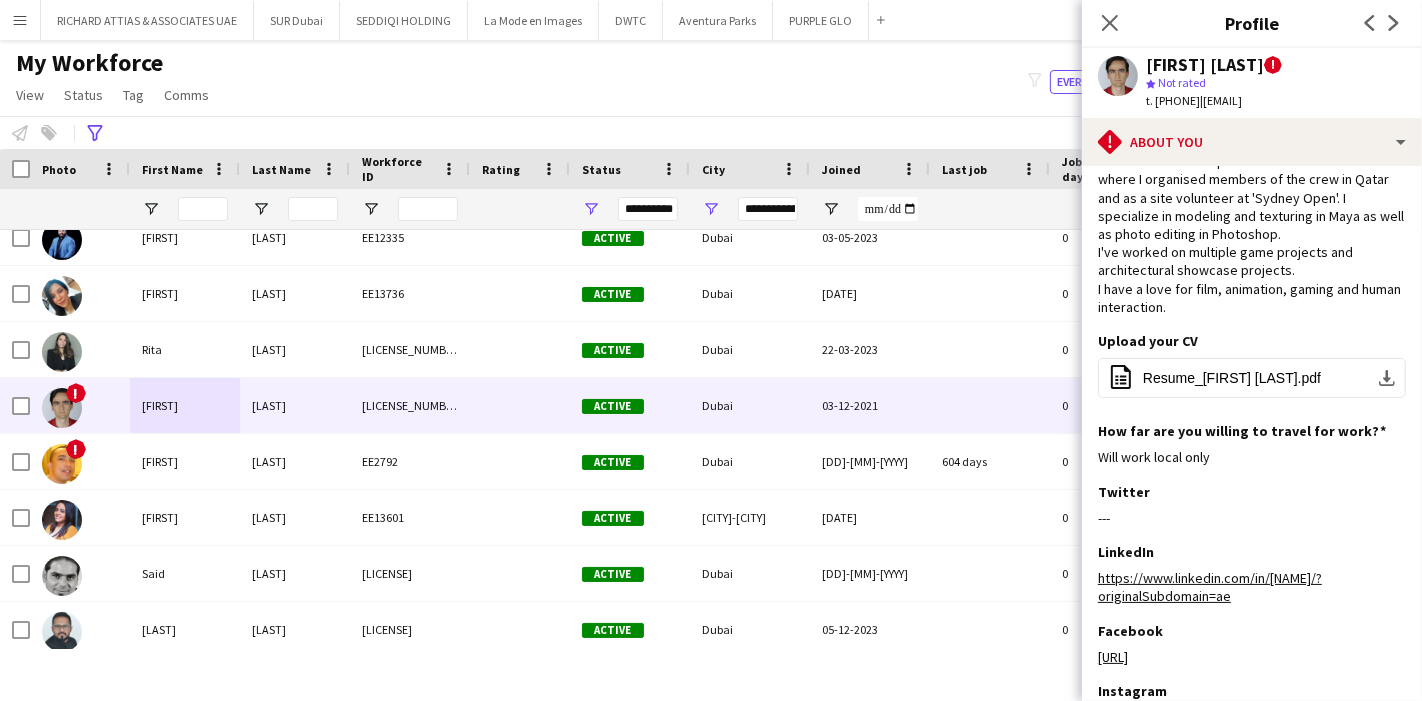 scroll, scrollTop: 0, scrollLeft: 0, axis: both 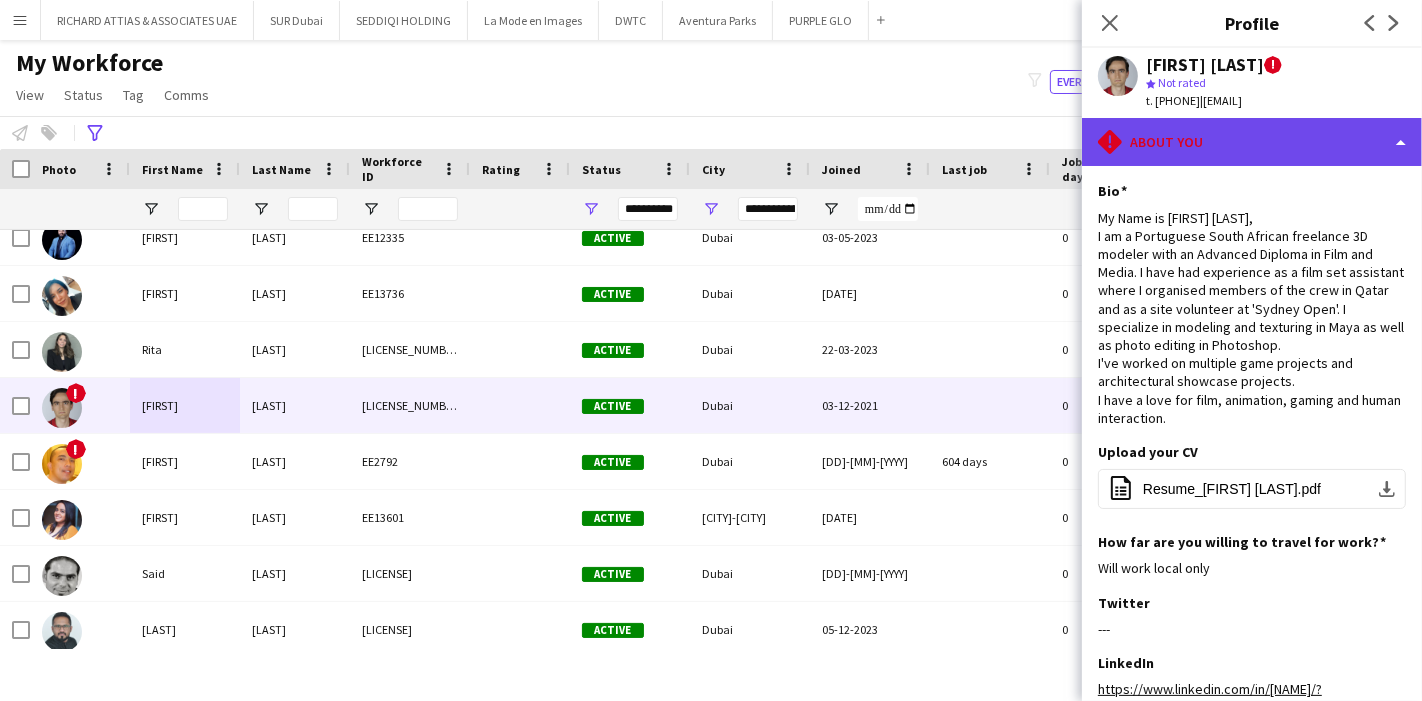click on "rhombus-alert
About you" 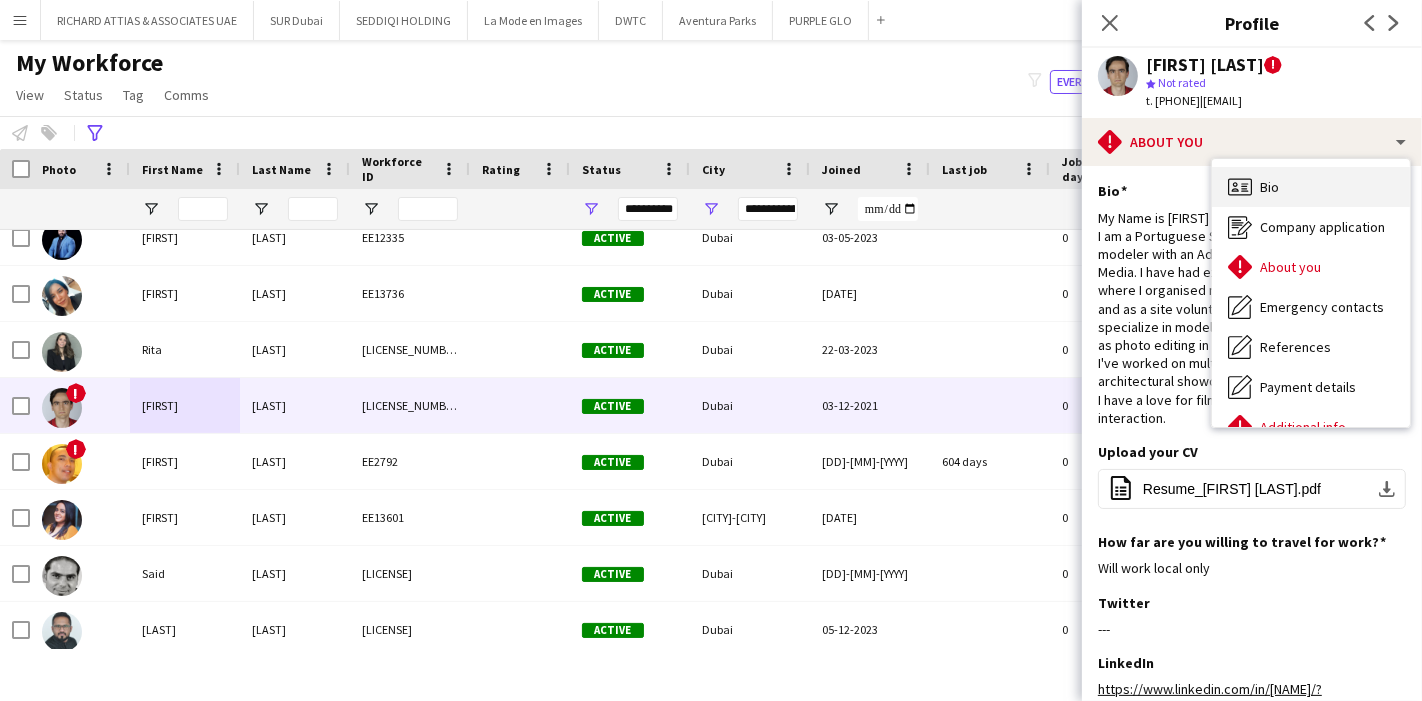 click on "Bio
Bio" at bounding box center (1311, 187) 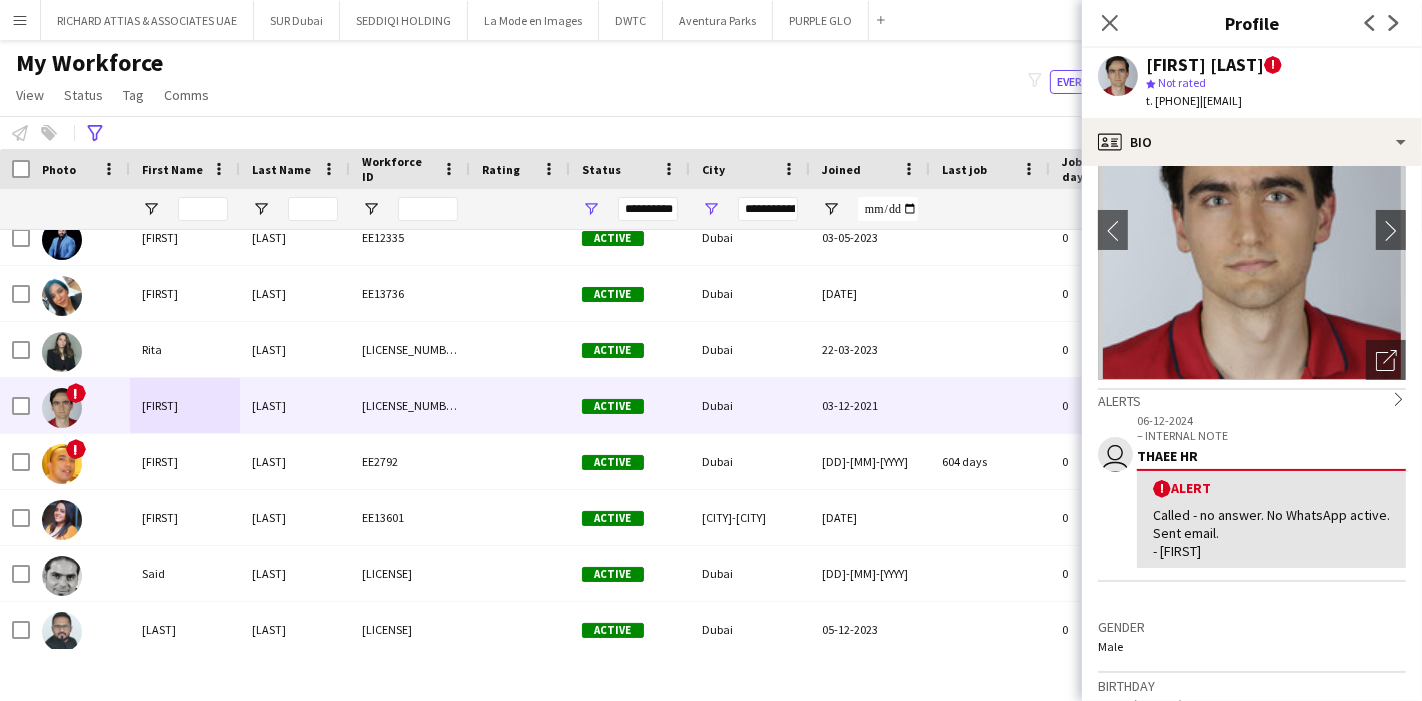 scroll, scrollTop: 222, scrollLeft: 0, axis: vertical 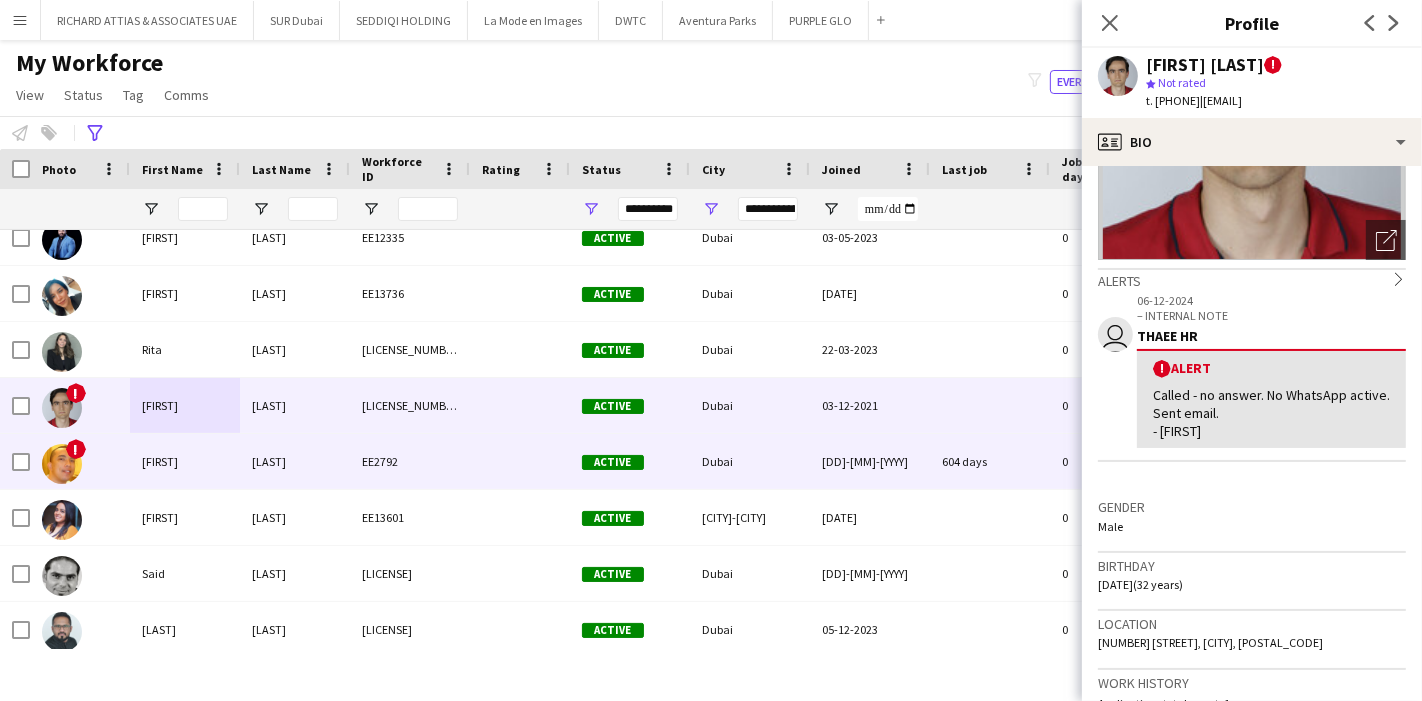 drag, startPoint x: 140, startPoint y: 469, endPoint x: 1408, endPoint y: 101, distance: 1320.3212 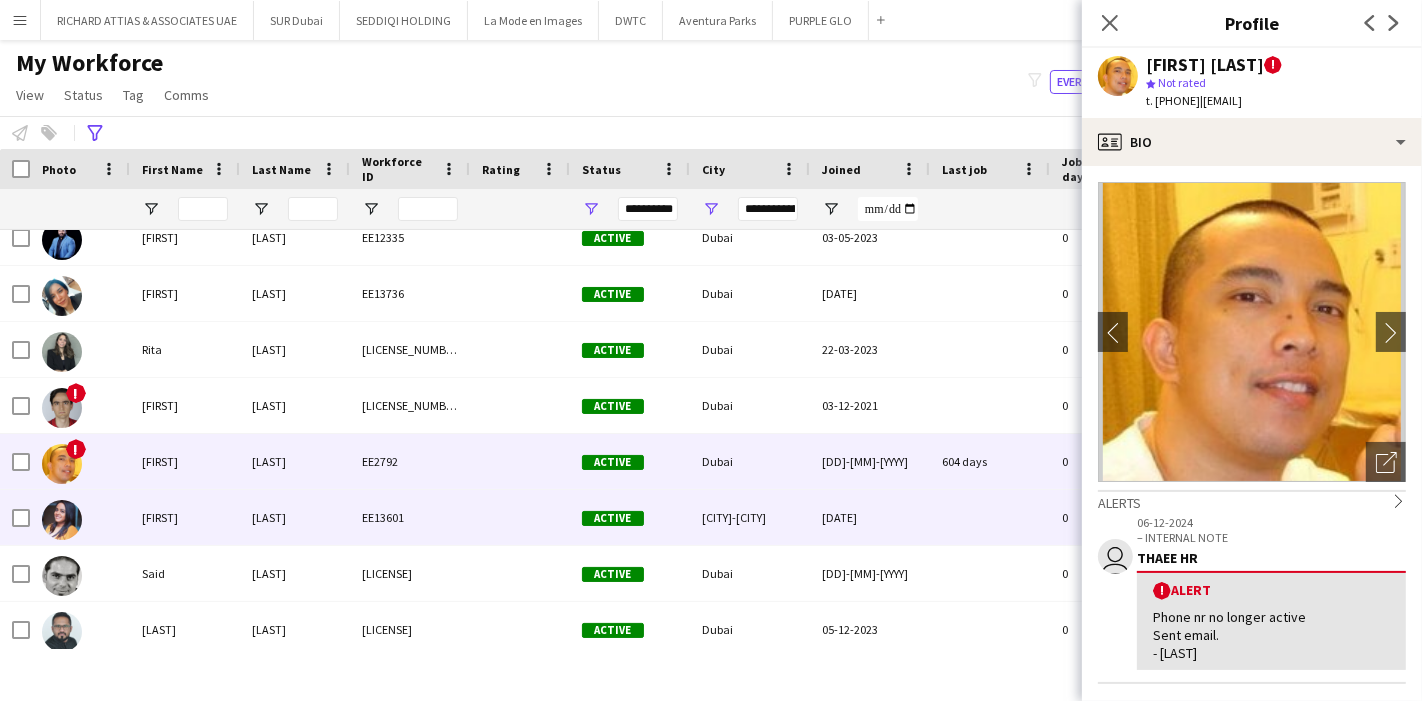 click on "[FIRST]" at bounding box center (185, 517) 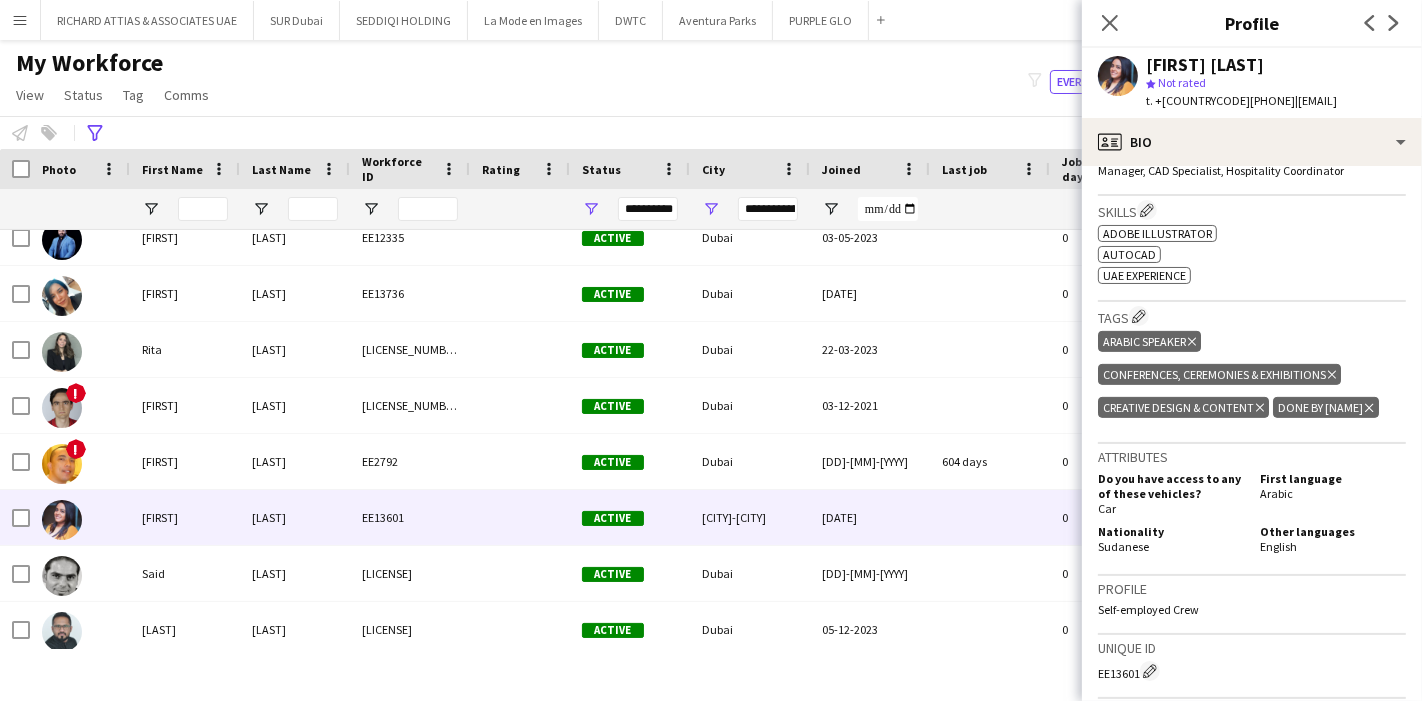 scroll, scrollTop: 666, scrollLeft: 0, axis: vertical 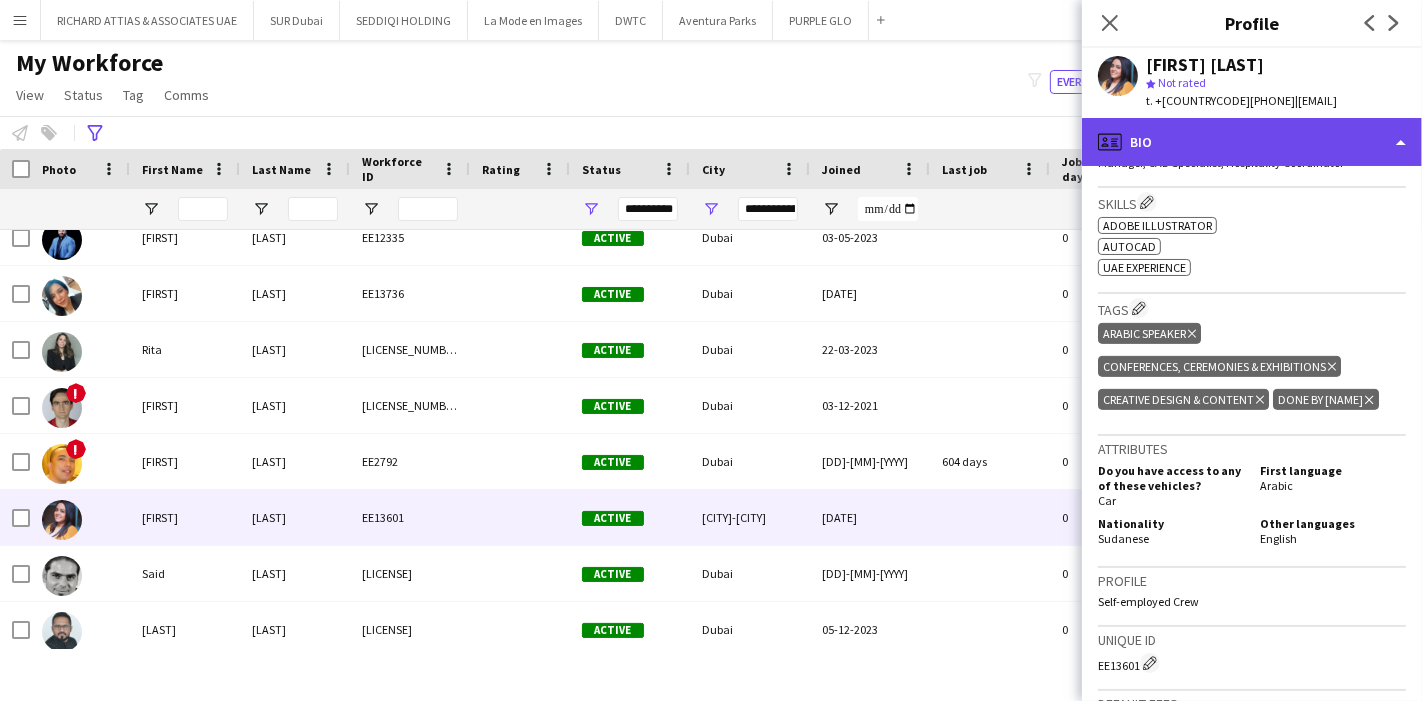 click on "profile
Bio" 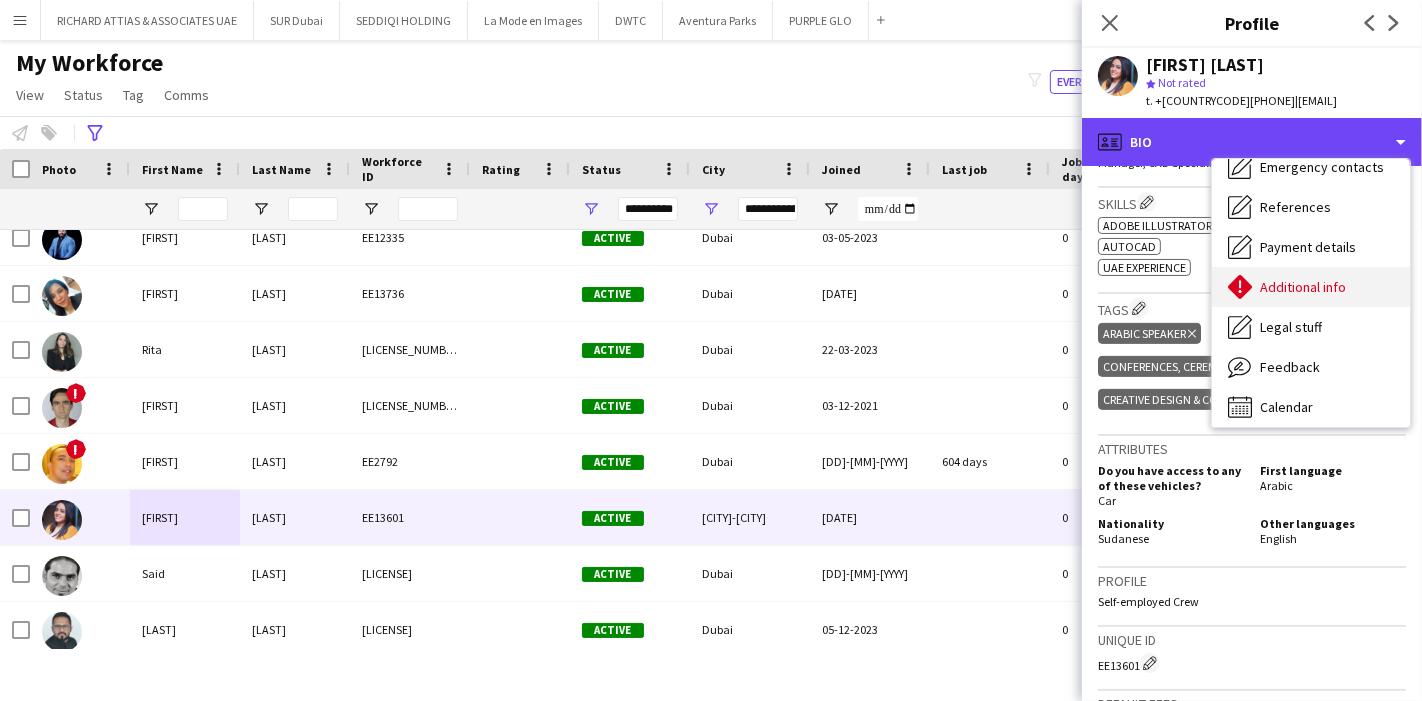 scroll, scrollTop: 147, scrollLeft: 0, axis: vertical 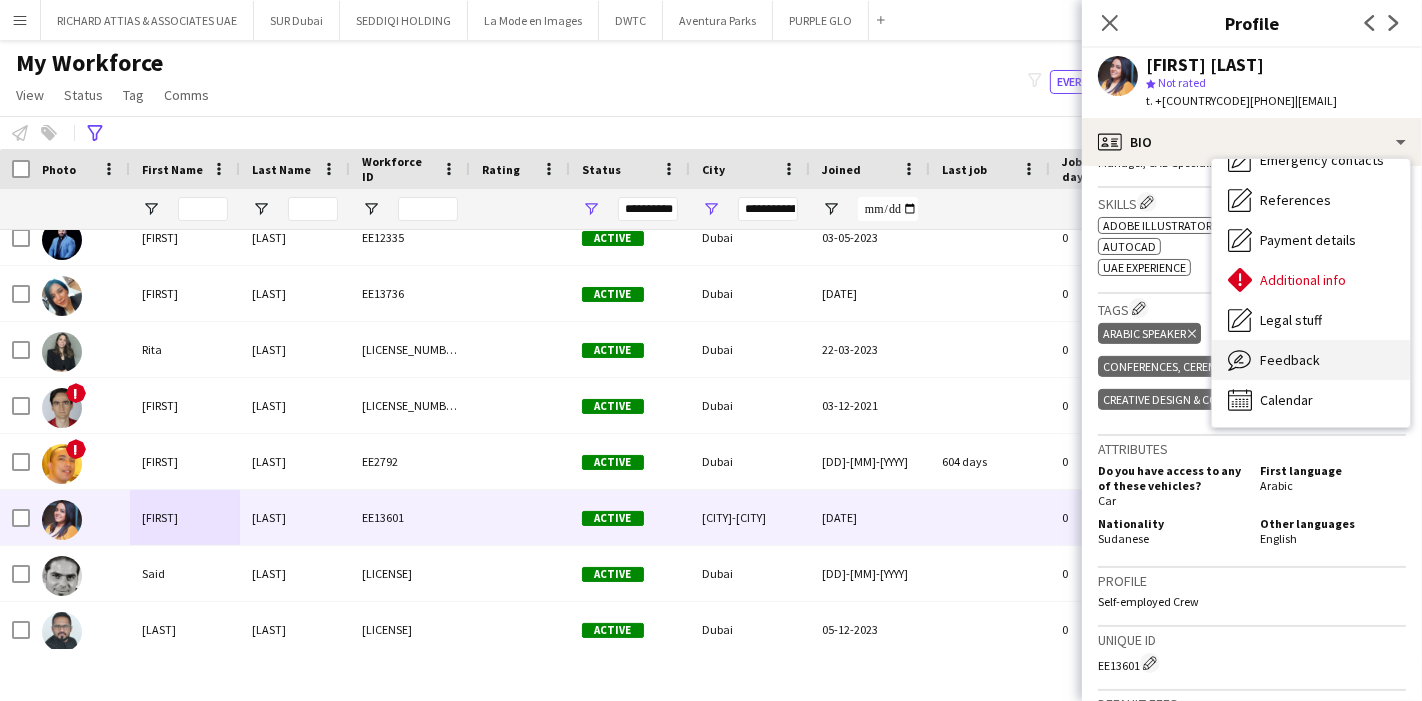 click on "Feedback
Feedback" at bounding box center [1311, 360] 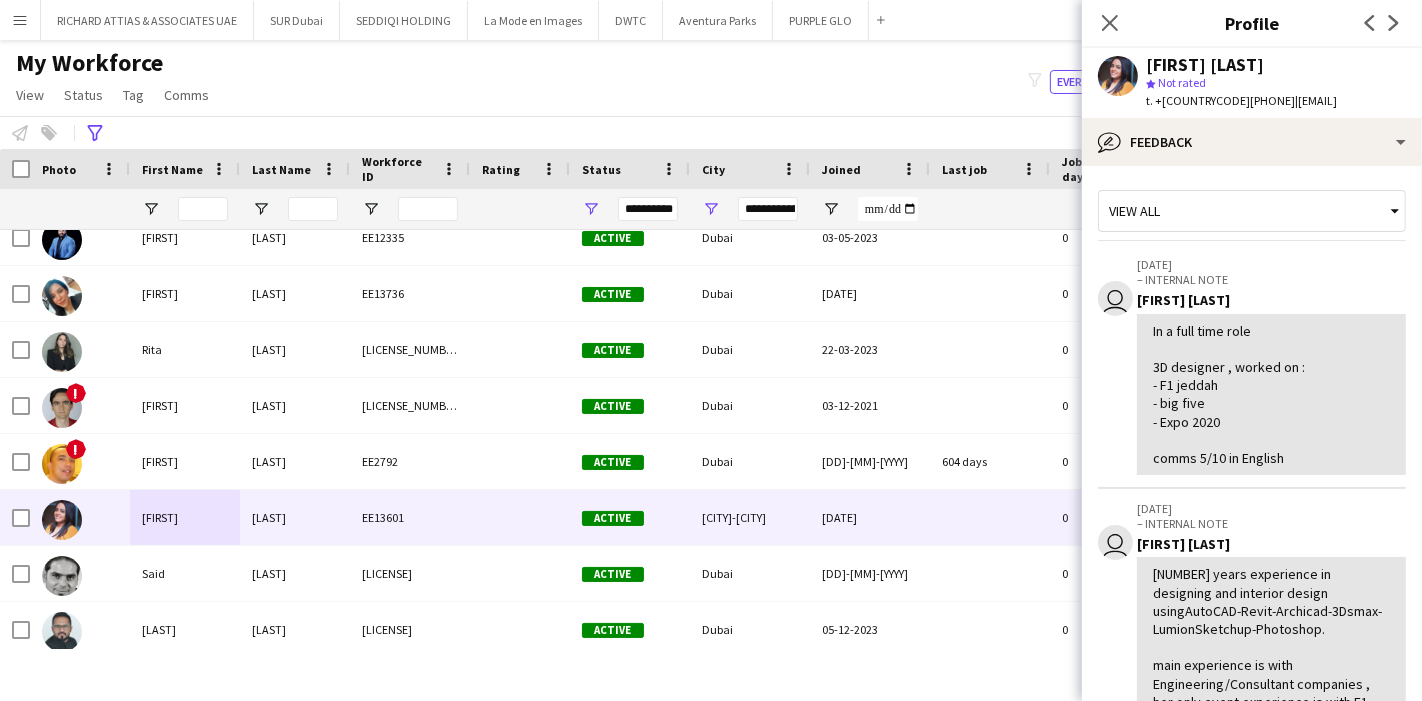 scroll, scrollTop: 222, scrollLeft: 0, axis: vertical 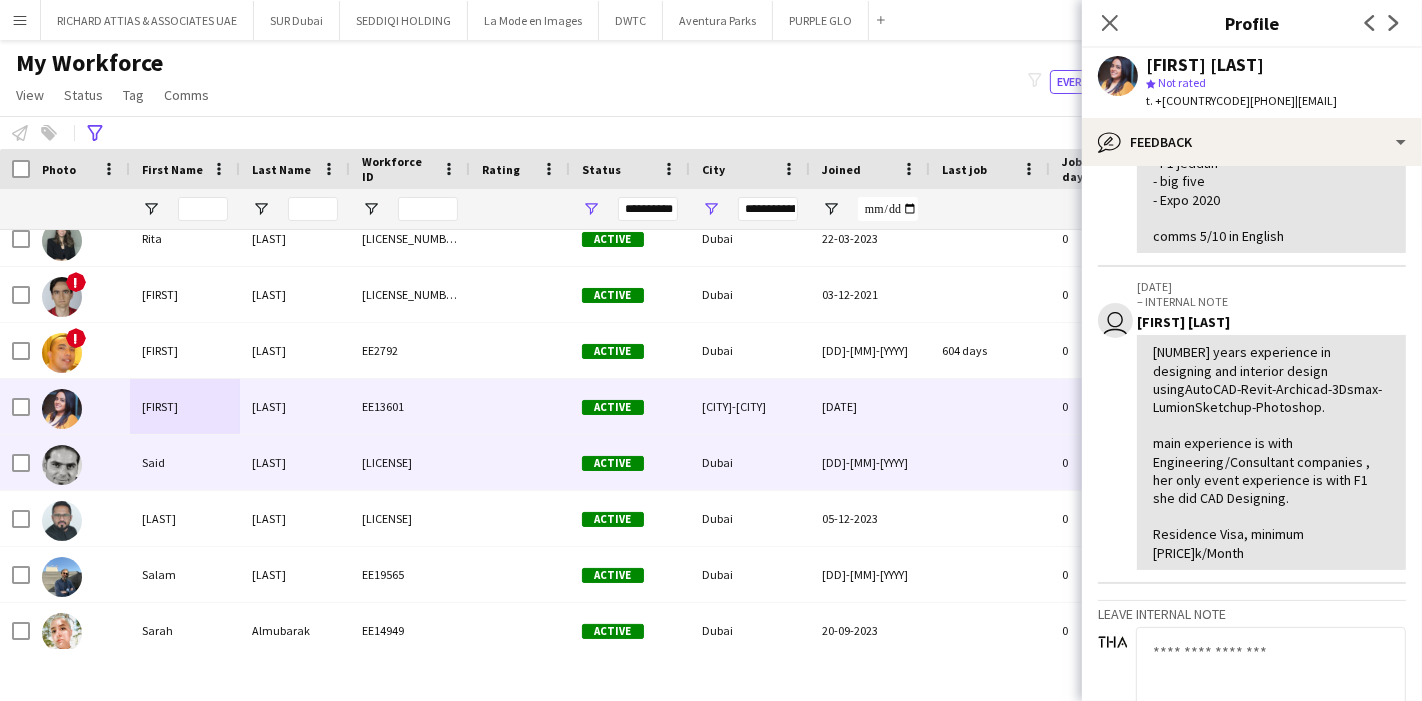 click on "Said" at bounding box center (185, 462) 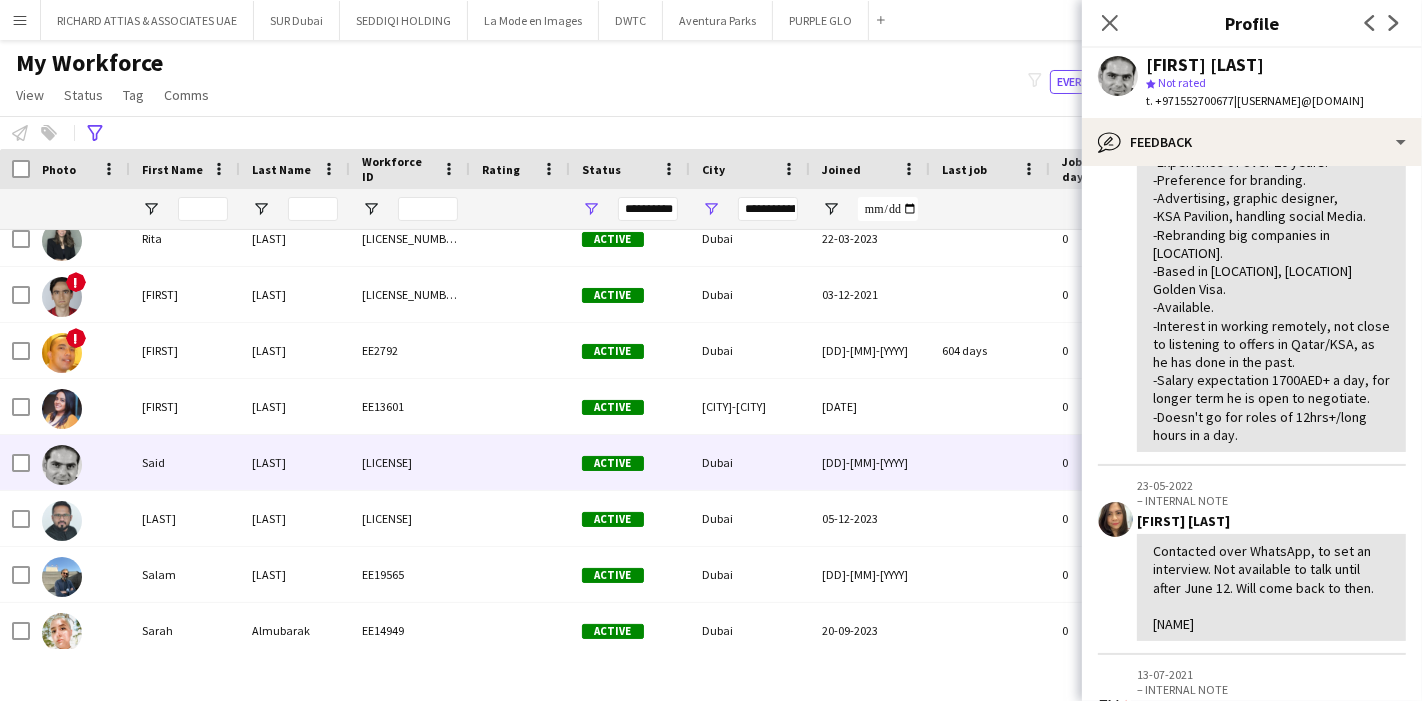 scroll, scrollTop: 860, scrollLeft: 0, axis: vertical 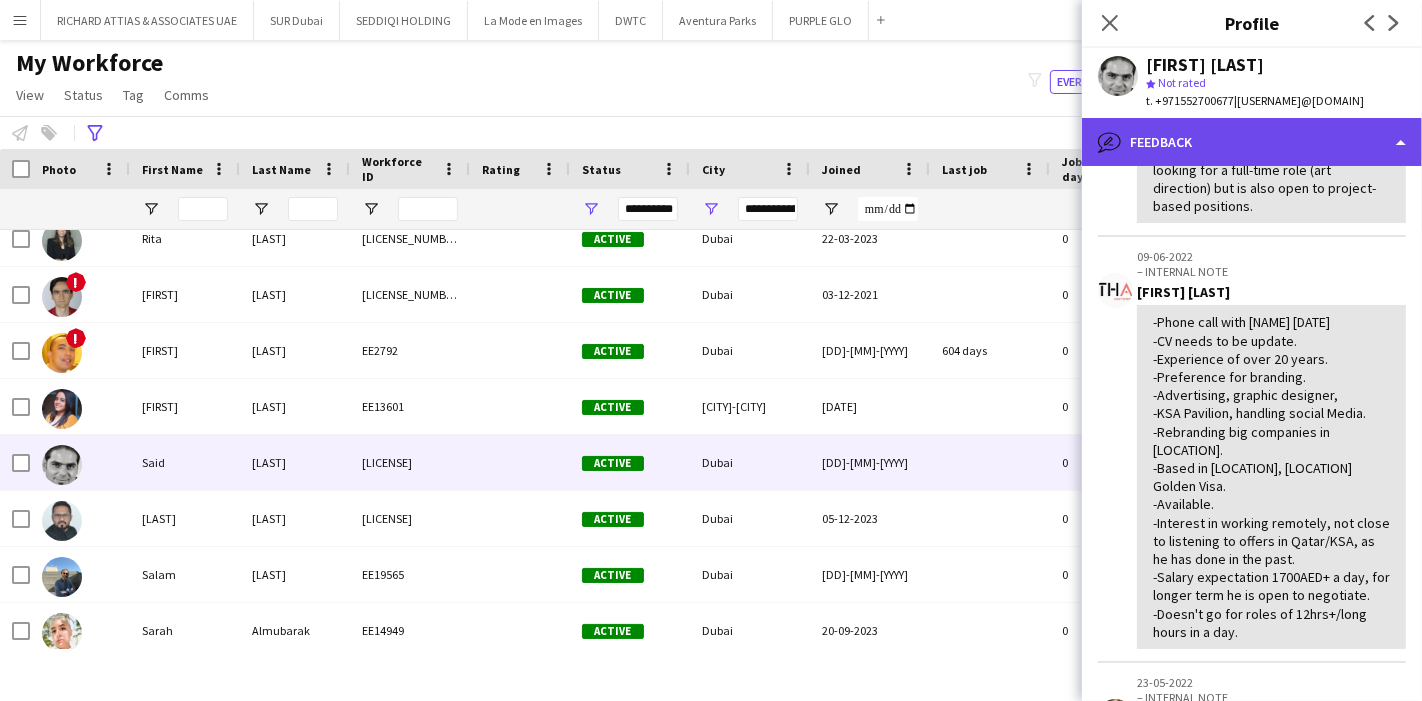 click on "bubble-pencil
Feedback" 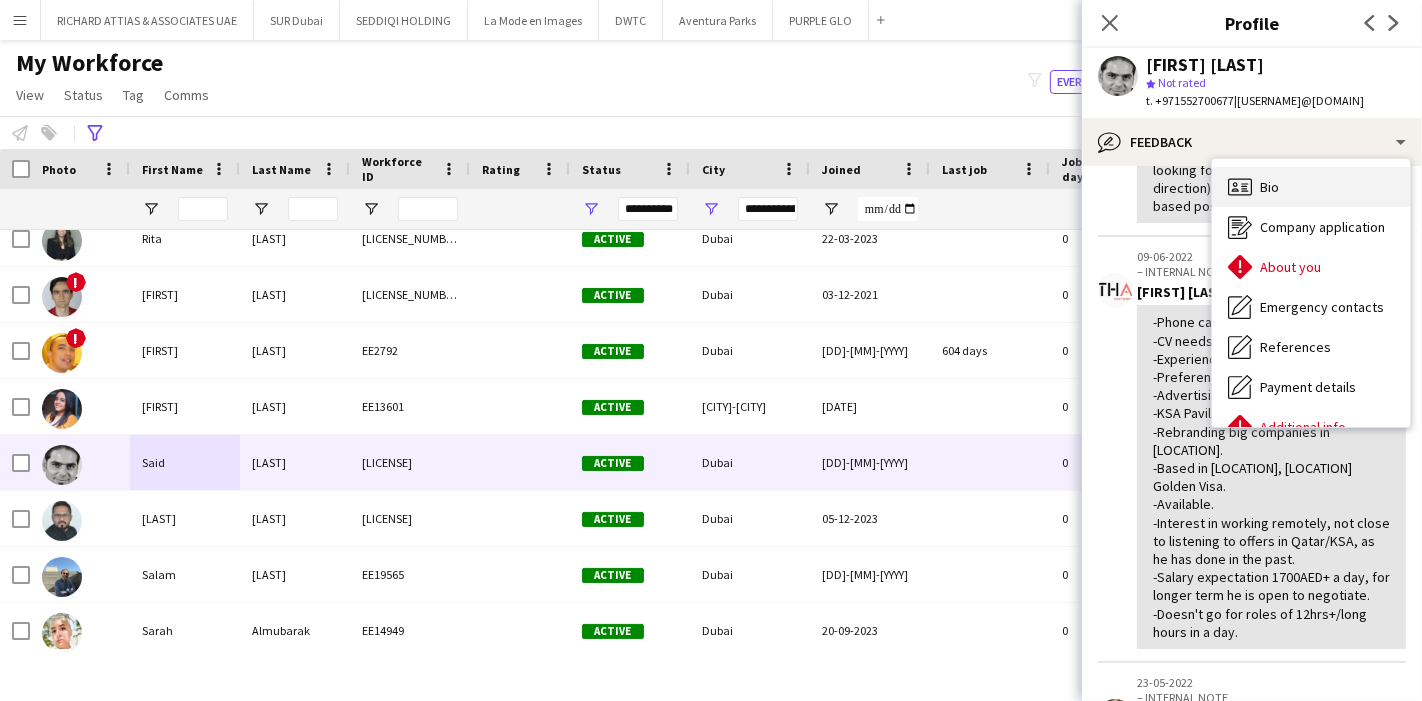 click on "Bio
Bio" at bounding box center (1311, 187) 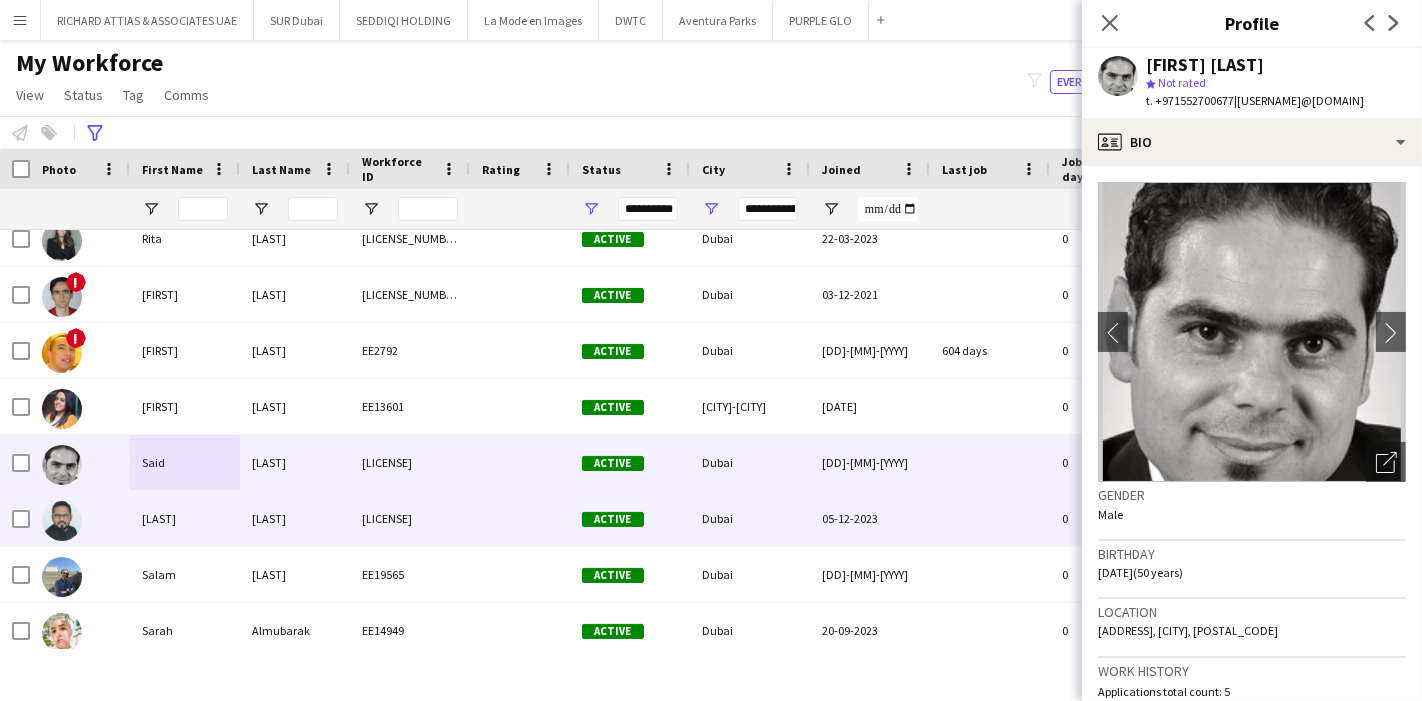 click on "[LAST]" at bounding box center [185, 518] 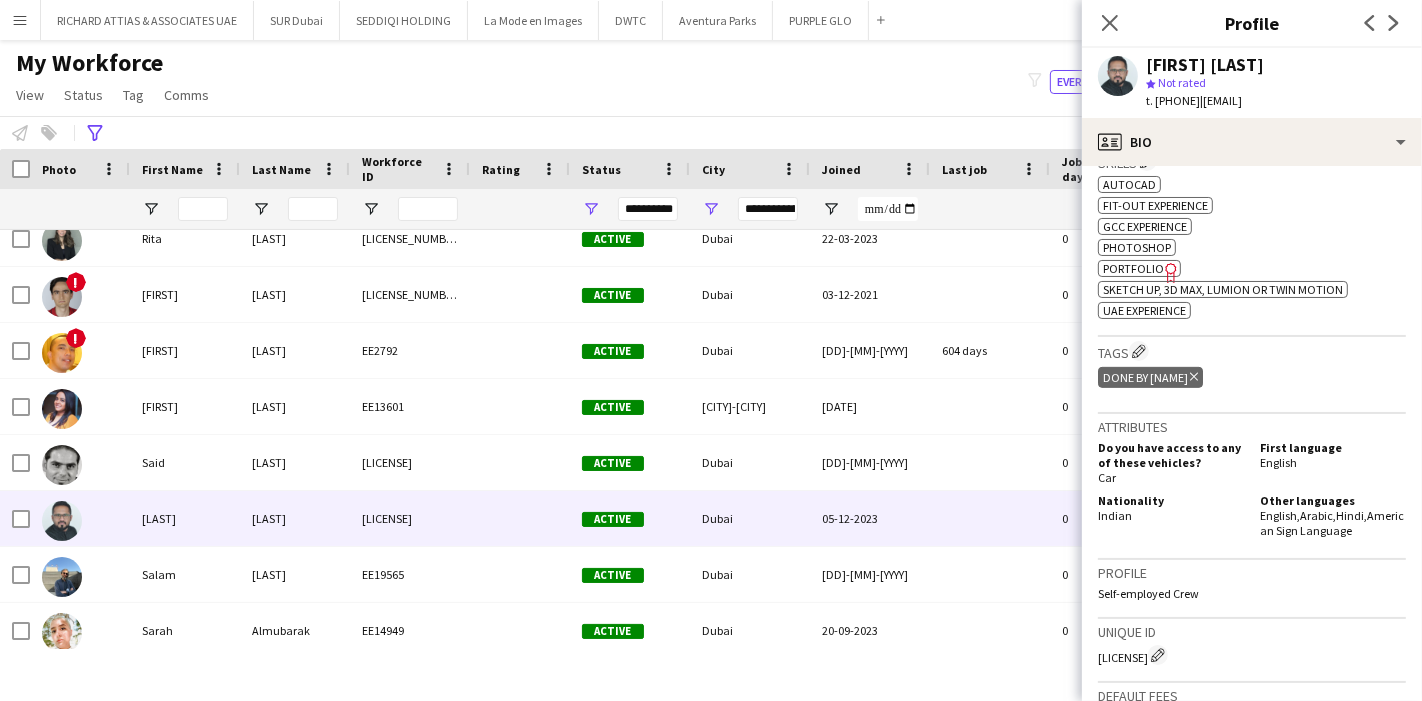 scroll, scrollTop: 777, scrollLeft: 0, axis: vertical 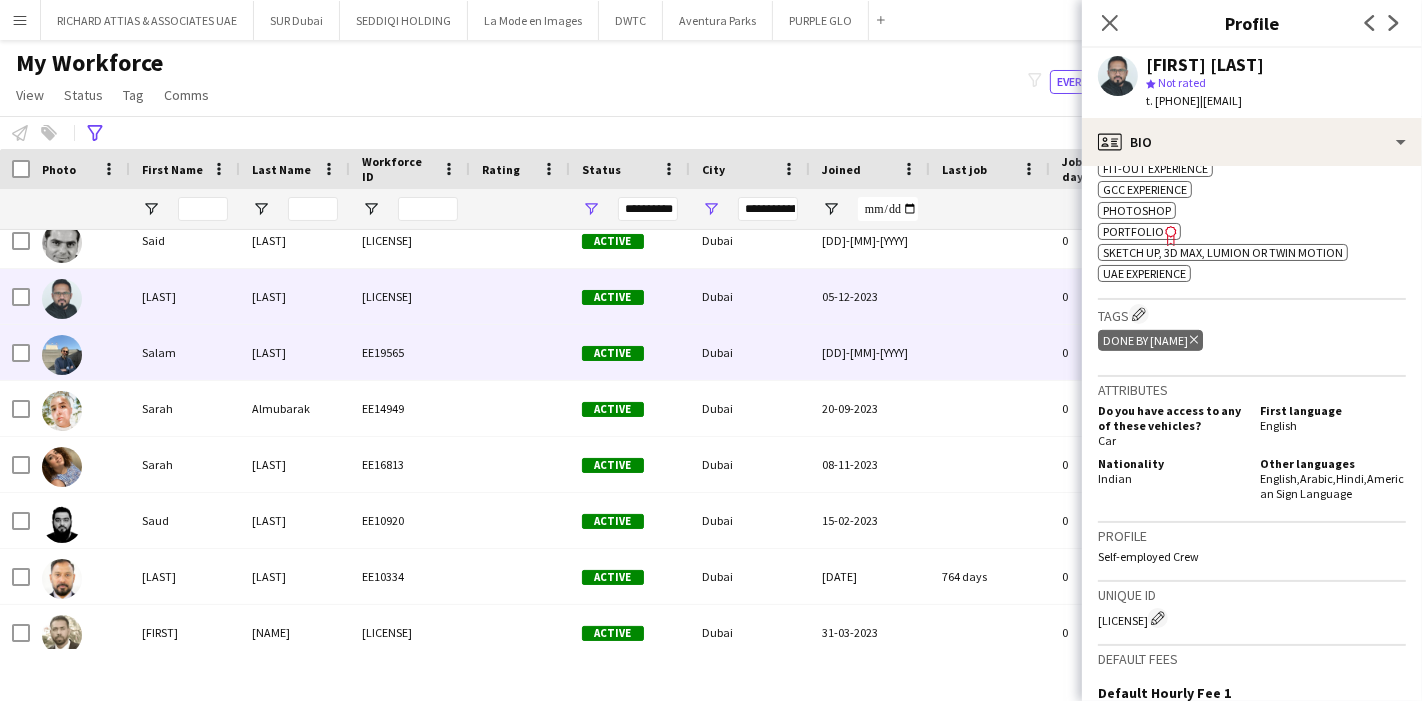 click at bounding box center (80, 352) 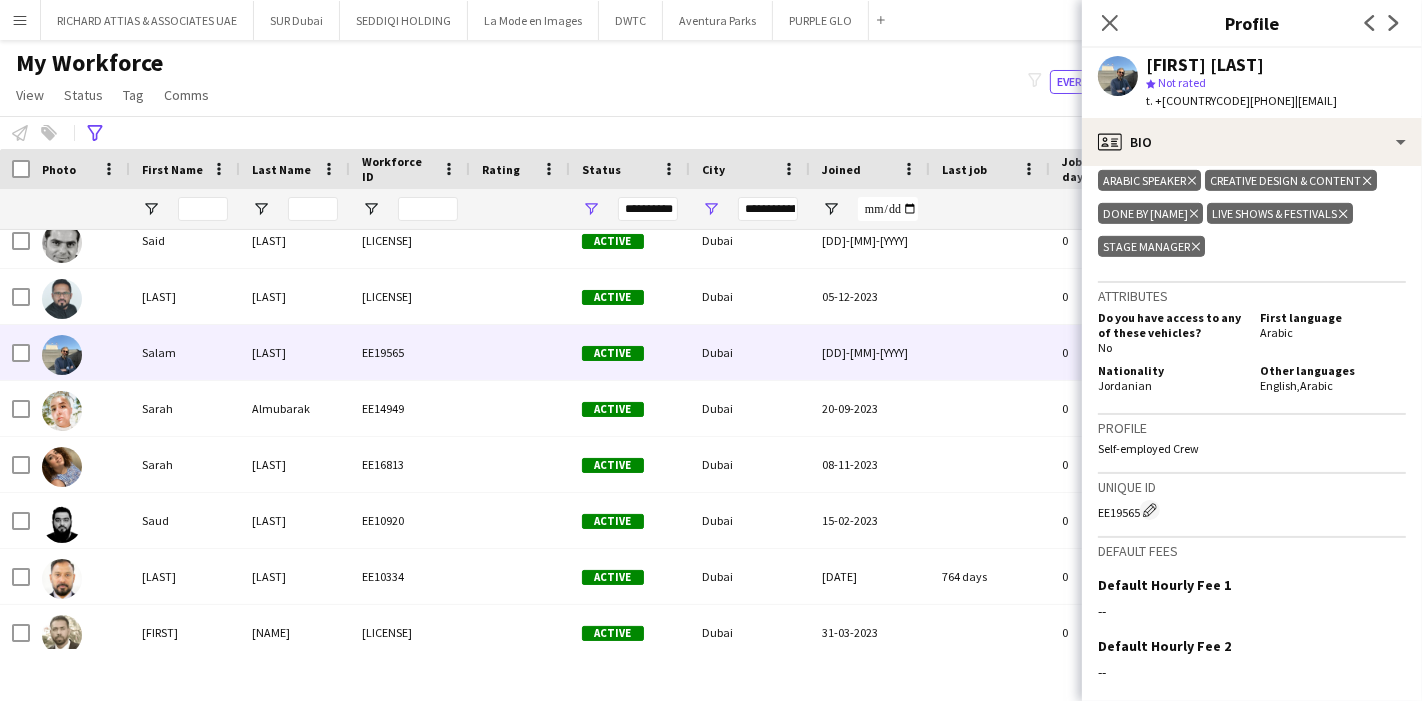 scroll, scrollTop: 777, scrollLeft: 0, axis: vertical 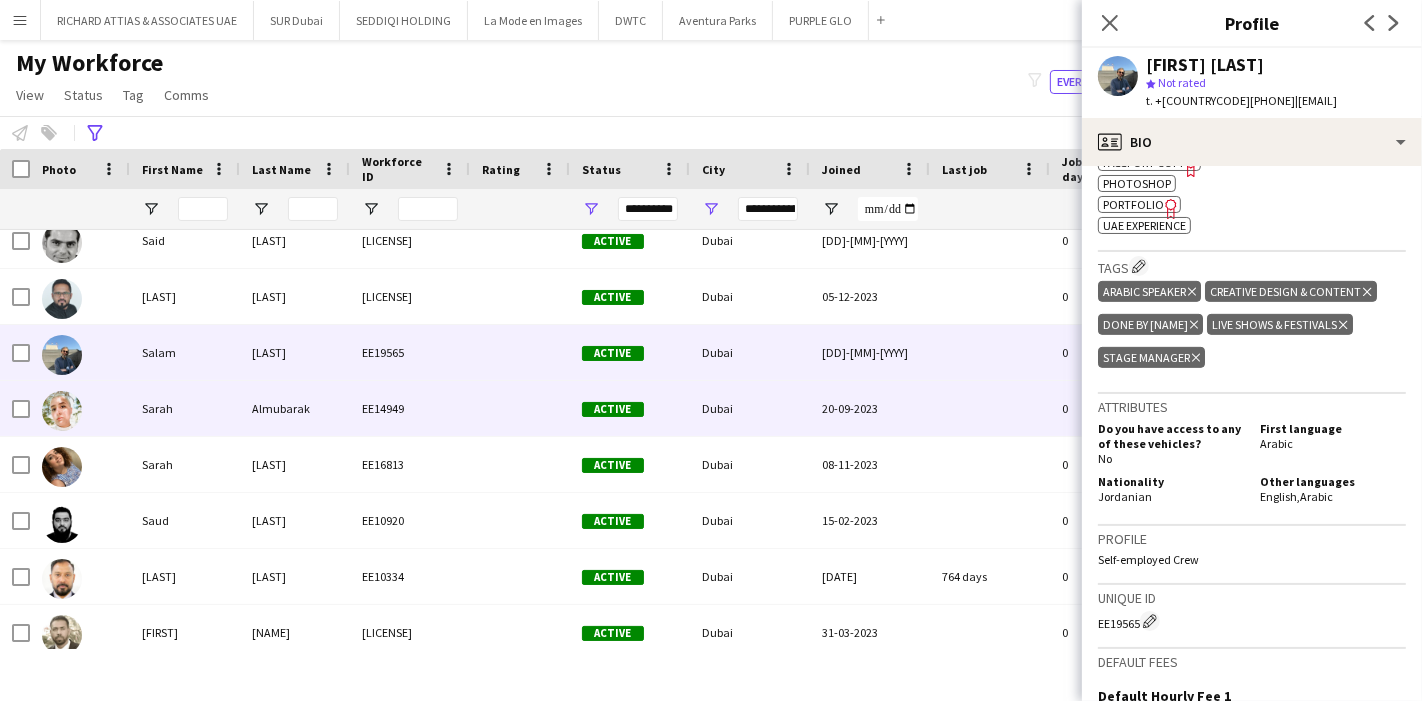 click on "Sarah" at bounding box center (185, 408) 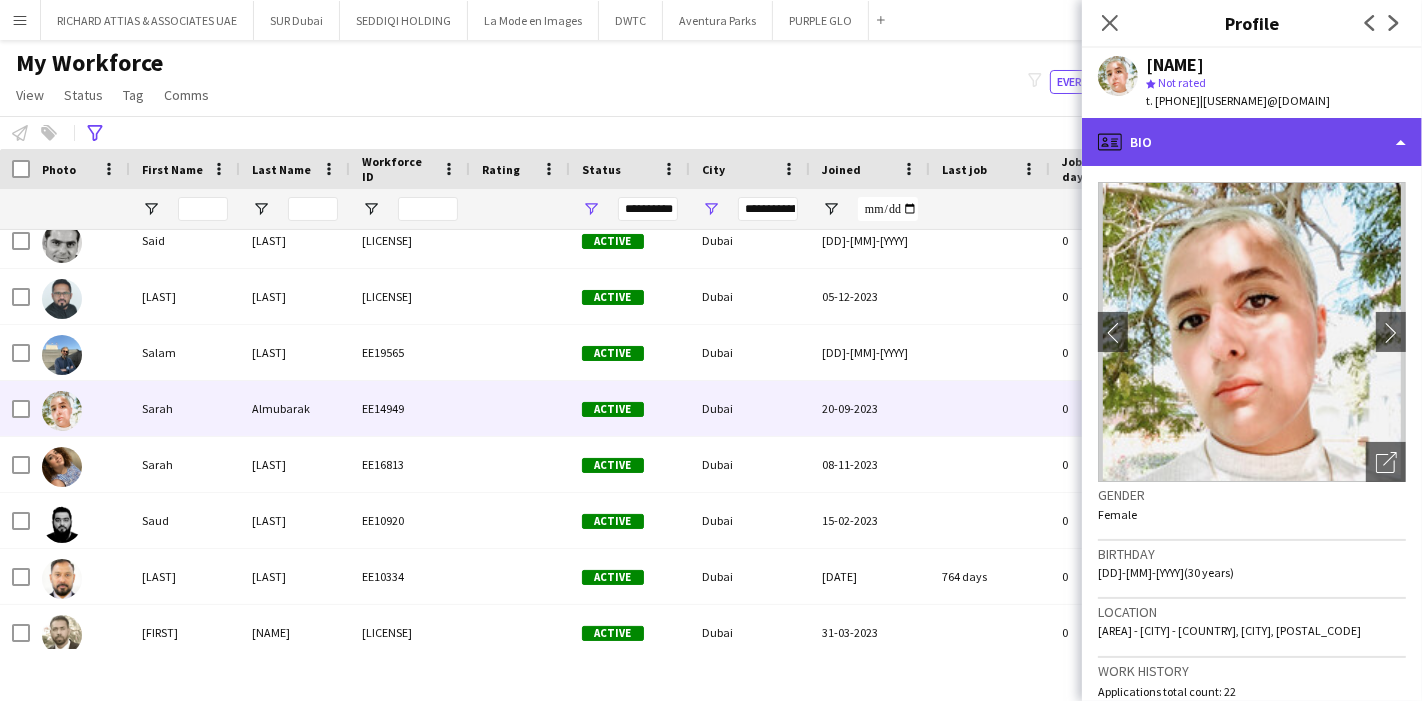 click on "profile
Bio" 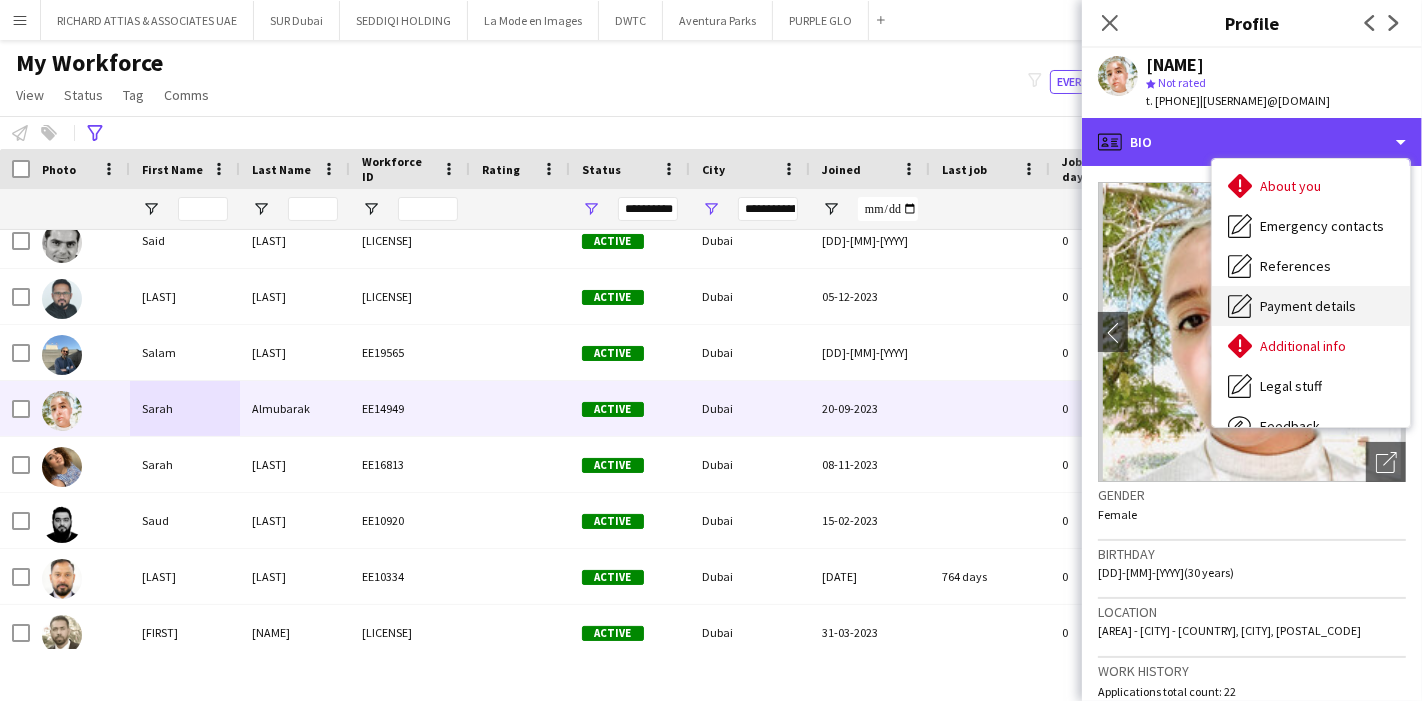 scroll, scrollTop: 147, scrollLeft: 0, axis: vertical 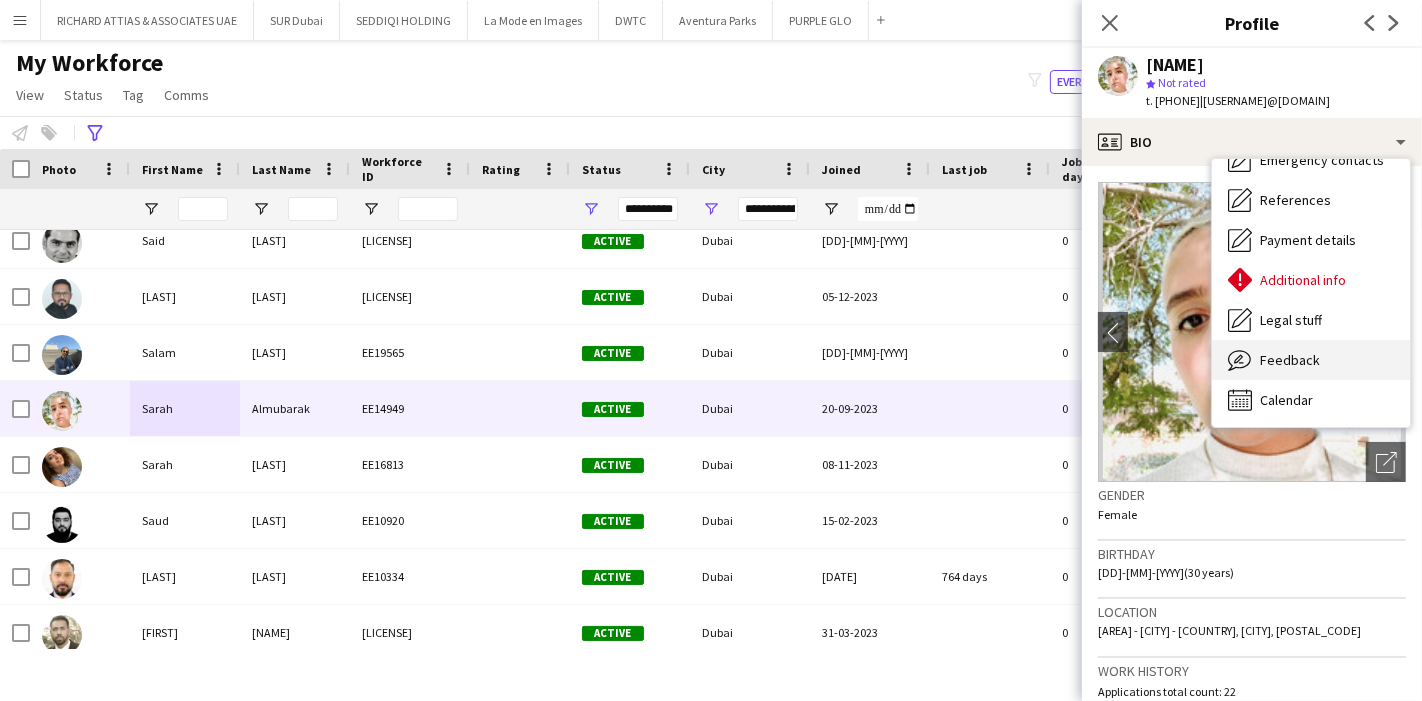 click on "Feedback
Feedback" at bounding box center (1311, 360) 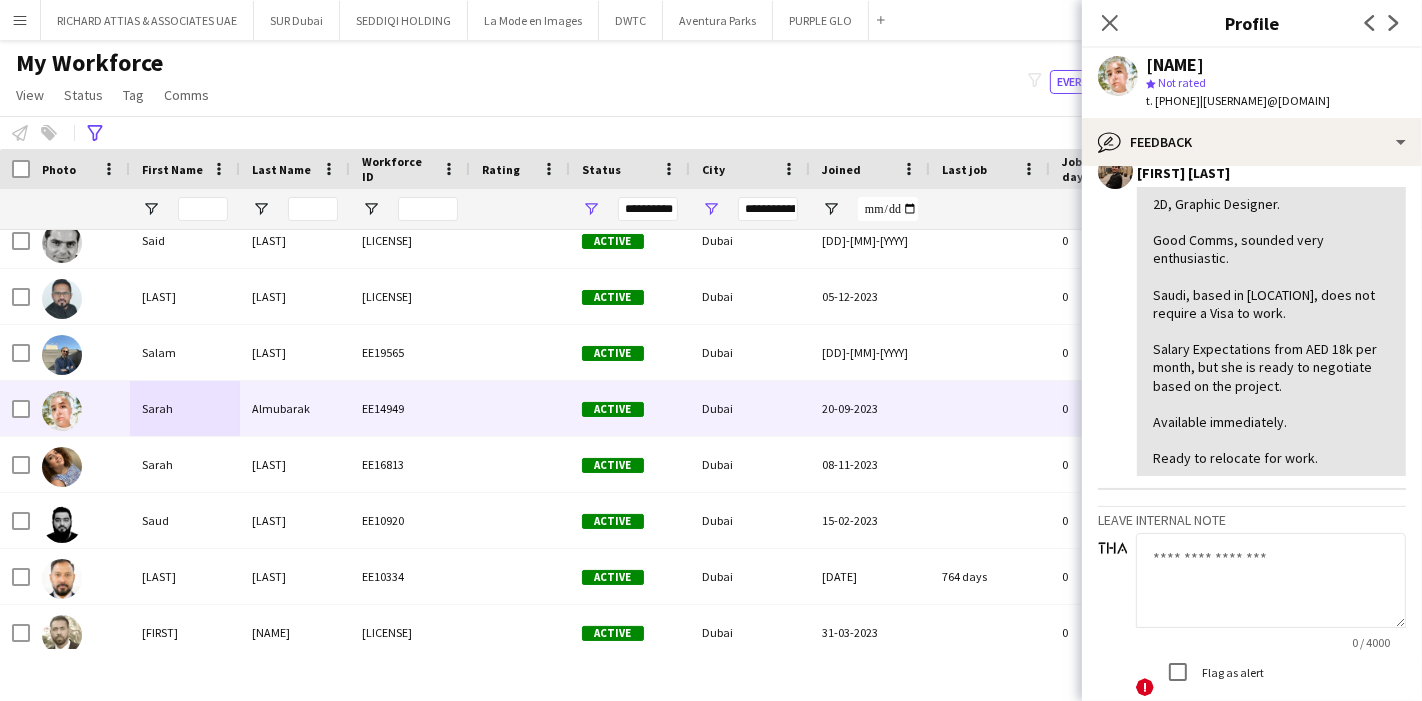 scroll, scrollTop: 0, scrollLeft: 0, axis: both 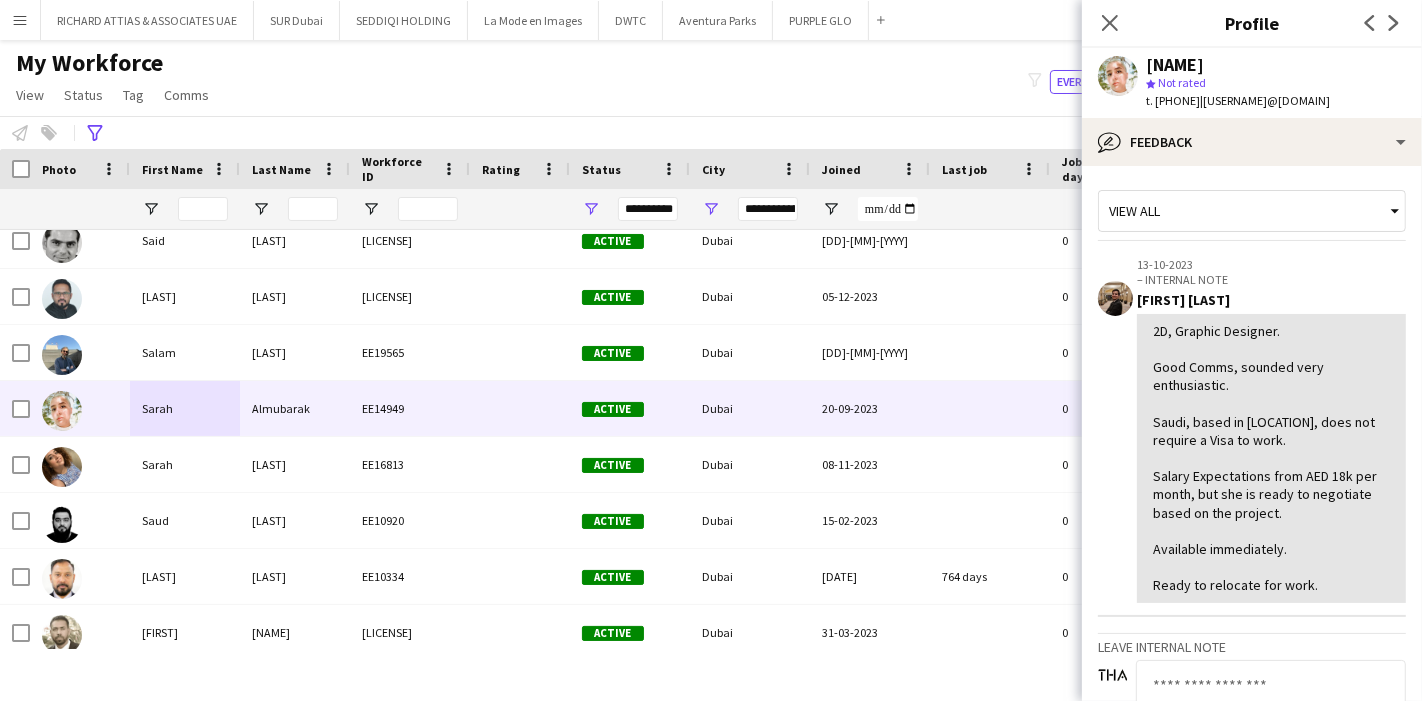 drag, startPoint x: 1200, startPoint y: 476, endPoint x: 1402, endPoint y: 440, distance: 205.18285 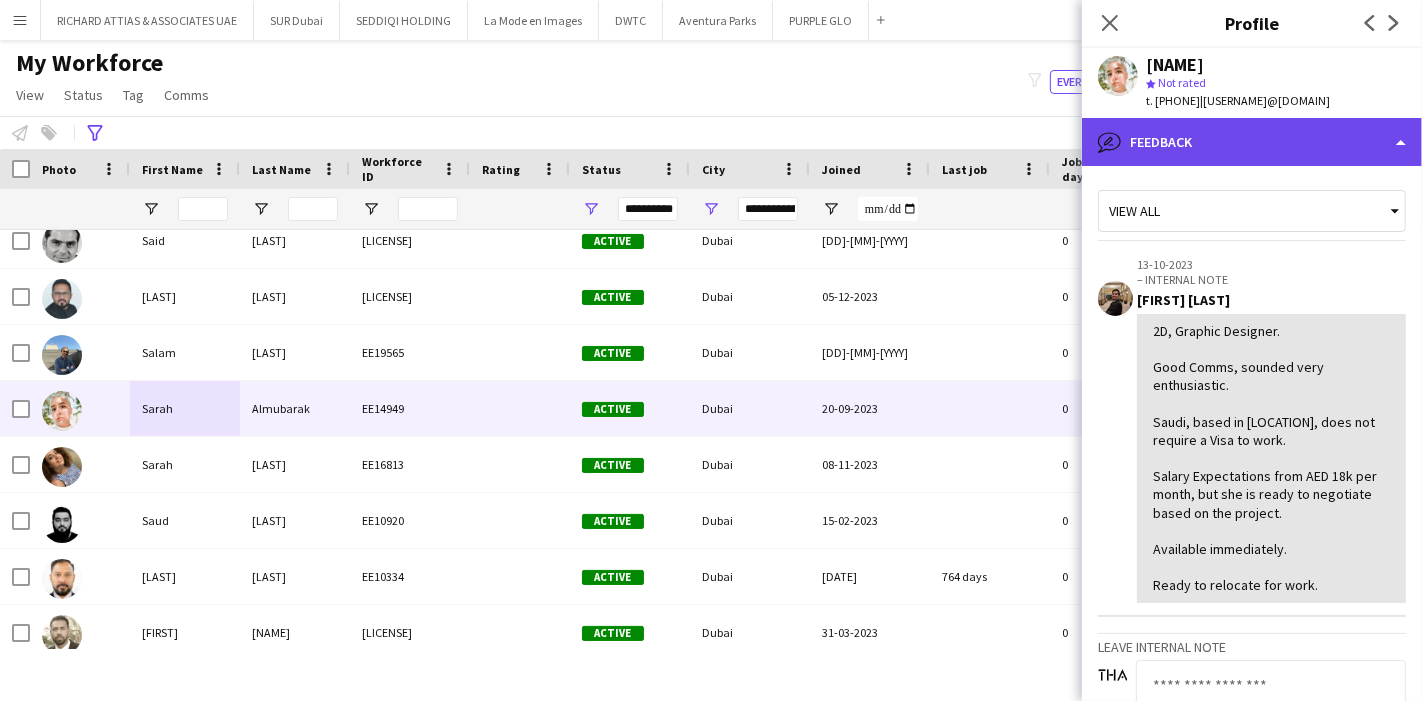 click on "bubble-pencil
Feedback" 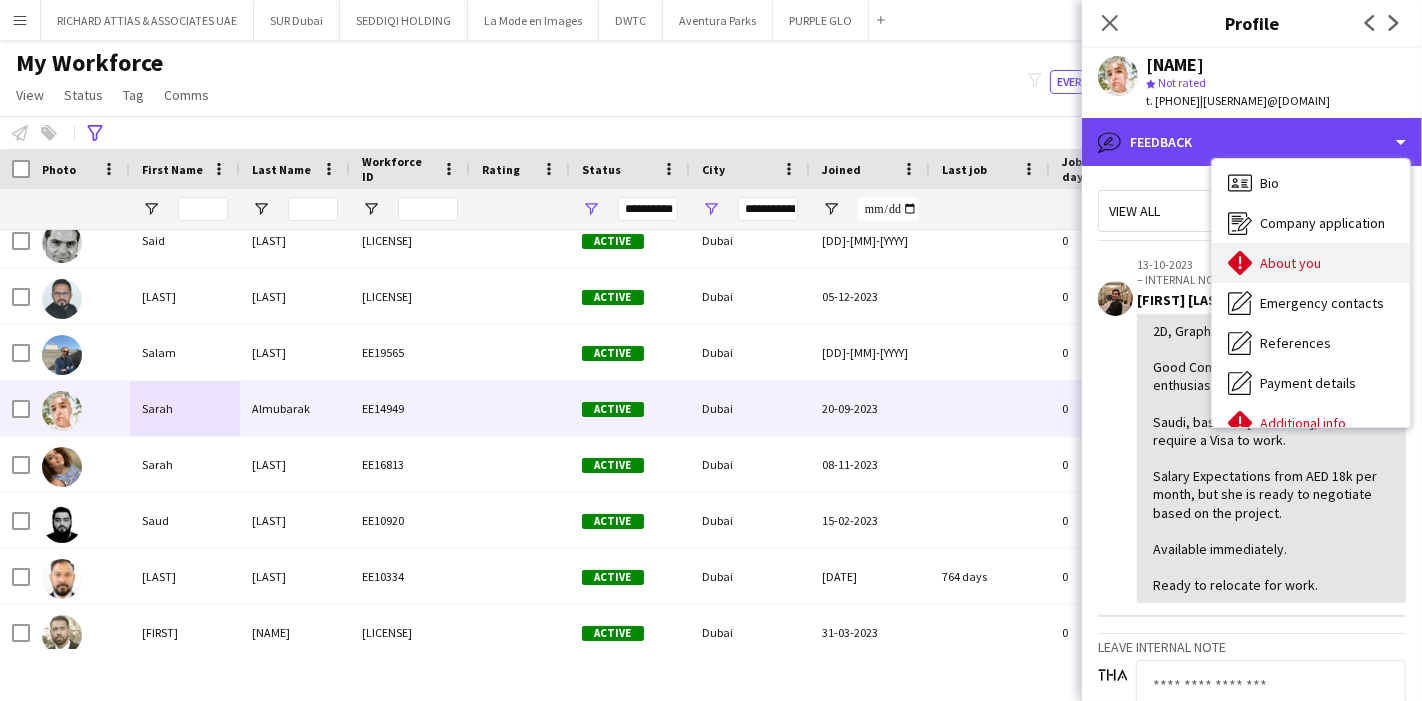 scroll, scrollTop: 0, scrollLeft: 0, axis: both 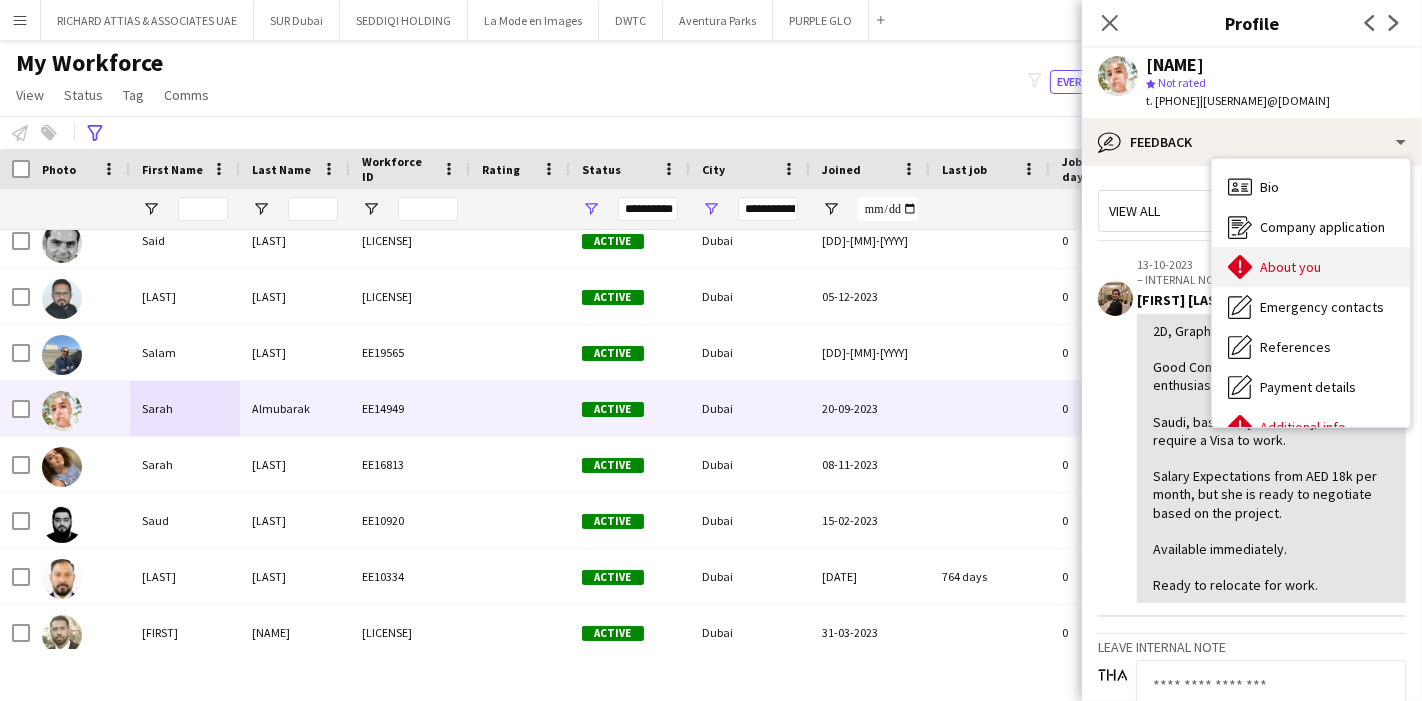 click on "About you
About you" at bounding box center [1311, 267] 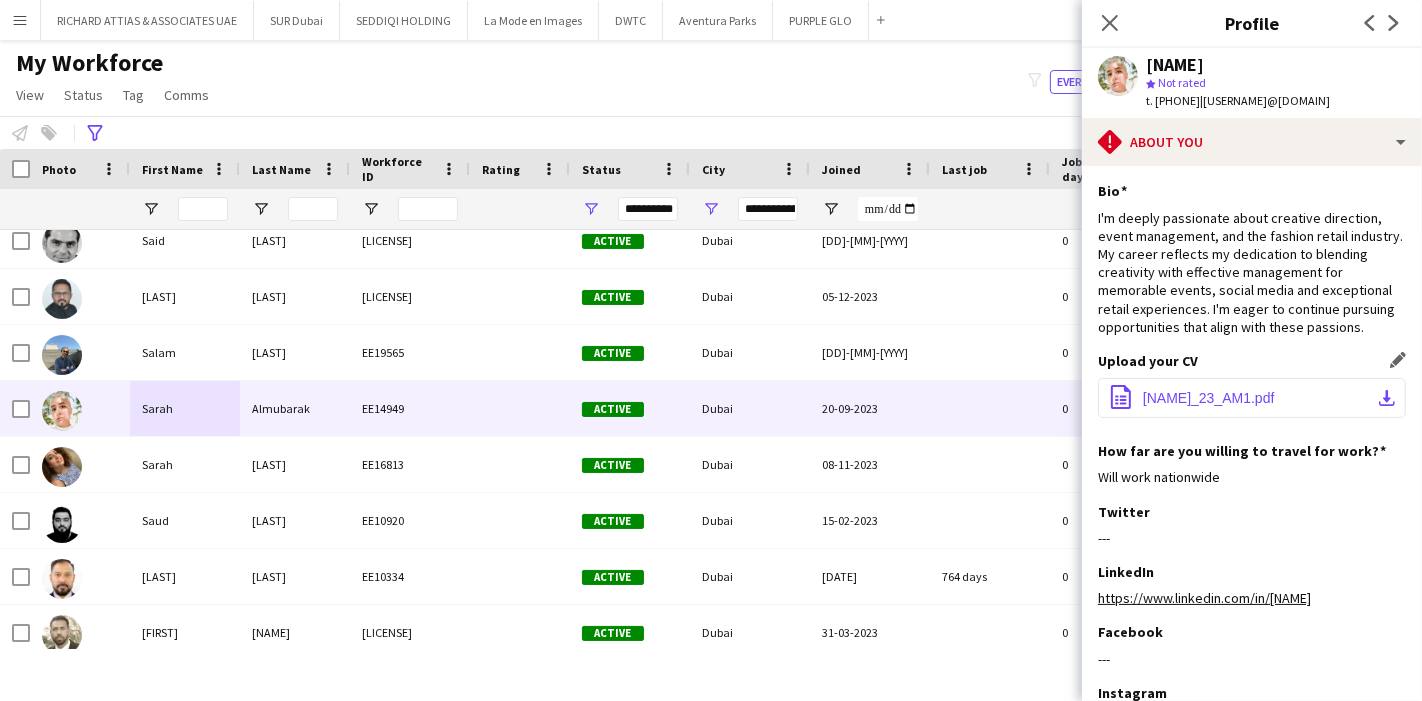 click on "download-bottom" 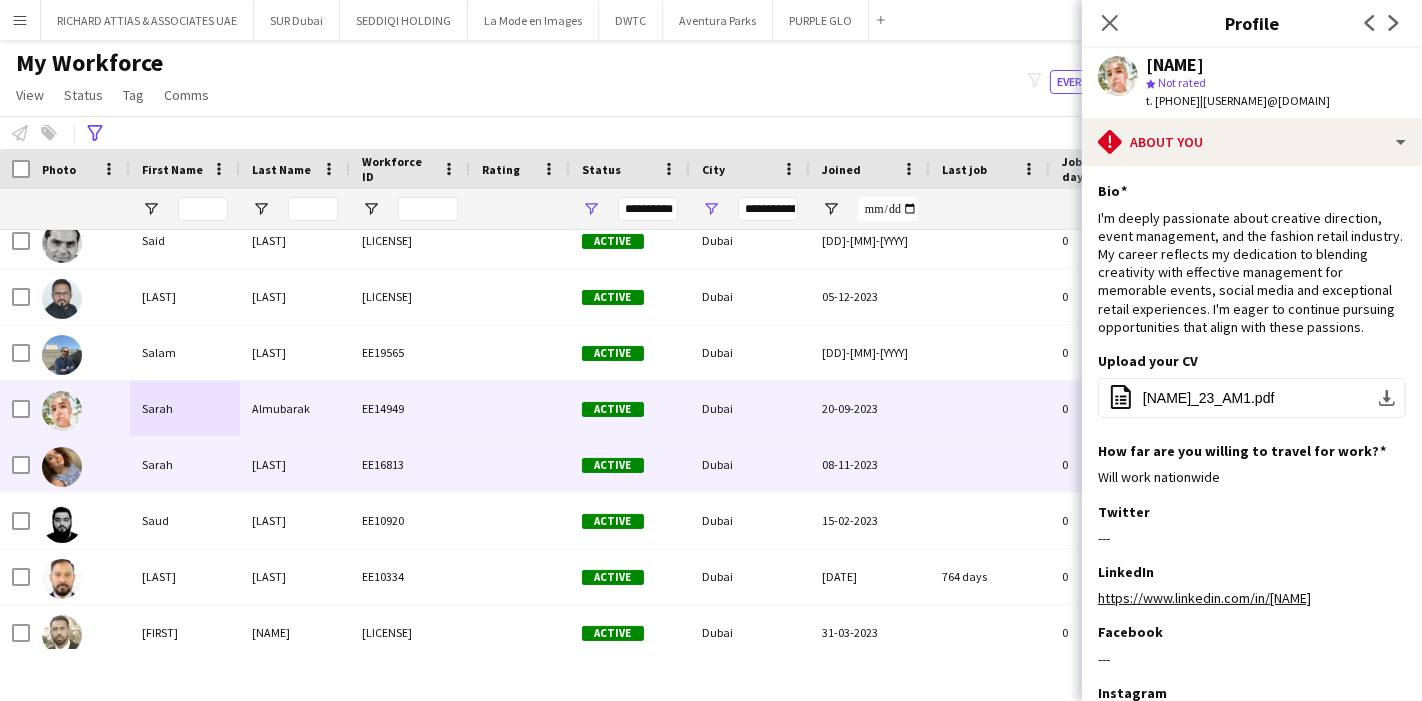 click on "Sarah" at bounding box center [185, 464] 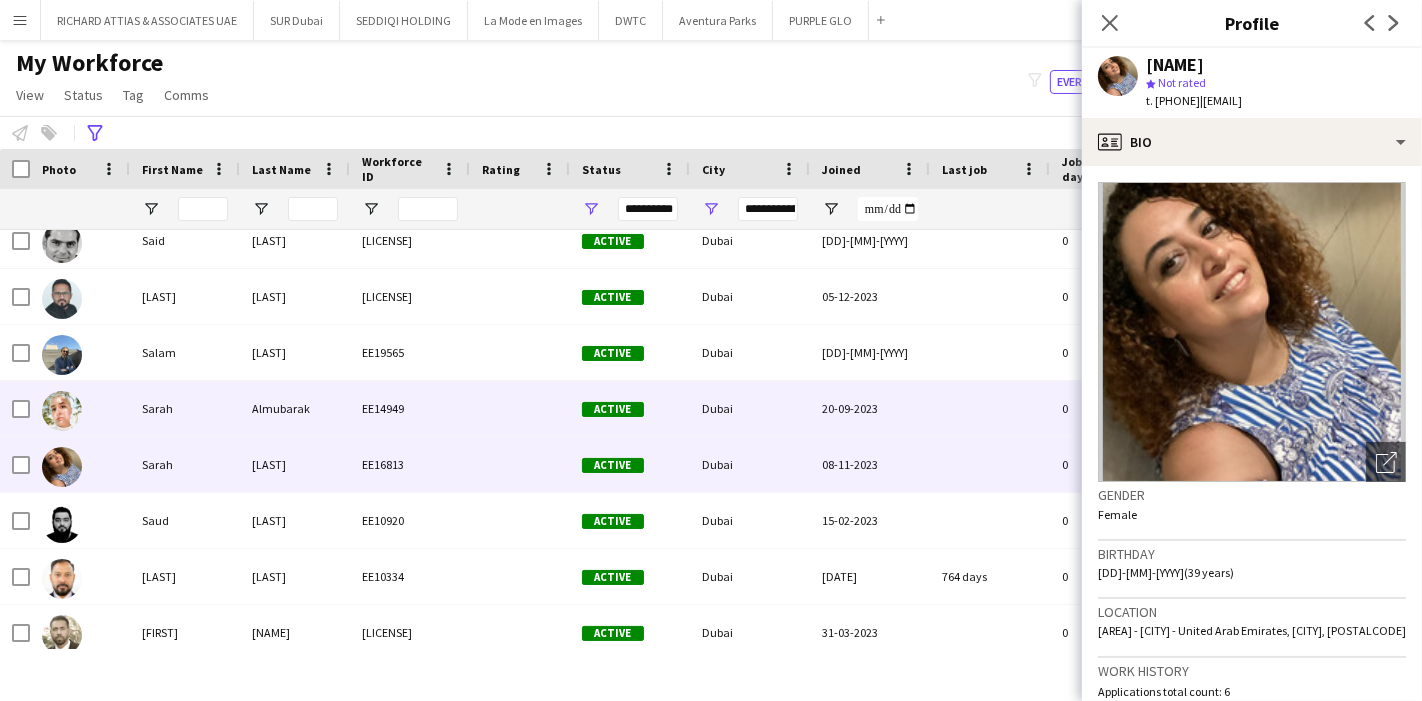 scroll, scrollTop: 4888, scrollLeft: 0, axis: vertical 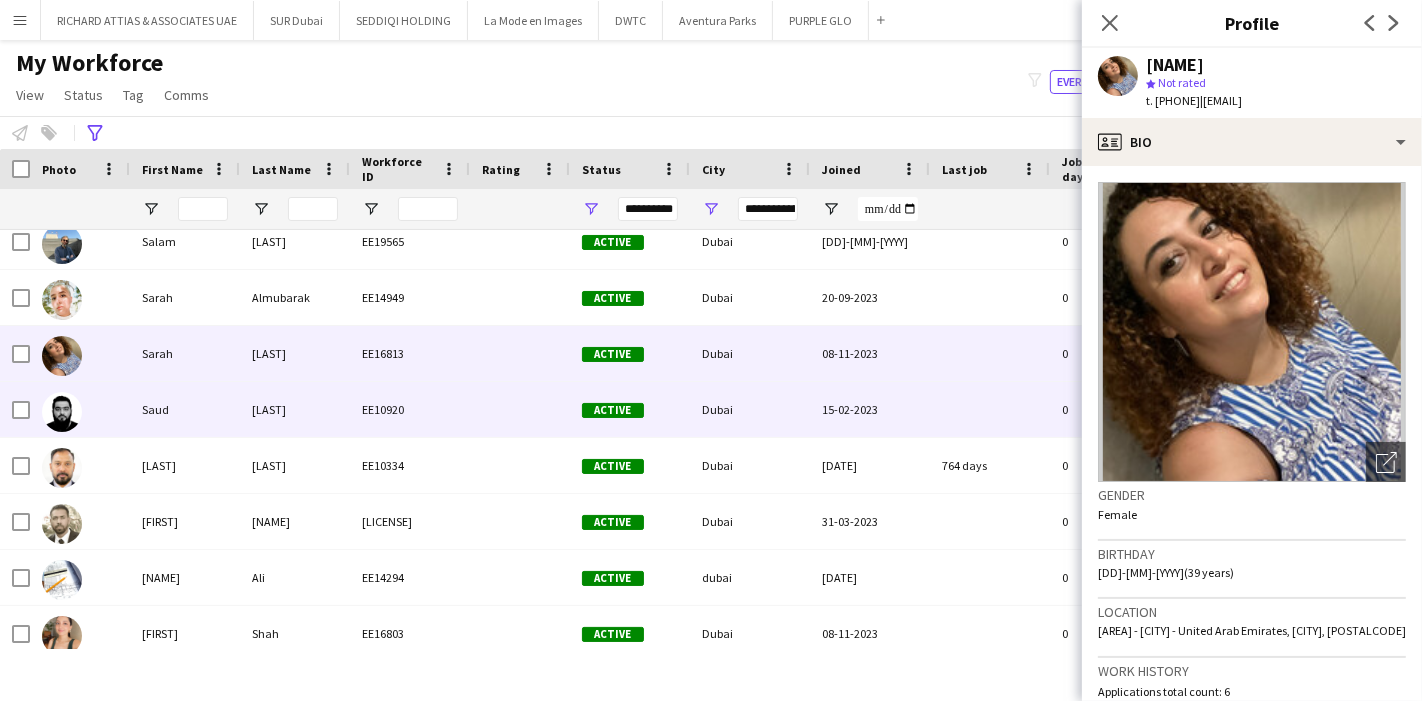 click at bounding box center [80, 409] 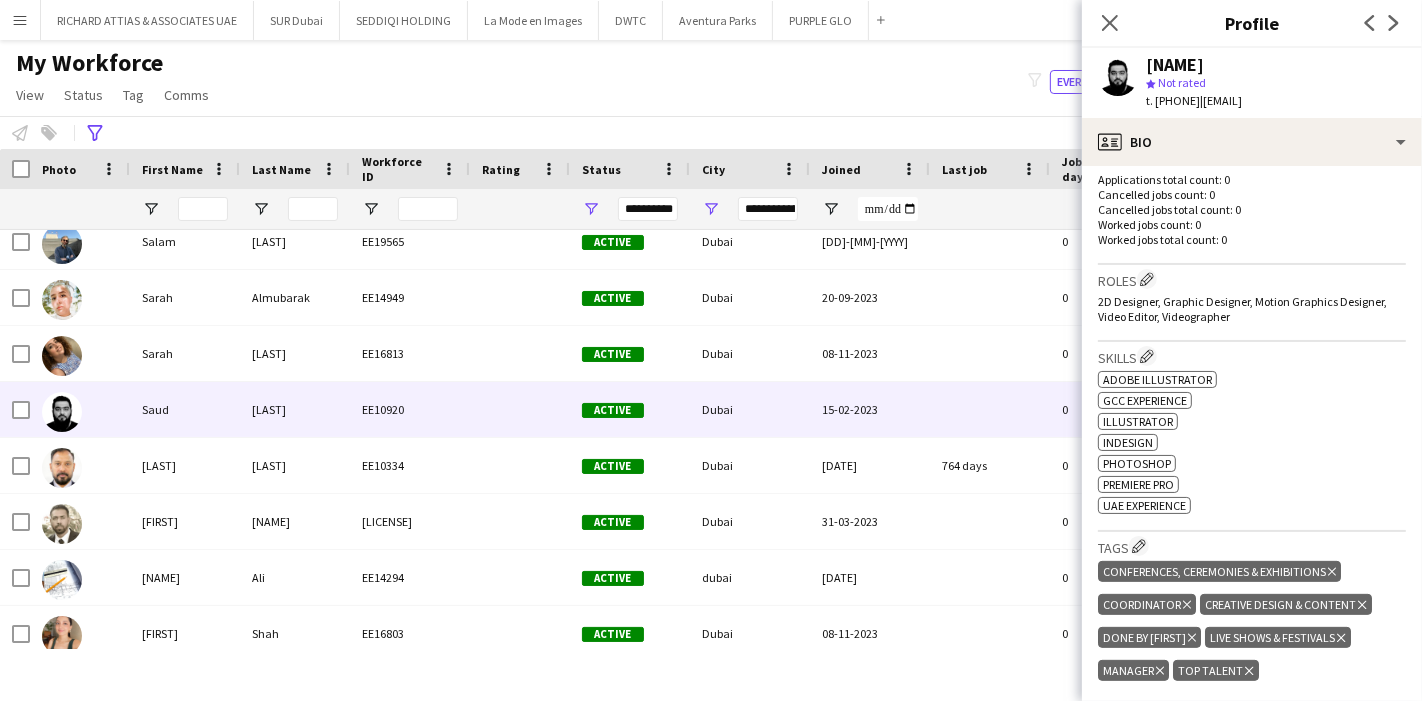 scroll, scrollTop: 222, scrollLeft: 0, axis: vertical 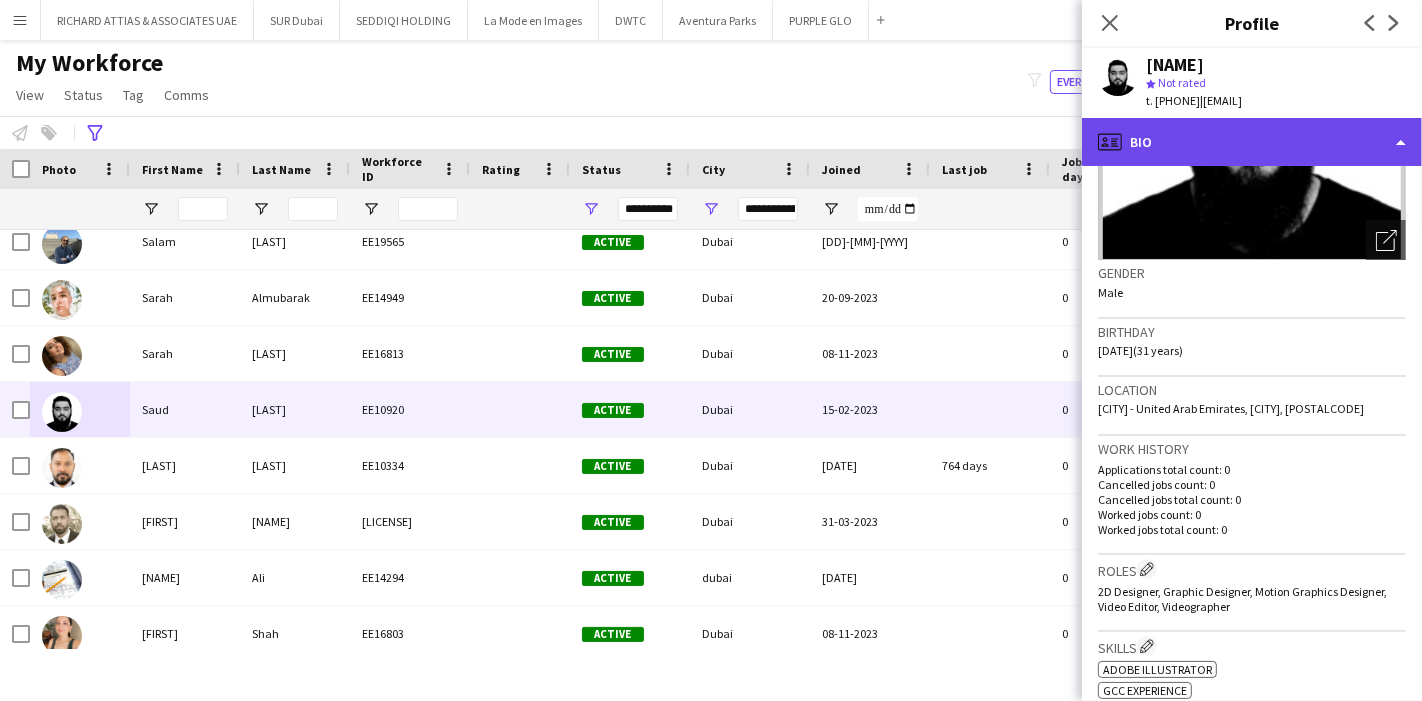 click on "profile
Bio" 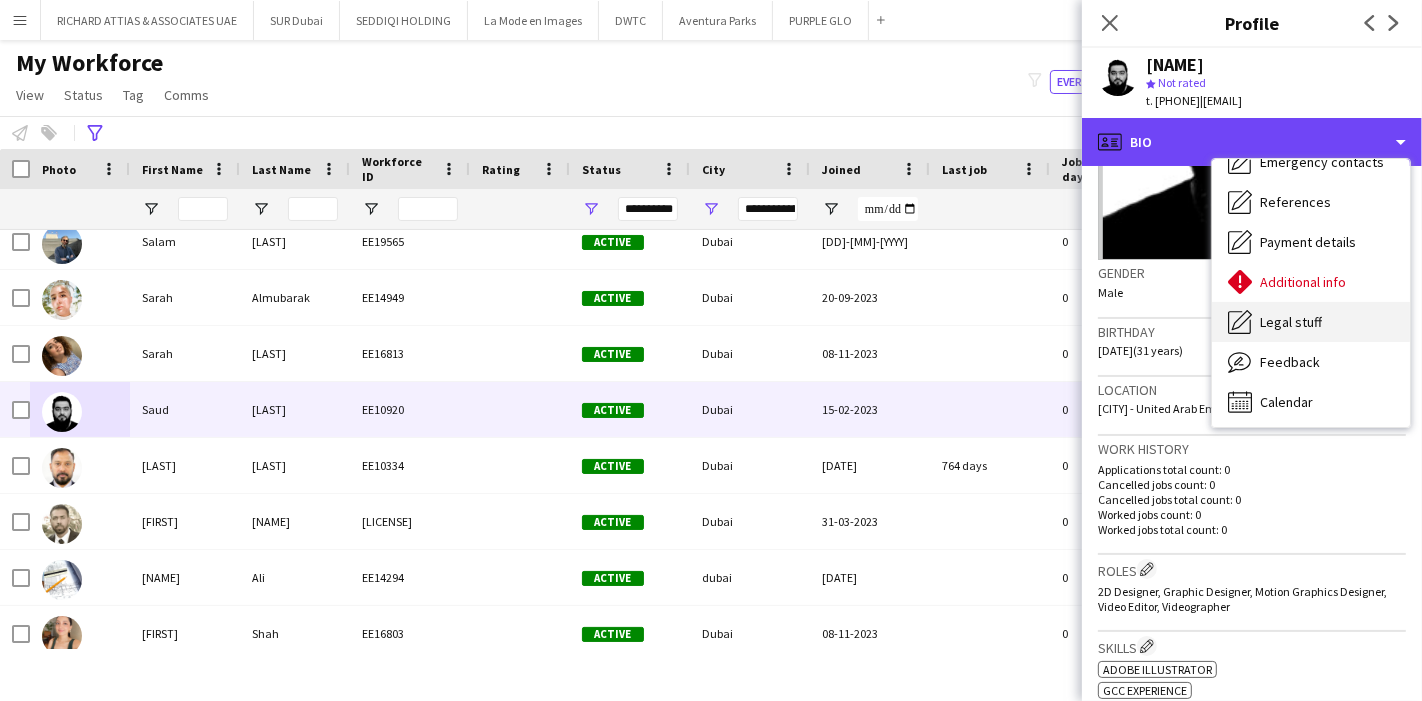scroll, scrollTop: 147, scrollLeft: 0, axis: vertical 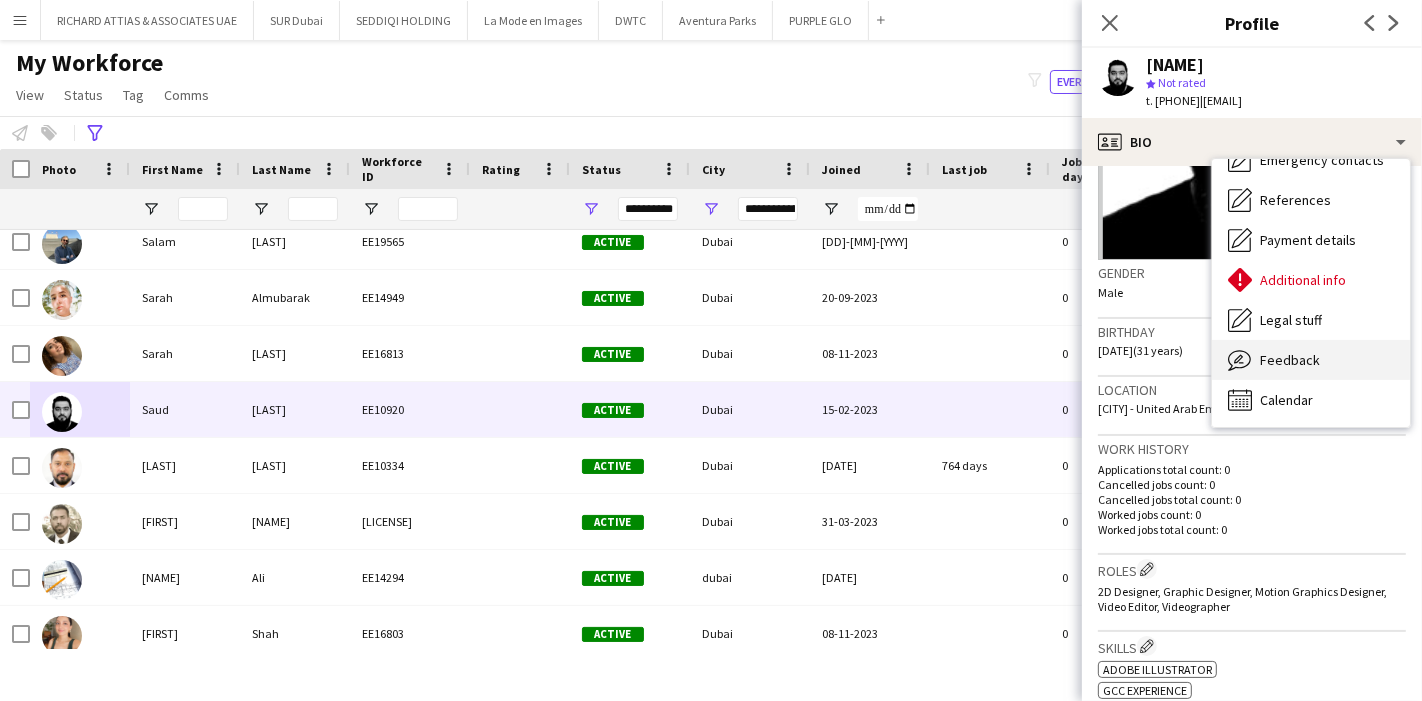 click on "Feedback
Feedback" at bounding box center (1311, 360) 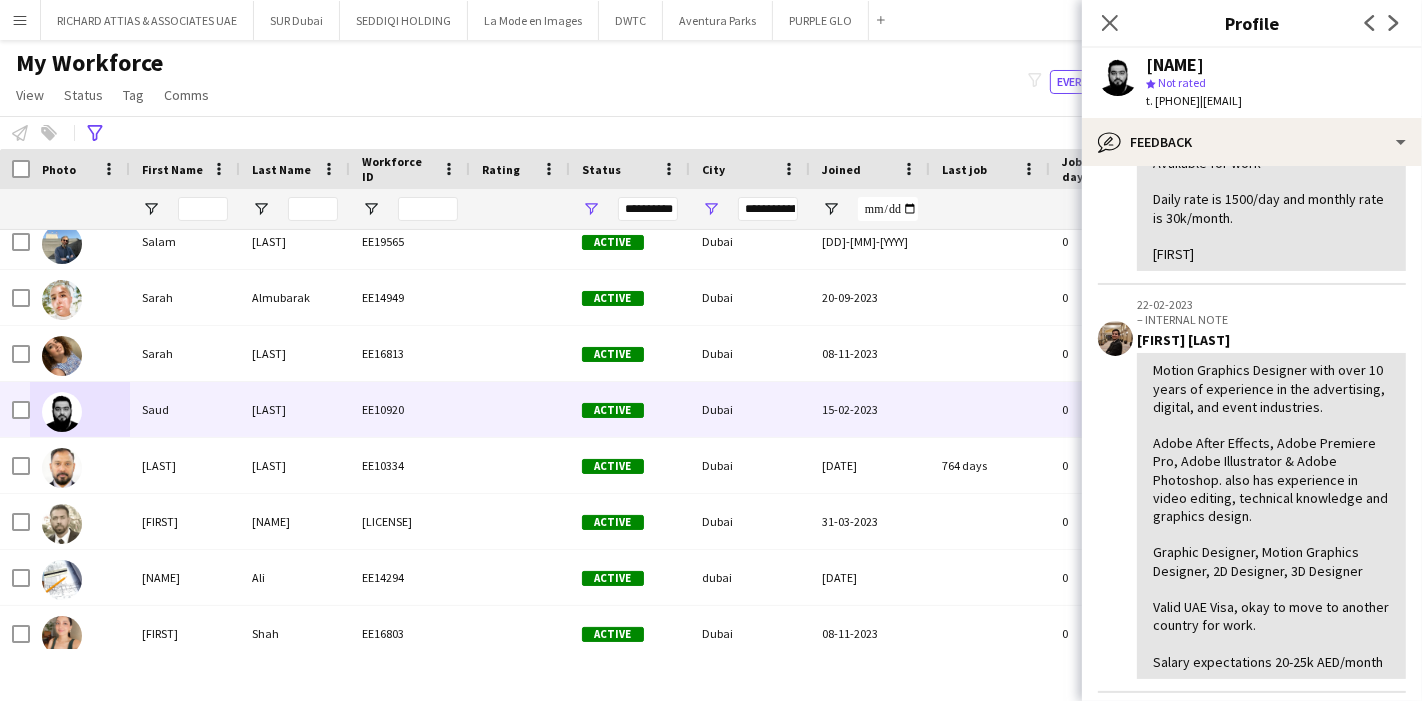scroll, scrollTop: 333, scrollLeft: 0, axis: vertical 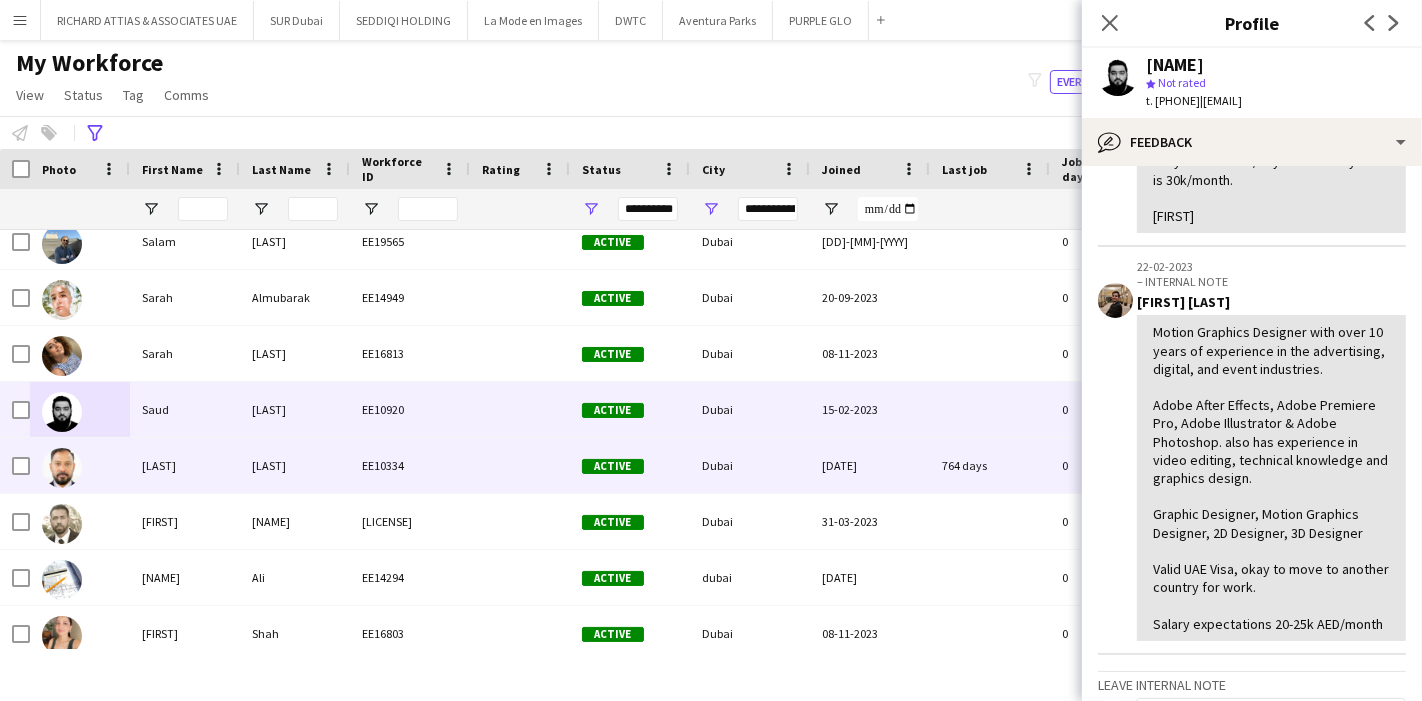 click at bounding box center (80, 465) 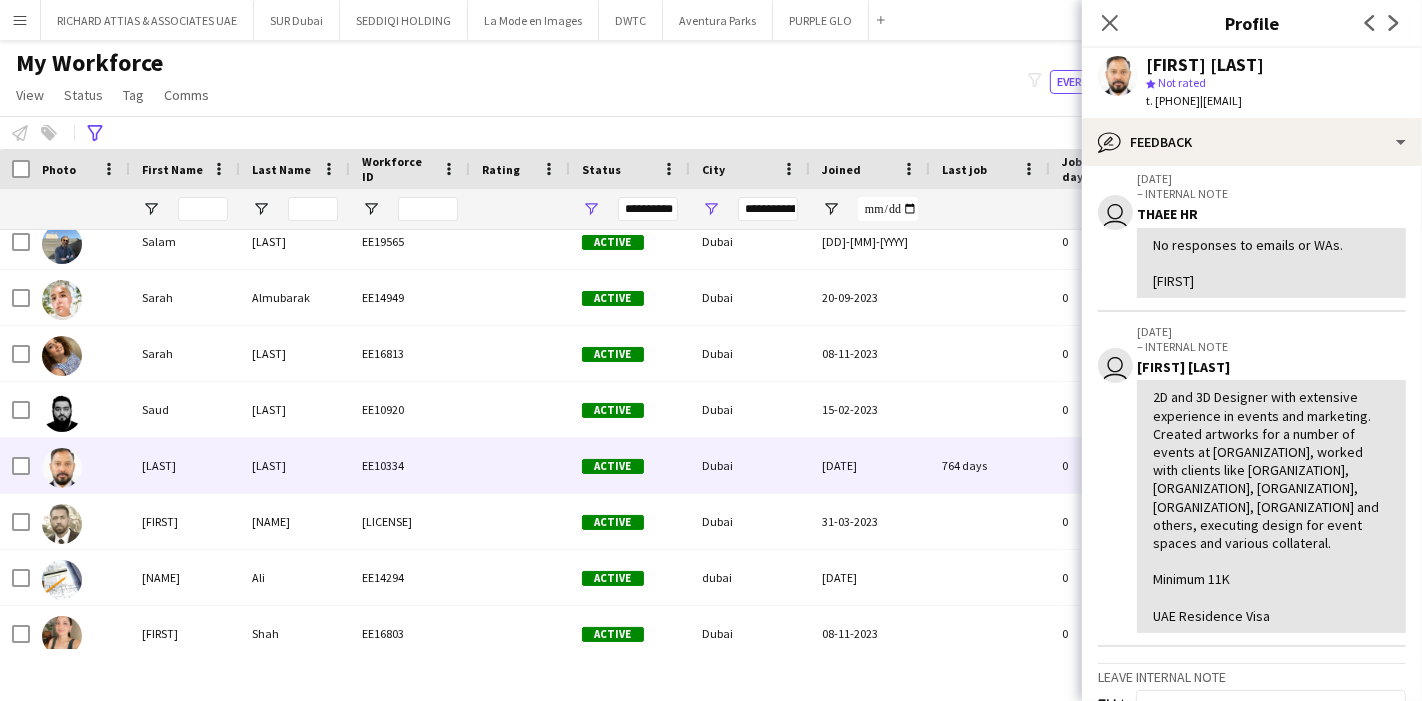 scroll, scrollTop: 111, scrollLeft: 0, axis: vertical 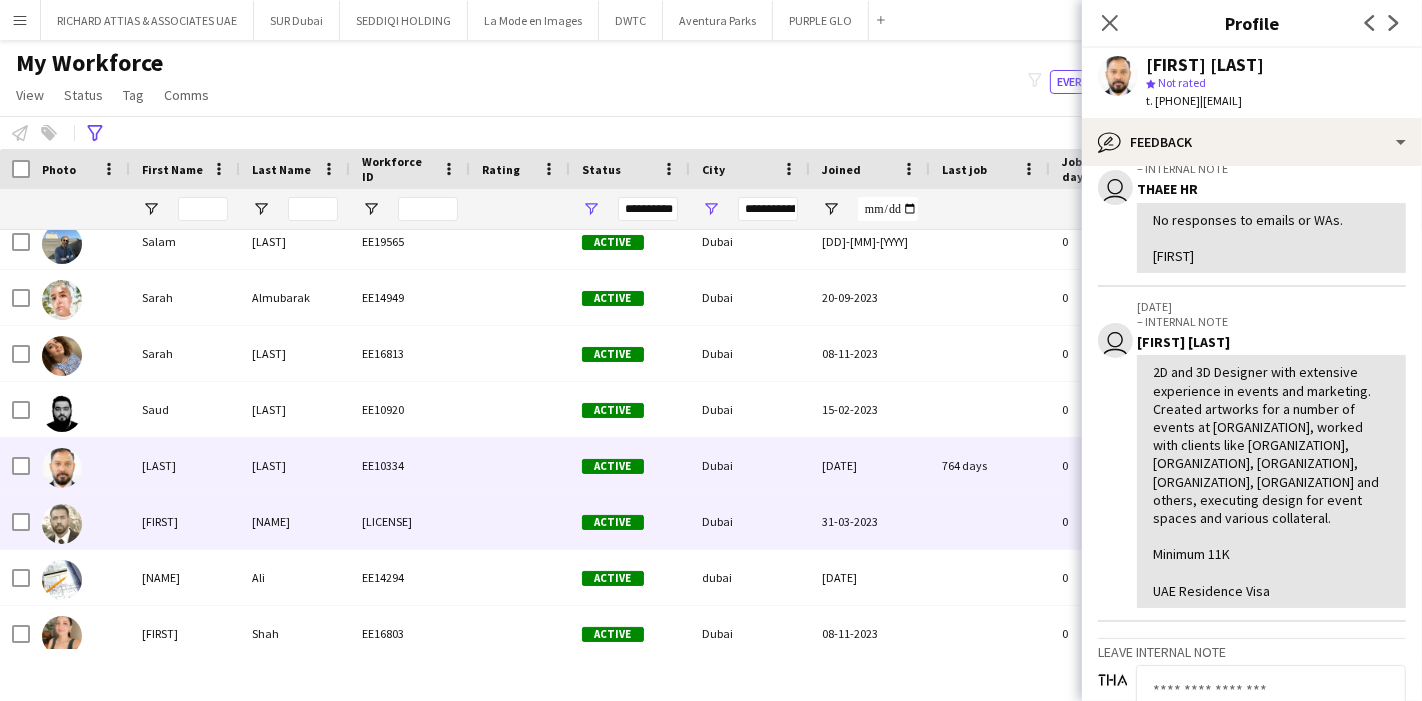 click on "[FIRST]" at bounding box center [185, 521] 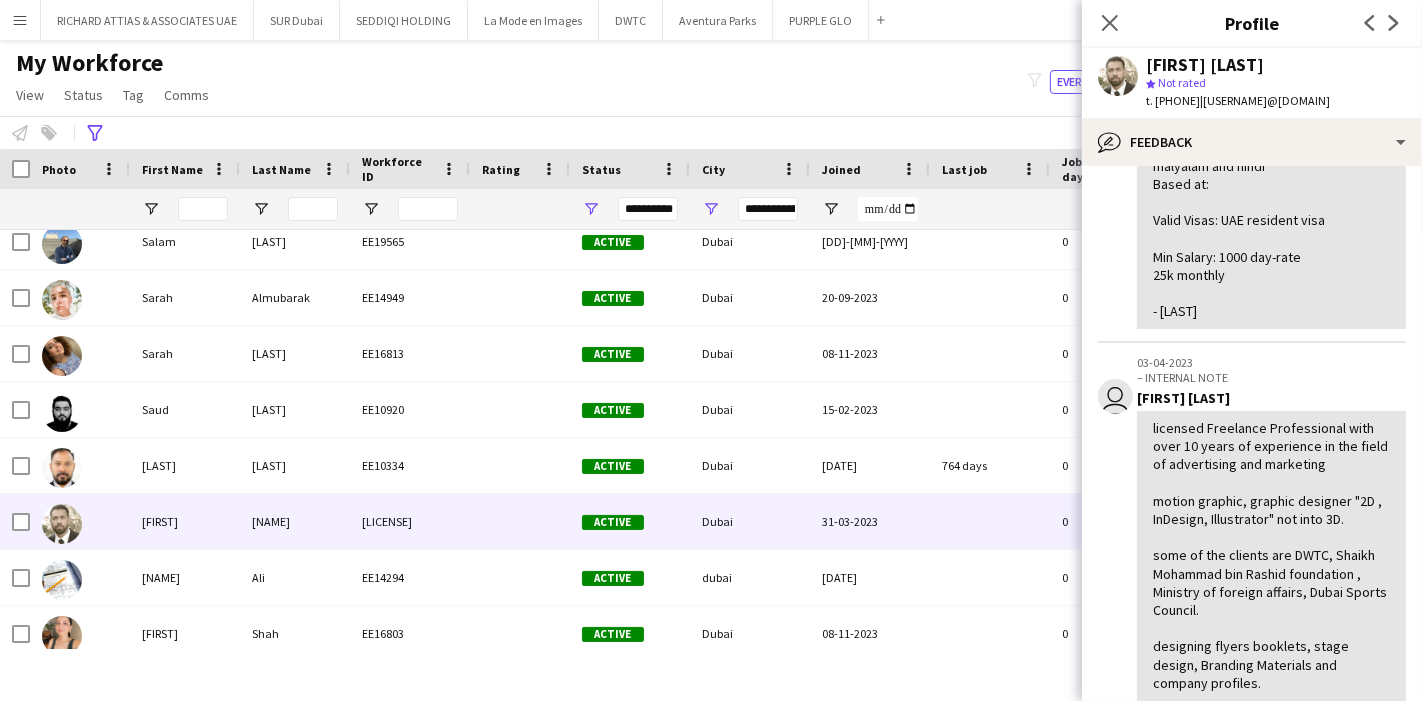 scroll, scrollTop: 333, scrollLeft: 0, axis: vertical 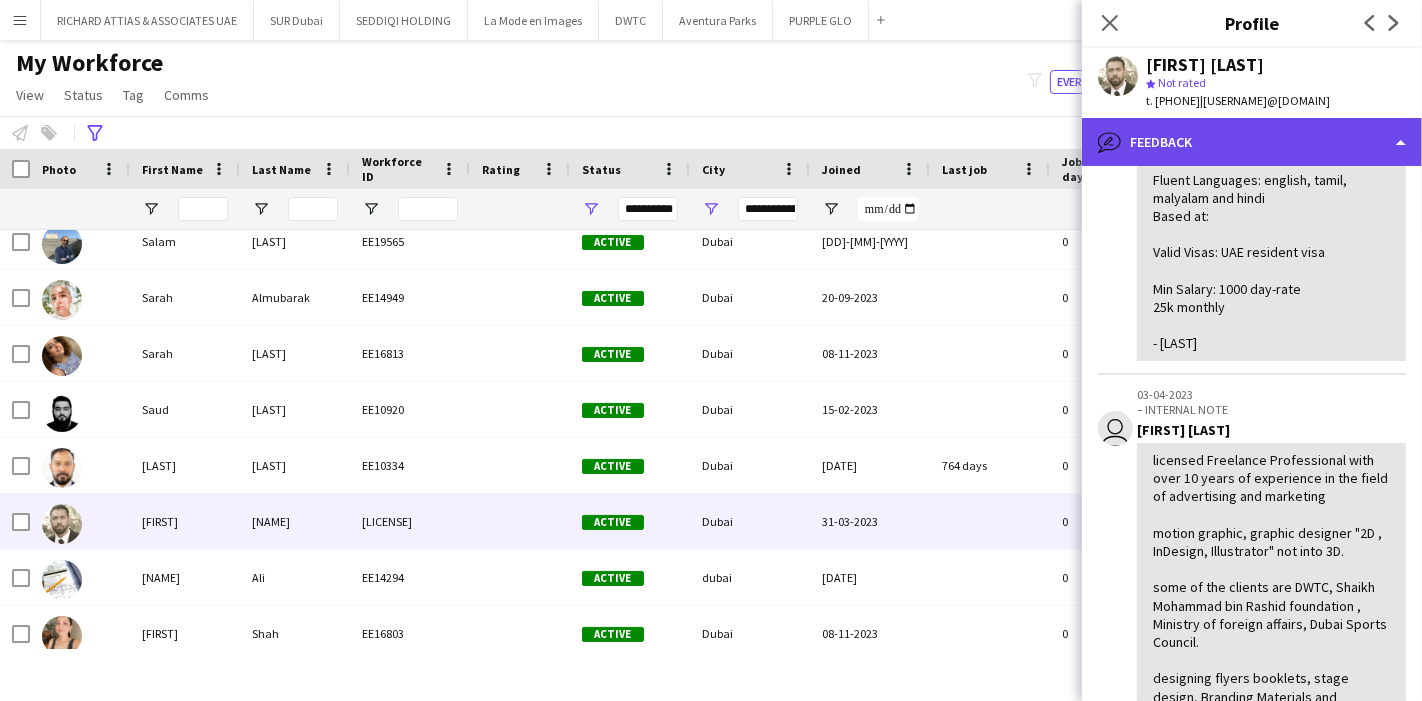 click on "bubble-pencil
Feedback" 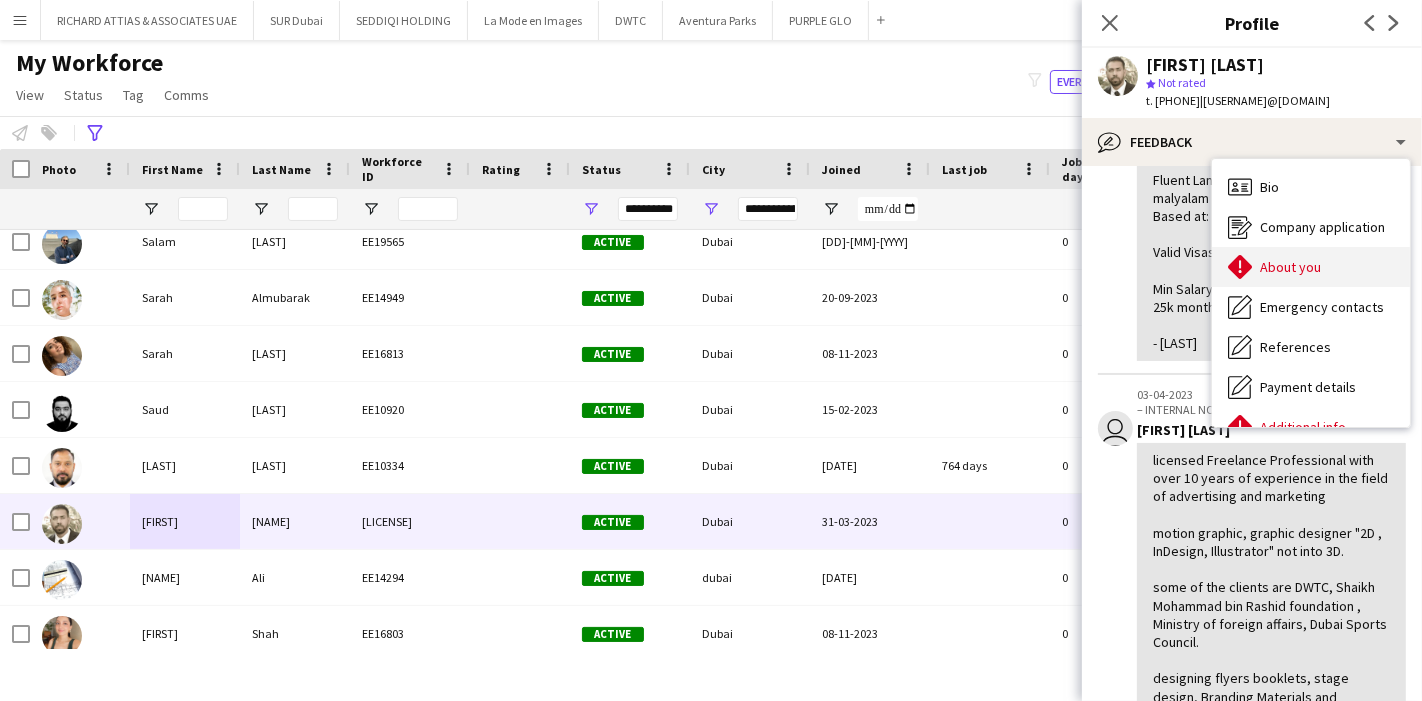 click on "About you" at bounding box center [1290, 267] 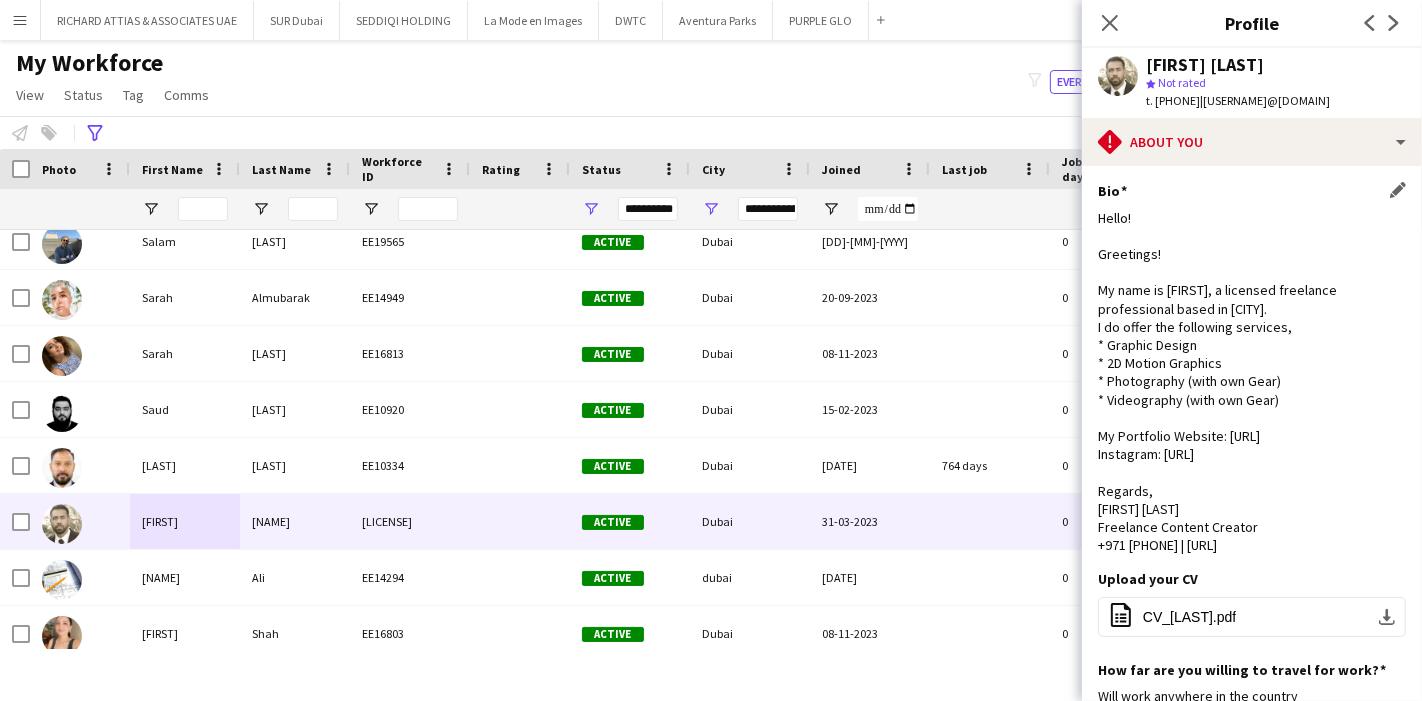 drag, startPoint x: 1092, startPoint y: 290, endPoint x: 965, endPoint y: 472, distance: 221.93018 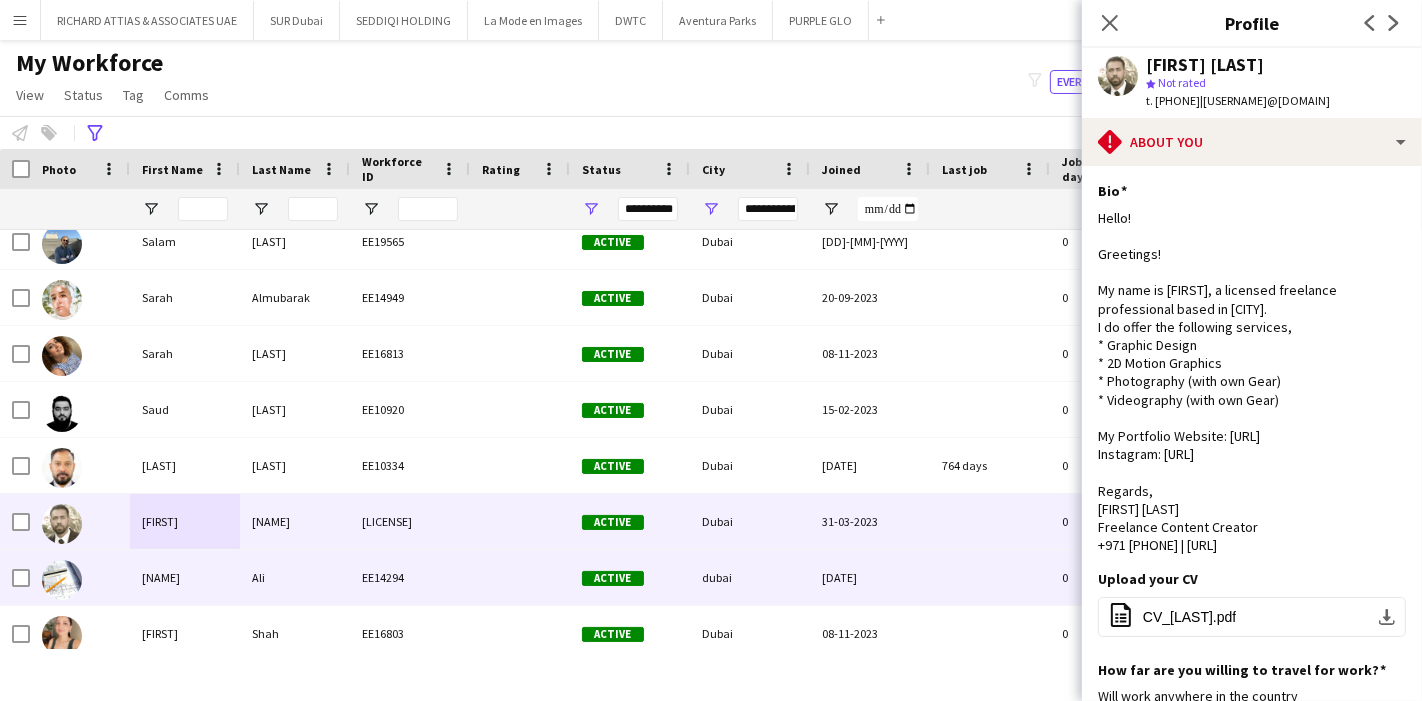 scroll, scrollTop: 5000, scrollLeft: 0, axis: vertical 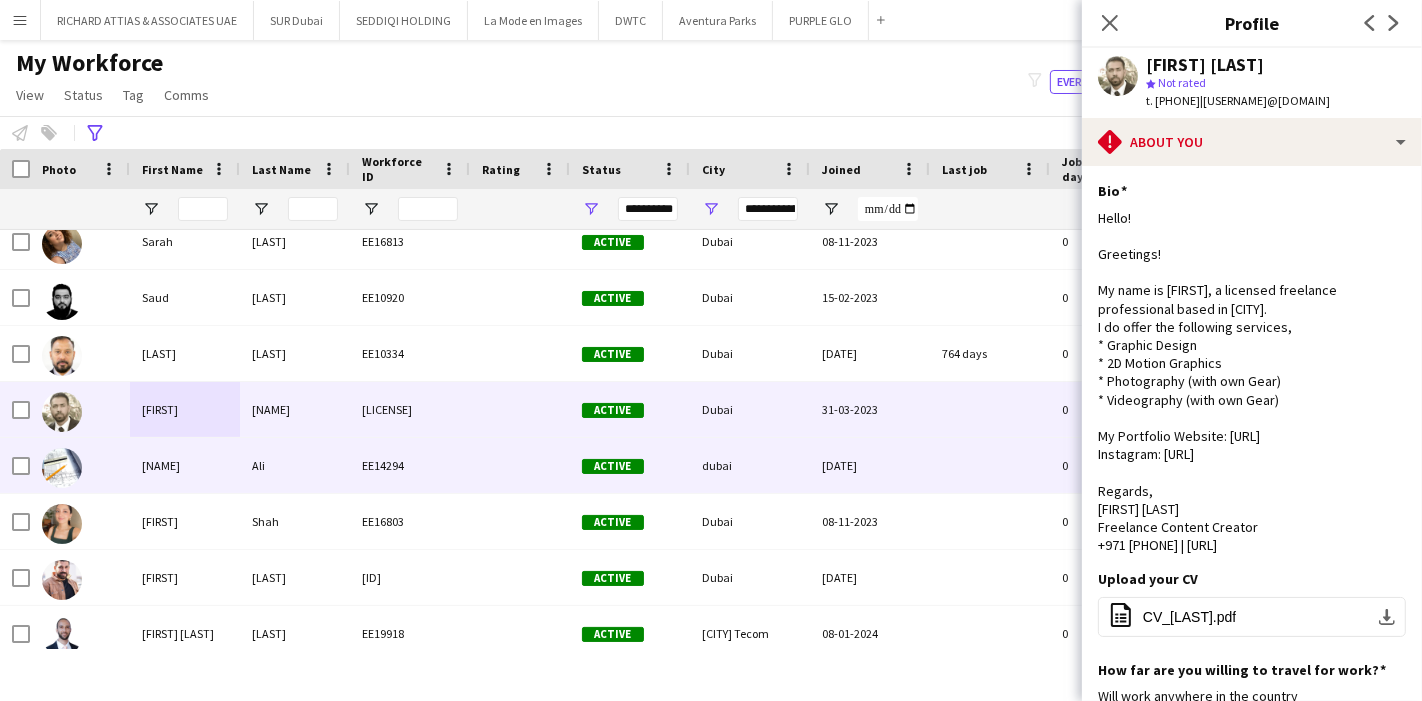 click on "[NAME]" at bounding box center (185, 465) 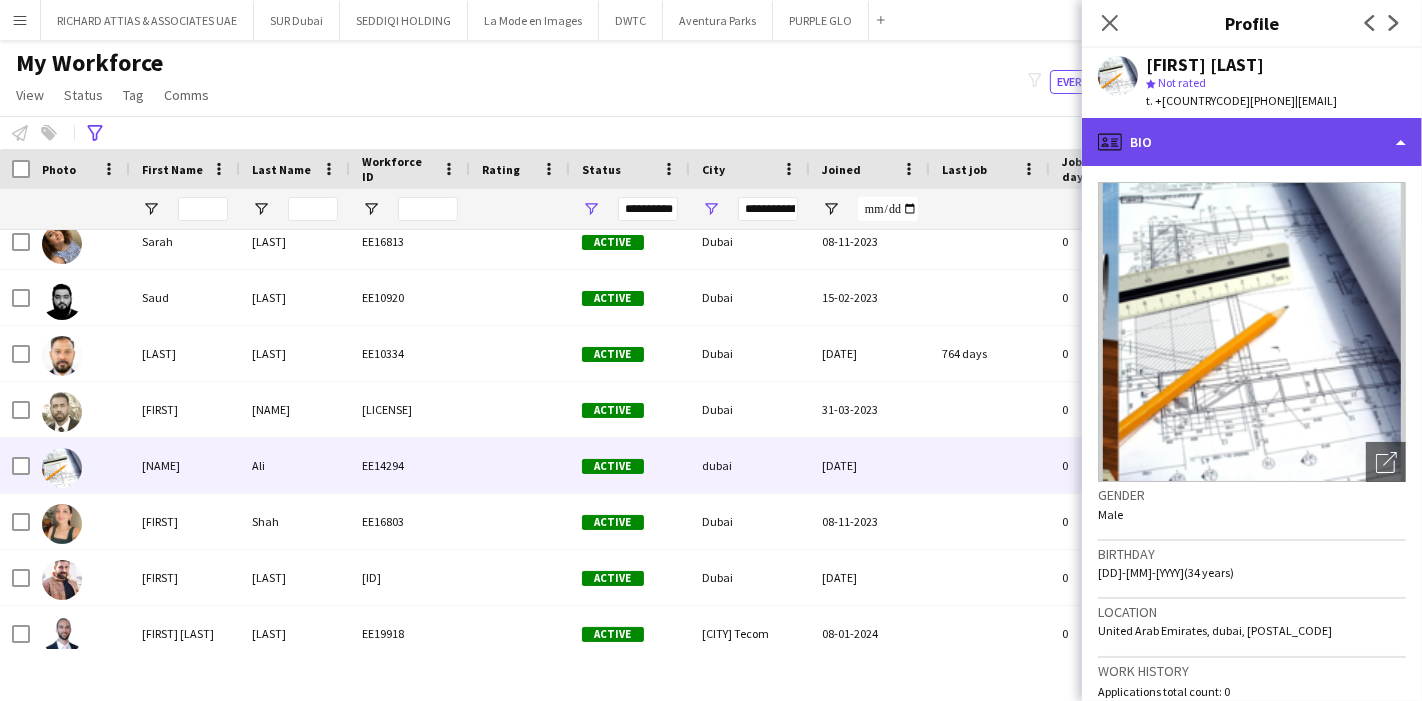 click on "profile
Bio" 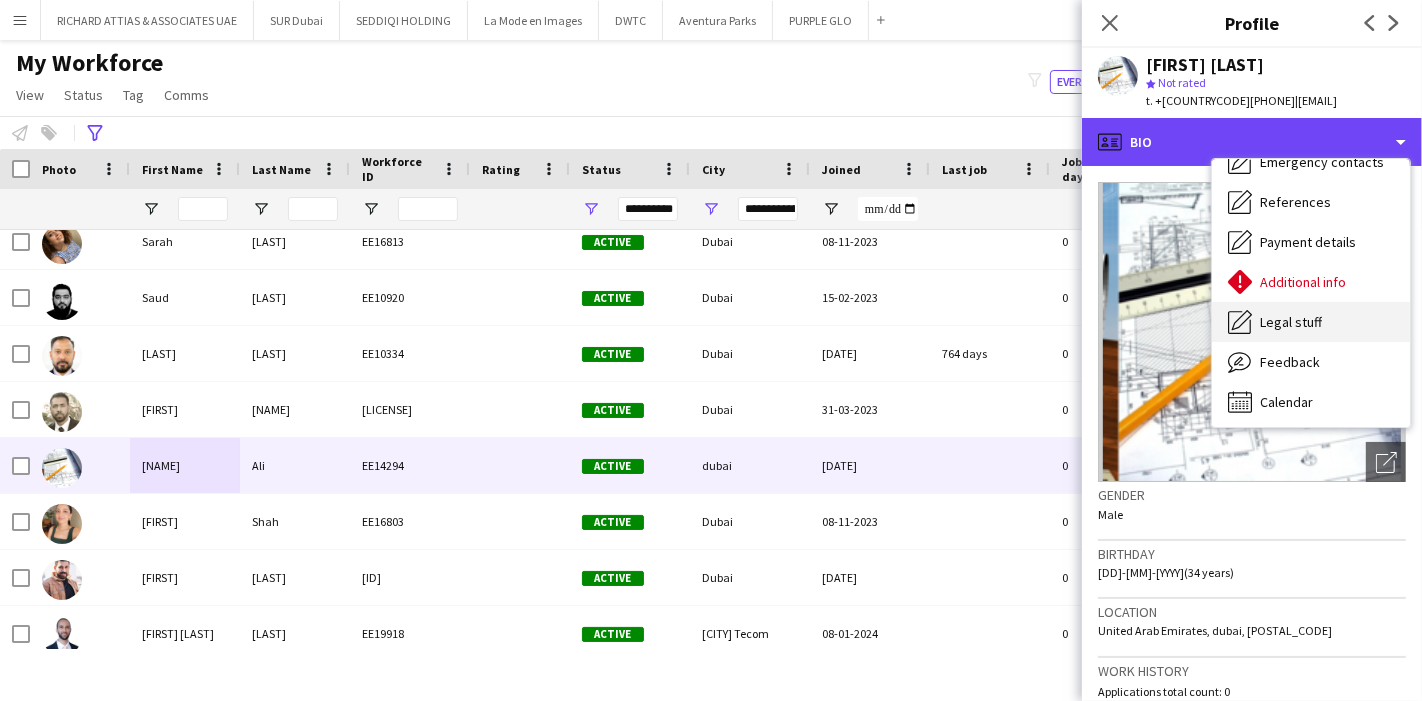 scroll, scrollTop: 147, scrollLeft: 0, axis: vertical 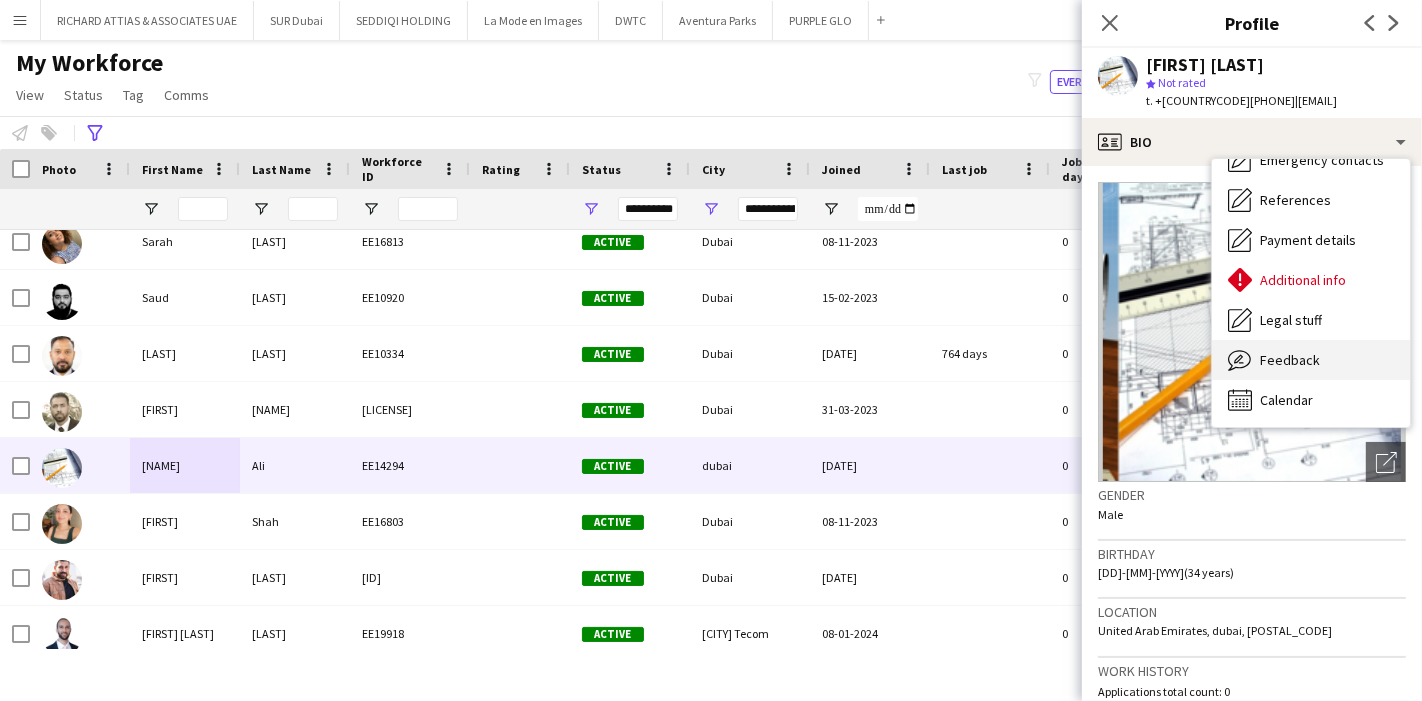 click on "Feedback" at bounding box center [1290, 360] 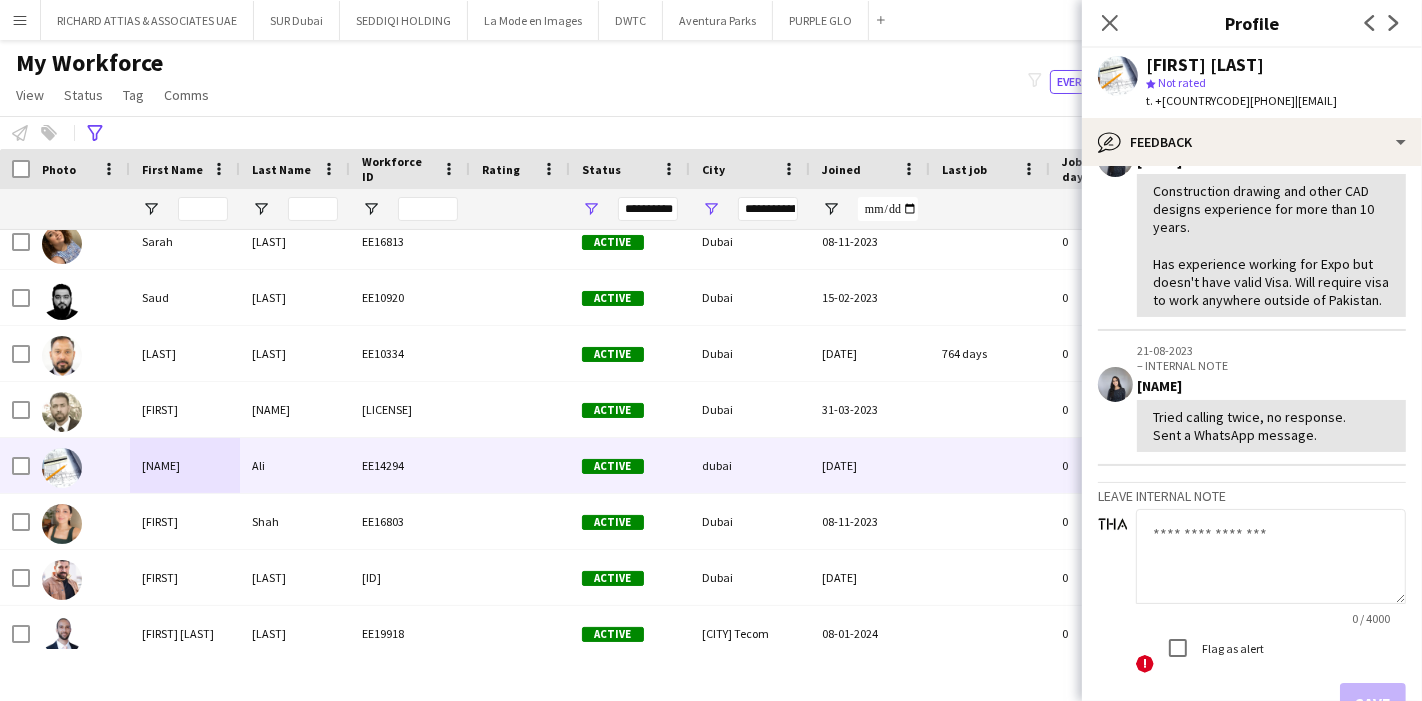 scroll, scrollTop: 444, scrollLeft: 0, axis: vertical 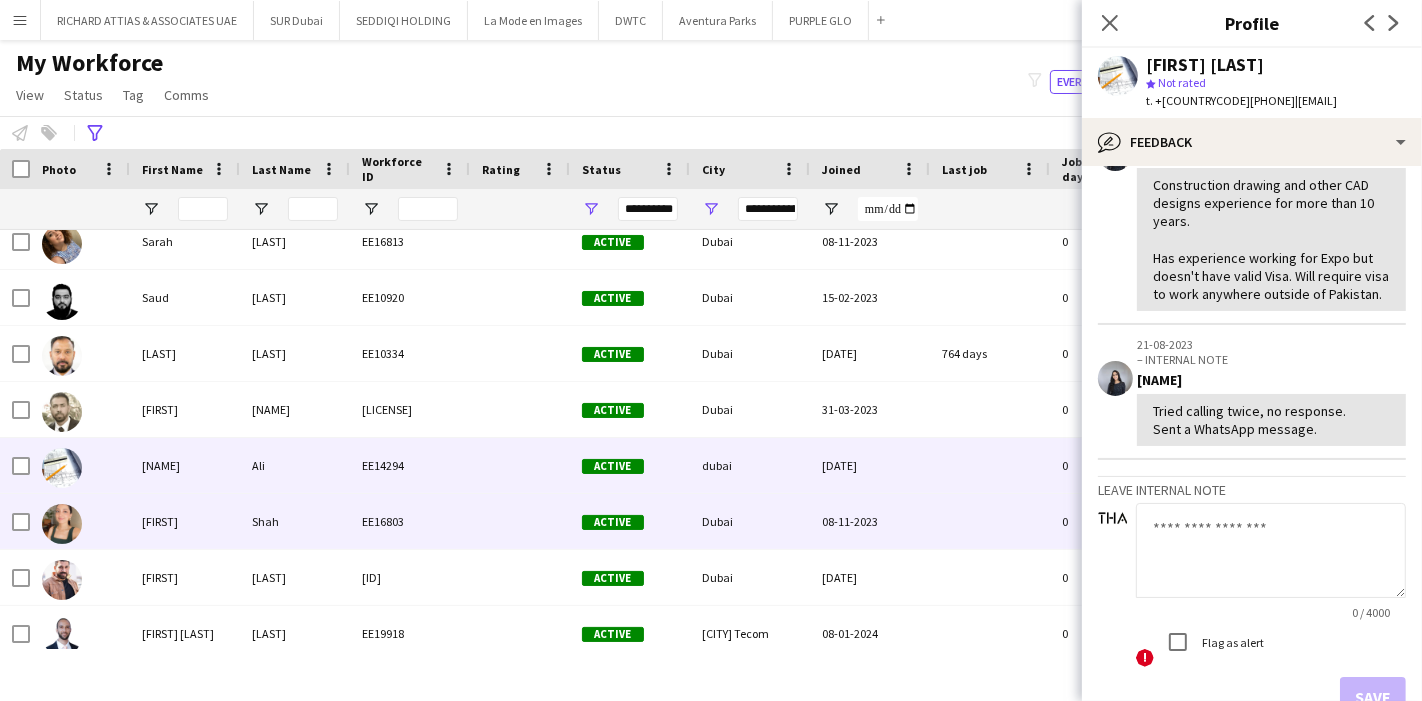click on "[FIRST]" at bounding box center (185, 521) 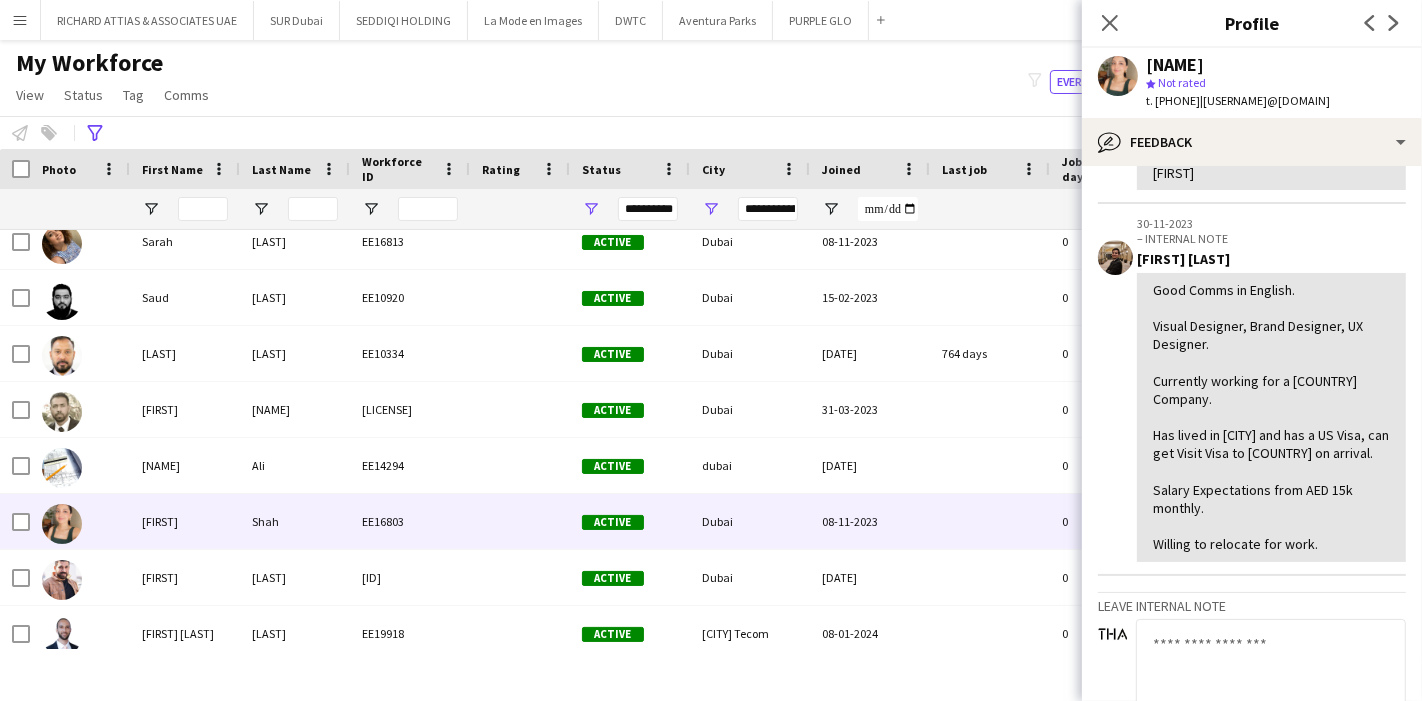scroll, scrollTop: 222, scrollLeft: 0, axis: vertical 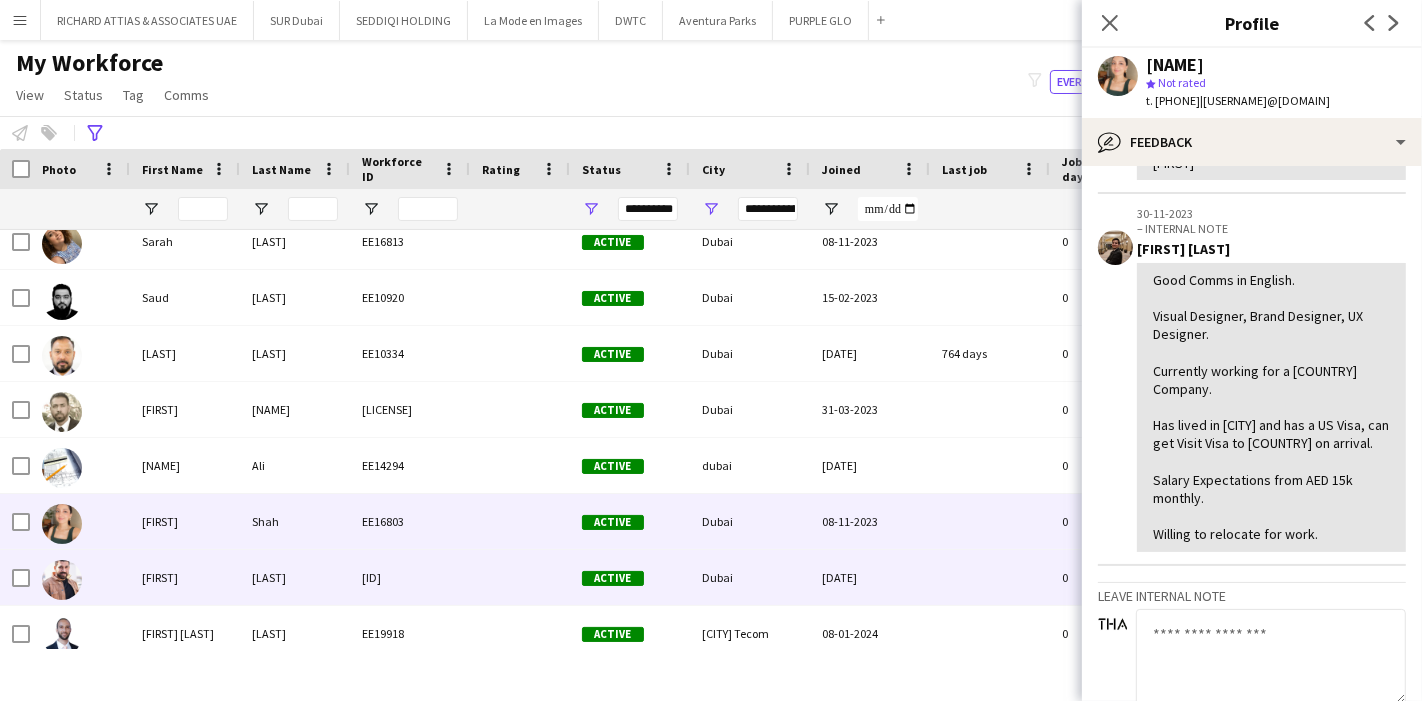 click on "[FIRST]" at bounding box center (185, 577) 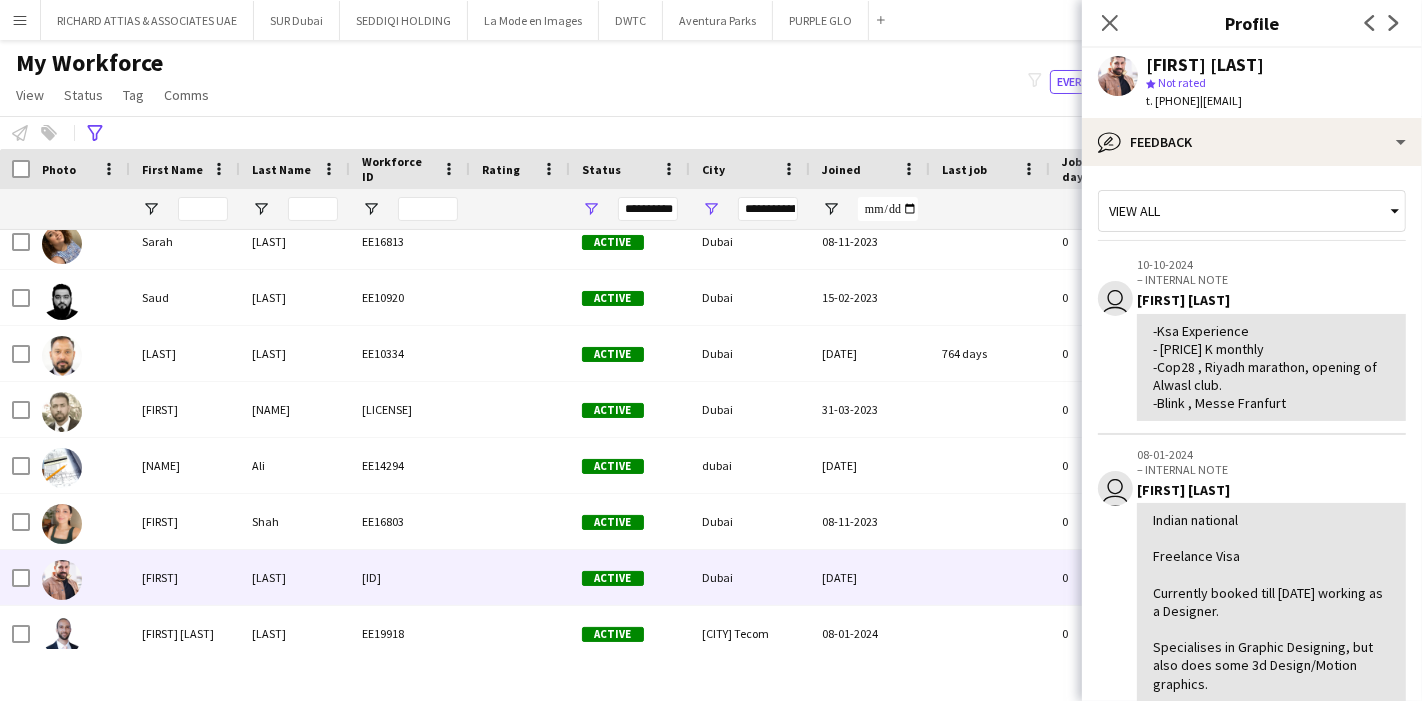scroll, scrollTop: 222, scrollLeft: 0, axis: vertical 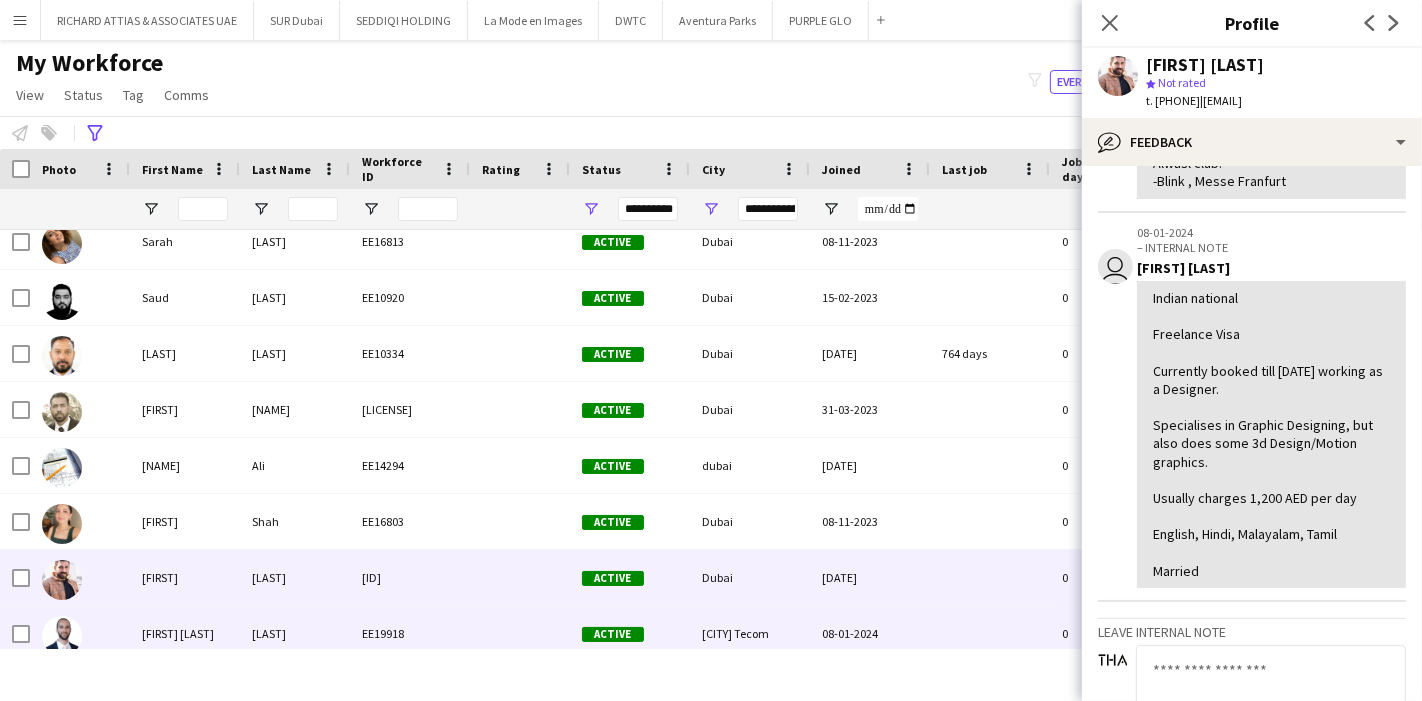 drag, startPoint x: 162, startPoint y: 629, endPoint x: 631, endPoint y: 389, distance: 526.8406 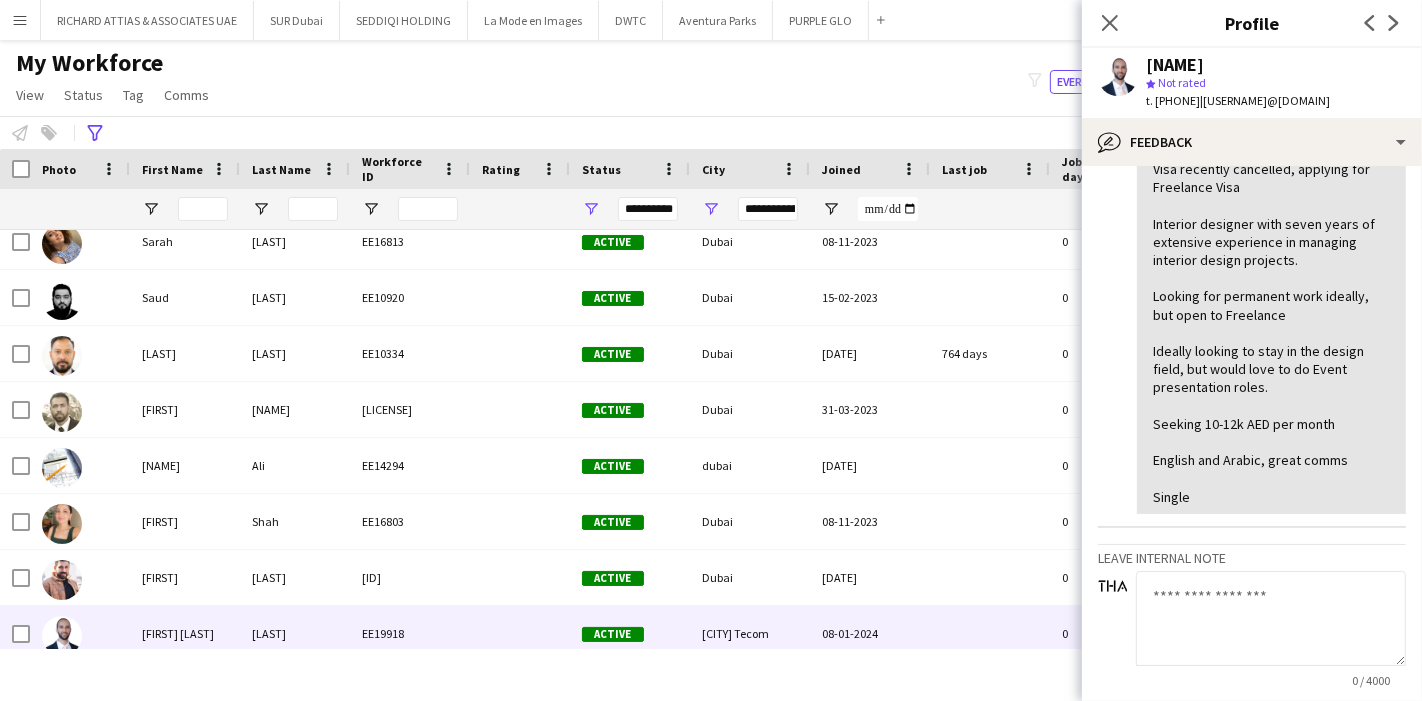 scroll, scrollTop: 390, scrollLeft: 0, axis: vertical 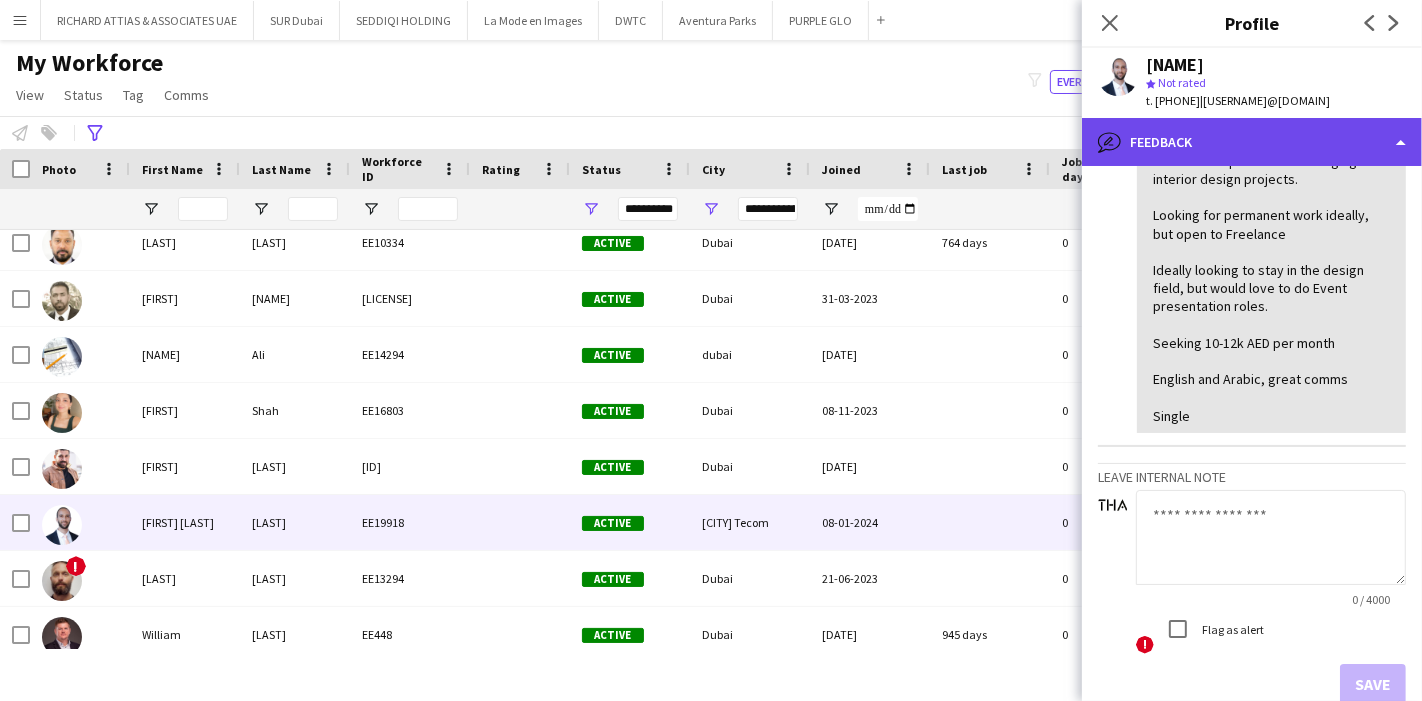 click on "bubble-pencil
Feedback" 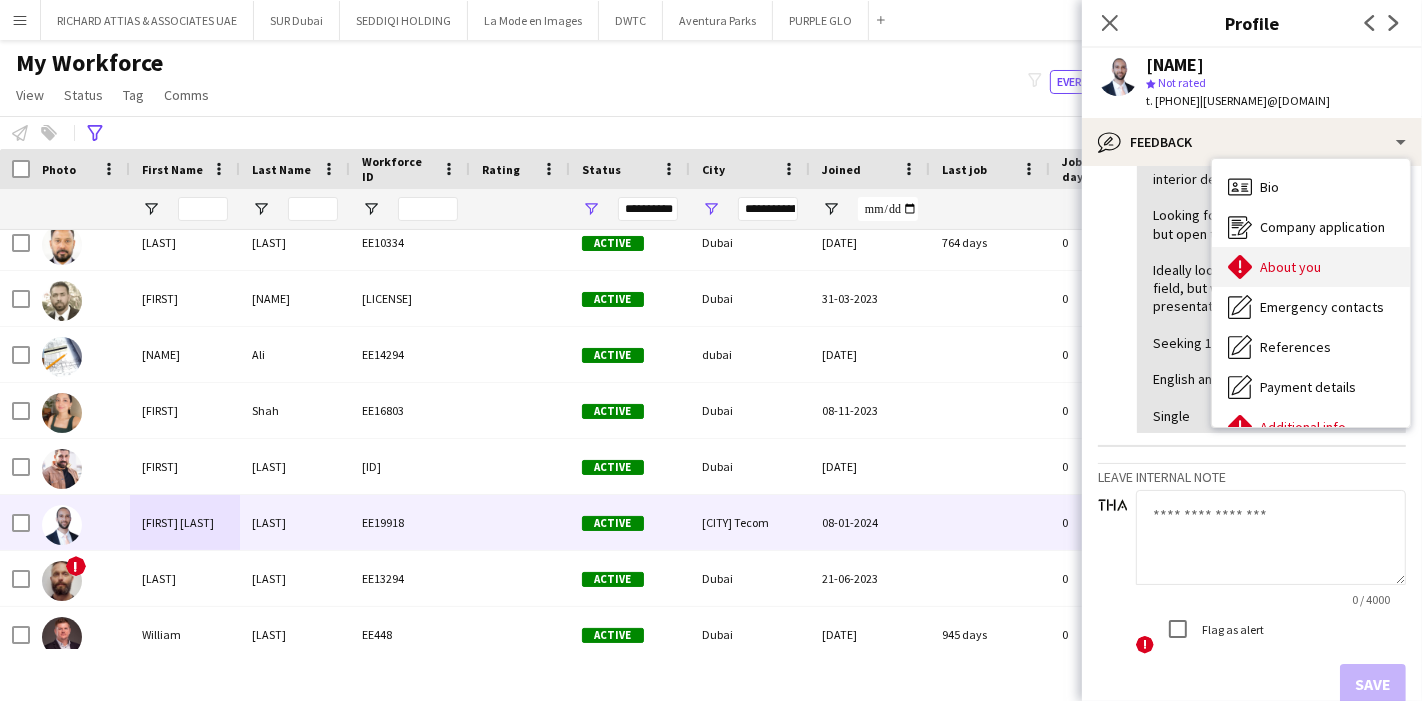 click on "About you
About you" at bounding box center [1311, 267] 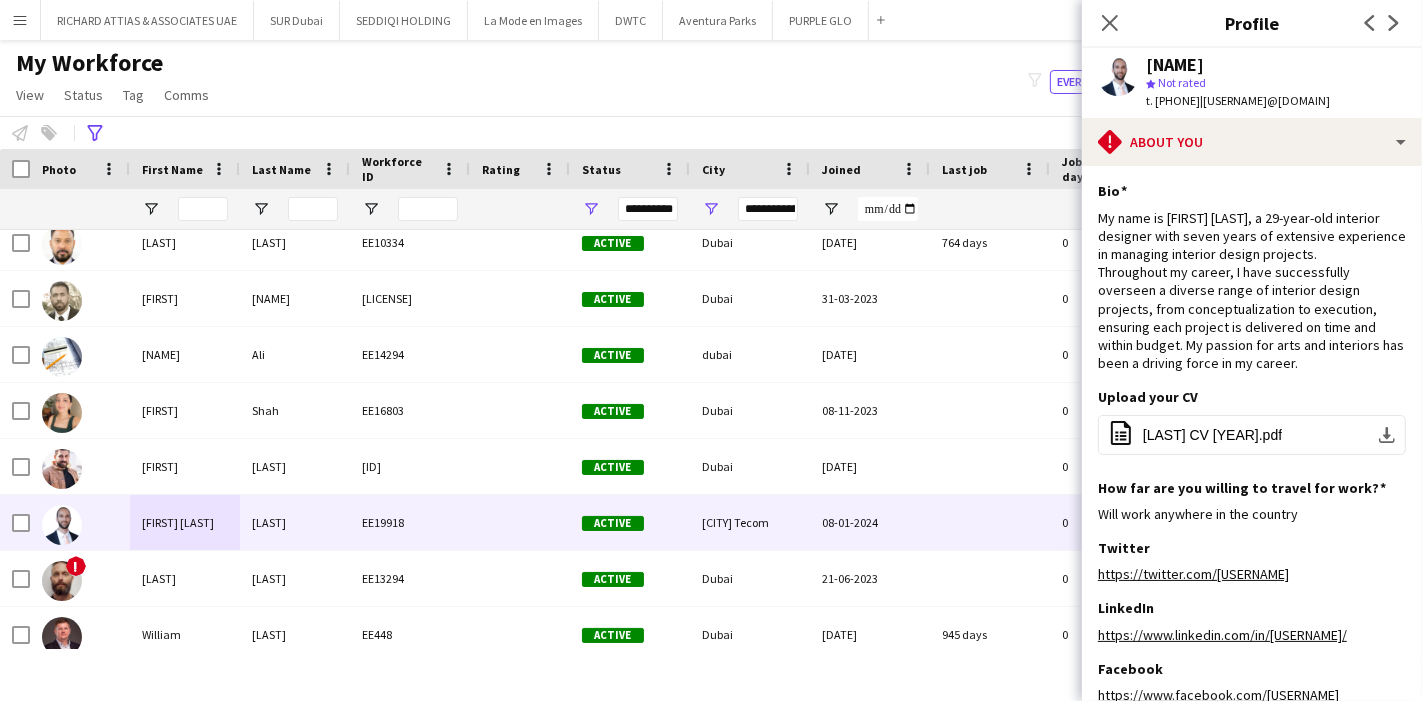 drag, startPoint x: 1103, startPoint y: 275, endPoint x: 1392, endPoint y: 343, distance: 296.89224 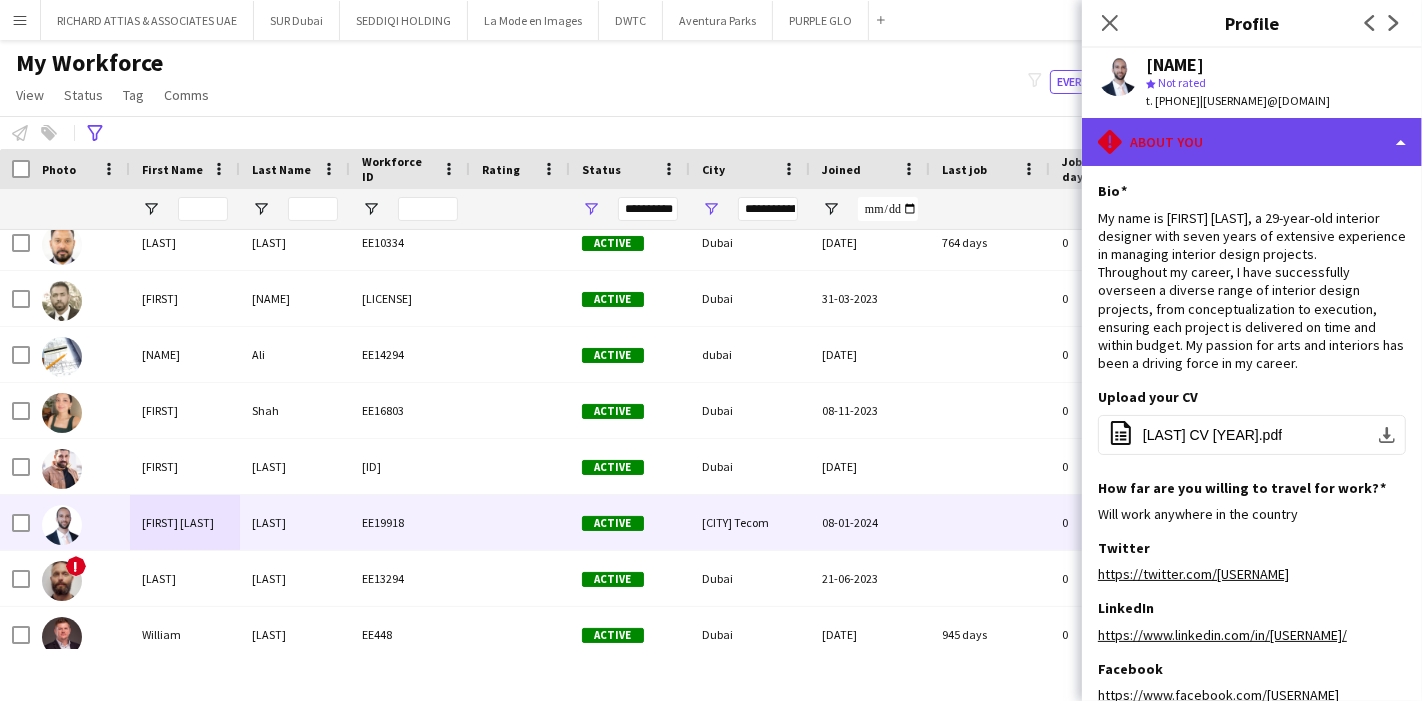 click on "rhombus-alert
About you" 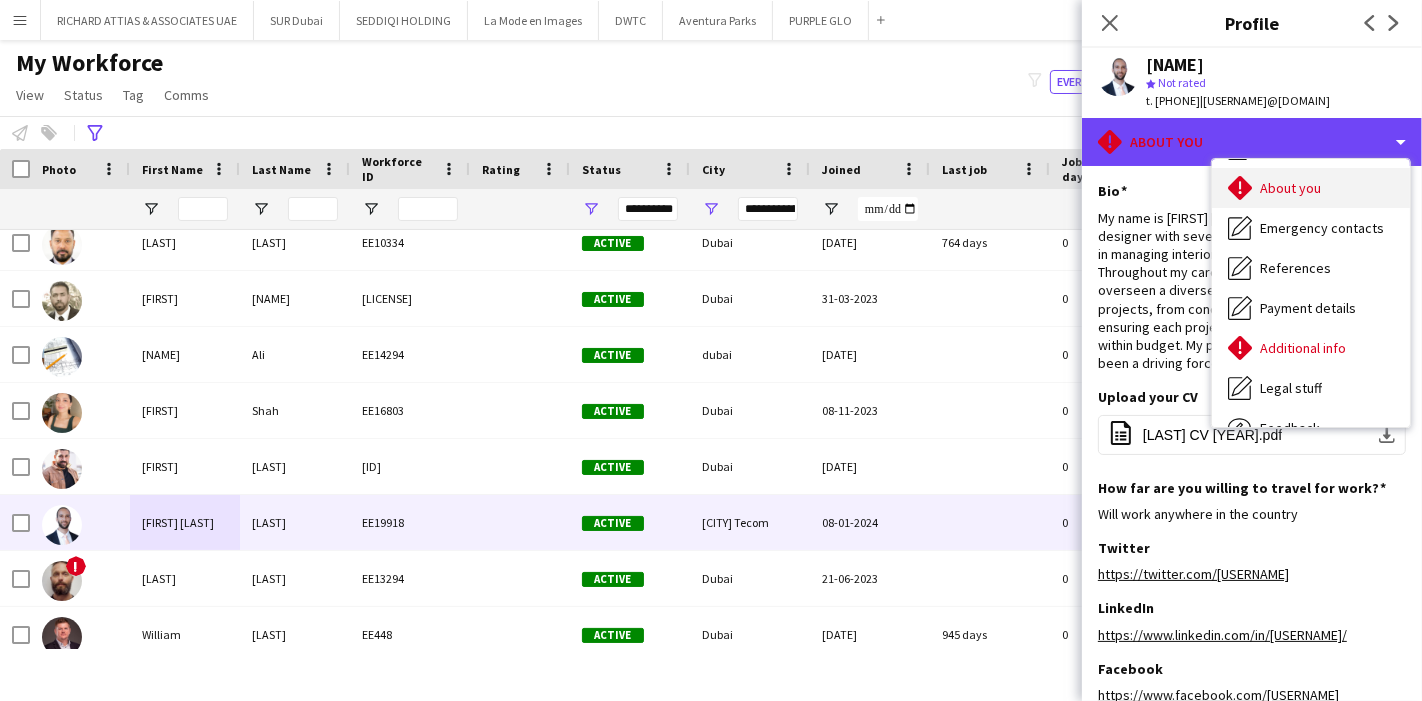 scroll, scrollTop: 147, scrollLeft: 0, axis: vertical 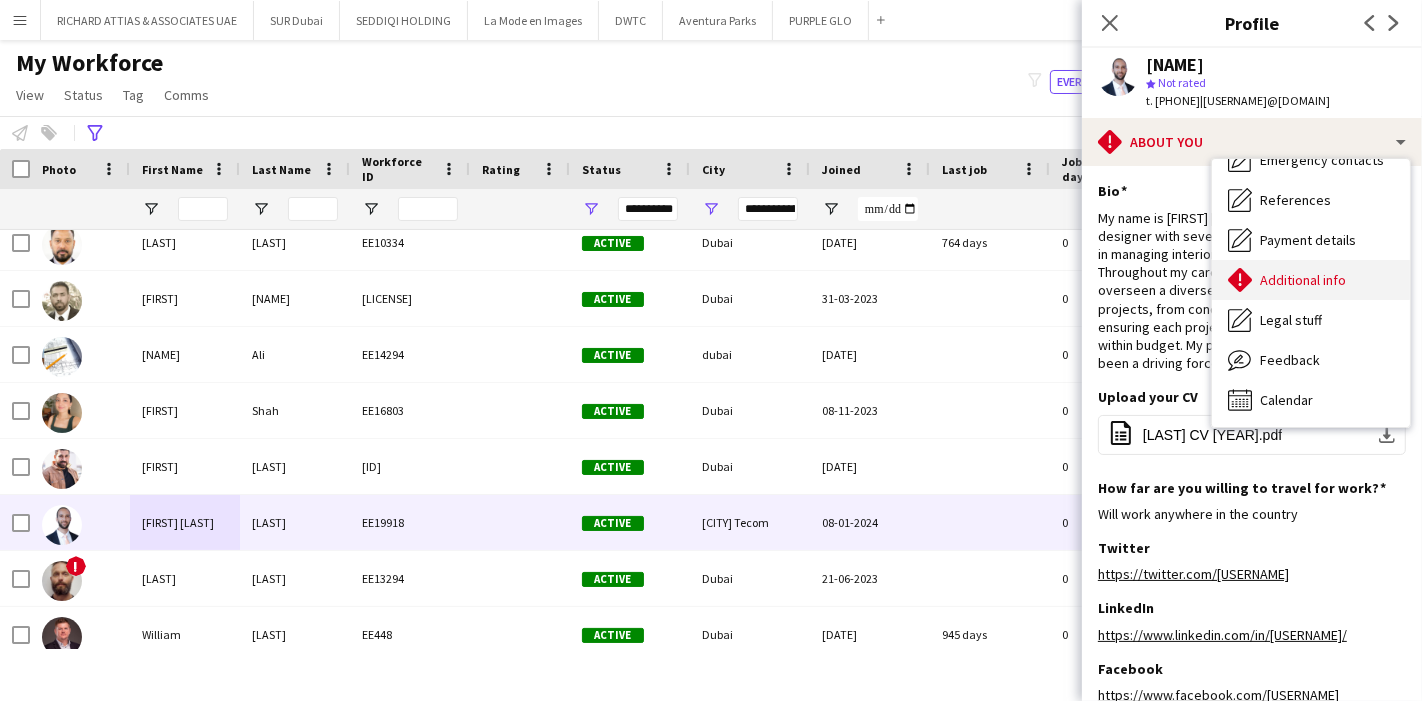 click on "Additional info" at bounding box center (1303, 280) 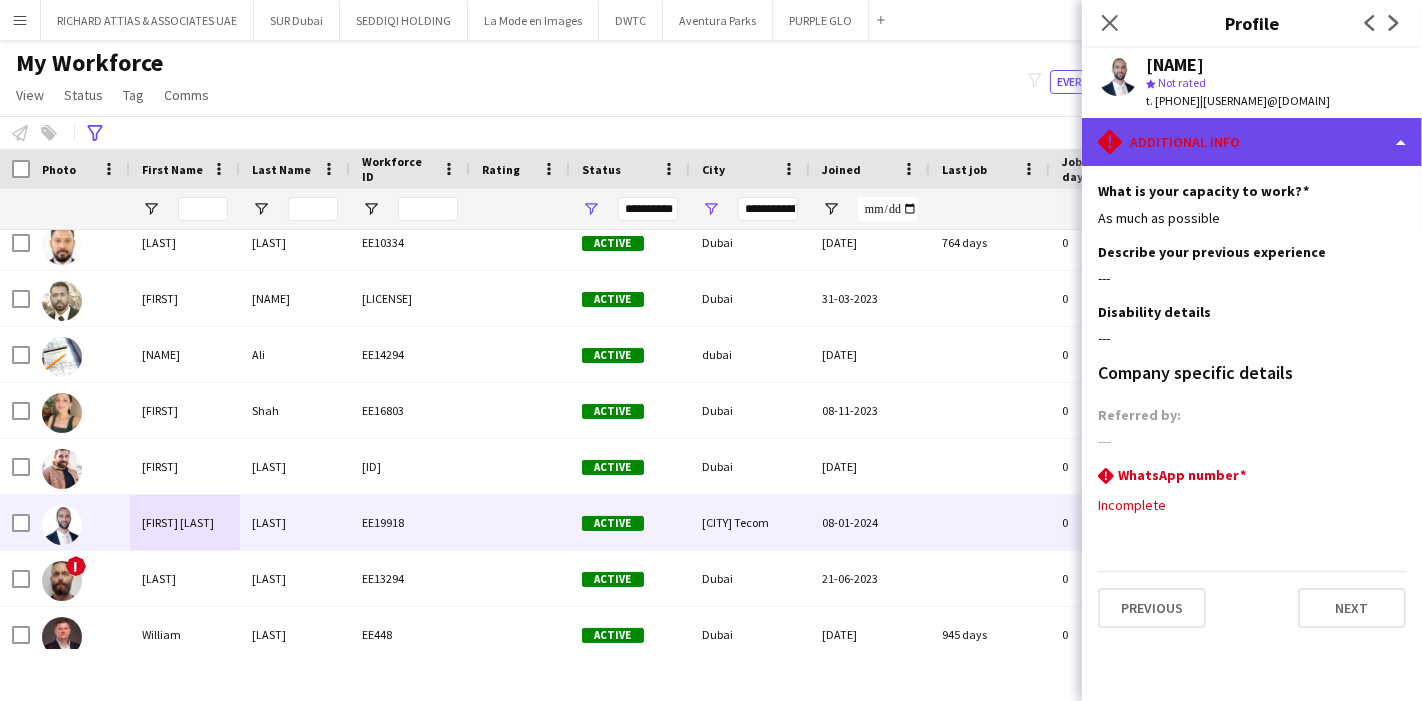 click on "rhombus-alert
Additional info" 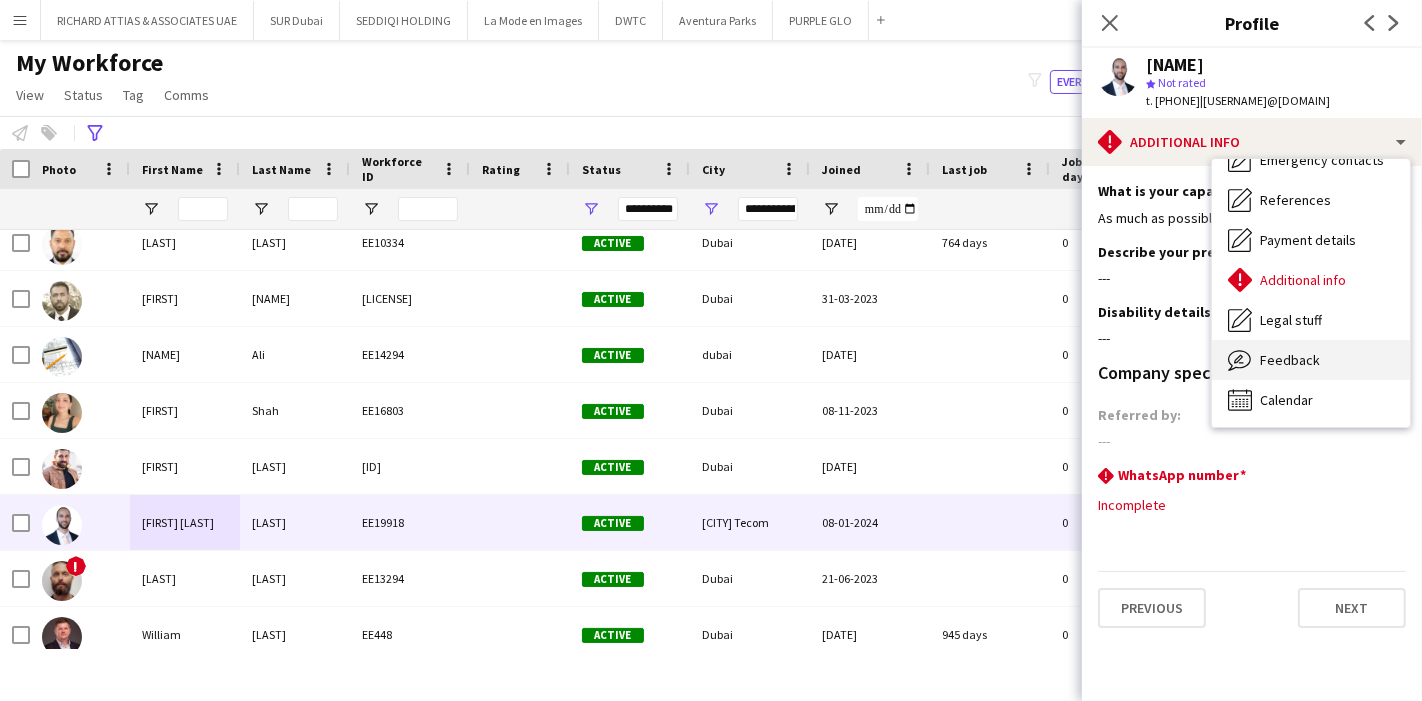 click on "Feedback" at bounding box center (1290, 360) 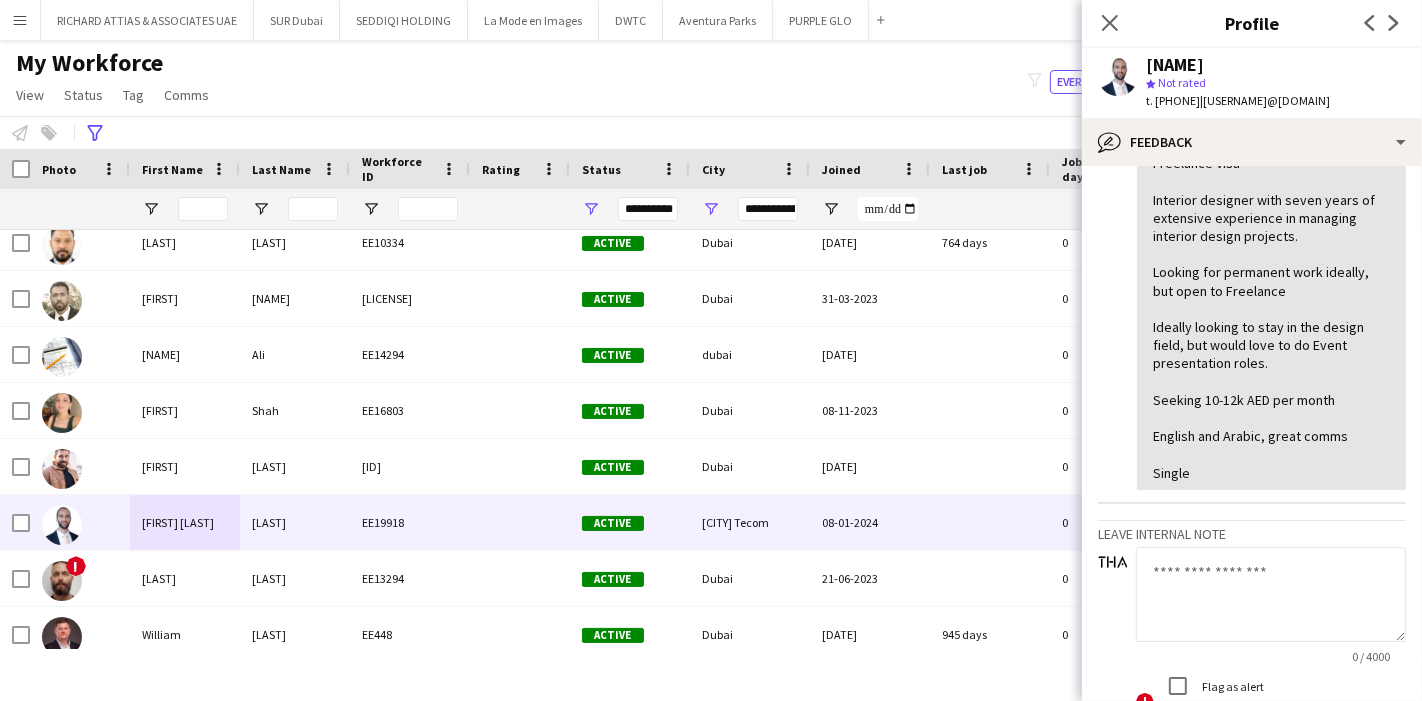 scroll, scrollTop: 111, scrollLeft: 0, axis: vertical 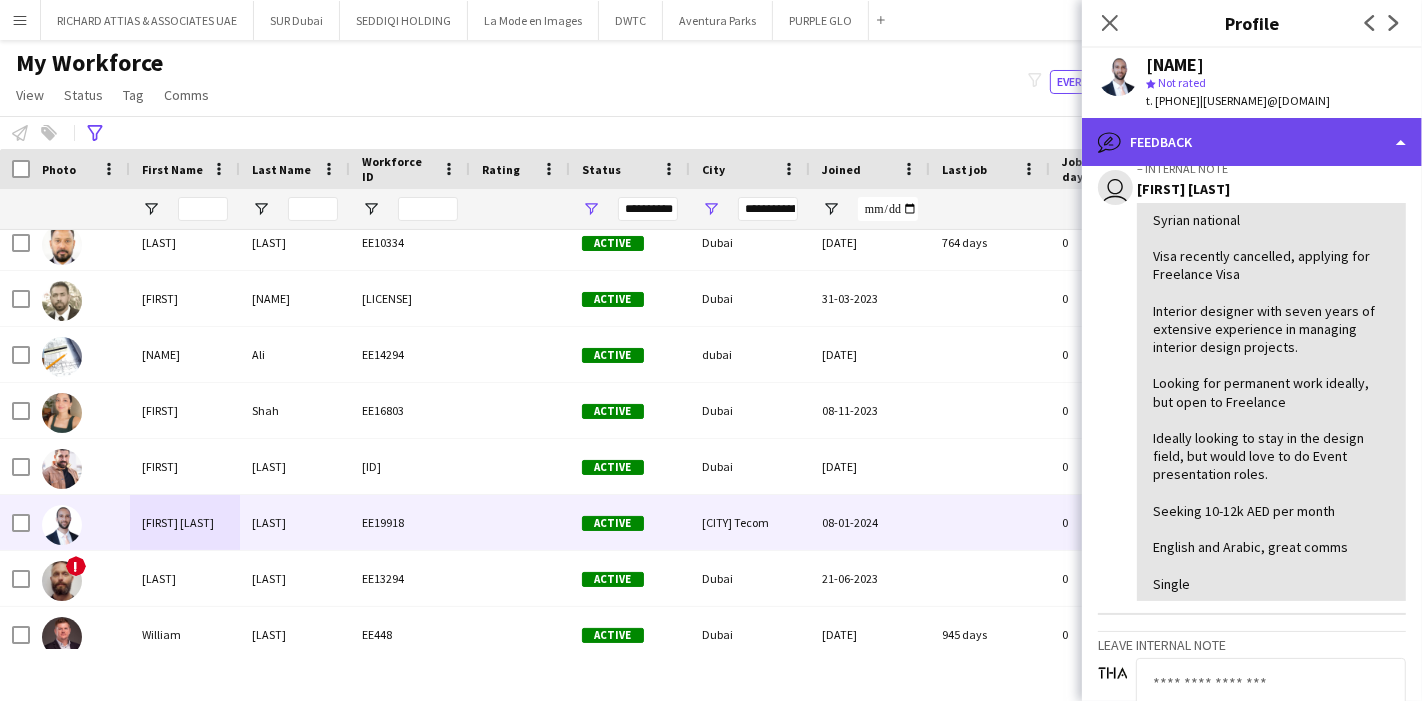 click on "bubble-pencil
Feedback" 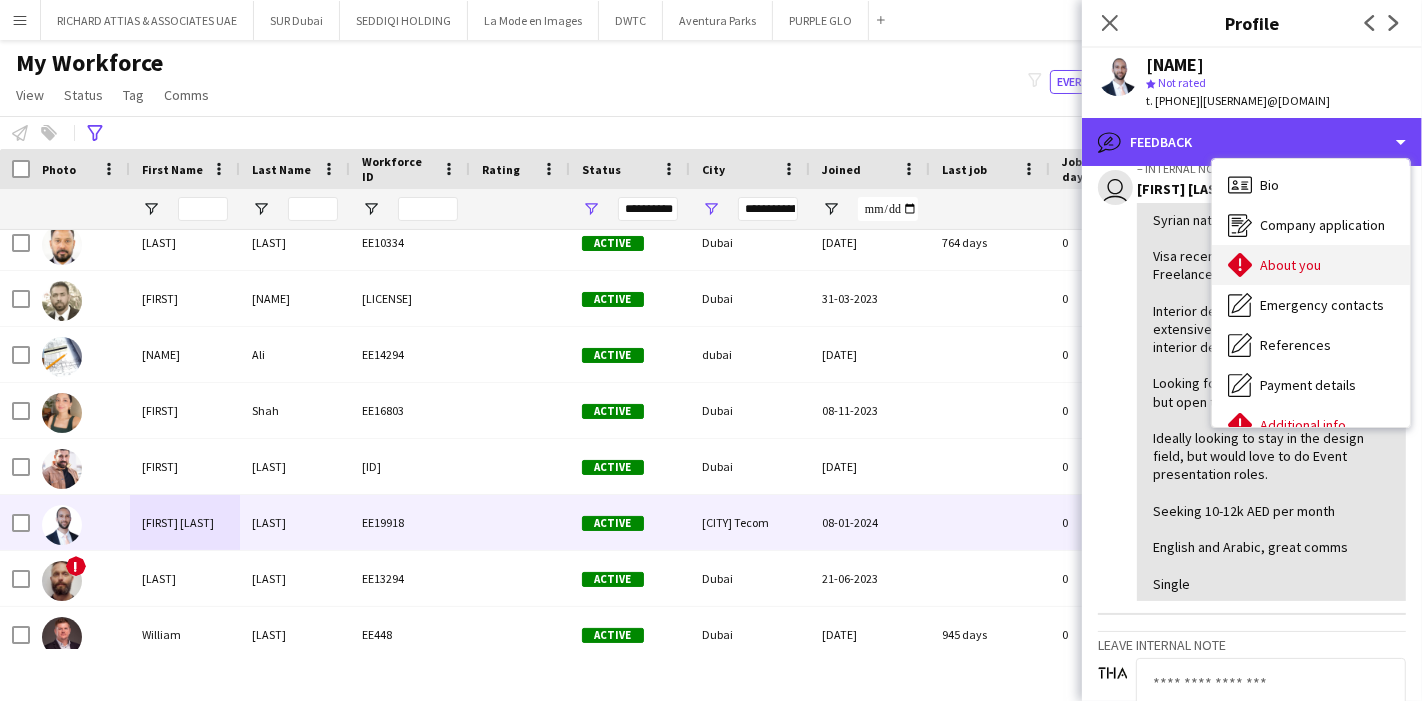 scroll, scrollTop: 0, scrollLeft: 0, axis: both 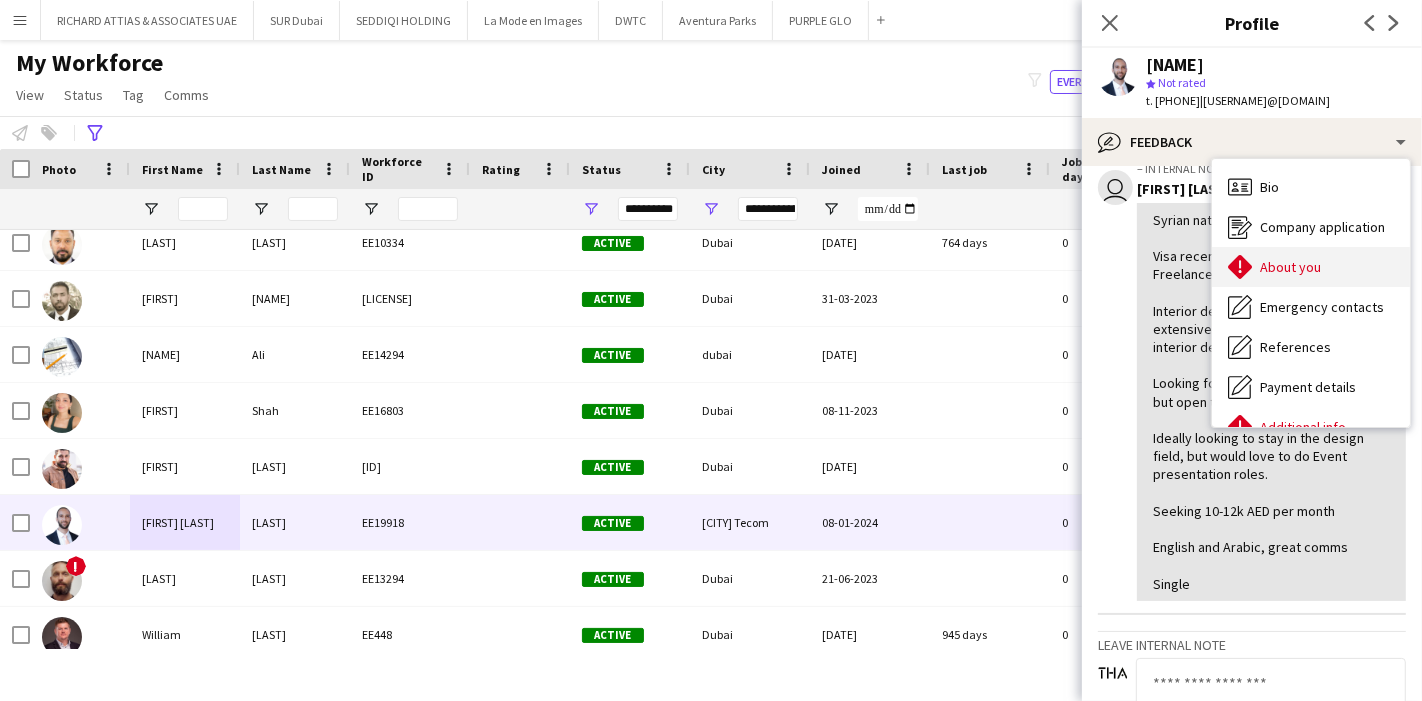click on "About you
About you" at bounding box center [1311, 267] 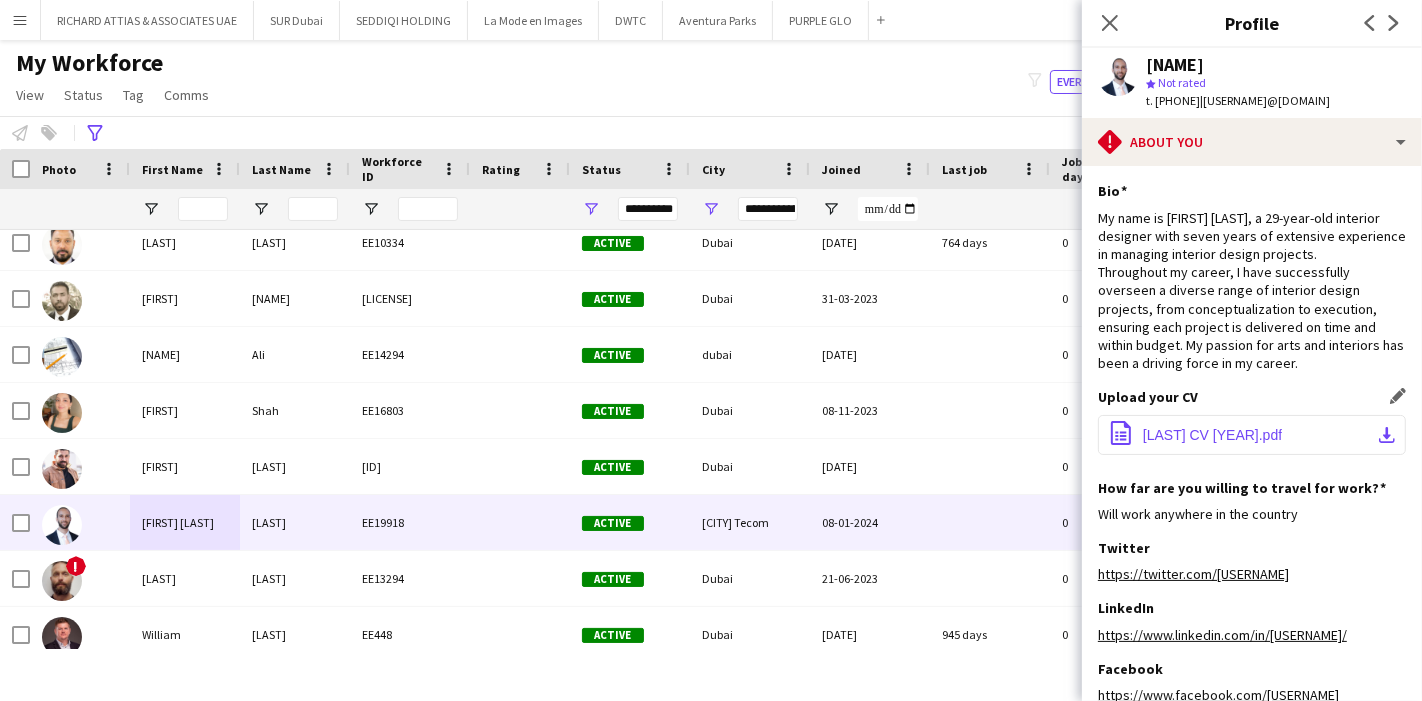 click on "CV_[NAME]_2024.pdf" 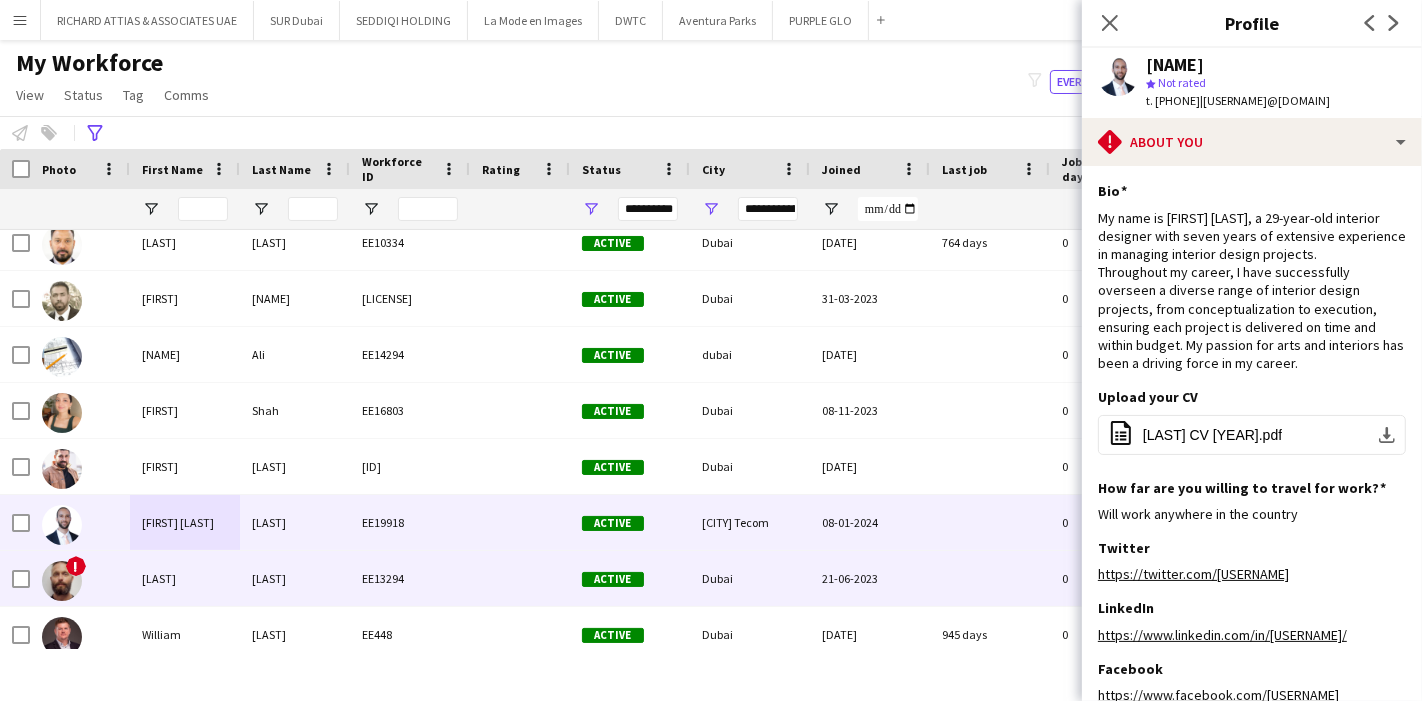 click on "[LAST]" at bounding box center (185, 578) 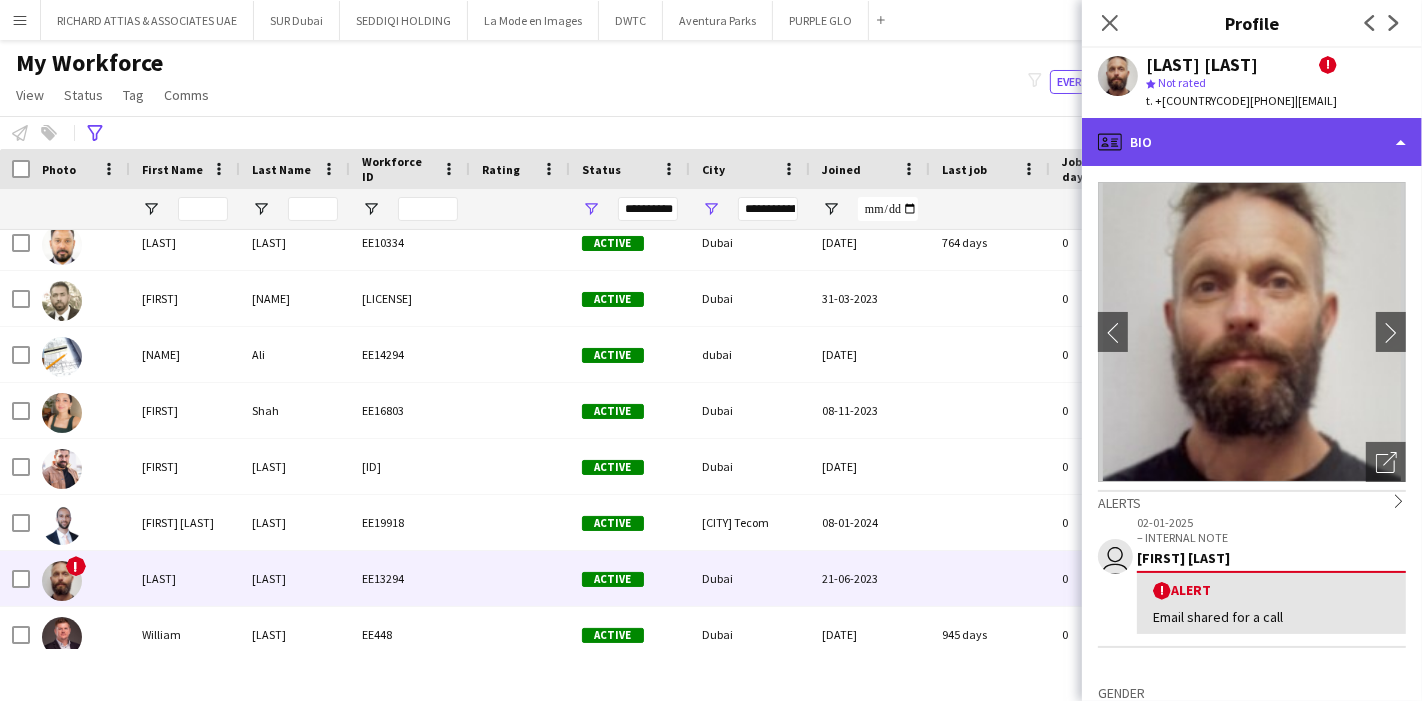 click on "profile
Bio" 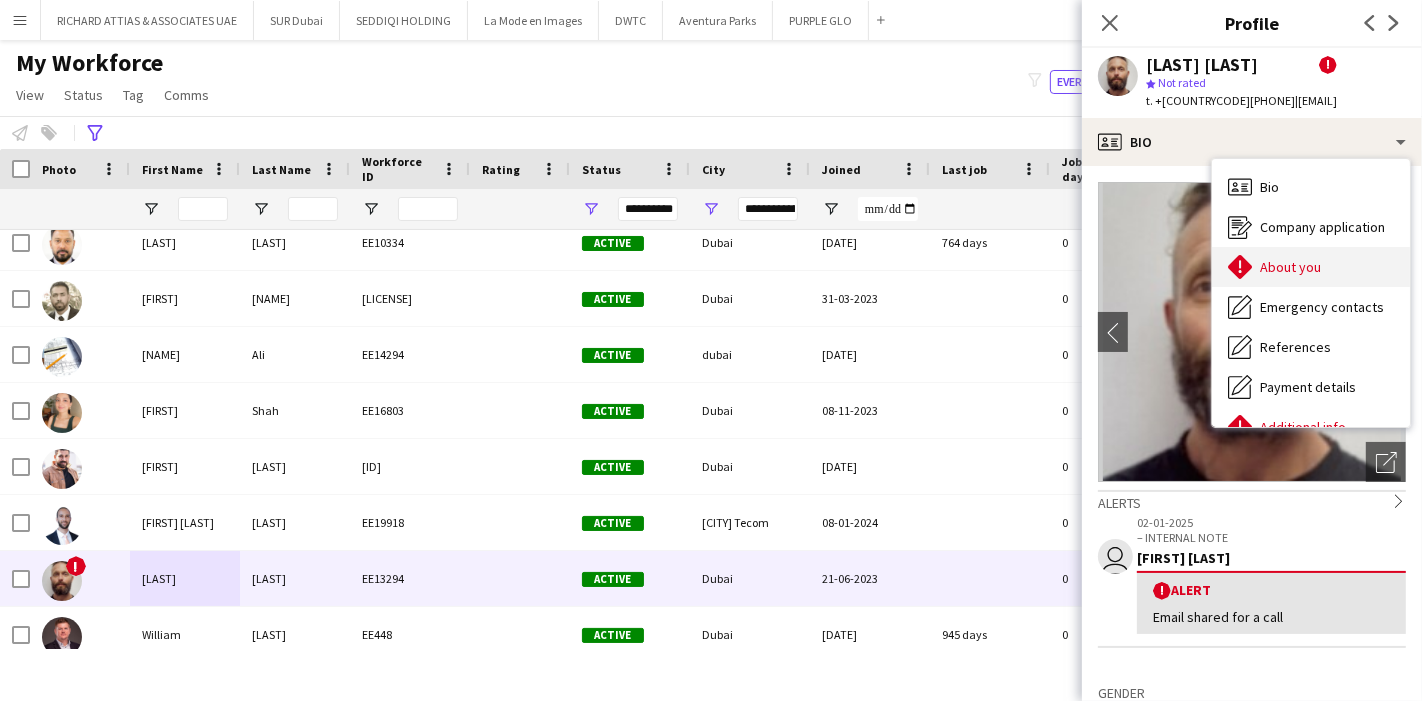 click on "About you" at bounding box center [1290, 267] 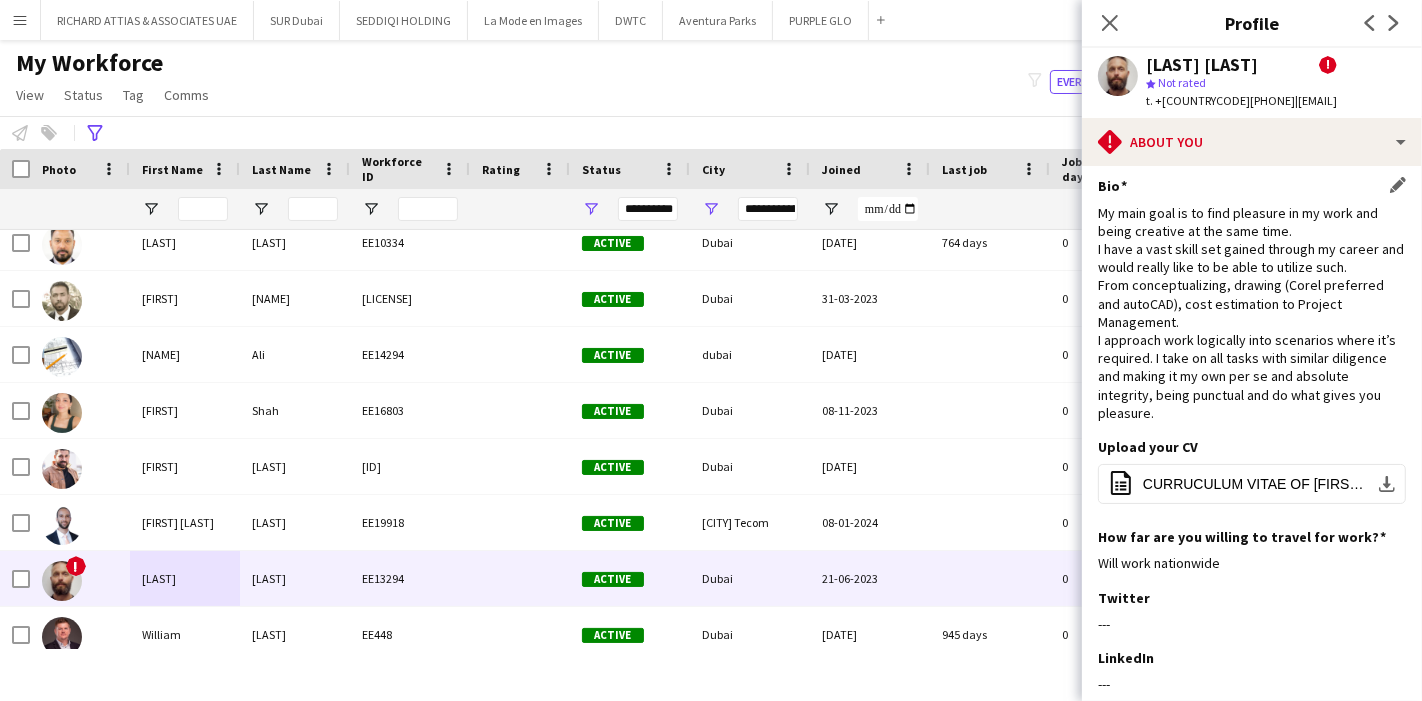 scroll, scrollTop: 0, scrollLeft: 0, axis: both 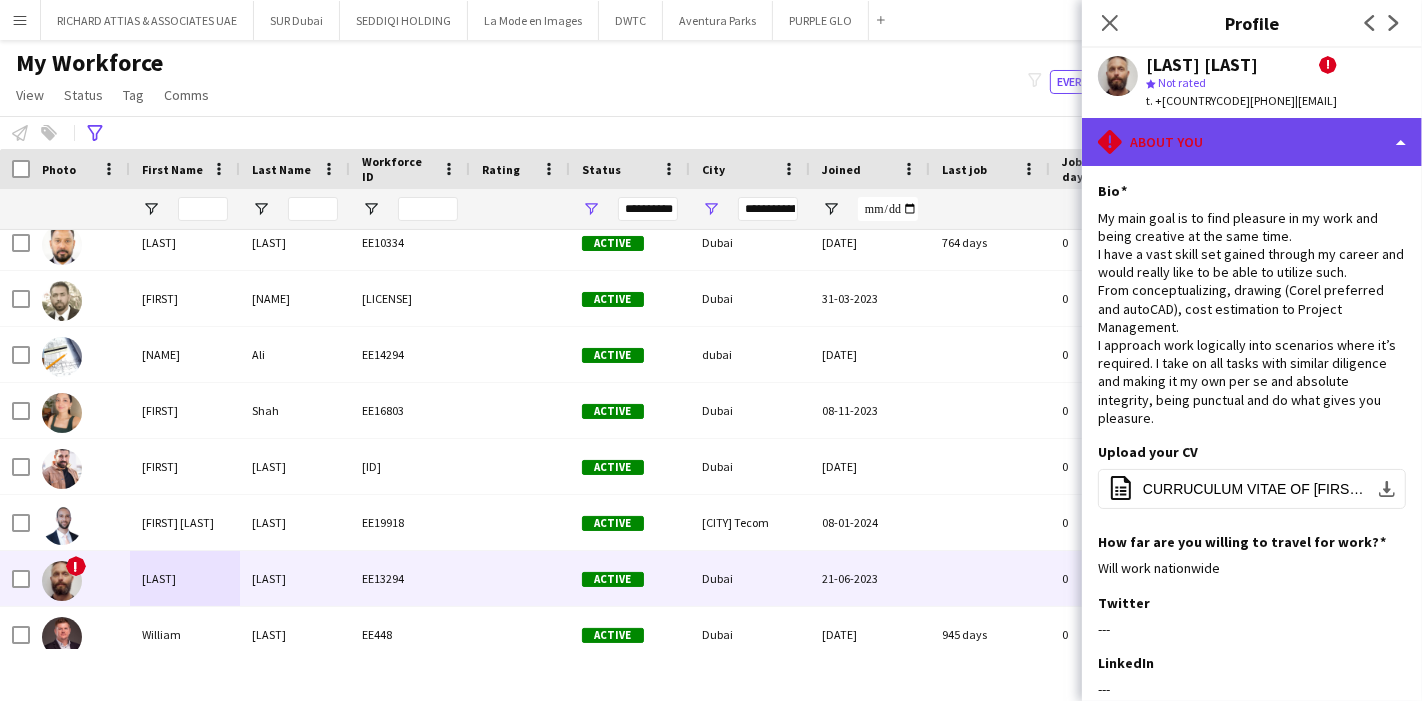 click on "rhombus-alert
About you" 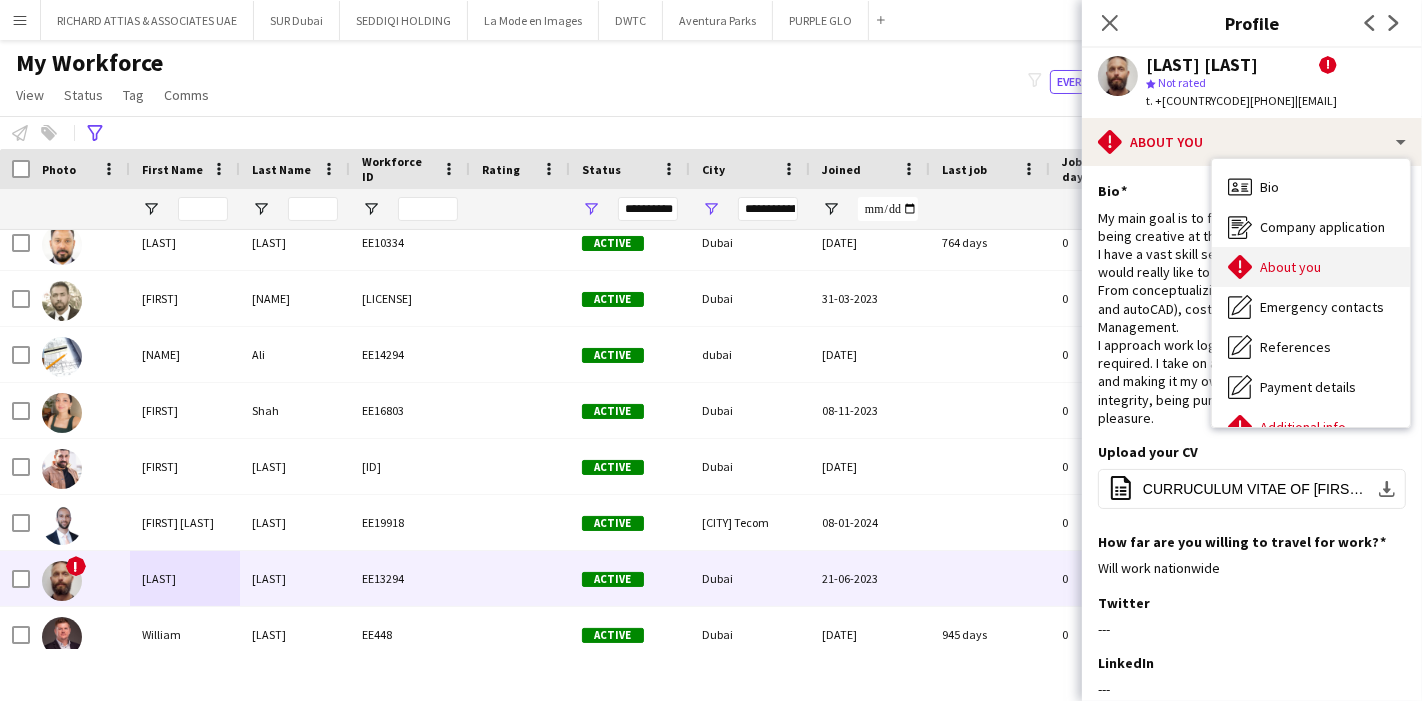 click on "About you
About you" at bounding box center (1311, 267) 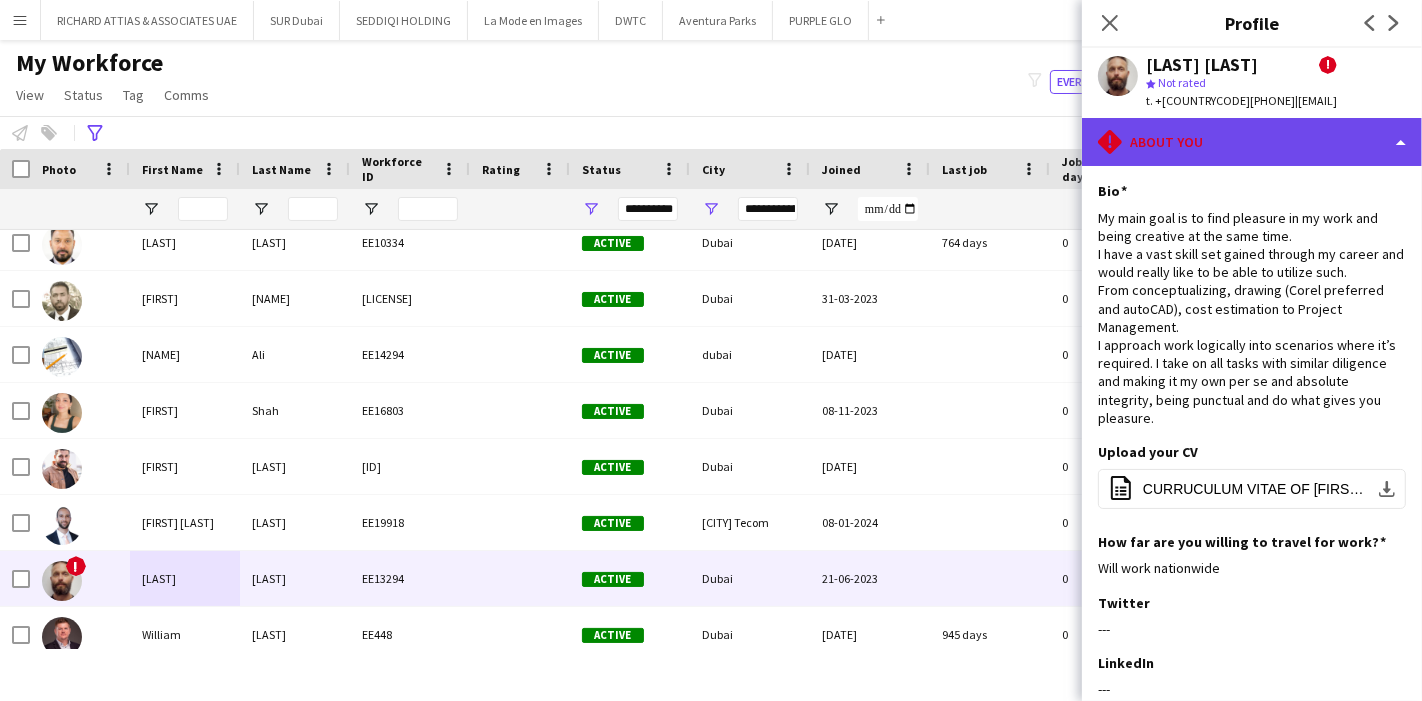 click on "rhombus-alert
About you" 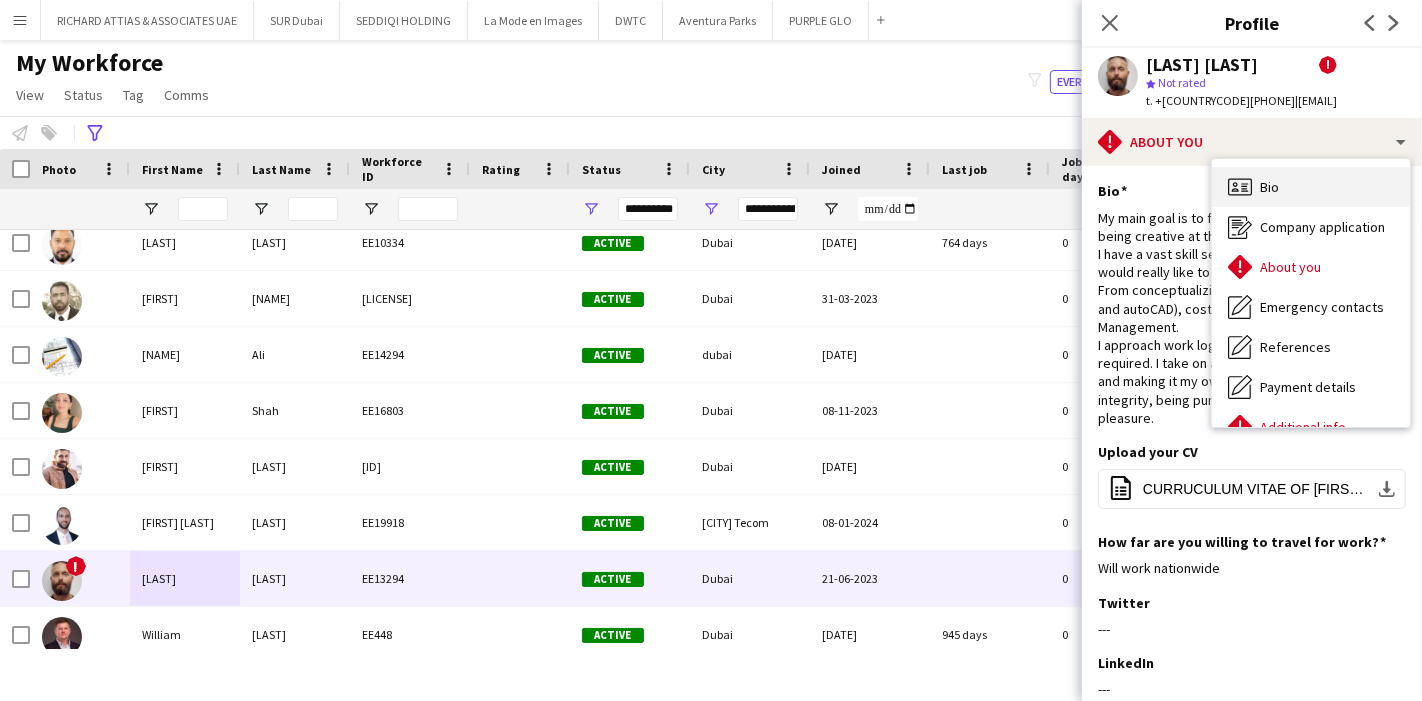 click on "Bio
Bio" at bounding box center (1311, 187) 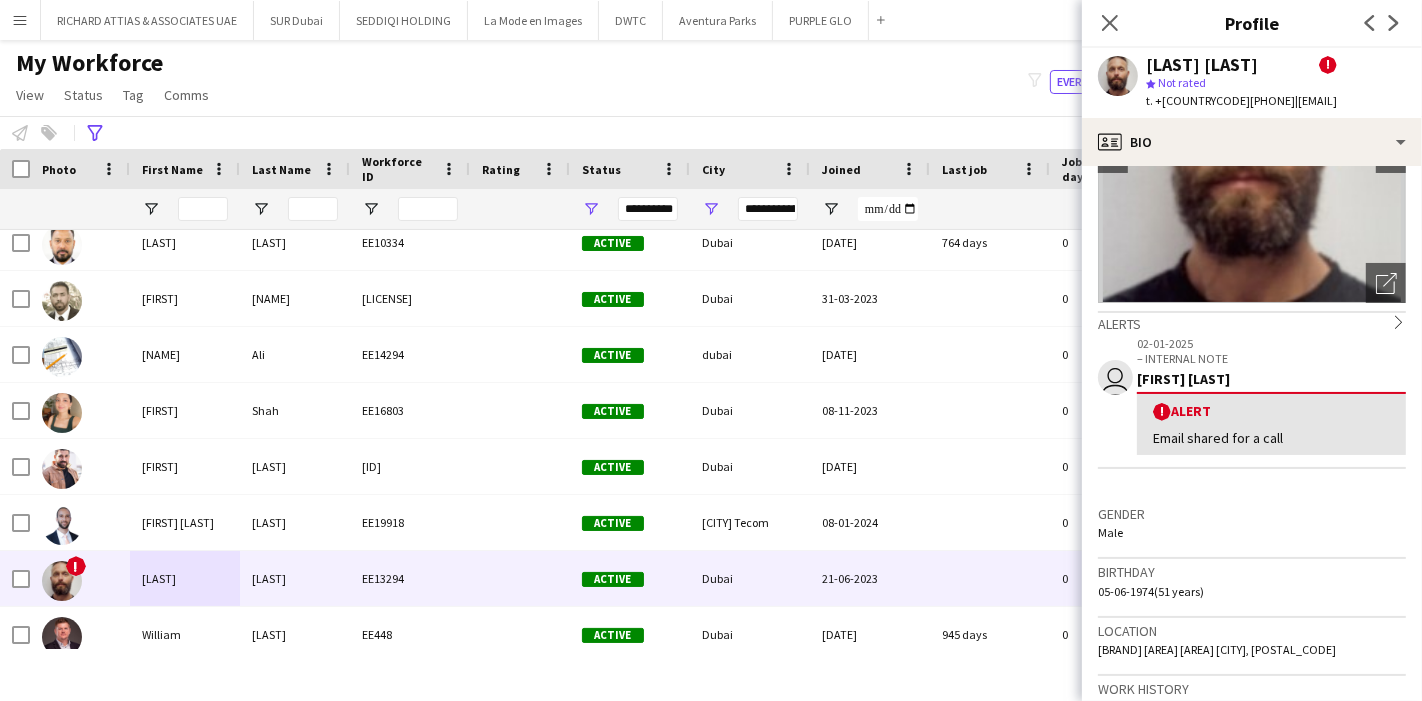 scroll, scrollTop: 333, scrollLeft: 0, axis: vertical 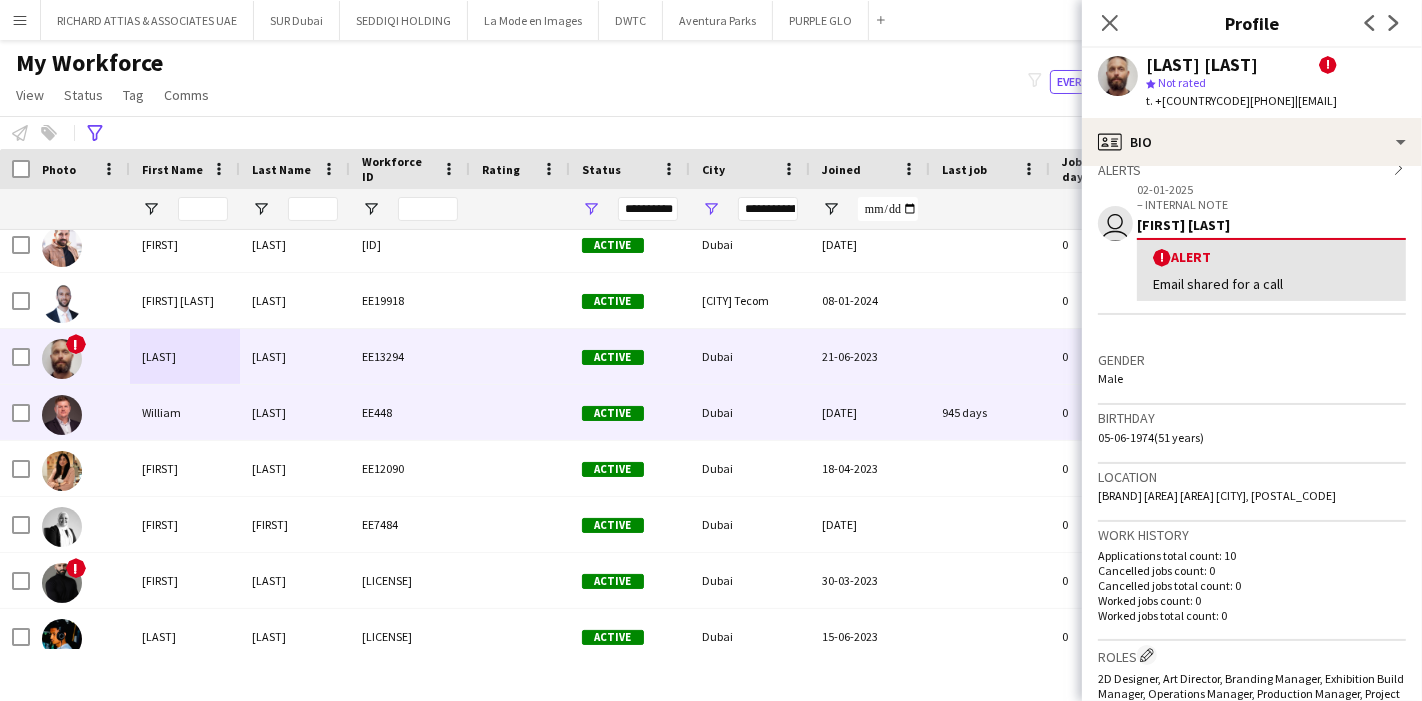 click on "William" at bounding box center [185, 412] 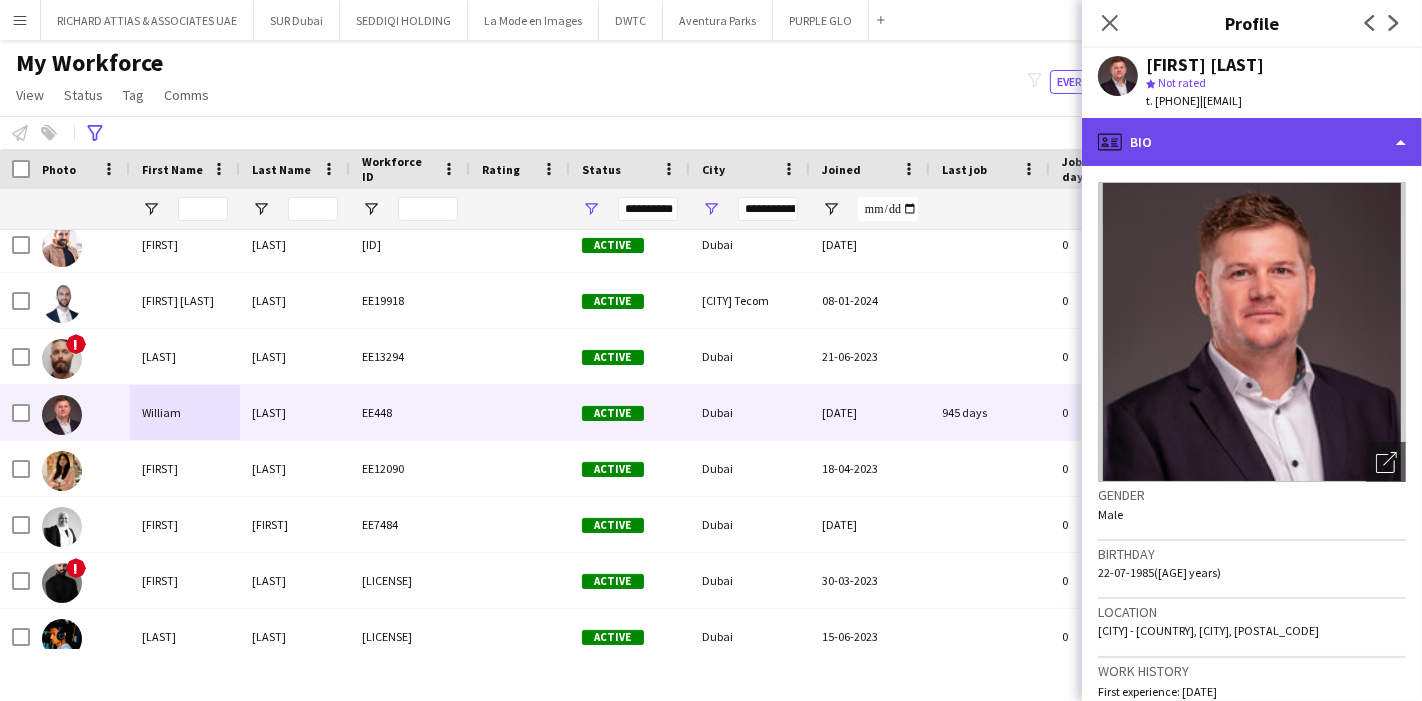 click on "profile
Bio" 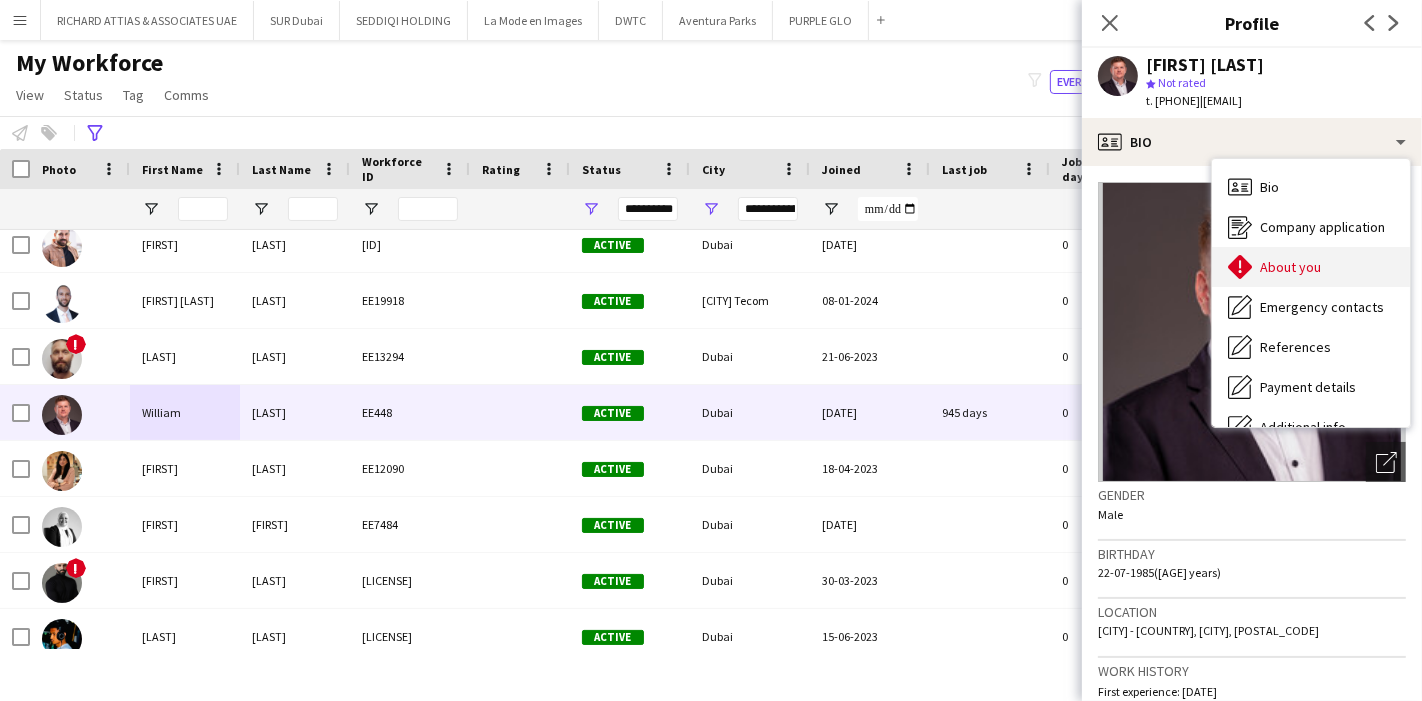click on "About you
About you" at bounding box center (1311, 267) 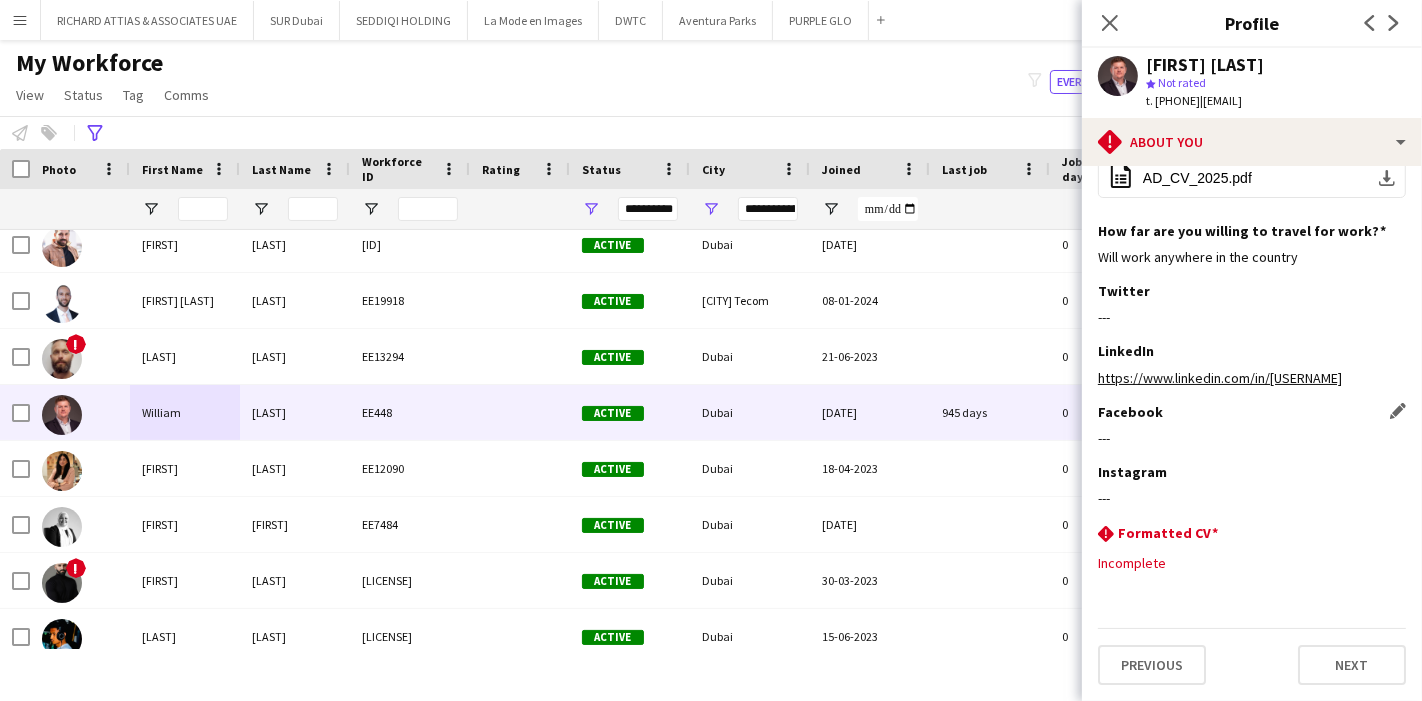 scroll, scrollTop: 273, scrollLeft: 0, axis: vertical 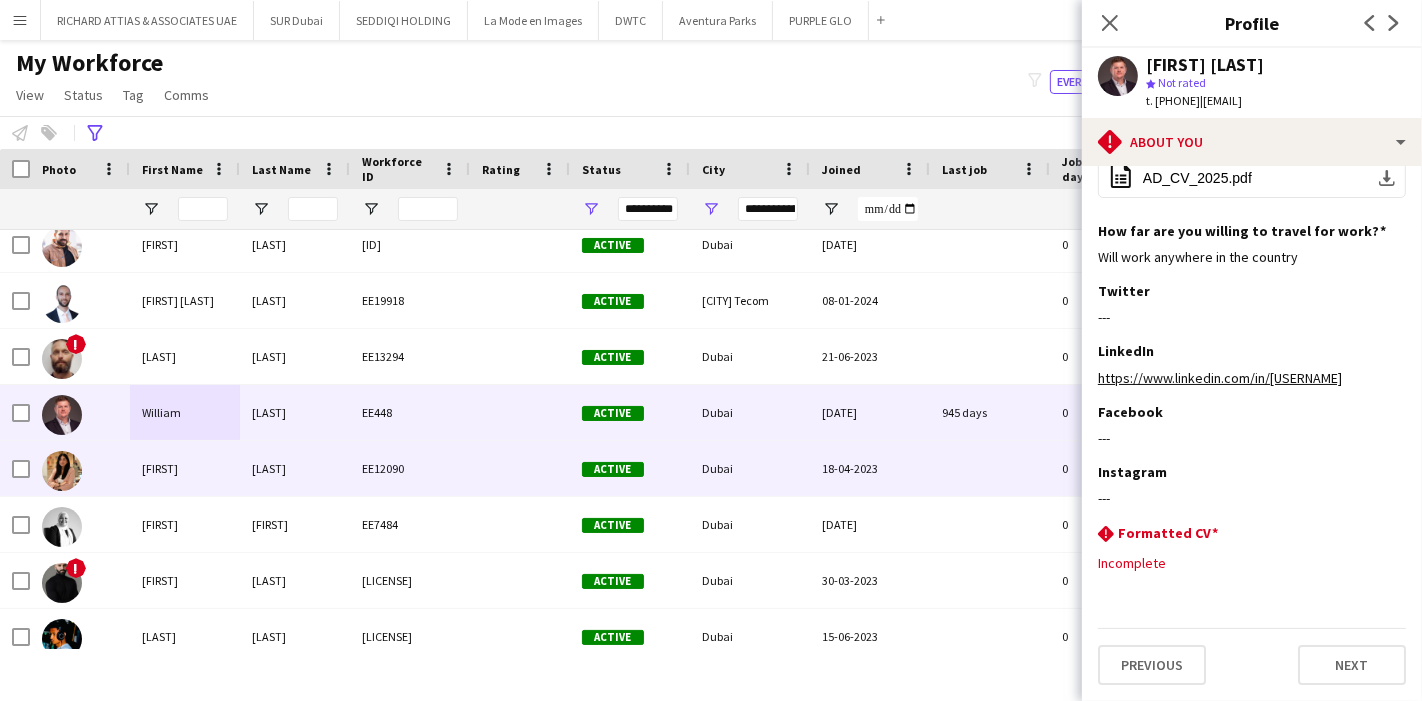 click on "[FIRST]" at bounding box center (185, 468) 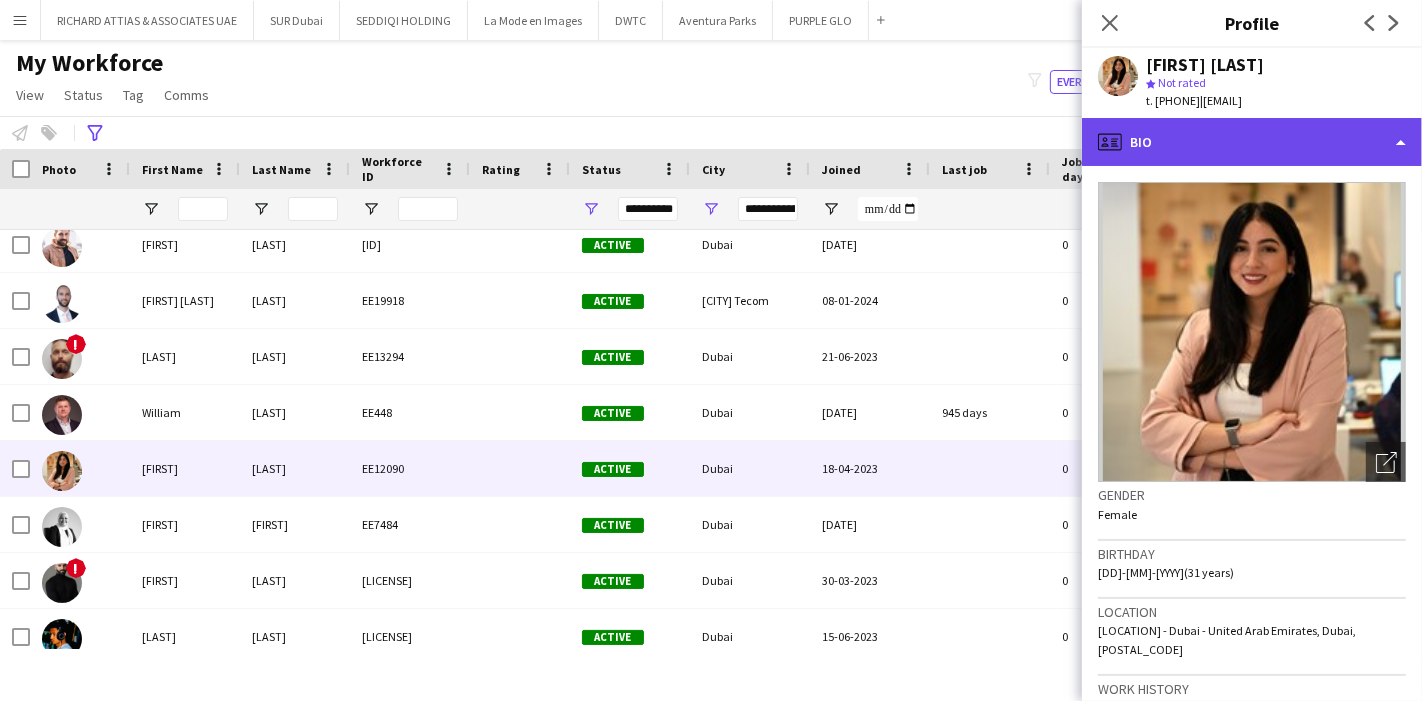 click on "profile
Bio" 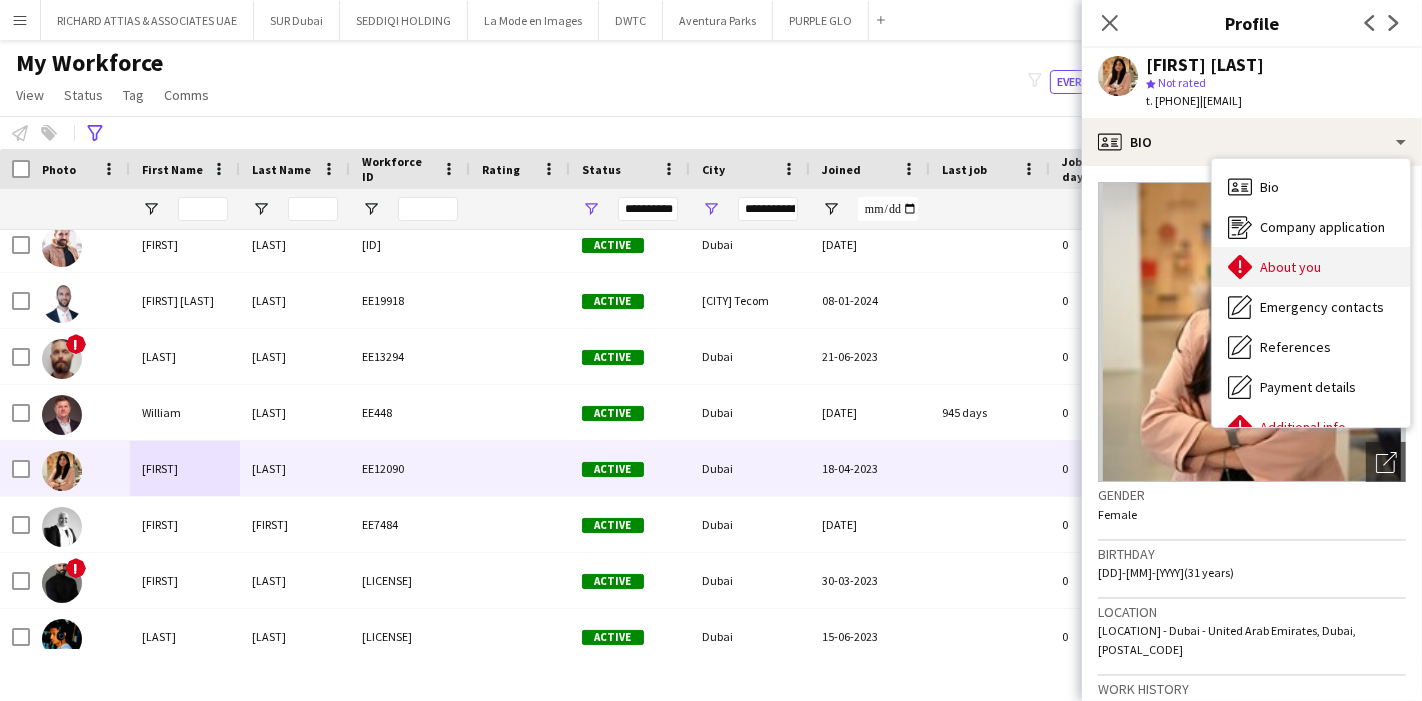 click on "About you
About you" at bounding box center [1311, 267] 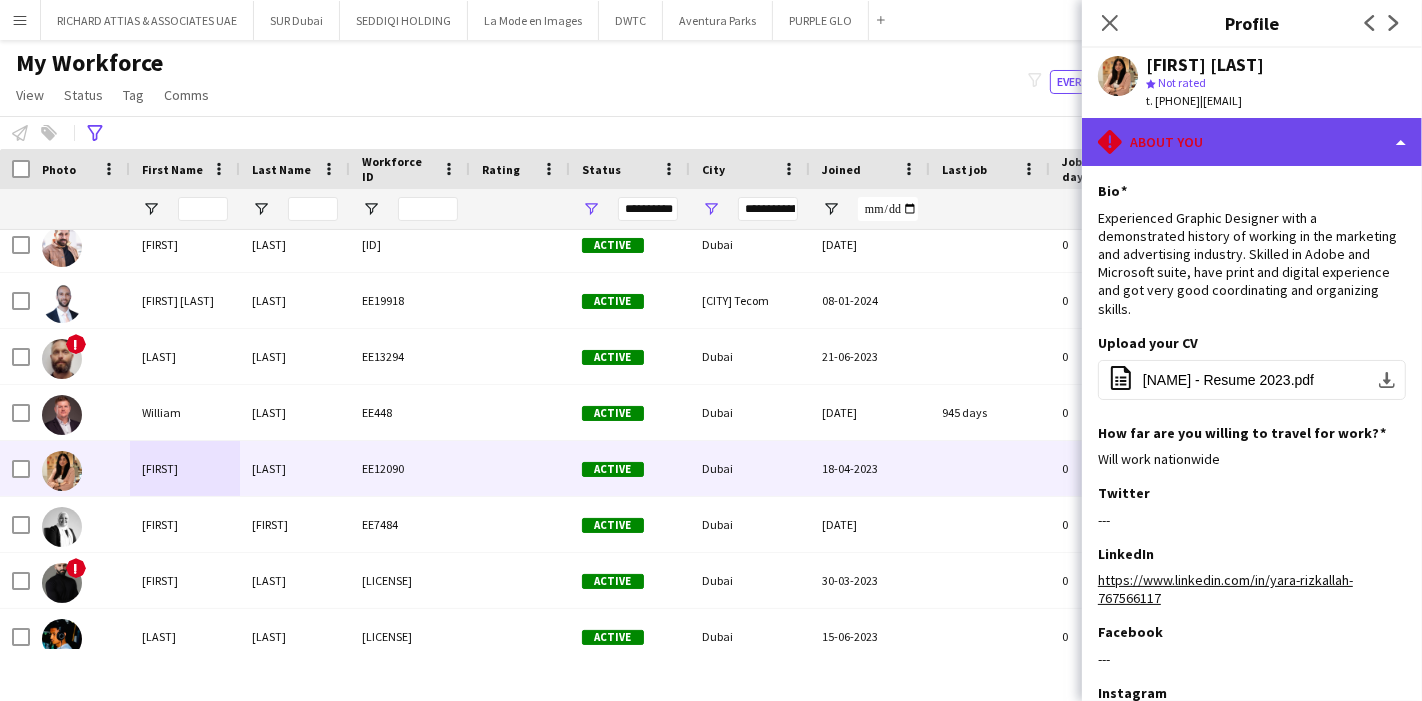 click on "rhombus-alert
About you" 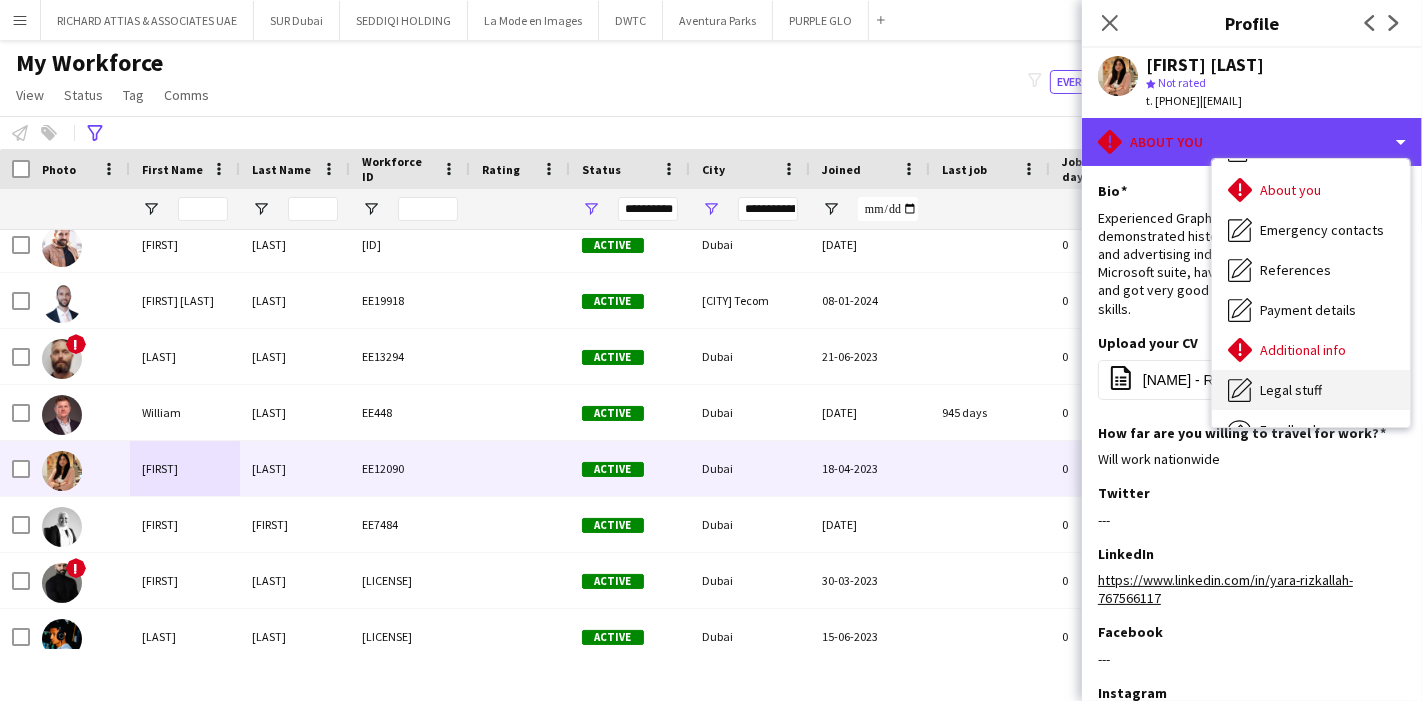 scroll, scrollTop: 147, scrollLeft: 0, axis: vertical 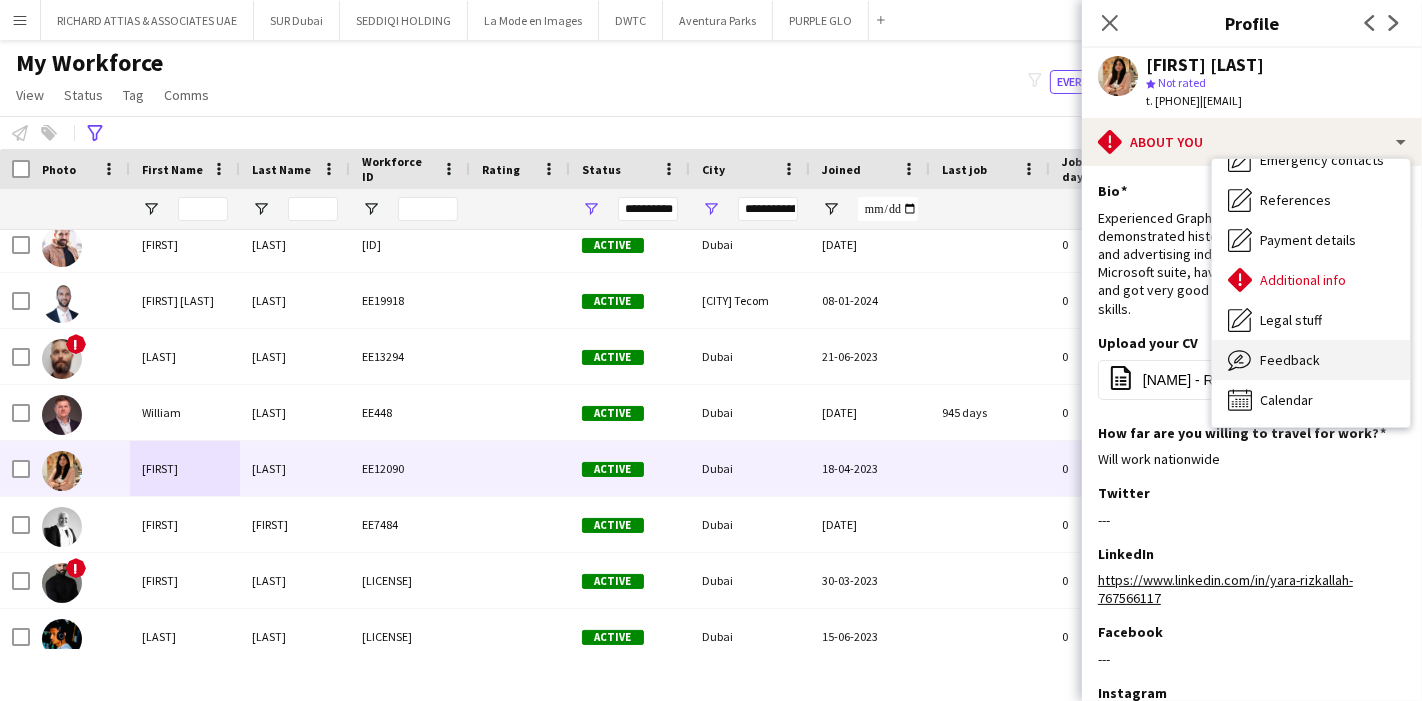 click on "Feedback
Feedback" at bounding box center (1311, 360) 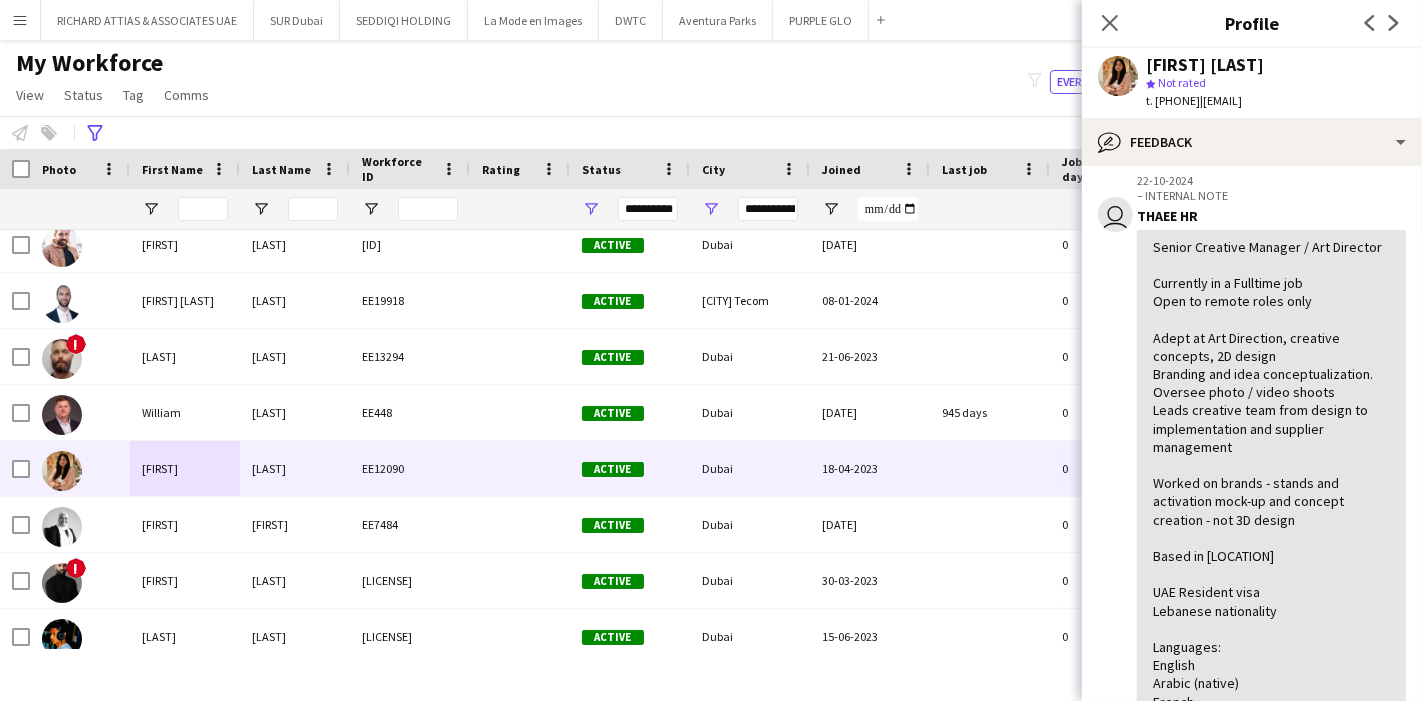 scroll, scrollTop: 0, scrollLeft: 0, axis: both 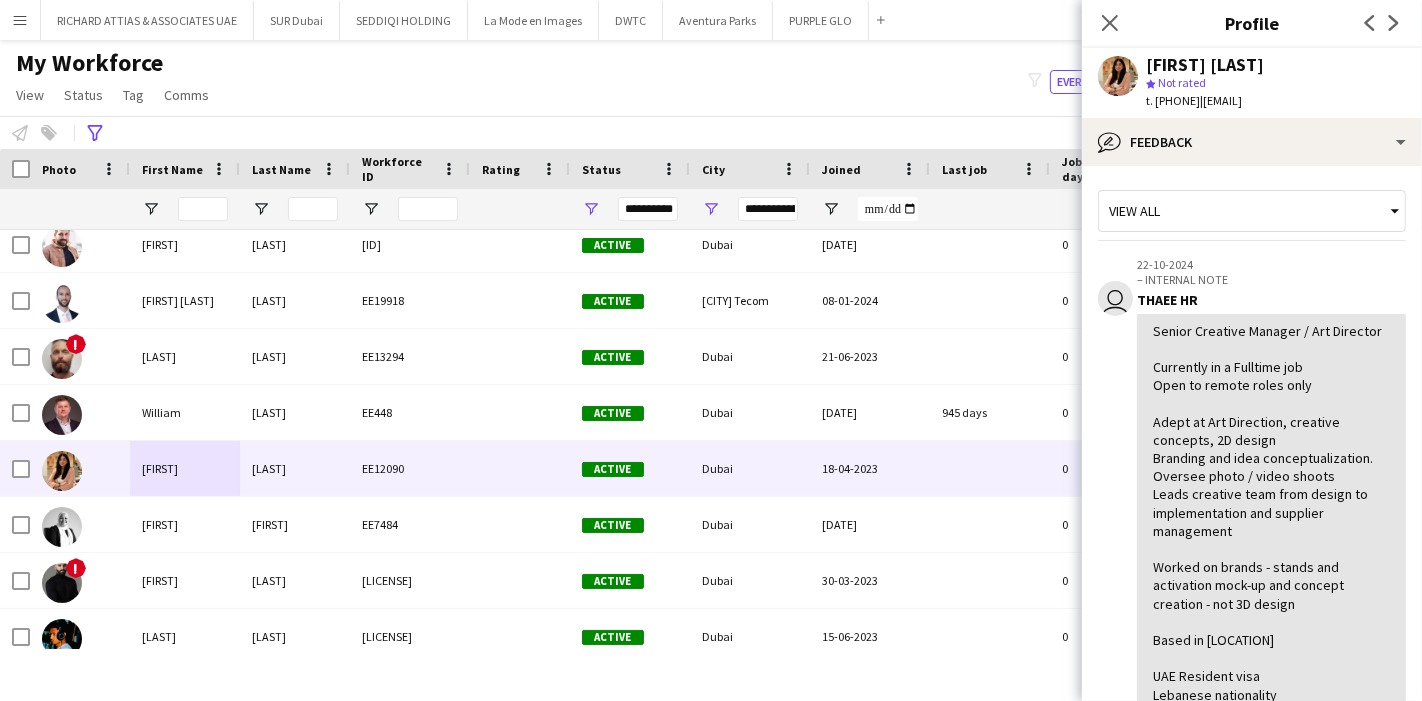 click on "View all
user
22-10-2024  – INTERNAL NOTE  THAEE HR   Senior Creative Manager / Art Director
Currently in a Fulltime job
Open to remote roles only
Adept at Art Direction, creative concepts, 2D design
Branding and idea conceptualization. Oversee photo / video shoots
Leads creative team from design to implementation and supplier management
Worked on brands - stands and activation mock-up and concept creation - not 3D design
Based in Dubai
UAE Resident visa
Lebanese nationality
Languages:
English
Arabic (native)
French
Min Salary - Hourly AED 400
Negotiable based on scope and scale   27-04-2023  – INTERNAL NOTE  [LAST]   Leave internal note
0 / 4000  !  Flag as alert   Save   Previous   Next" 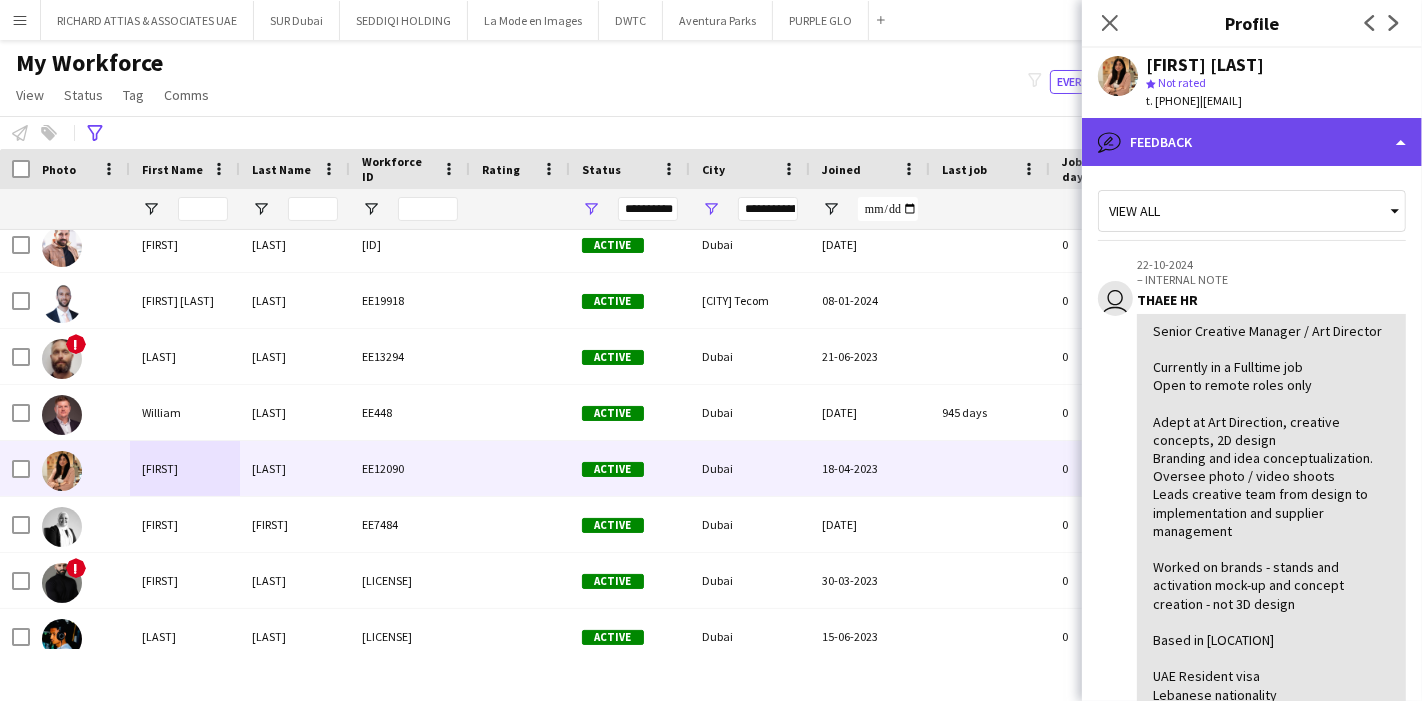 click on "bubble-pencil
Feedback" 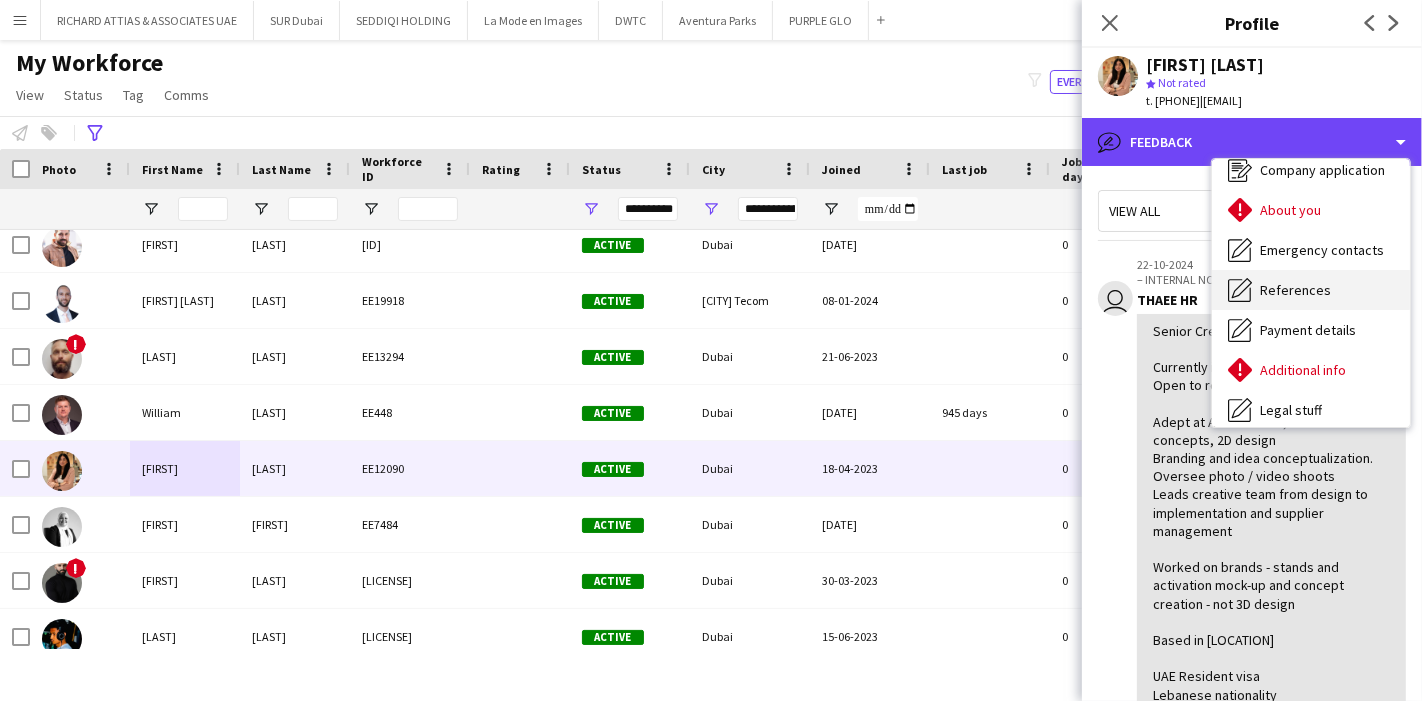 scroll, scrollTop: 0, scrollLeft: 0, axis: both 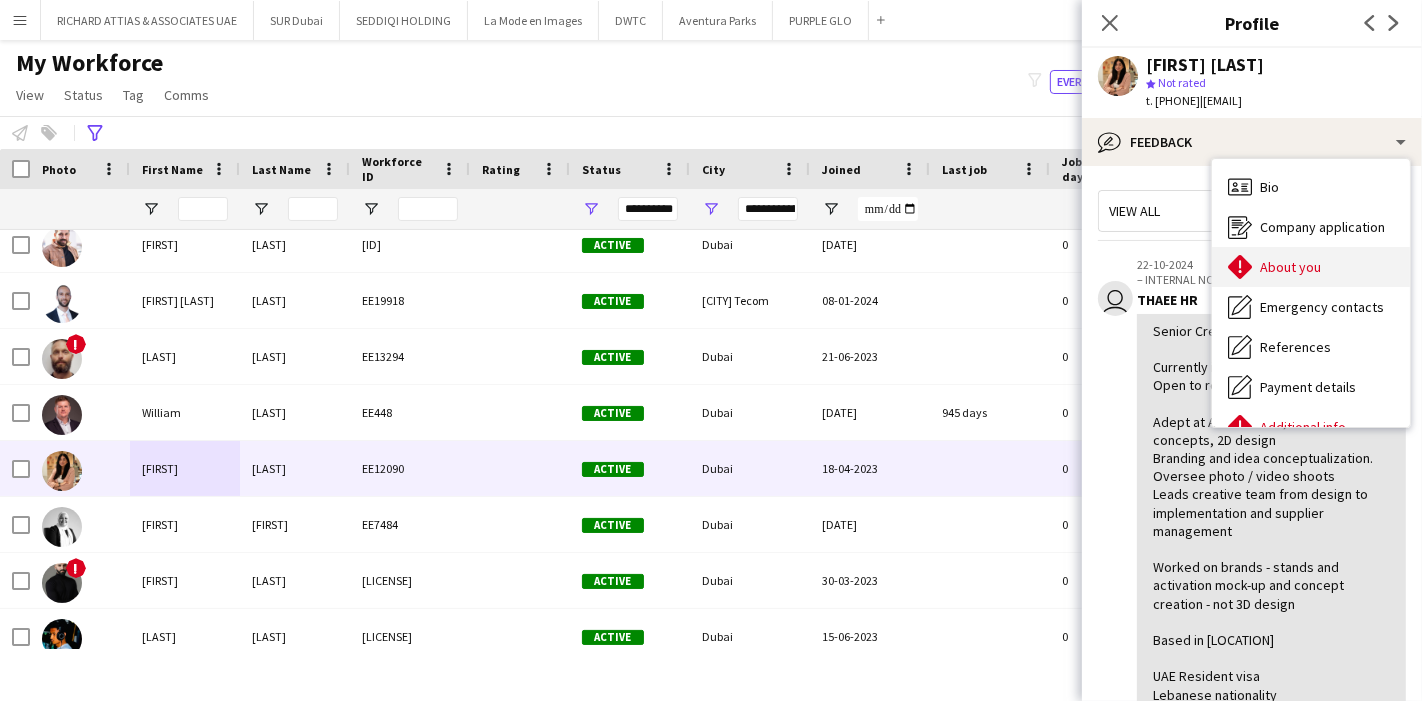 click on "About you
About you" at bounding box center (1311, 267) 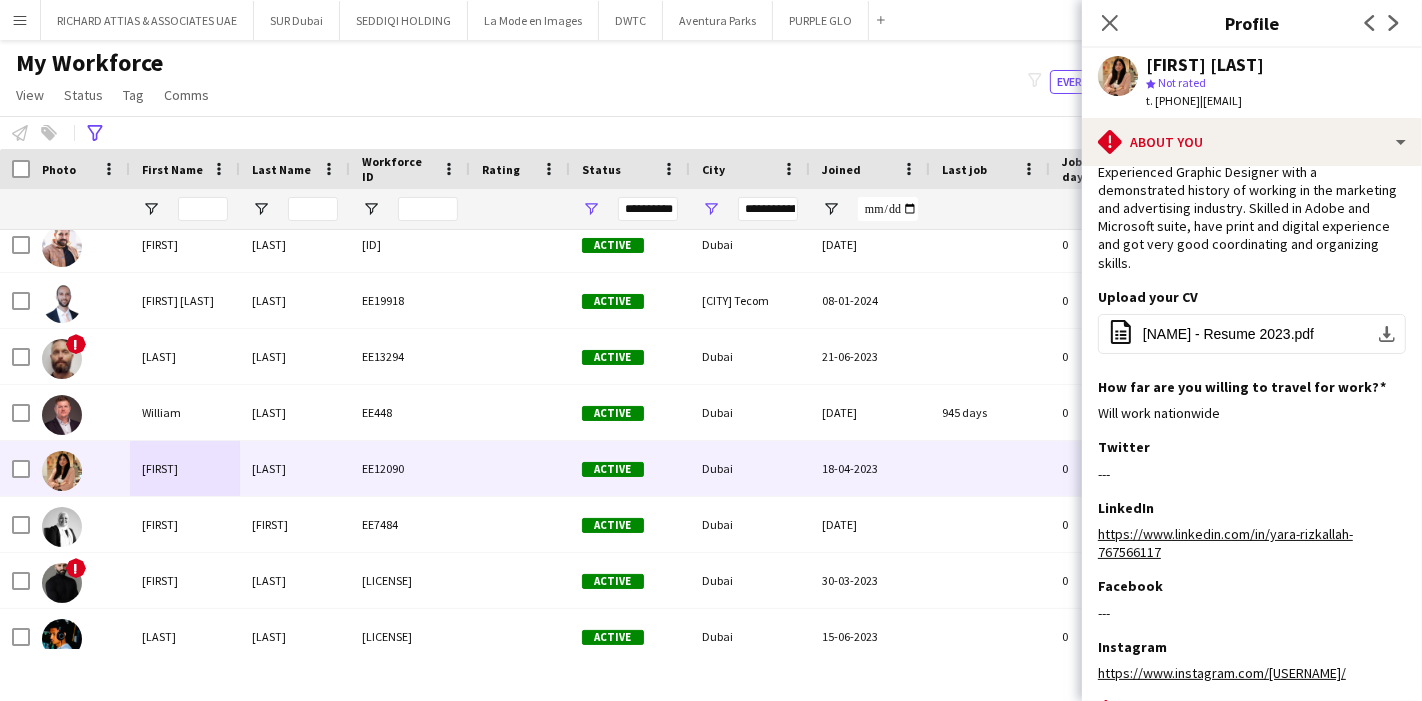 scroll, scrollTop: 0, scrollLeft: 0, axis: both 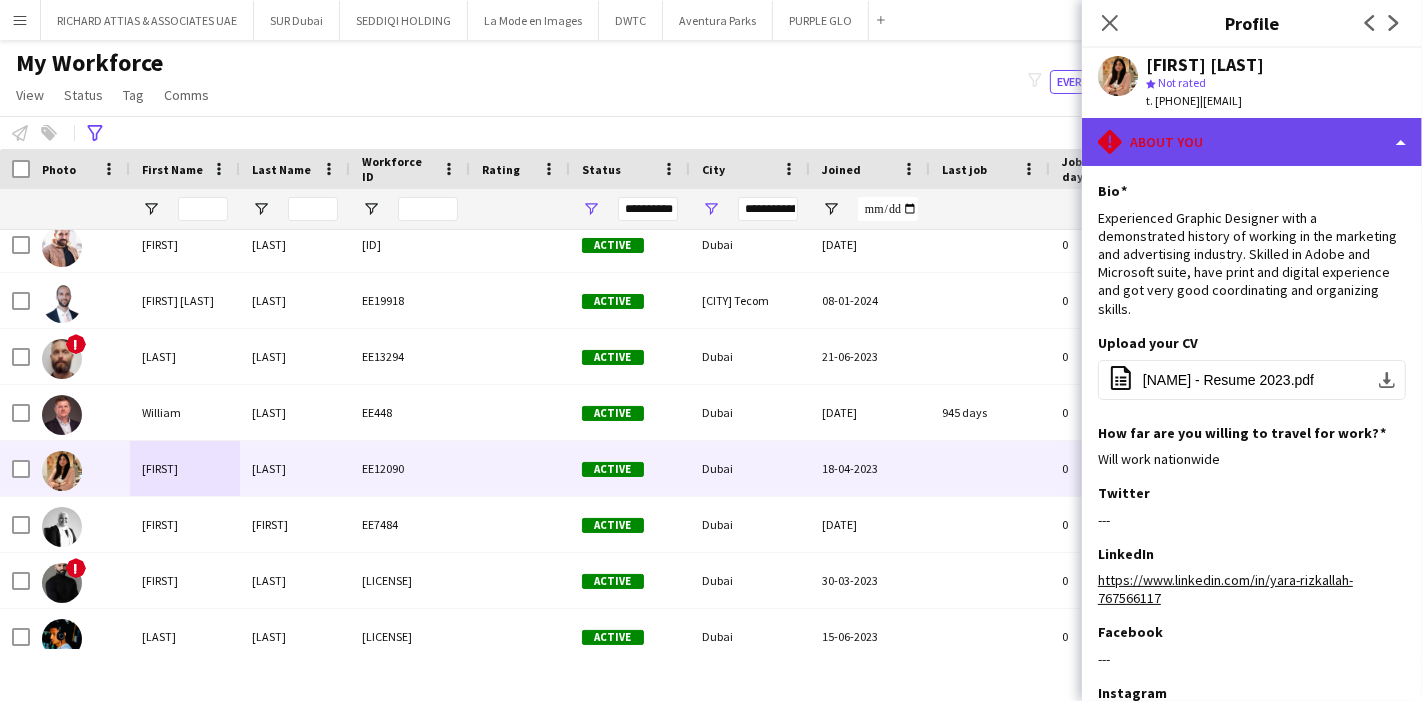 click on "rhombus-alert
About you" 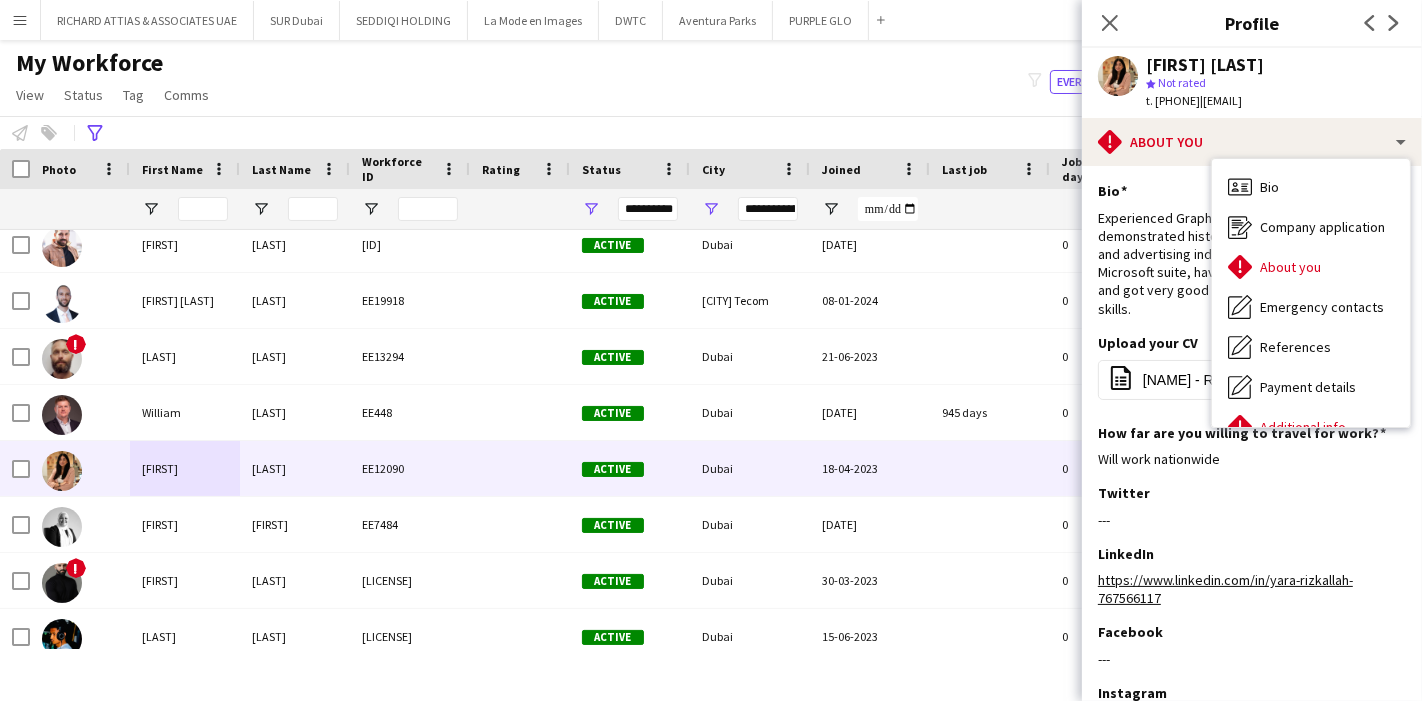 click on "Experienced Graphic Designer with a demonstrated history of working in the marketing and advertising industry. Skilled in Adobe and Microsoft suite, have print and digital experience and got very good coordinating and organizing skills." 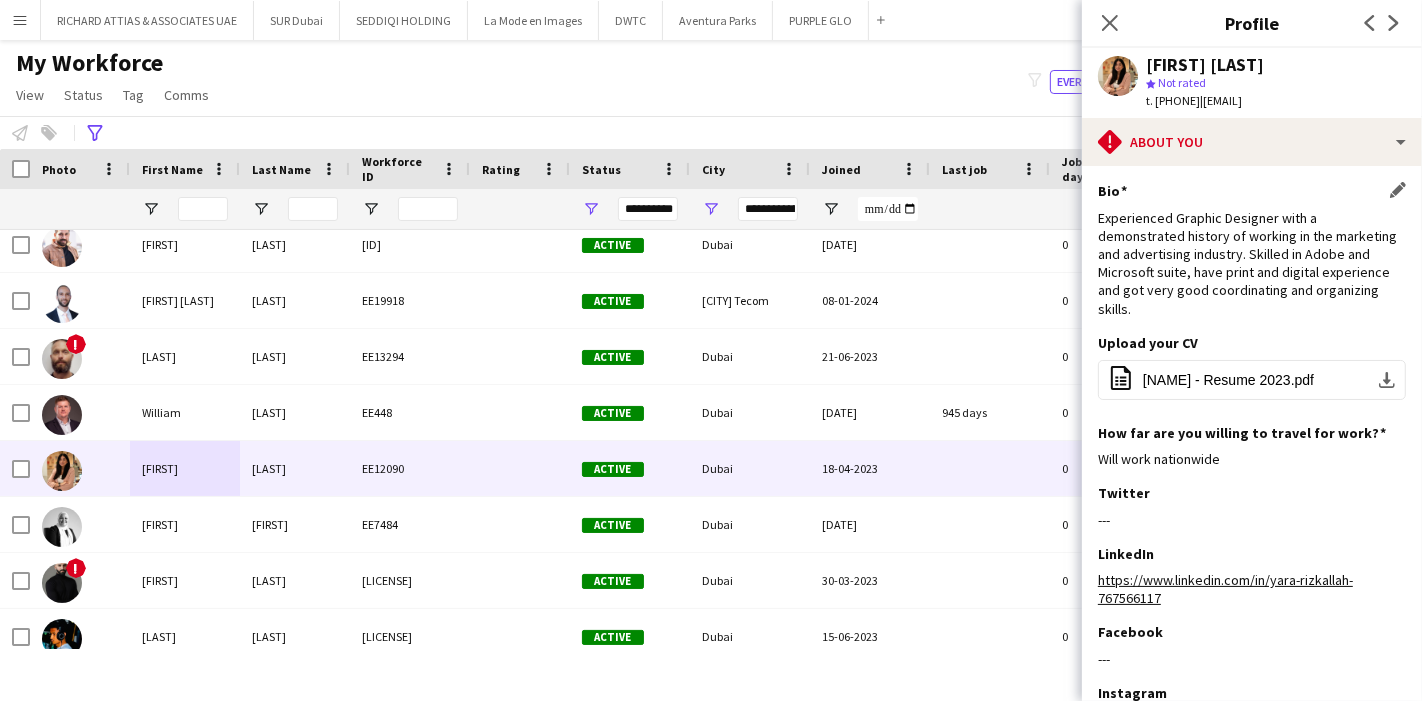 drag, startPoint x: 1090, startPoint y: 218, endPoint x: 1142, endPoint y: 316, distance: 110.94143 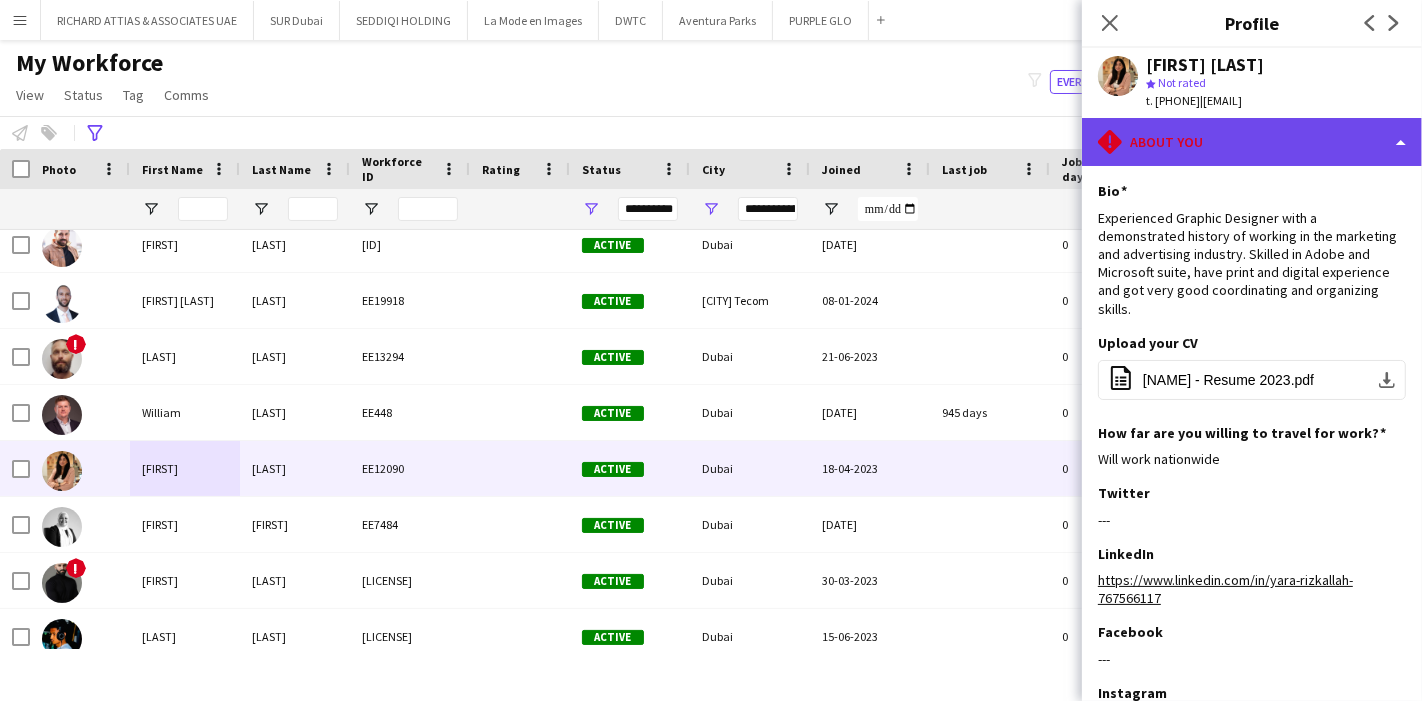 click on "rhombus-alert
About you" 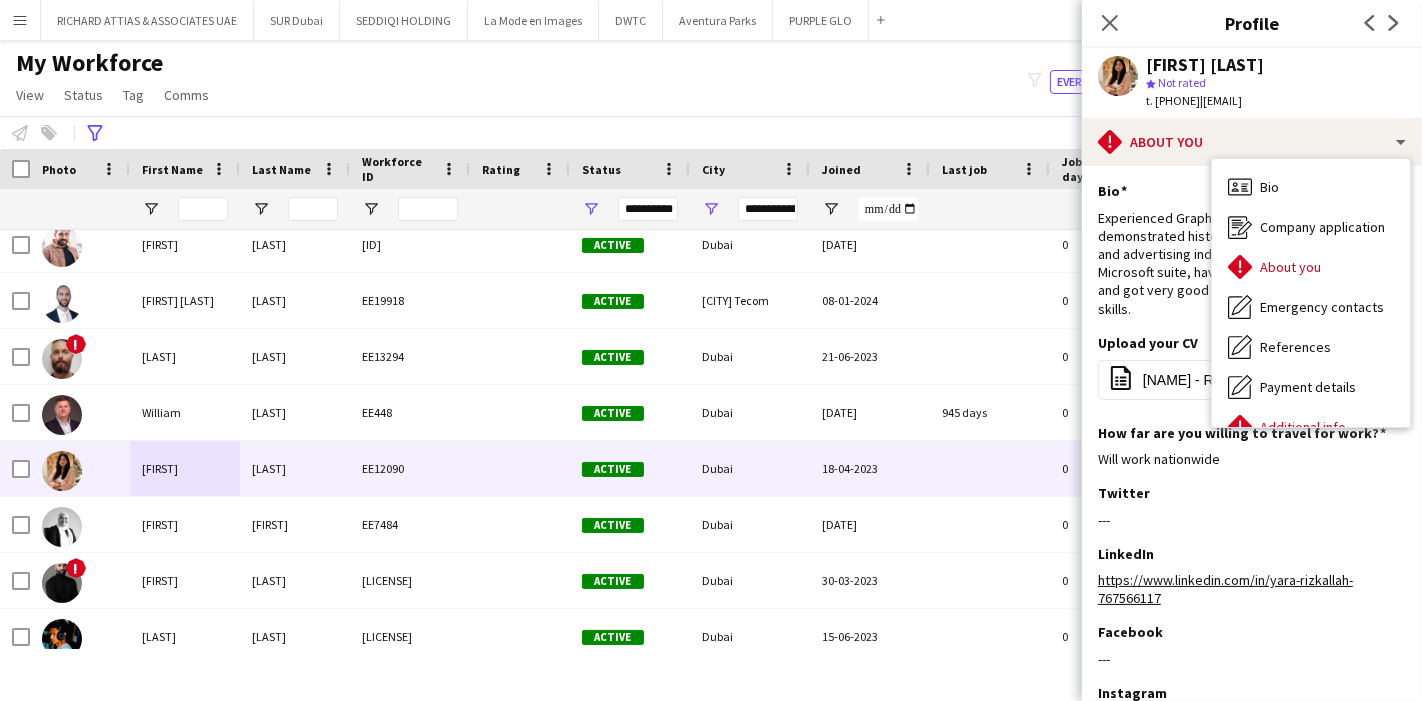 click on "About you
About you" at bounding box center (1311, 267) 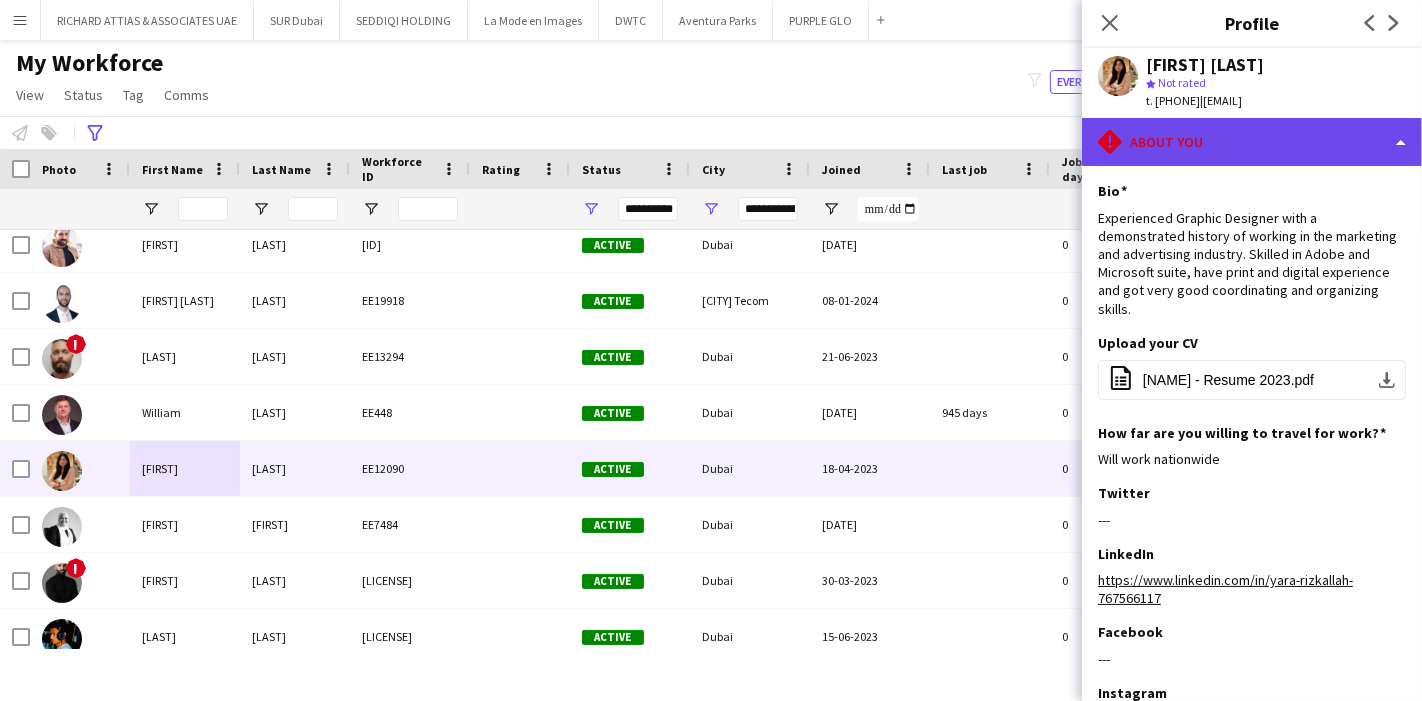 click on "rhombus-alert
About you" 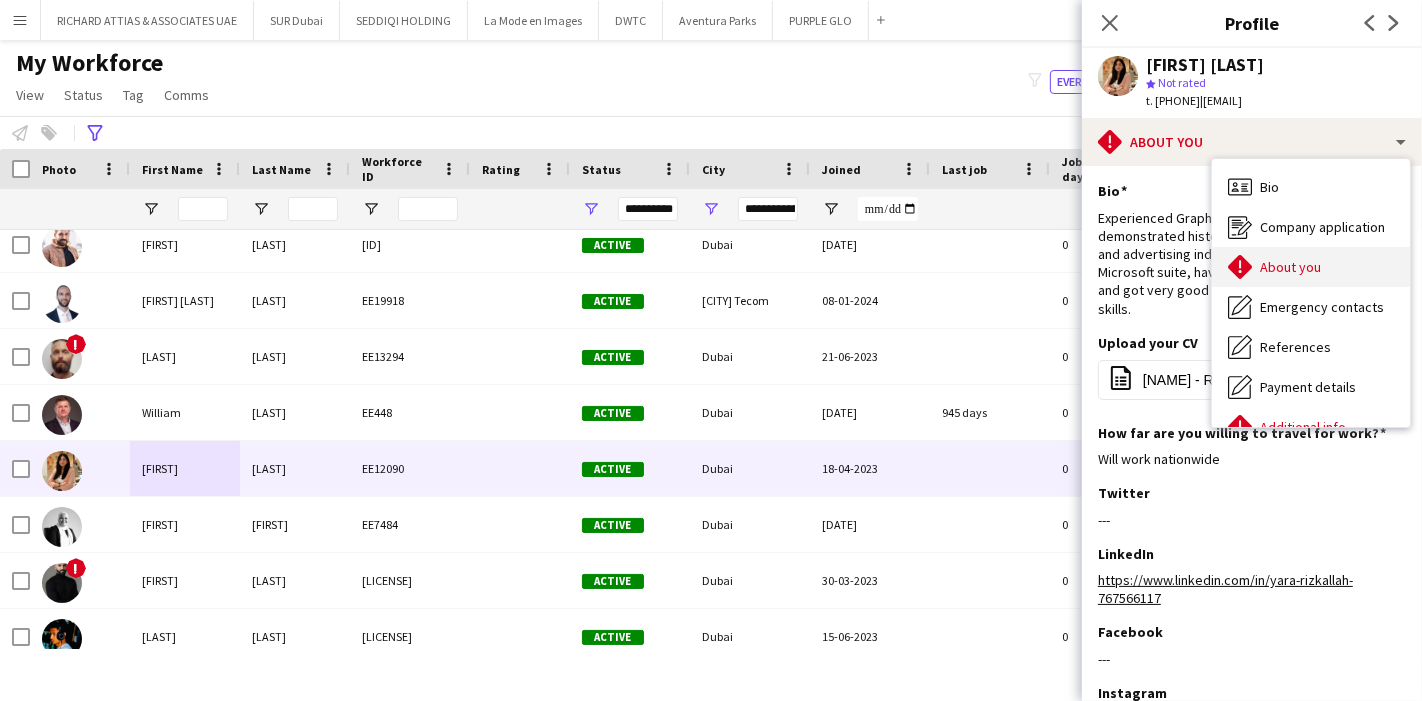 click on "About you" at bounding box center [1290, 267] 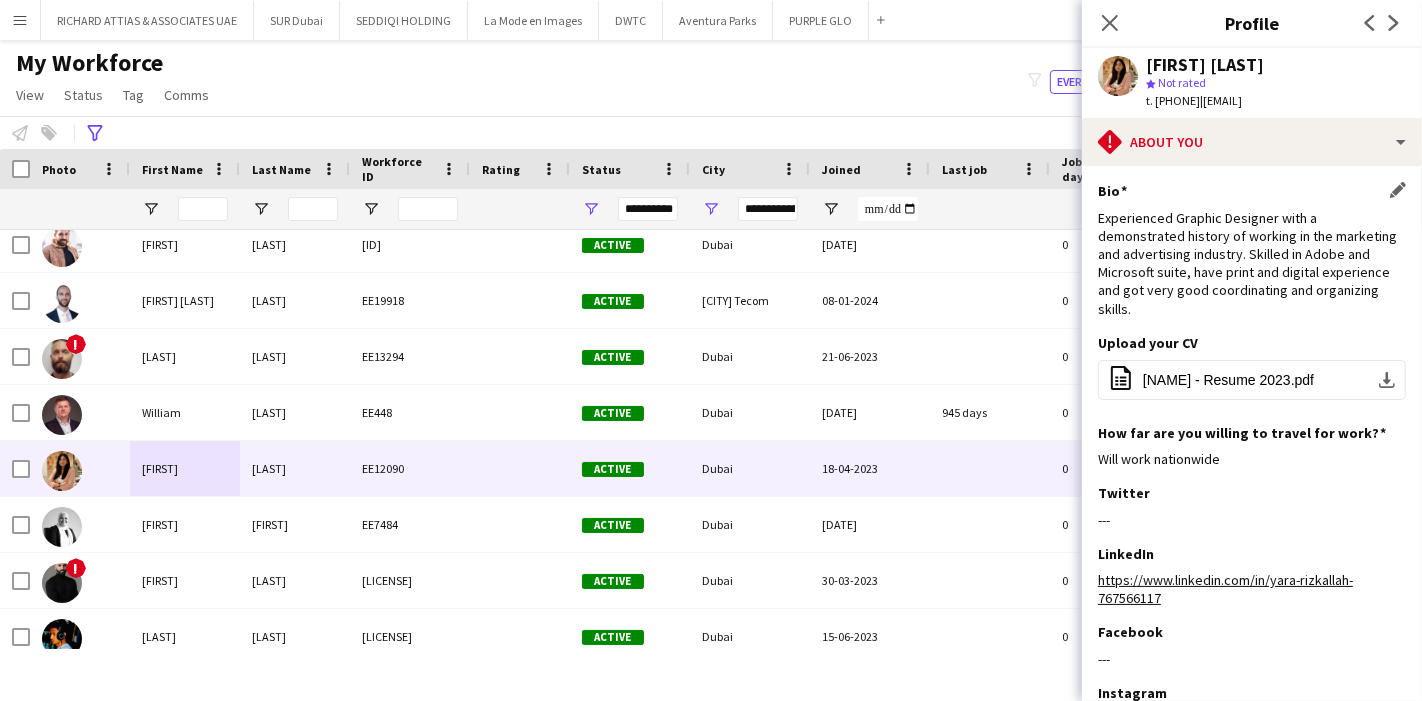 drag, startPoint x: 1098, startPoint y: 224, endPoint x: 1144, endPoint y: 325, distance: 110.98198 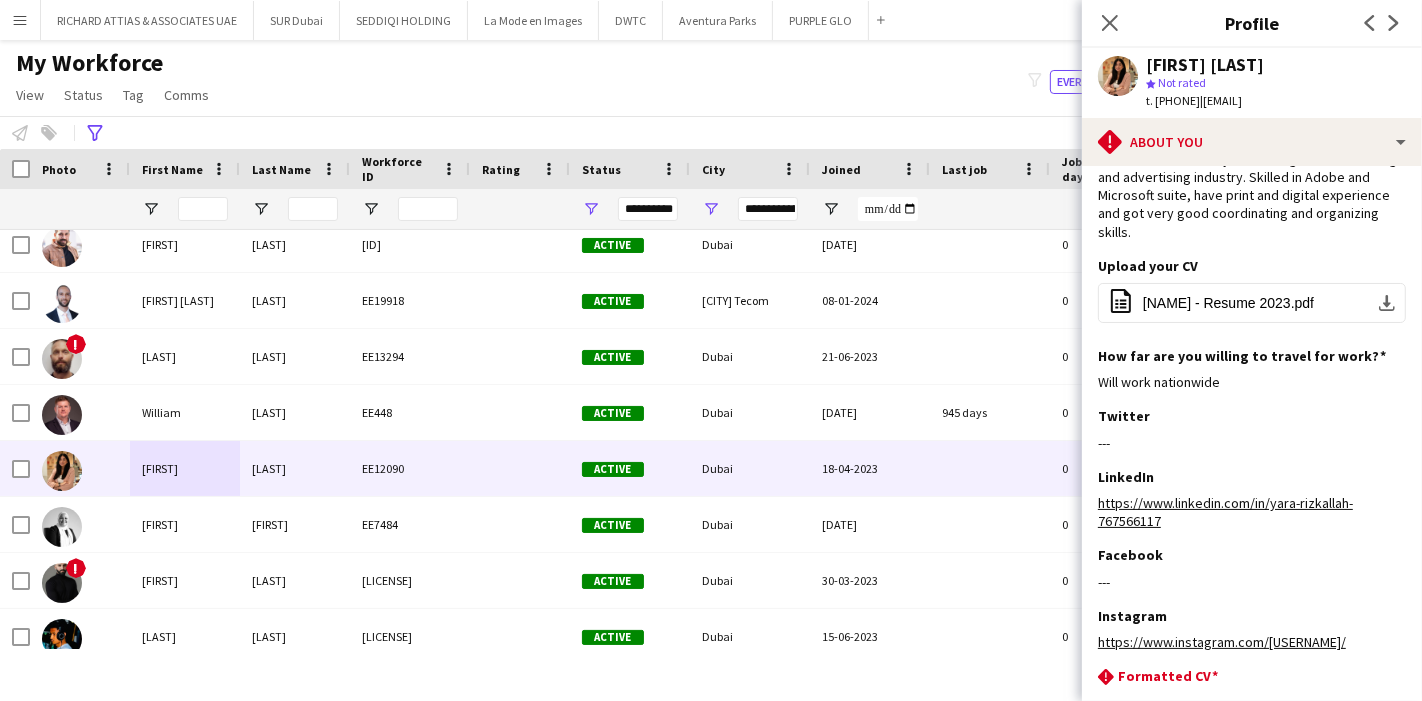 scroll, scrollTop: 0, scrollLeft: 0, axis: both 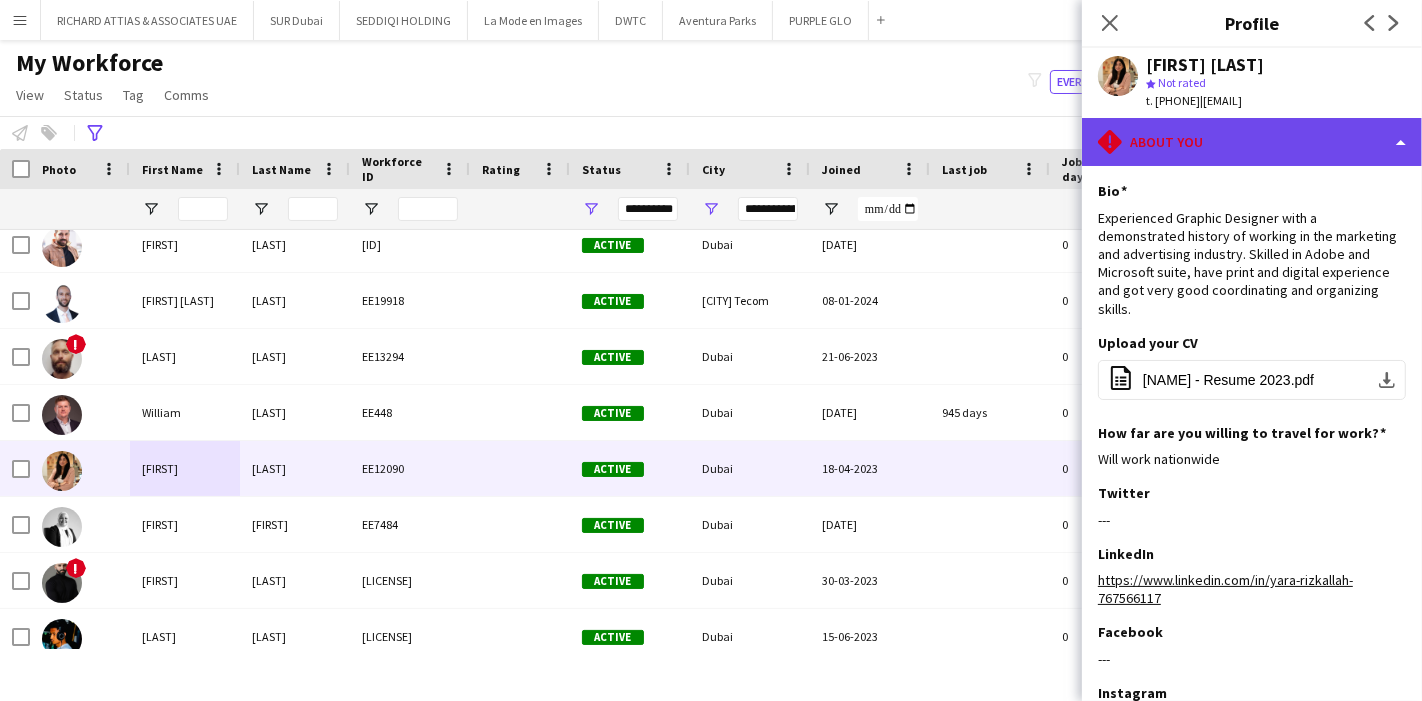 drag, startPoint x: 1382, startPoint y: 131, endPoint x: 1380, endPoint y: 156, distance: 25.079872 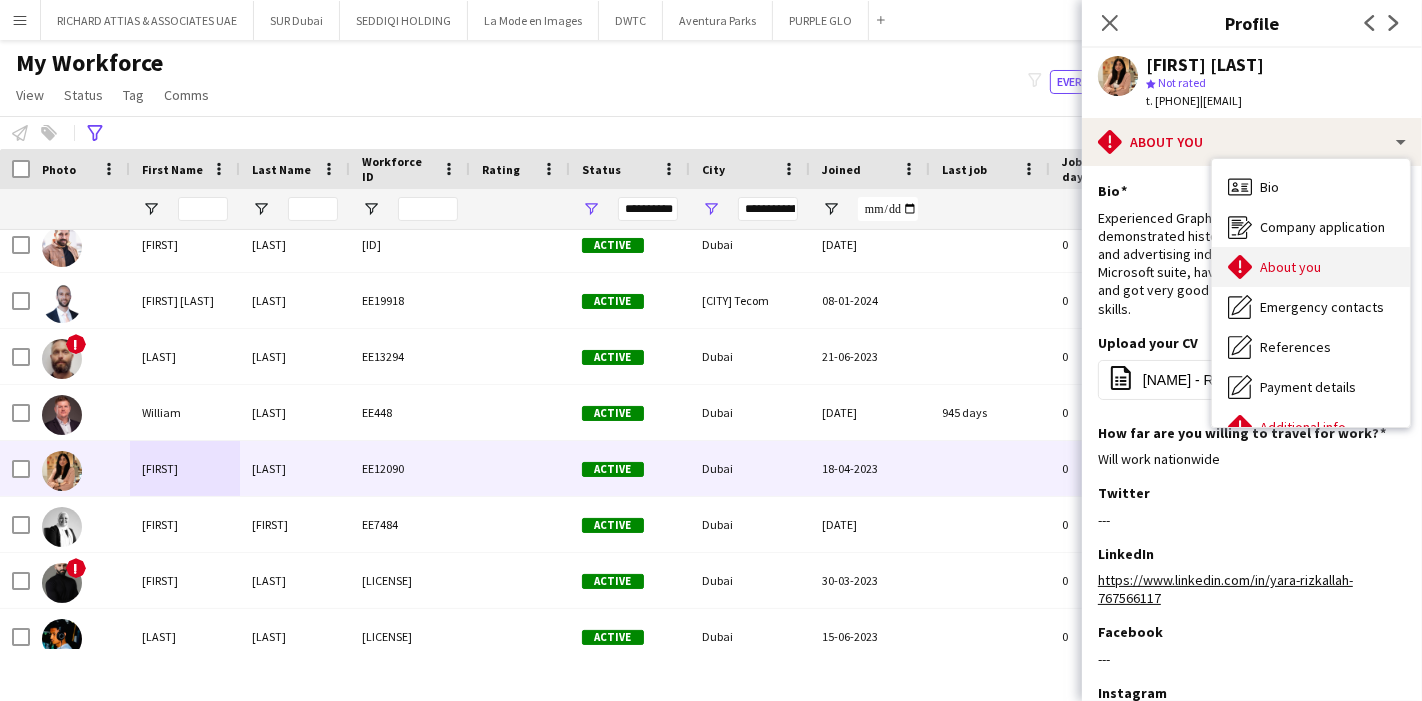 click on "About you" at bounding box center [1290, 267] 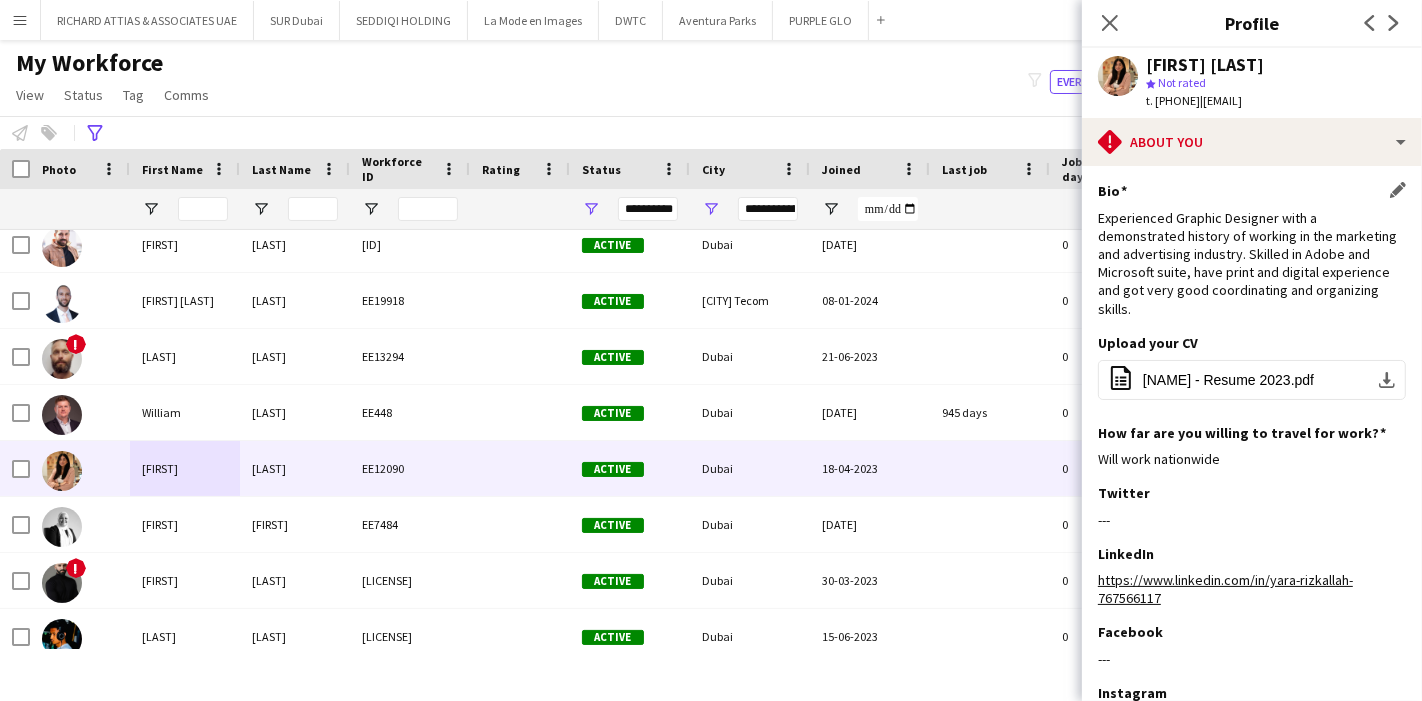 drag, startPoint x: 1145, startPoint y: 304, endPoint x: 1134, endPoint y: 290, distance: 17.804493 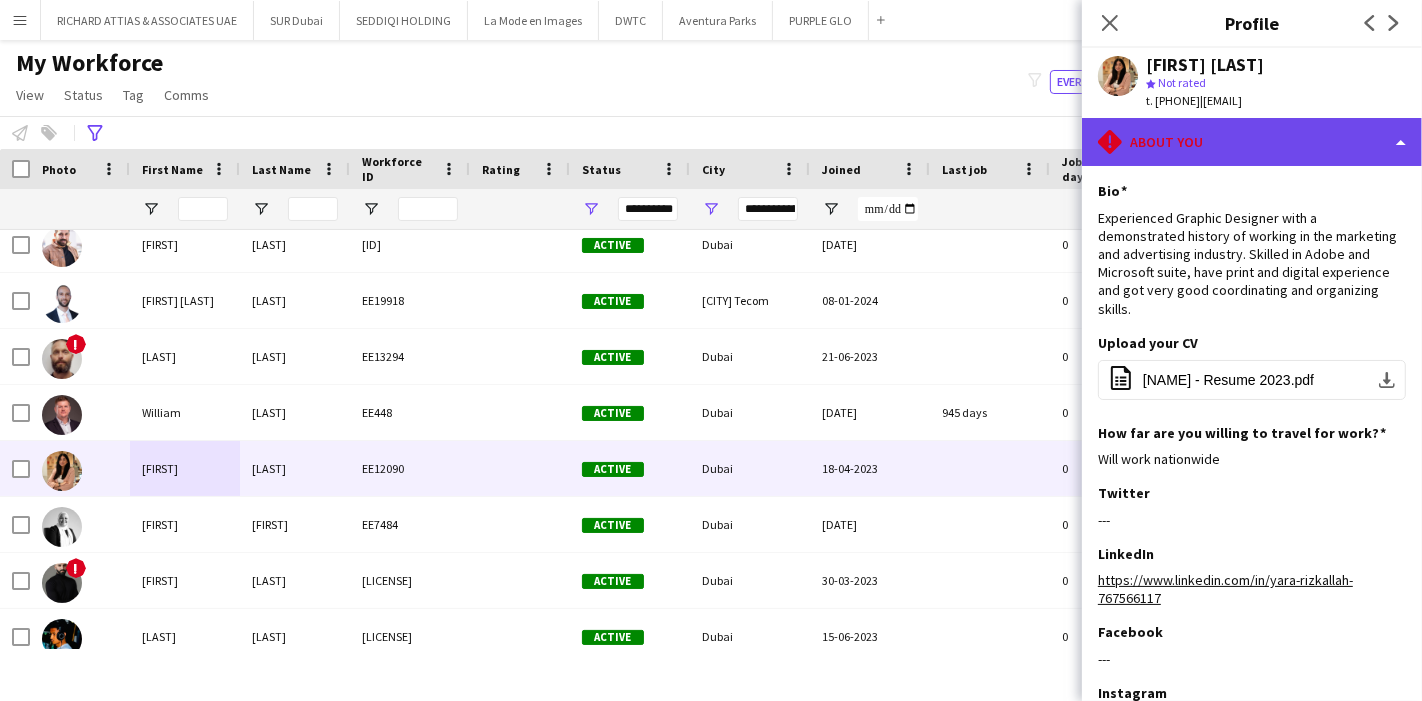 click on "rhombus-alert
About you" 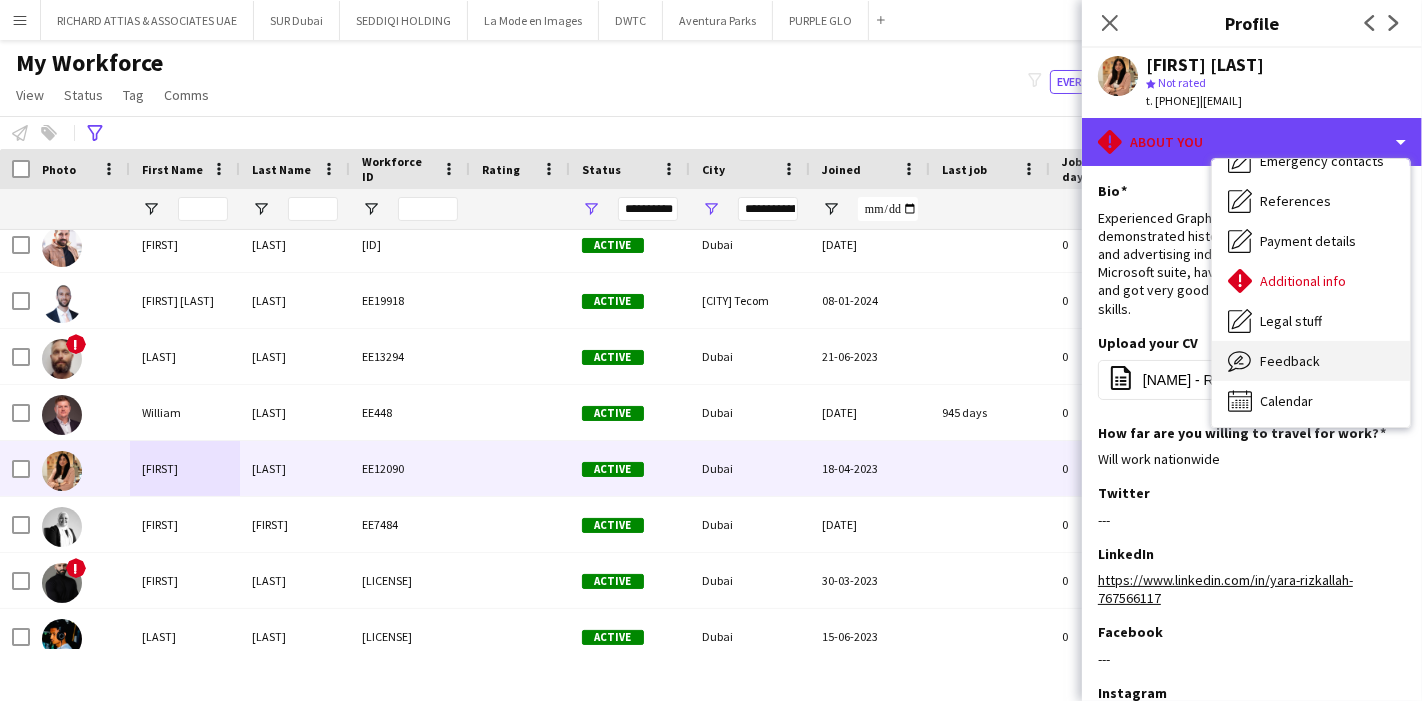 scroll, scrollTop: 147, scrollLeft: 0, axis: vertical 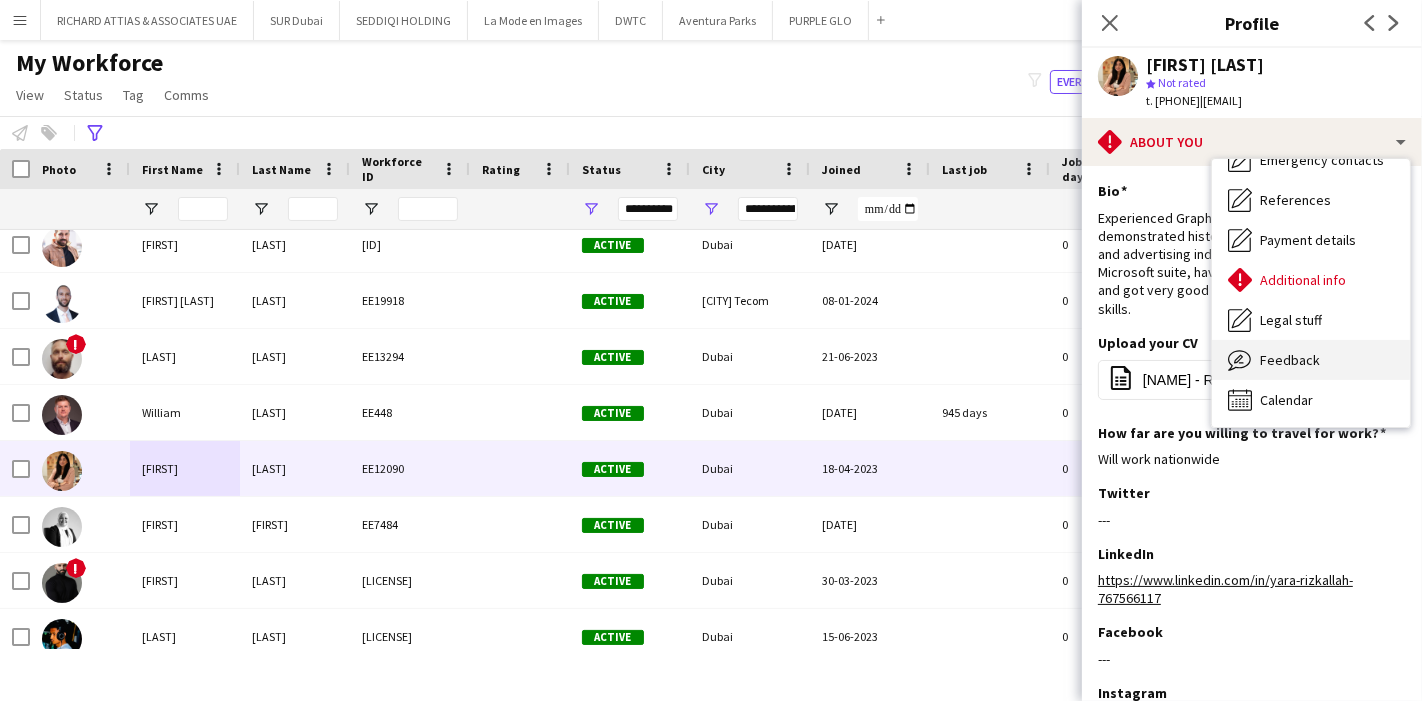 click on "Feedback" at bounding box center [1290, 360] 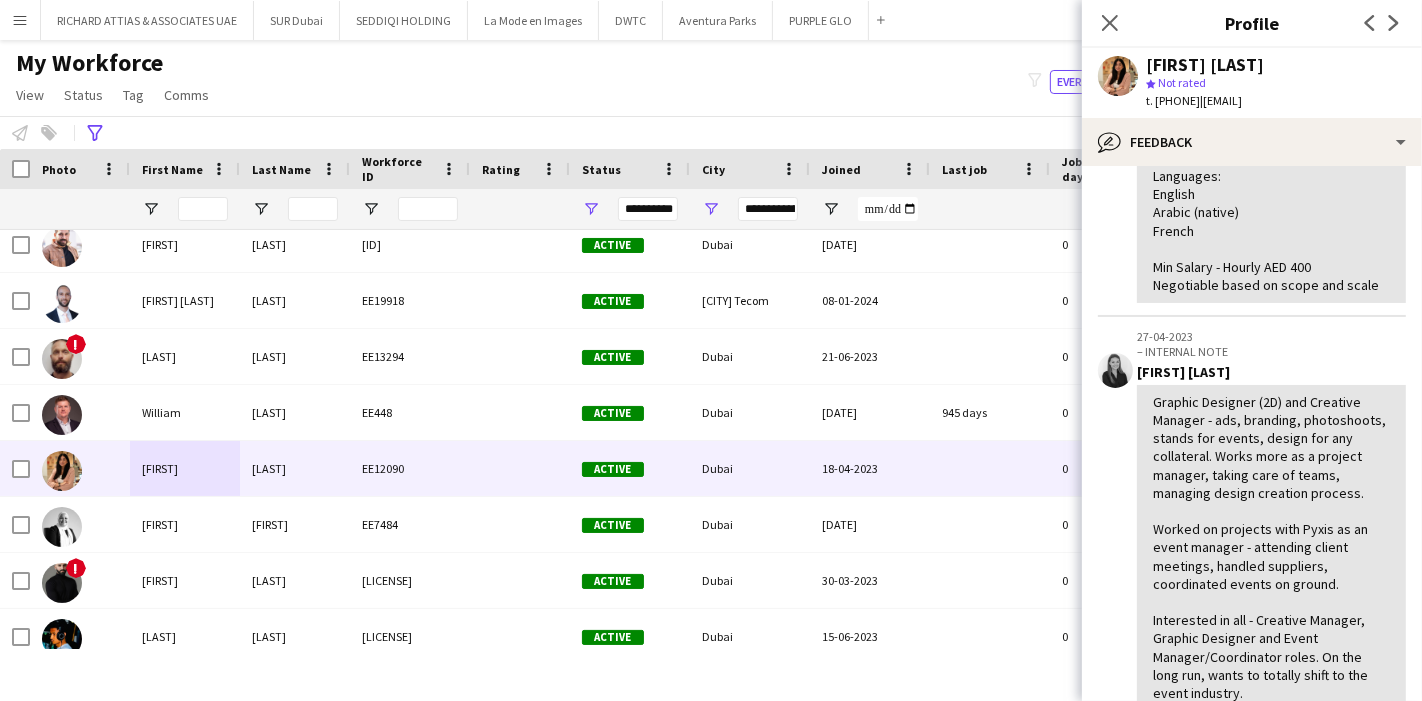 scroll, scrollTop: 111, scrollLeft: 0, axis: vertical 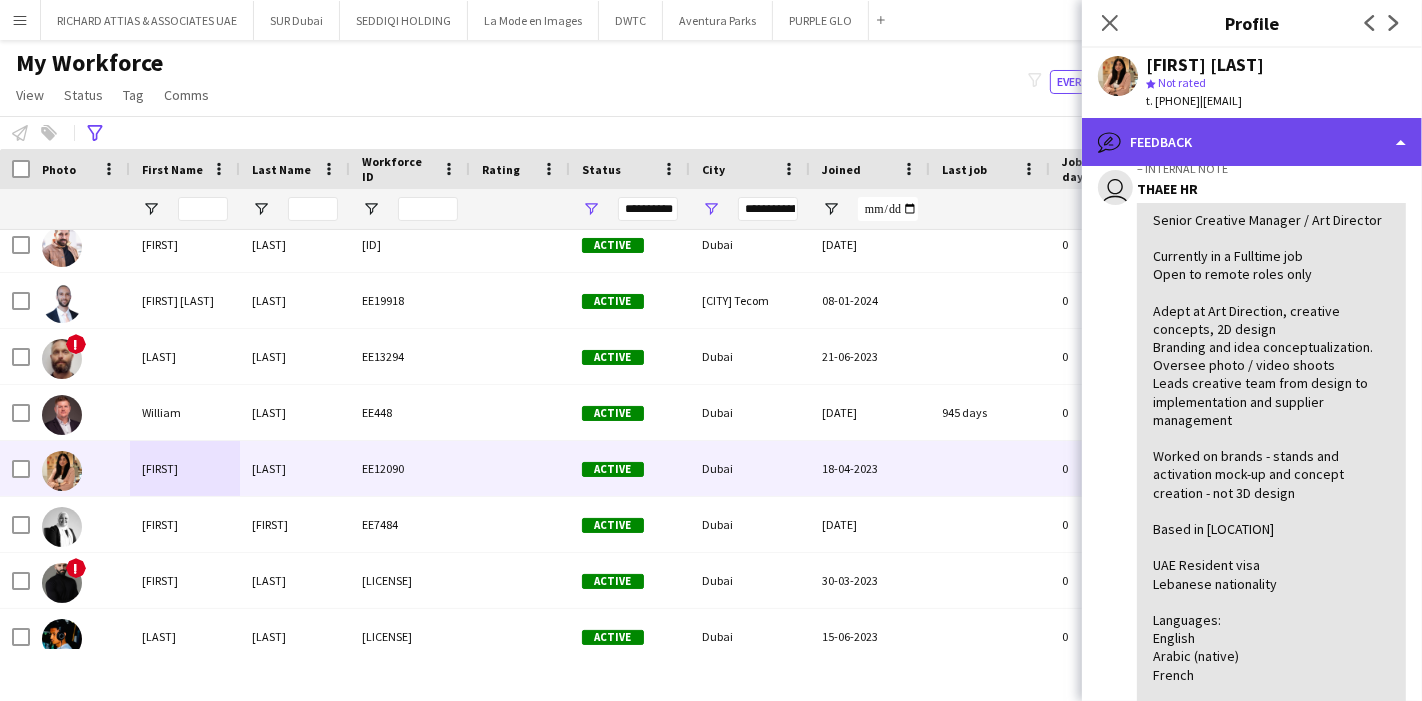click on "bubble-pencil
Feedback" 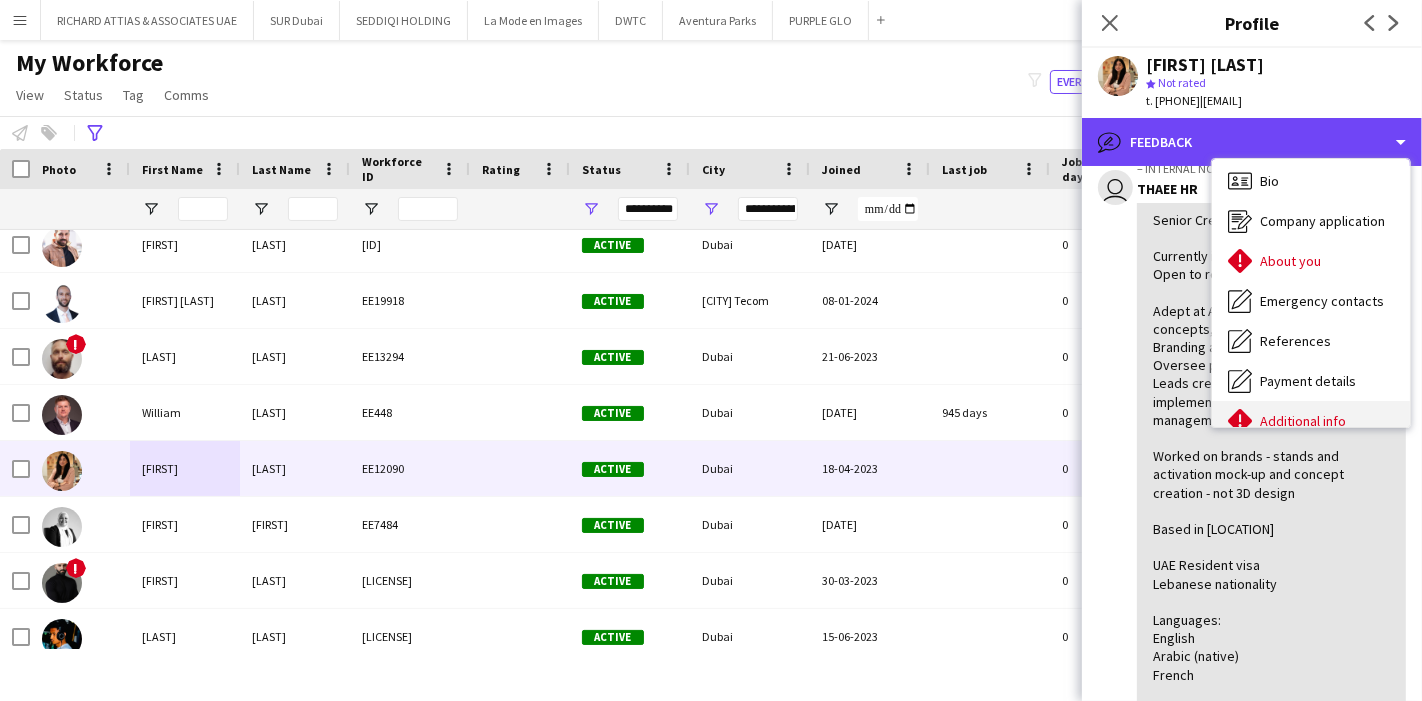 scroll, scrollTop: 0, scrollLeft: 0, axis: both 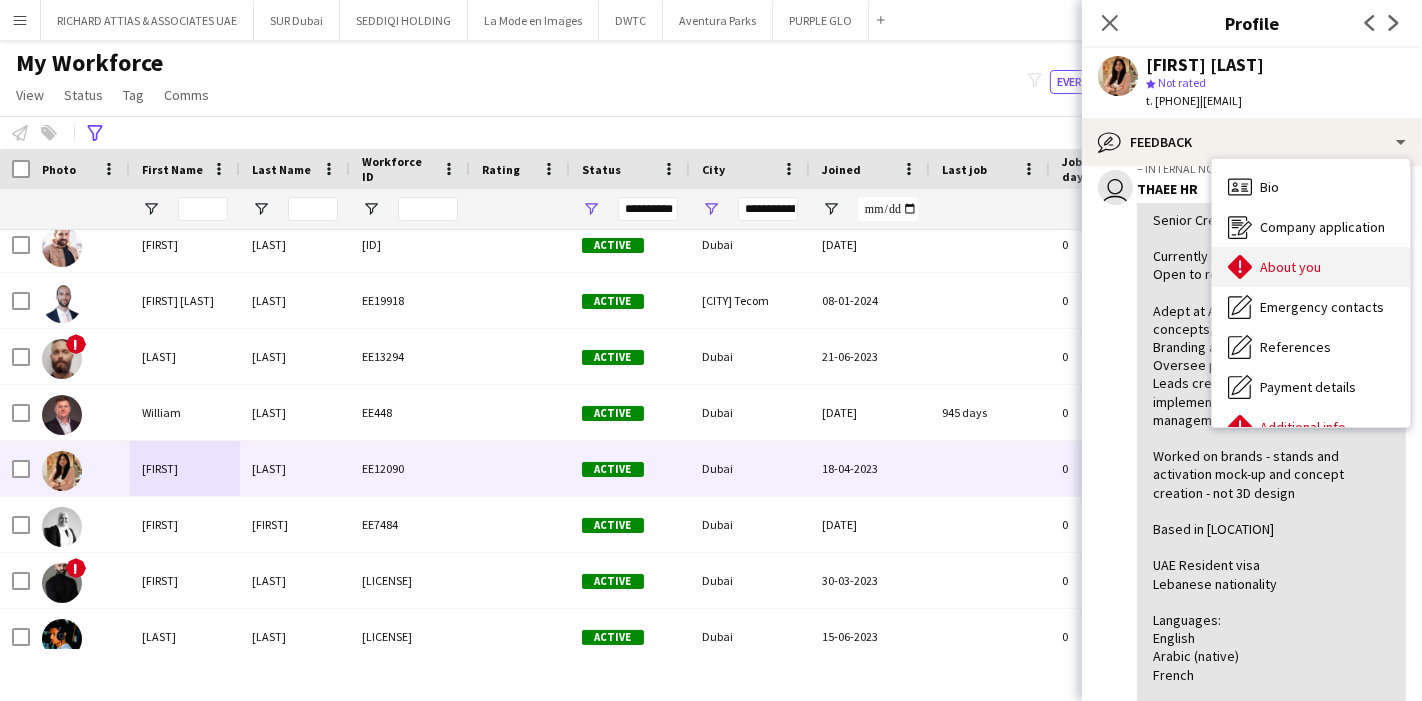 click on "About you" at bounding box center [1290, 267] 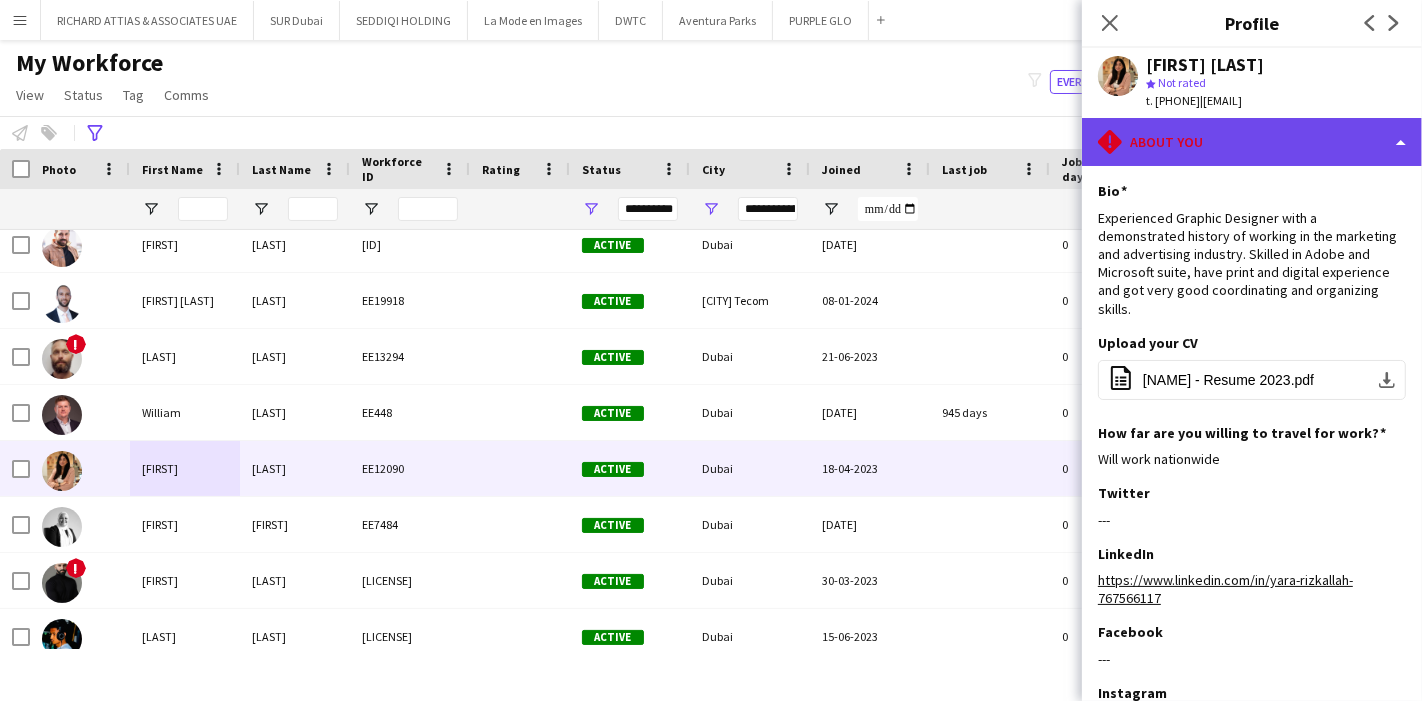 drag, startPoint x: 1344, startPoint y: 138, endPoint x: 1341, endPoint y: 150, distance: 12.369317 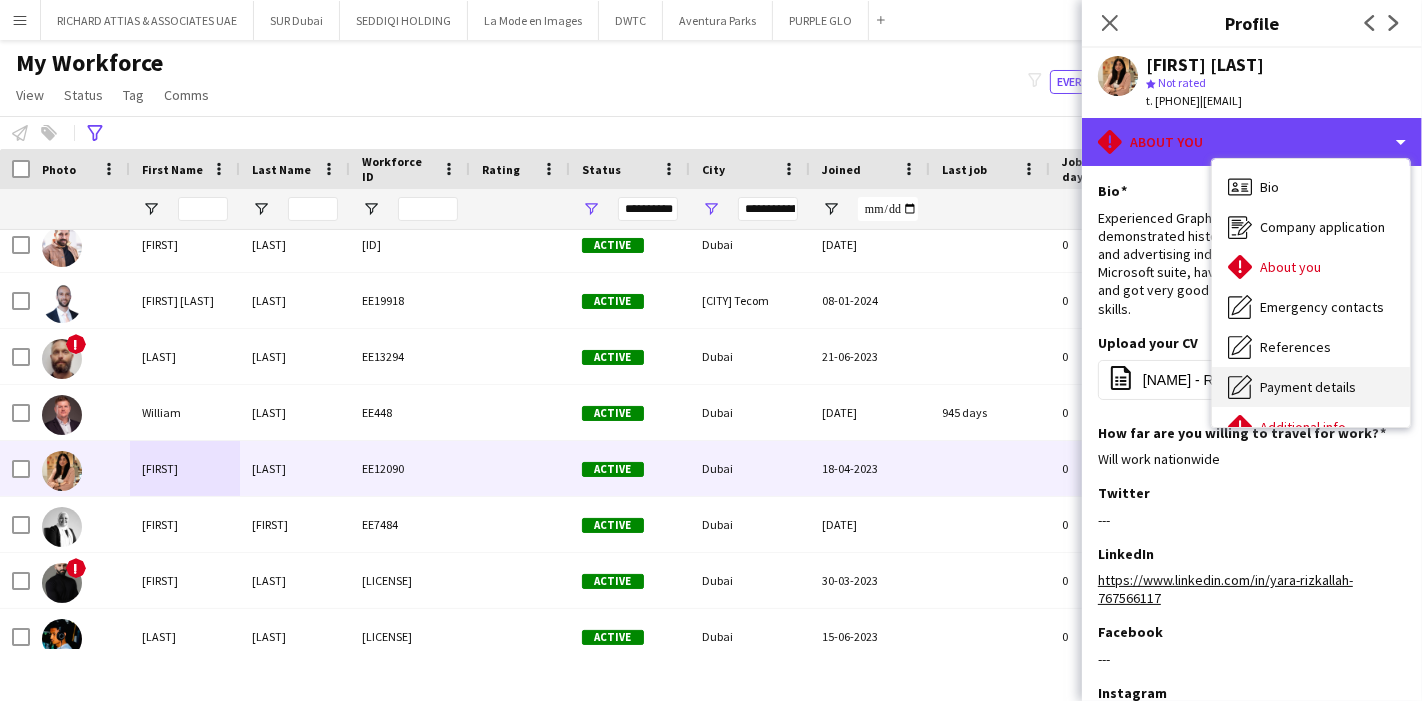 scroll, scrollTop: 147, scrollLeft: 0, axis: vertical 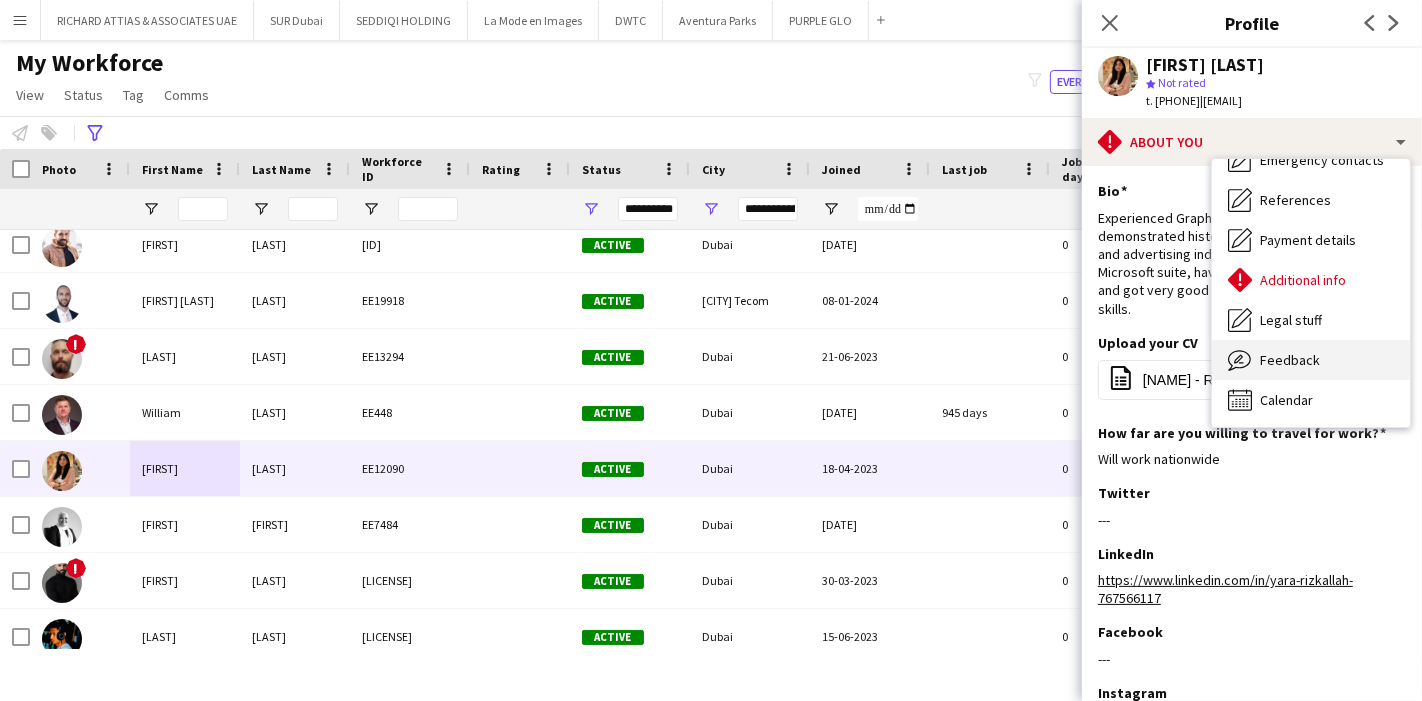 click on "Feedback" at bounding box center [1290, 360] 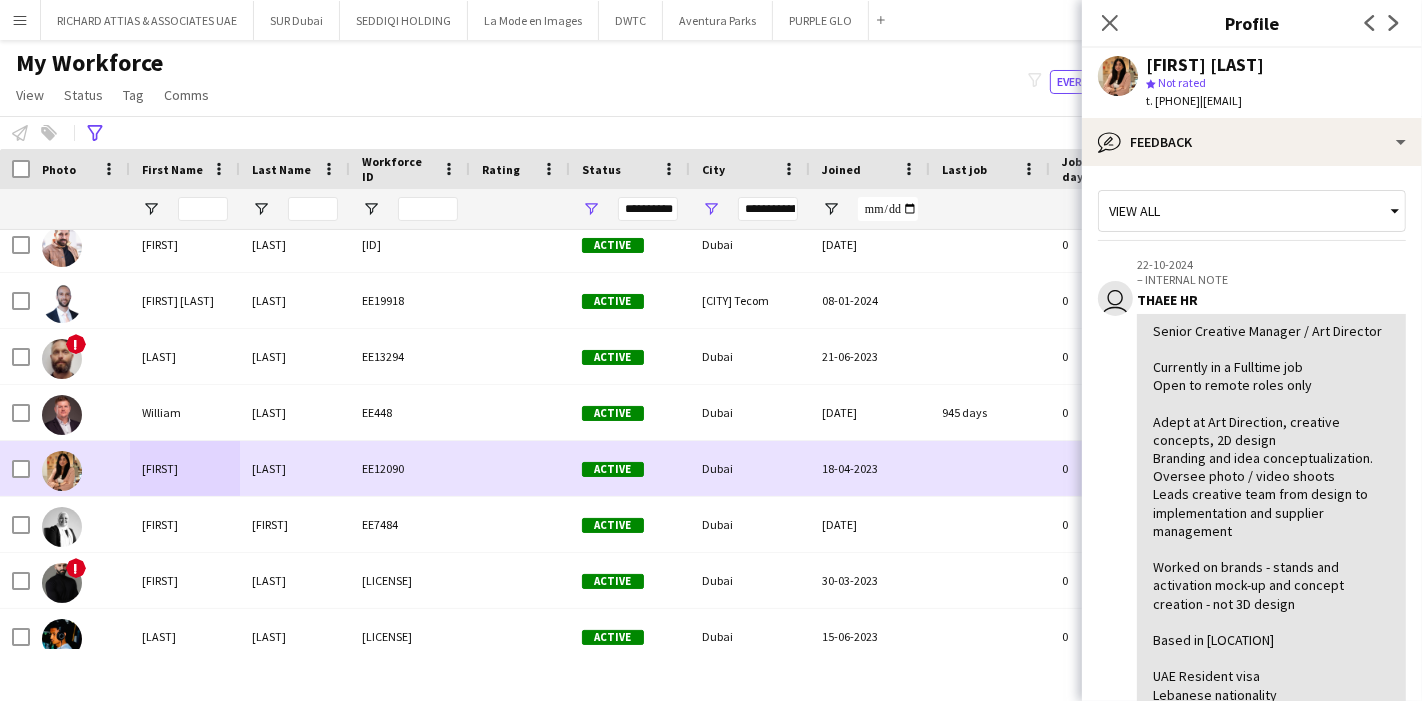 scroll, scrollTop: 5345, scrollLeft: 0, axis: vertical 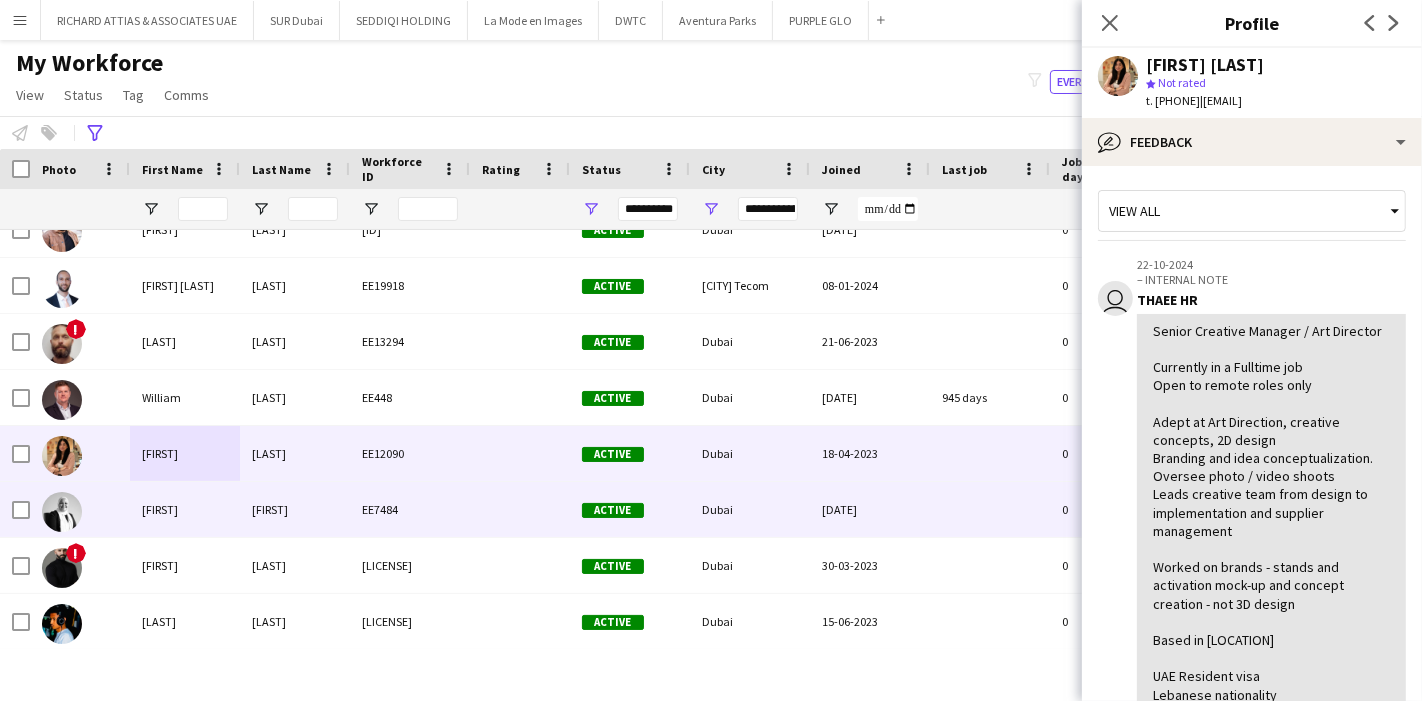 click on "[FIRST]" at bounding box center [185, 509] 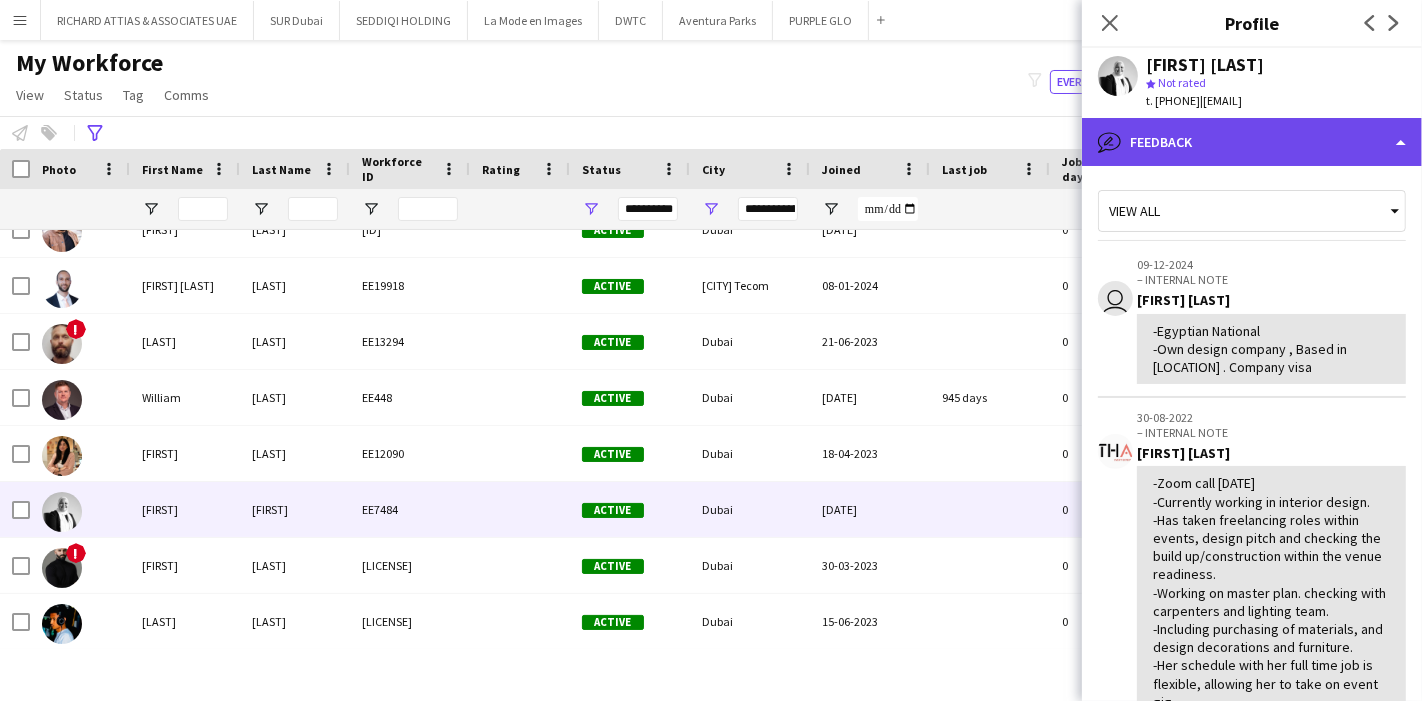 click on "bubble-pencil
Feedback" 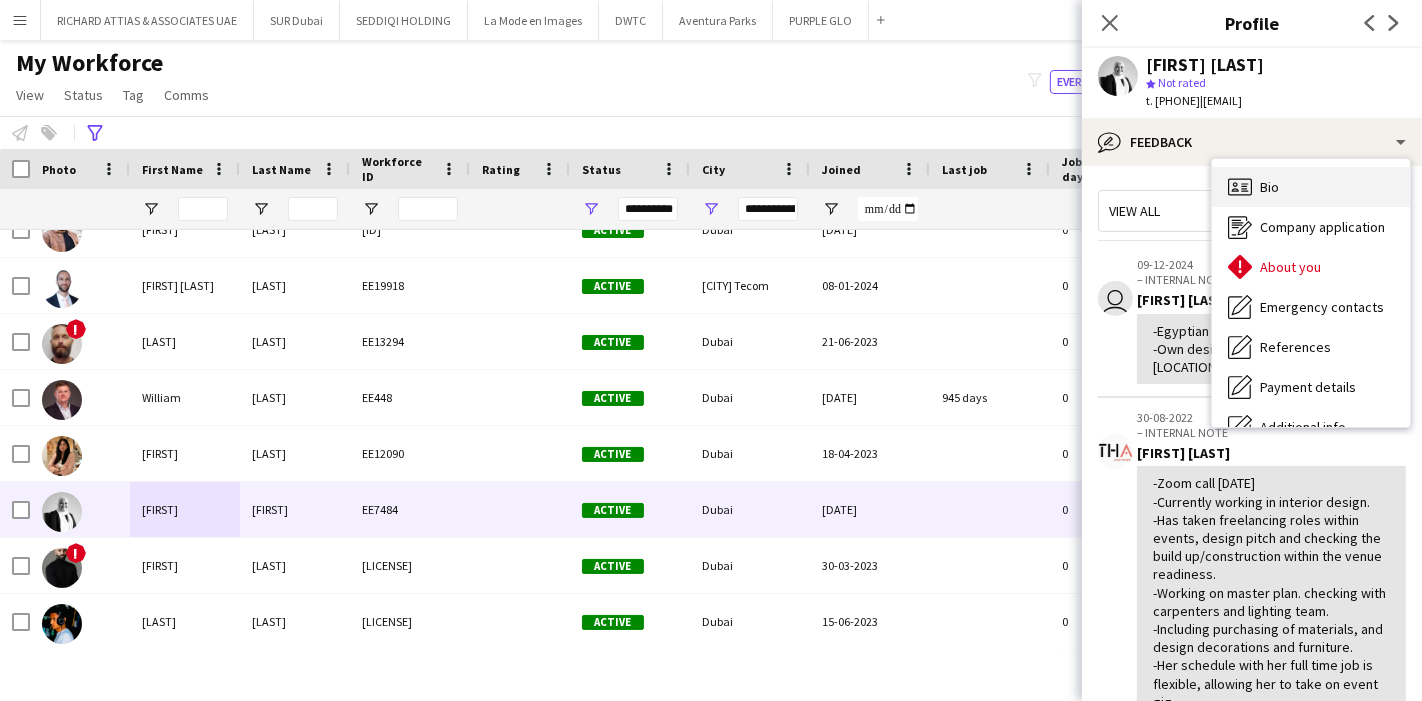click on "Bio
Bio" at bounding box center [1311, 187] 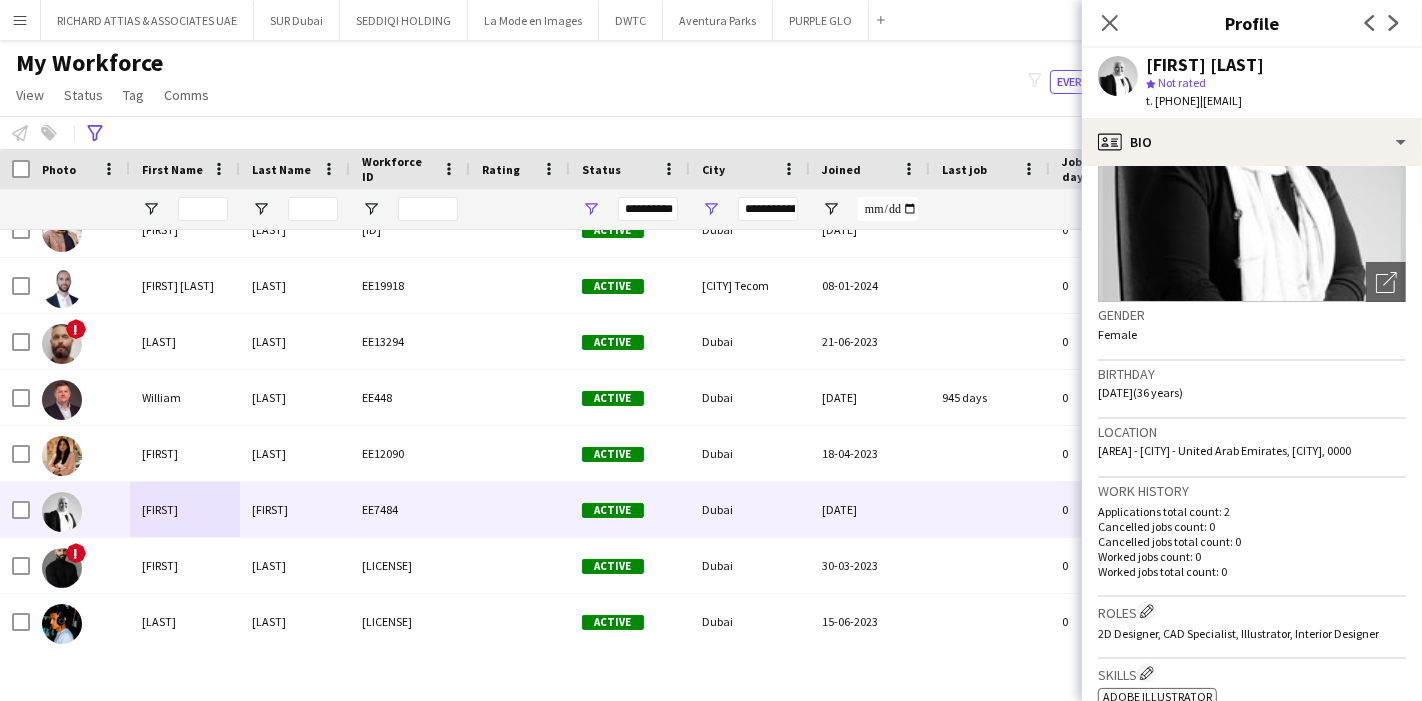 scroll, scrollTop: 555, scrollLeft: 0, axis: vertical 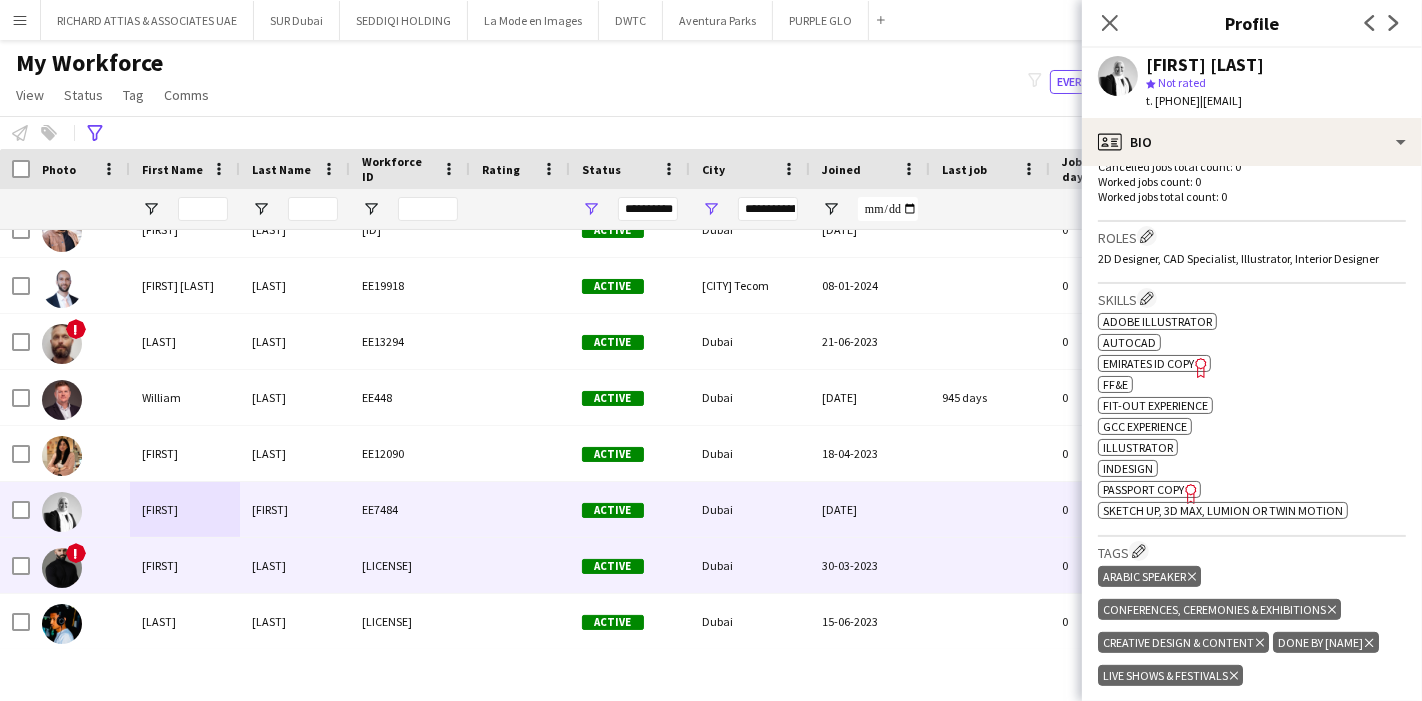 click on "!" at bounding box center (80, 565) 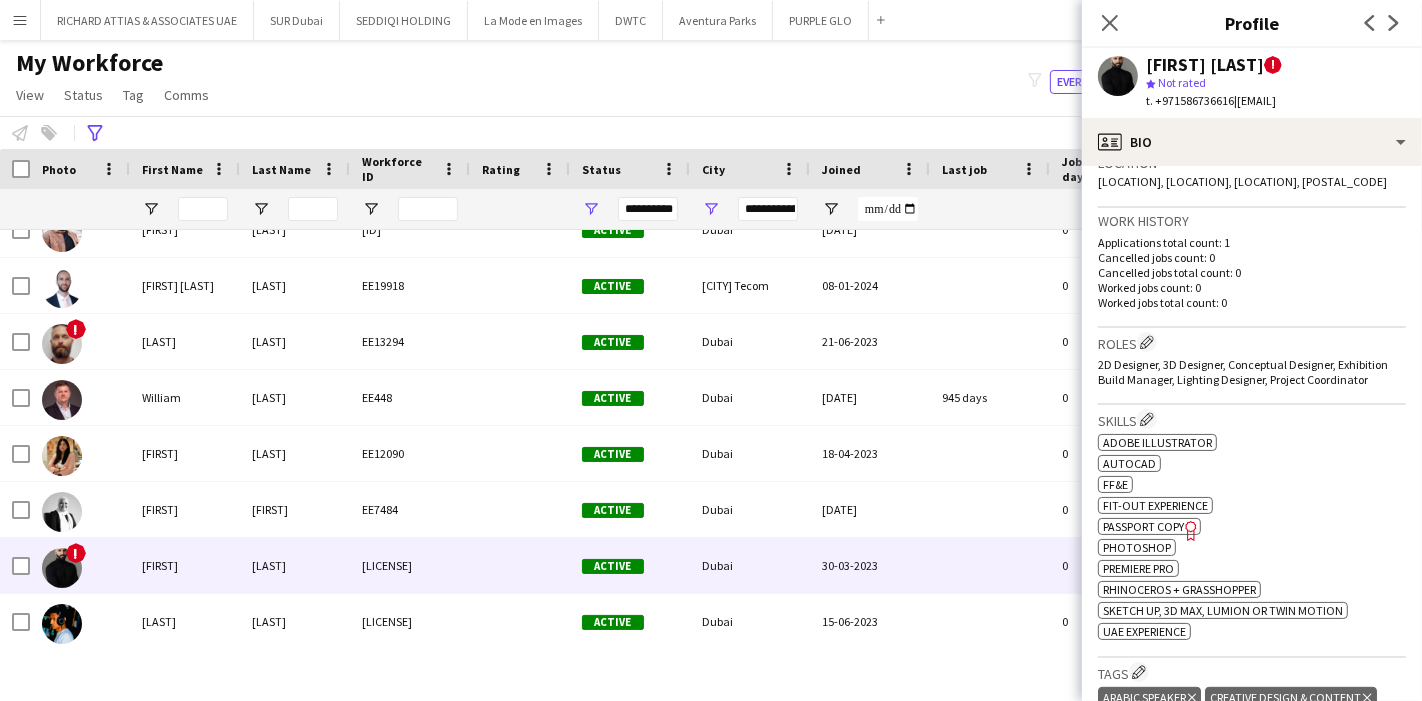 scroll, scrollTop: 0, scrollLeft: 0, axis: both 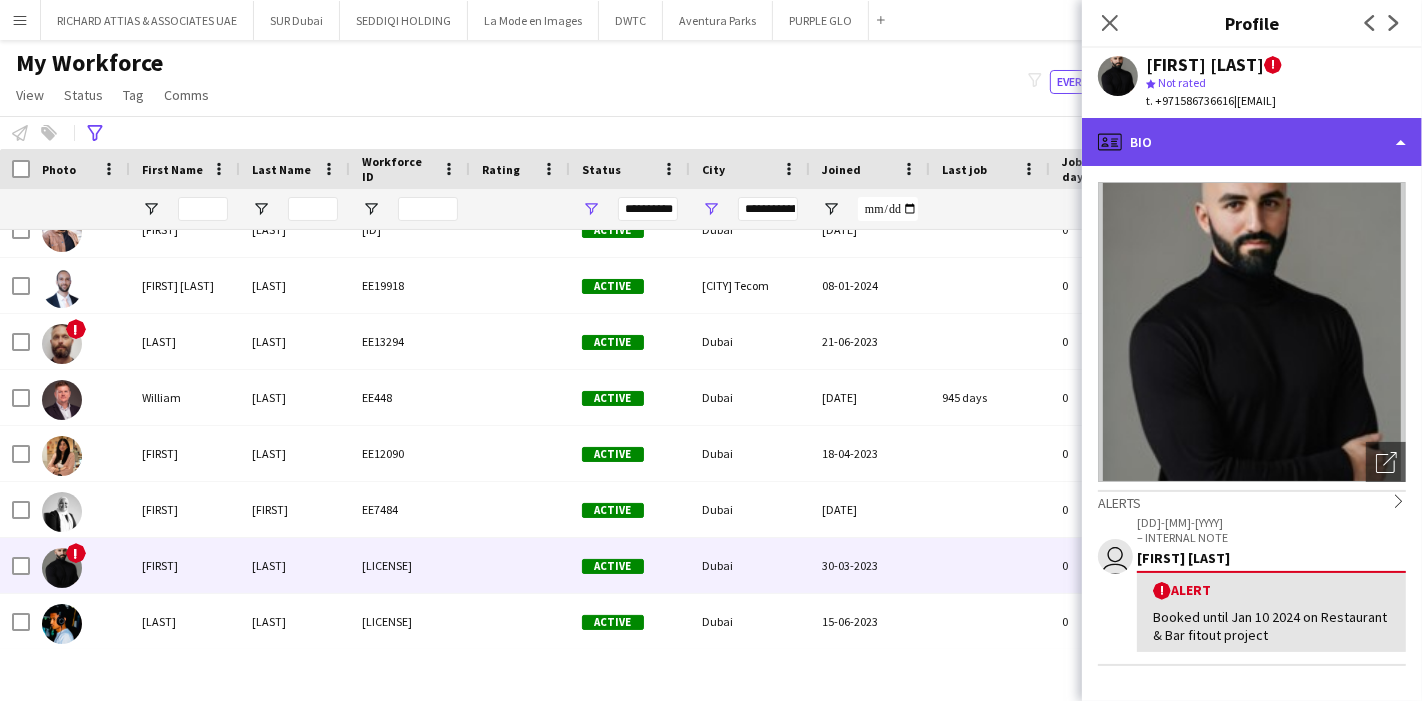 click on "profile
Bio" 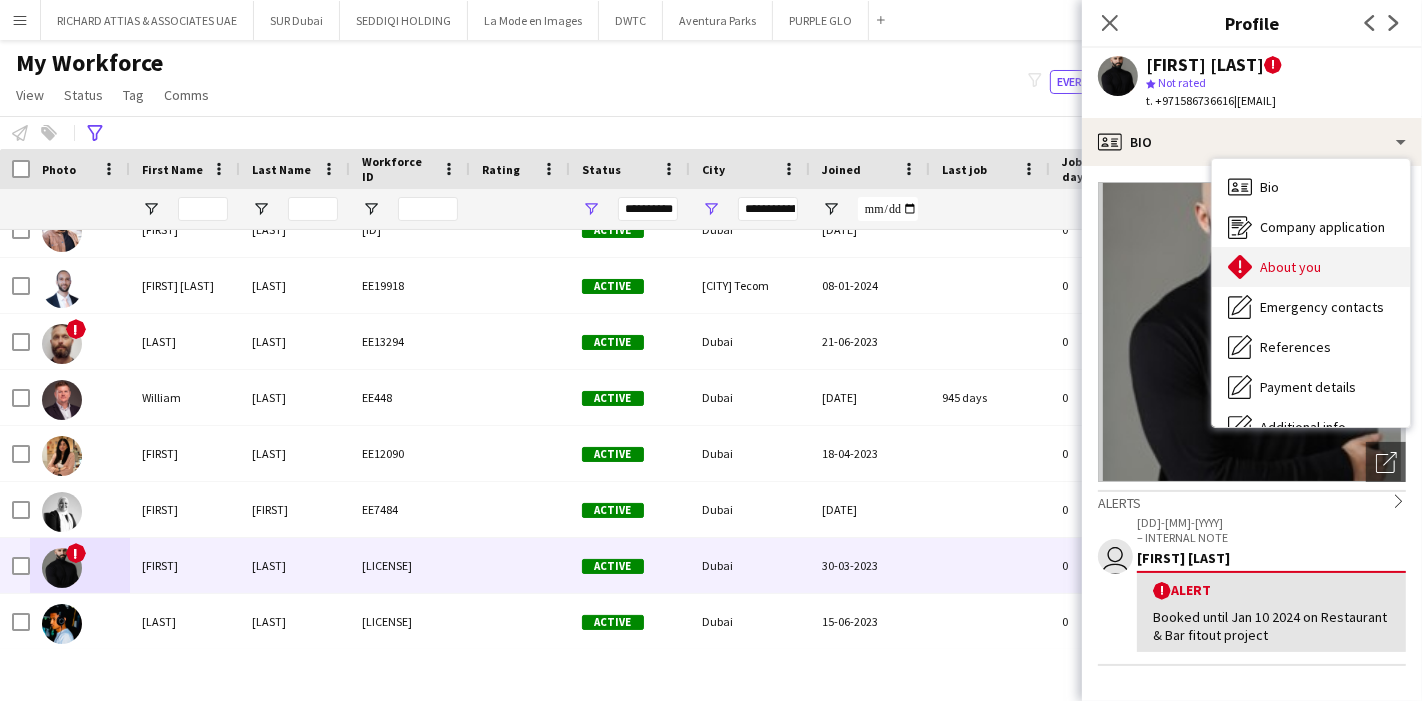 click on "About you" at bounding box center [1290, 267] 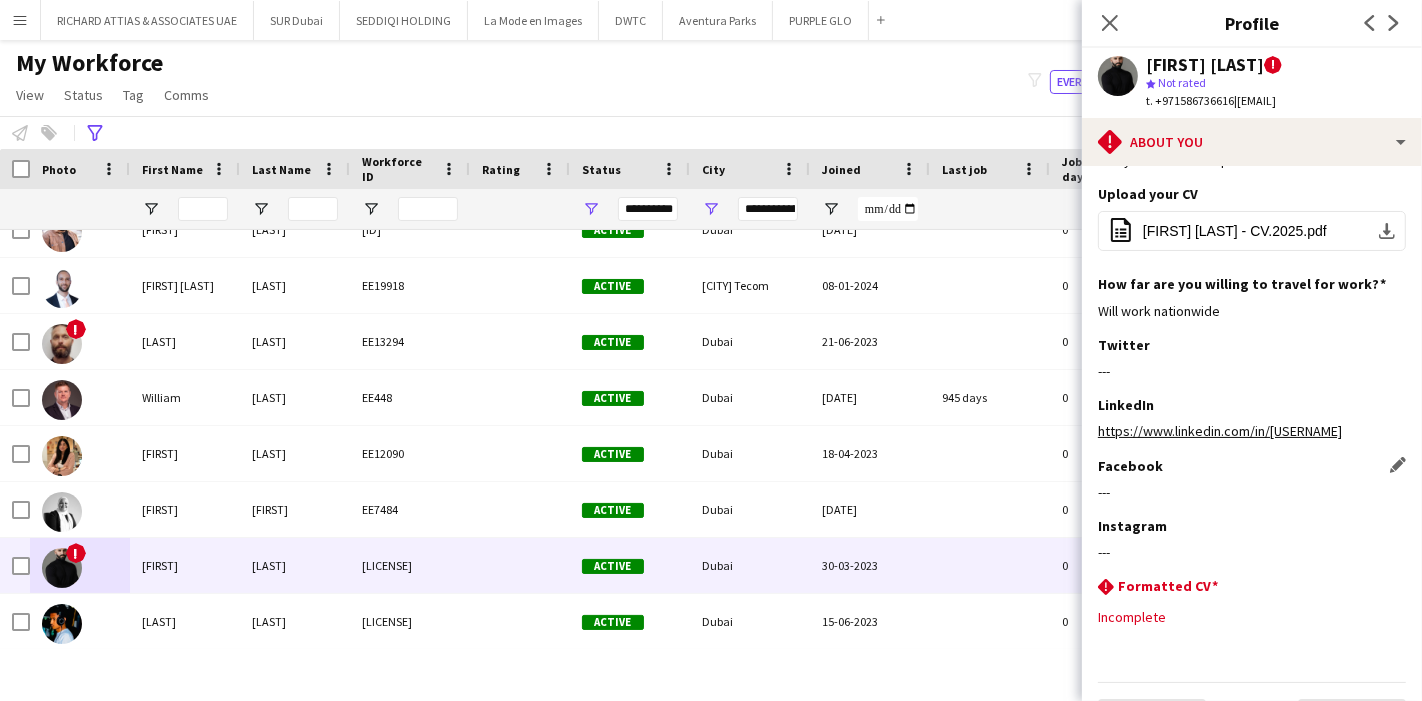 scroll, scrollTop: 254, scrollLeft: 0, axis: vertical 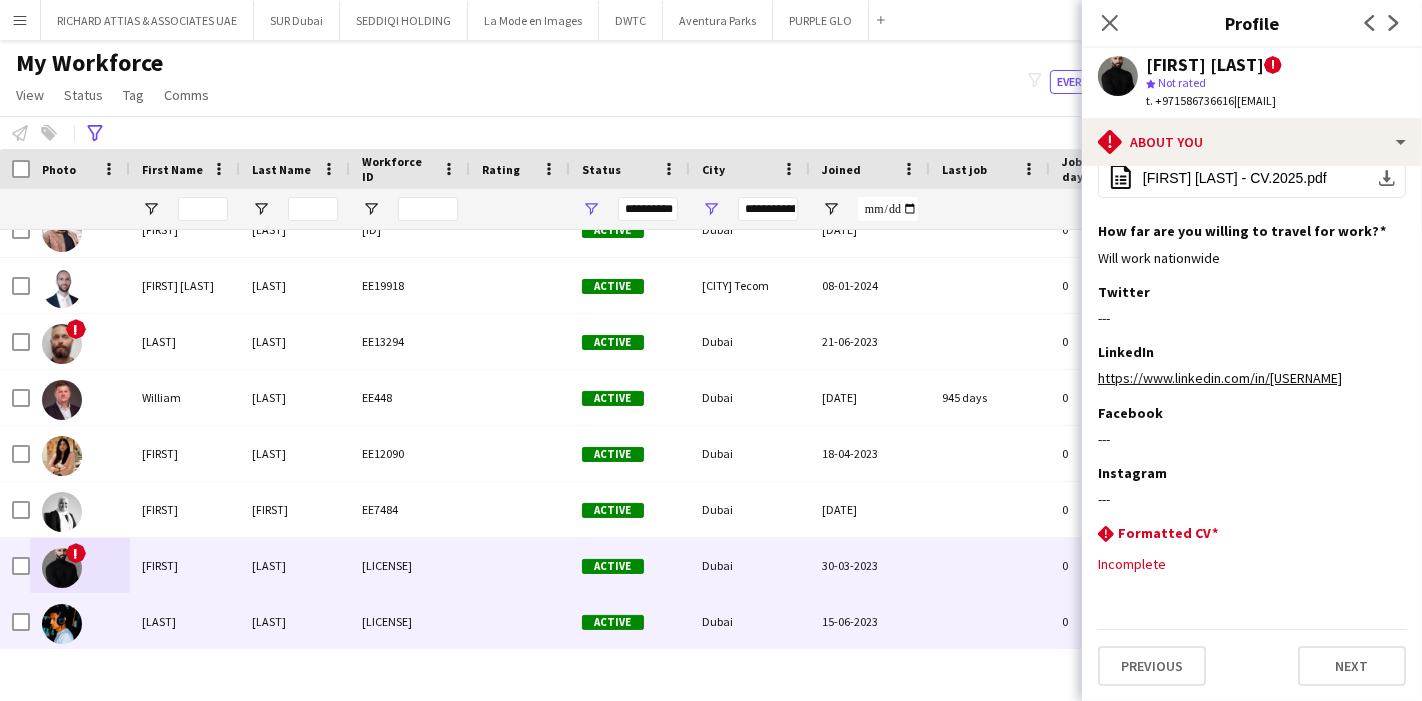 click on "[LAST]" at bounding box center [185, 621] 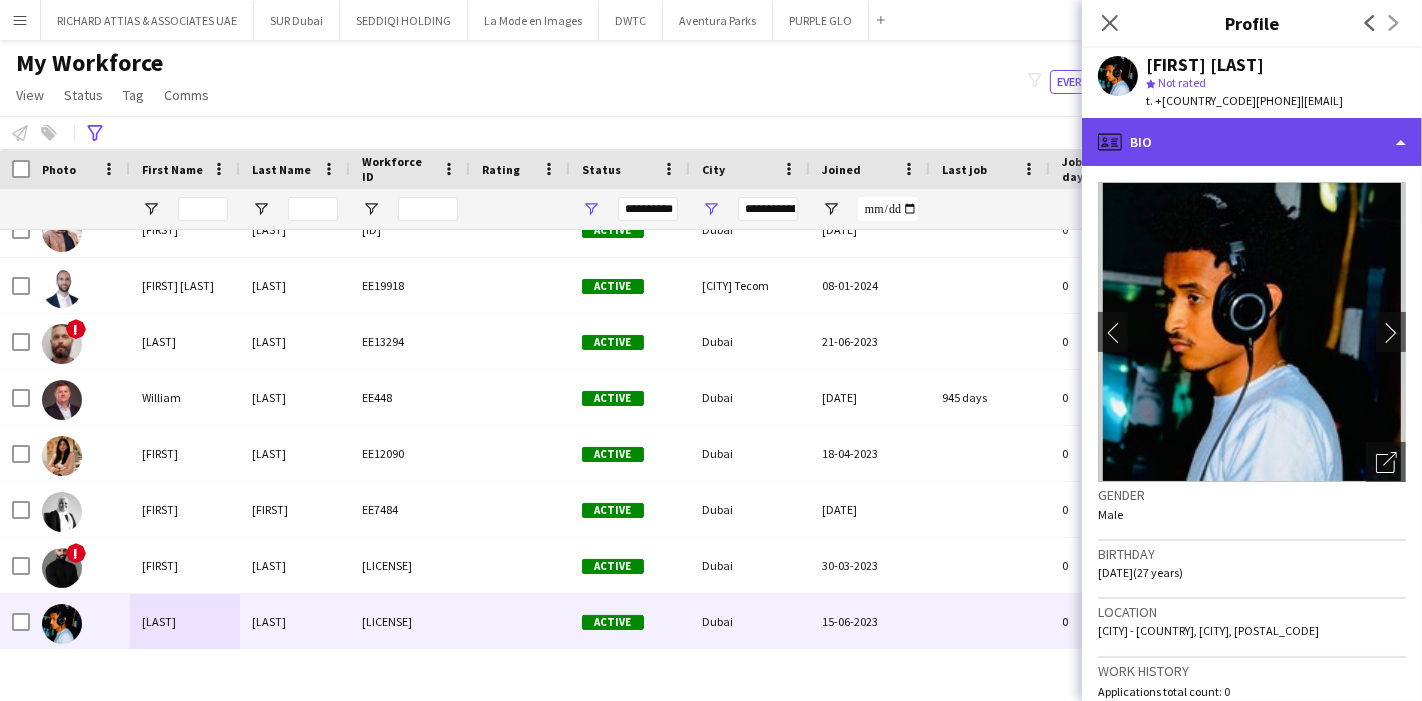 click on "profile
Bio" 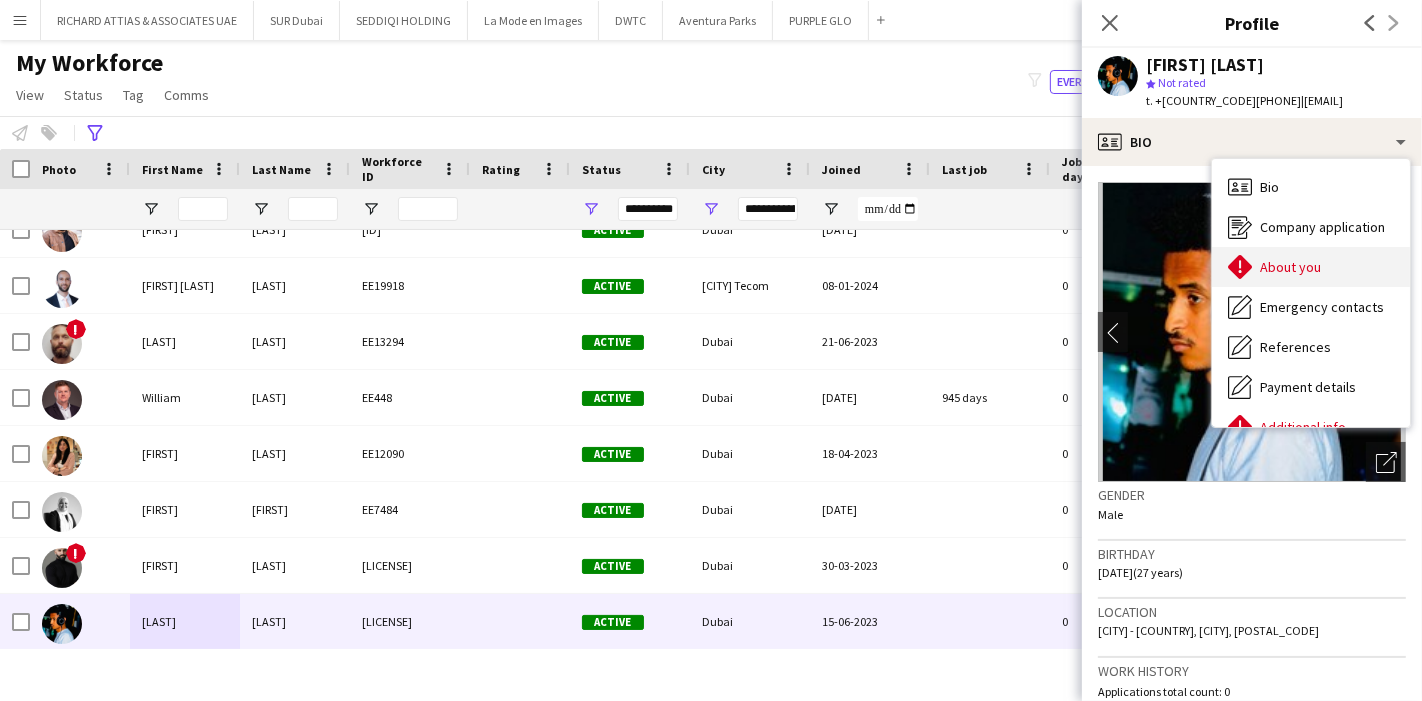 click on "About you
About you" at bounding box center (1311, 267) 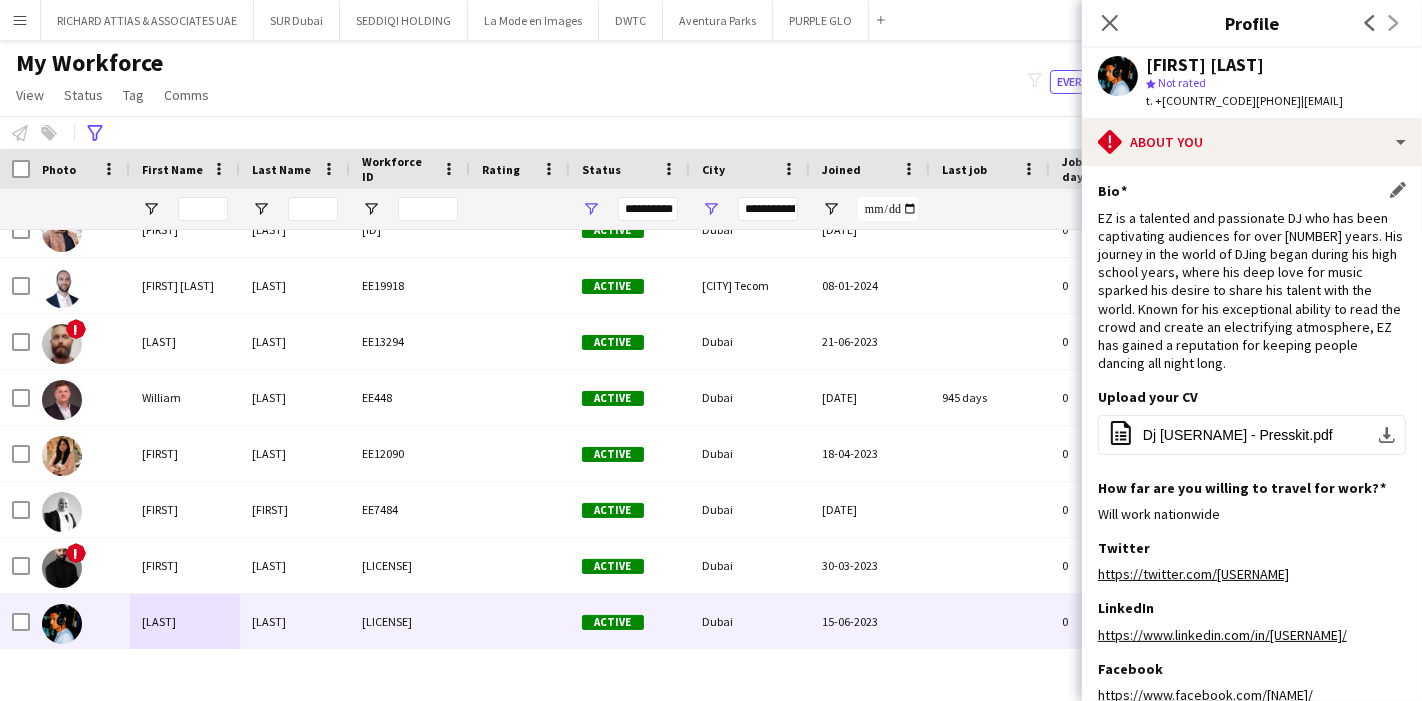 drag, startPoint x: 1291, startPoint y: 302, endPoint x: 1245, endPoint y: 366, distance: 78.81624 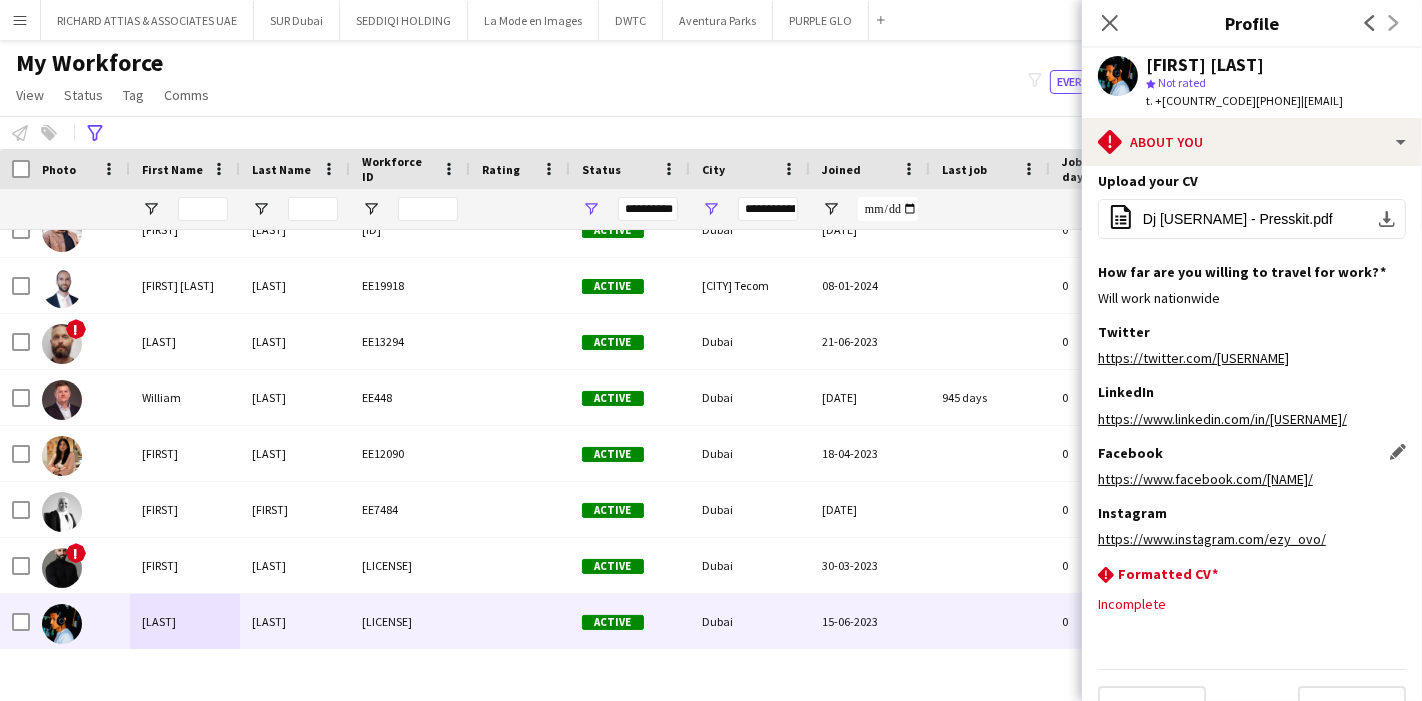 scroll, scrollTop: 291, scrollLeft: 0, axis: vertical 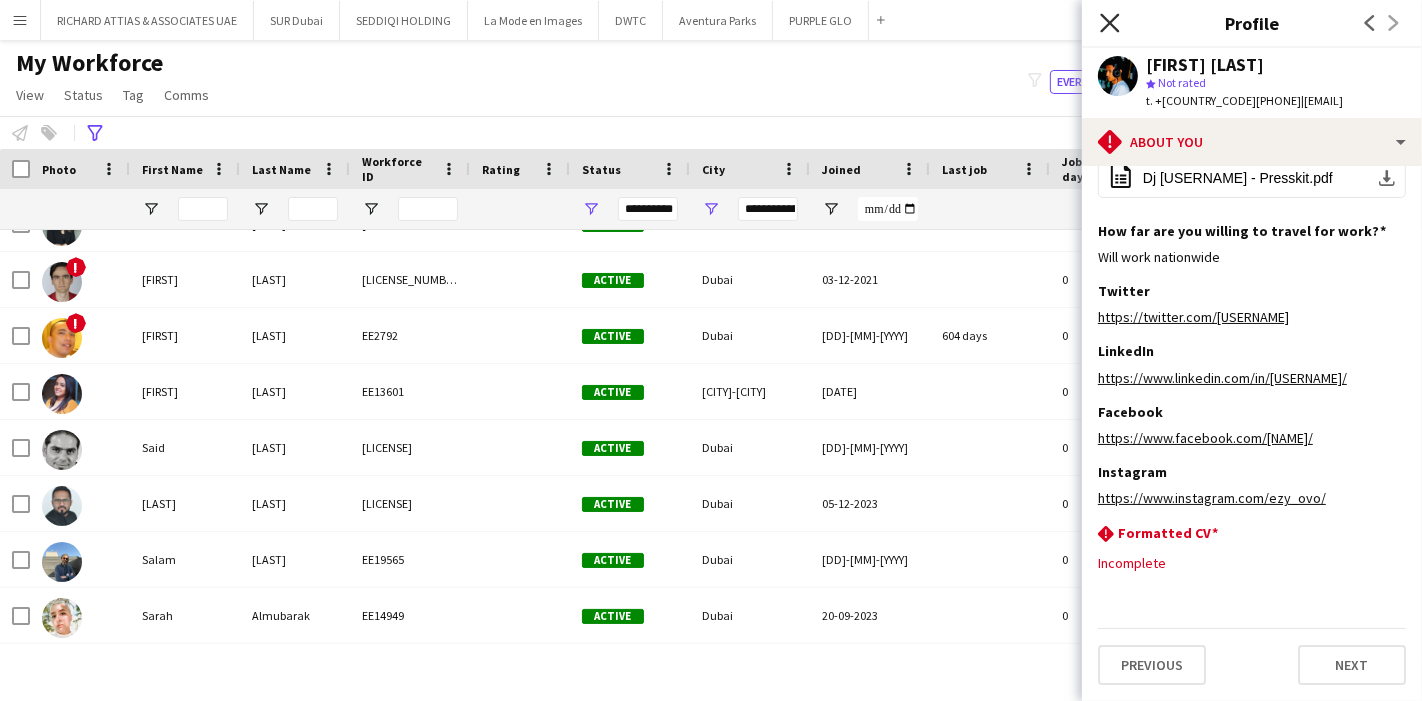 click 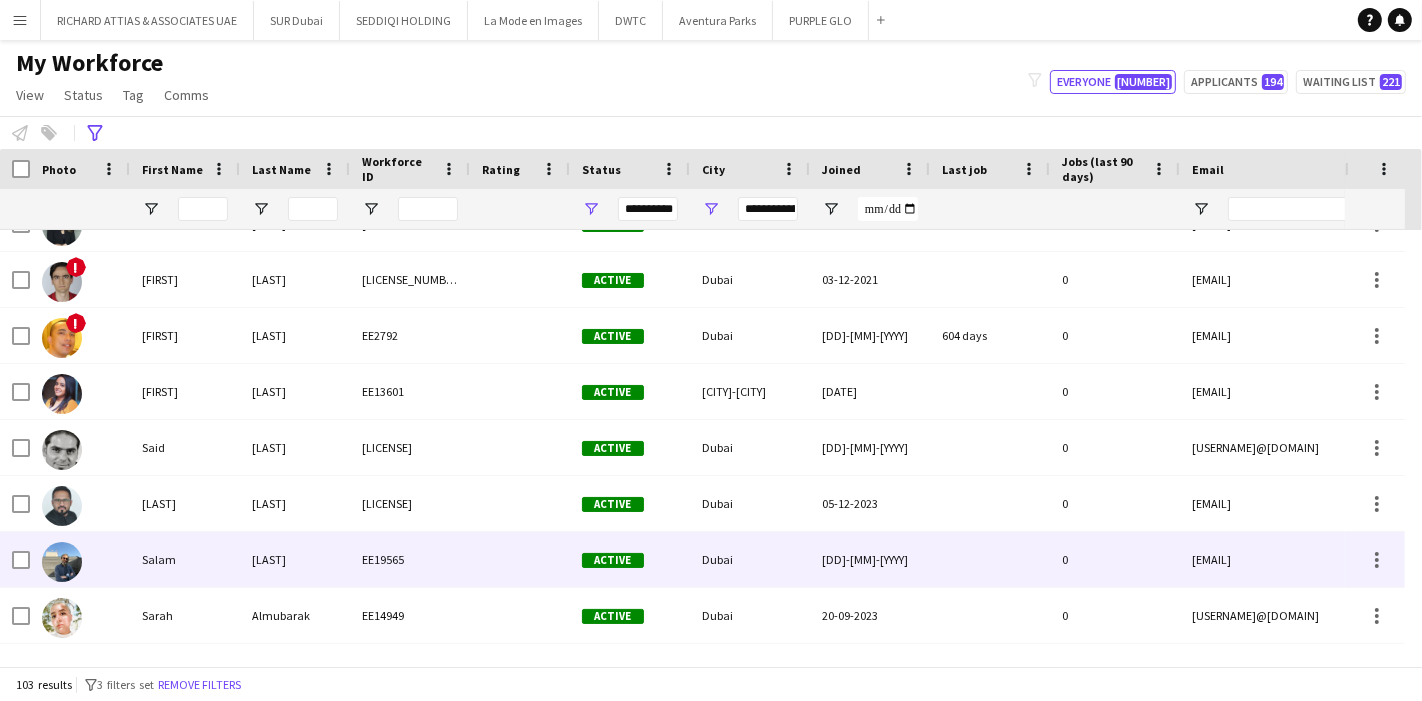 scroll, scrollTop: 5221, scrollLeft: 0, axis: vertical 